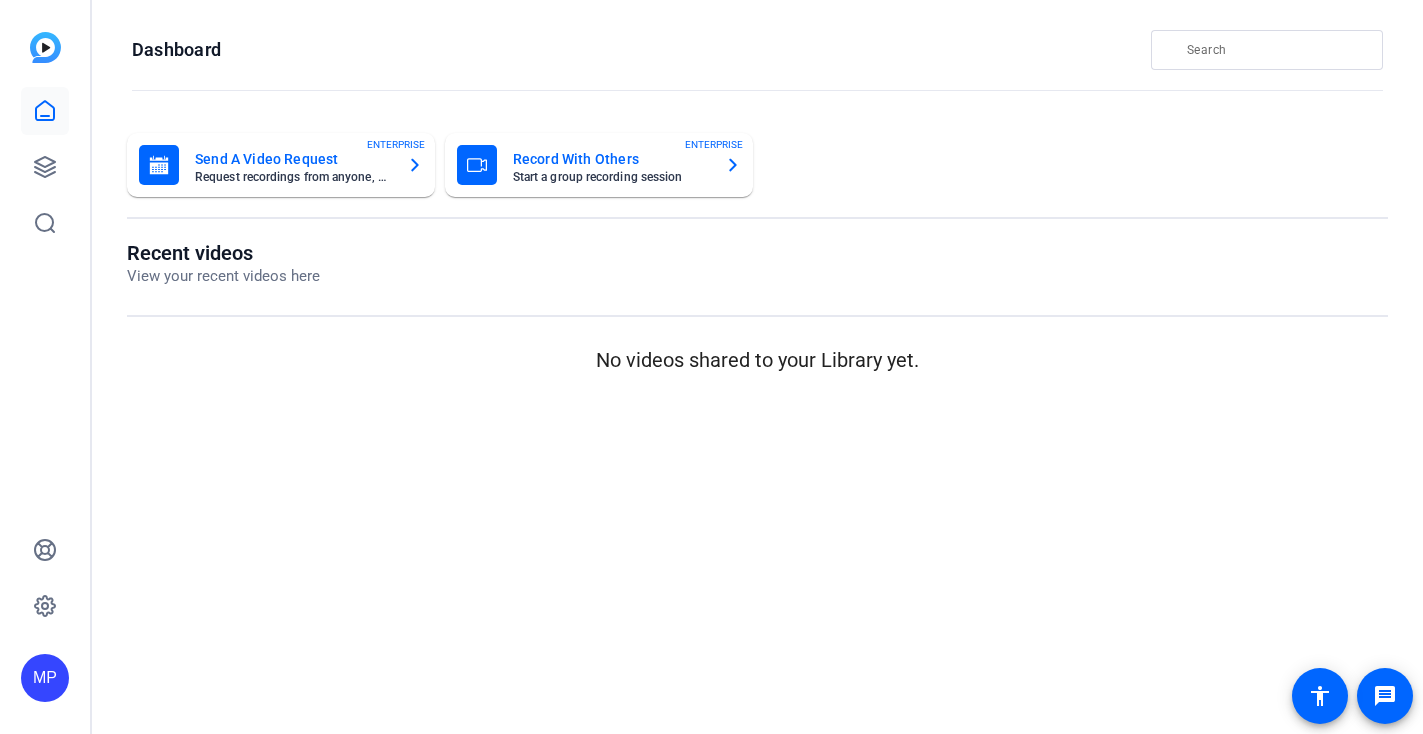scroll, scrollTop: 0, scrollLeft: 0, axis: both 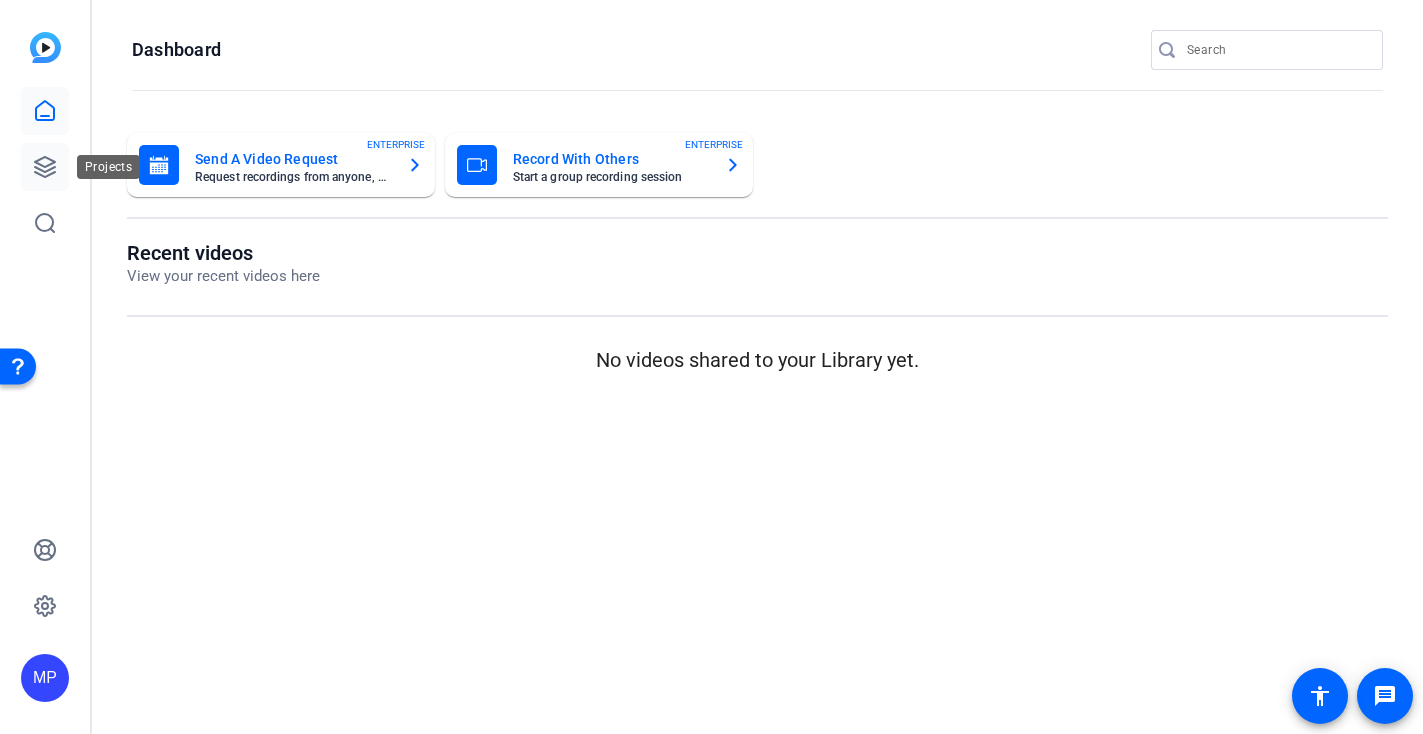 click 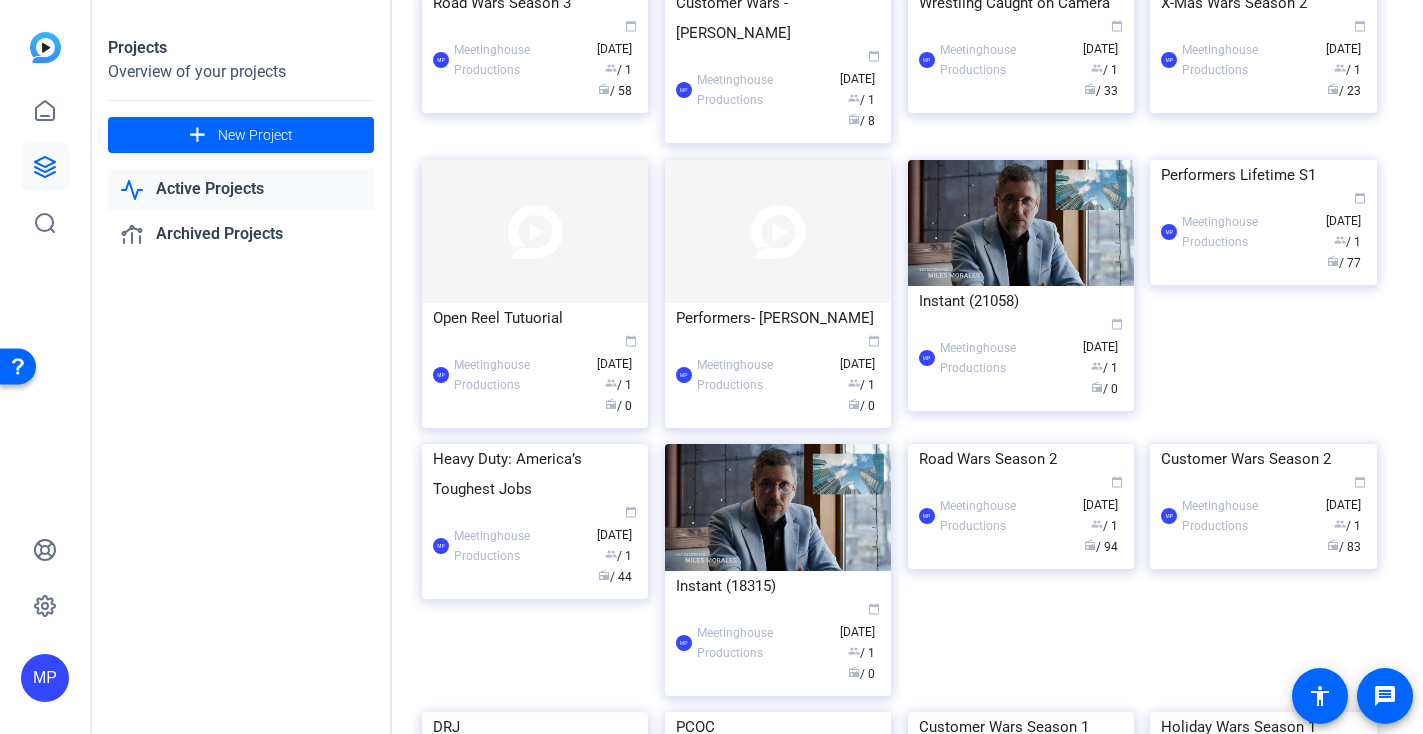 scroll, scrollTop: 0, scrollLeft: 0, axis: both 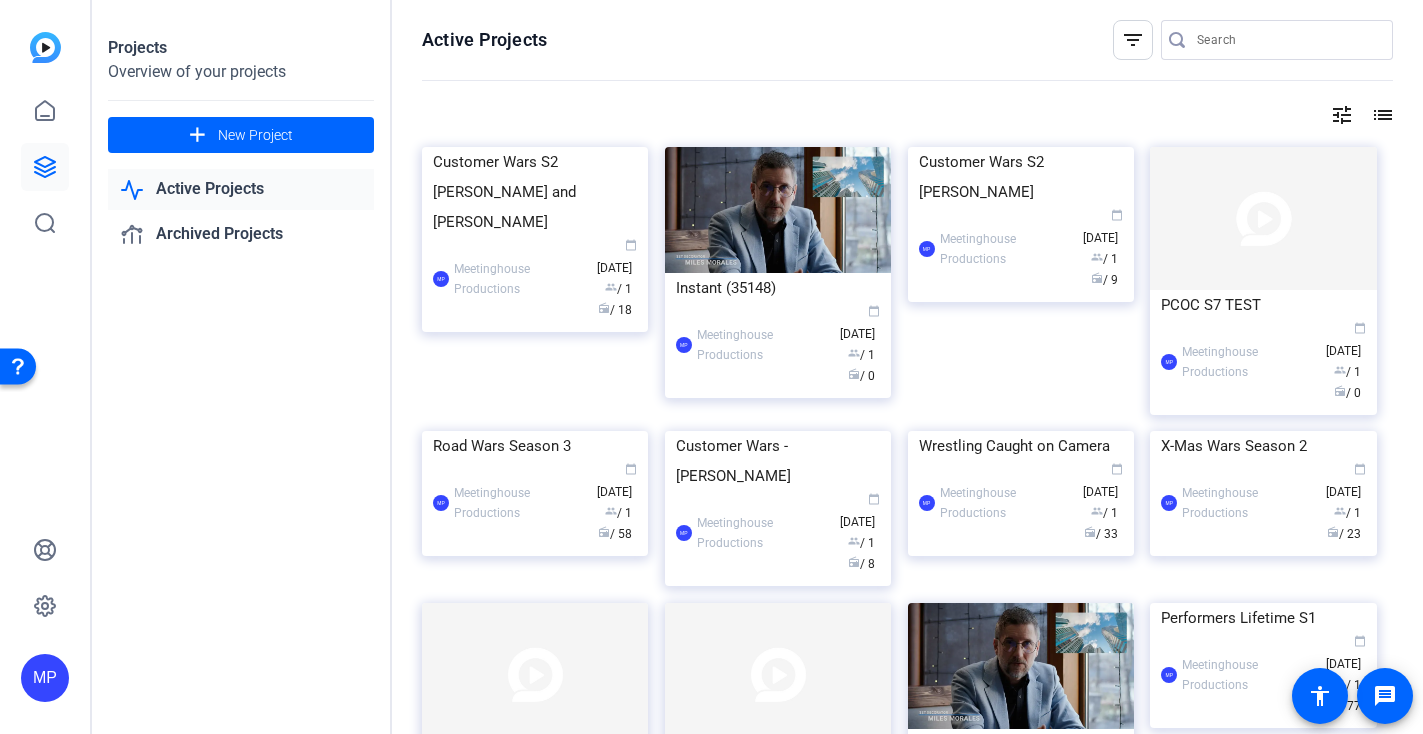 click at bounding box center [1287, 40] 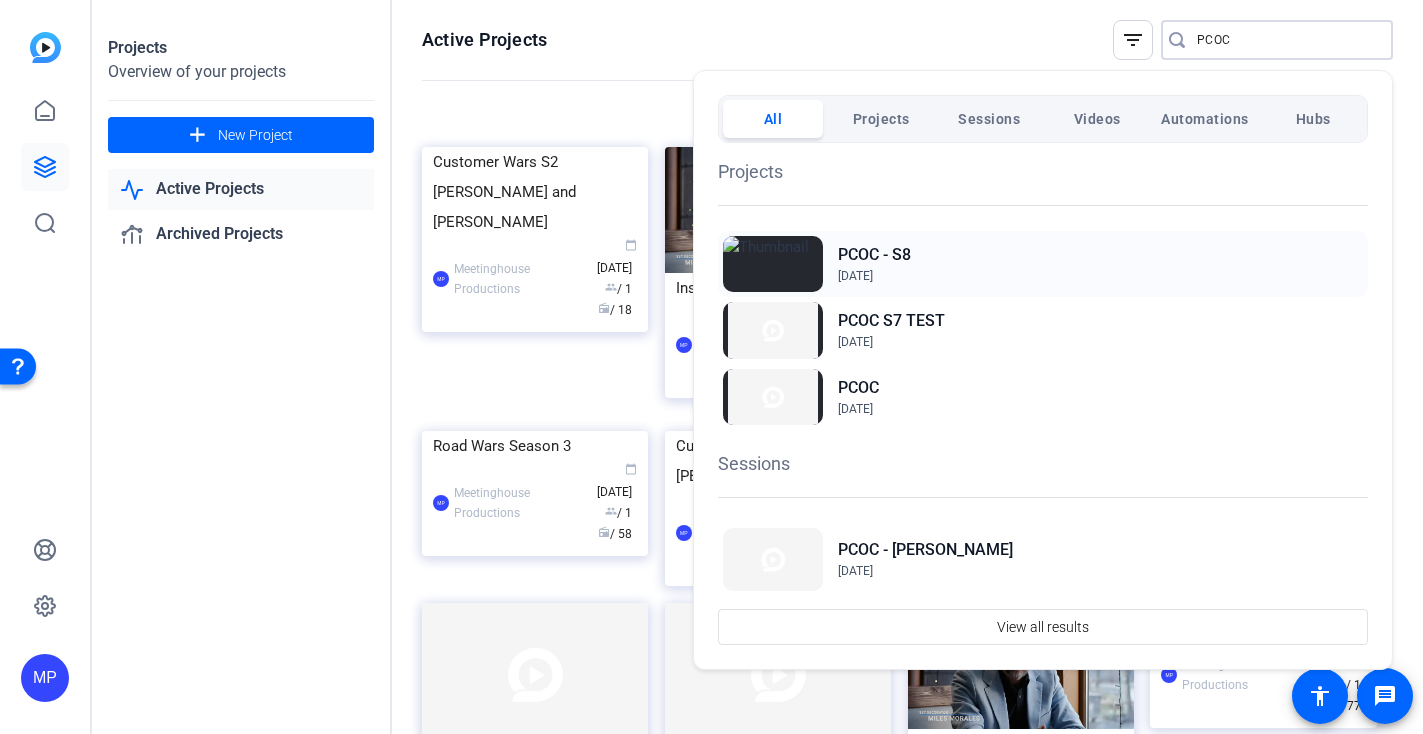 type on "PCOC" 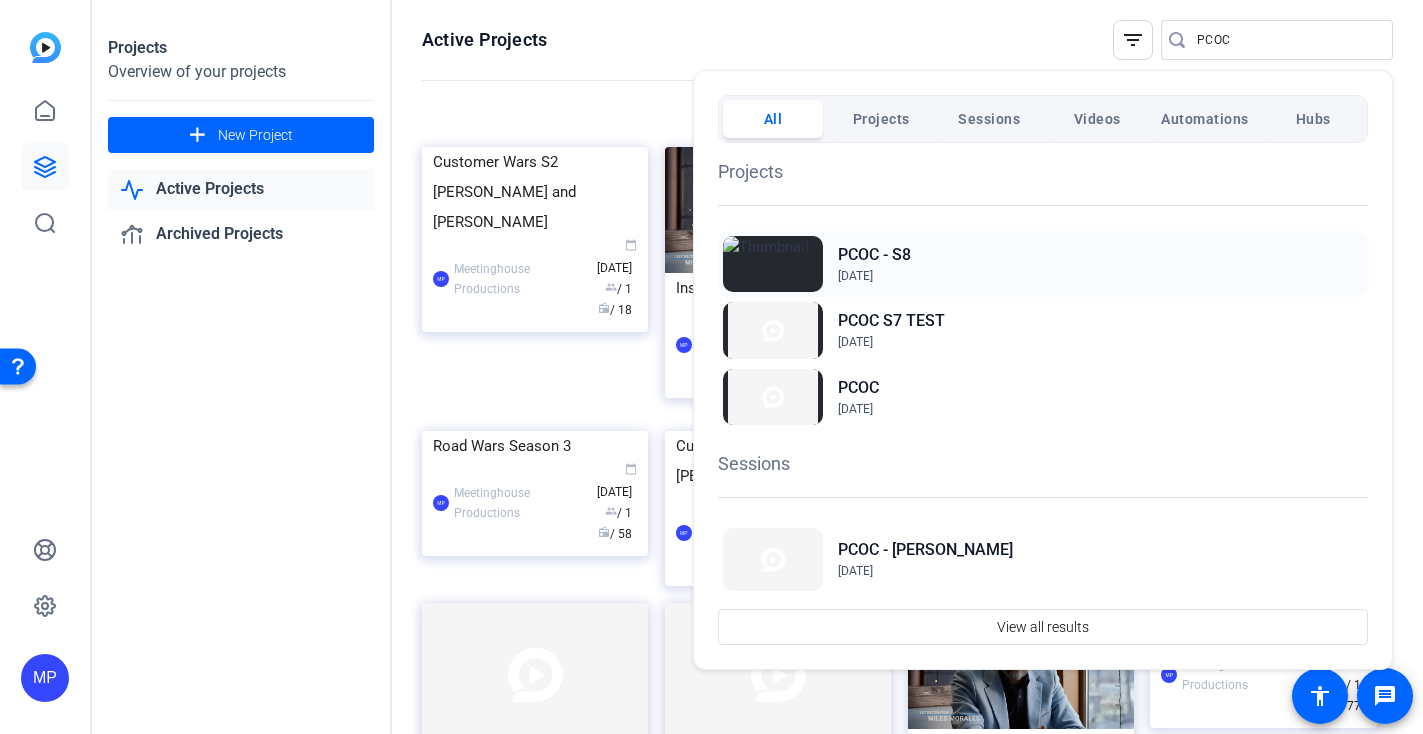 click on "PCOC - S8" at bounding box center (874, 255) 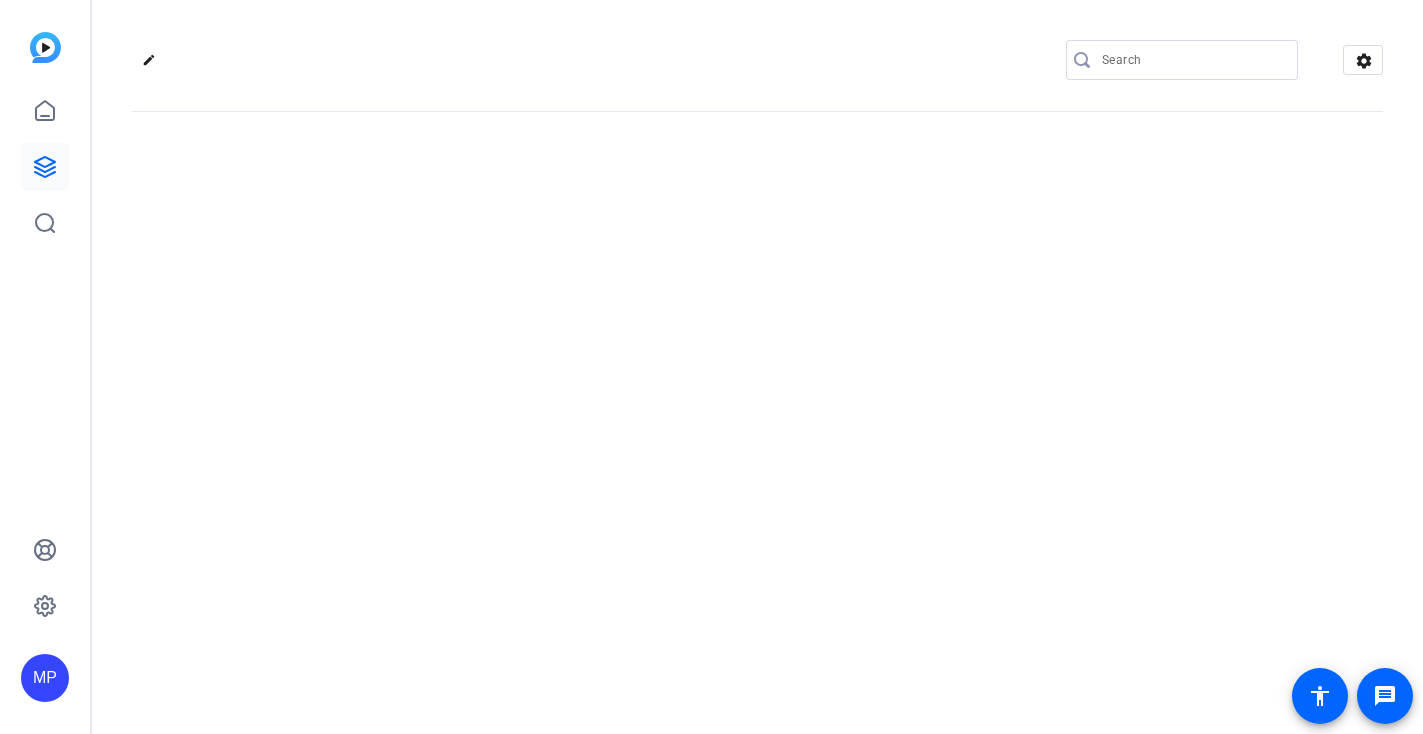 scroll, scrollTop: 0, scrollLeft: 0, axis: both 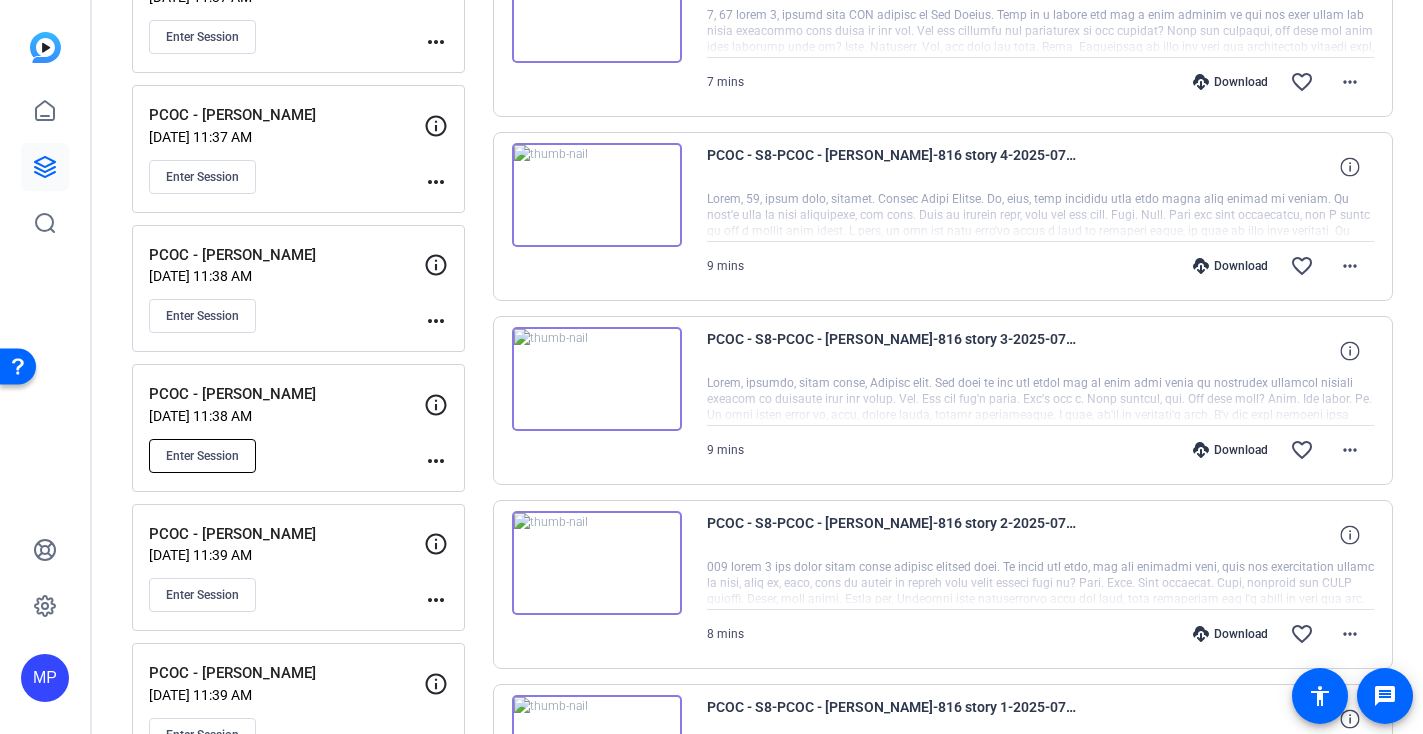 click on "Enter Session" 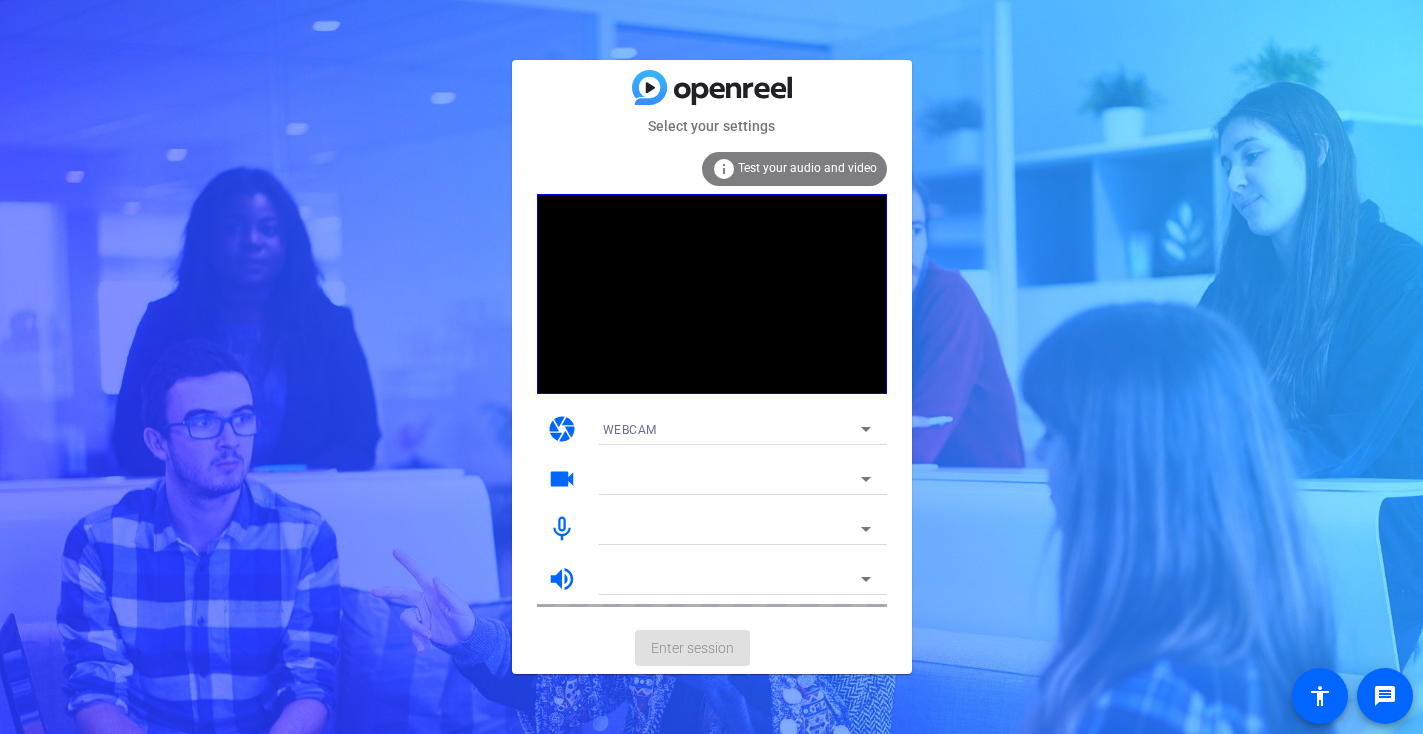 scroll, scrollTop: 0, scrollLeft: 0, axis: both 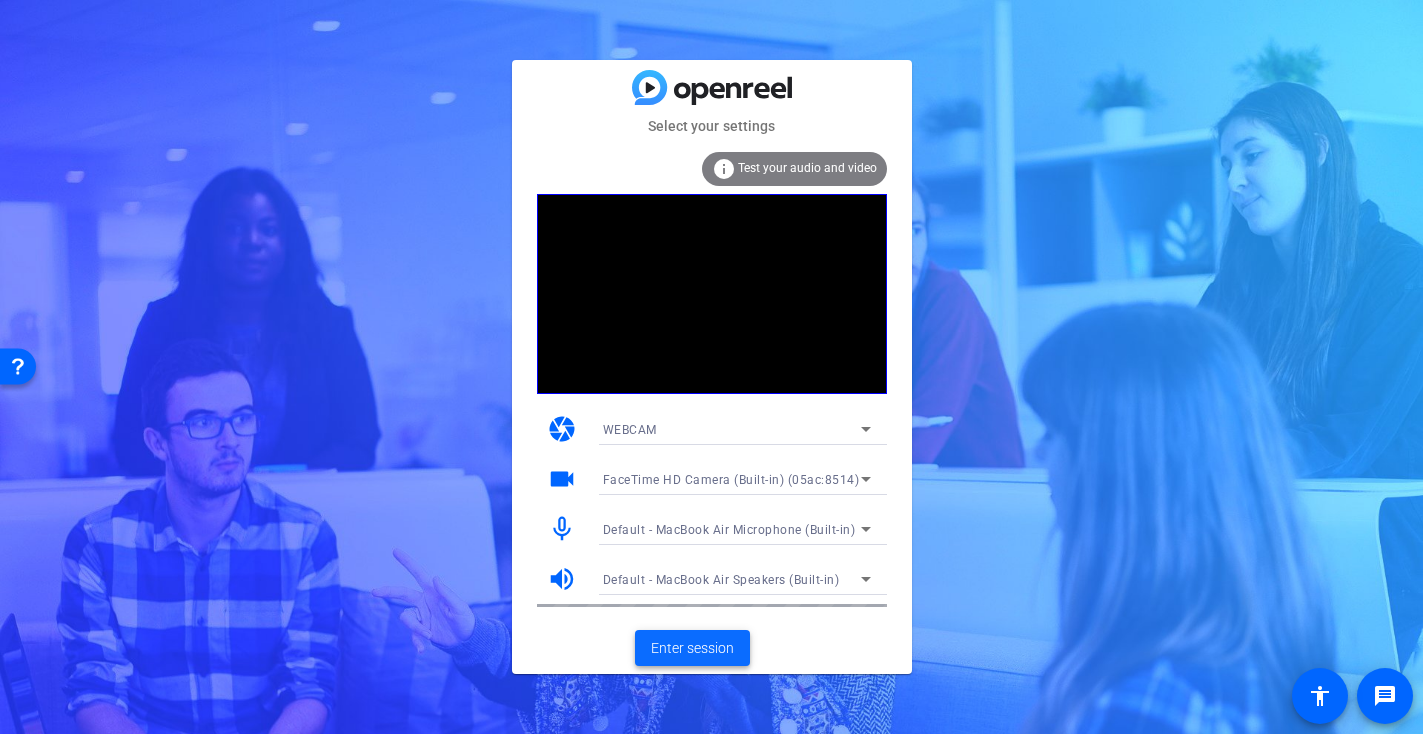 click on "Enter session" 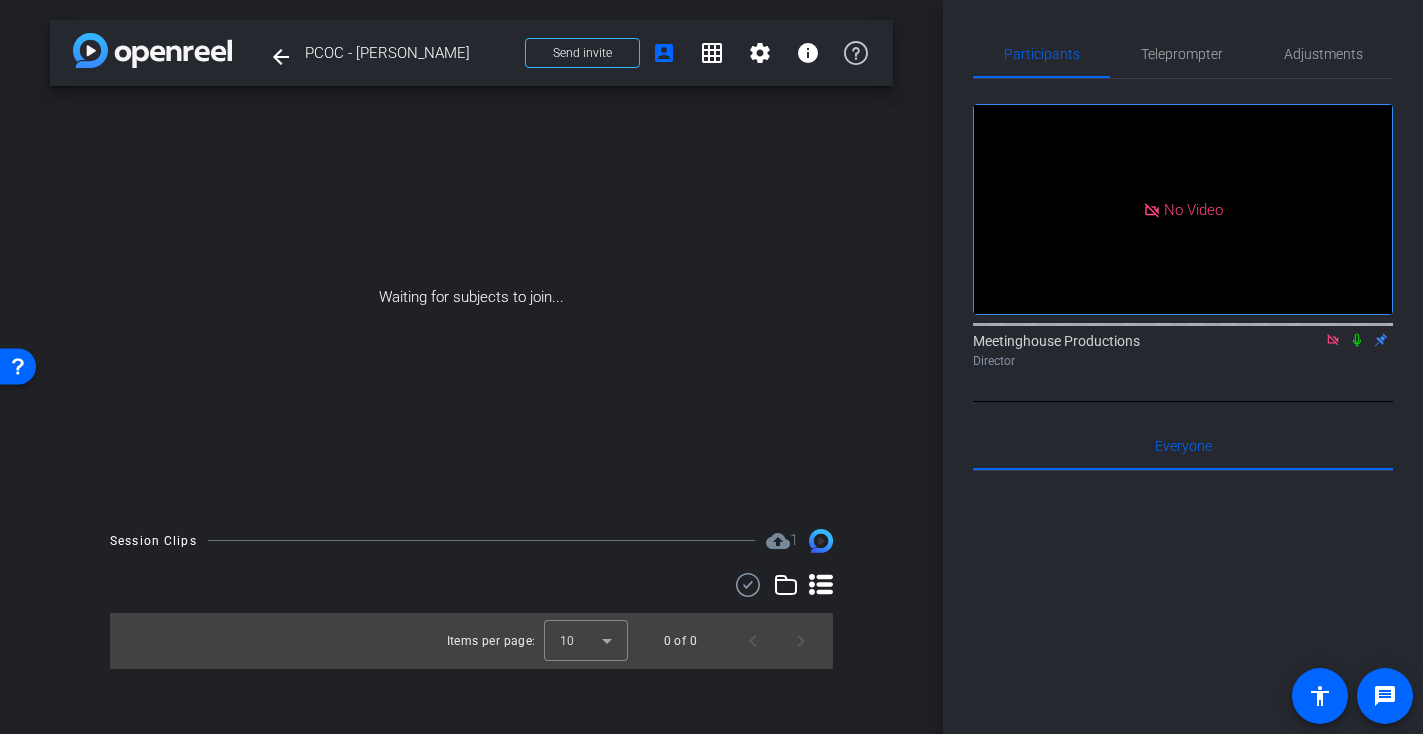 click 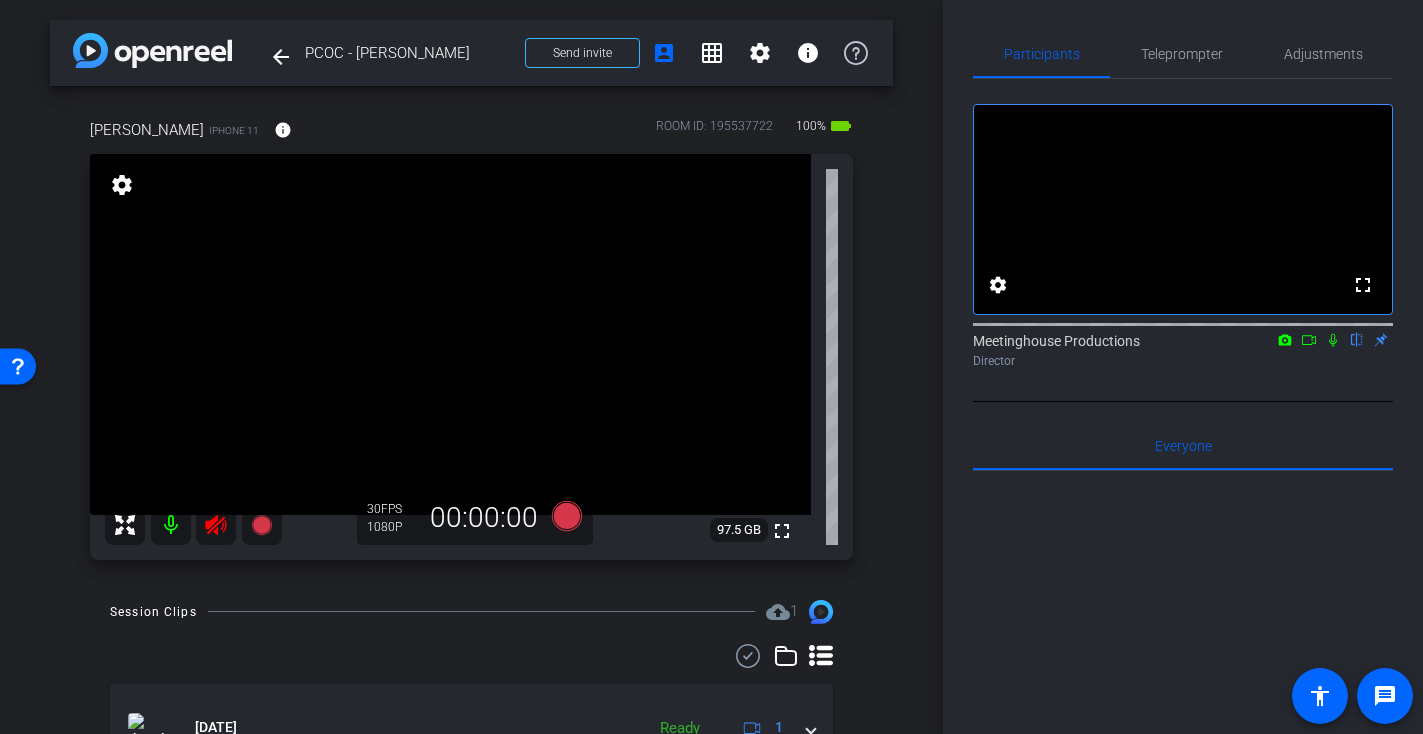 click 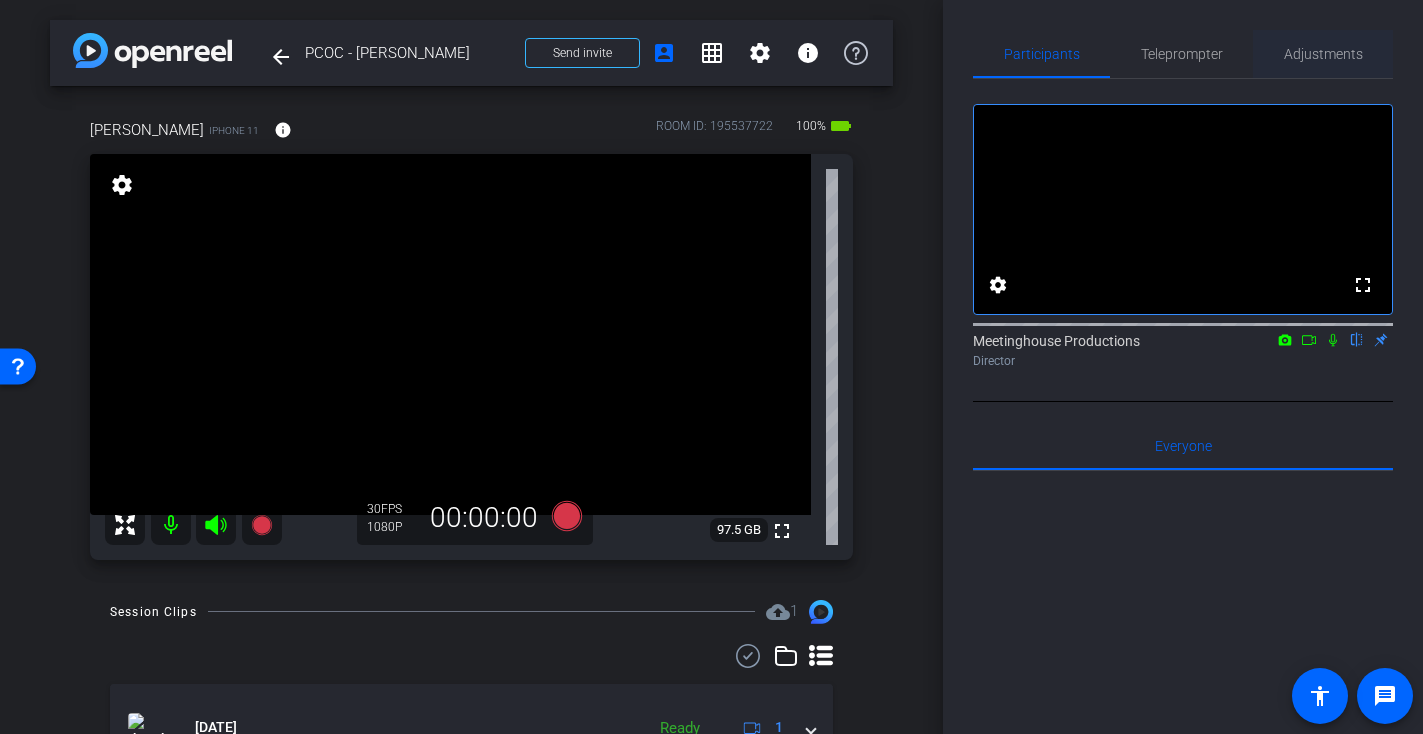 click on "Adjustments" at bounding box center (1323, 54) 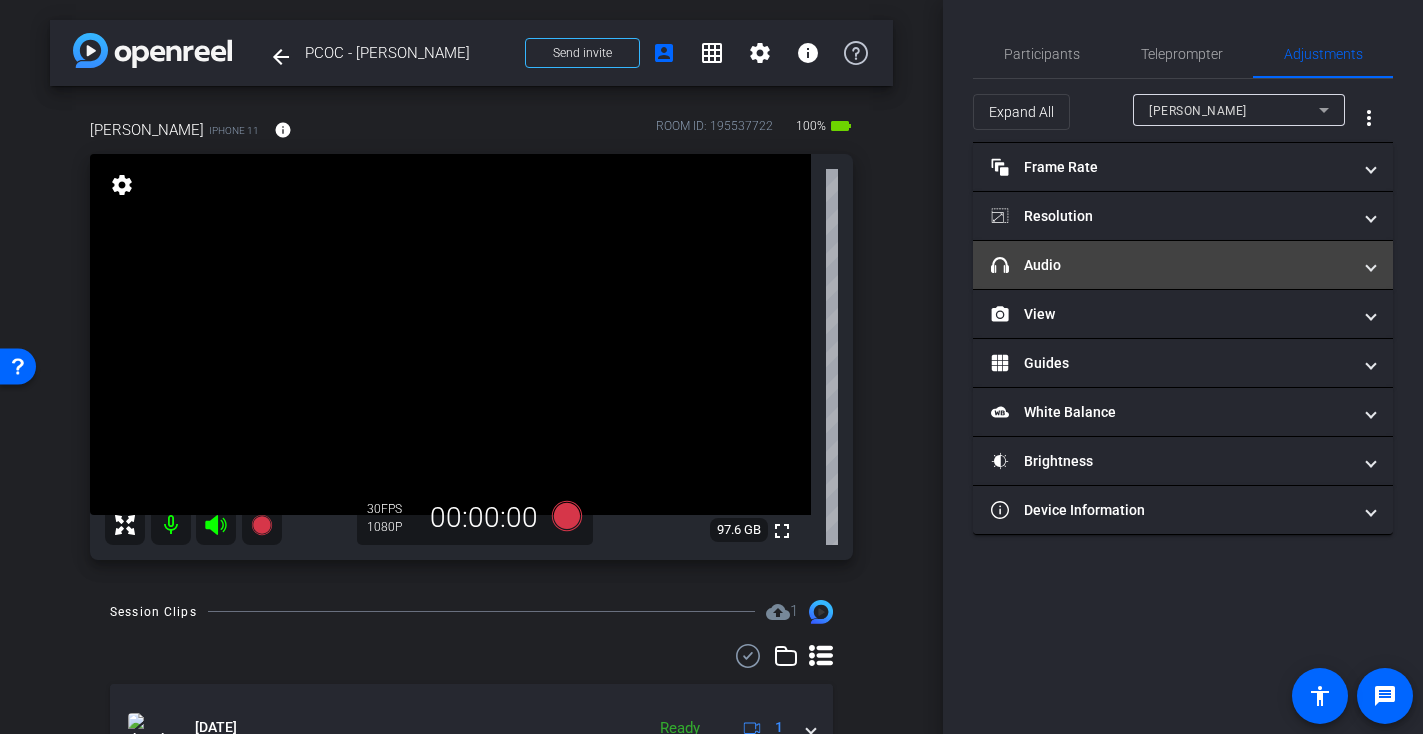 click on "headphone icon
Audio" at bounding box center [1171, 265] 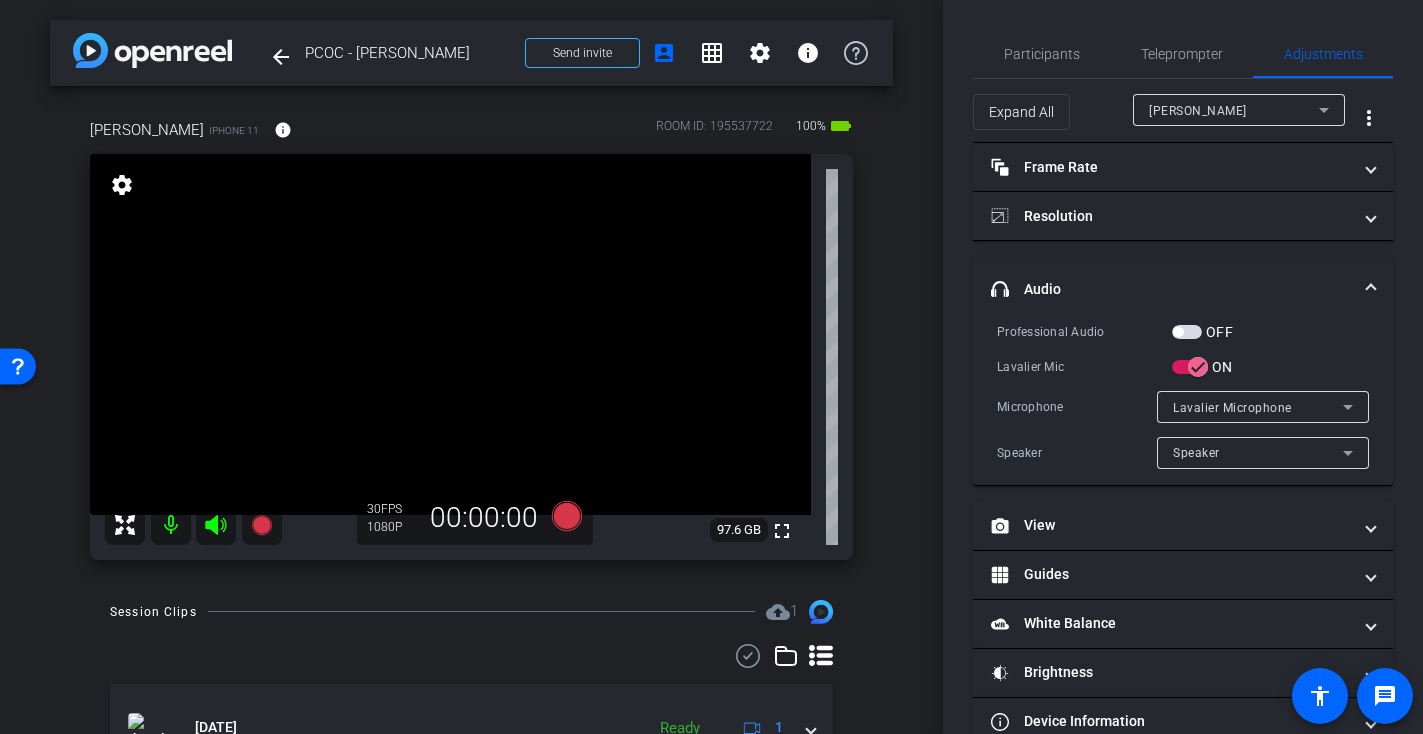 click at bounding box center (1187, 332) 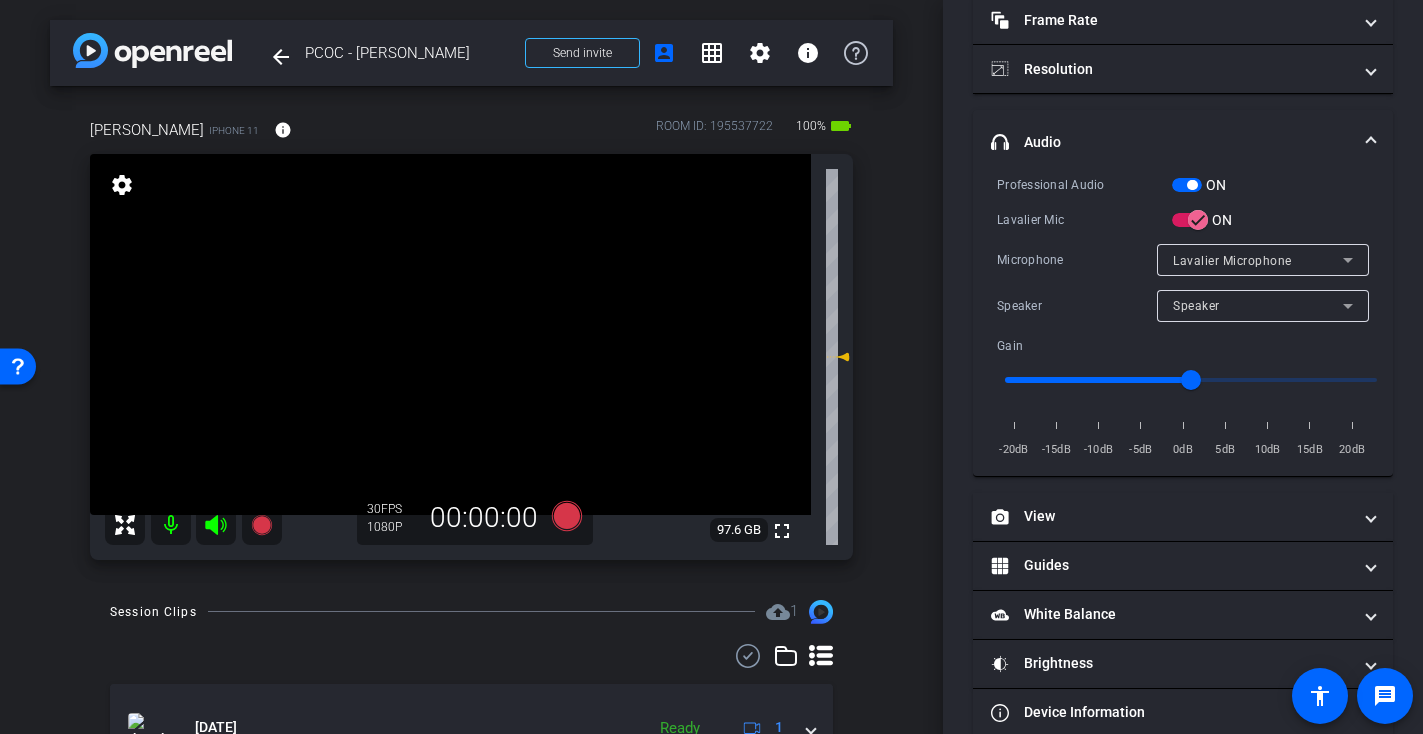 scroll, scrollTop: 150, scrollLeft: 0, axis: vertical 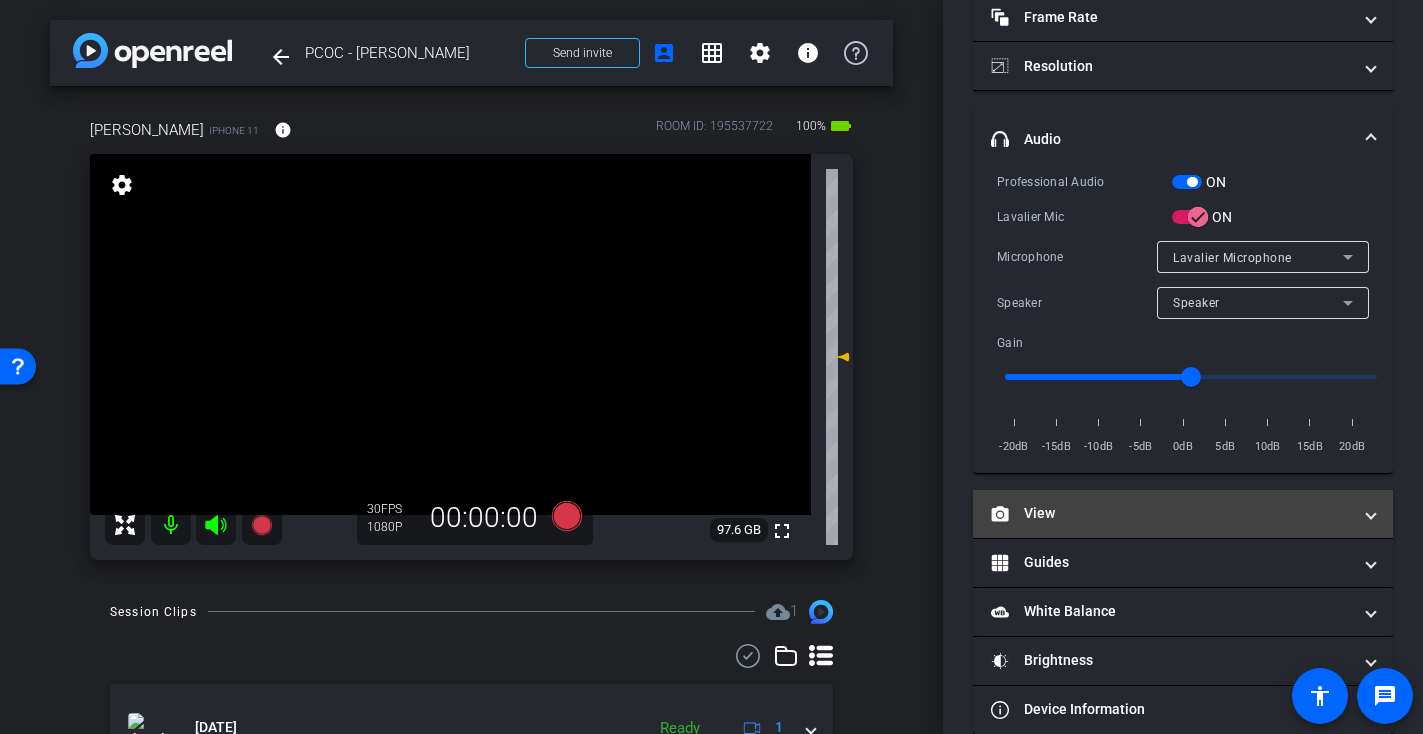 click on "View" at bounding box center [1171, 513] 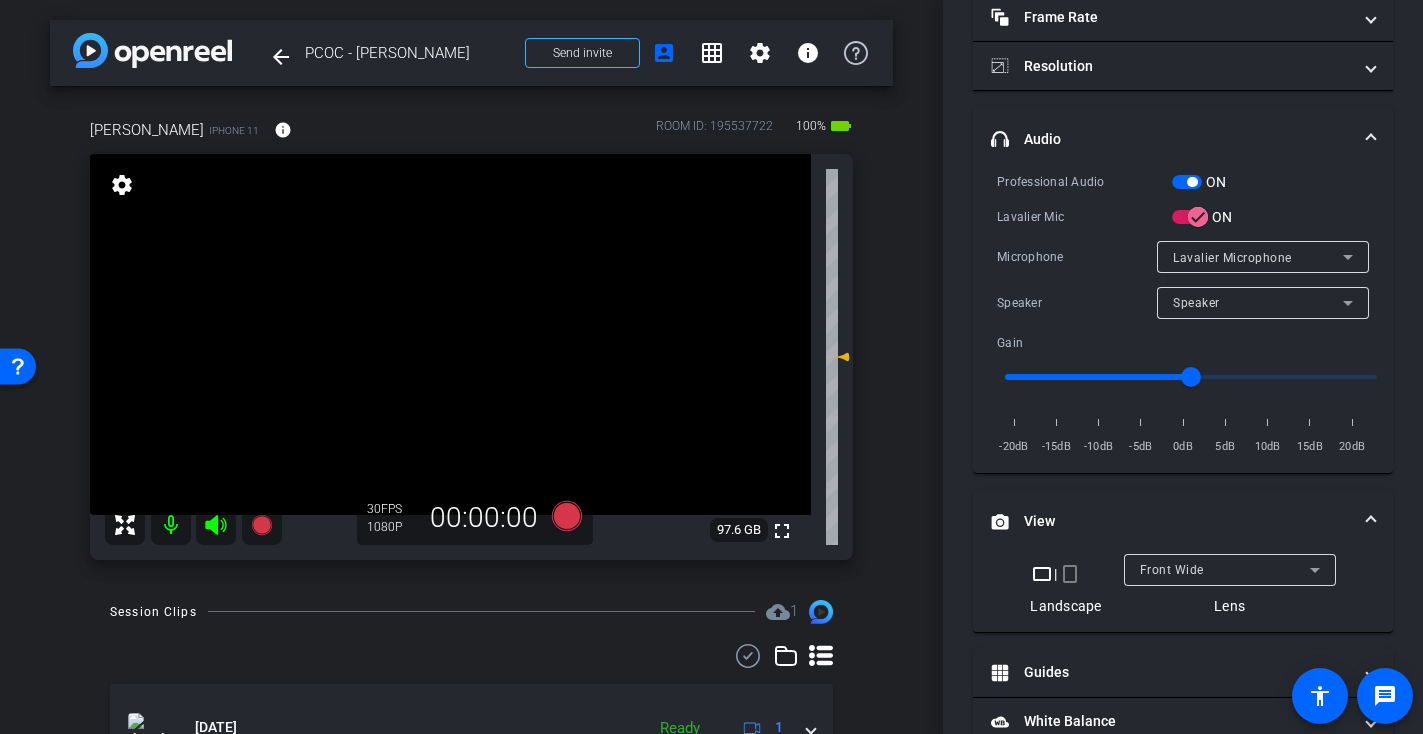 click on "Front Wide" at bounding box center (1172, 570) 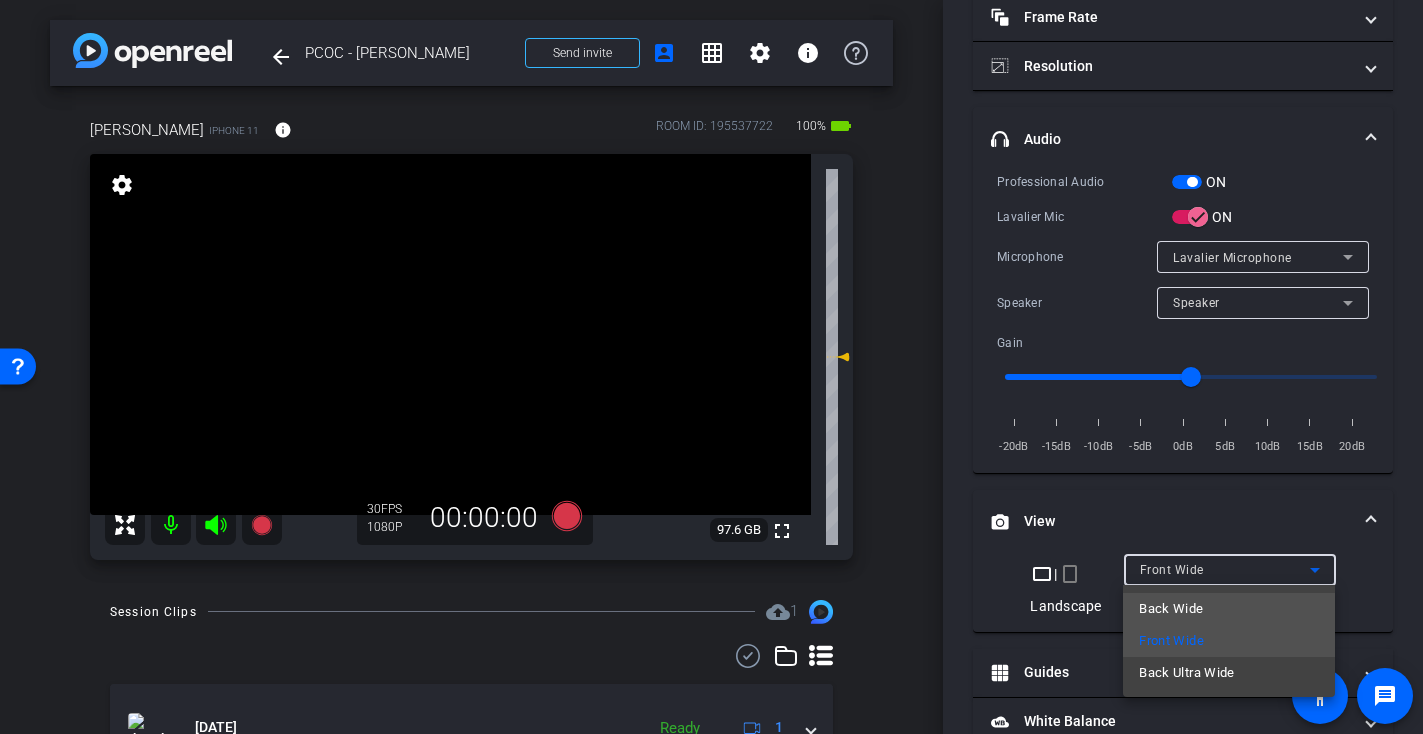 click on "Back Wide" at bounding box center [1171, 609] 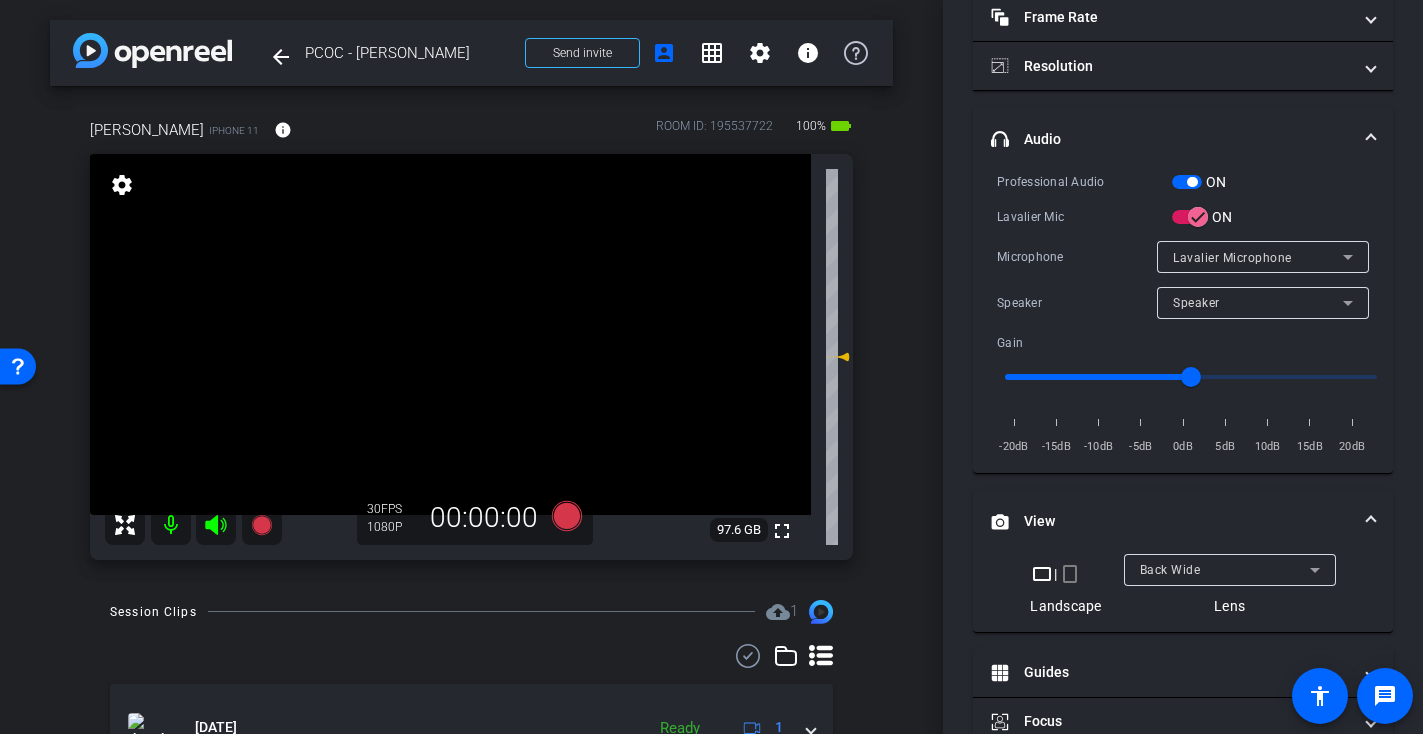 scroll, scrollTop: 60, scrollLeft: 0, axis: vertical 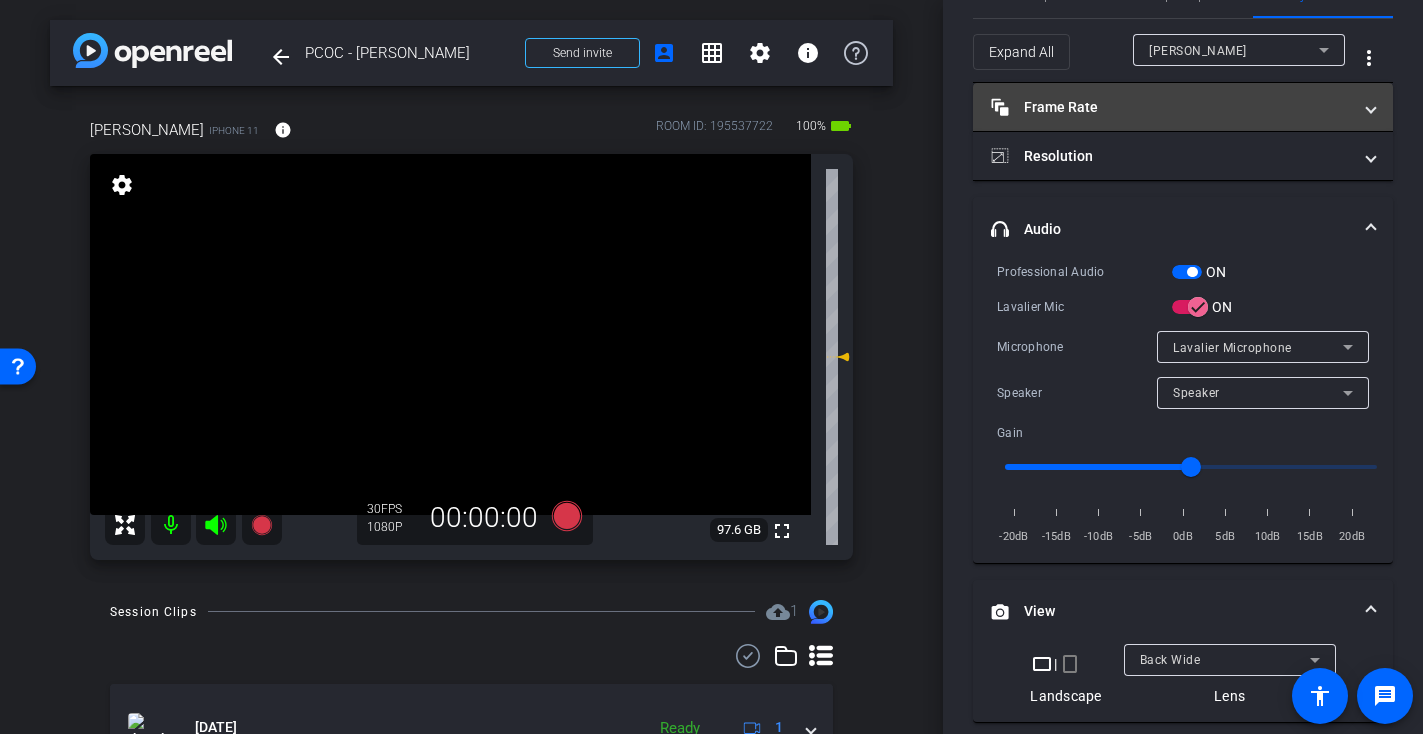 click on "Frame Rate
Frame Rate" at bounding box center [1171, 107] 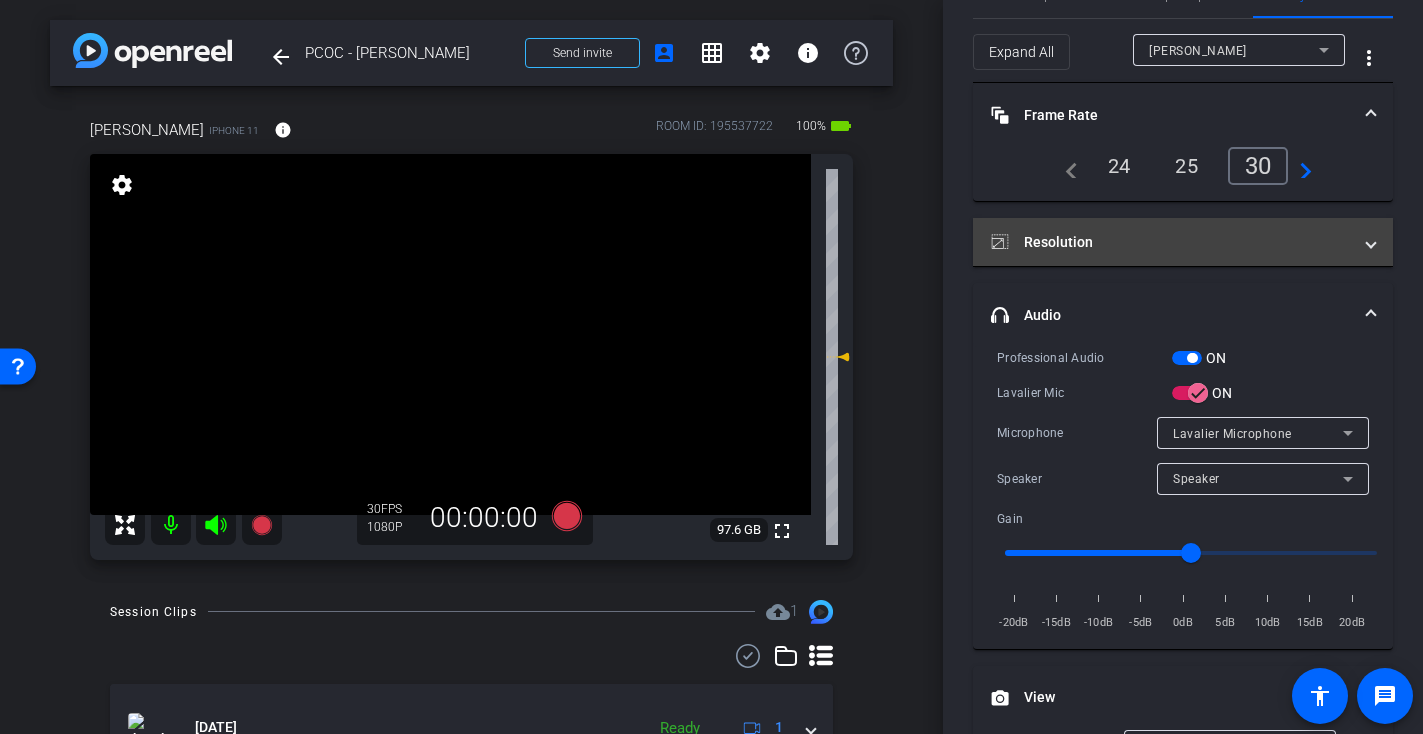 click on "Resolution" at bounding box center [1171, 242] 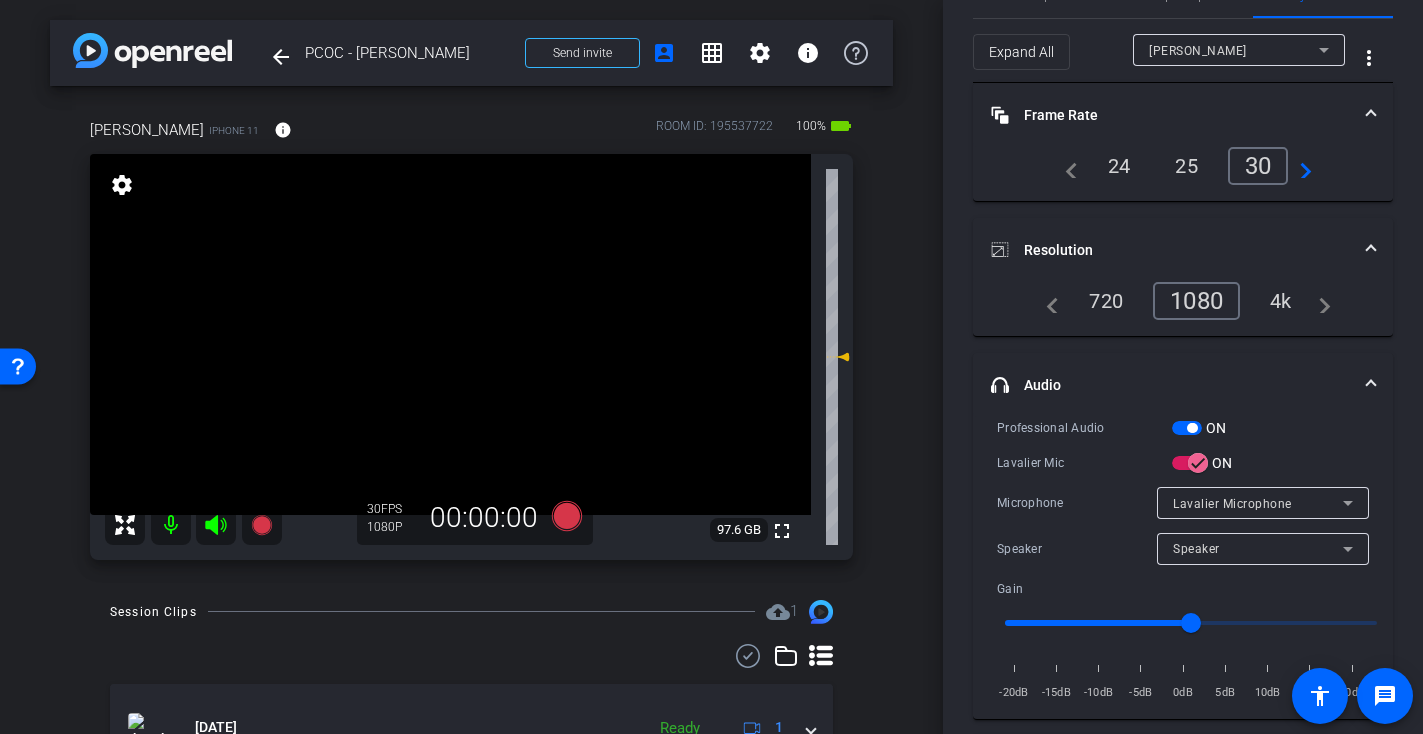 click on "4k" at bounding box center [1281, 301] 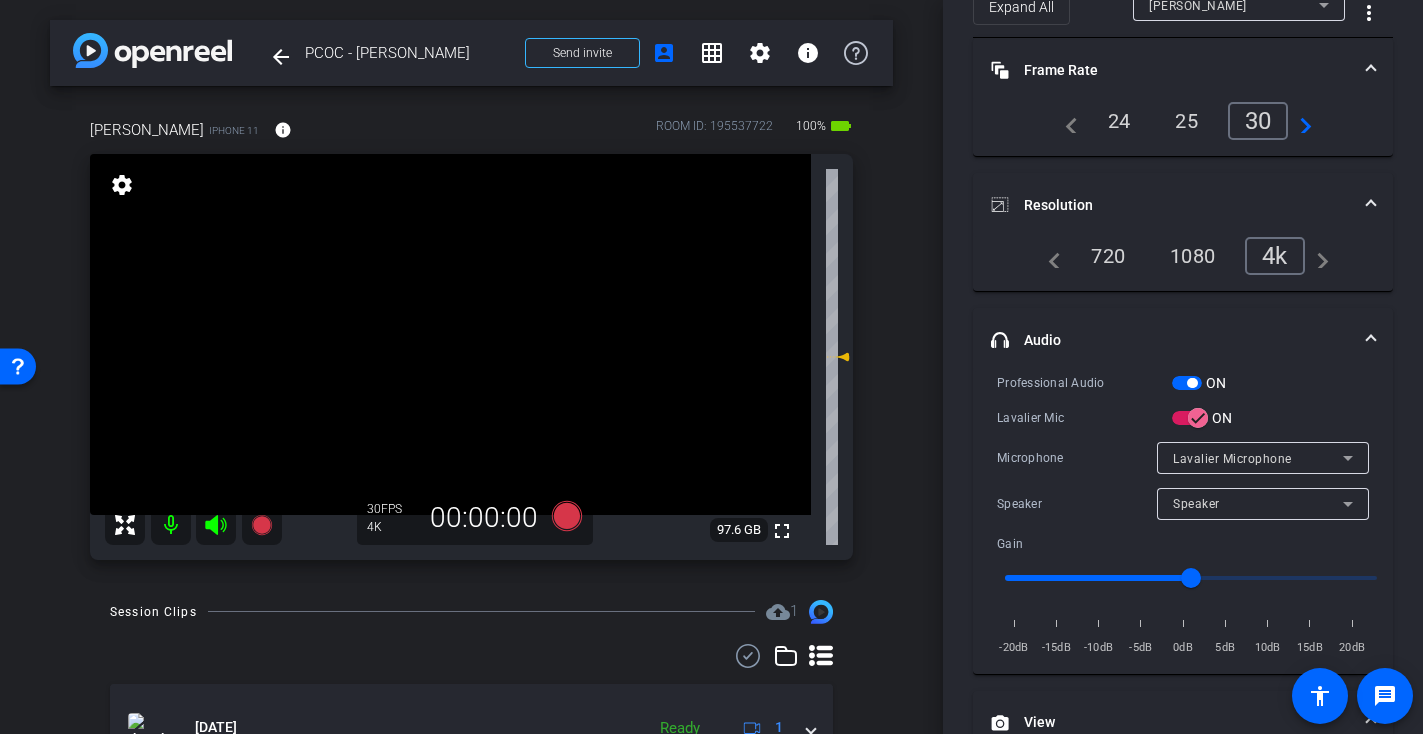 scroll, scrollTop: 60, scrollLeft: 0, axis: vertical 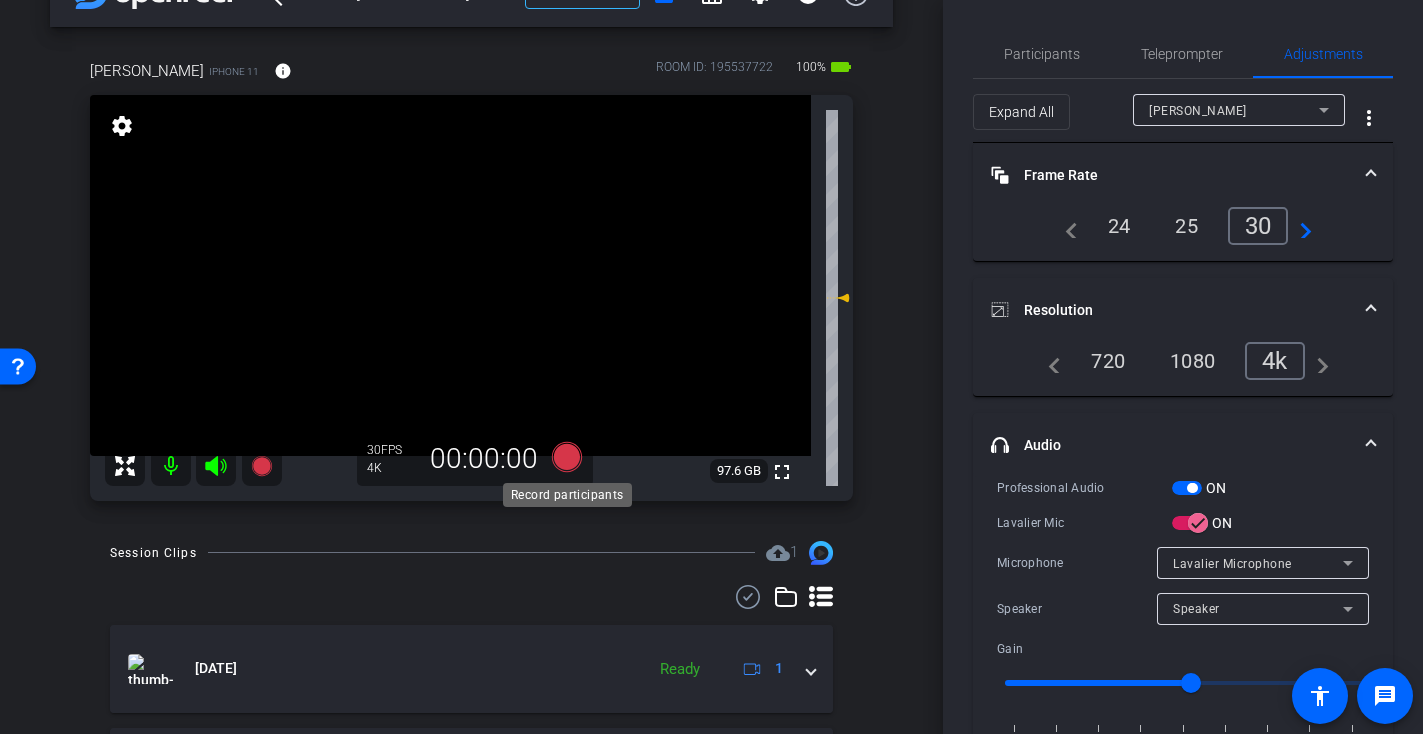 click 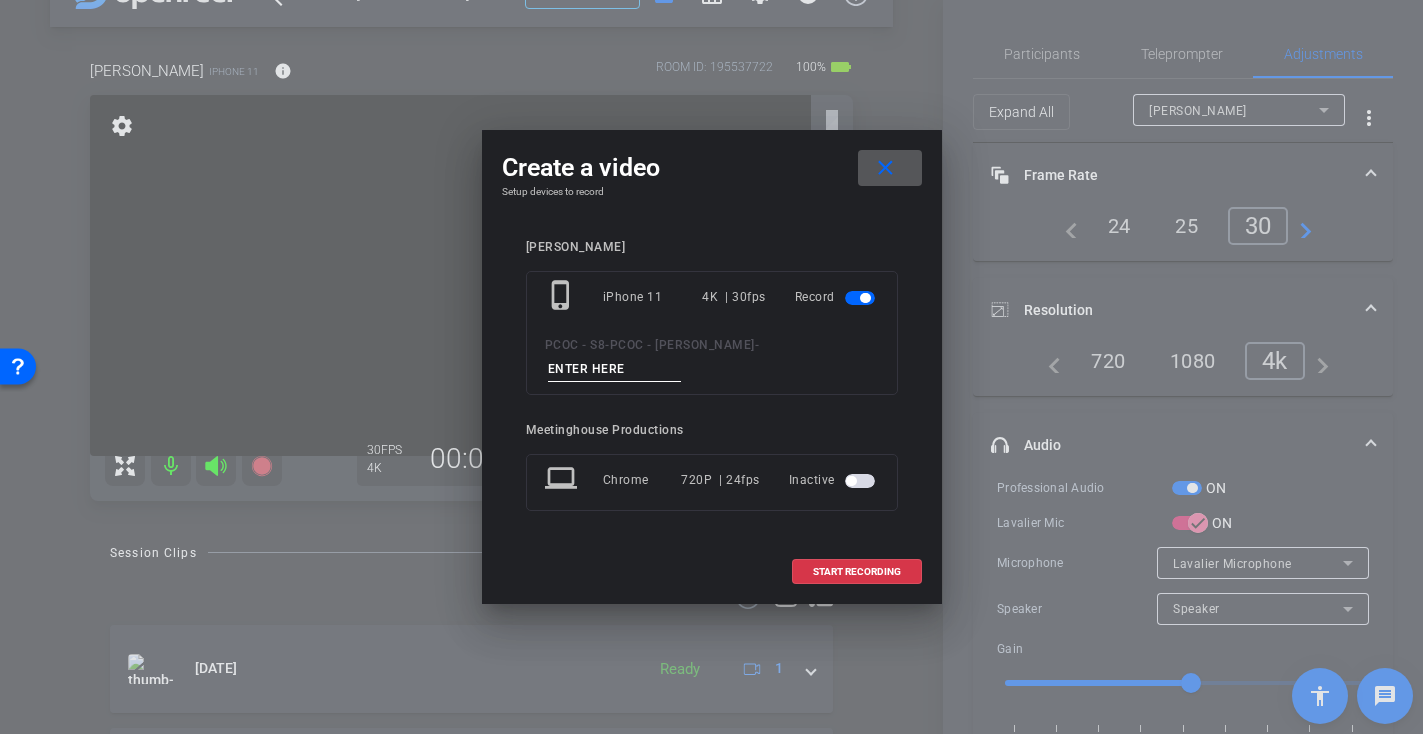 click at bounding box center (615, 369) 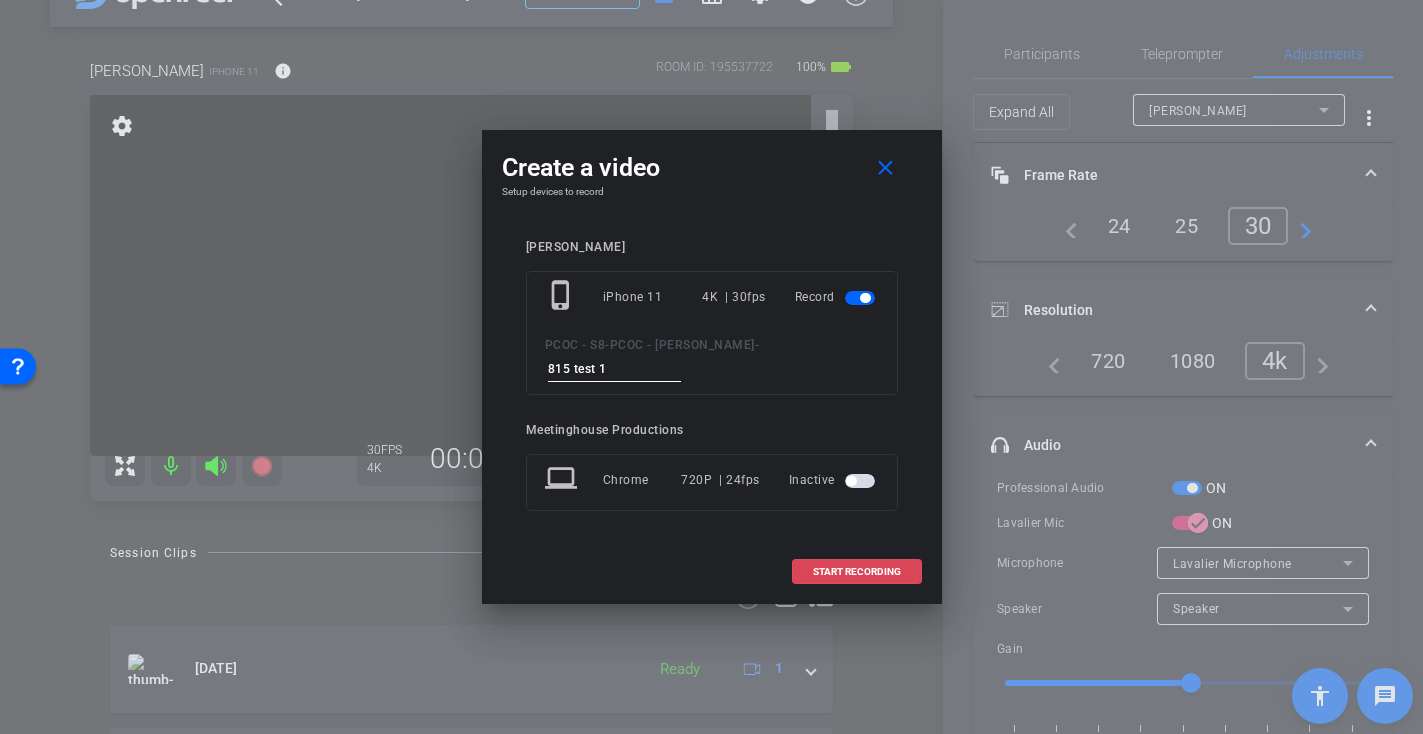 type on "815 test 1" 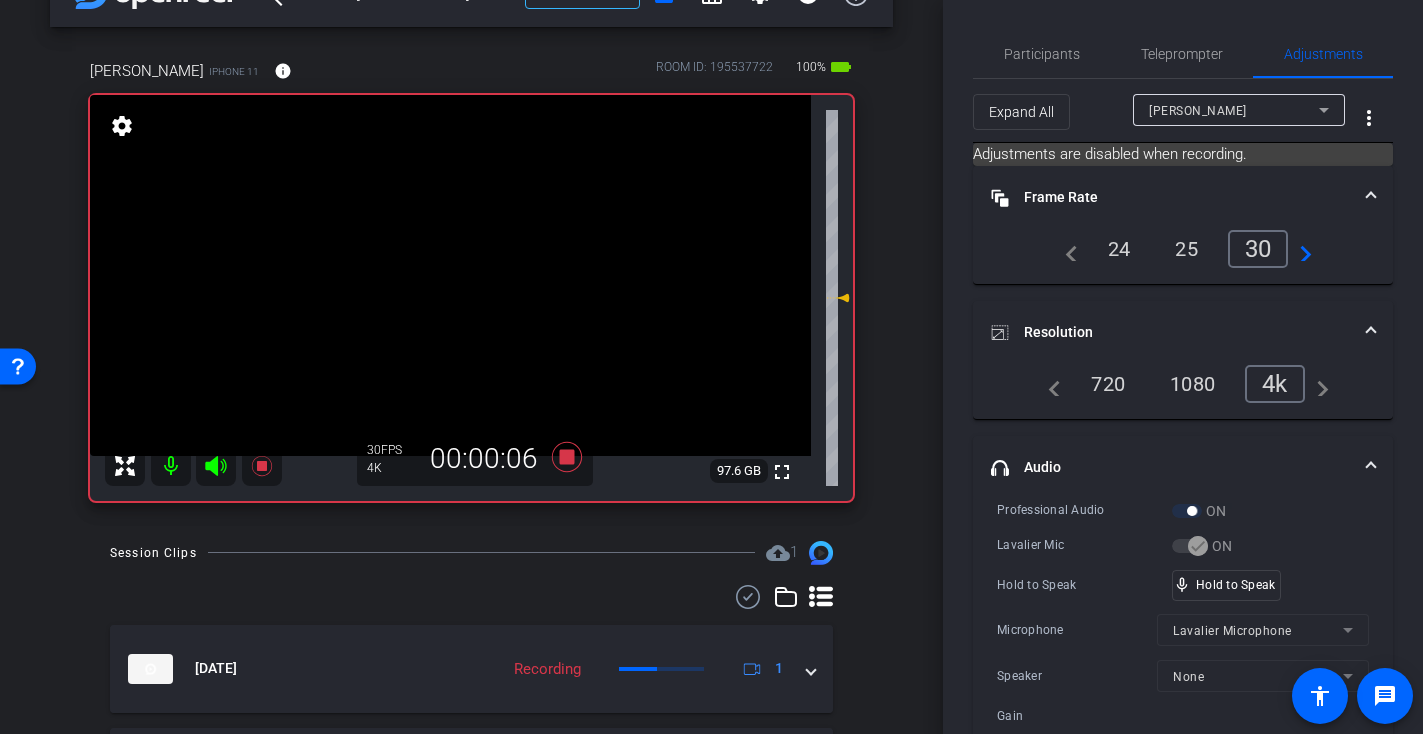 click at bounding box center [450, 275] 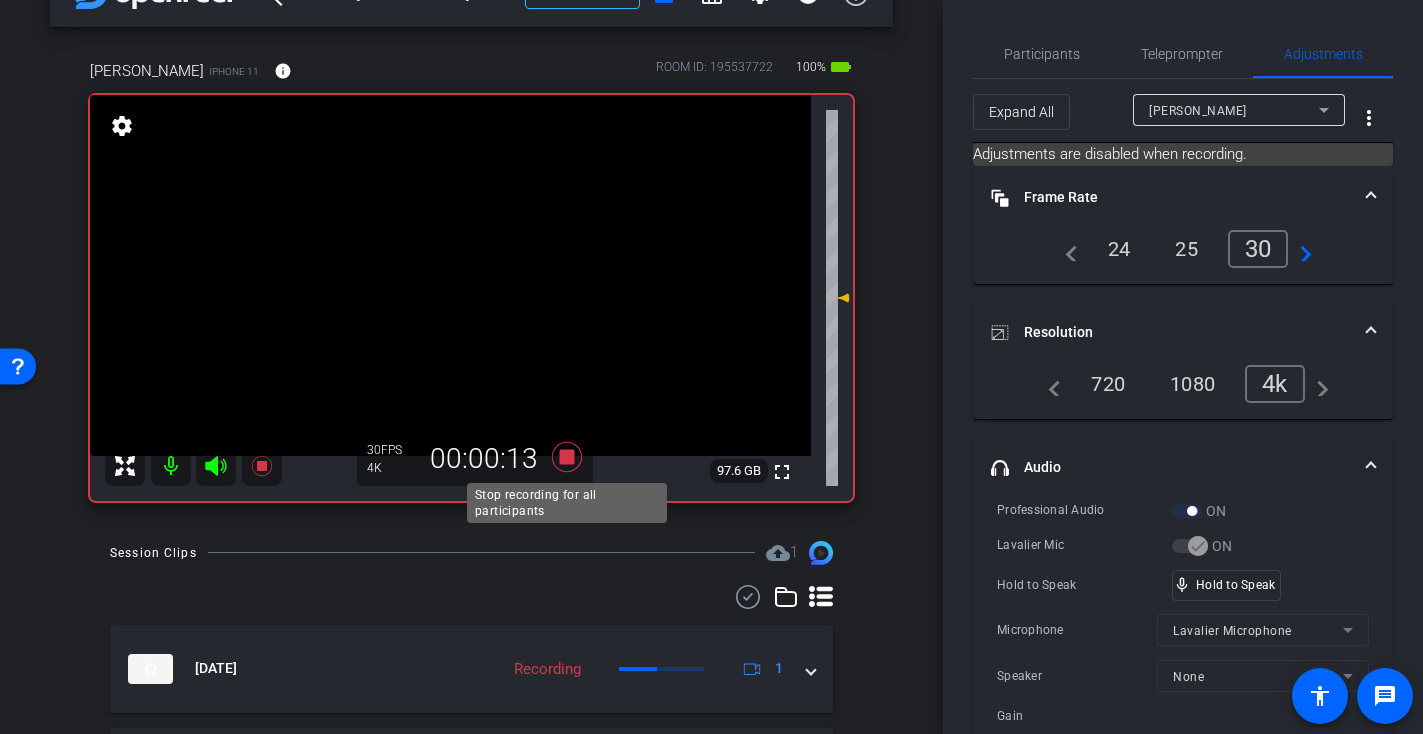 click 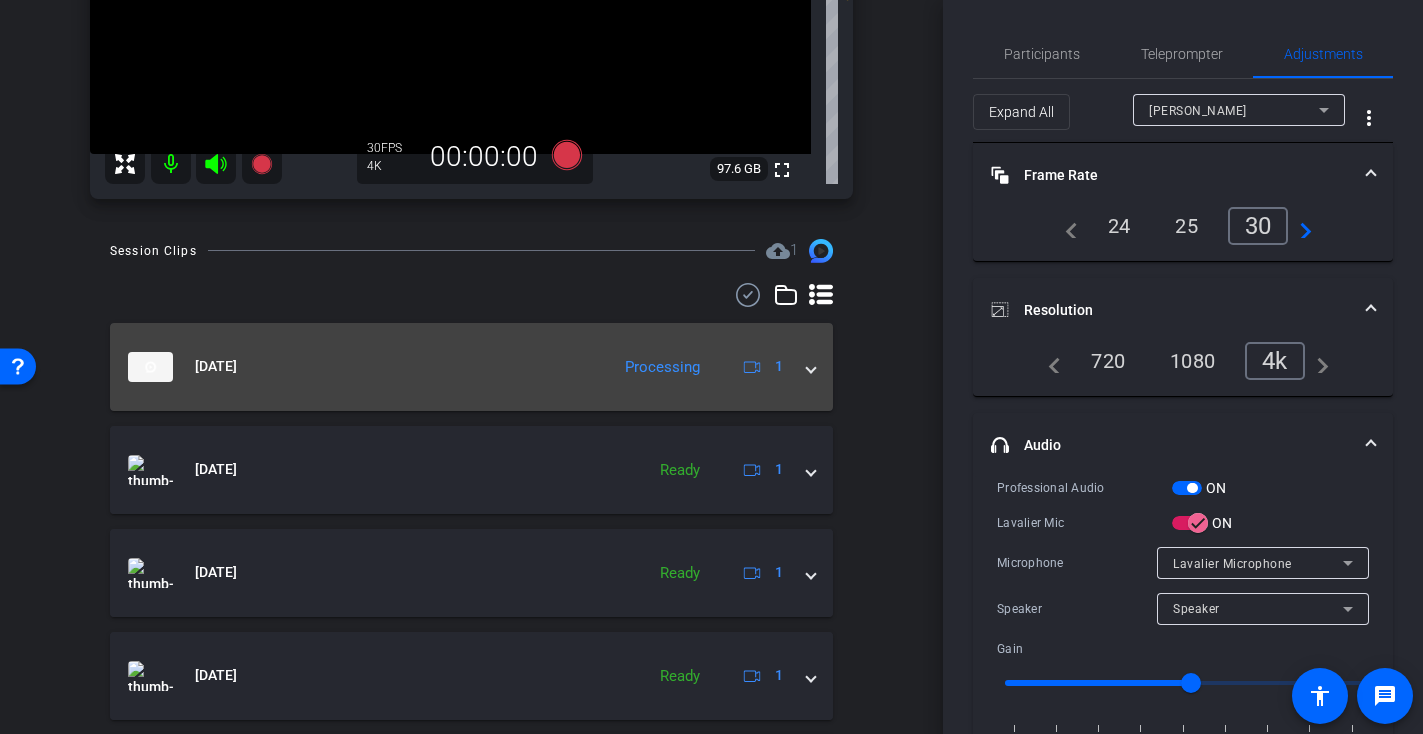 scroll, scrollTop: 371, scrollLeft: 0, axis: vertical 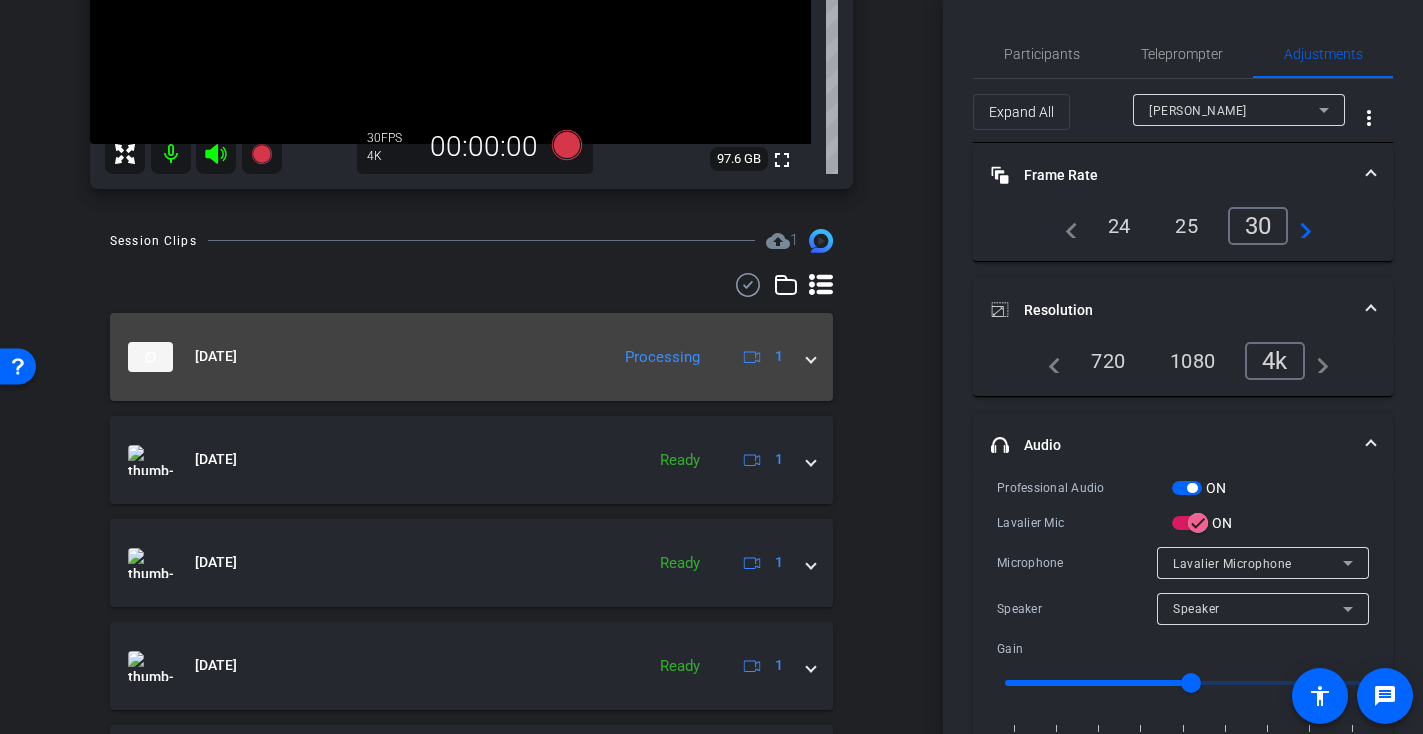 click on "[DATE]   Processing
1" at bounding box center [467, 357] 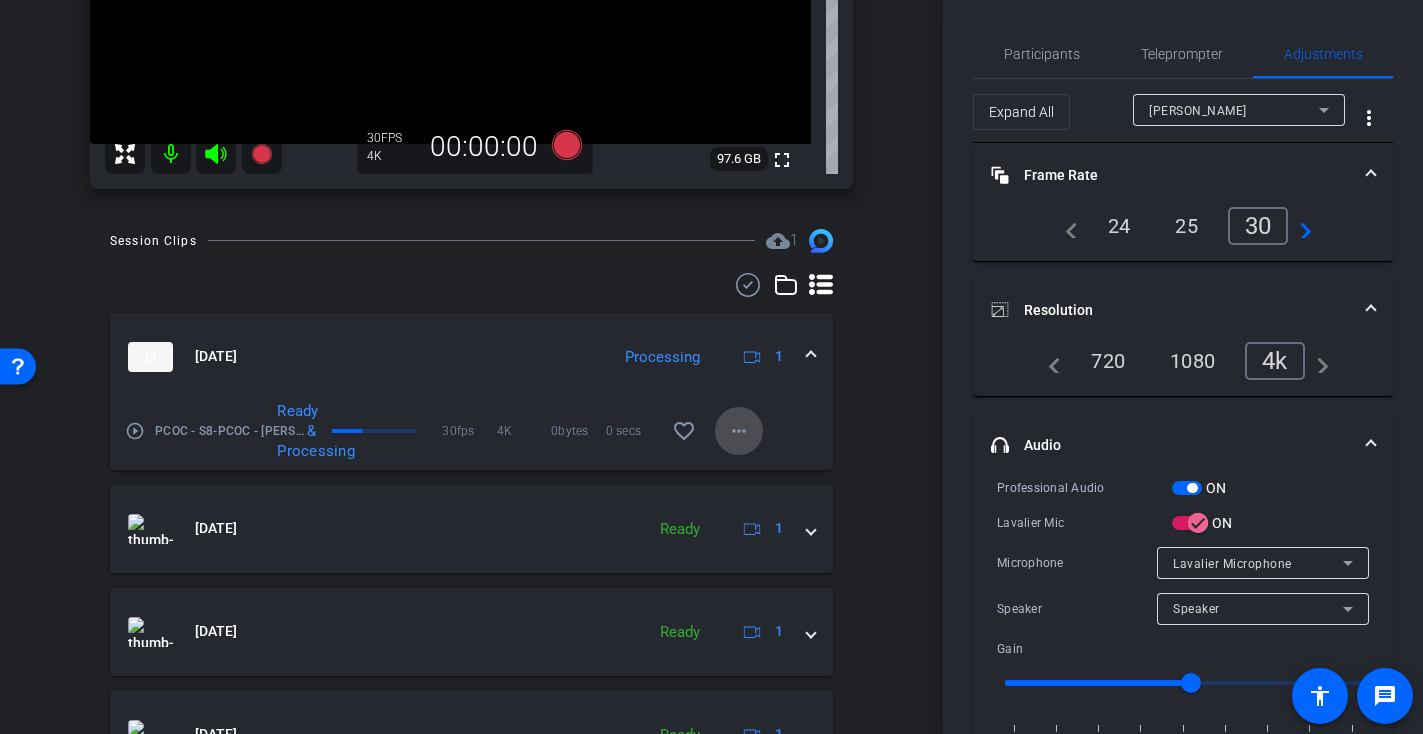 click on "more_horiz" at bounding box center (739, 431) 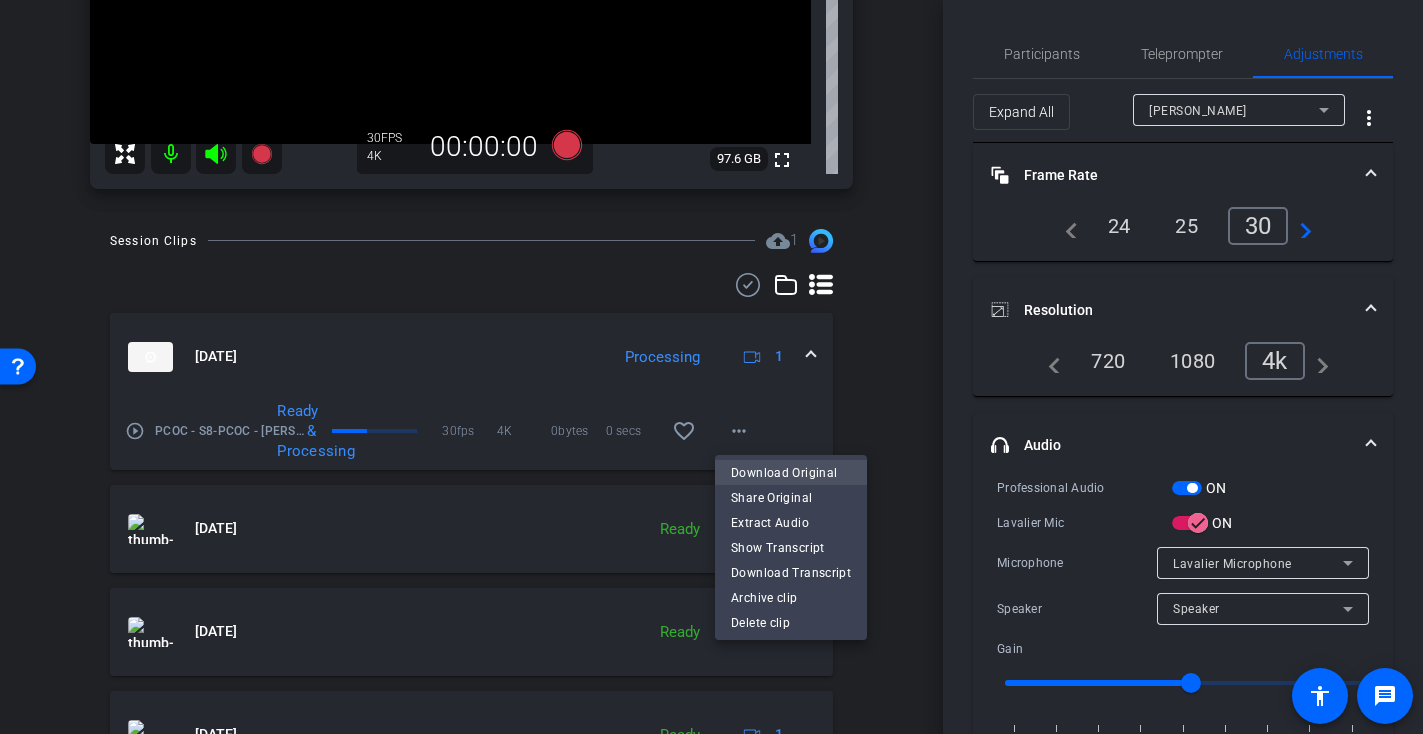 click on "Download Original" at bounding box center (791, 473) 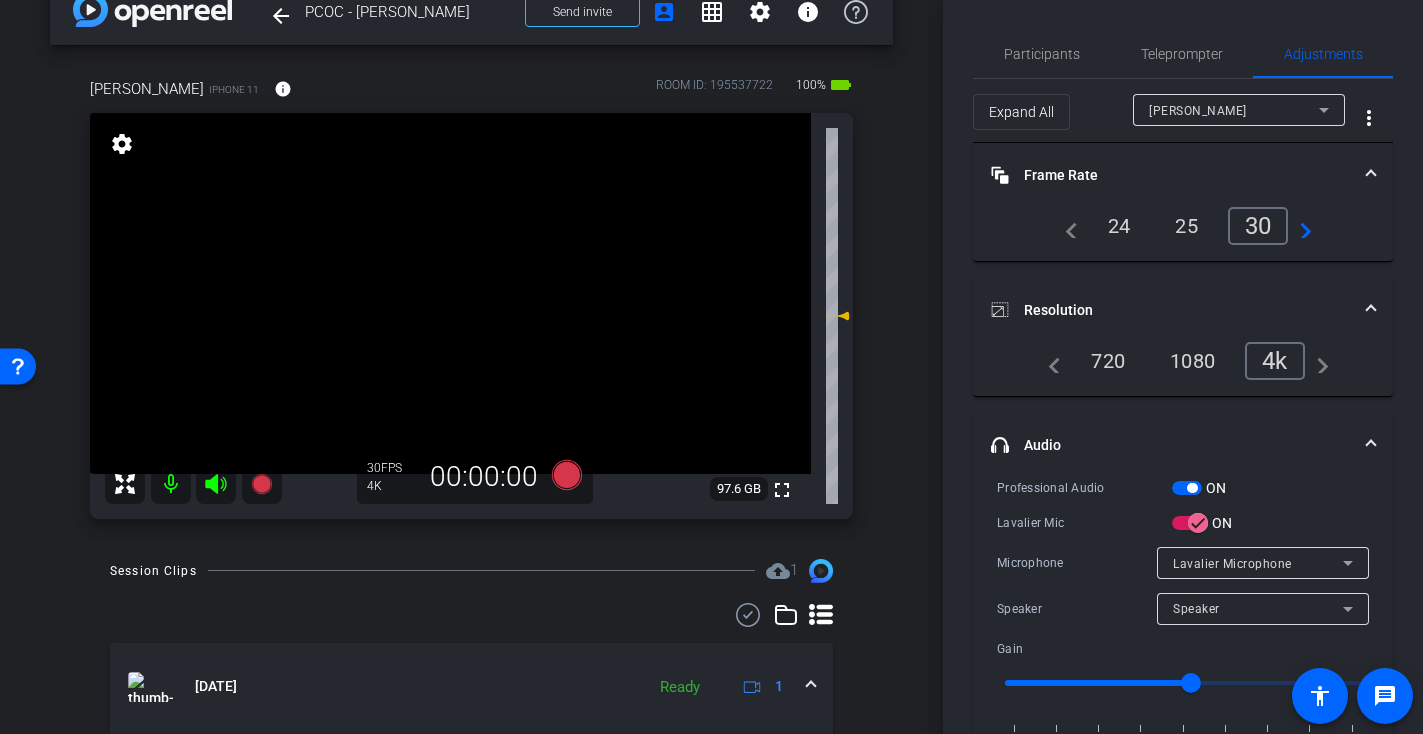 scroll, scrollTop: 0, scrollLeft: 0, axis: both 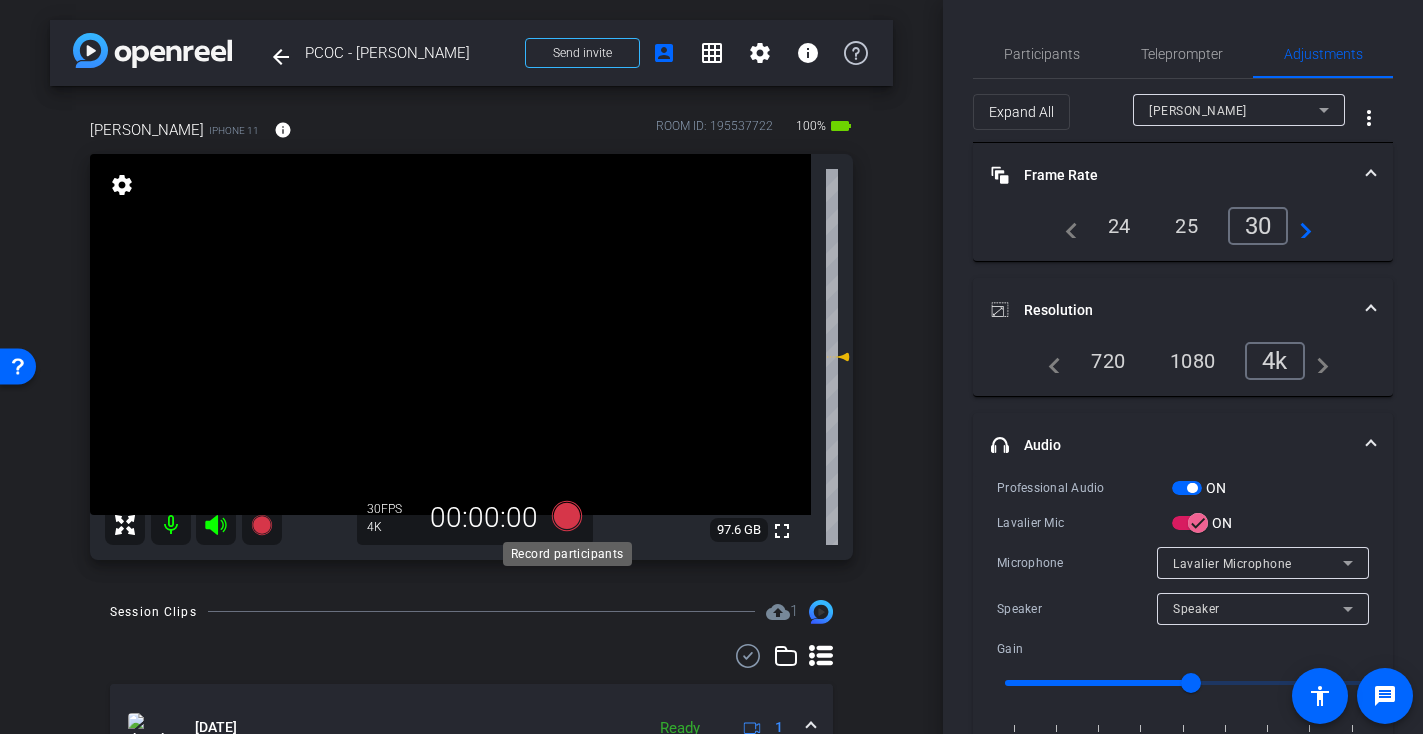 click 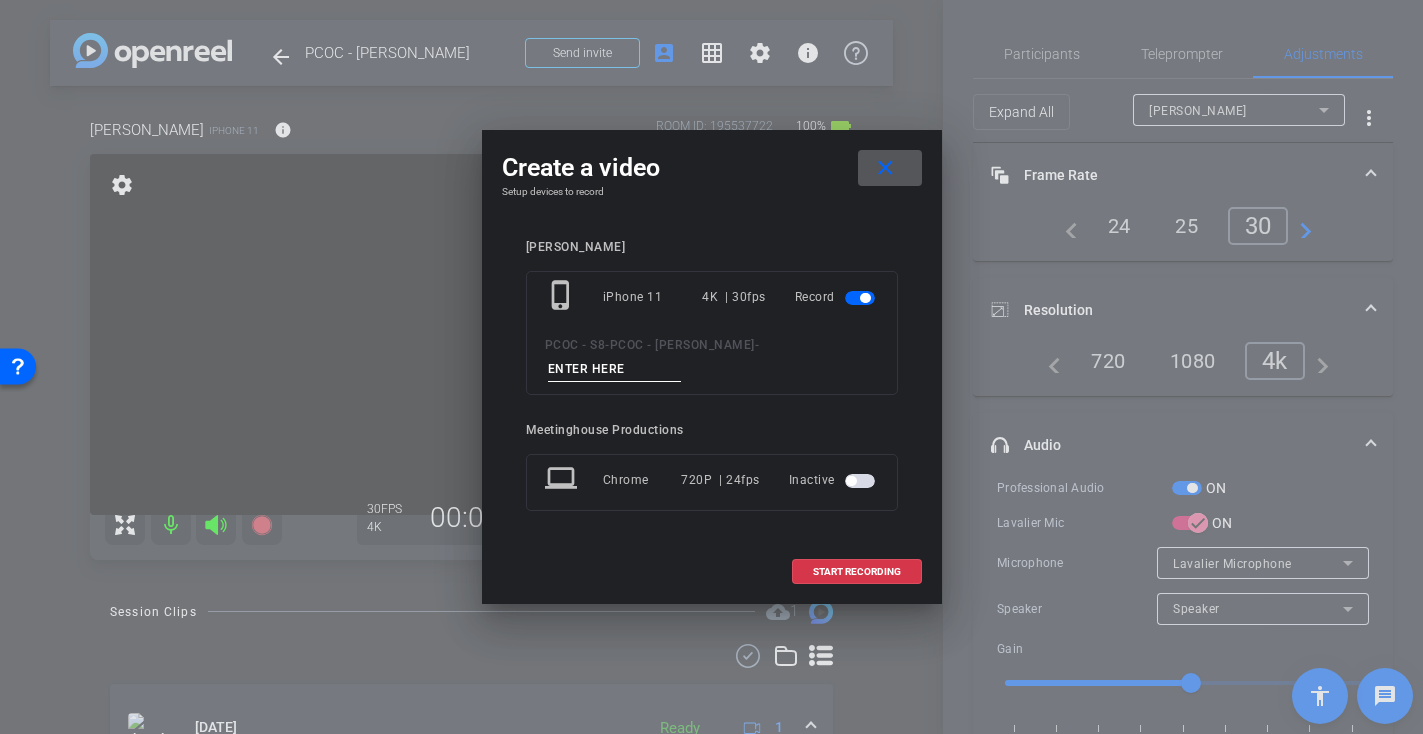 click at bounding box center [615, 369] 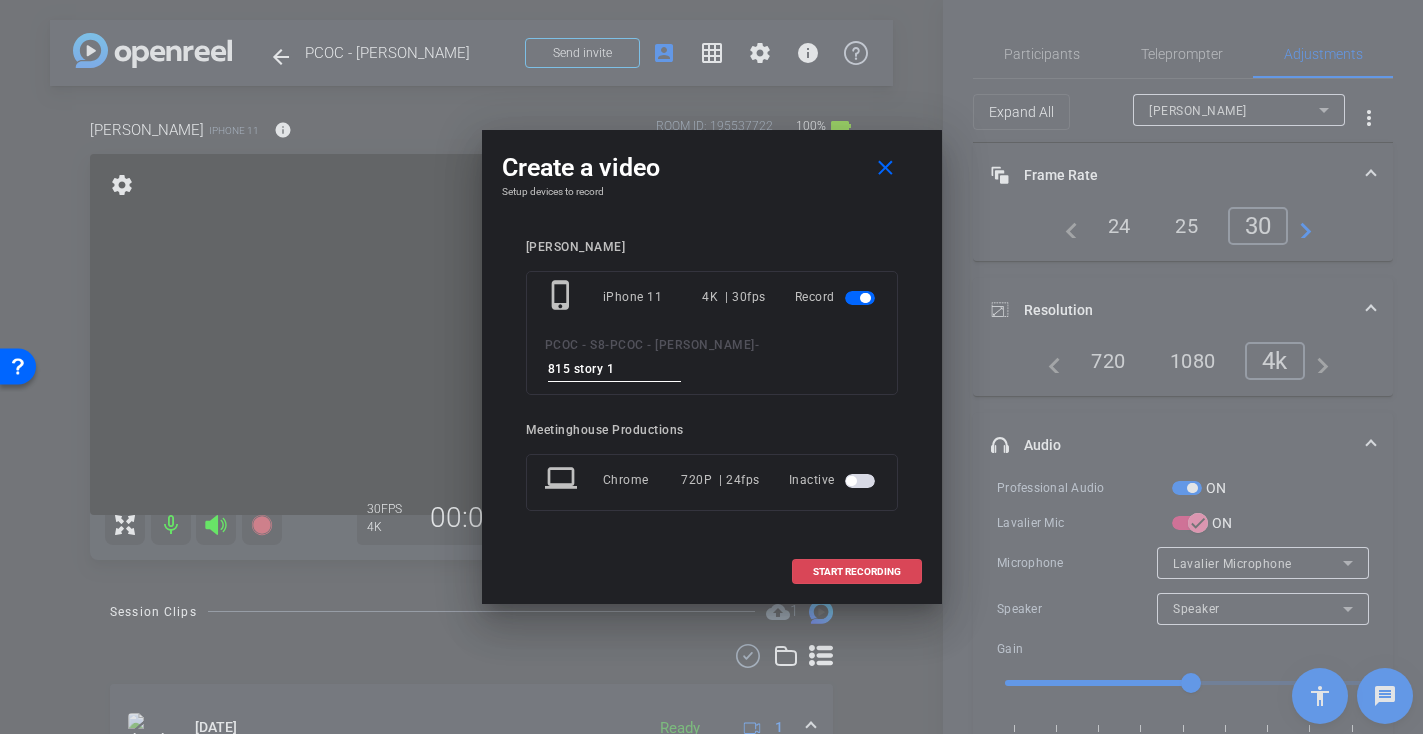 type on "815 story 1" 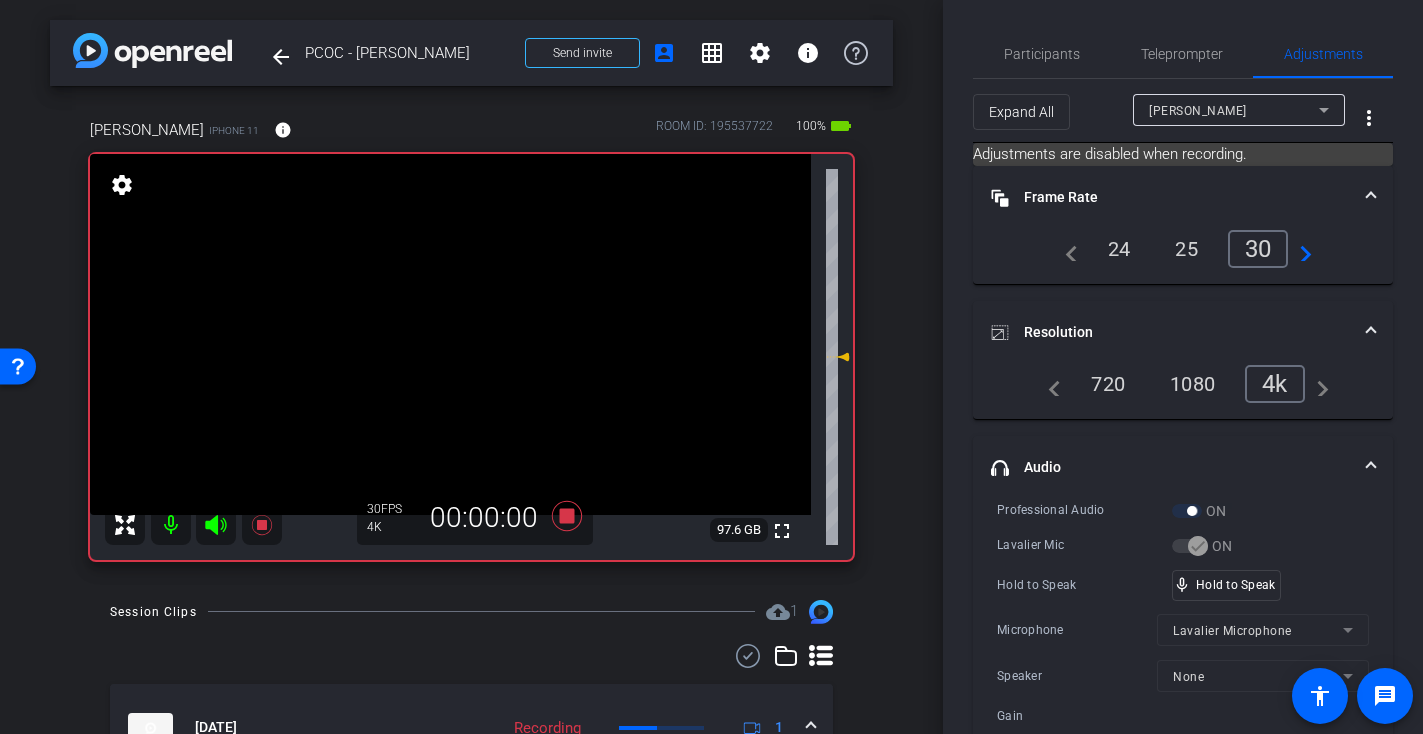 scroll, scrollTop: 42, scrollLeft: 0, axis: vertical 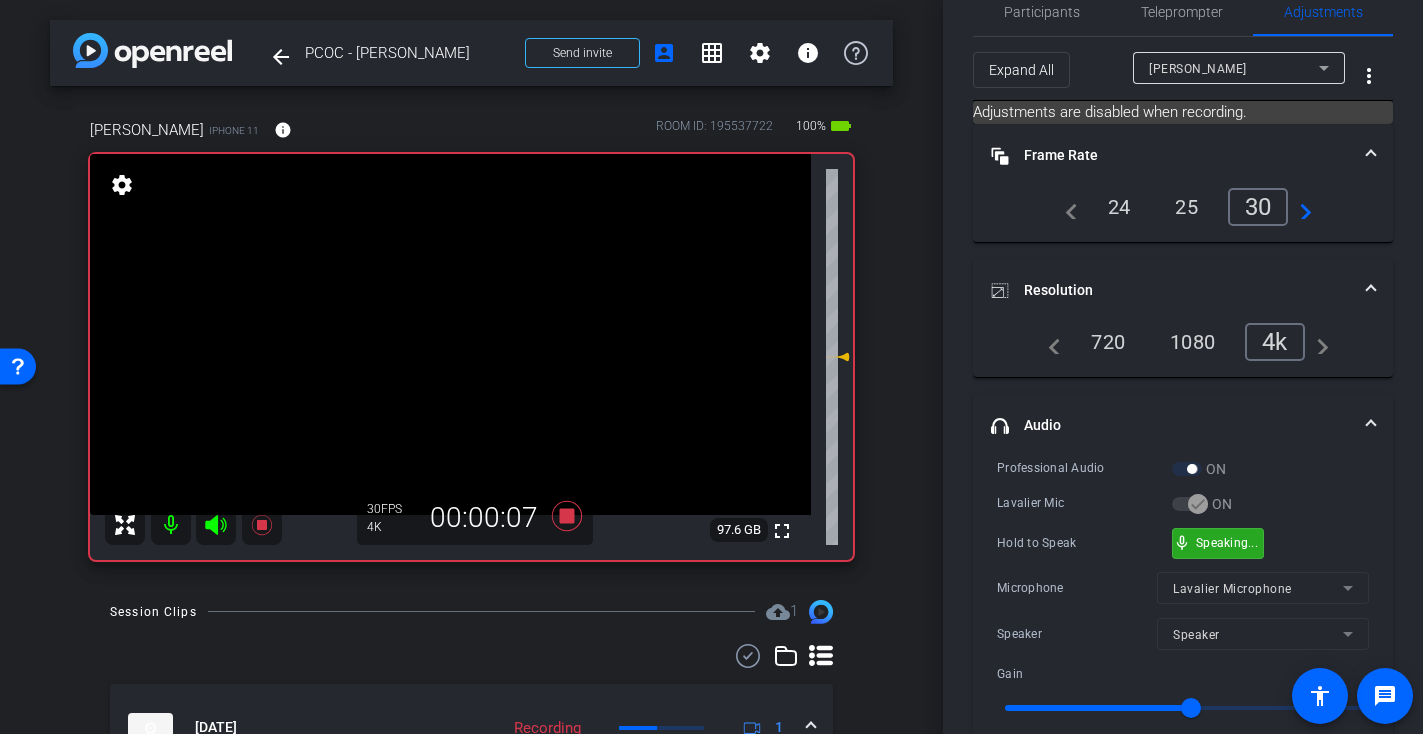 click on "mic_none Speaking..." at bounding box center (1218, 543) 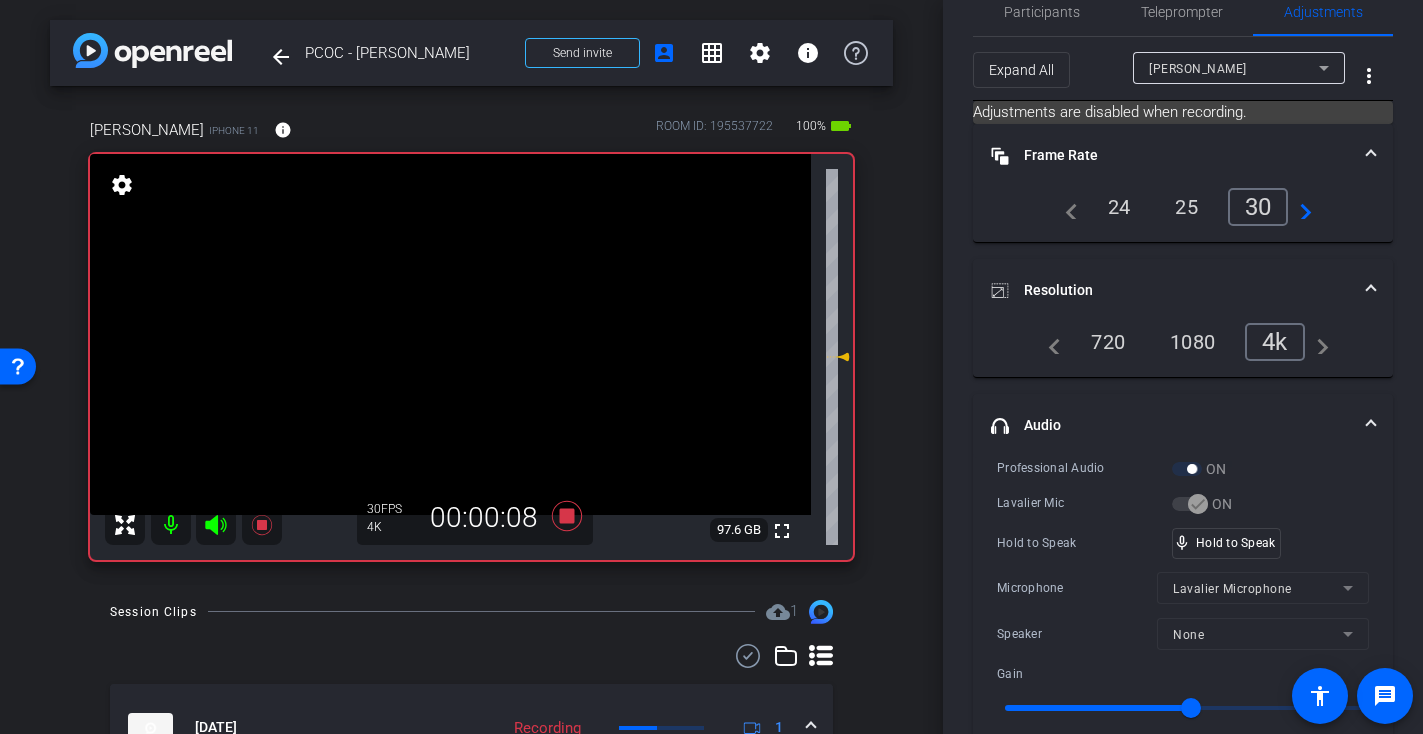 click at bounding box center (450, 334) 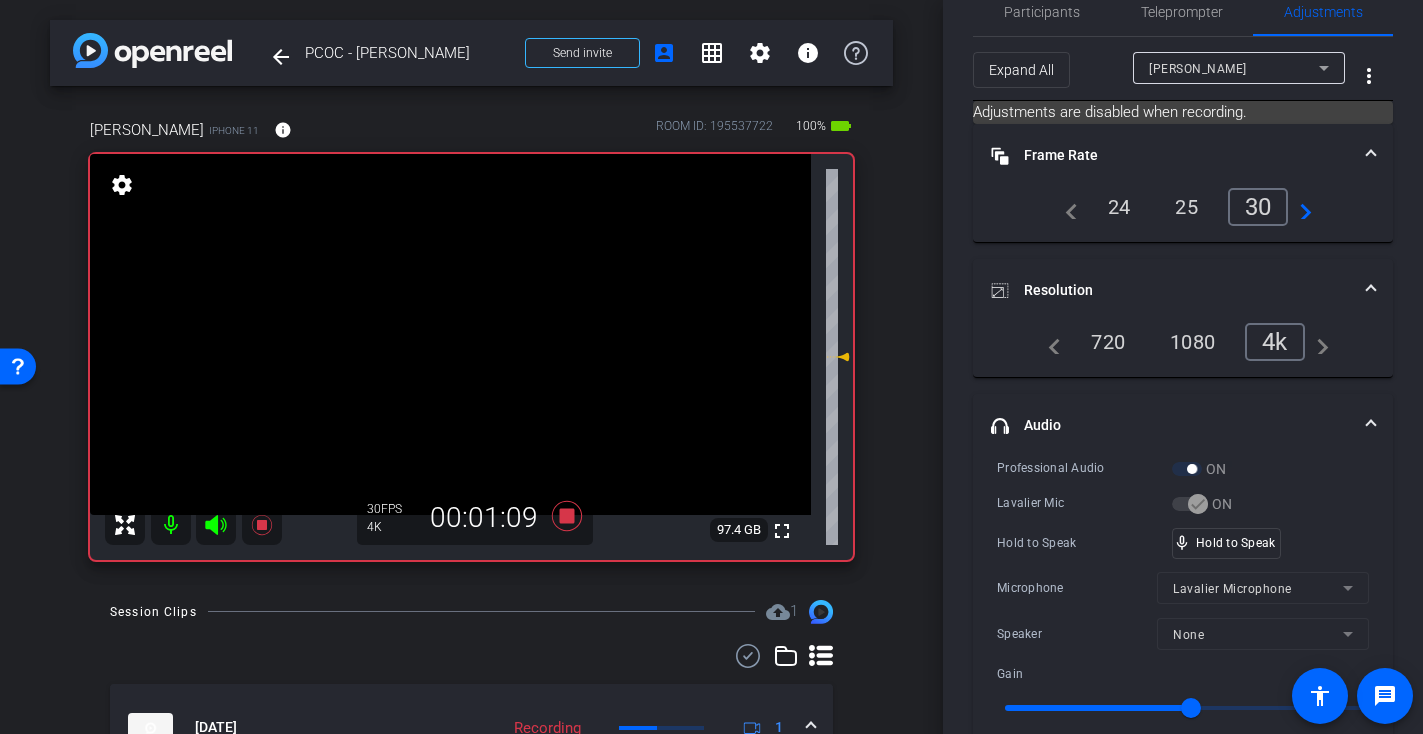 click at bounding box center (450, 334) 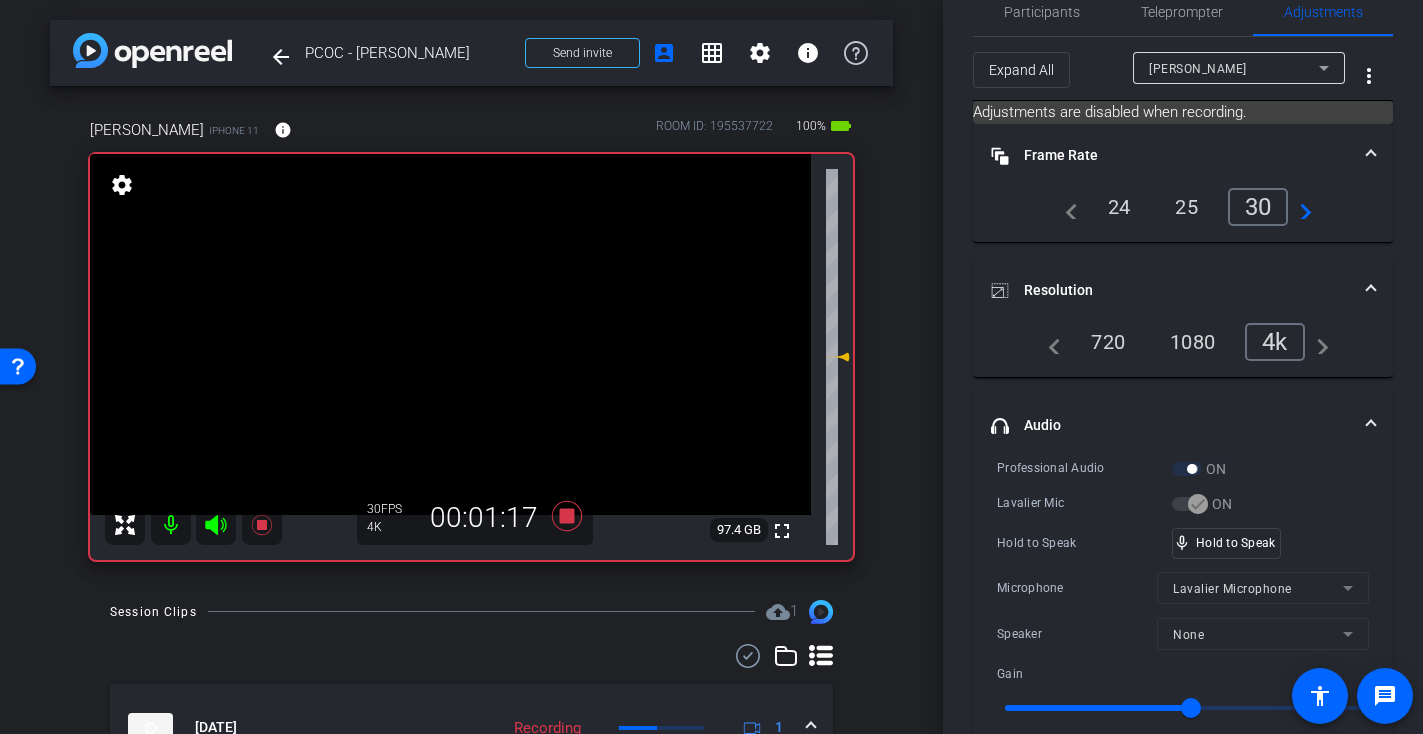 click at bounding box center [450, 334] 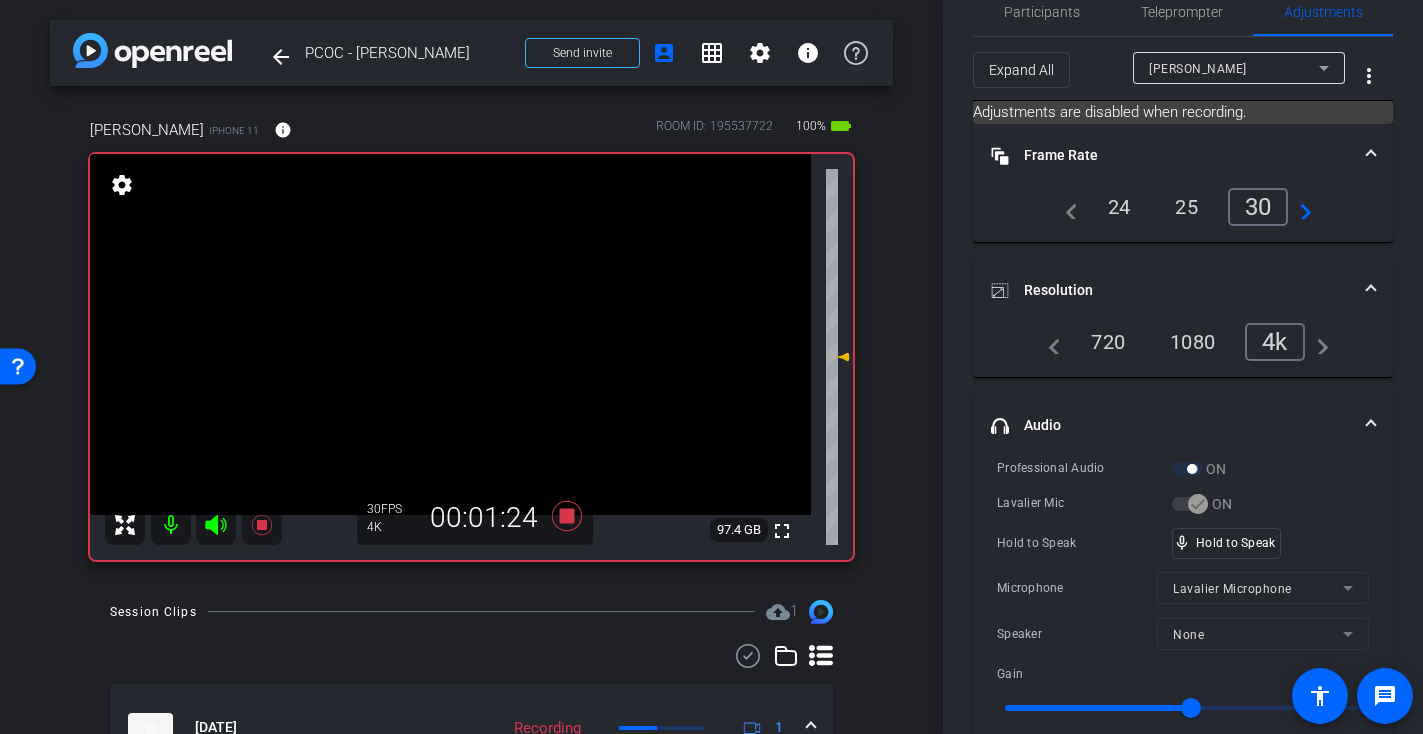 click at bounding box center (450, 334) 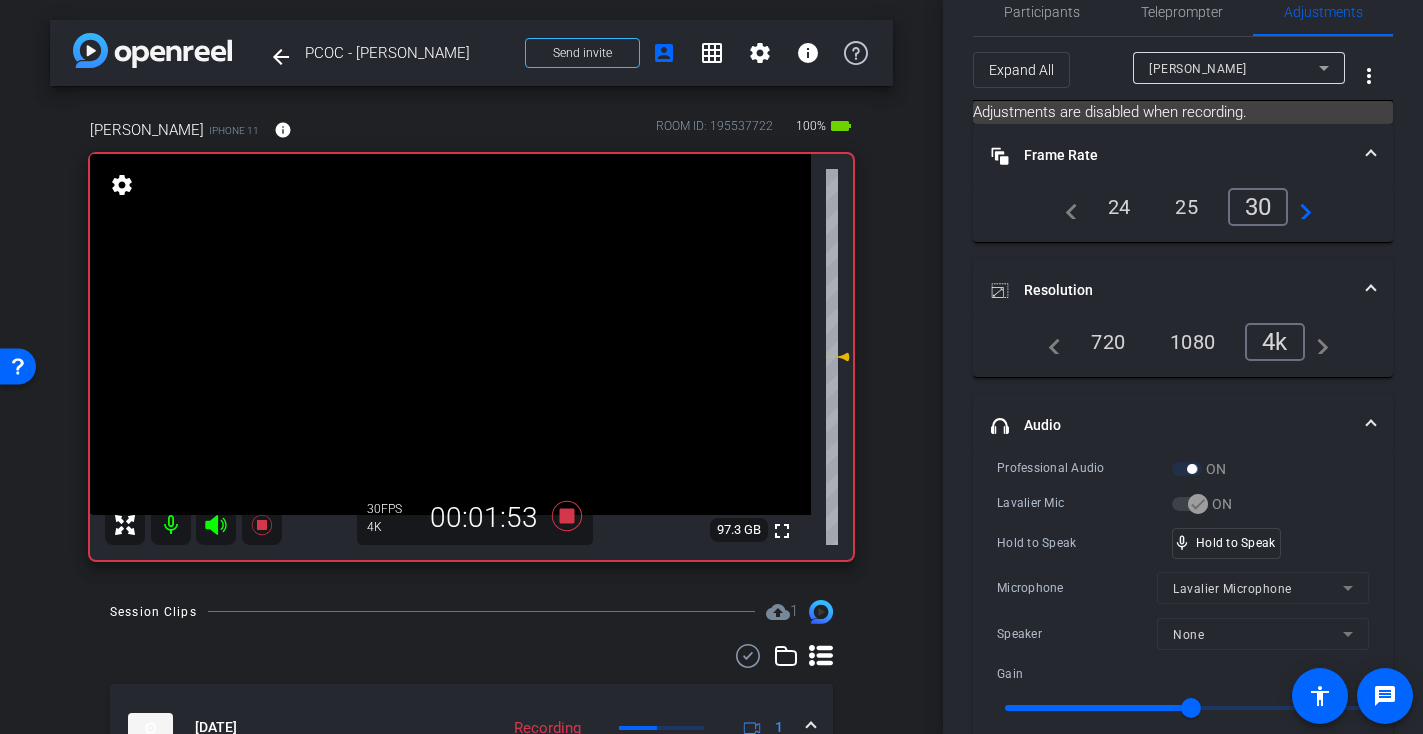 click at bounding box center (450, 334) 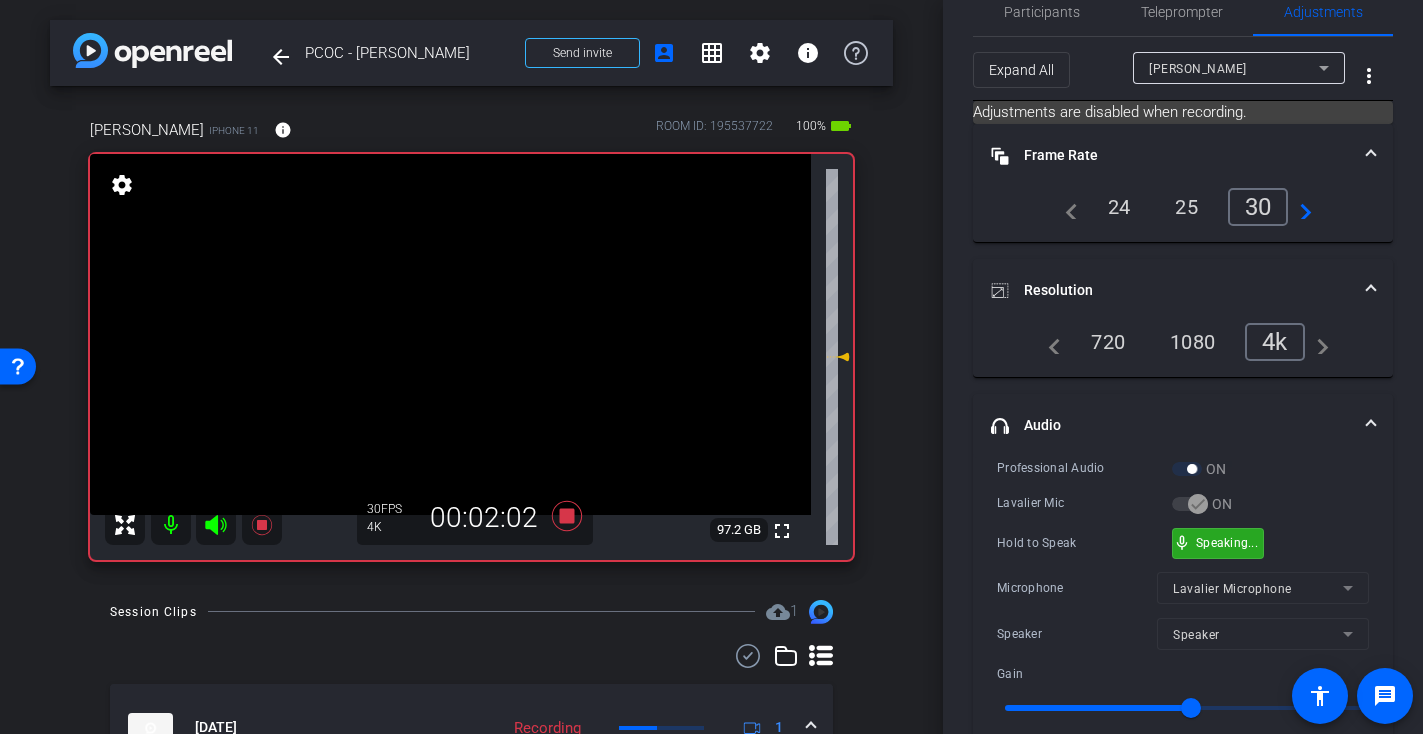click on "mic_none Speaking..." at bounding box center (1218, 543) 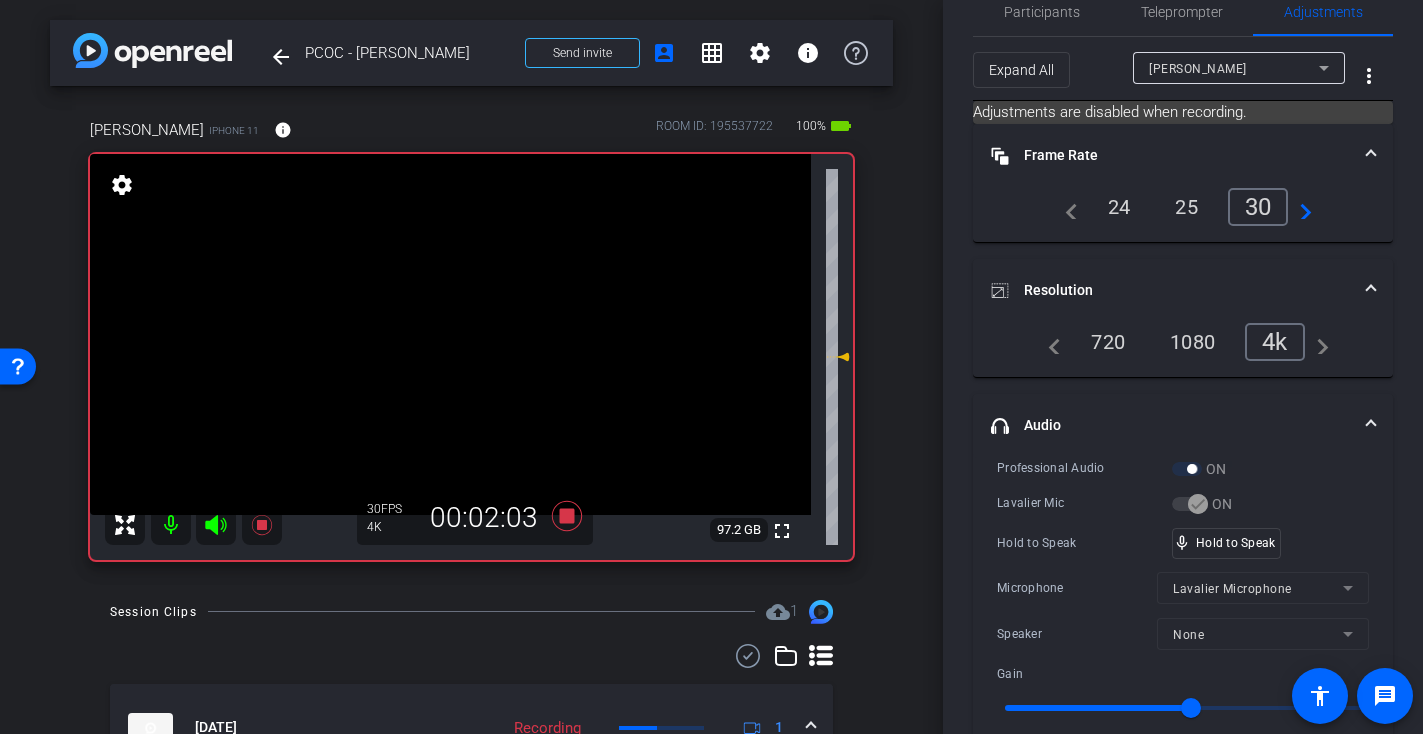 click at bounding box center [450, 334] 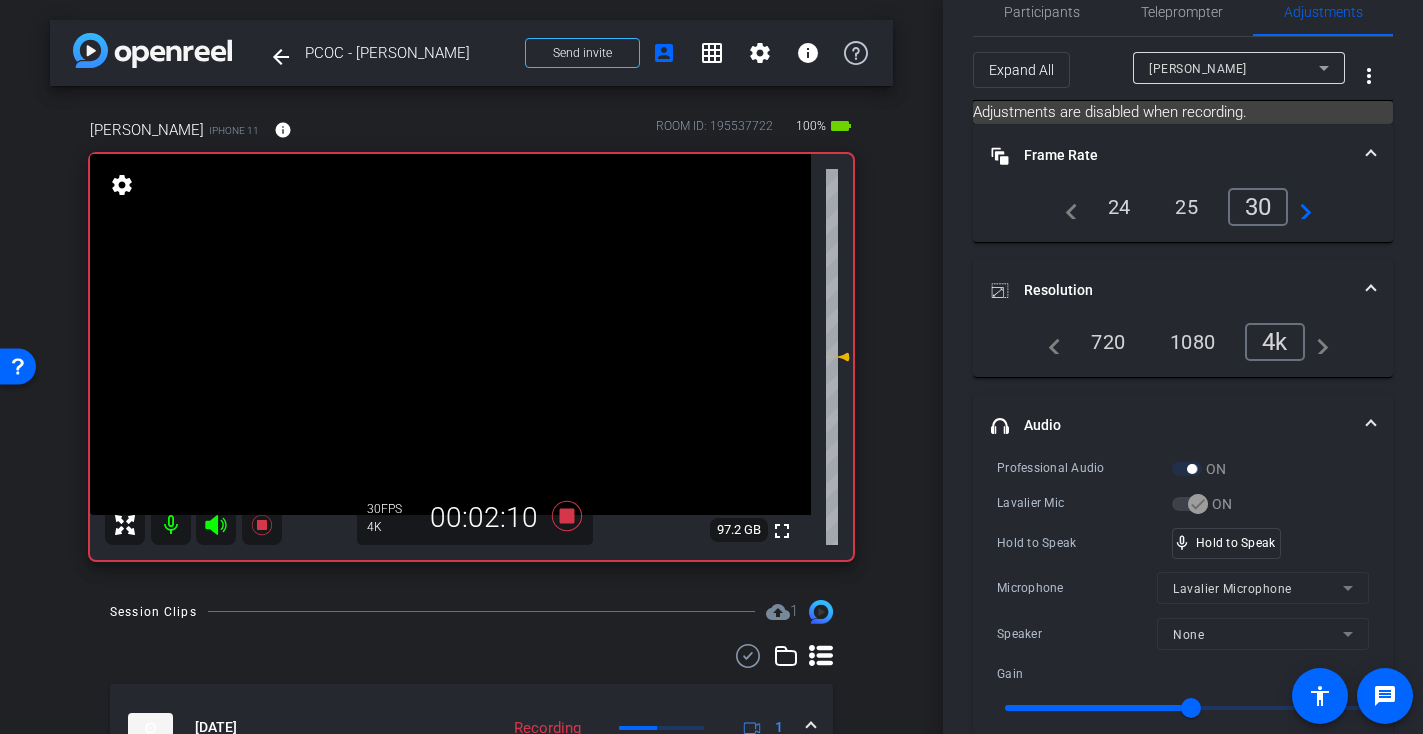 click at bounding box center [450, 334] 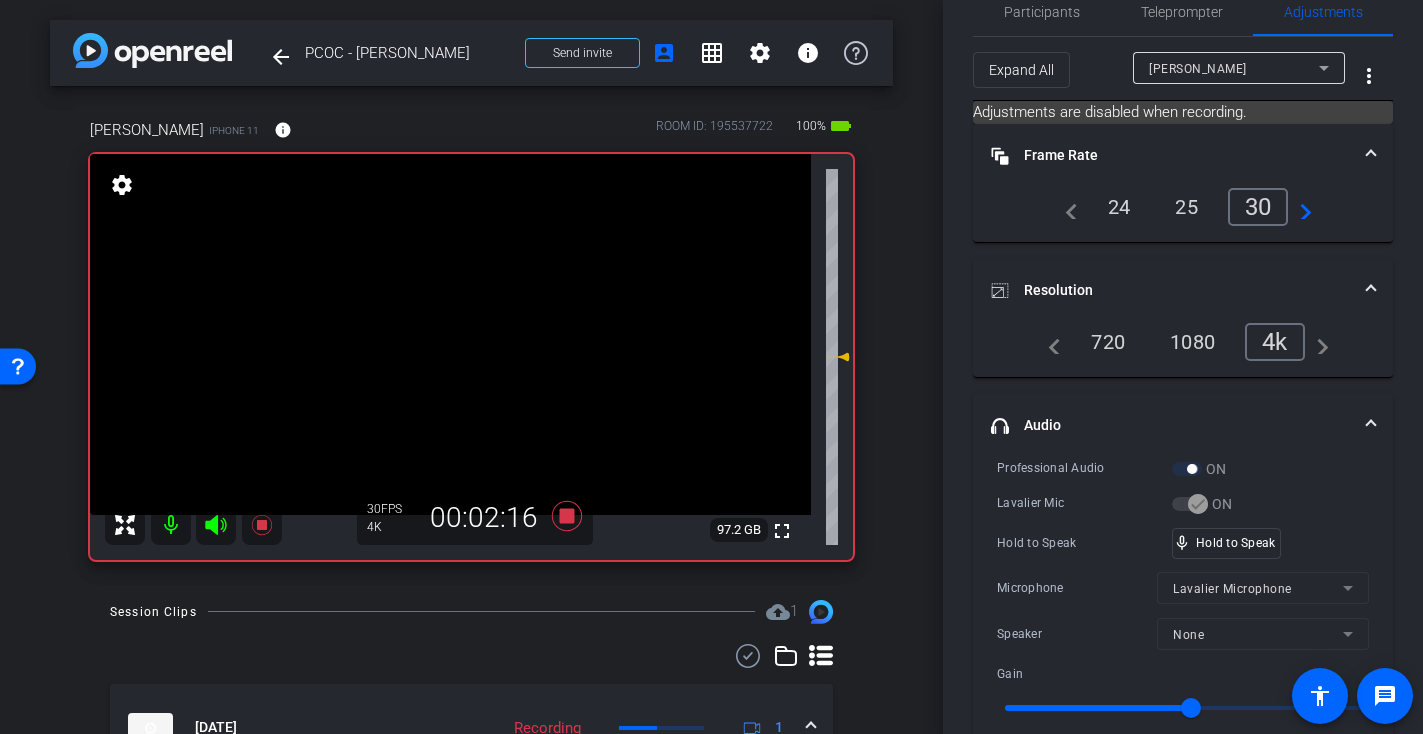 click at bounding box center [450, 334] 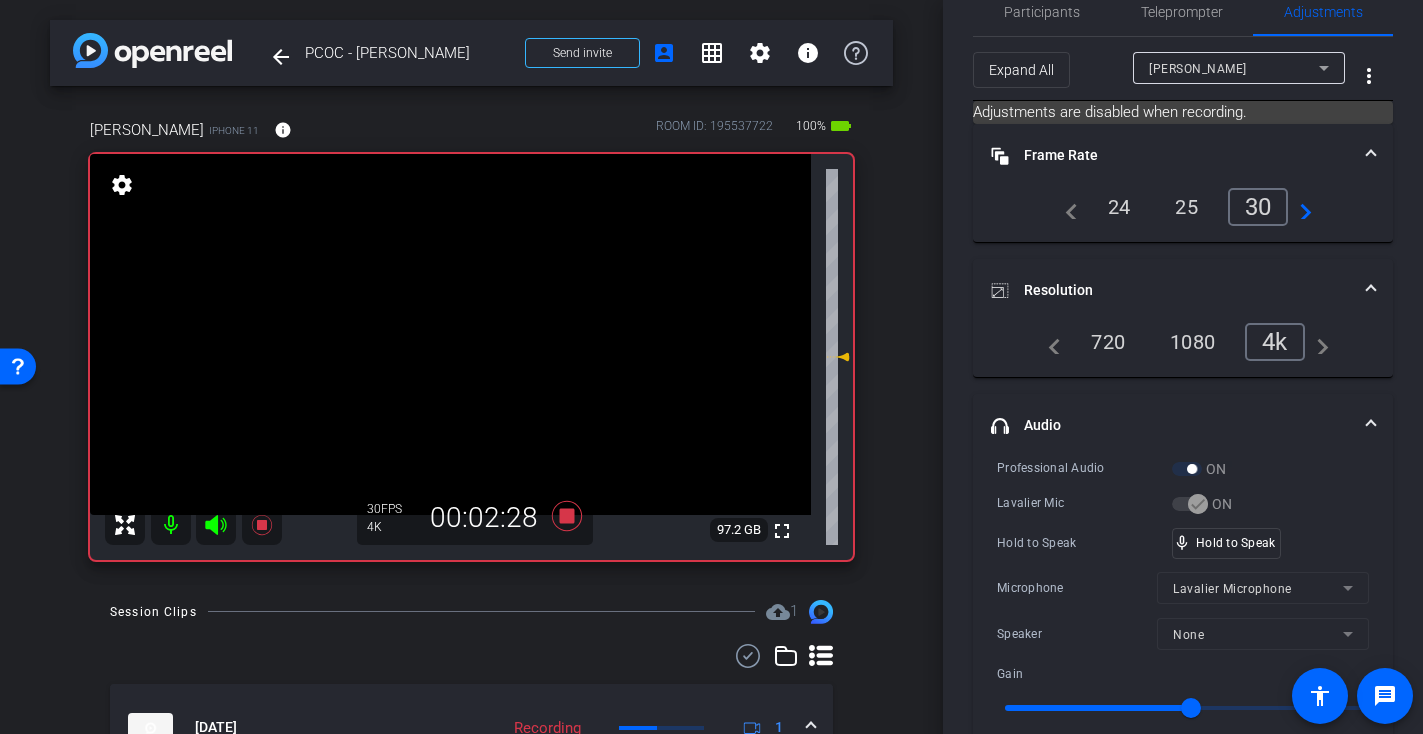 click at bounding box center (450, 334) 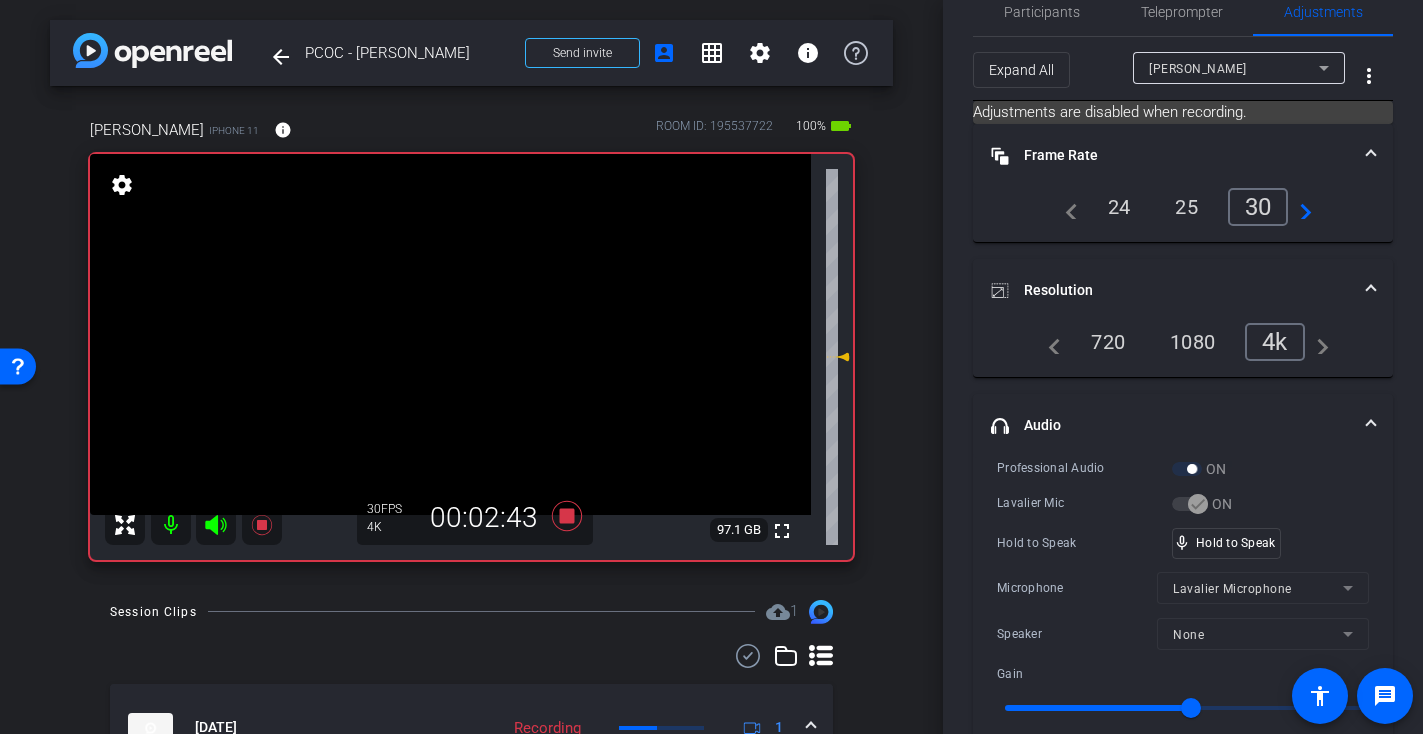 click at bounding box center (450, 334) 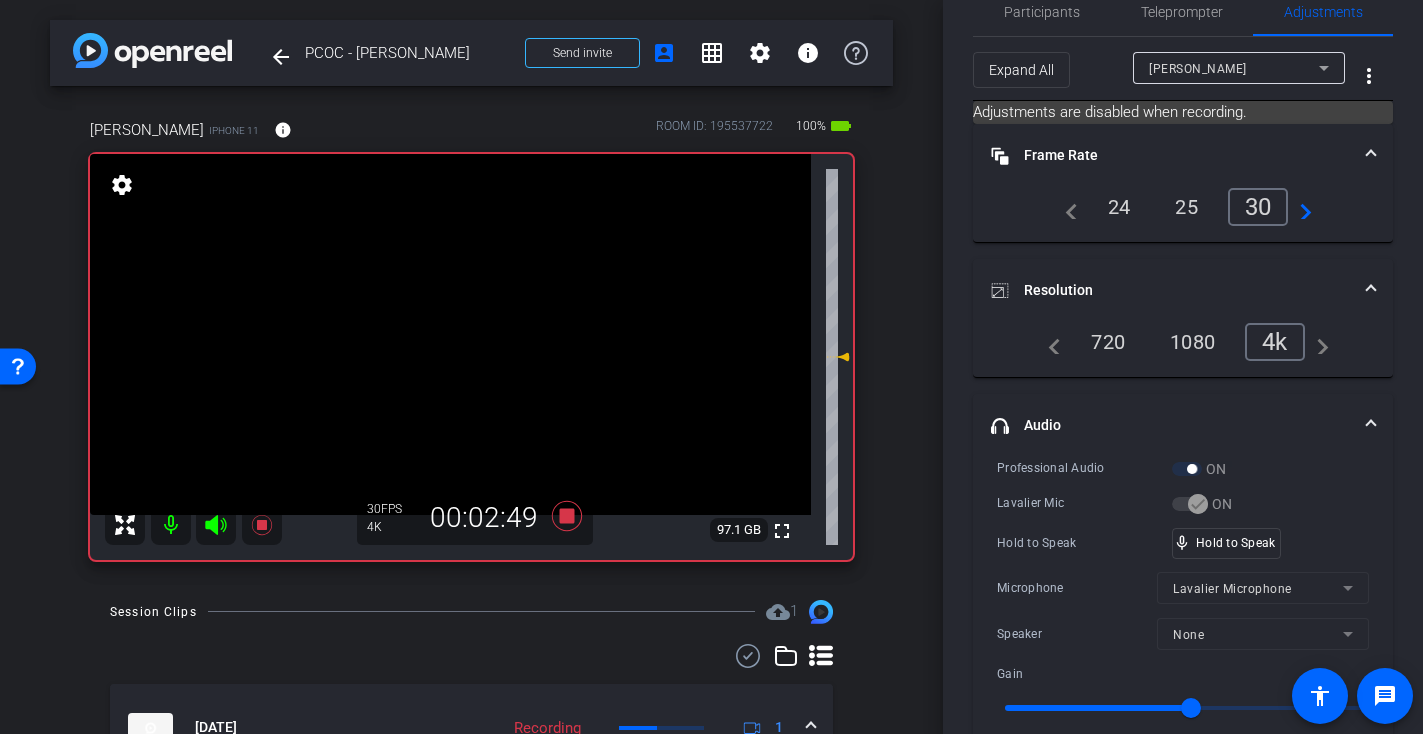 click at bounding box center [450, 334] 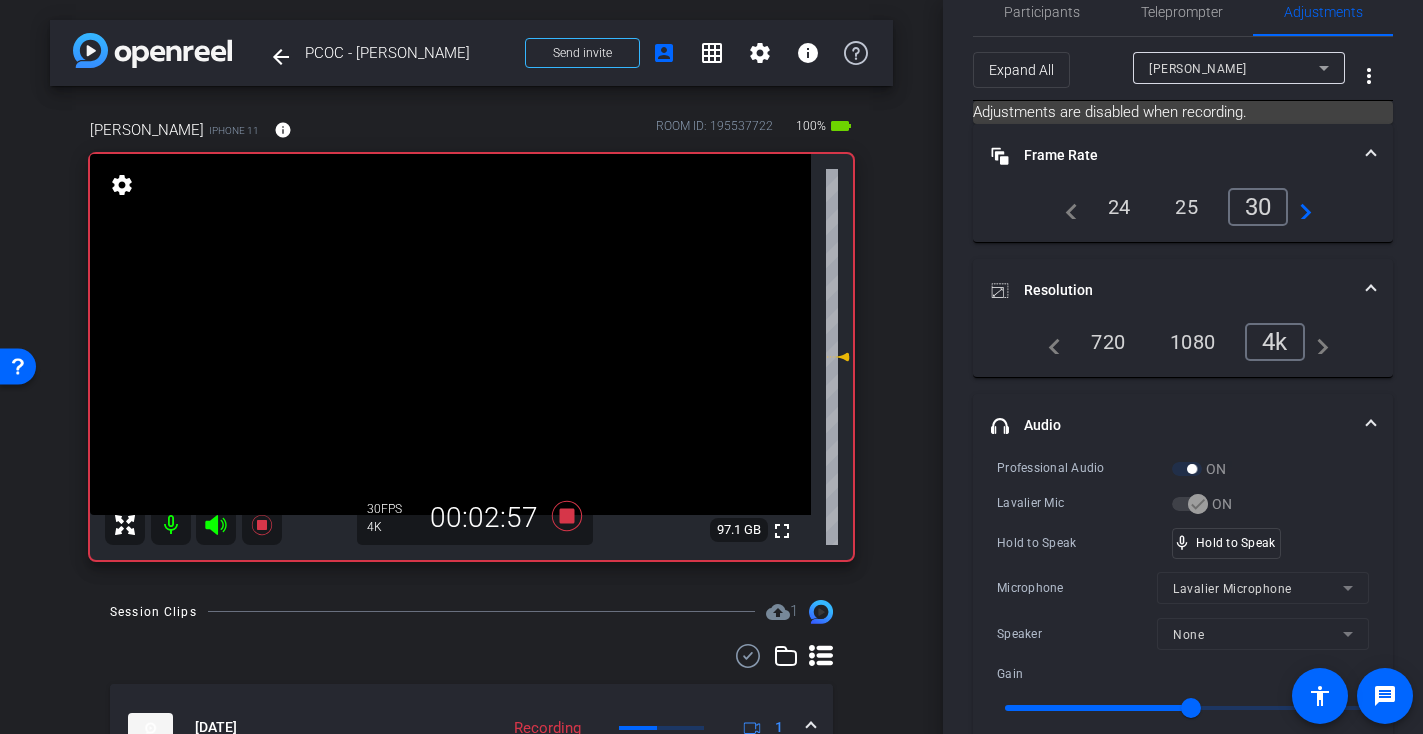 click at bounding box center [450, 334] 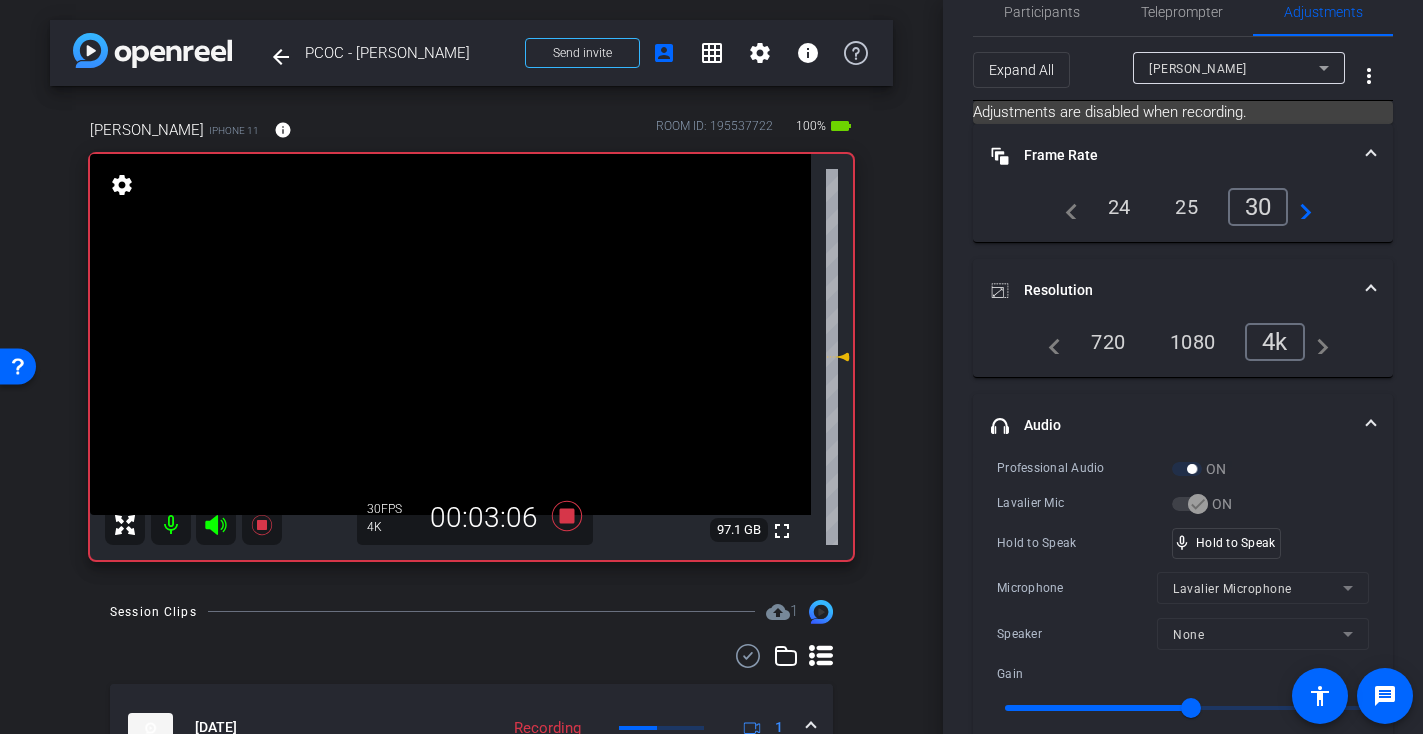 click at bounding box center (450, 334) 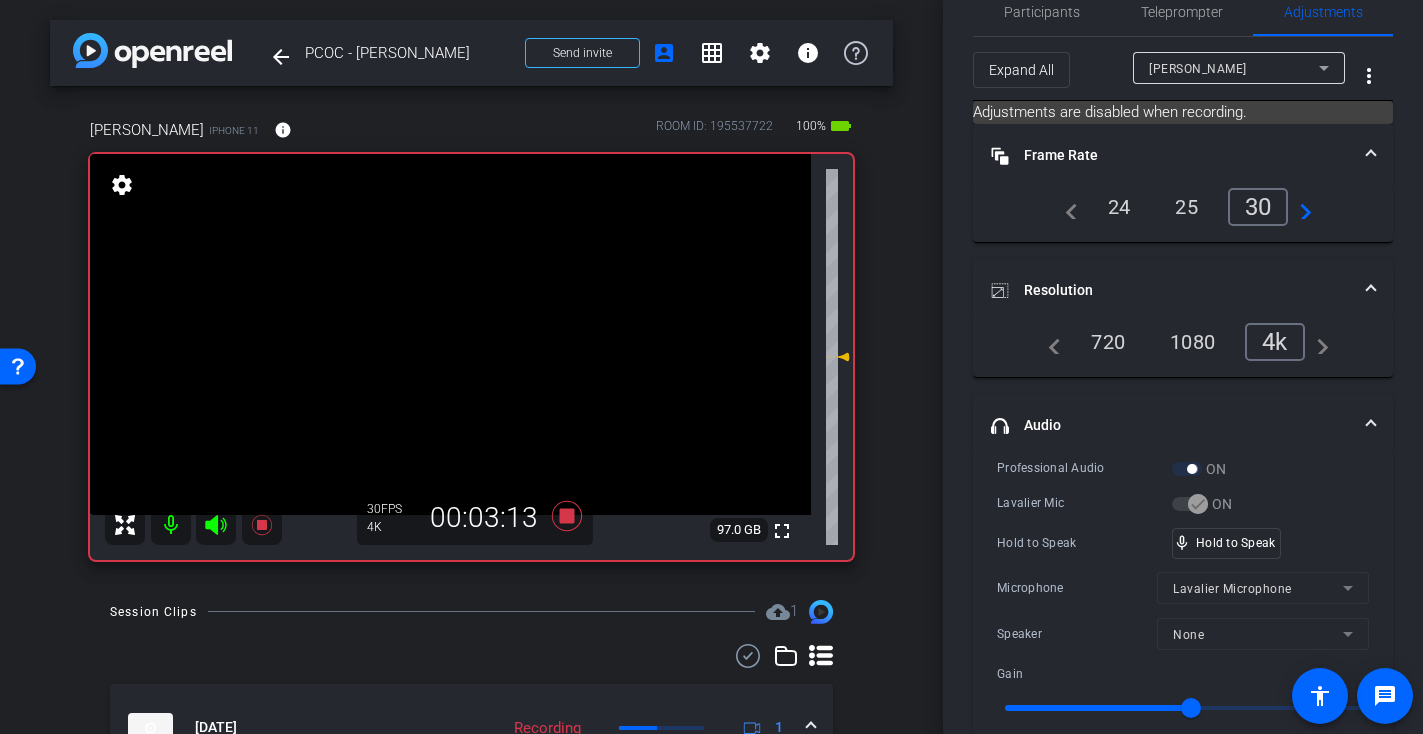 click at bounding box center (450, 334) 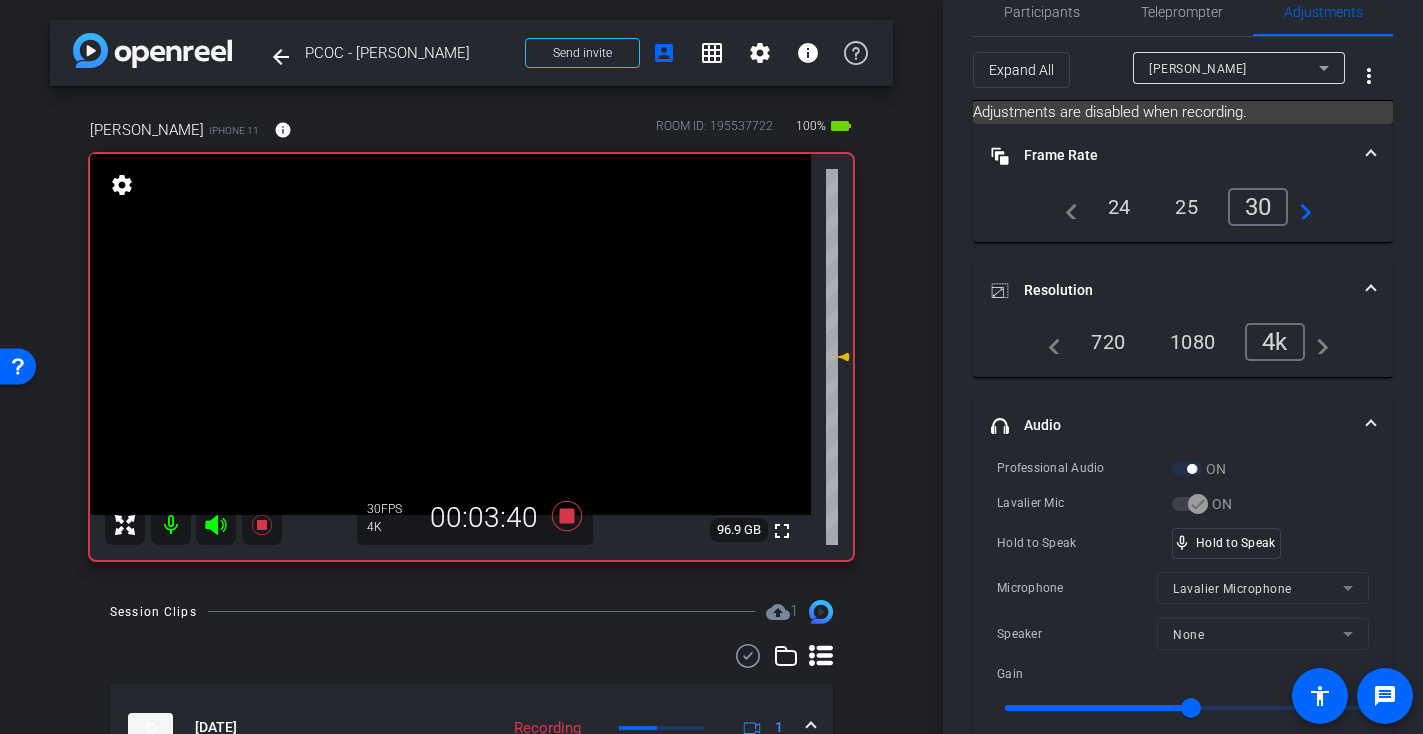 click at bounding box center [450, 334] 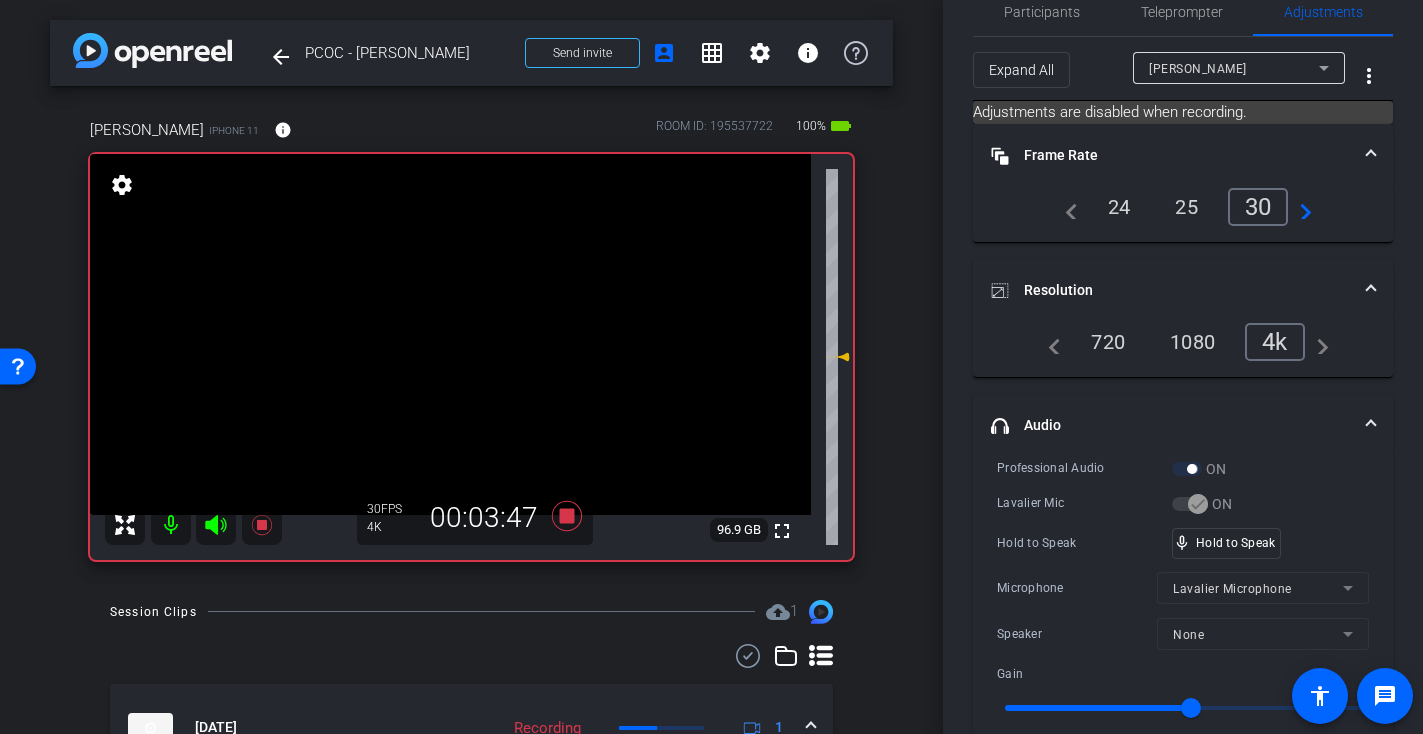 click at bounding box center [450, 334] 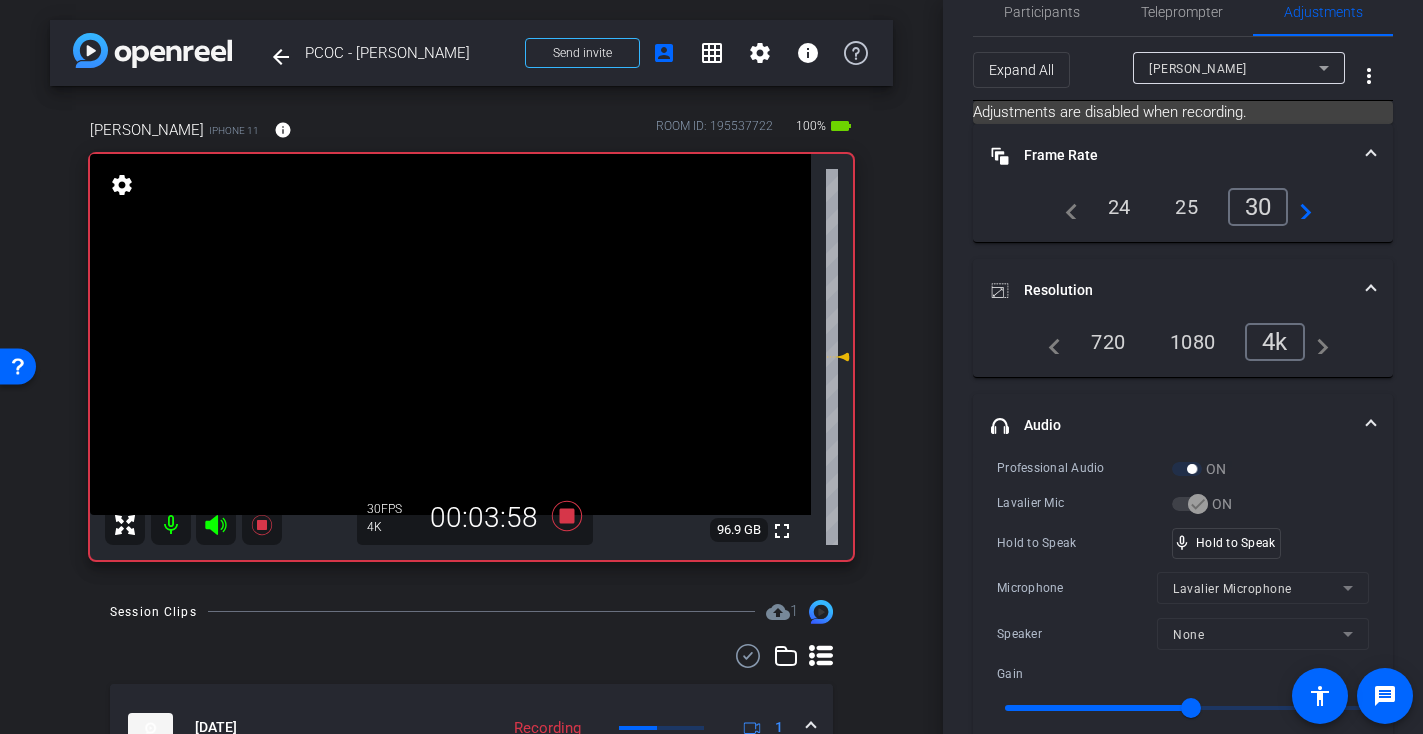 click at bounding box center (450, 334) 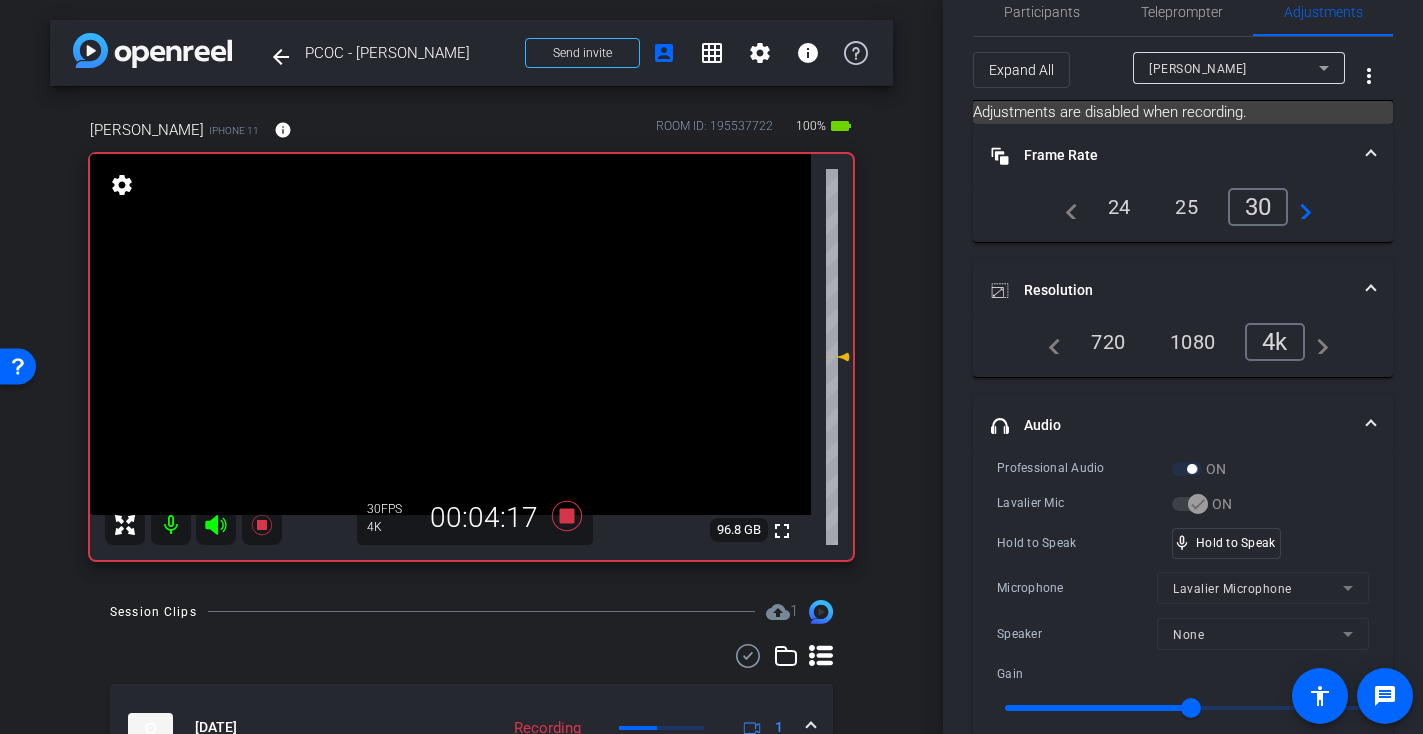 click at bounding box center [450, 334] 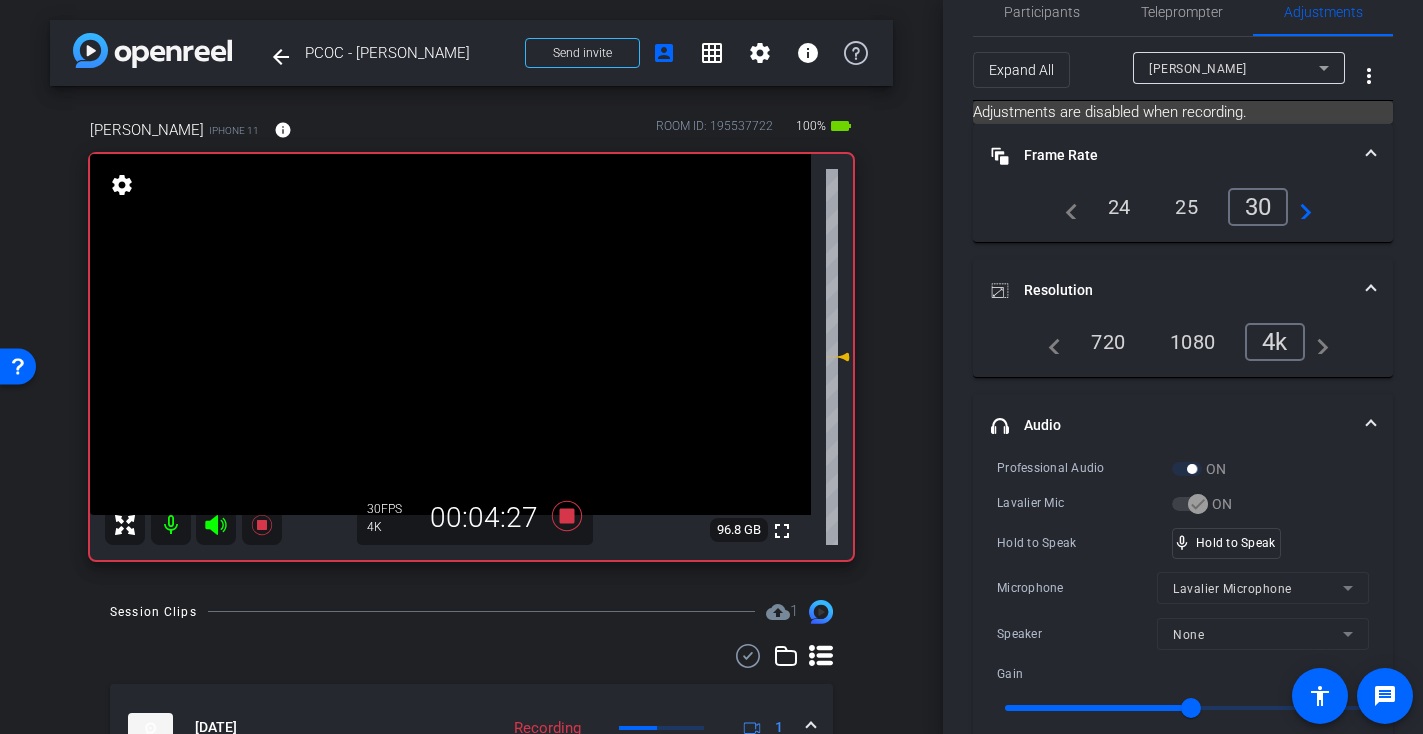 click at bounding box center (450, 334) 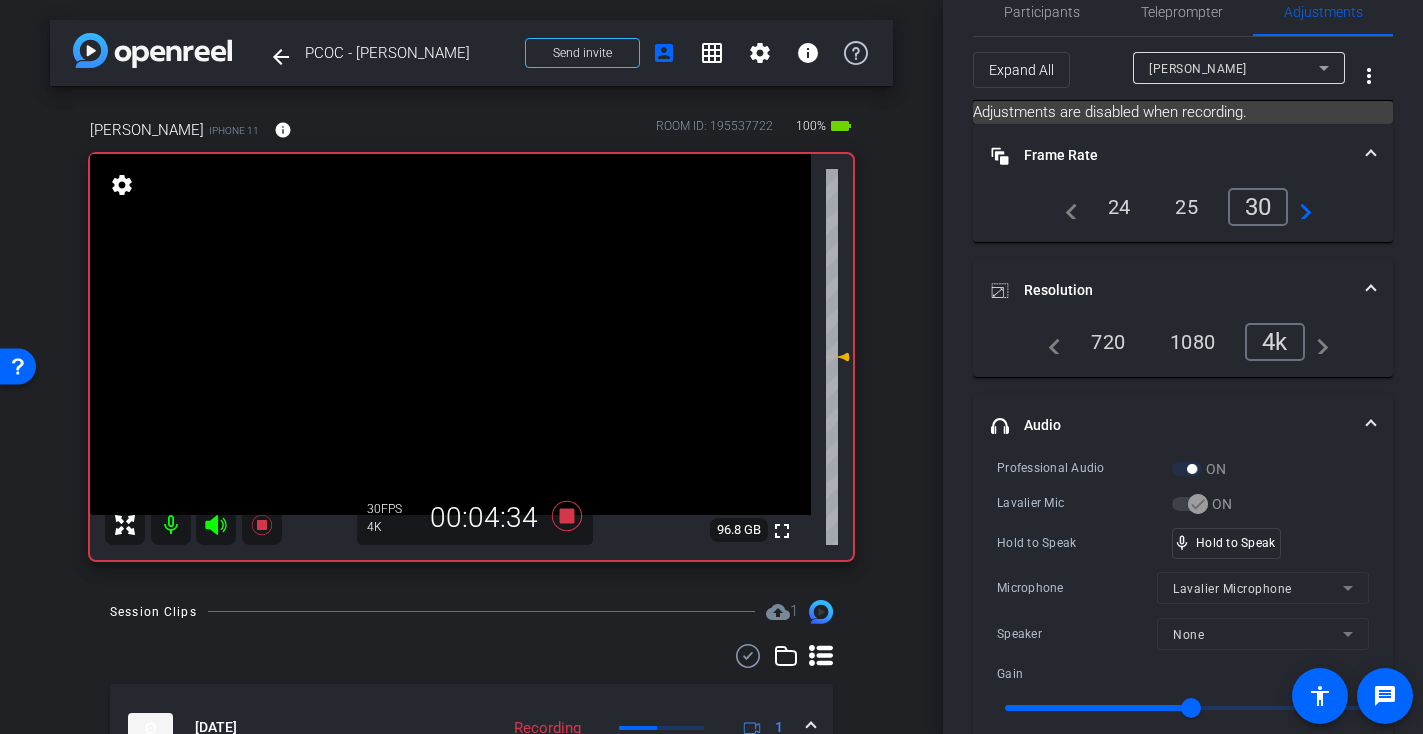 click at bounding box center (450, 334) 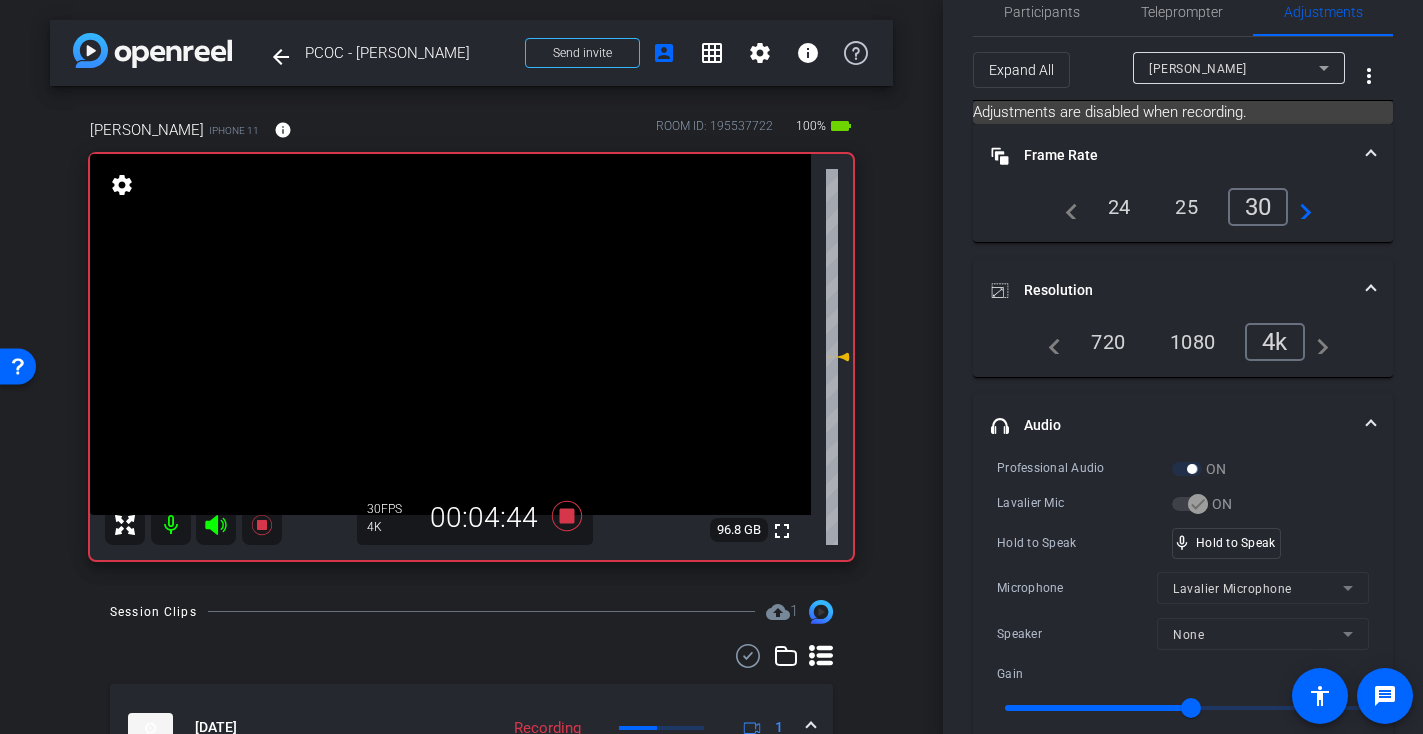click at bounding box center [450, 334] 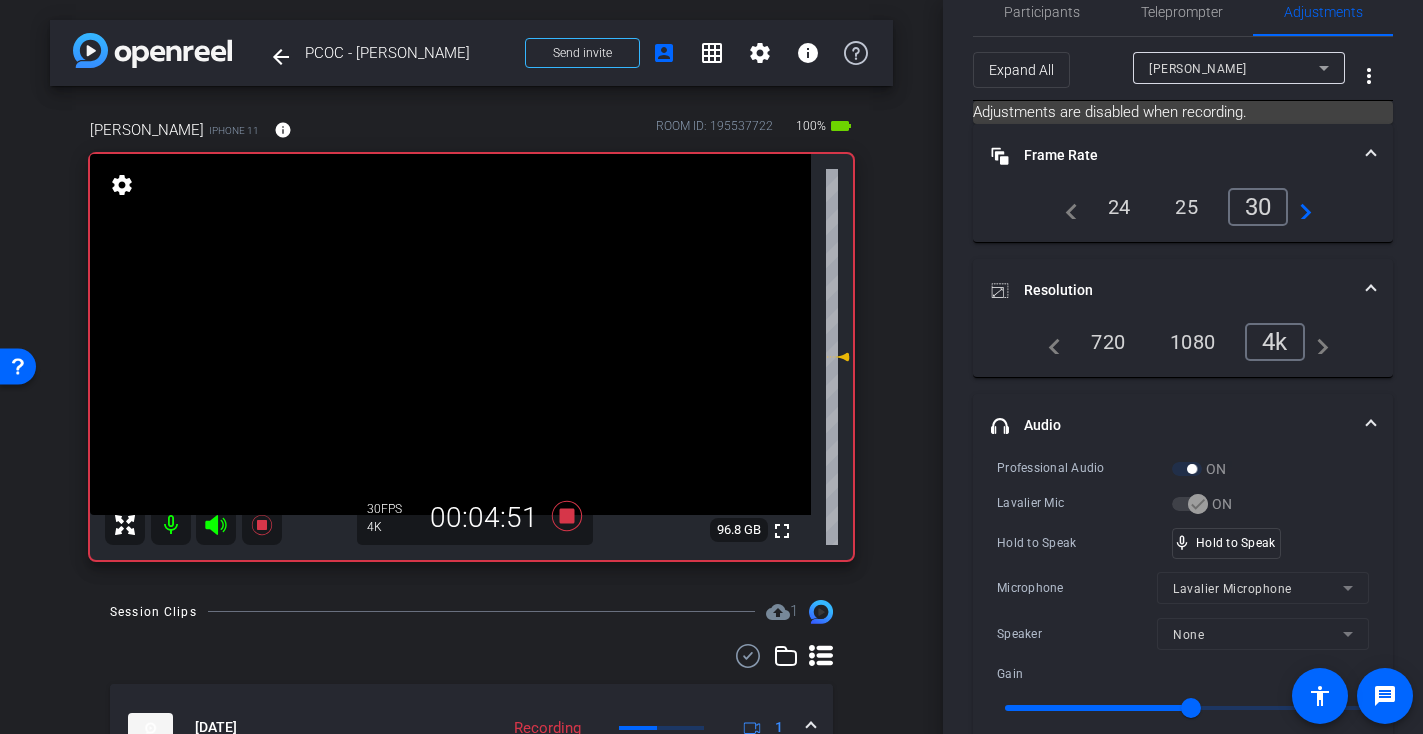 click at bounding box center (450, 334) 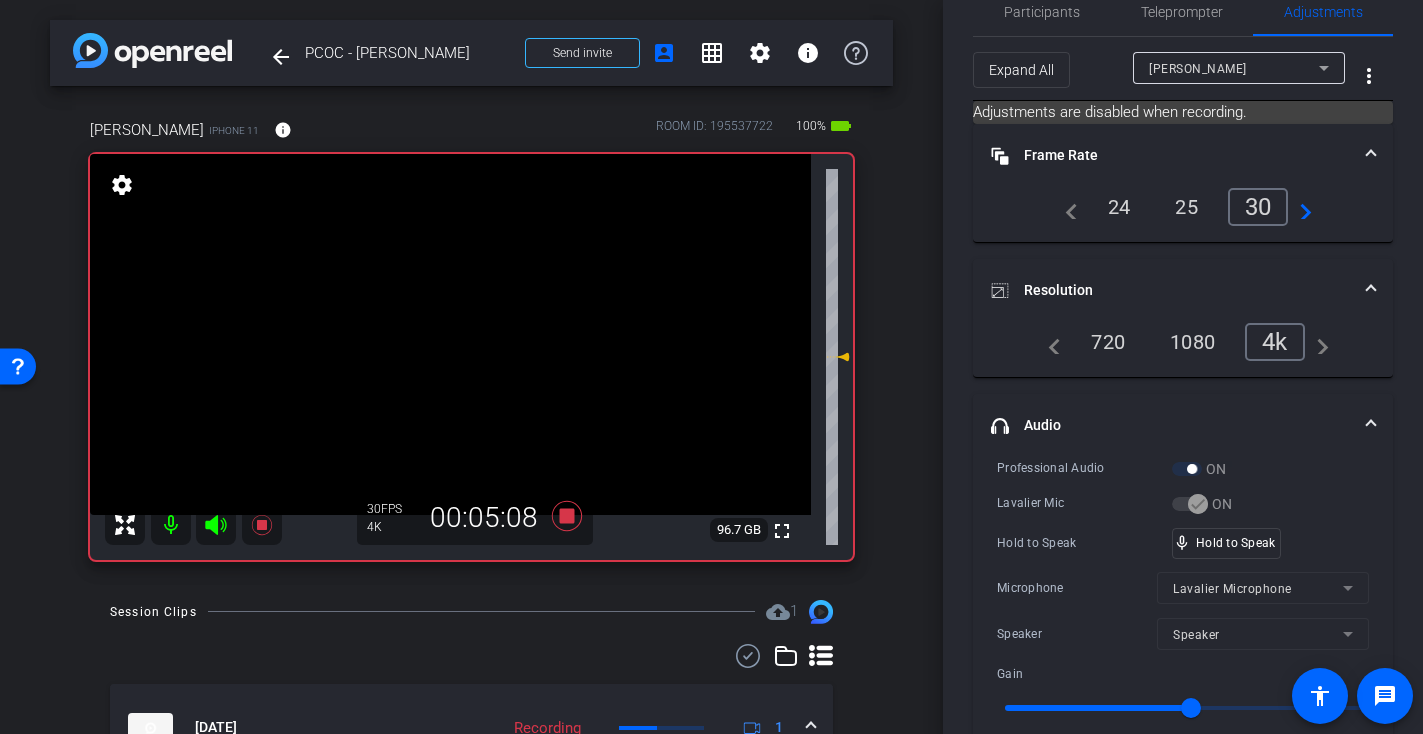 click at bounding box center [450, 334] 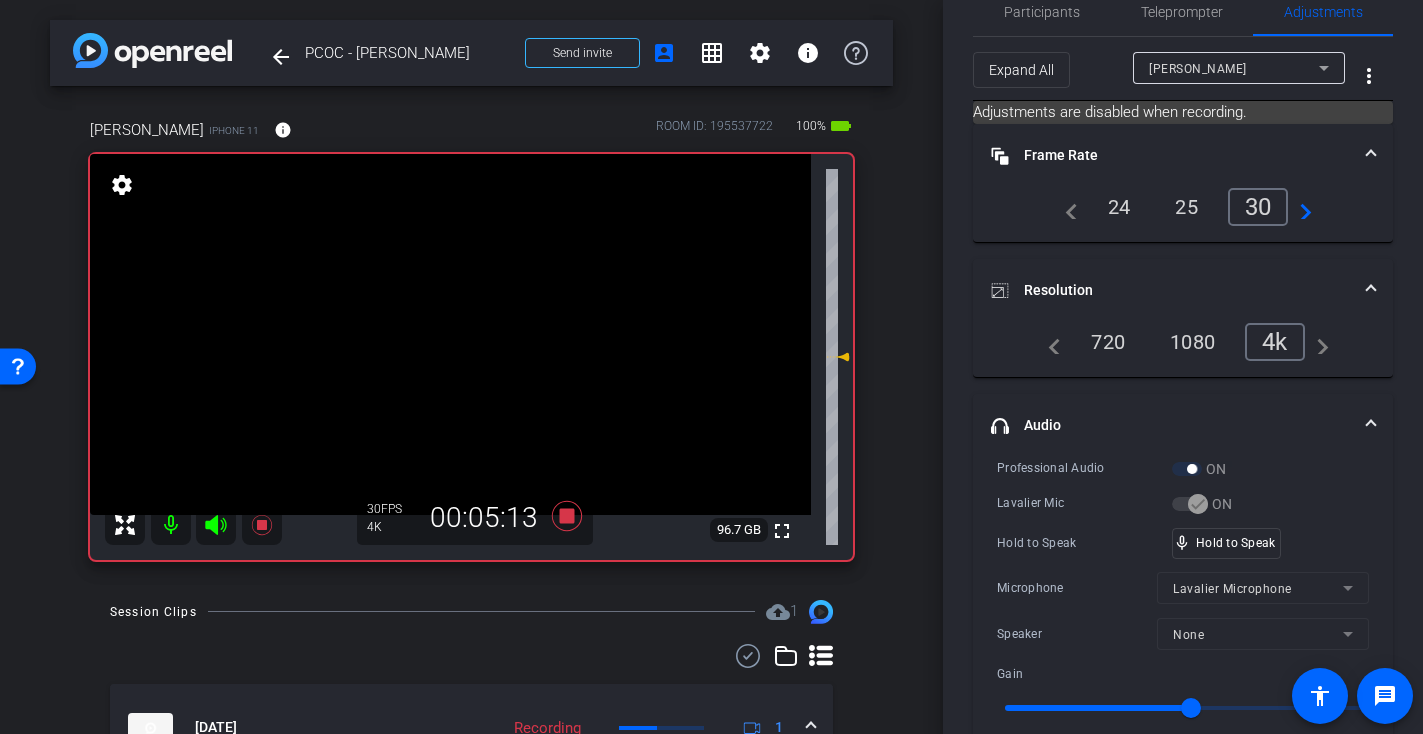 click at bounding box center (450, 334) 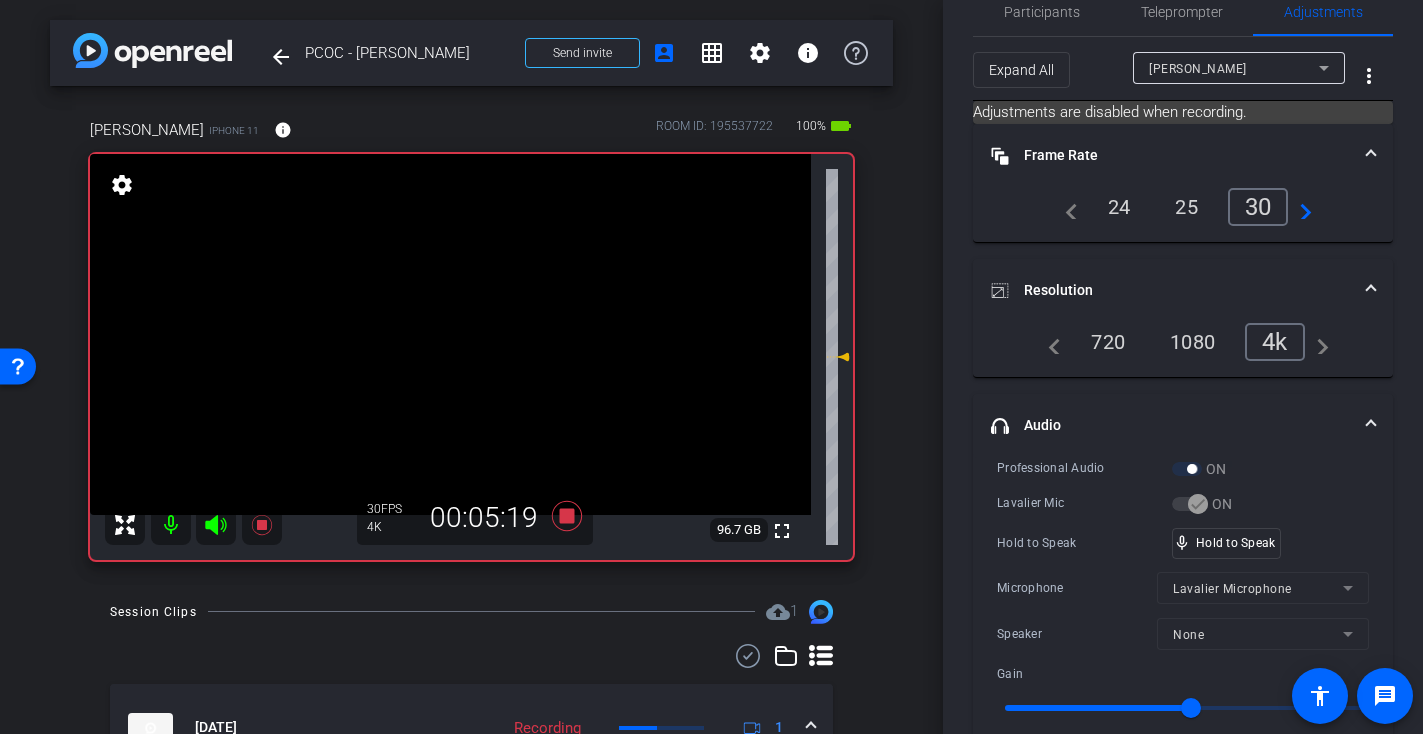 click at bounding box center [450, 334] 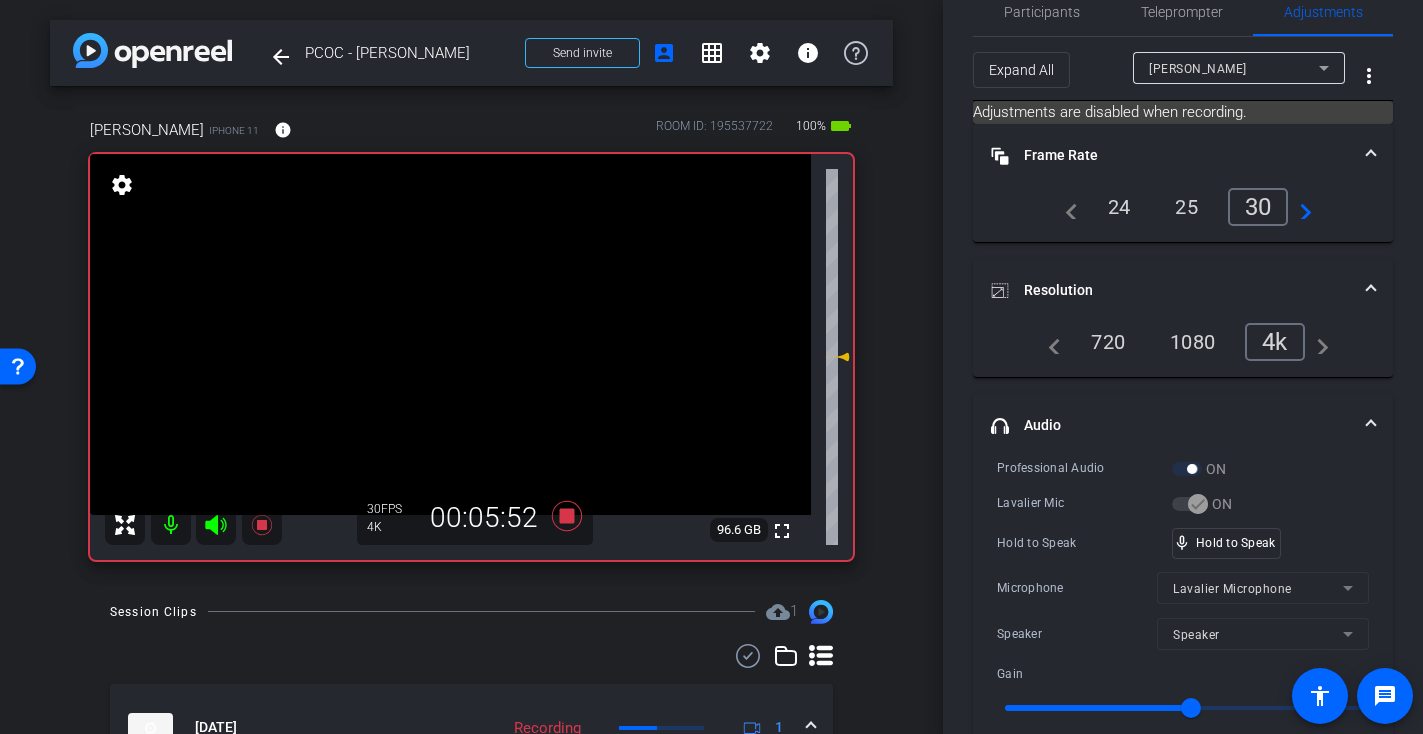click at bounding box center [450, 334] 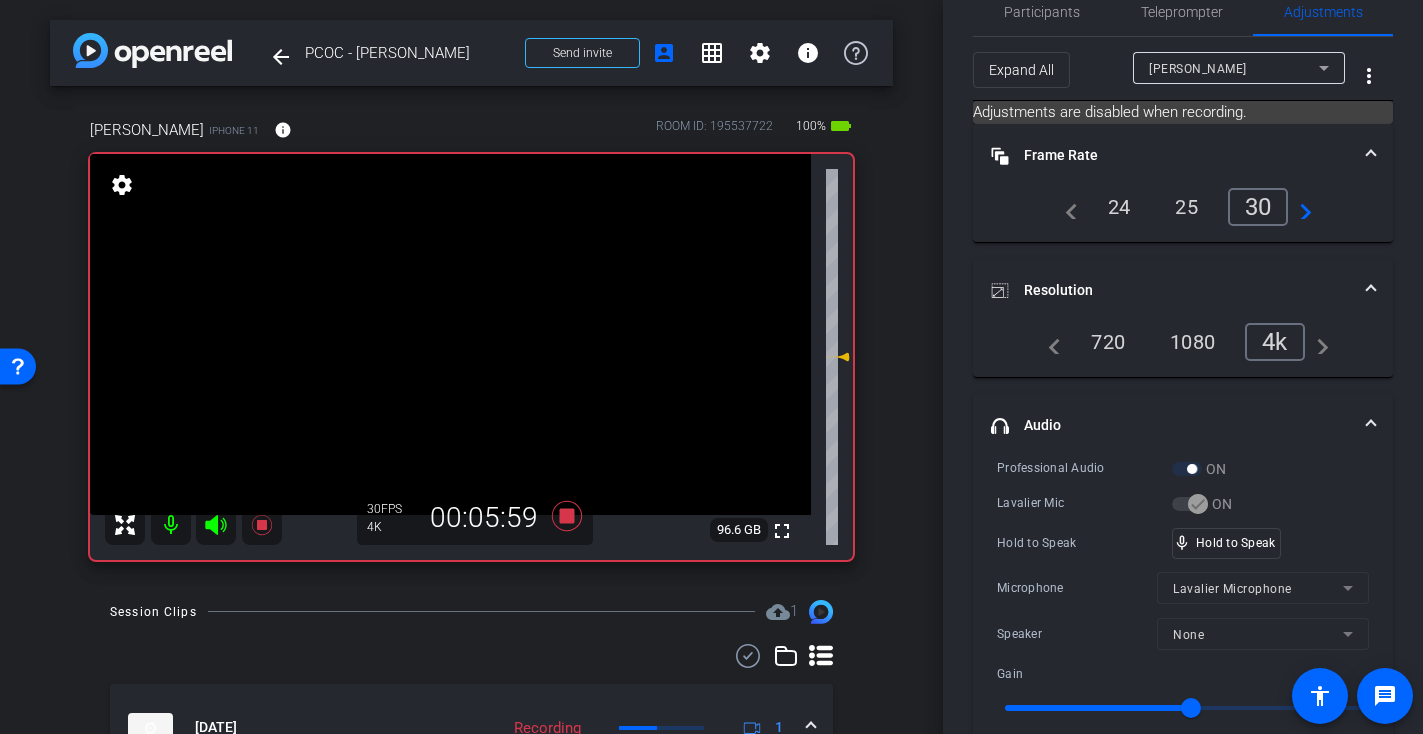 click at bounding box center (450, 334) 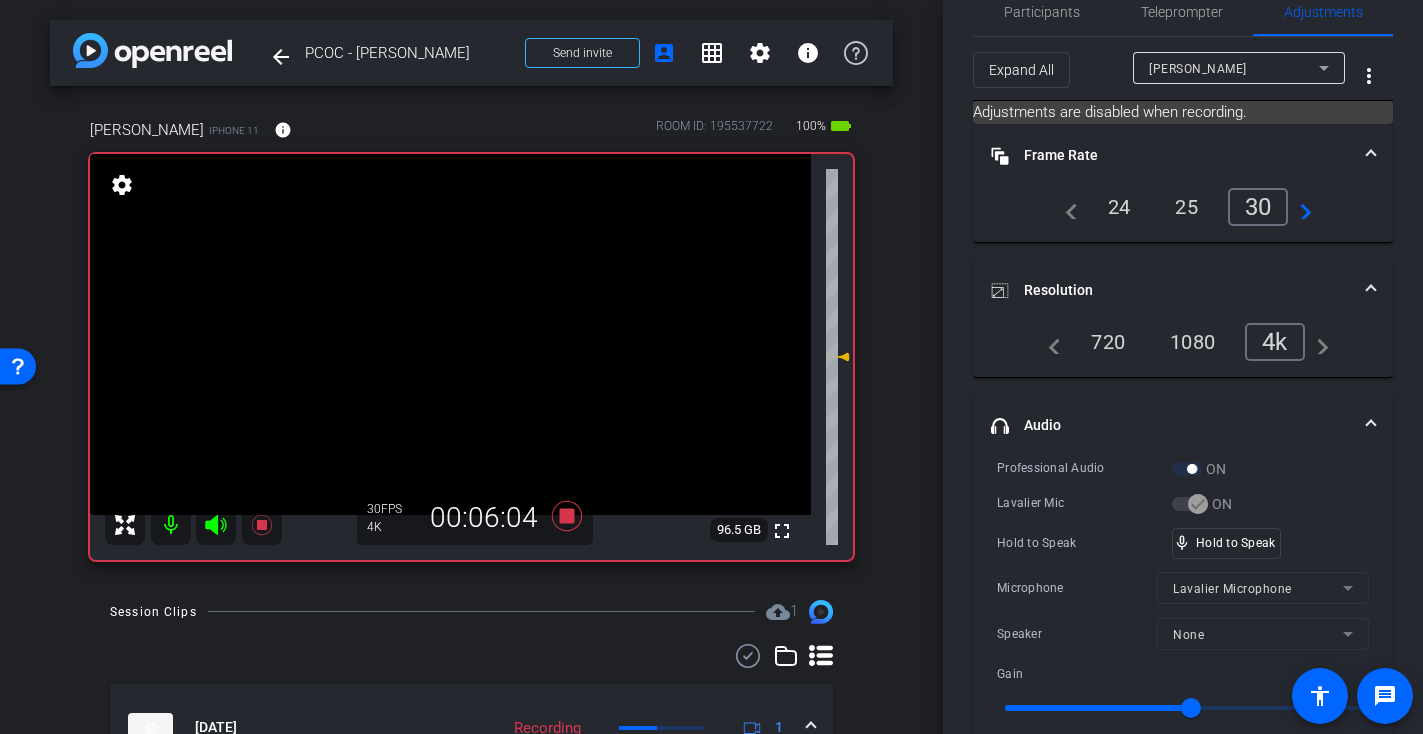 click at bounding box center (450, 334) 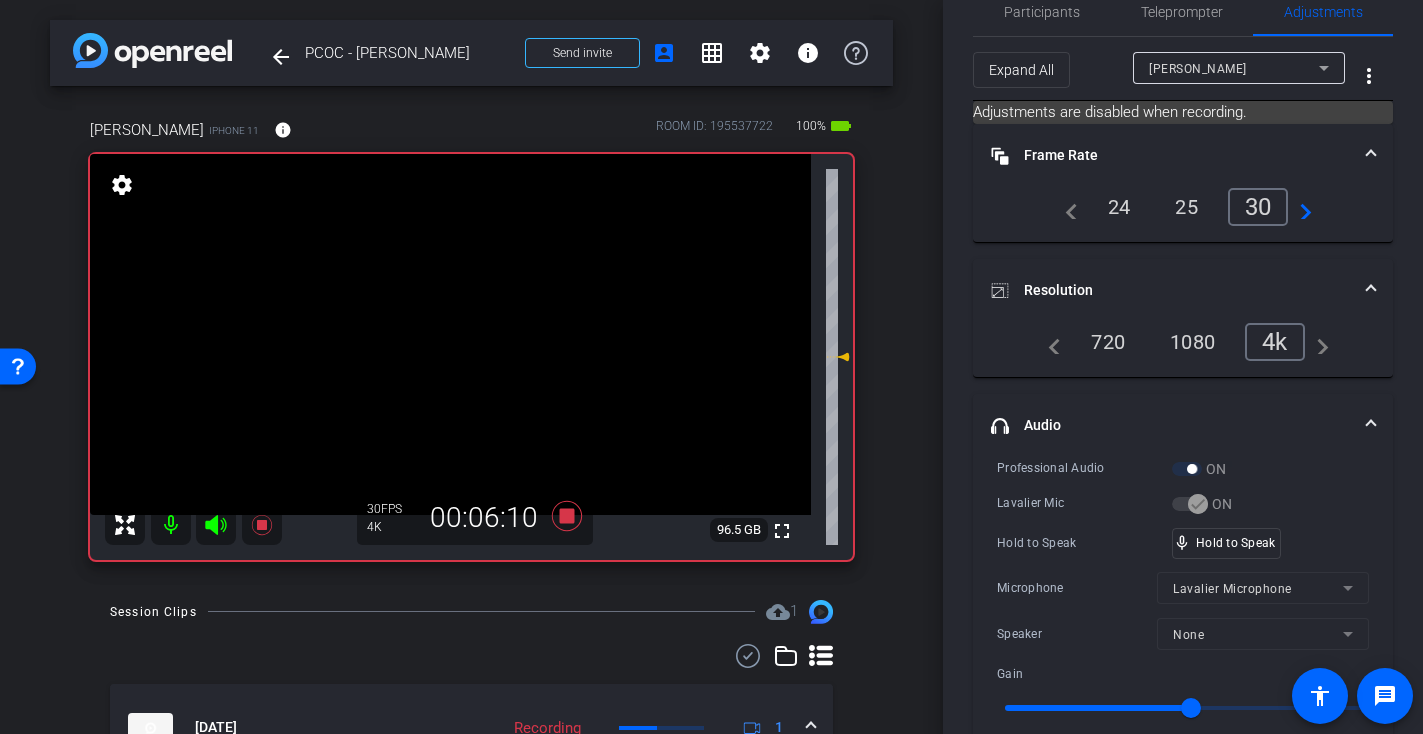 click at bounding box center [450, 334] 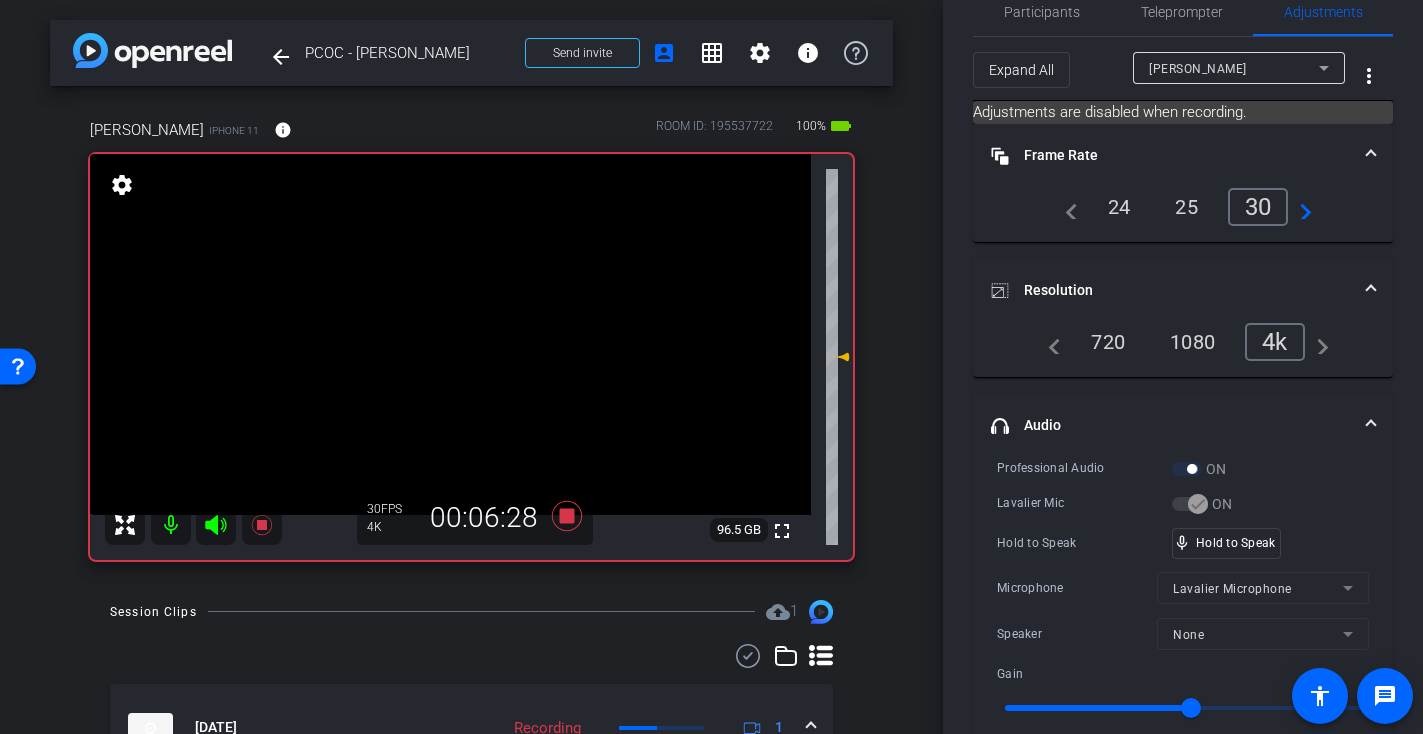 click at bounding box center (450, 334) 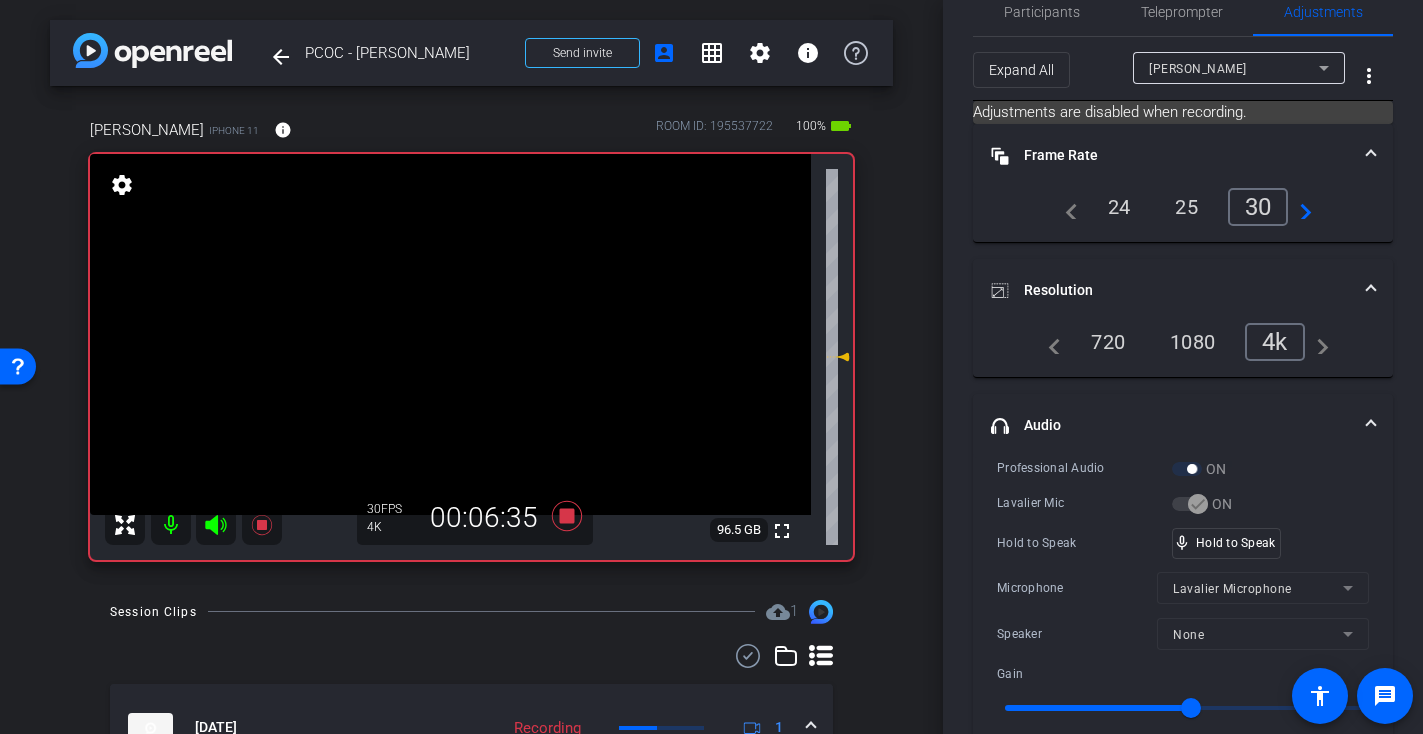 click at bounding box center (450, 334) 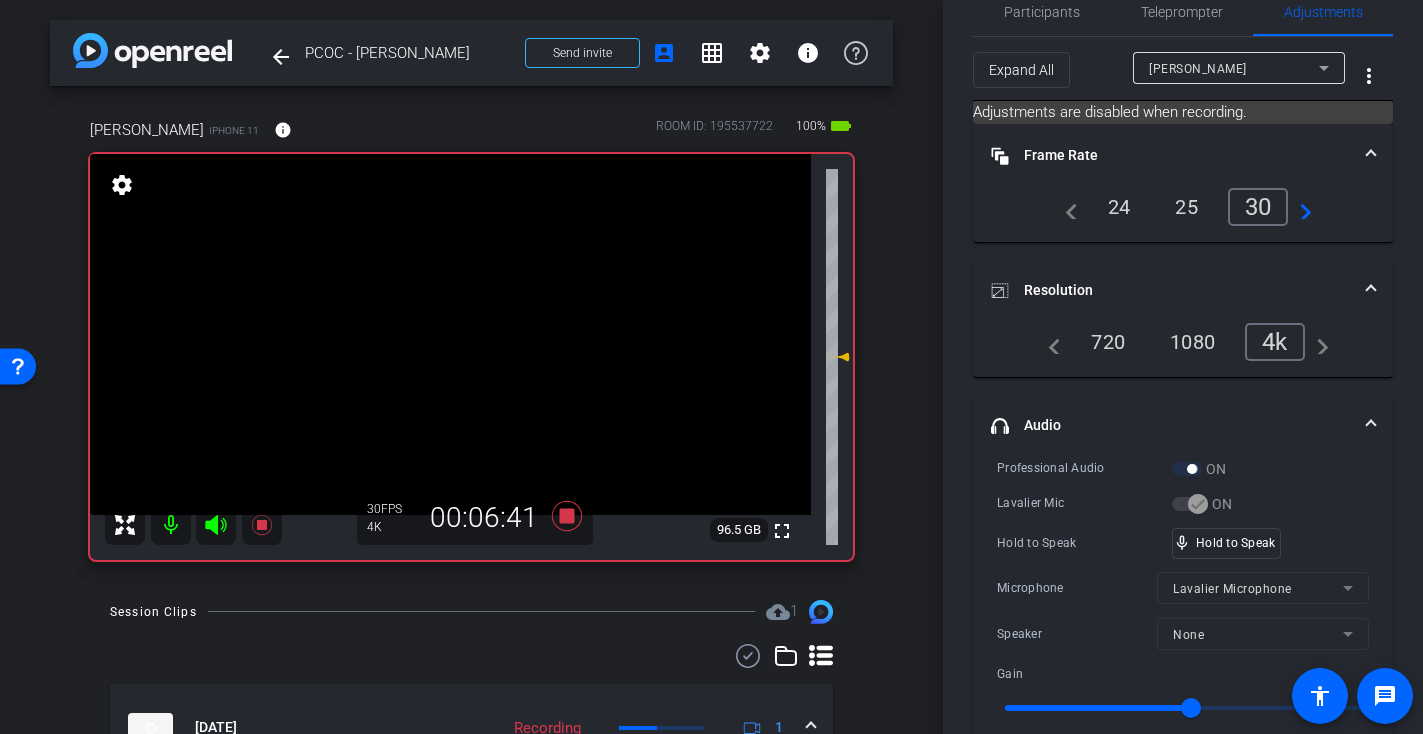 click at bounding box center [450, 334] 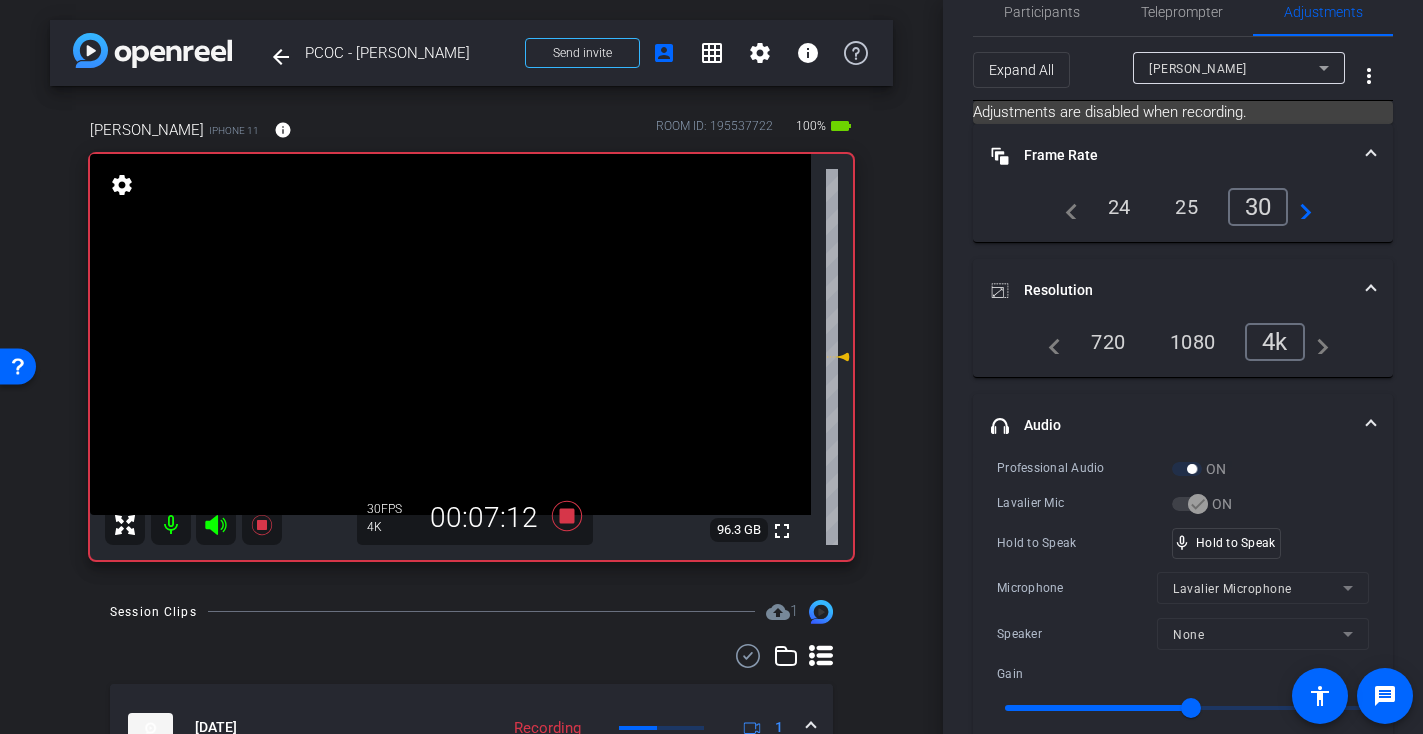 click at bounding box center [450, 334] 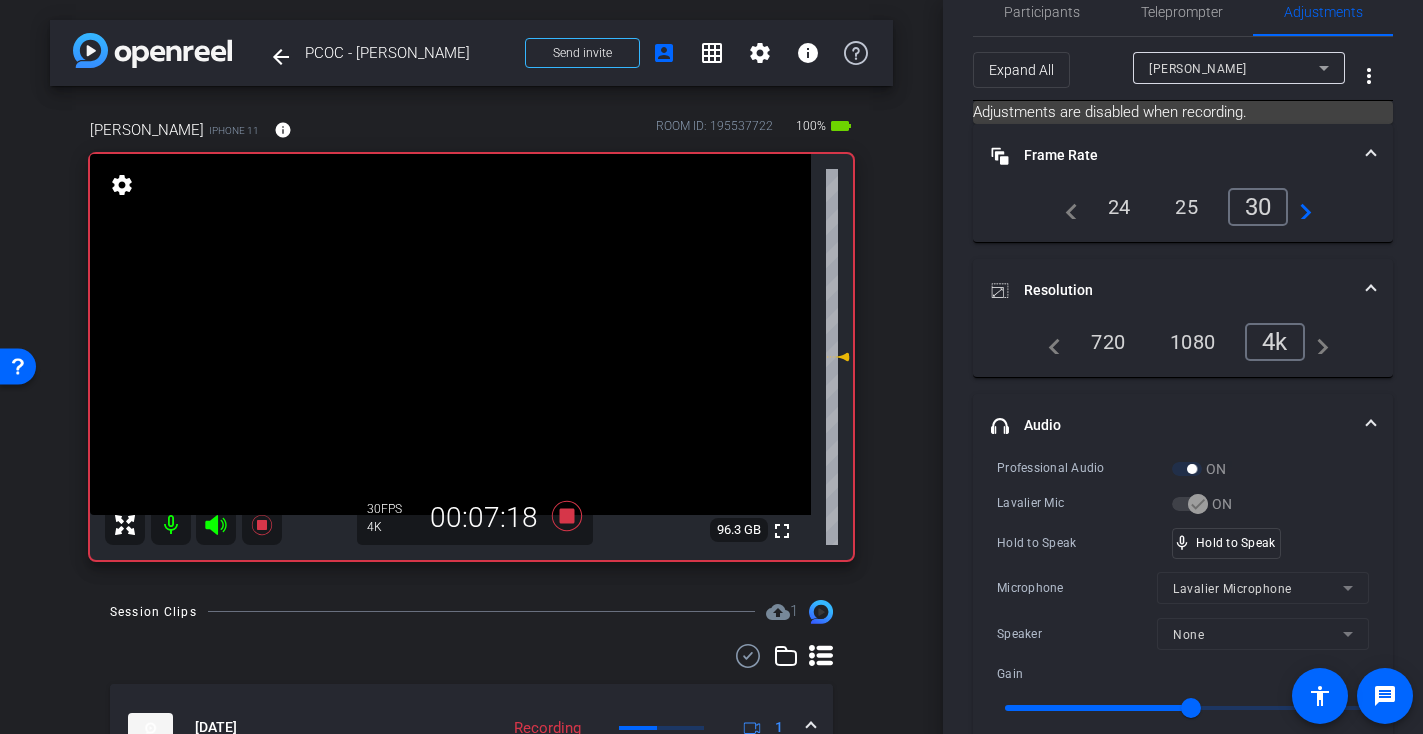 click at bounding box center [450, 334] 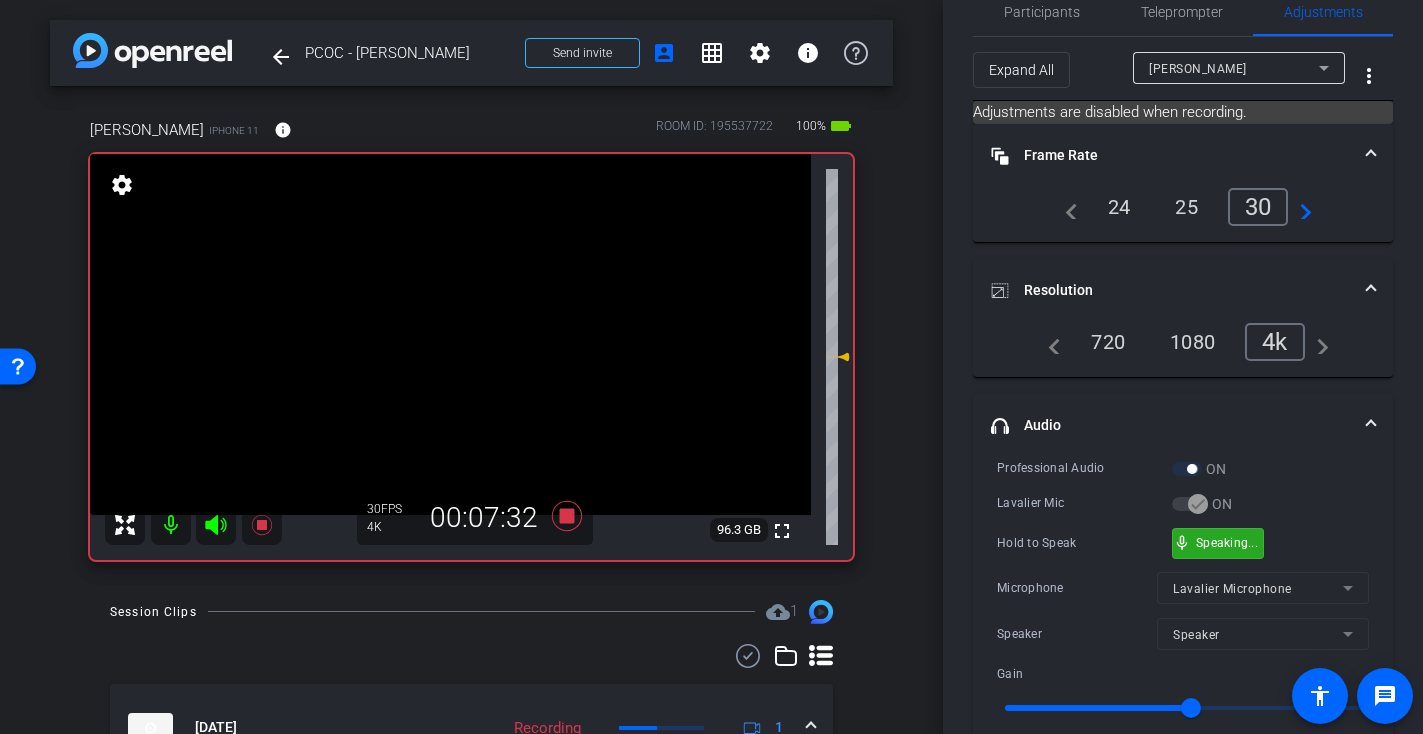 click on "mic_none Speaking..." at bounding box center [1218, 543] 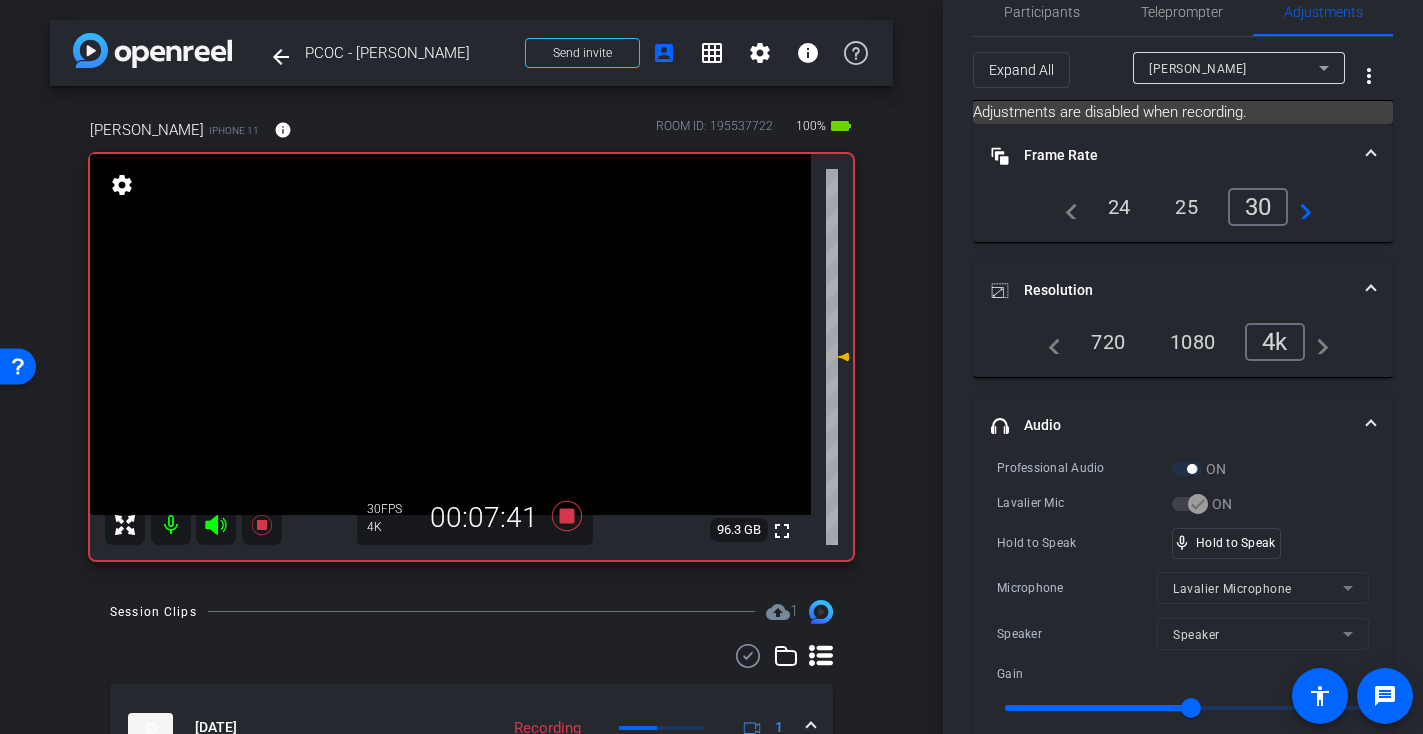 click 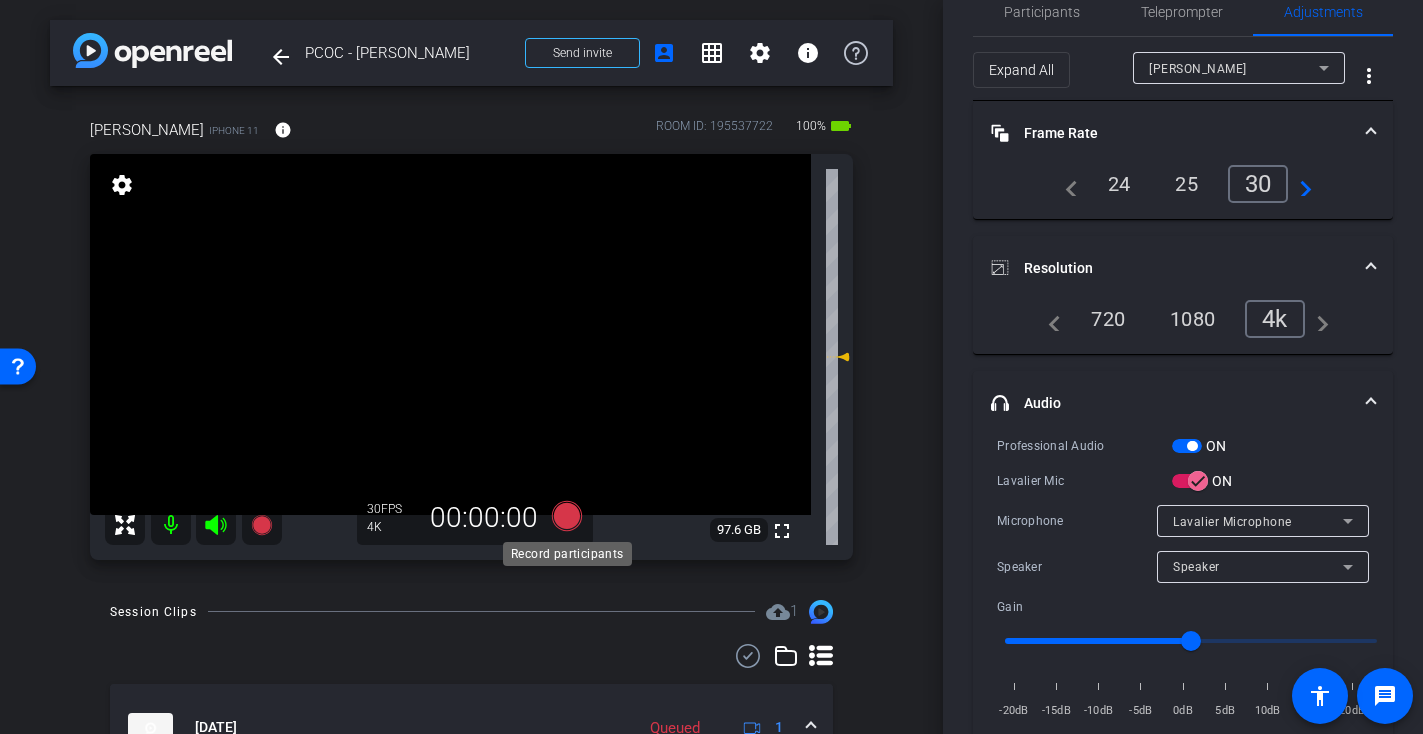 click 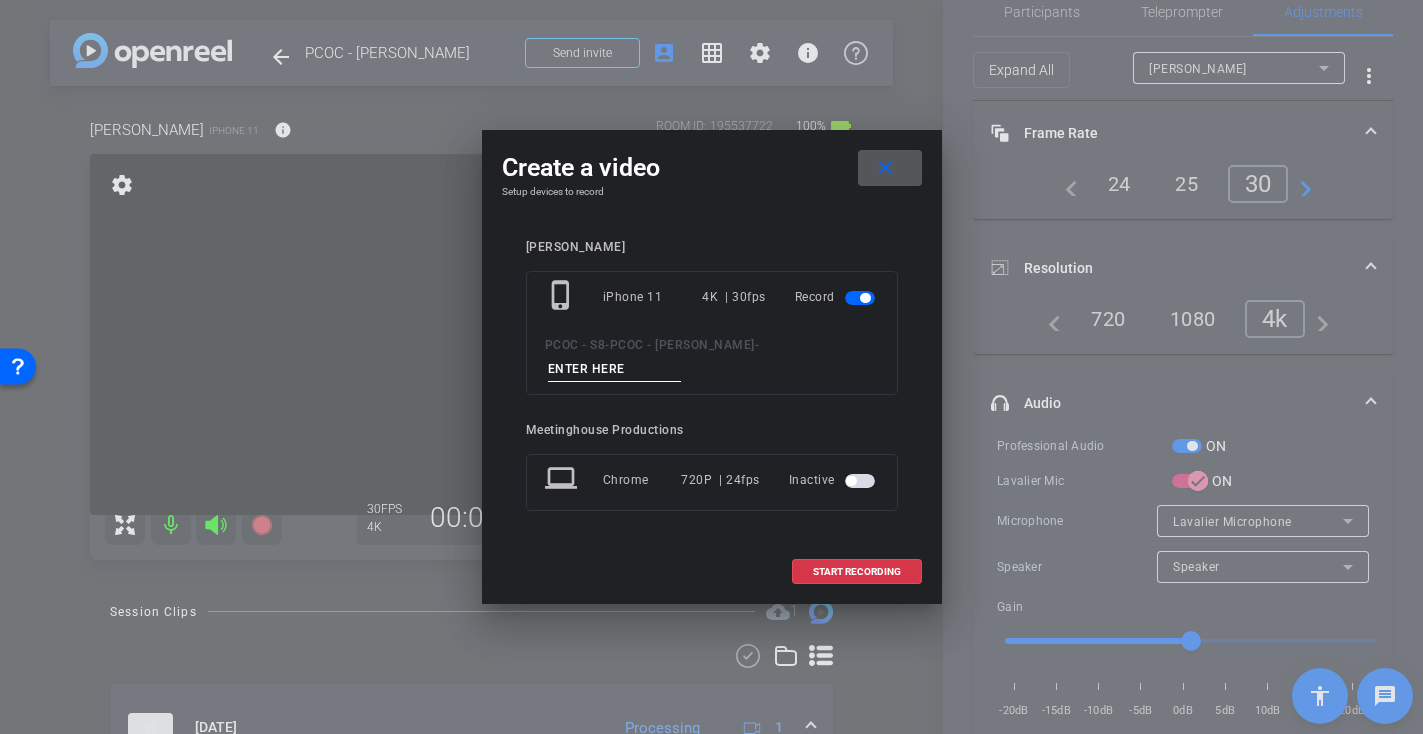 click at bounding box center (615, 369) 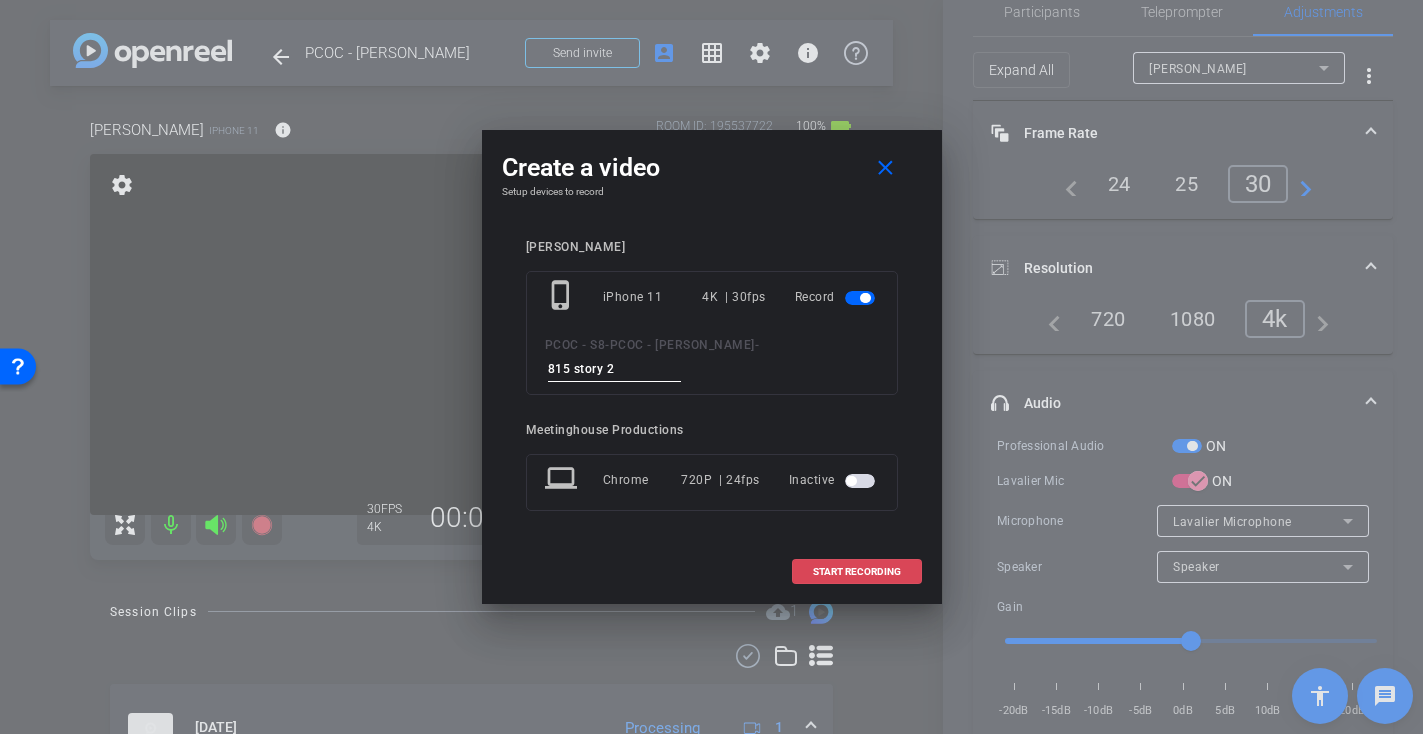 type on "815 story 2" 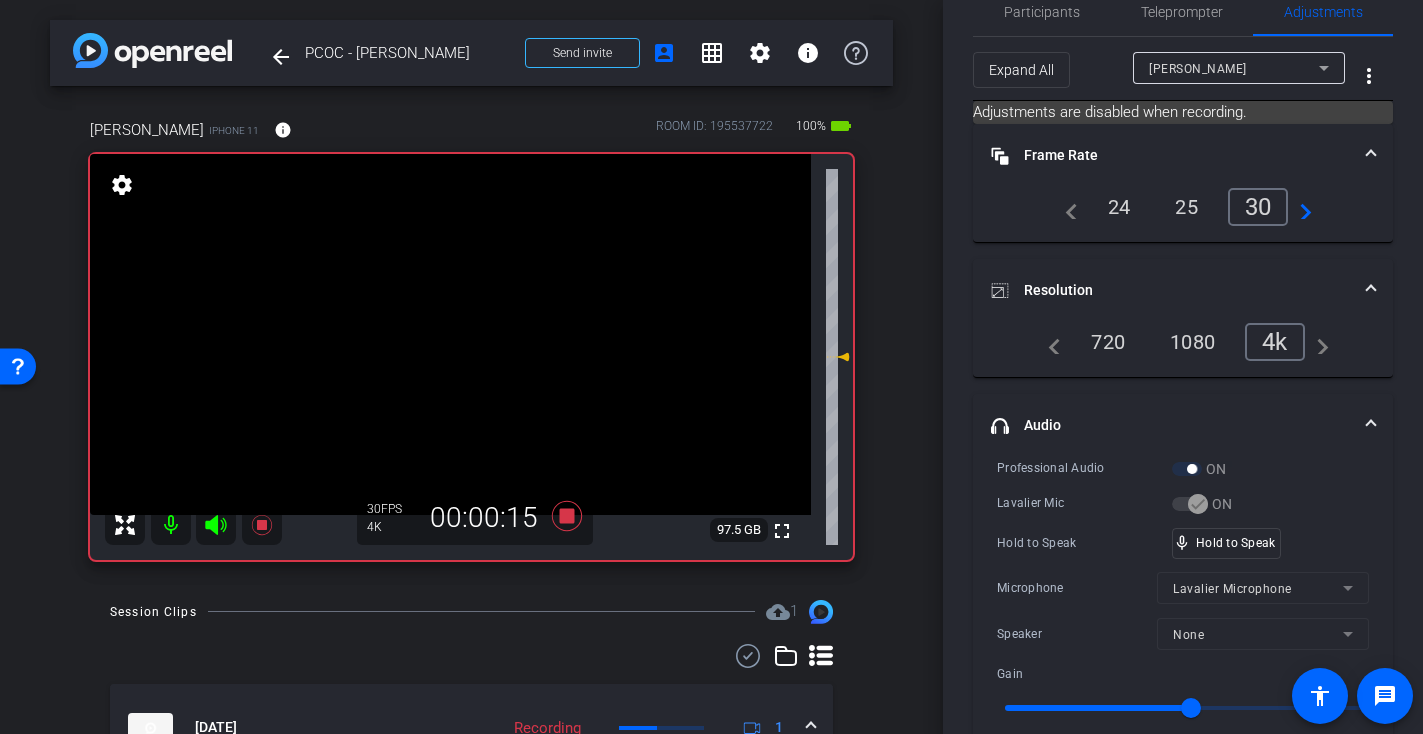 click at bounding box center [450, 334] 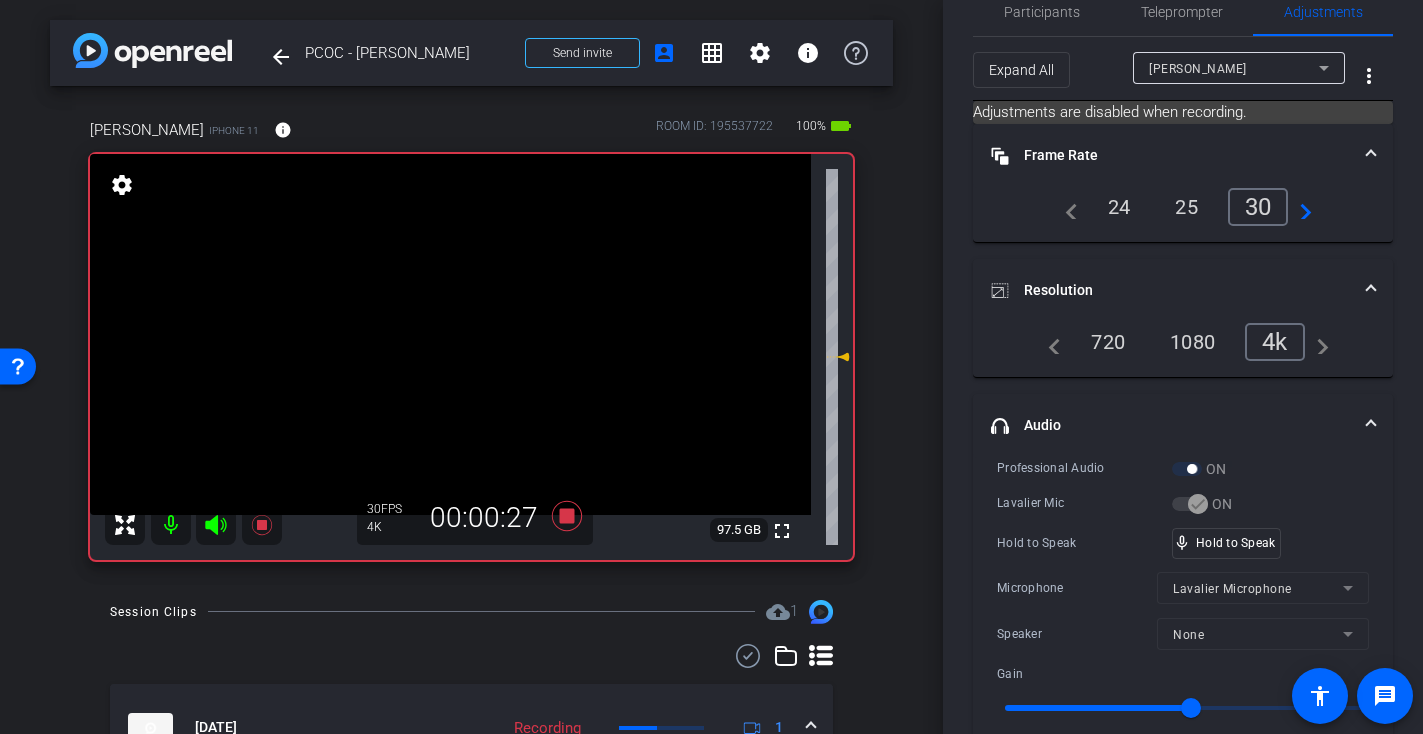 click at bounding box center (450, 334) 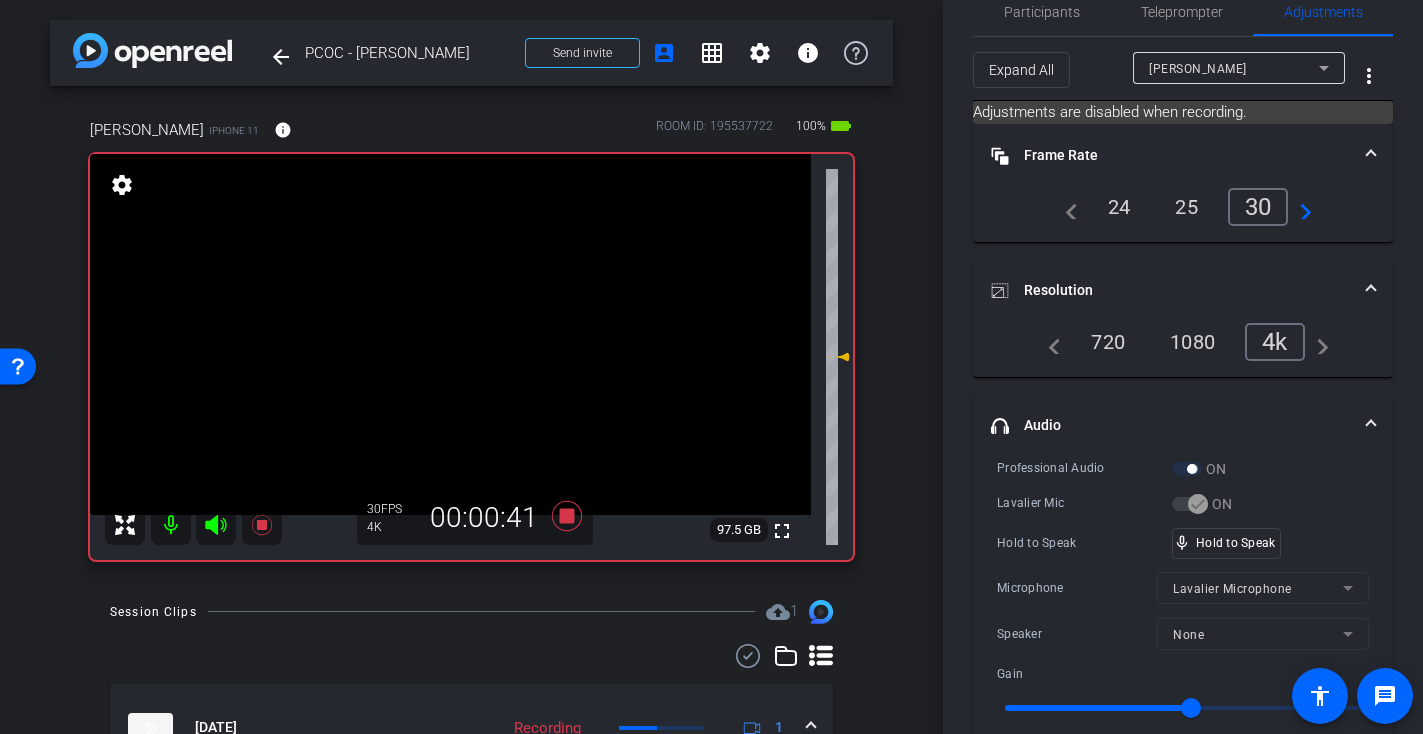 click at bounding box center (450, 334) 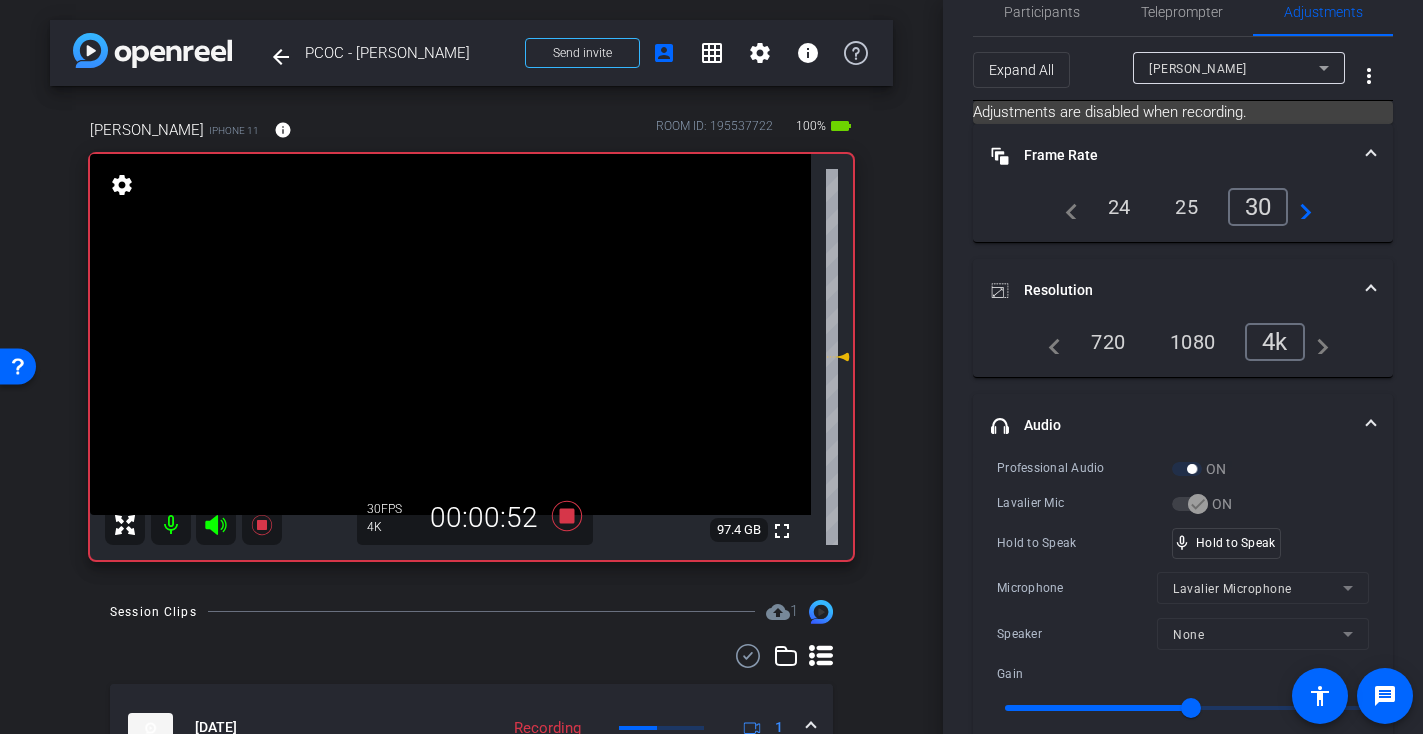 click at bounding box center [450, 334] 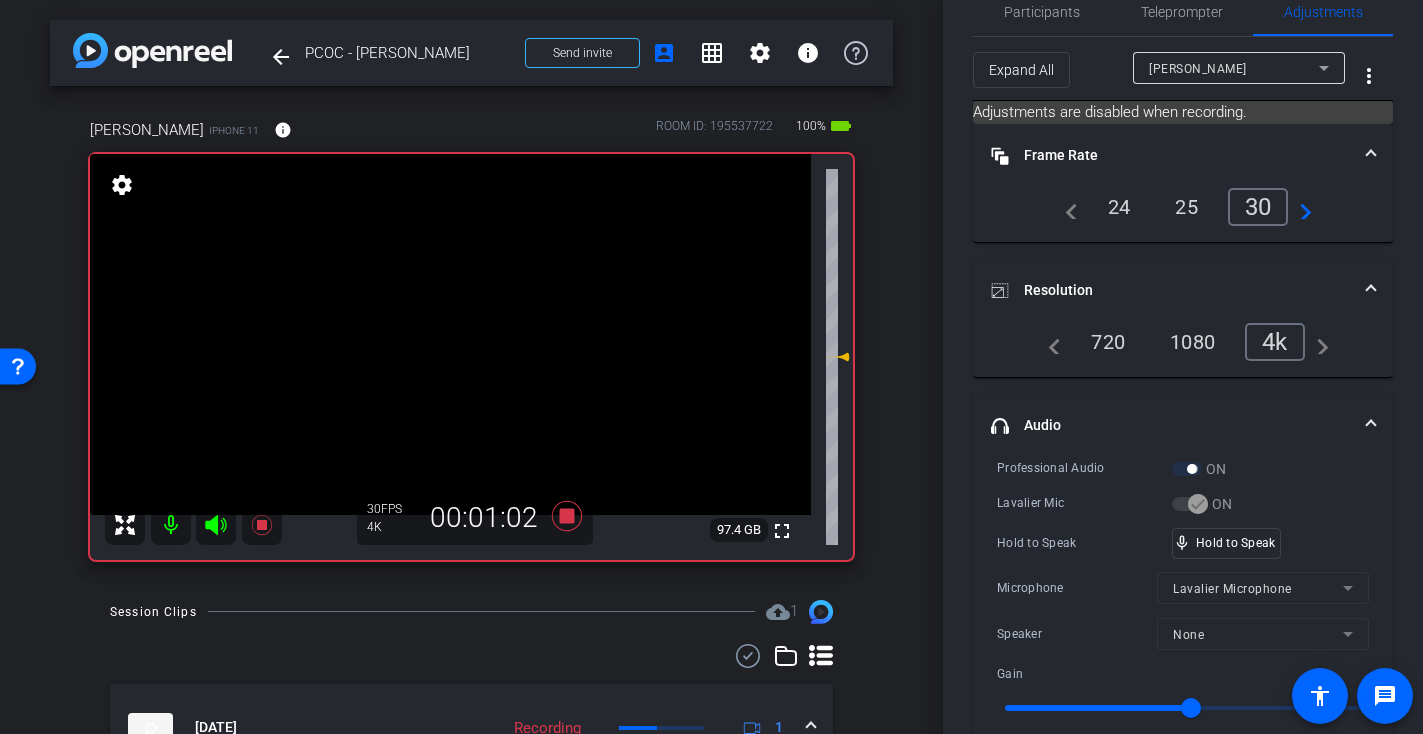 click at bounding box center [450, 334] 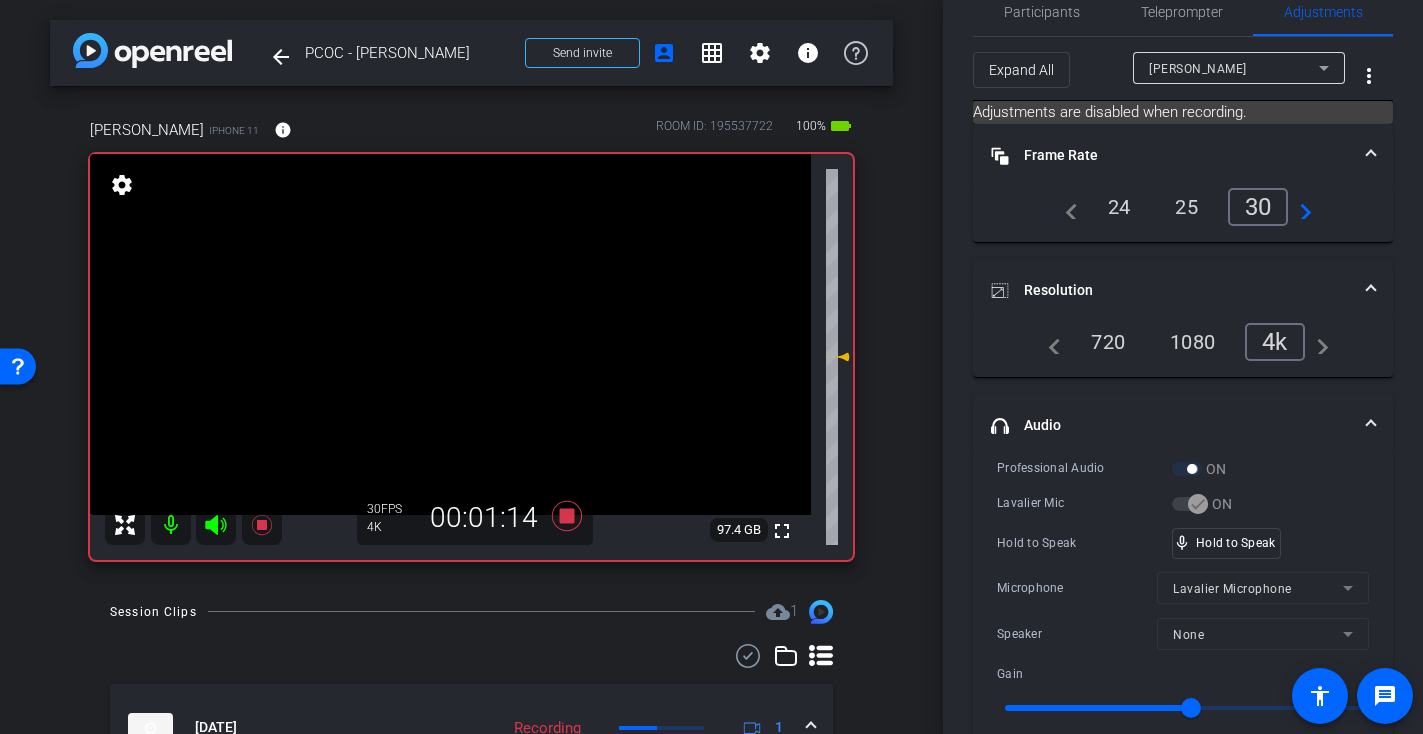 click at bounding box center (450, 334) 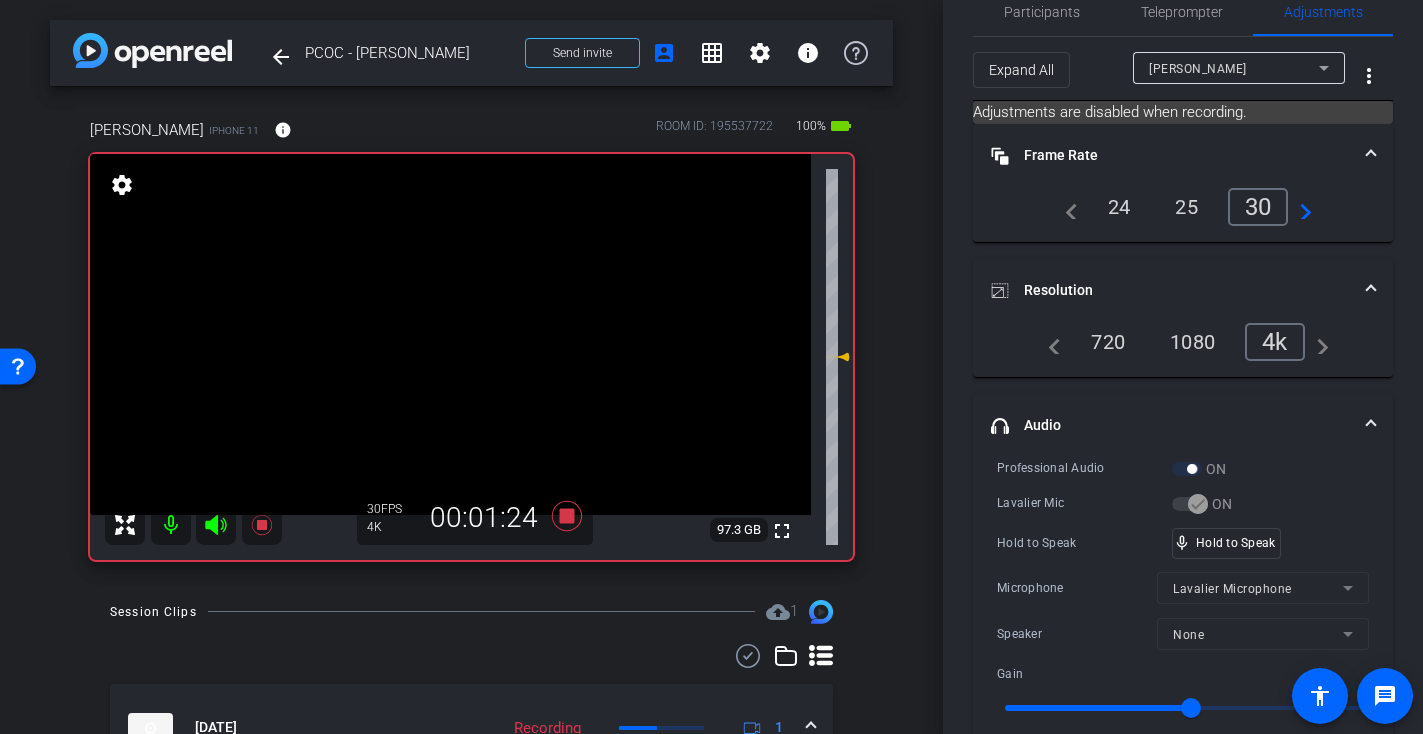 click at bounding box center (450, 334) 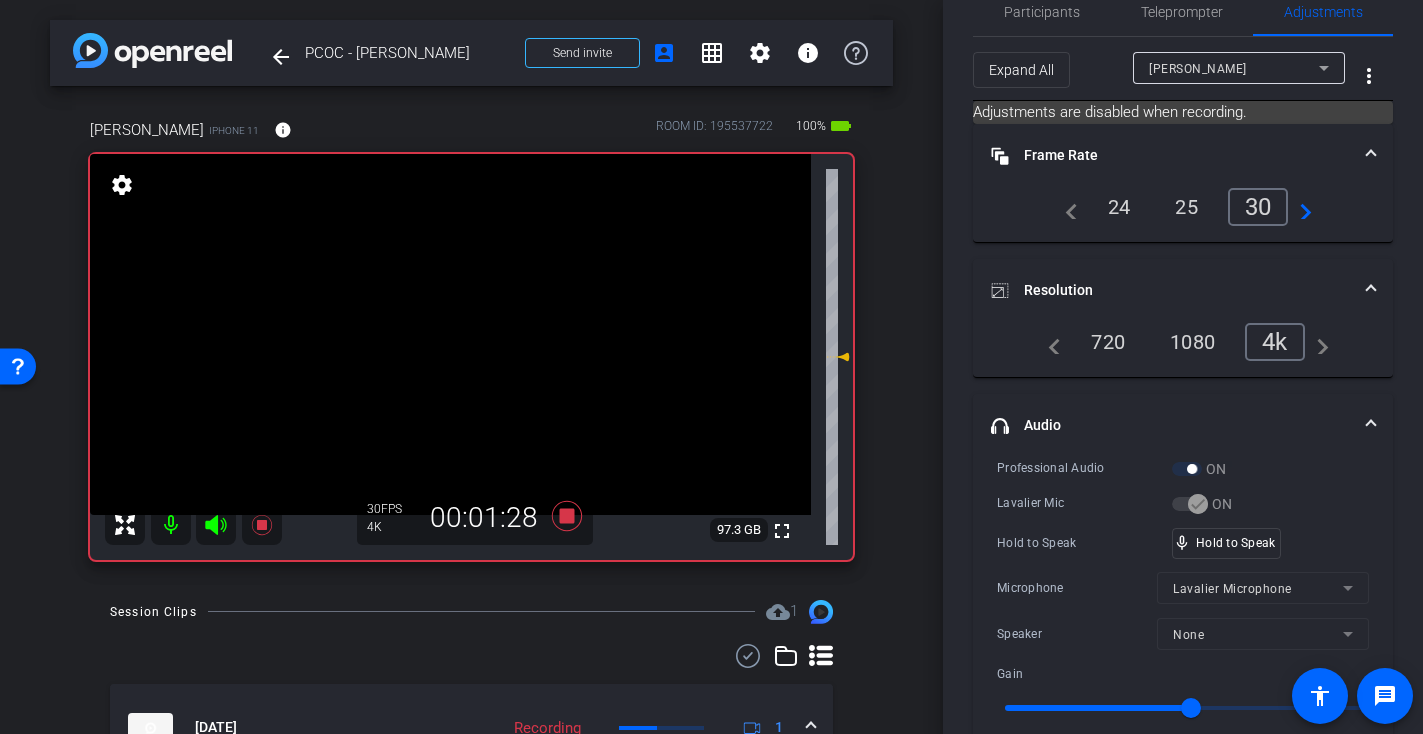 click at bounding box center [450, 334] 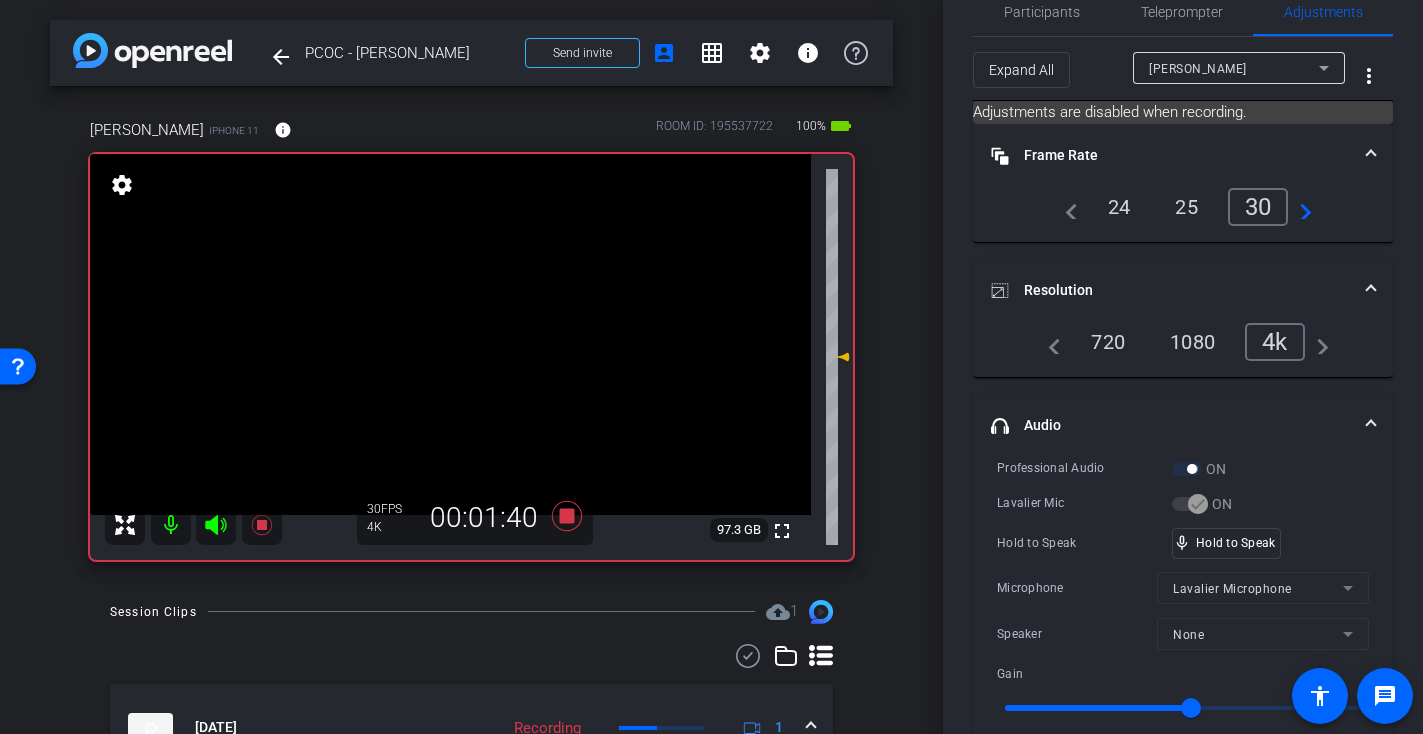 click at bounding box center (450, 334) 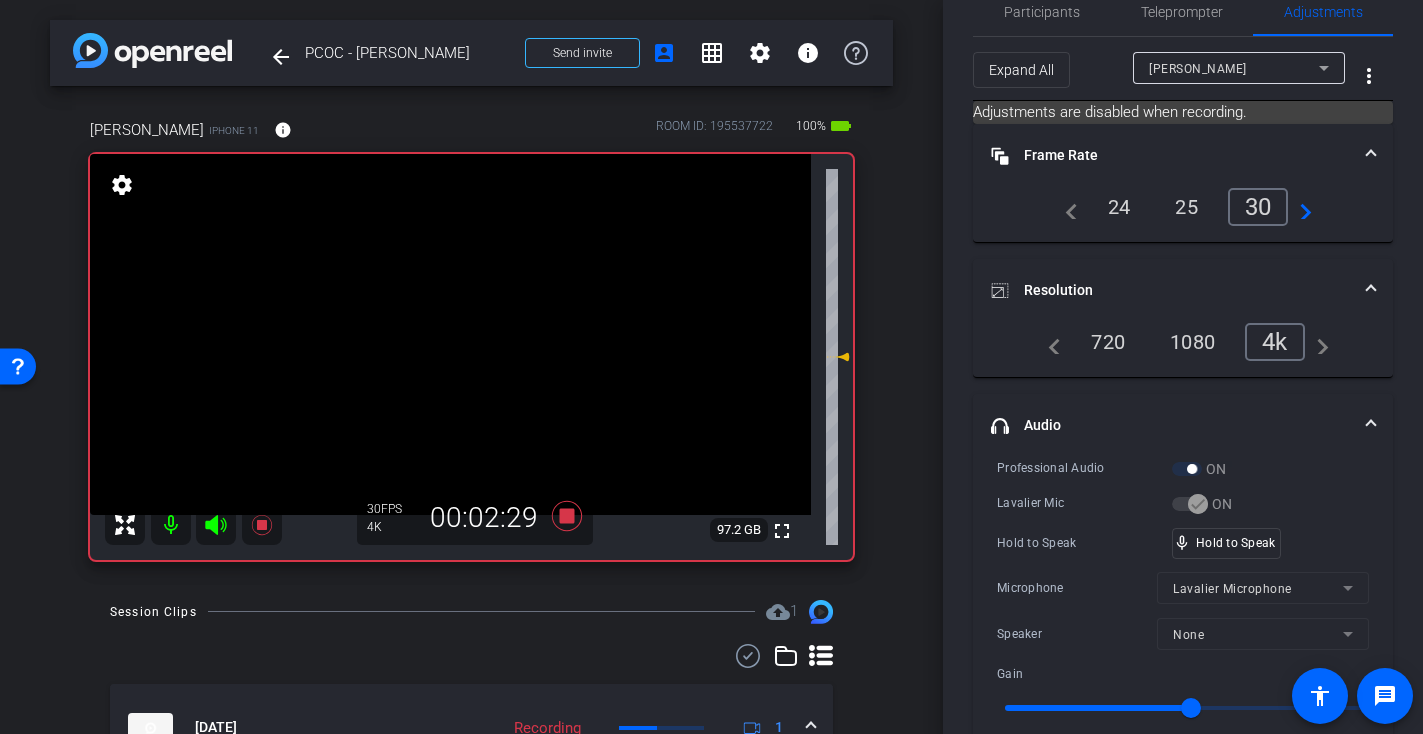 click at bounding box center (450, 334) 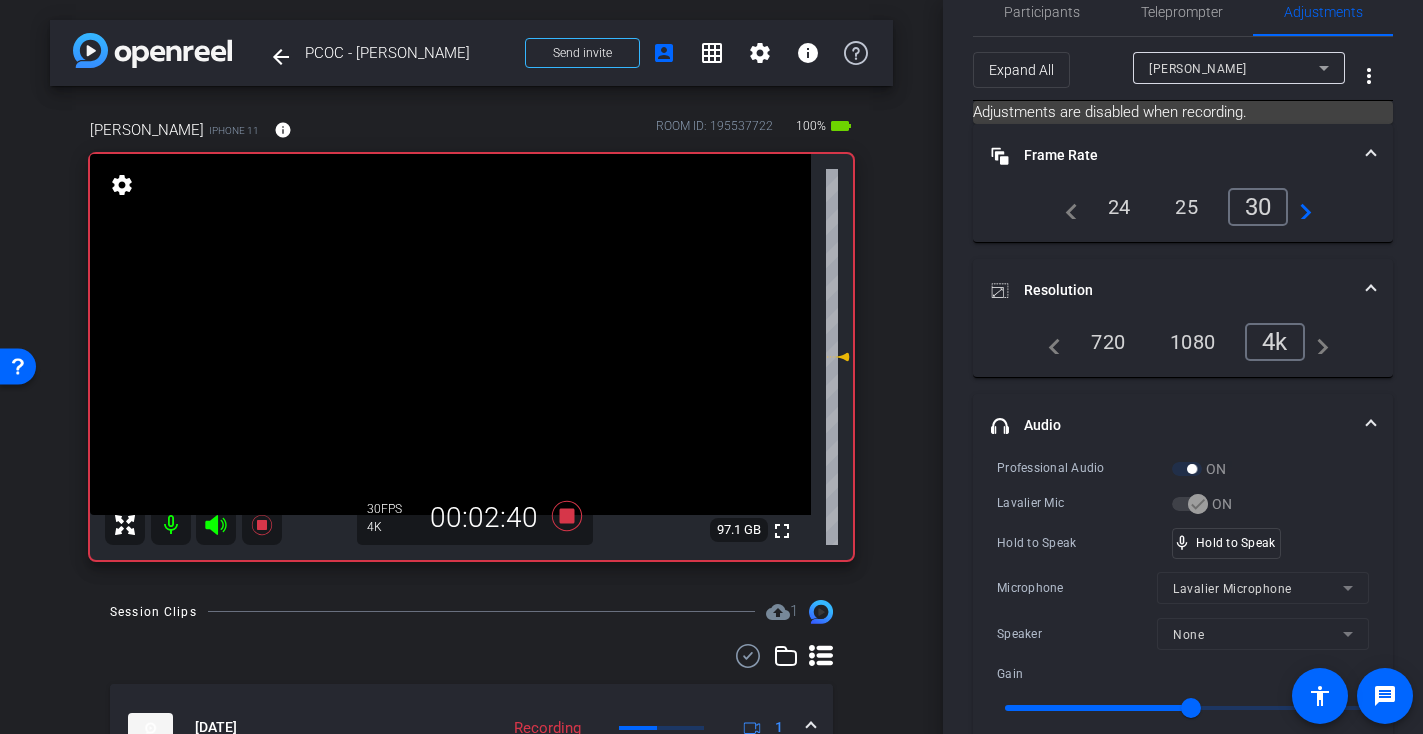 click at bounding box center (450, 334) 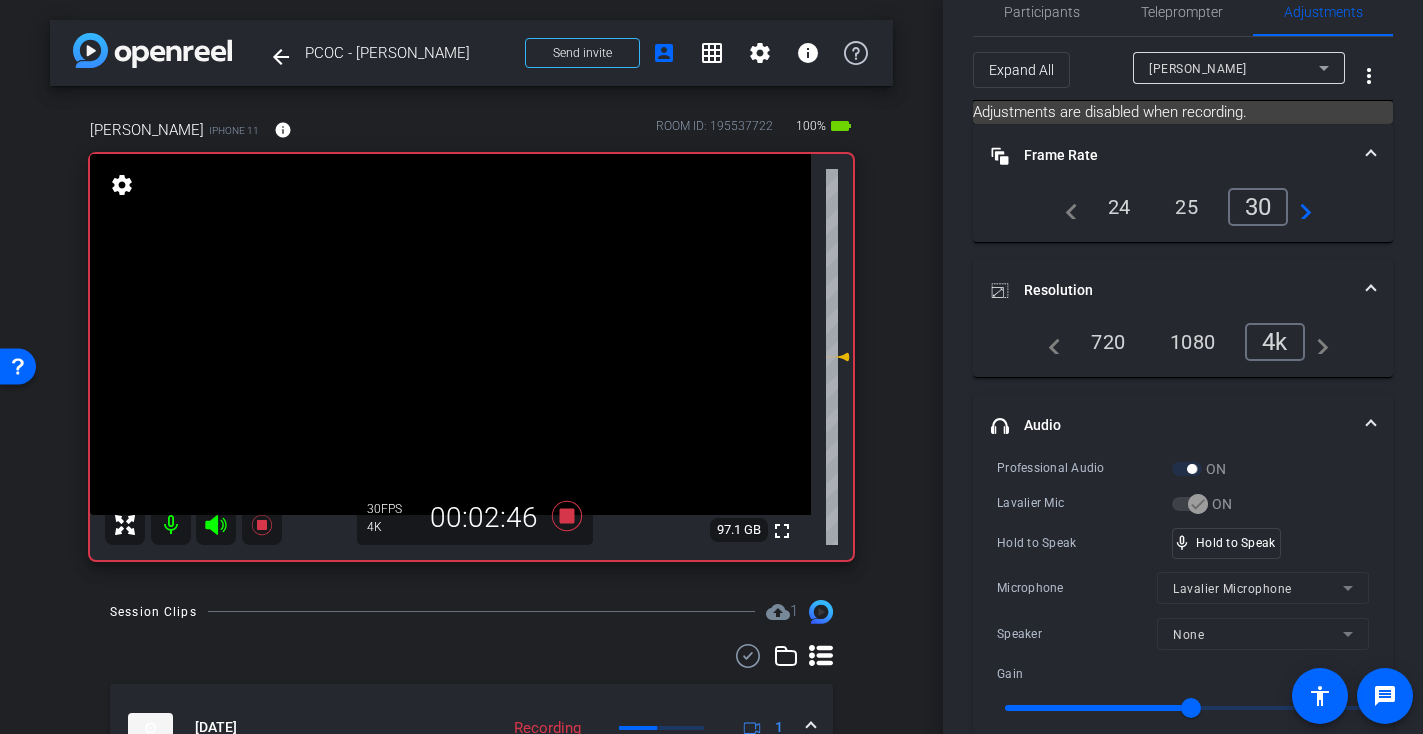 click at bounding box center [450, 334] 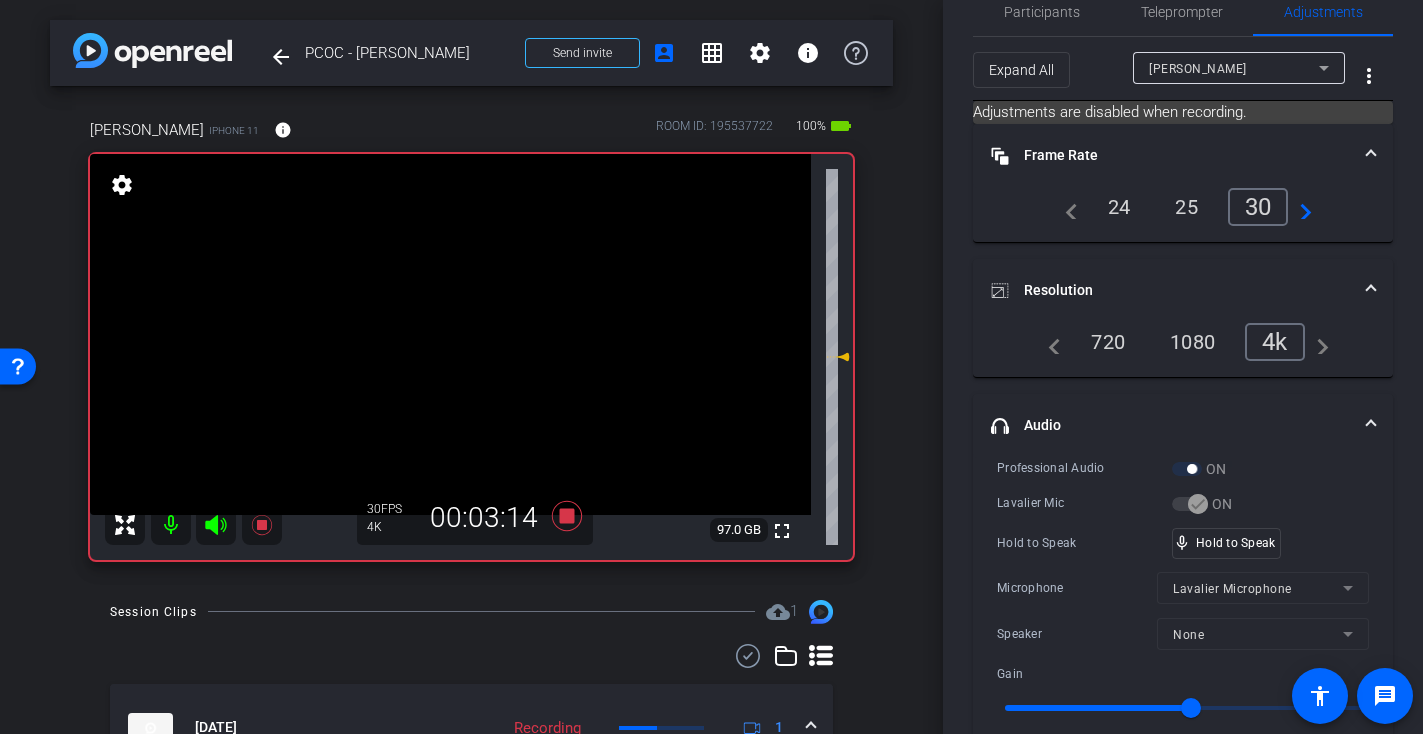 click at bounding box center [450, 334] 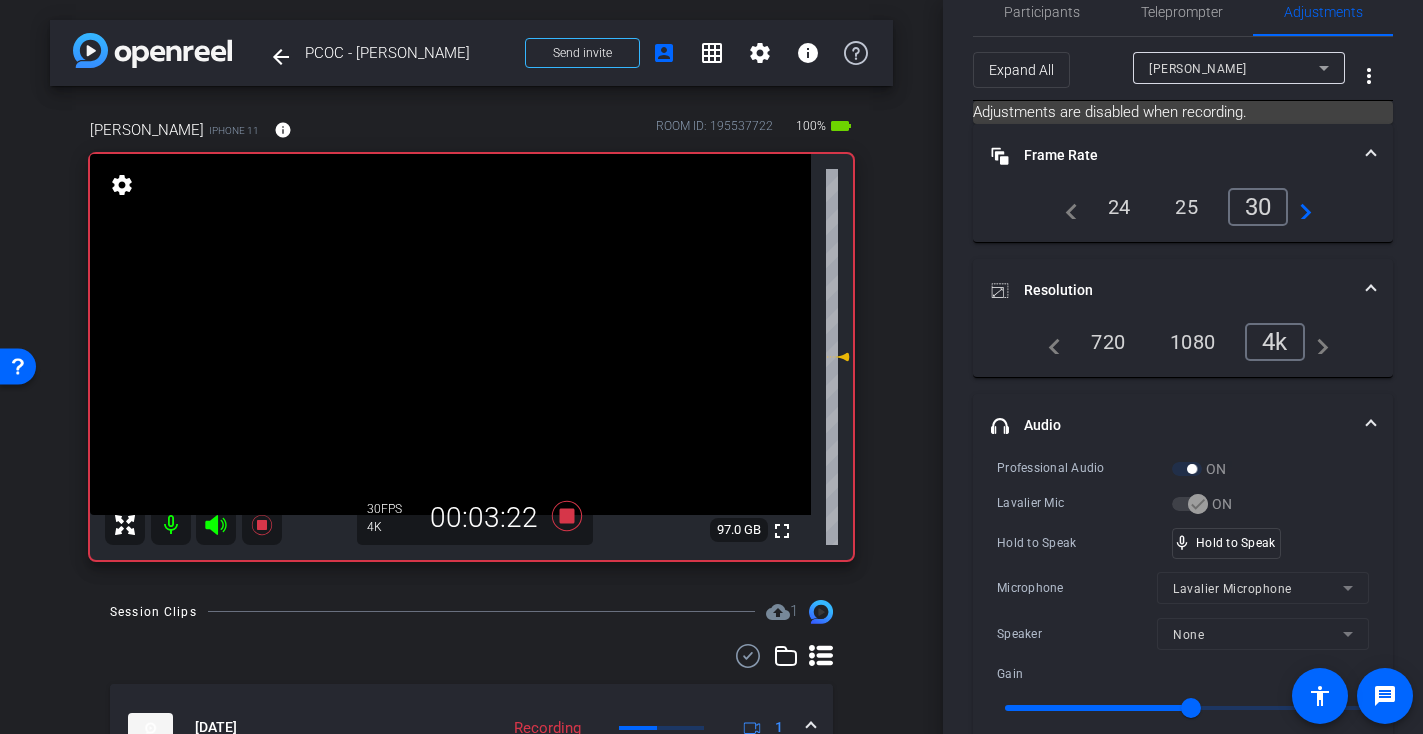 click at bounding box center [450, 334] 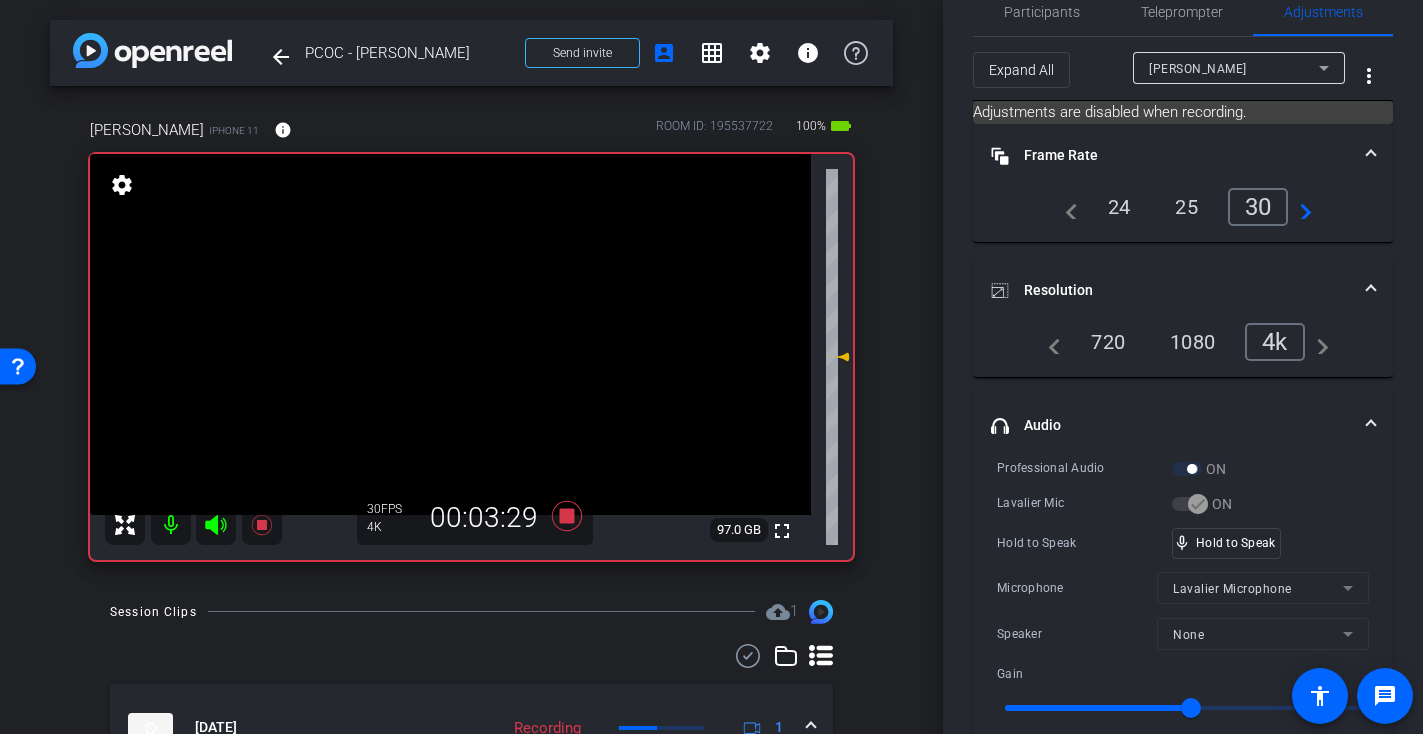 click at bounding box center (450, 334) 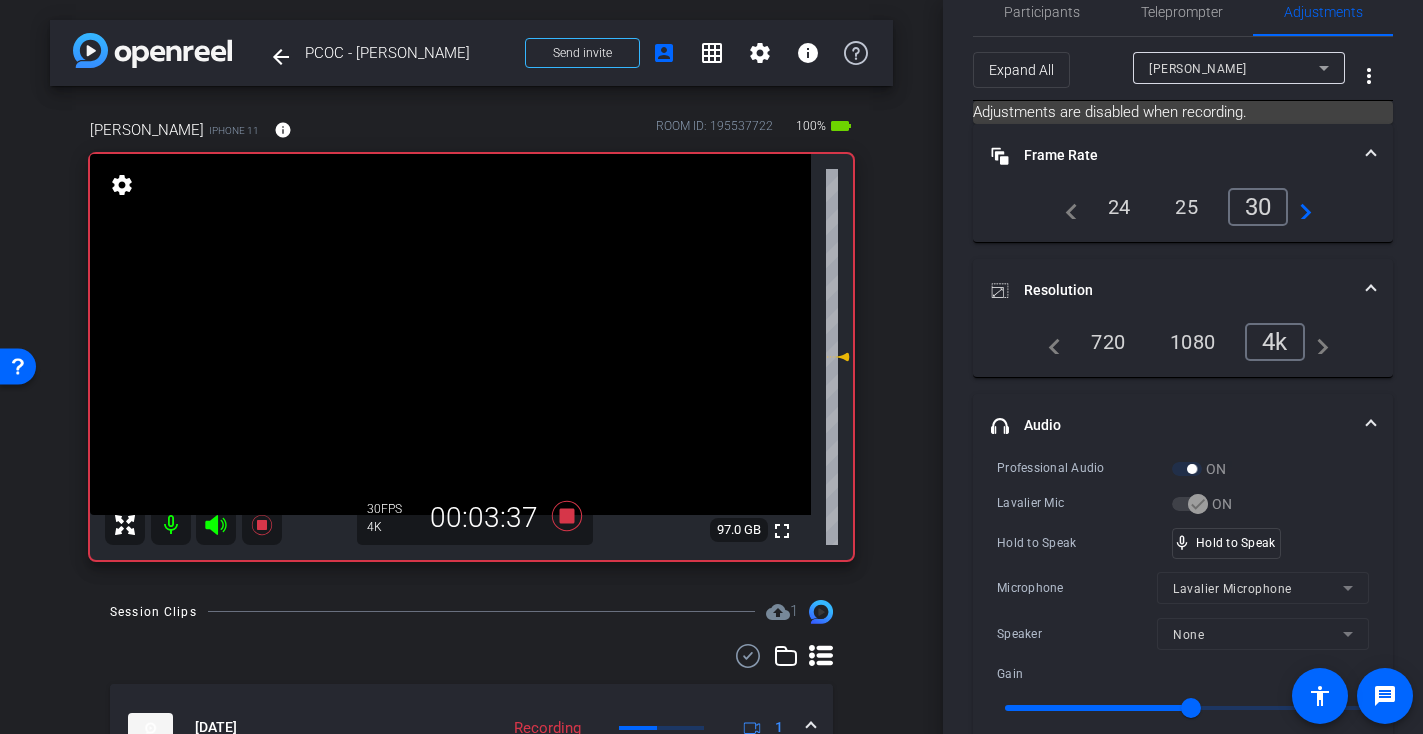 click at bounding box center (450, 334) 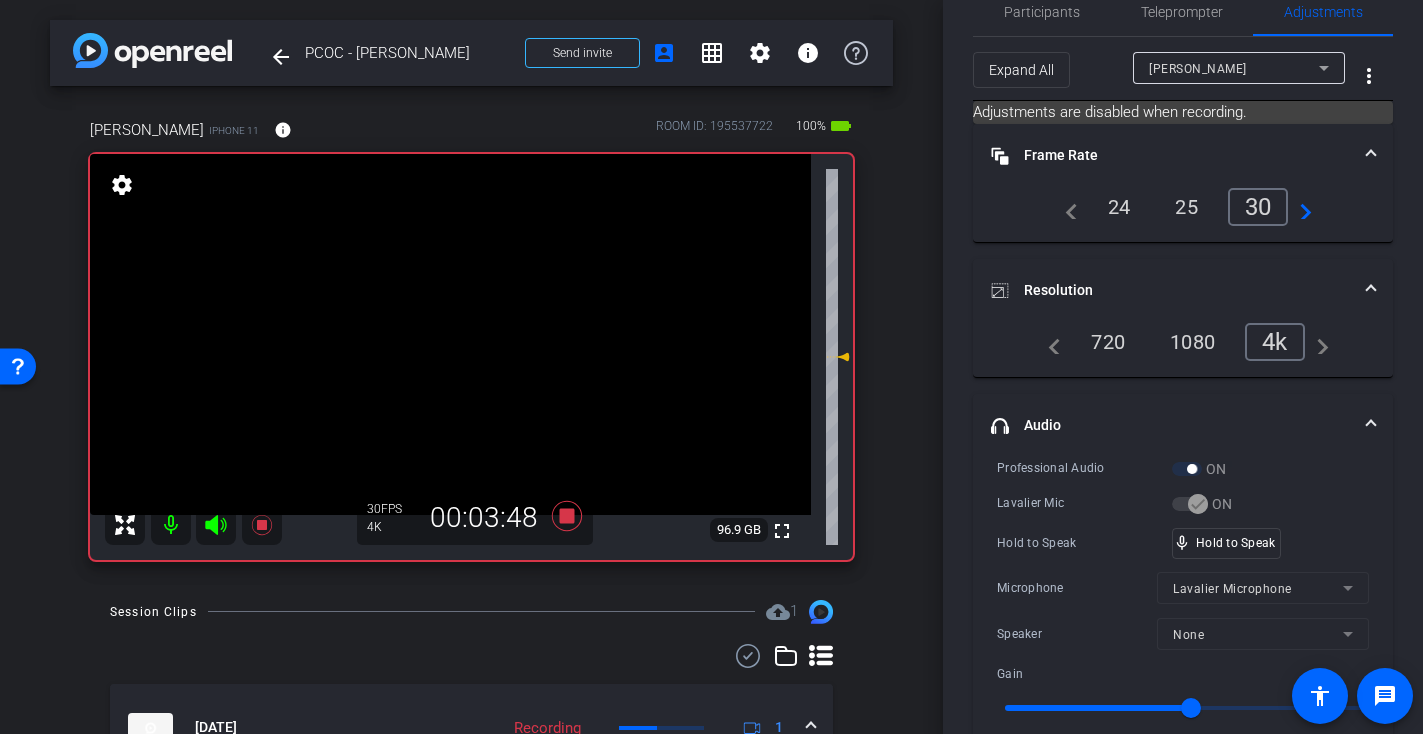 click at bounding box center (450, 334) 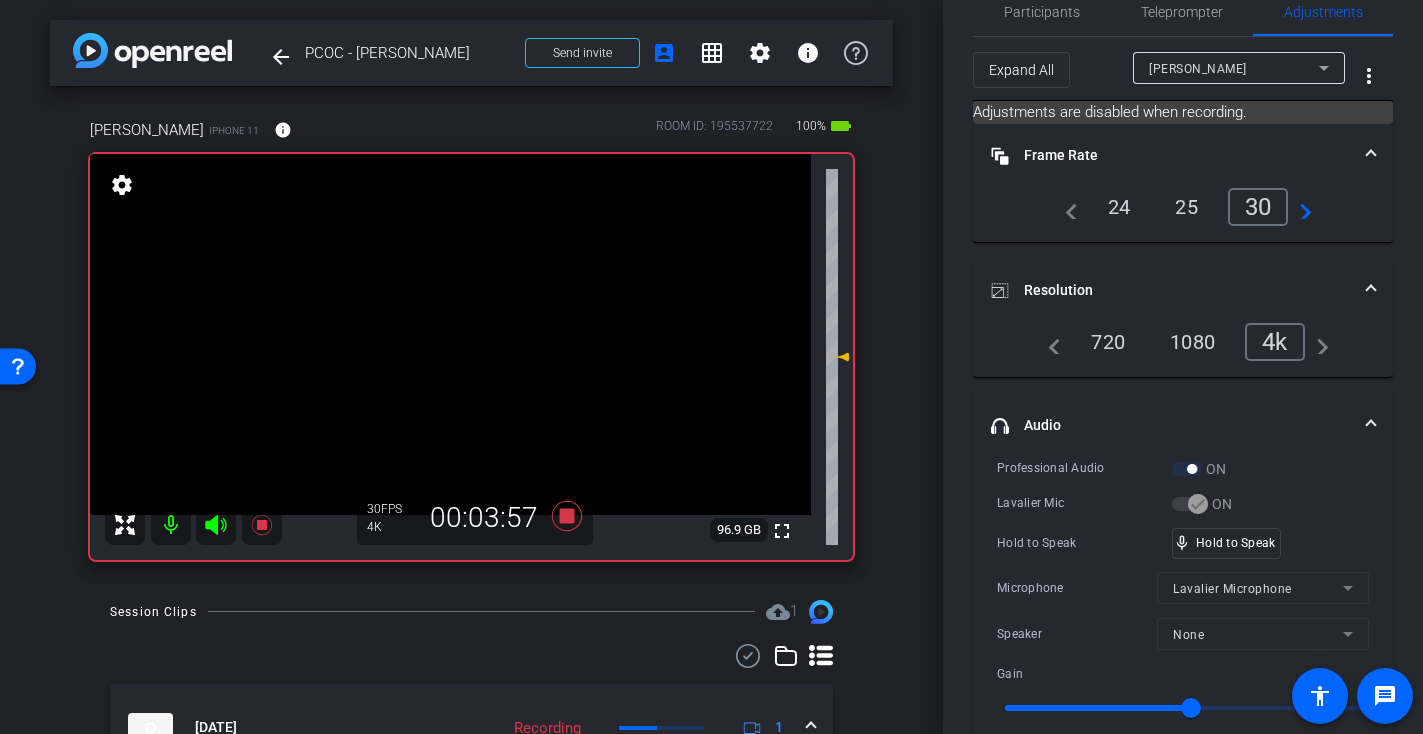 click at bounding box center [450, 334] 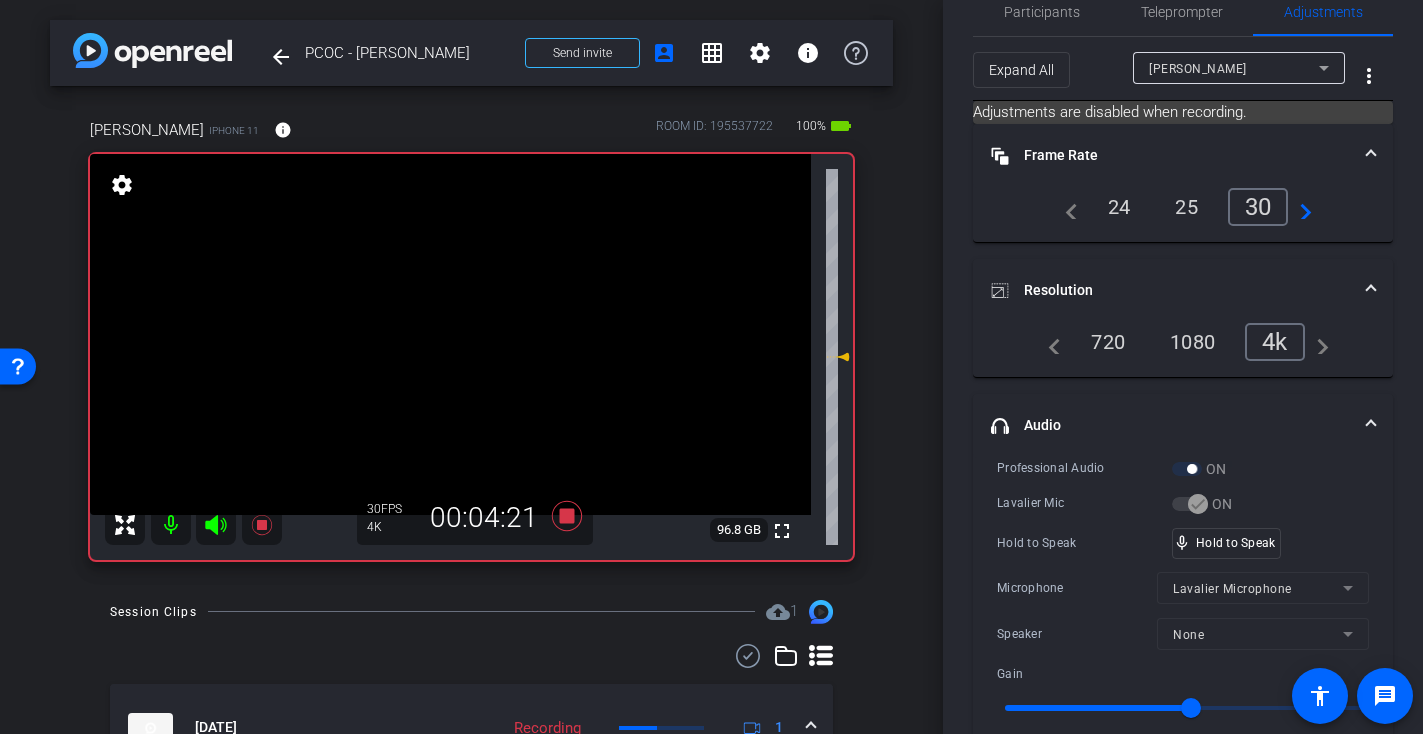 click at bounding box center [450, 334] 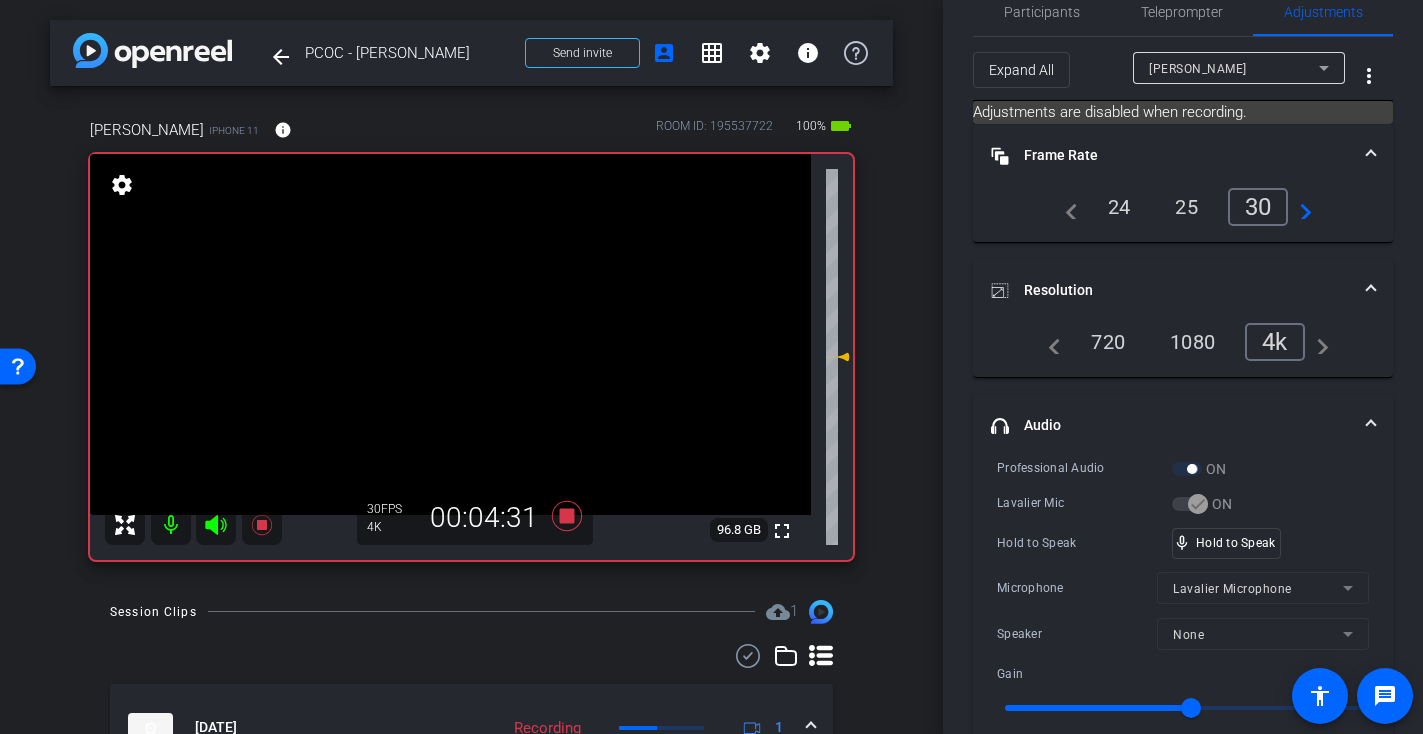 click at bounding box center [450, 334] 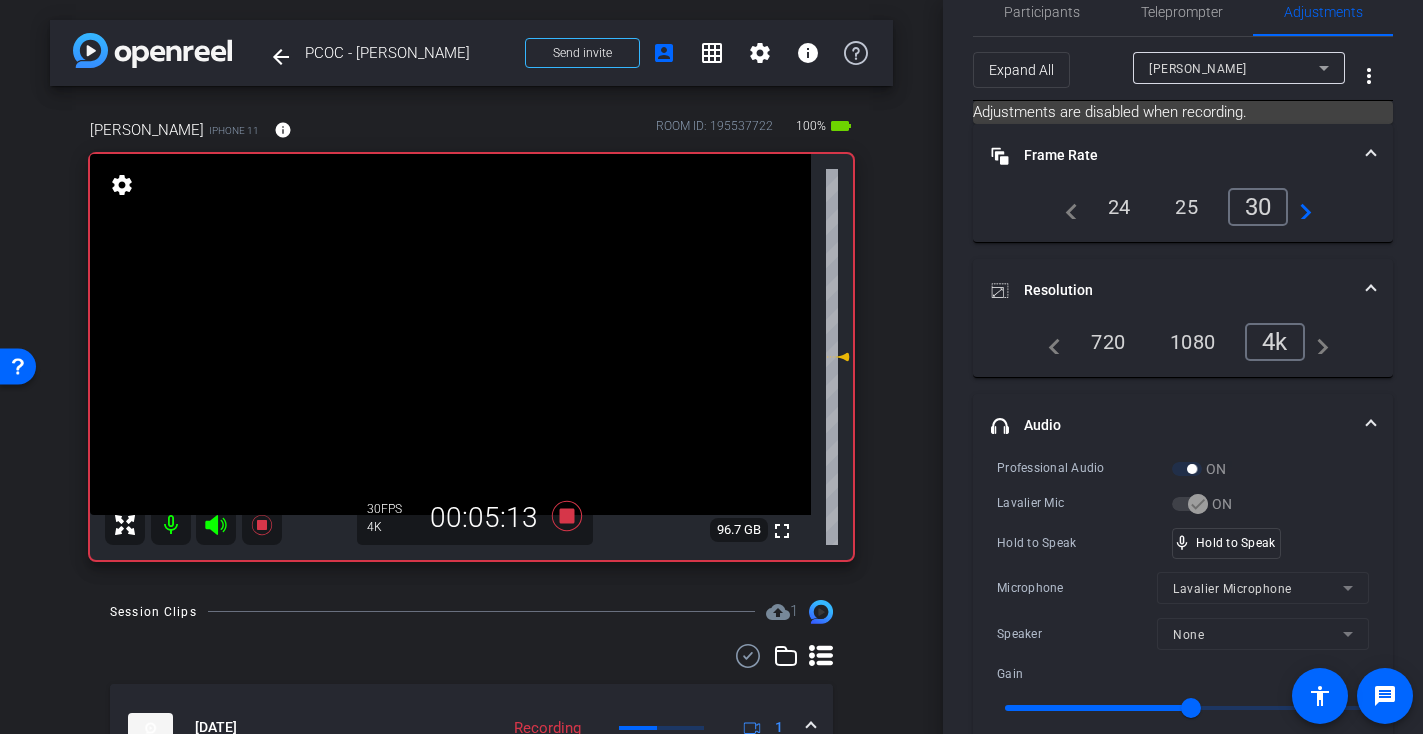 click at bounding box center [450, 334] 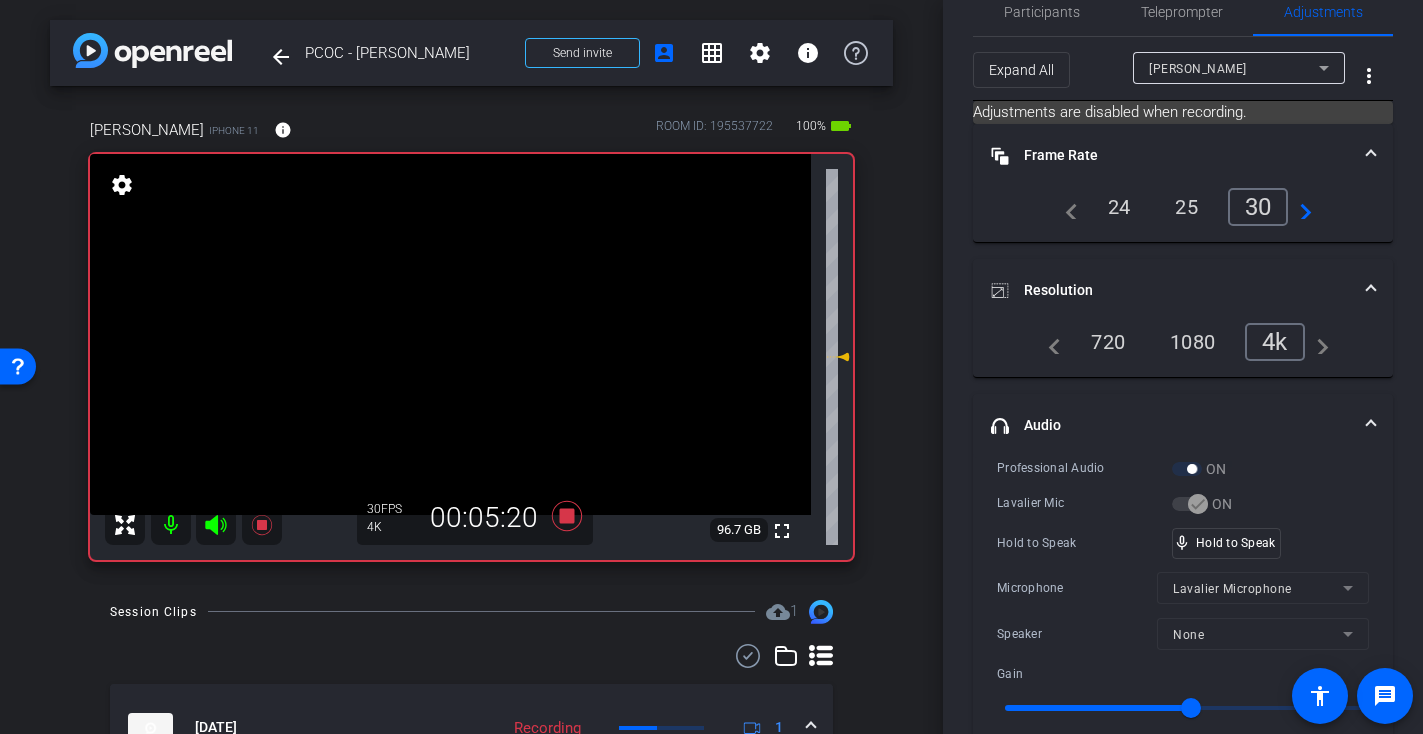 click at bounding box center (450, 334) 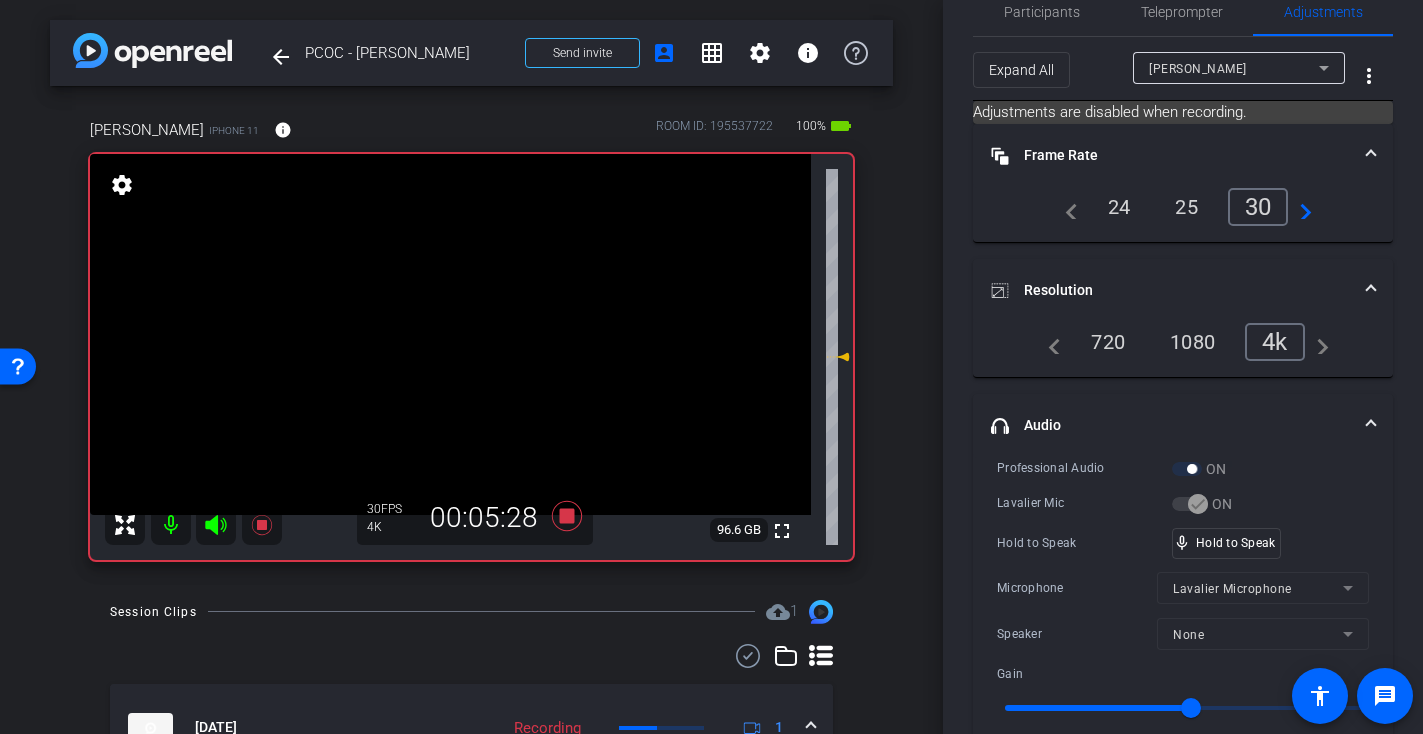 click at bounding box center [450, 334] 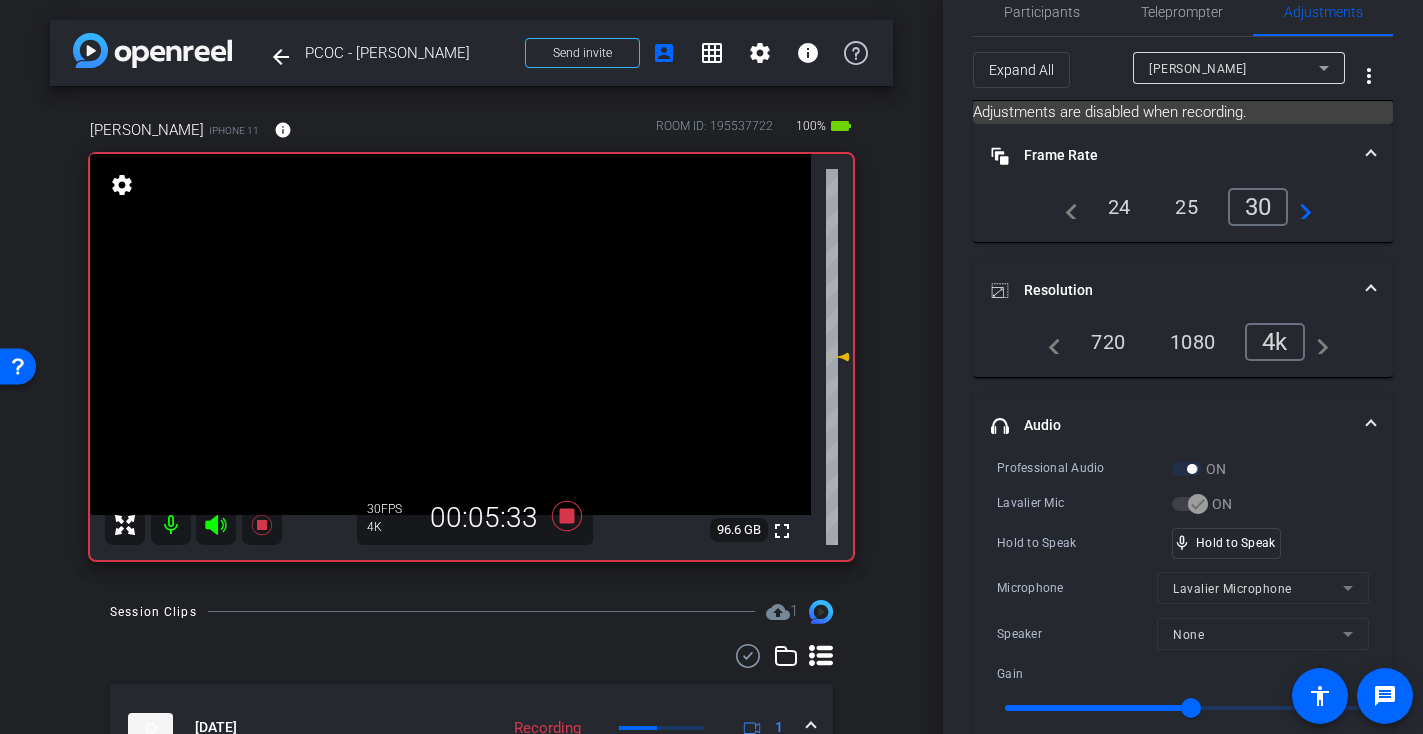 click at bounding box center [450, 334] 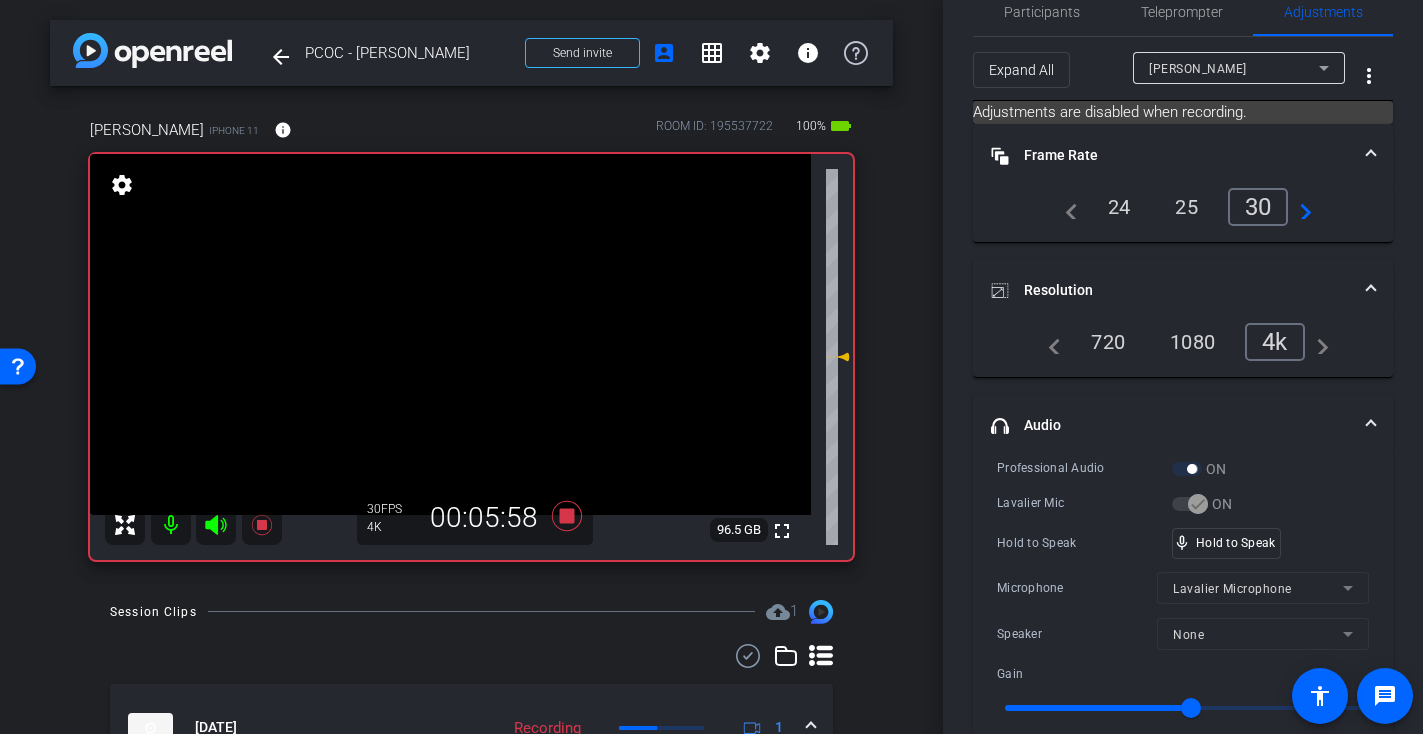 click at bounding box center (450, 334) 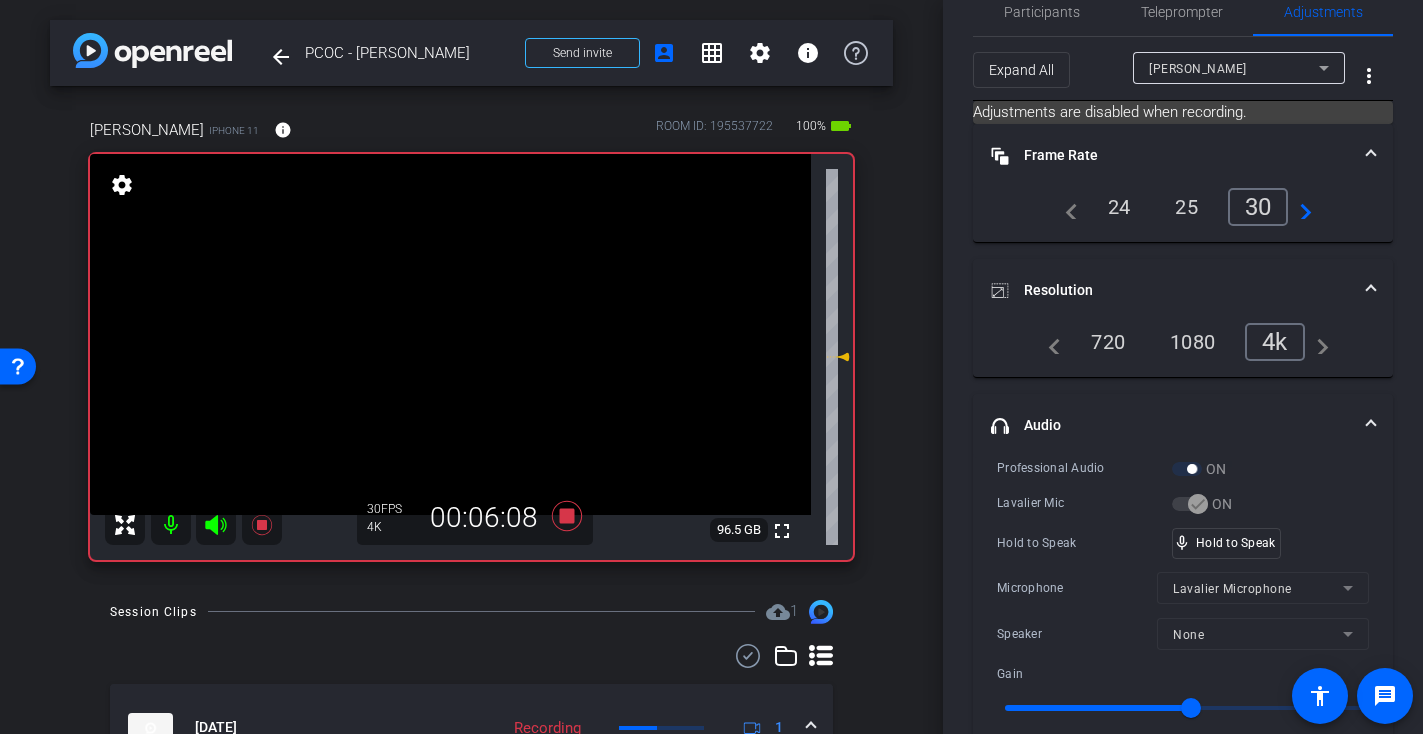 click at bounding box center (450, 334) 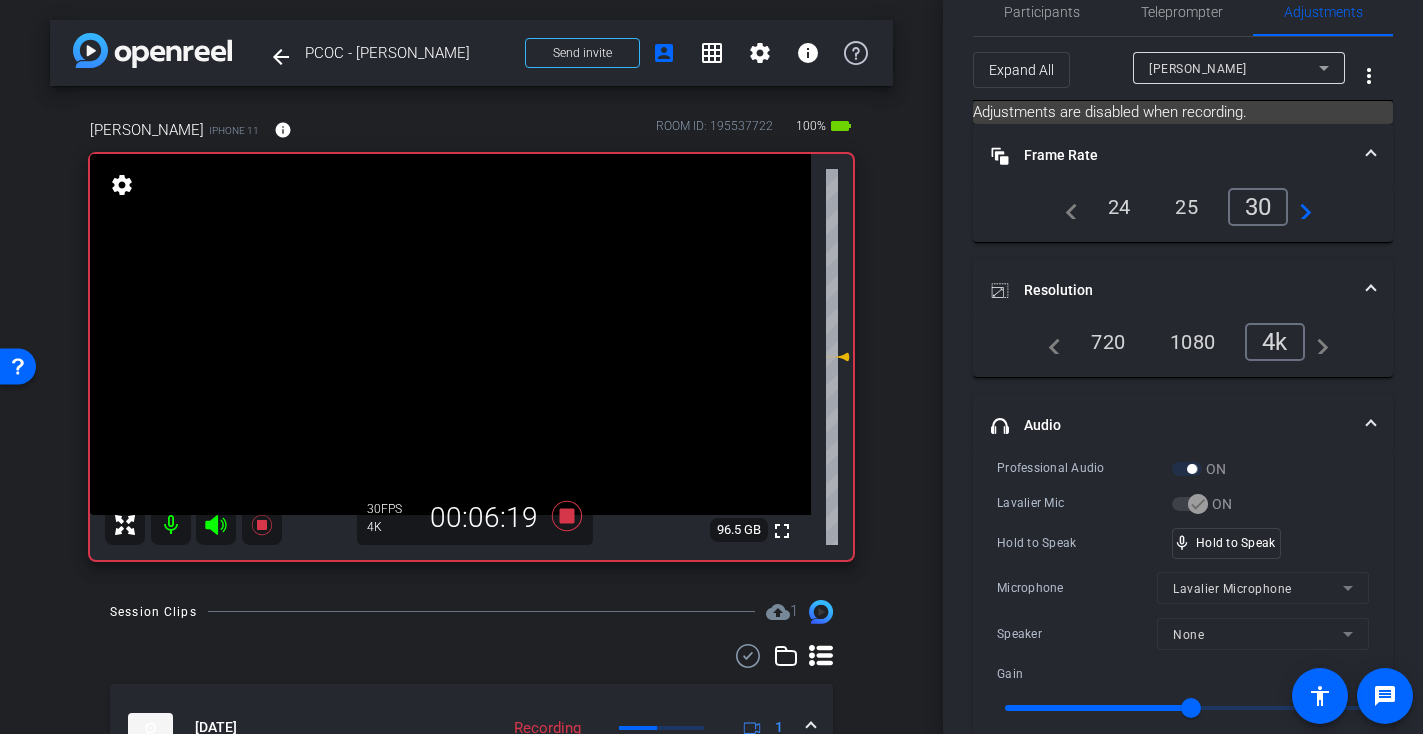 click at bounding box center [450, 334] 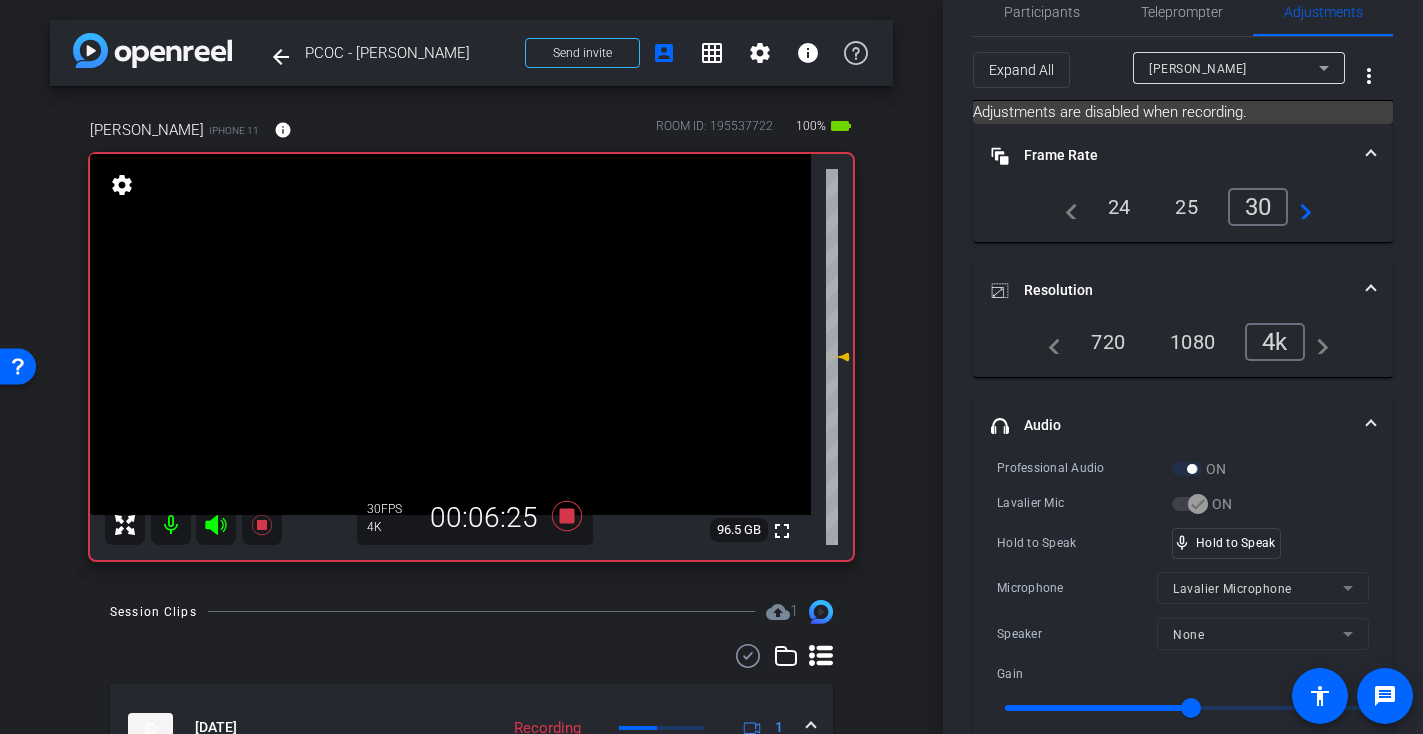 click at bounding box center [450, 334] 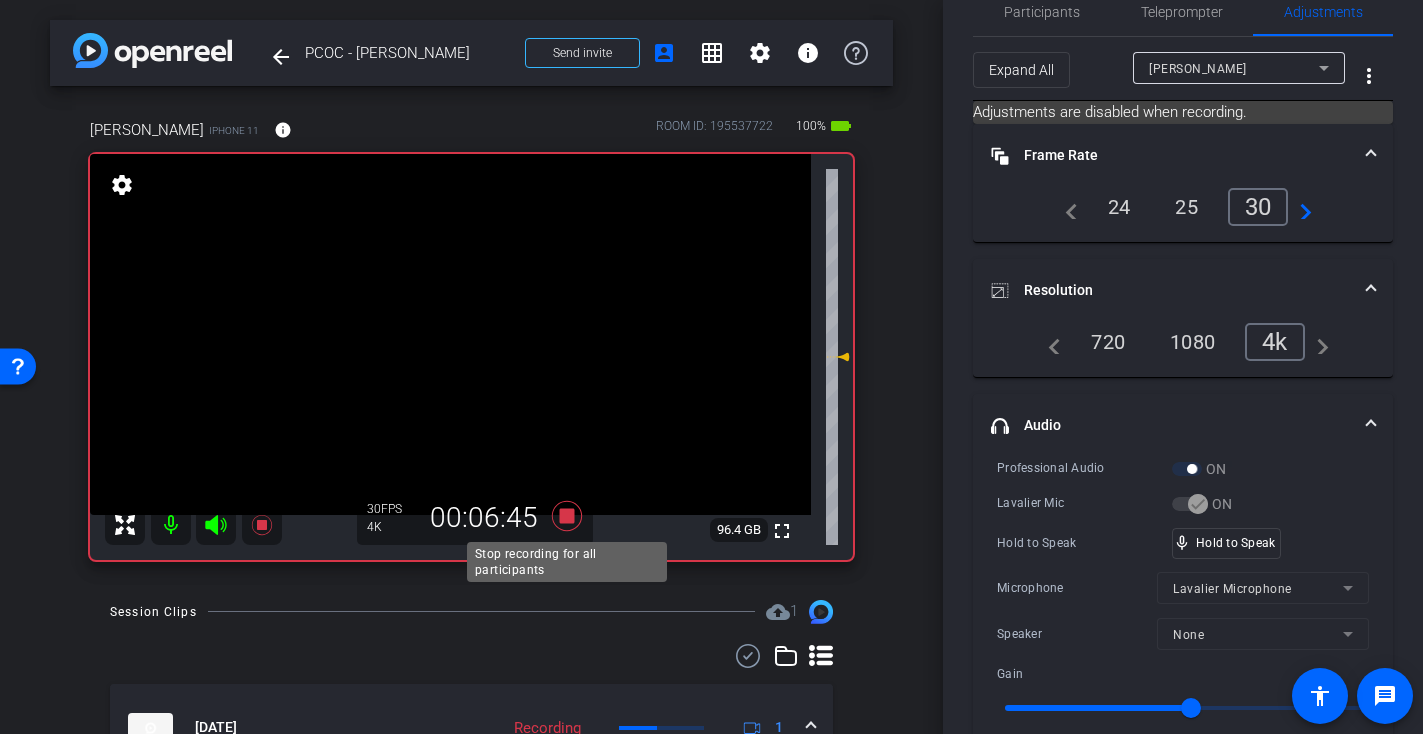 click 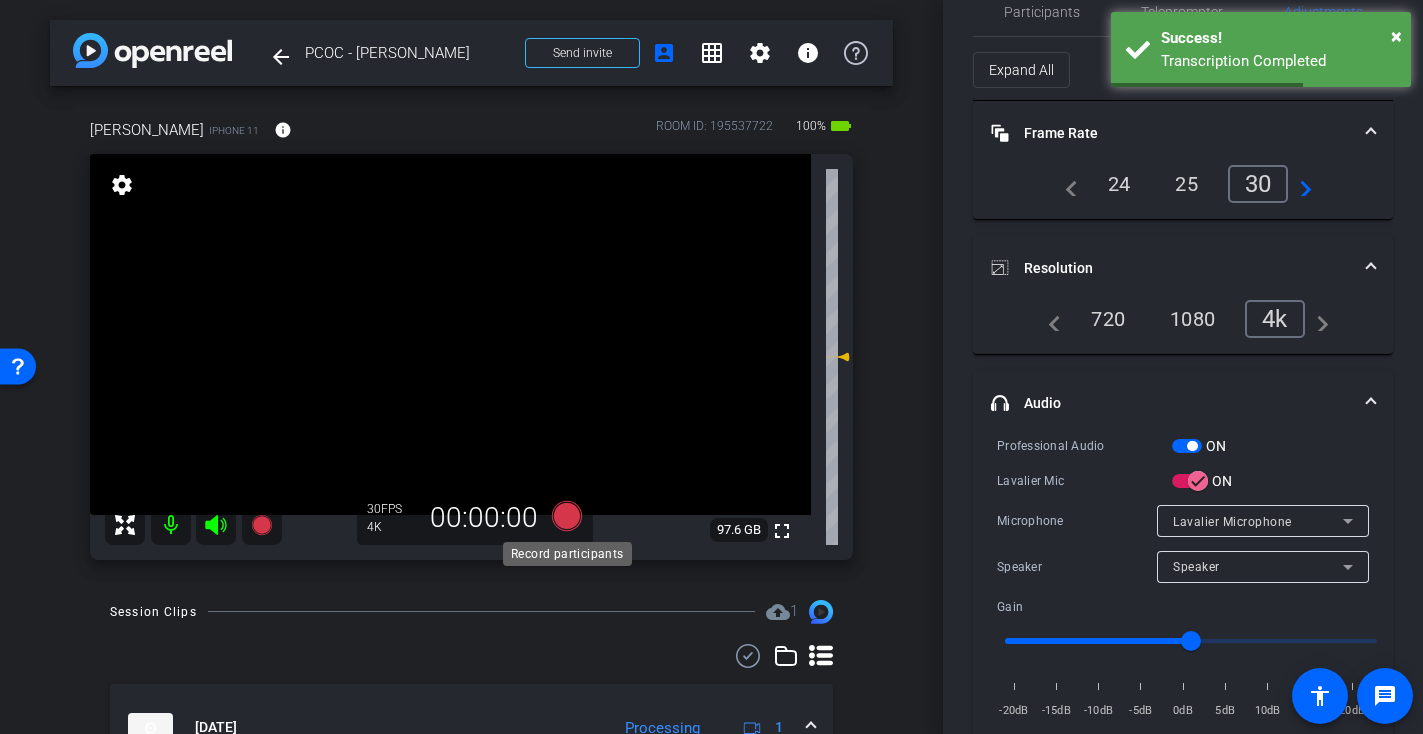 click 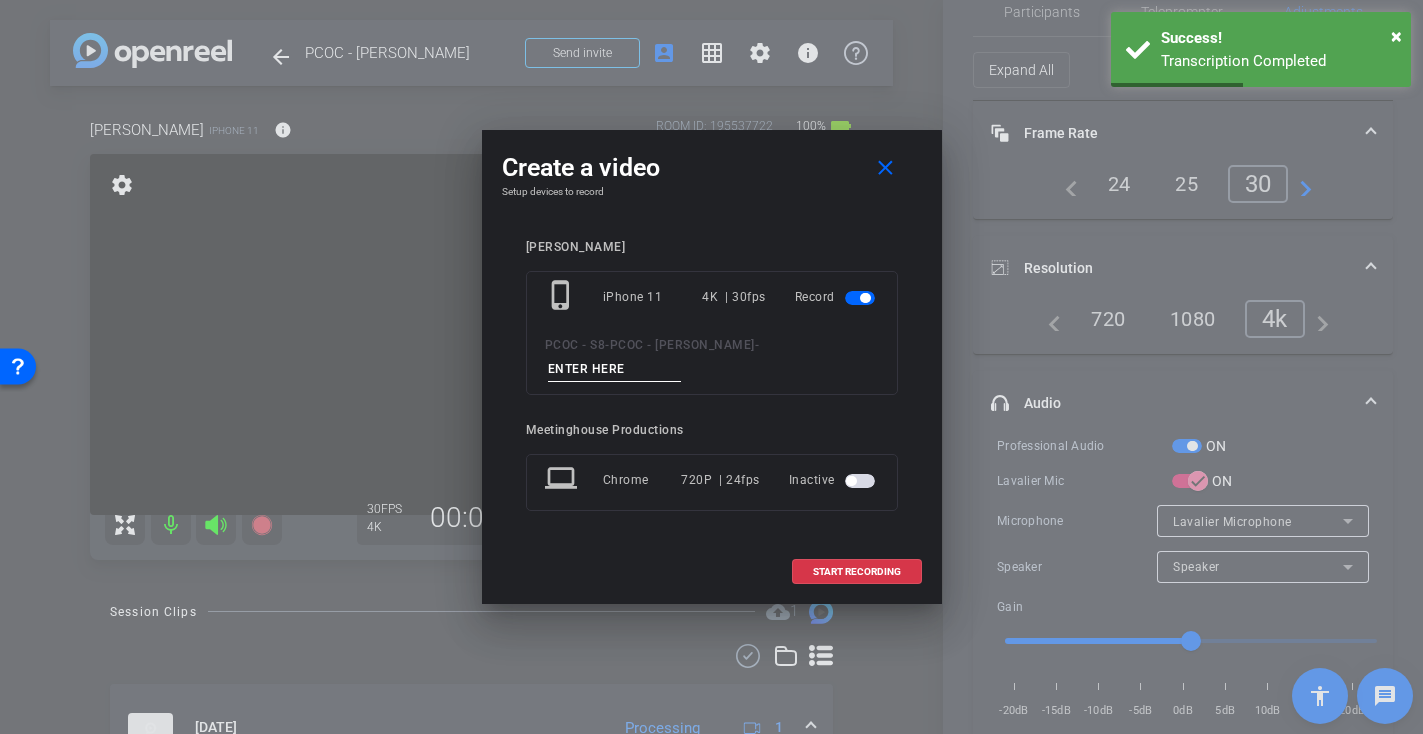 click at bounding box center (615, 369) 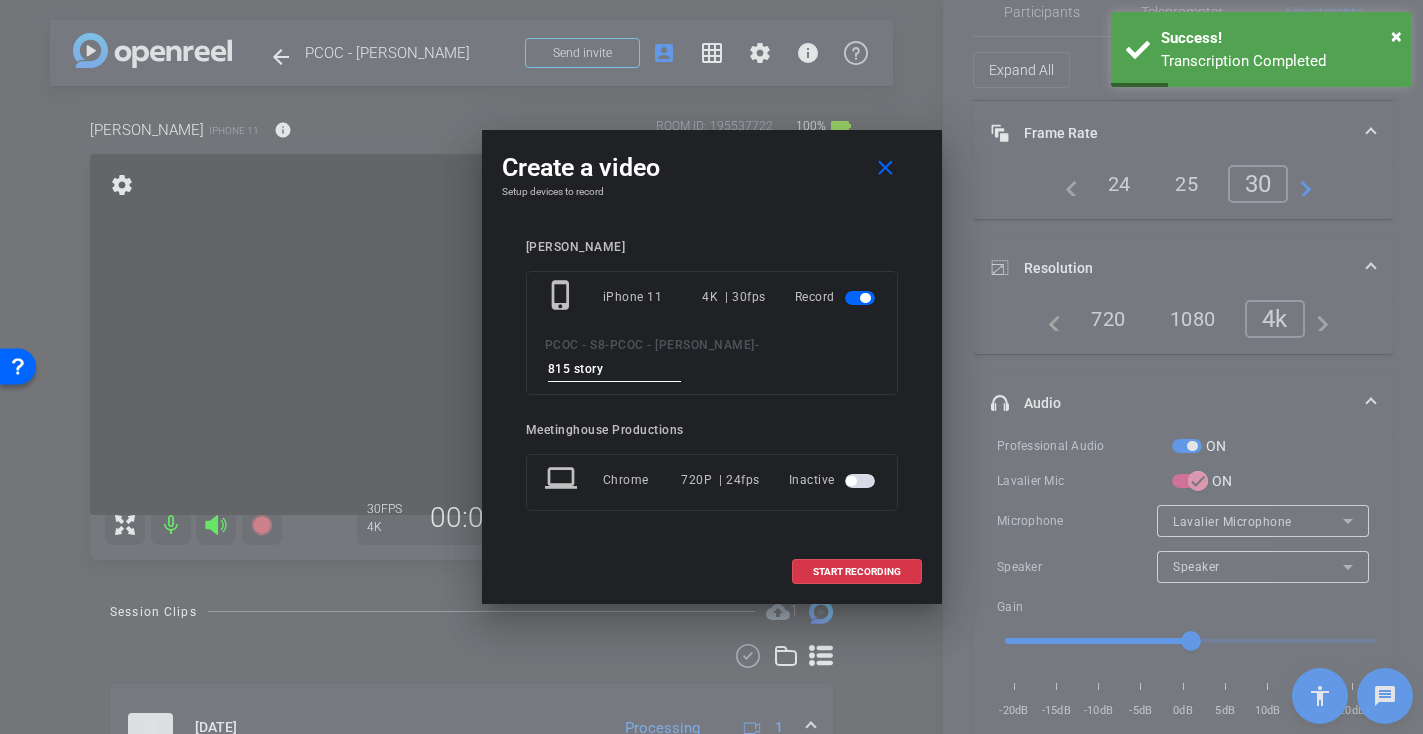 type on "815 story 3" 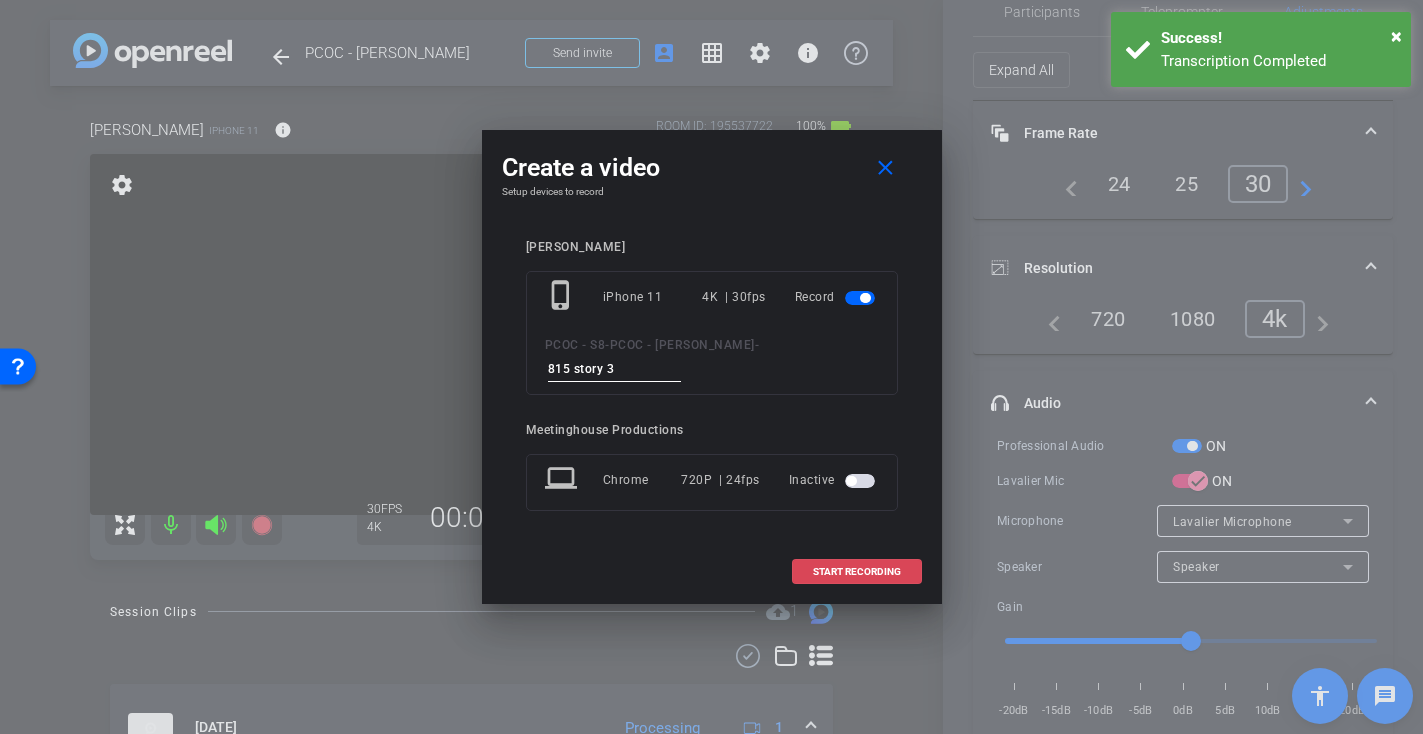 click on "START RECORDING" at bounding box center [857, 572] 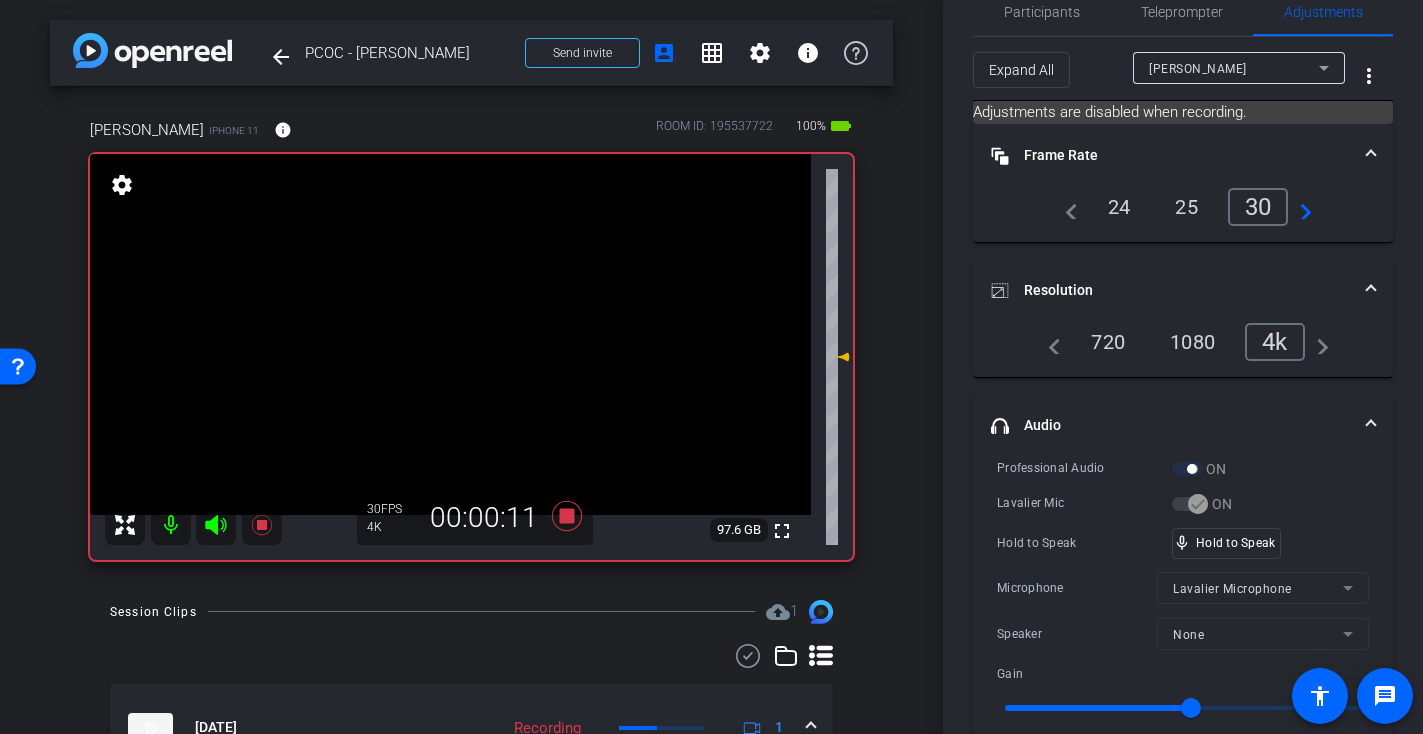 click at bounding box center [450, 334] 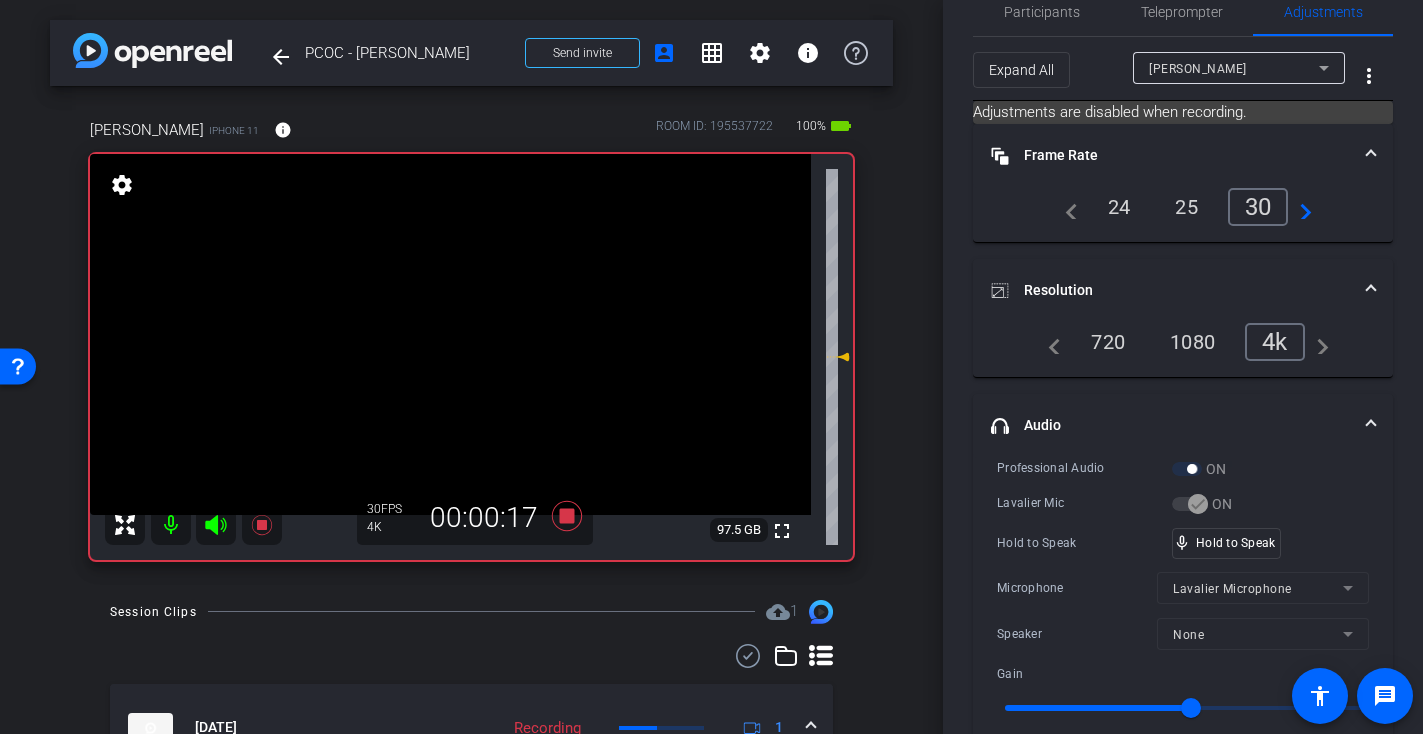 click at bounding box center [450, 334] 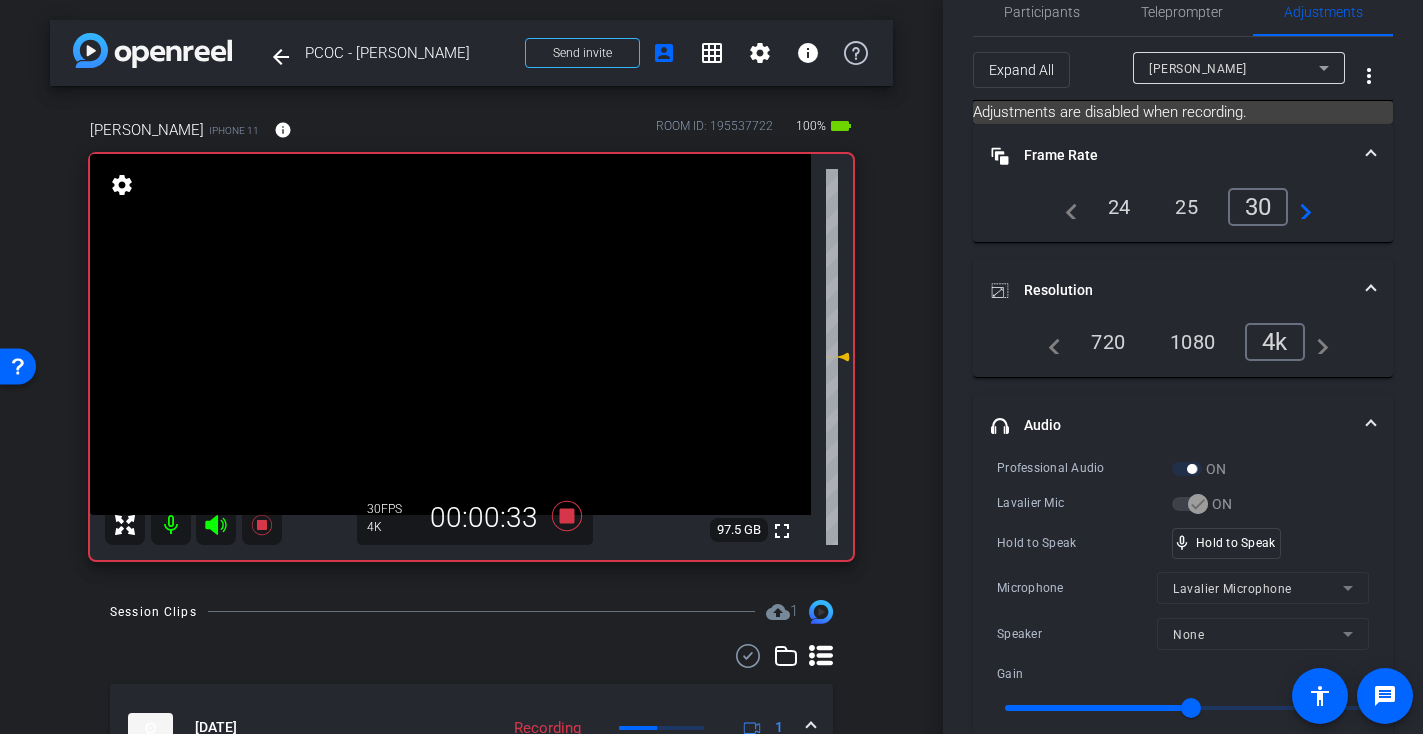 click at bounding box center [450, 334] 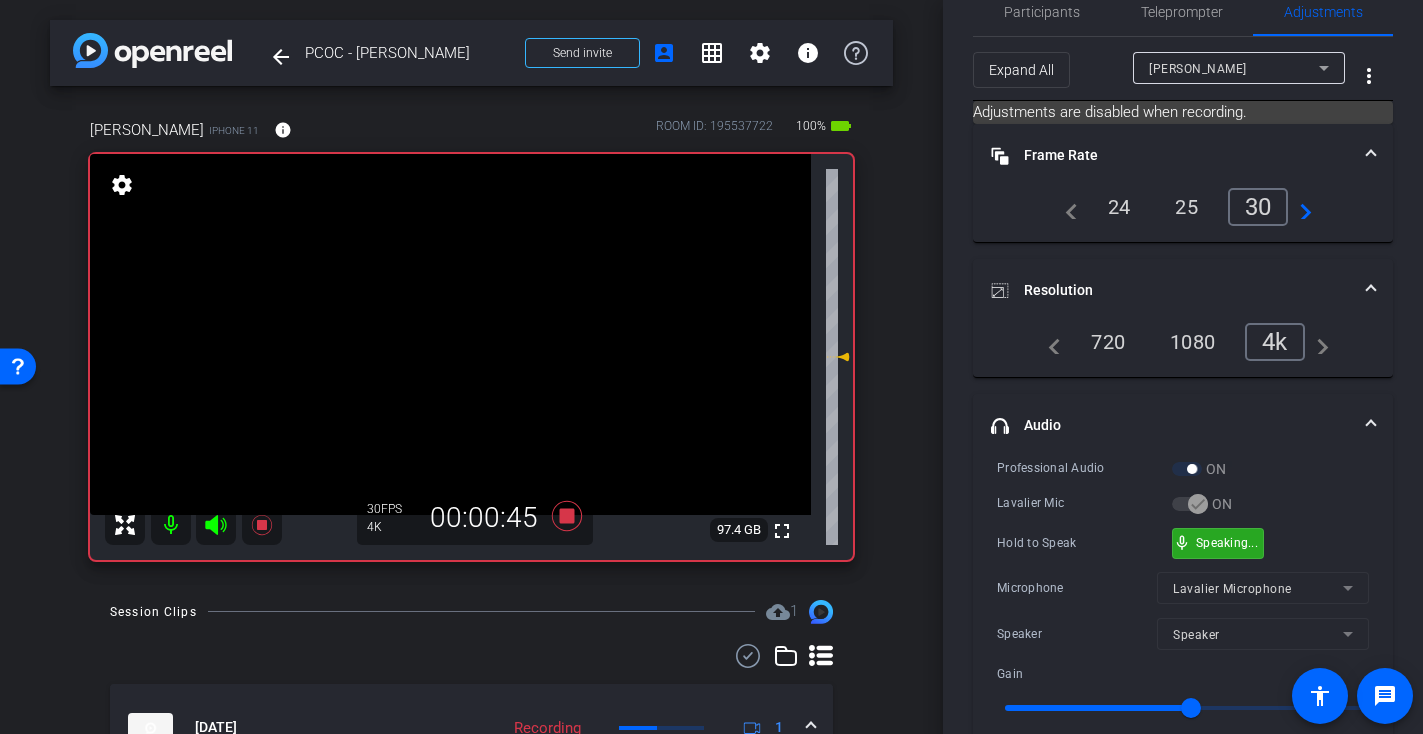 click on "mic_none Speaking..." at bounding box center (1218, 543) 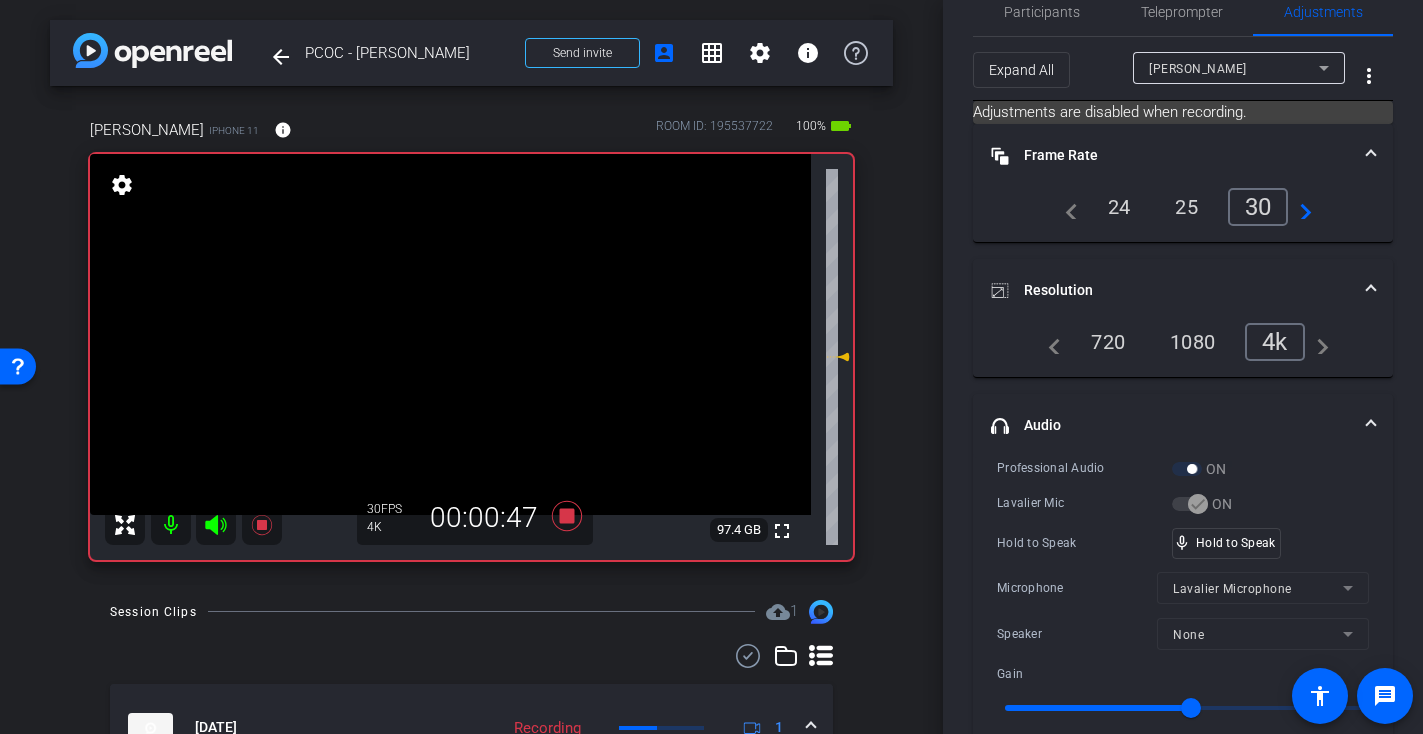 click at bounding box center [450, 334] 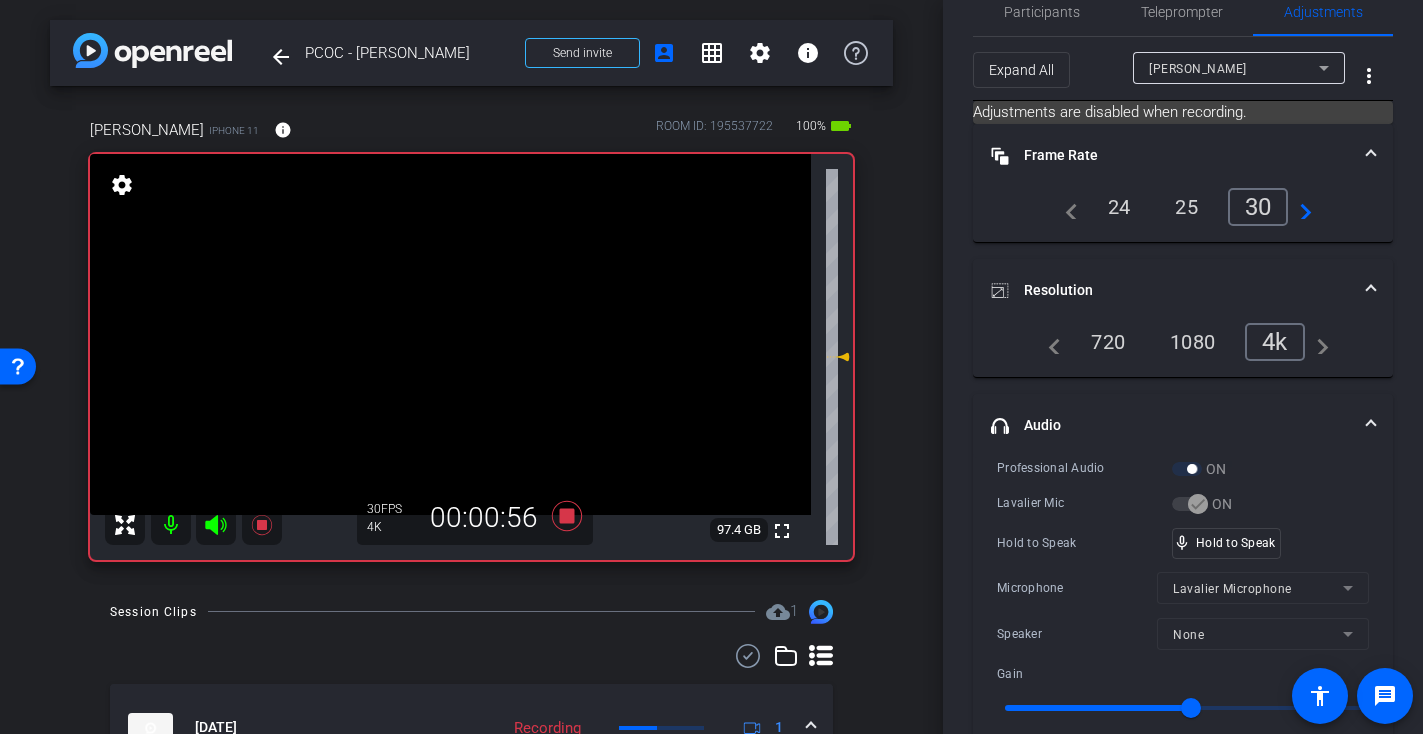 click at bounding box center (450, 334) 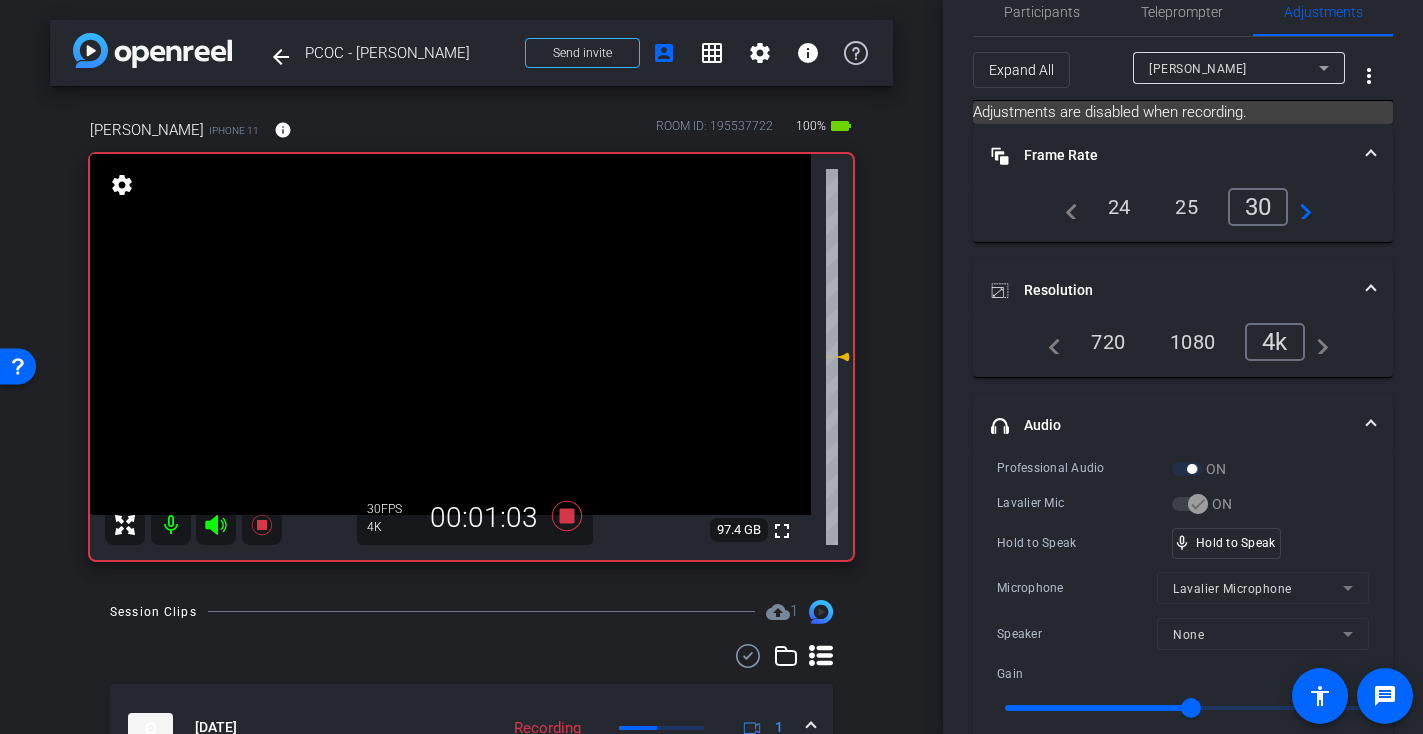 click at bounding box center (450, 334) 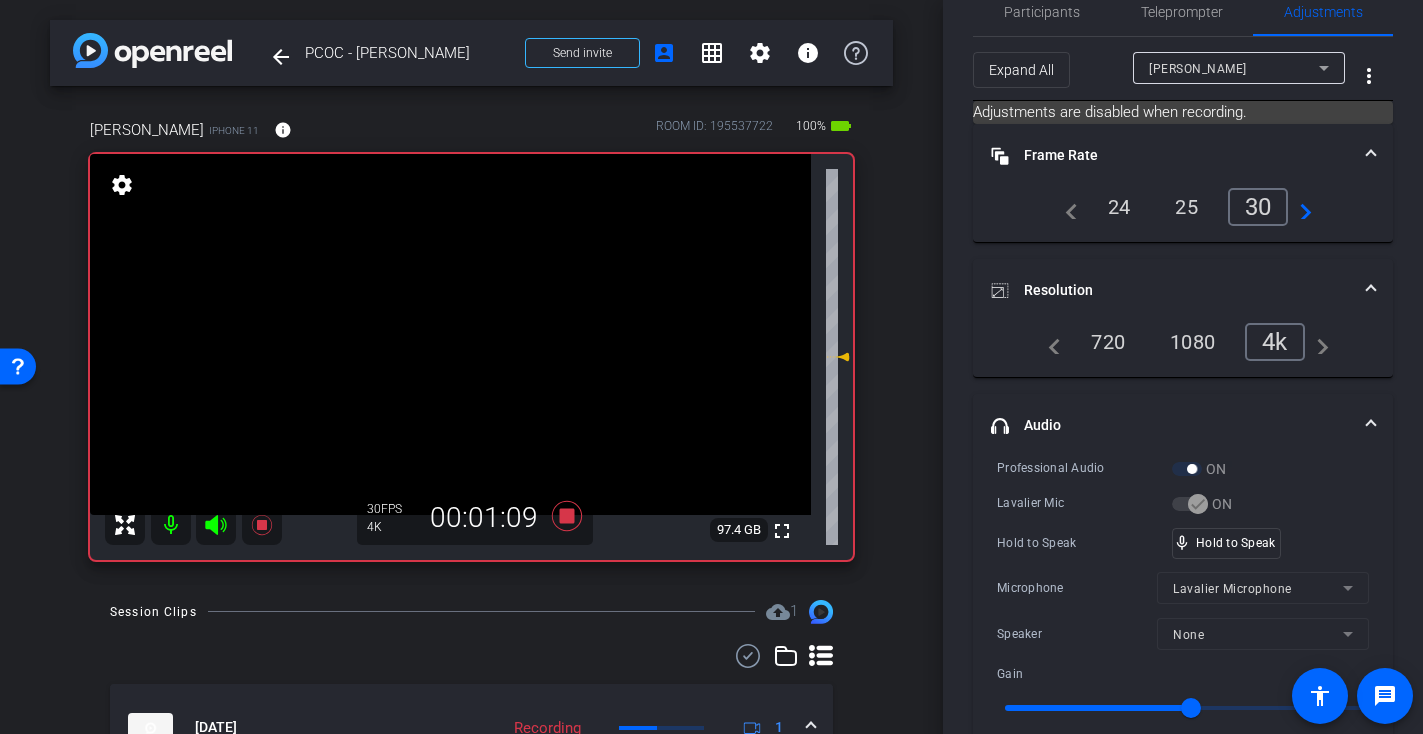 click at bounding box center (450, 334) 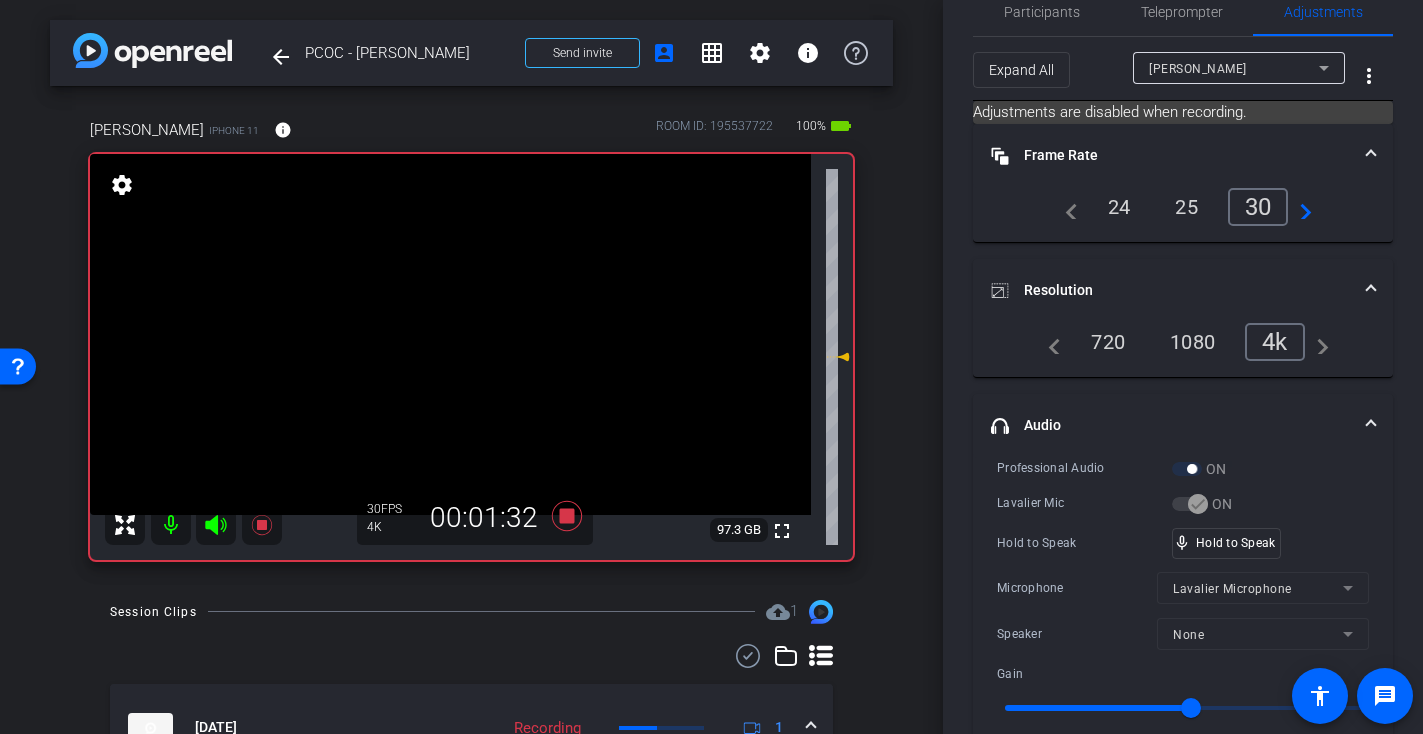 click at bounding box center (450, 334) 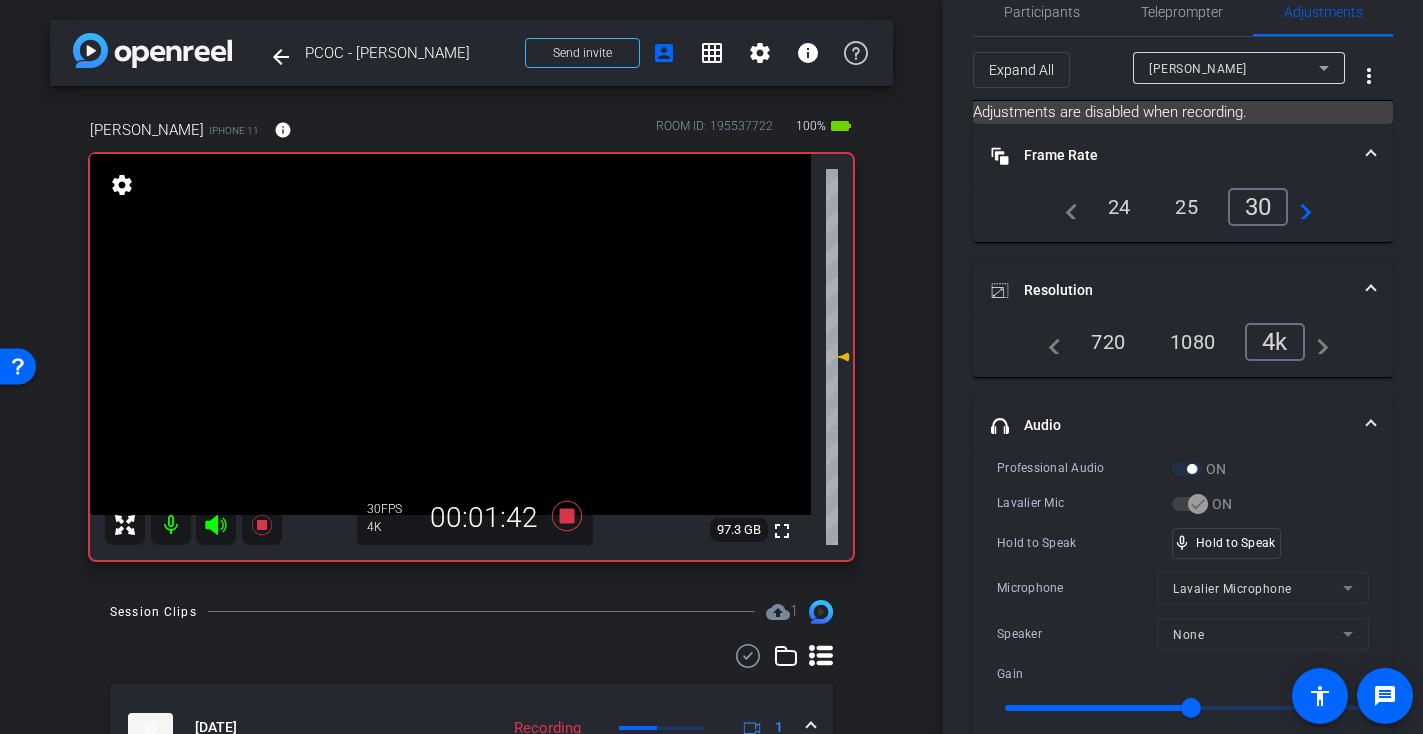 click at bounding box center [450, 334] 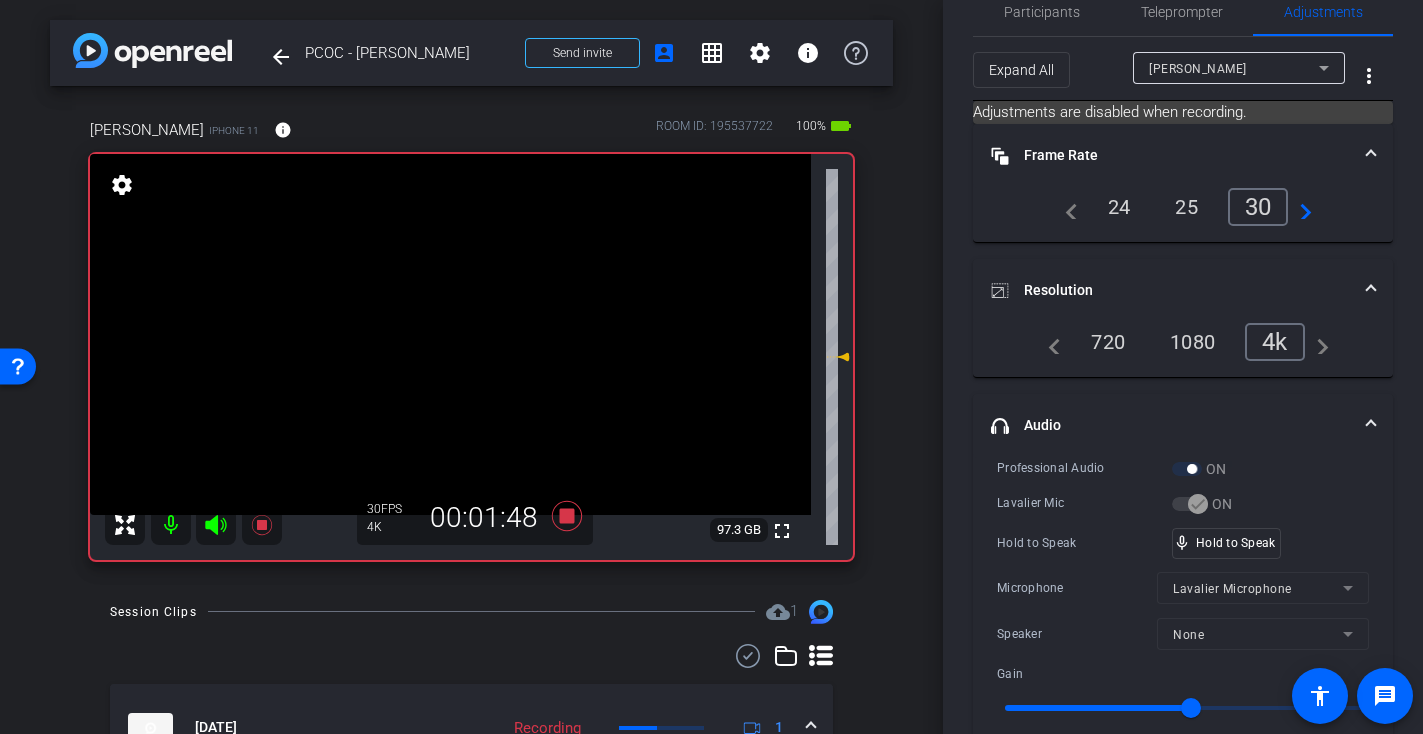 click at bounding box center (450, 334) 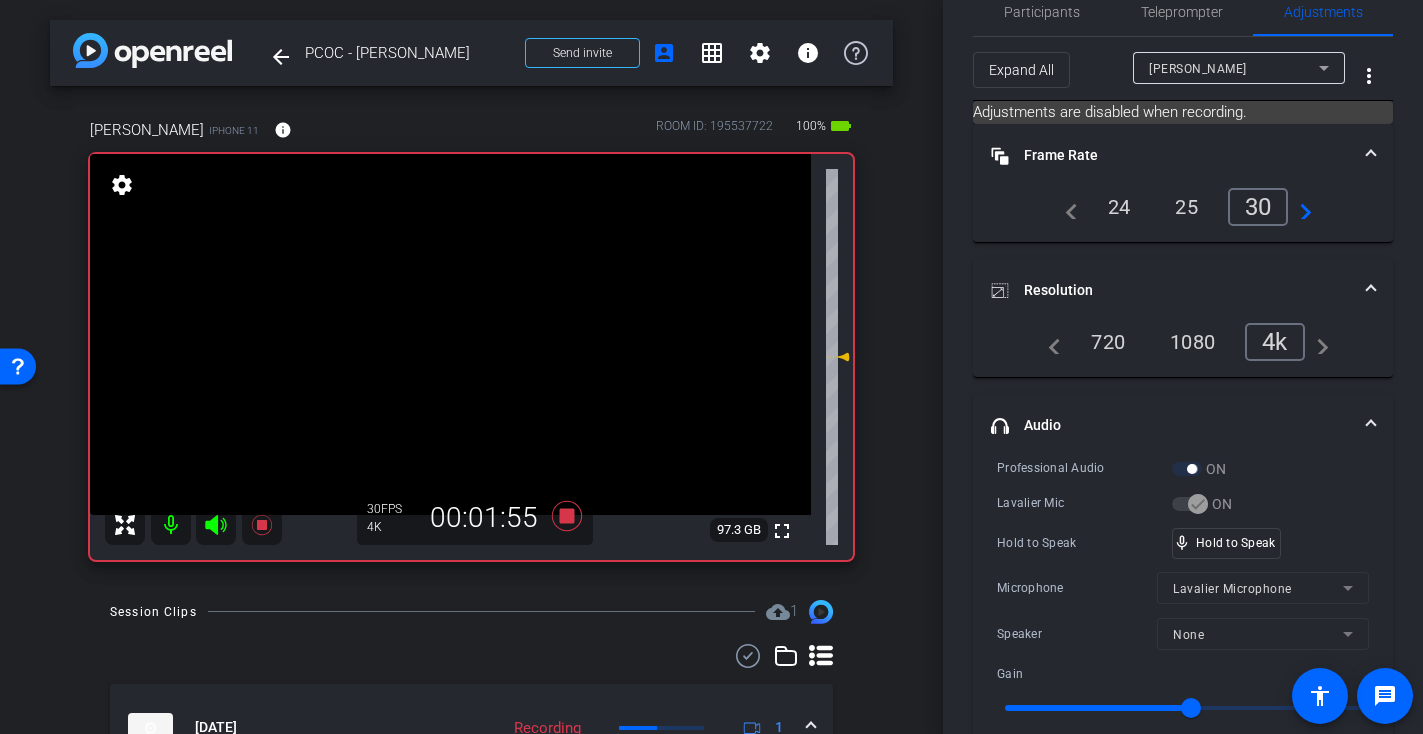 click at bounding box center [450, 334] 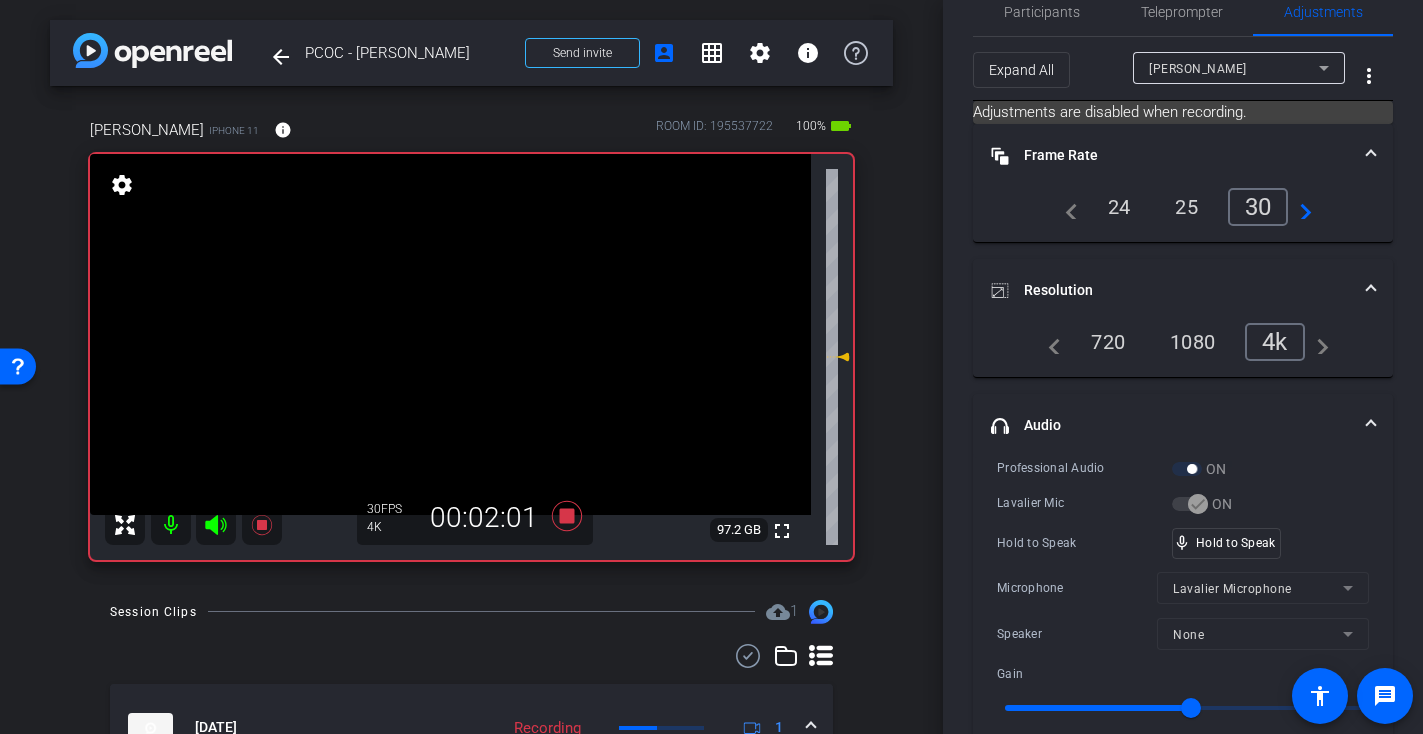 click at bounding box center [450, 334] 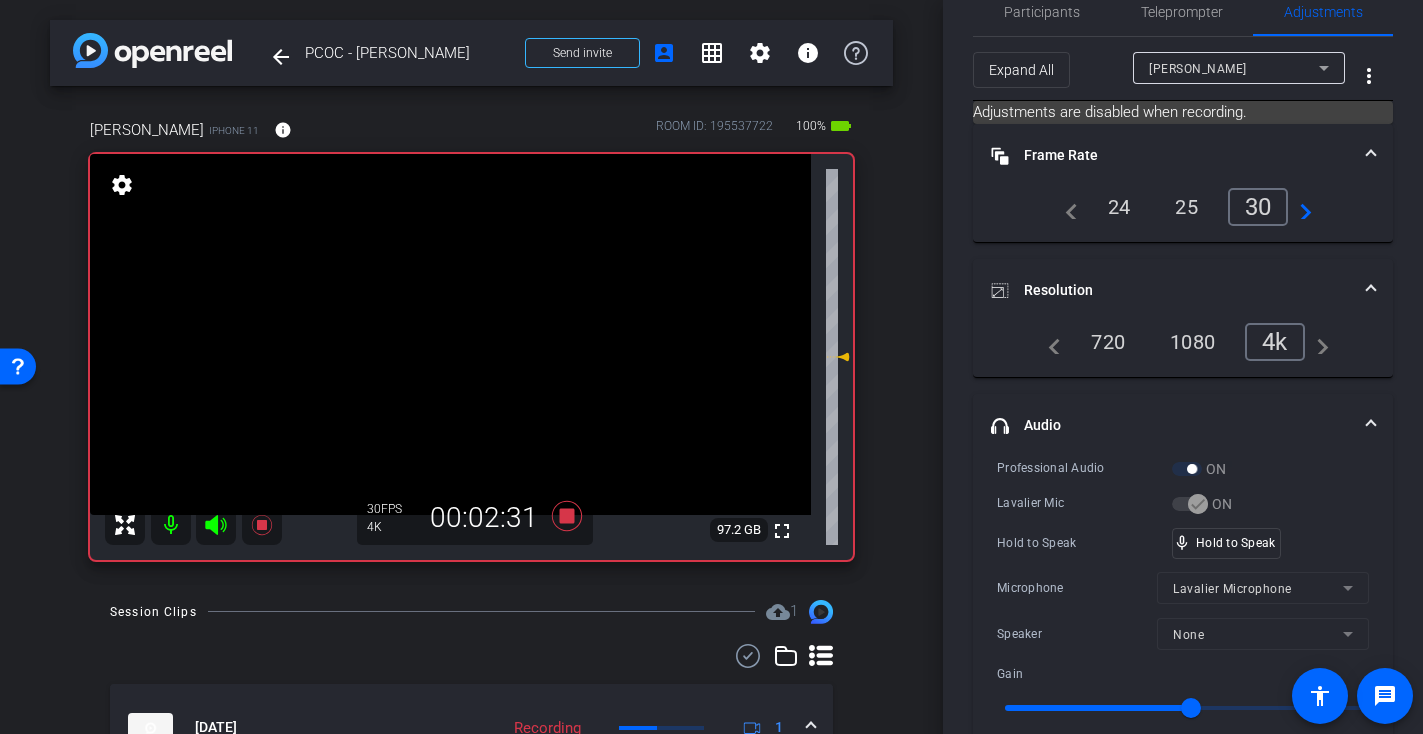 click at bounding box center [450, 334] 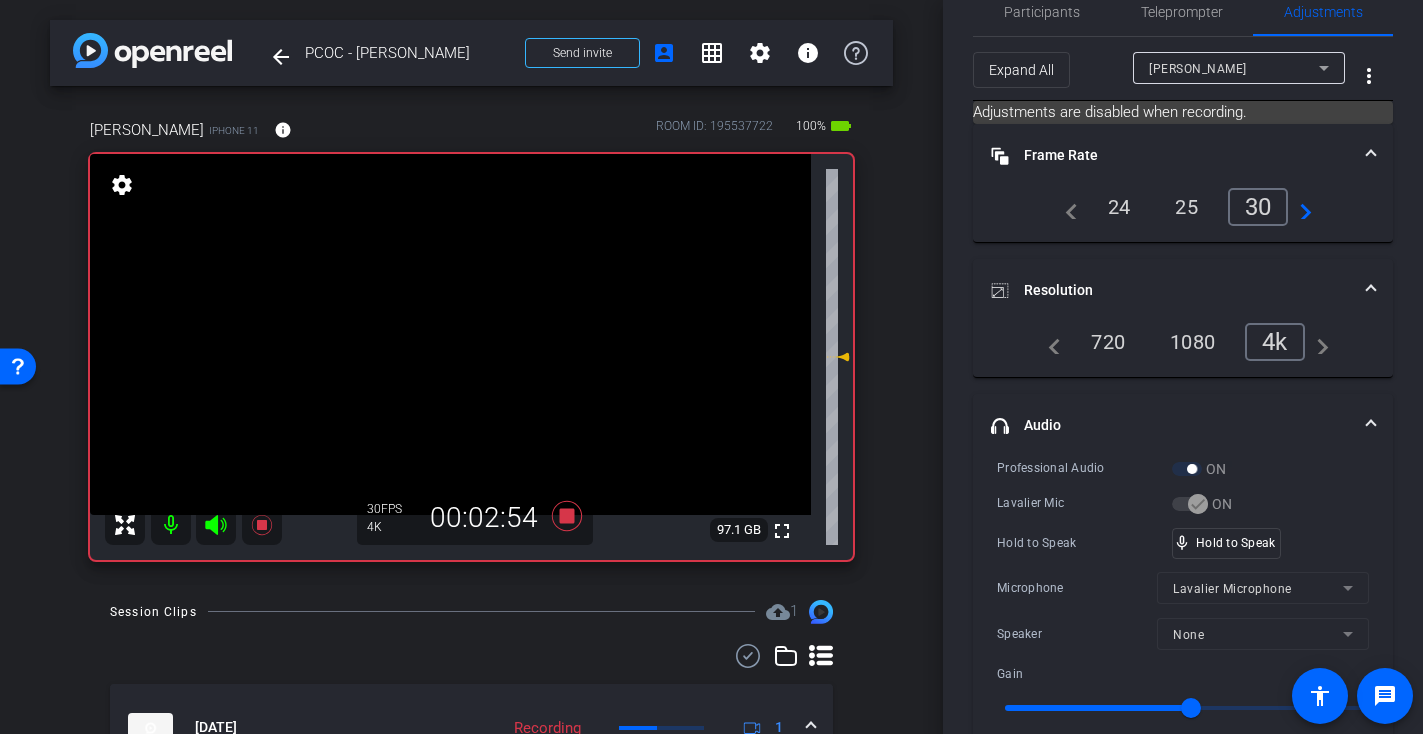 click at bounding box center [450, 334] 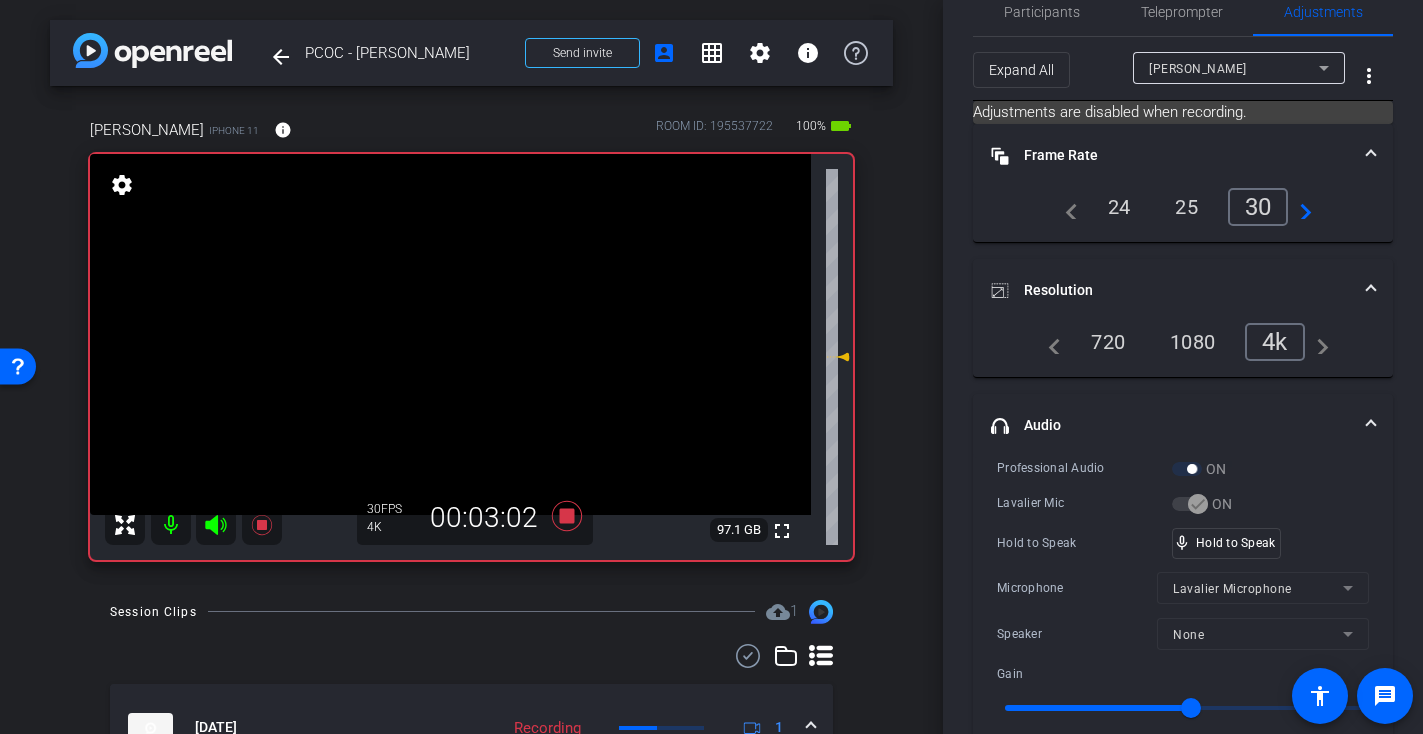 click at bounding box center [450, 334] 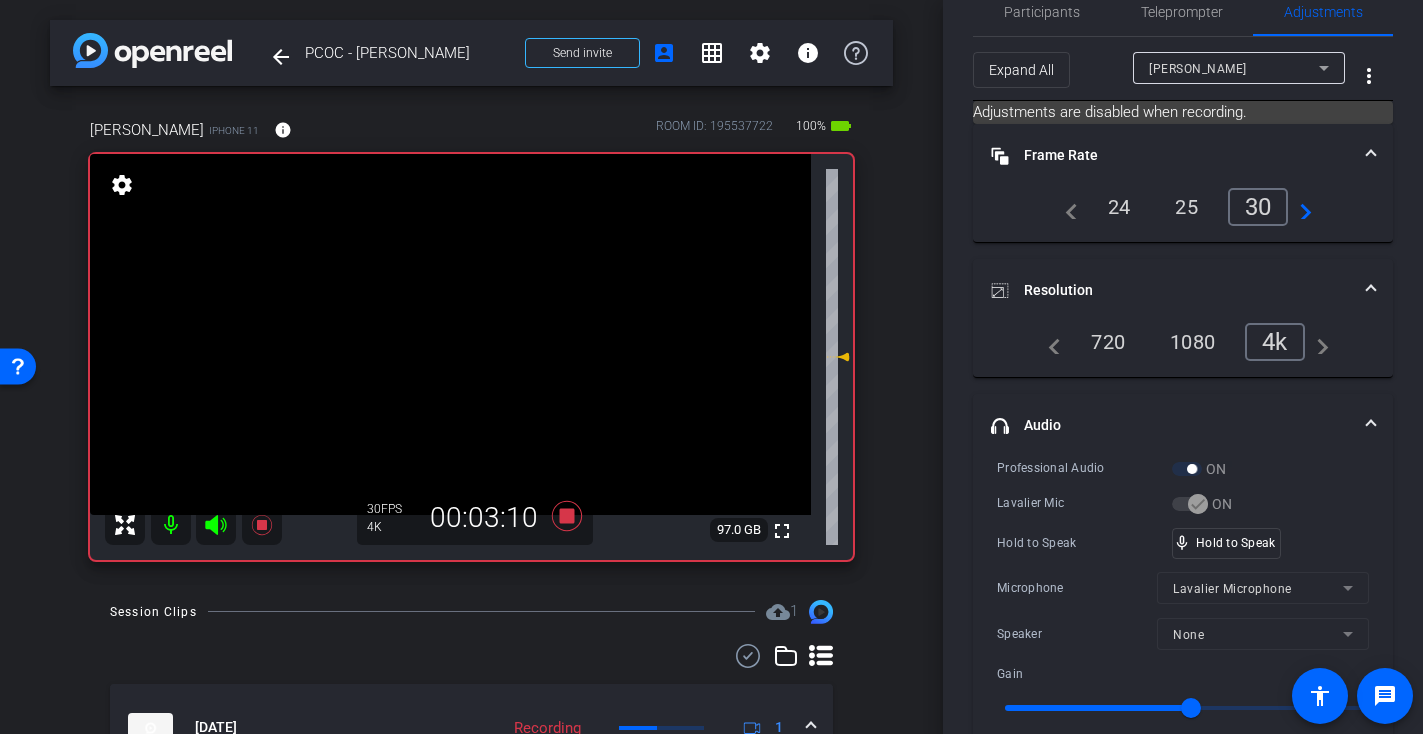 click at bounding box center (450, 334) 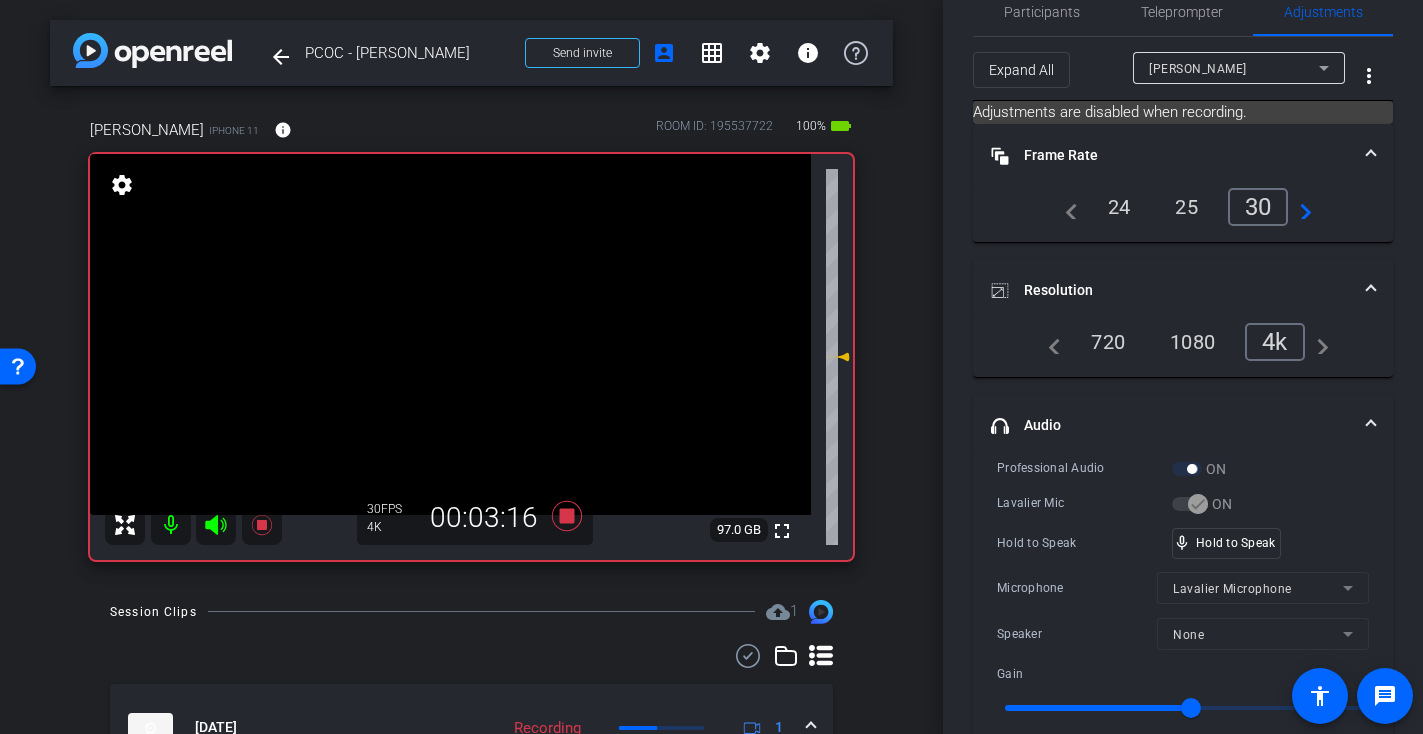click at bounding box center (450, 334) 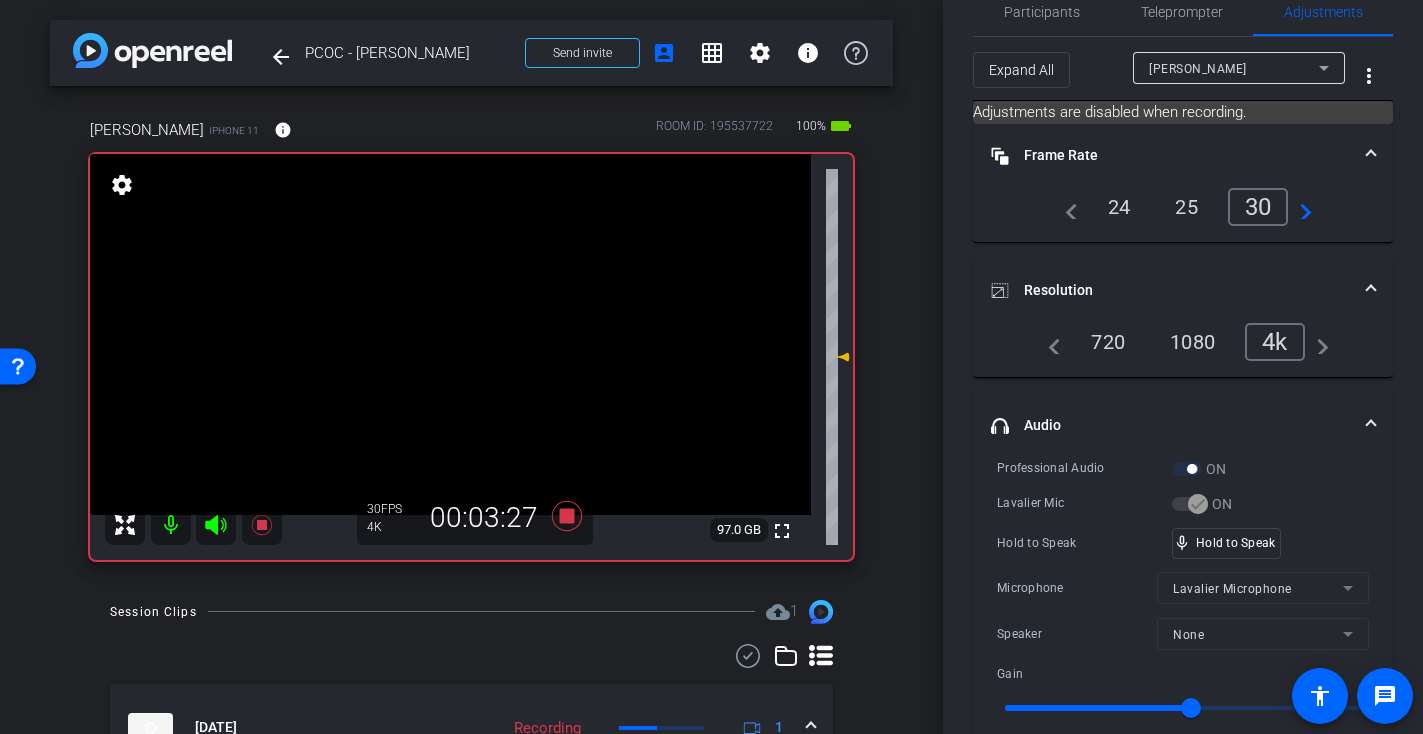 click at bounding box center (450, 334) 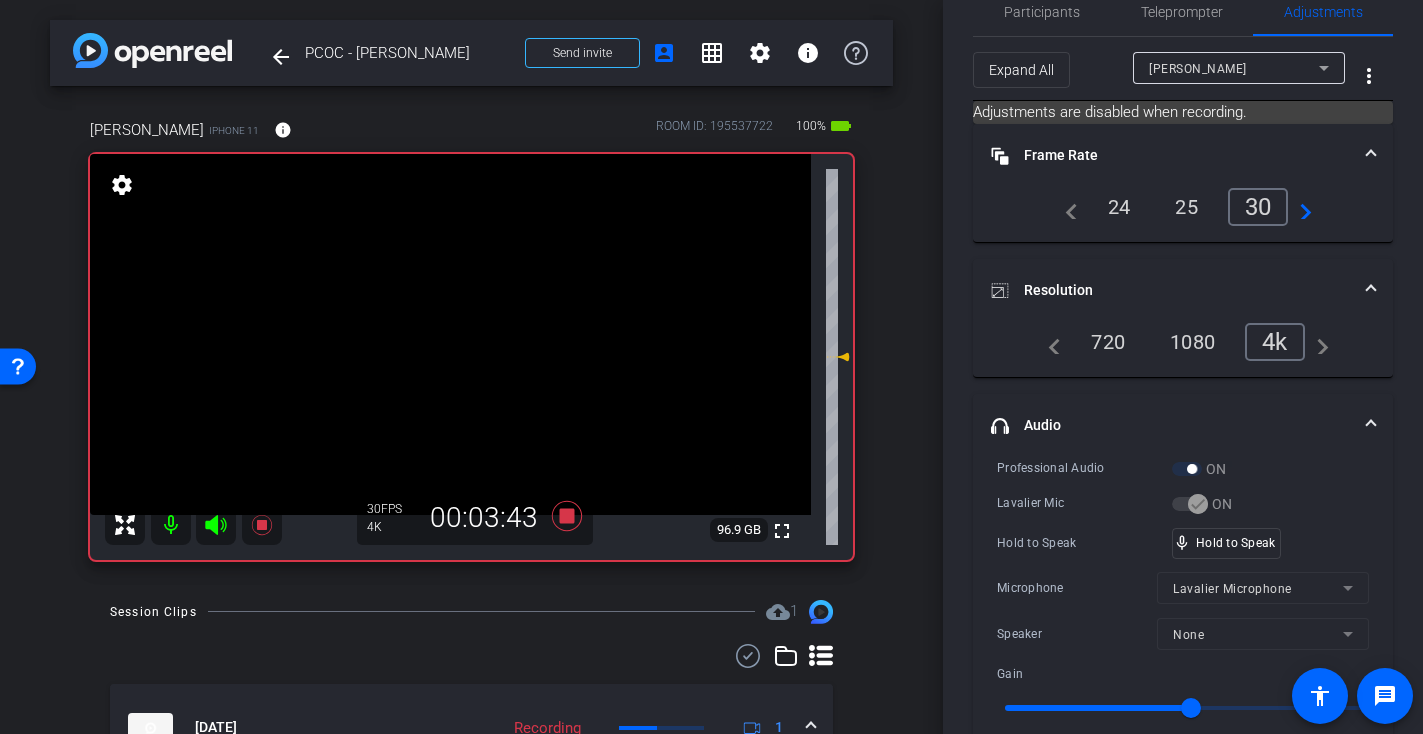 click at bounding box center (450, 334) 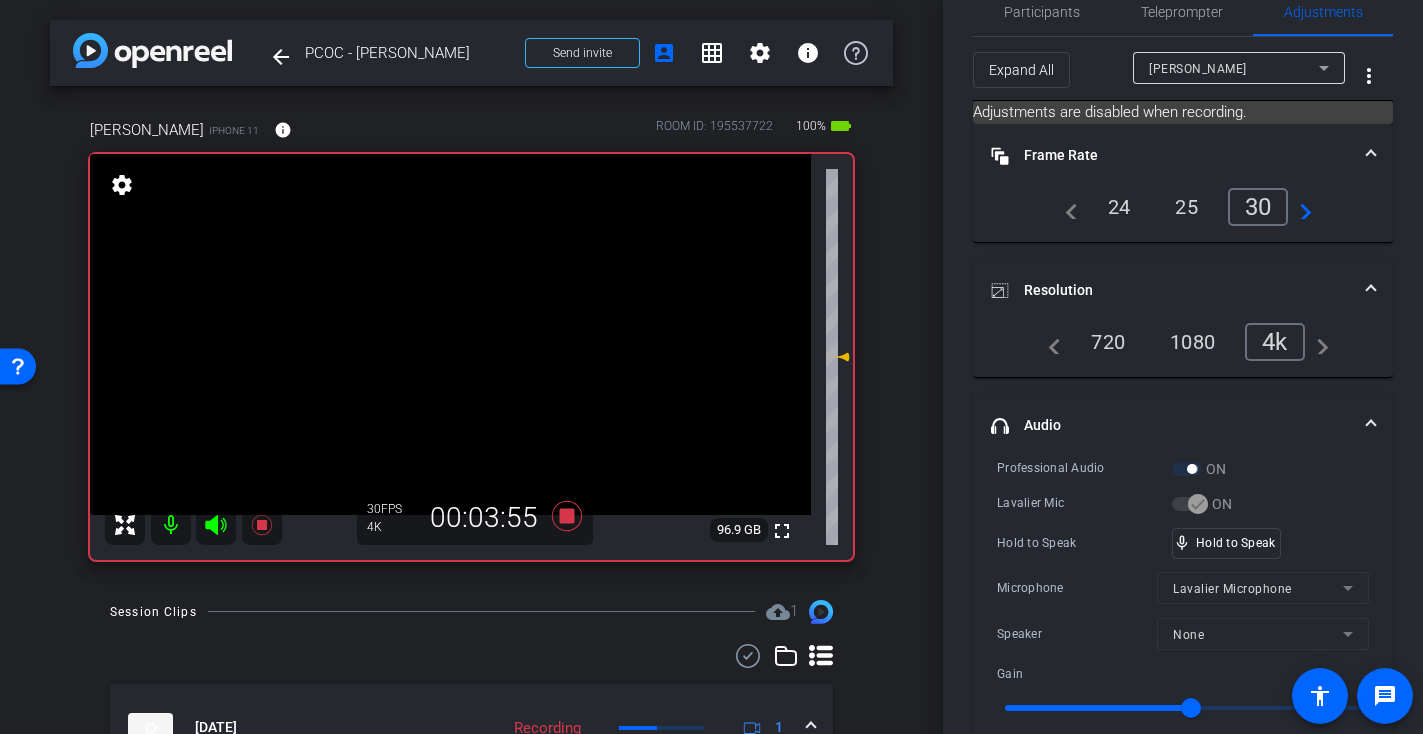 click at bounding box center [450, 334] 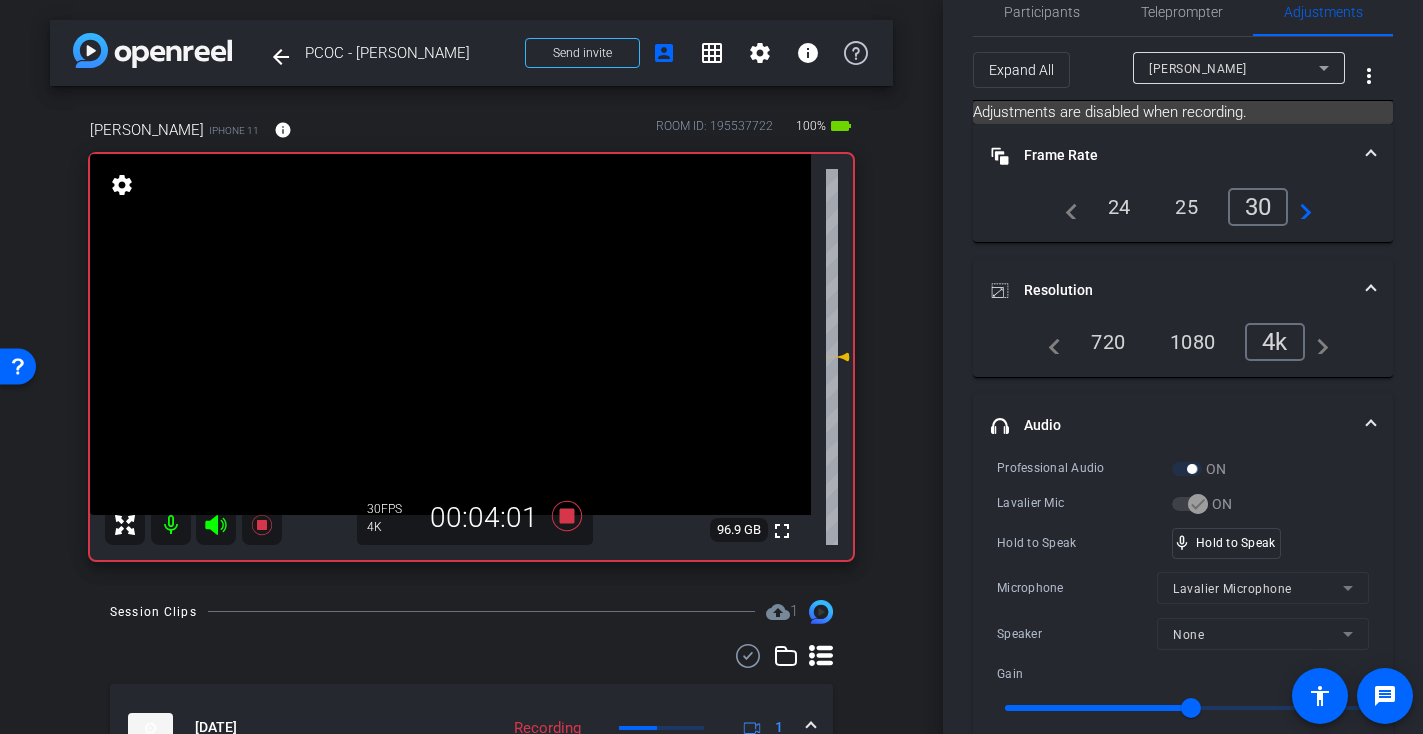 click at bounding box center (450, 334) 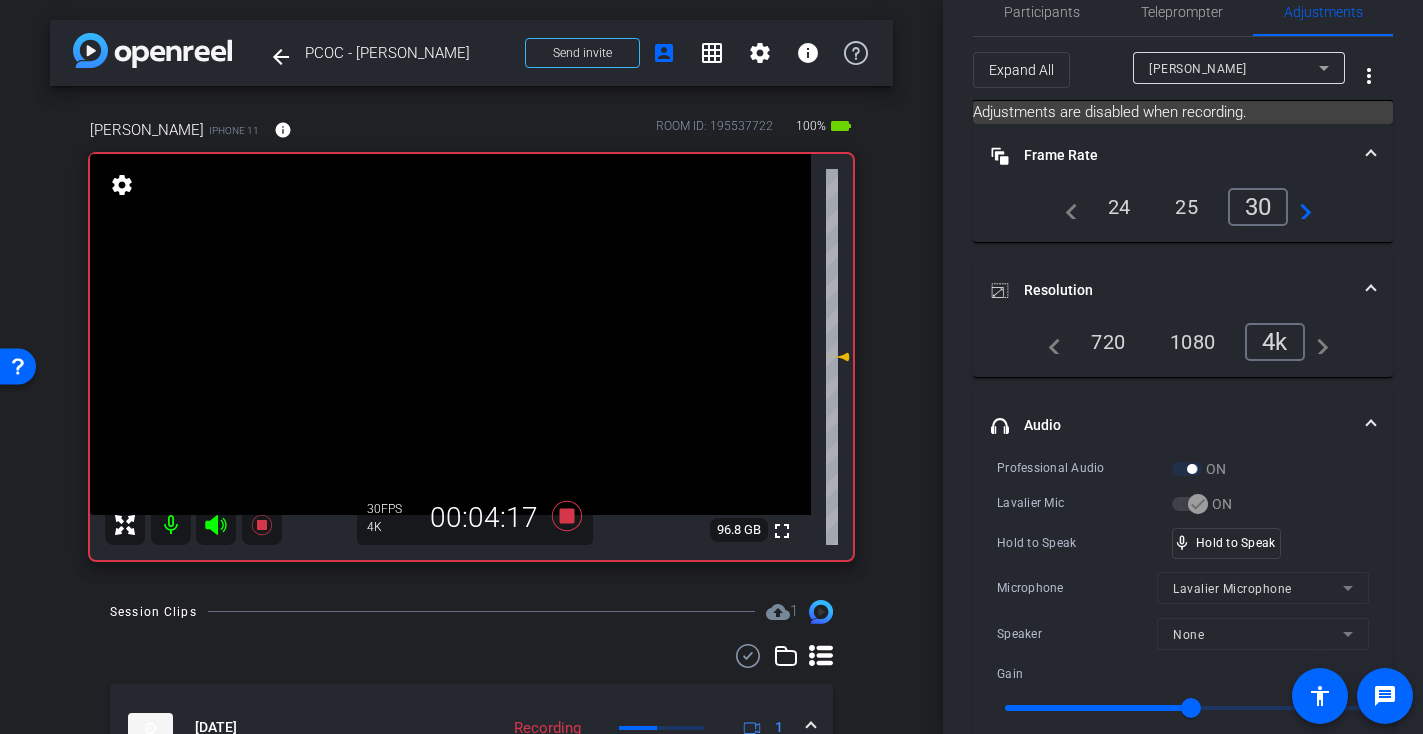 click at bounding box center (450, 334) 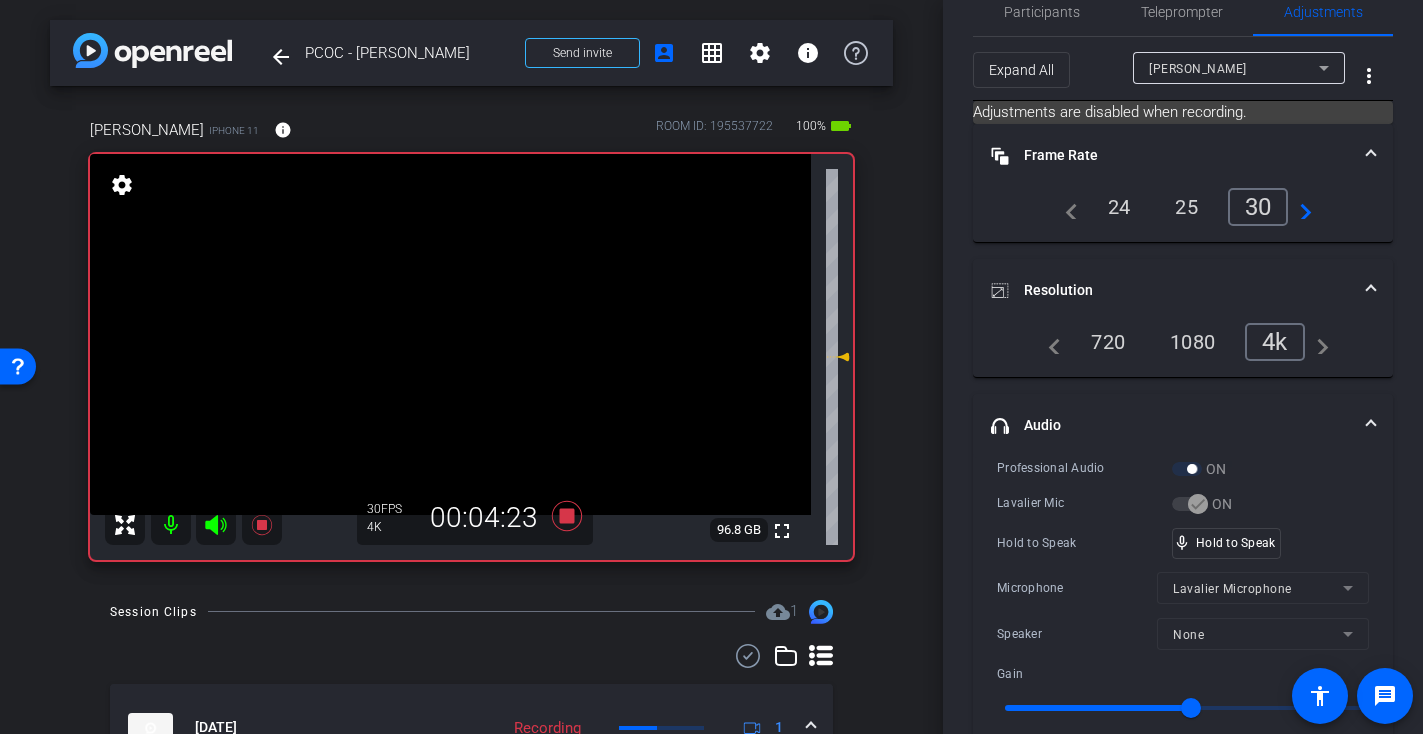 click at bounding box center [450, 334] 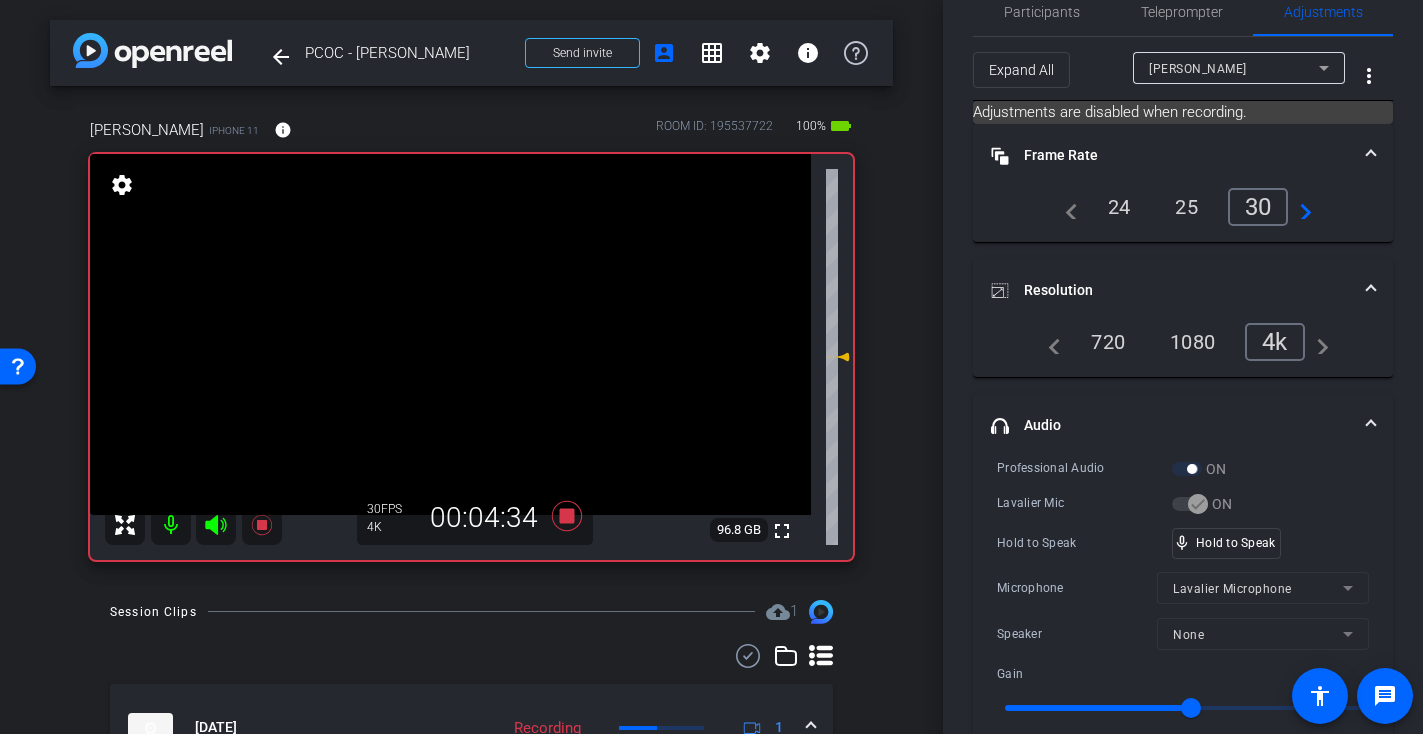 click at bounding box center [450, 334] 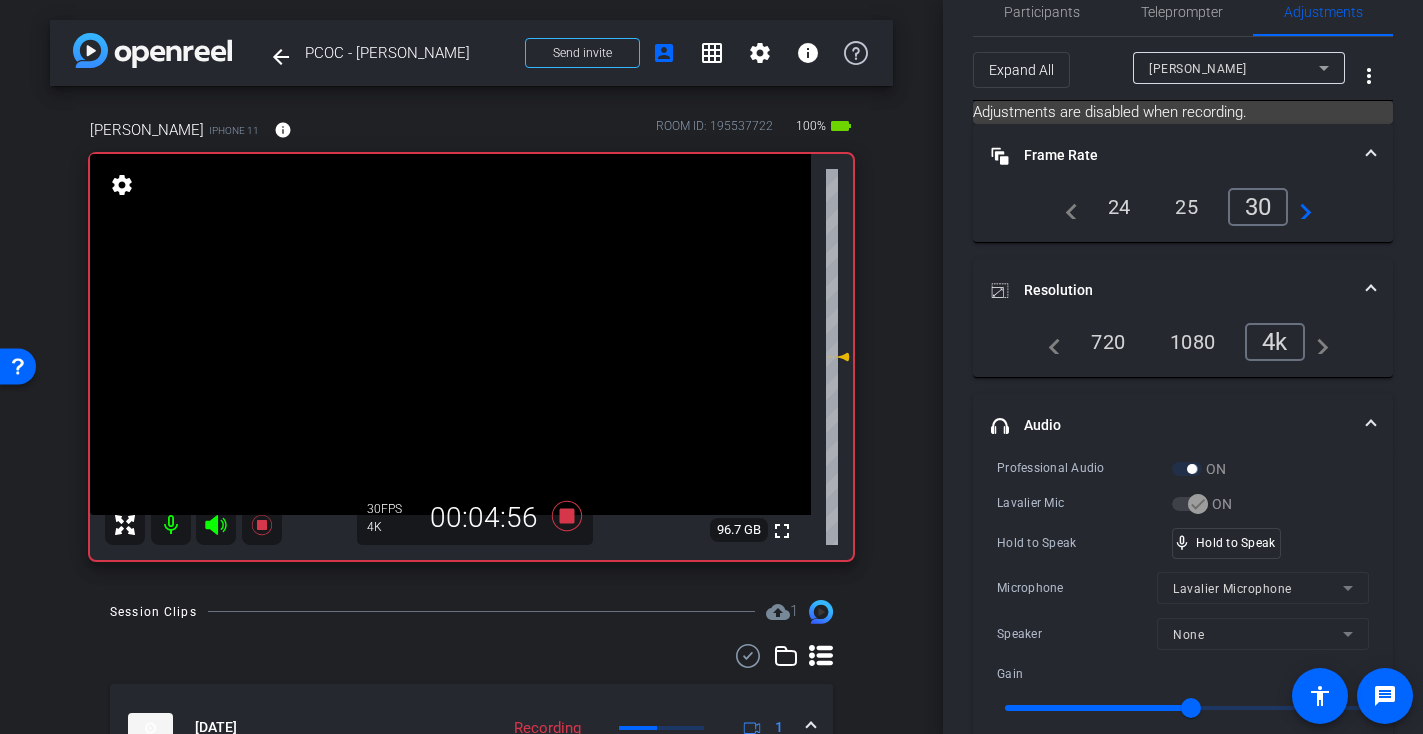 click at bounding box center (450, 334) 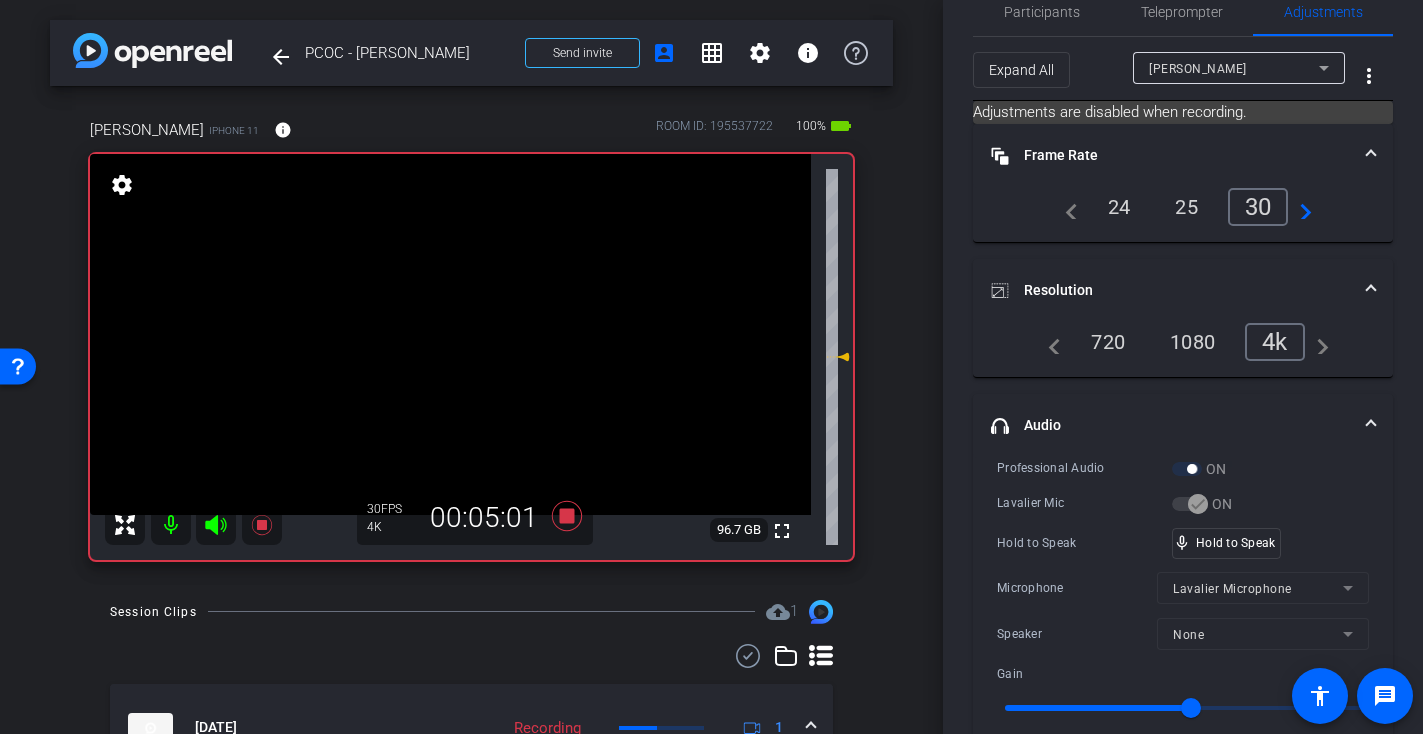 click at bounding box center [450, 334] 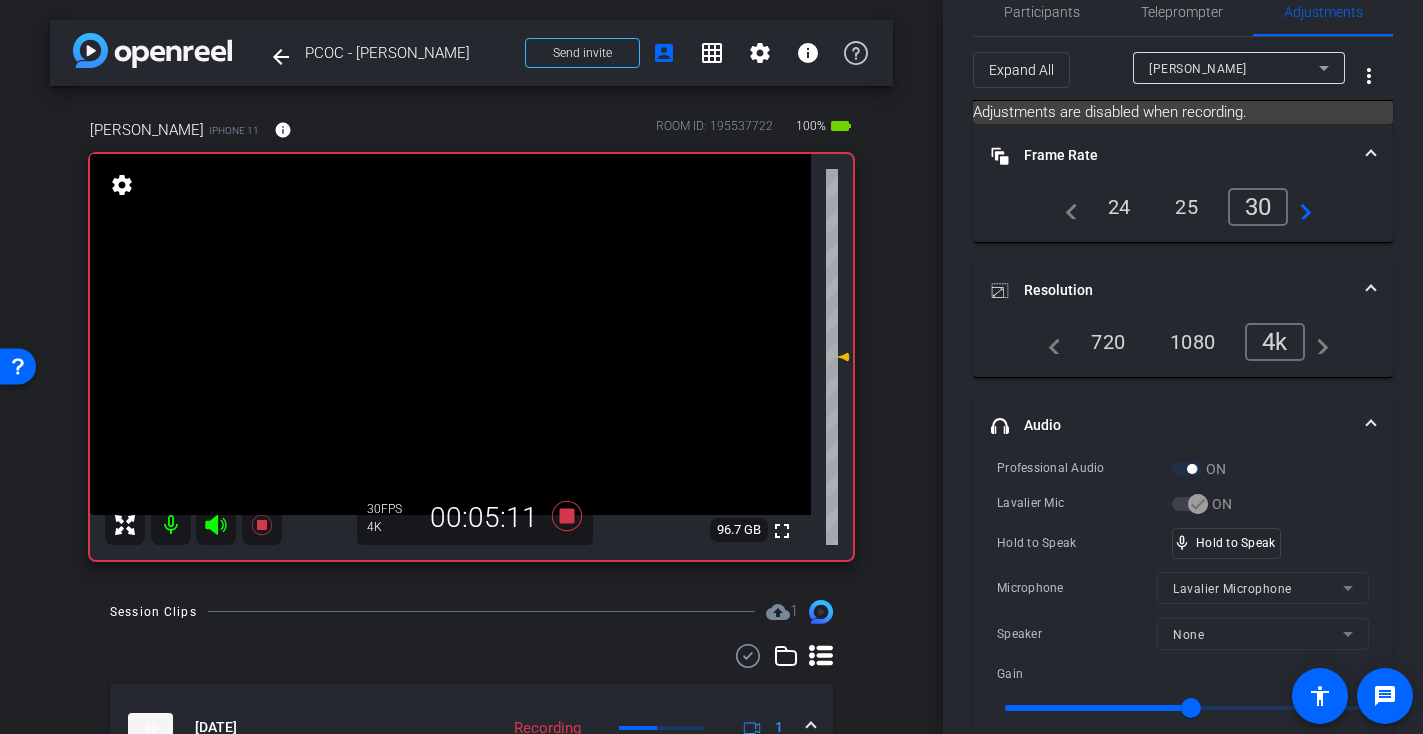 click at bounding box center (450, 334) 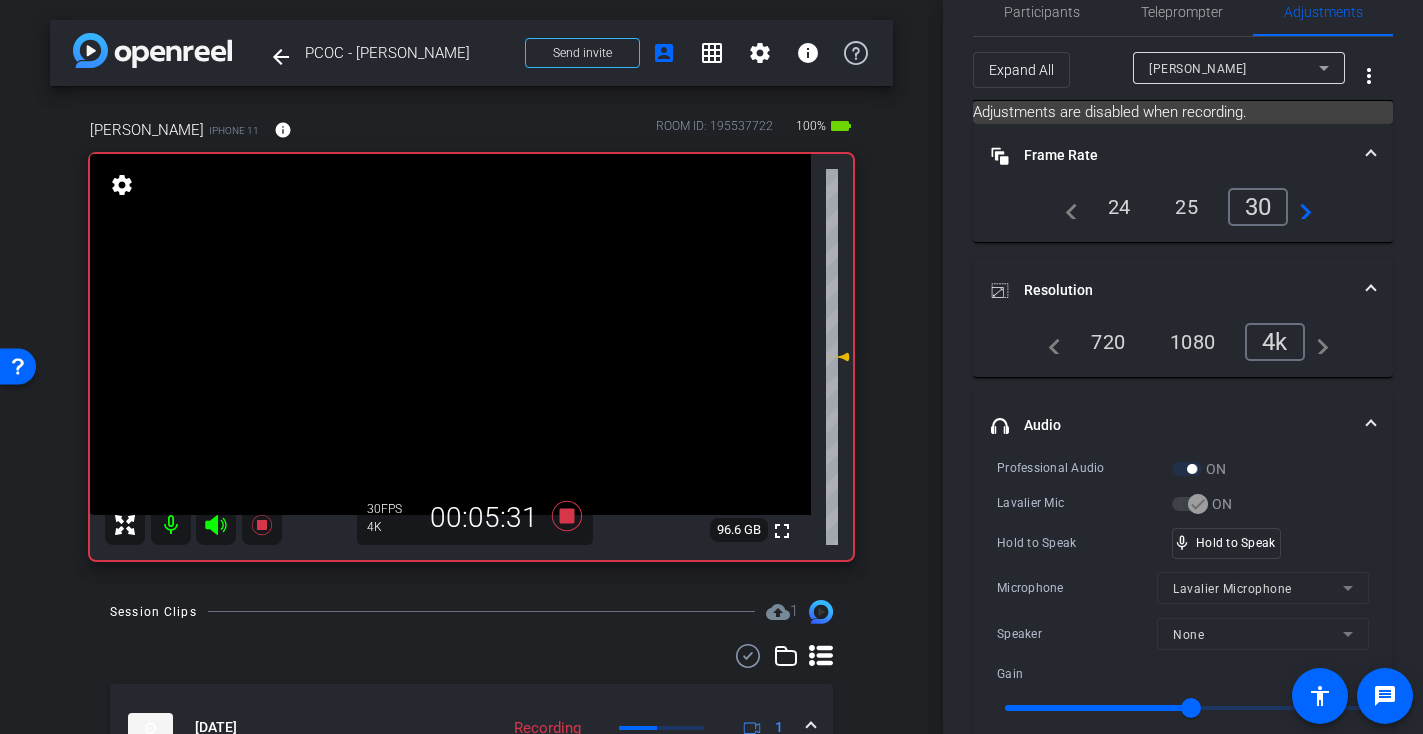 click at bounding box center (450, 334) 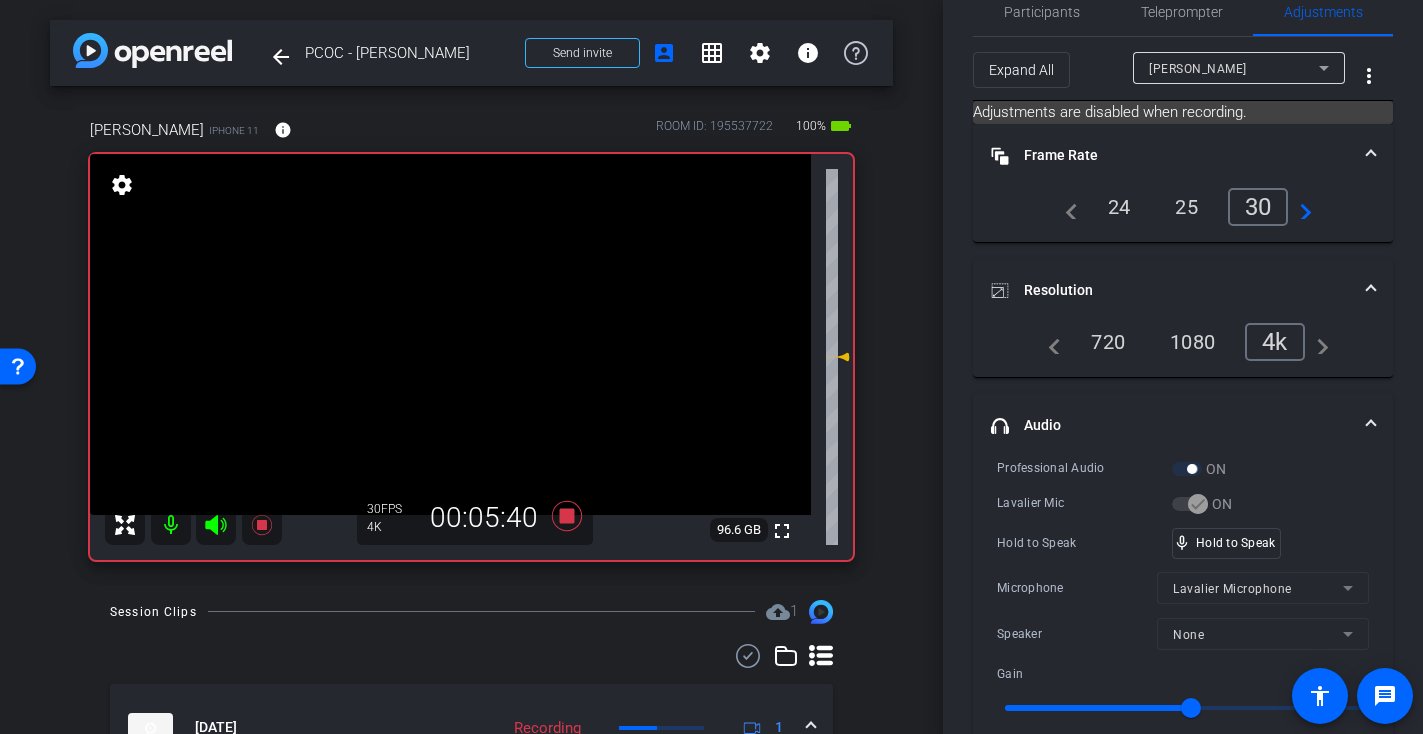 click at bounding box center [450, 334] 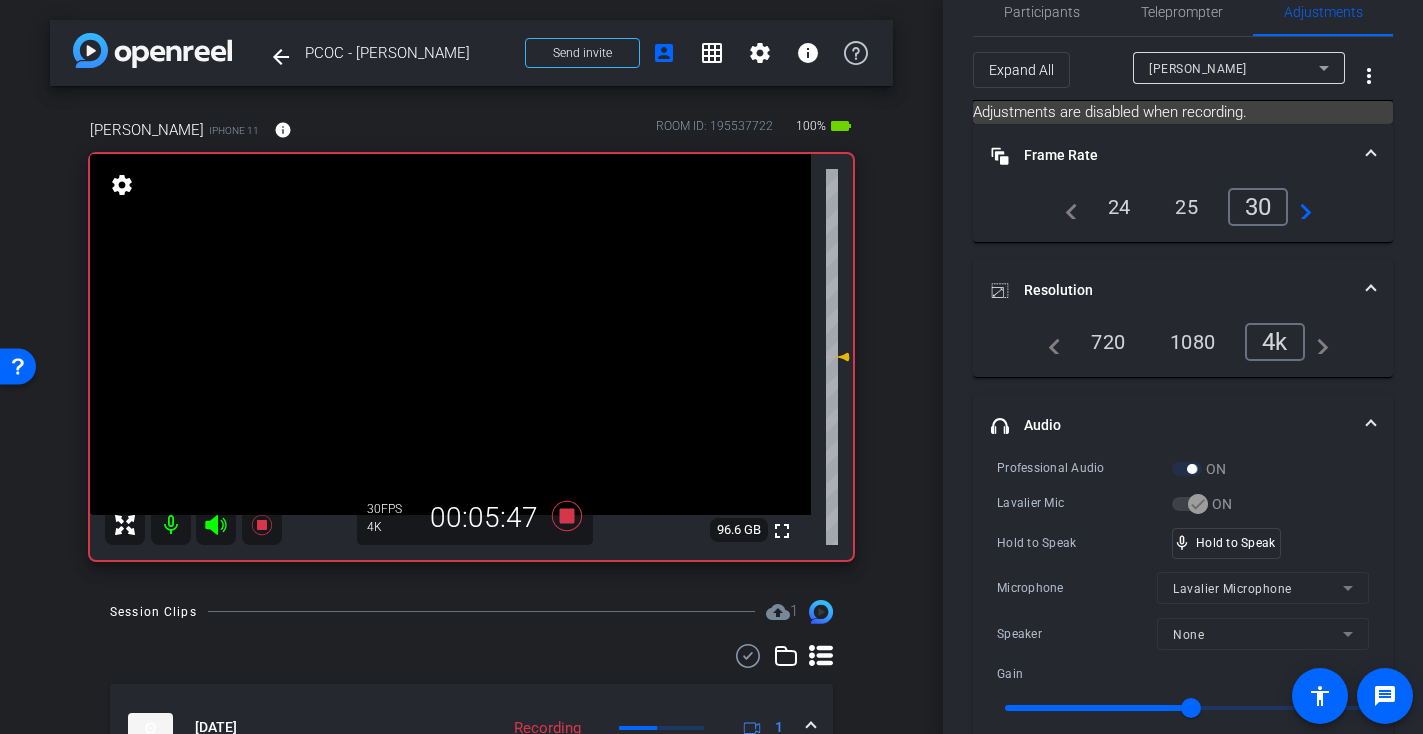 click at bounding box center (450, 334) 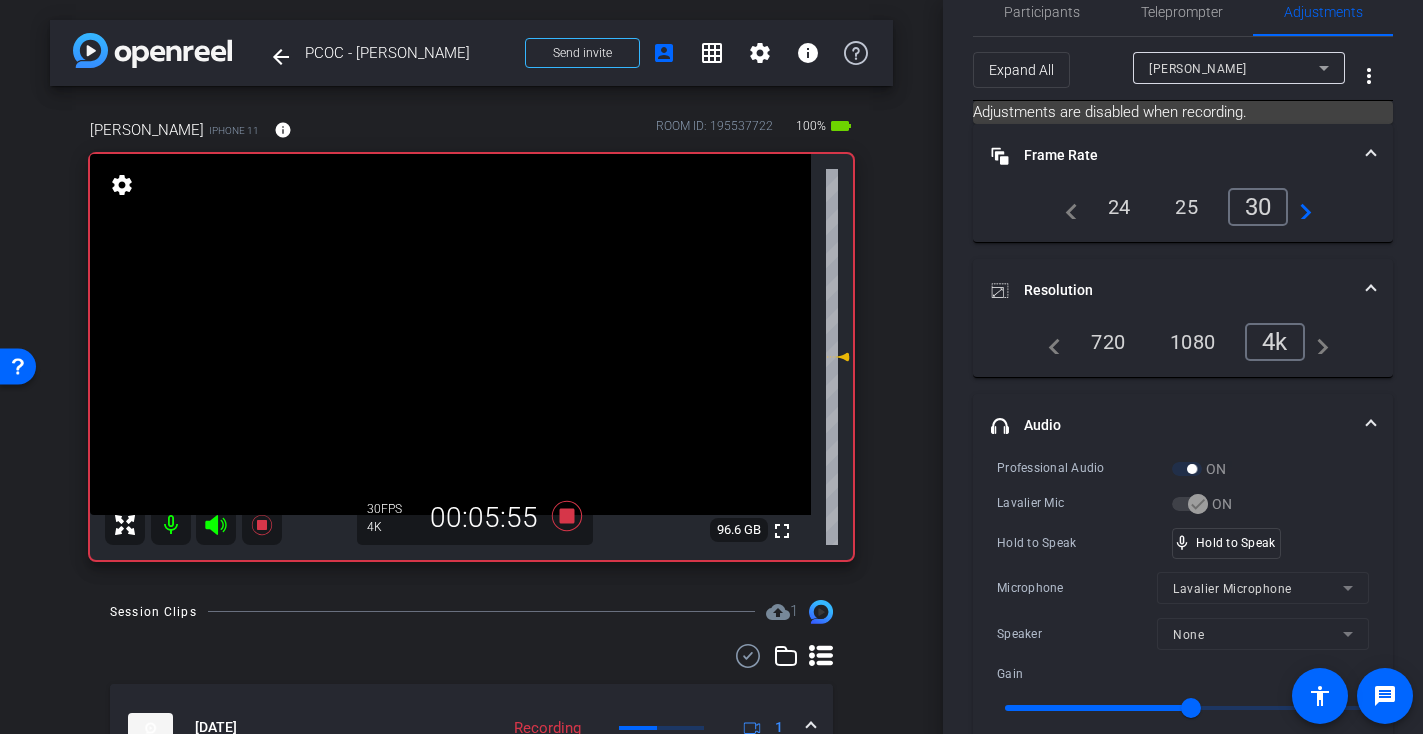 click at bounding box center (450, 334) 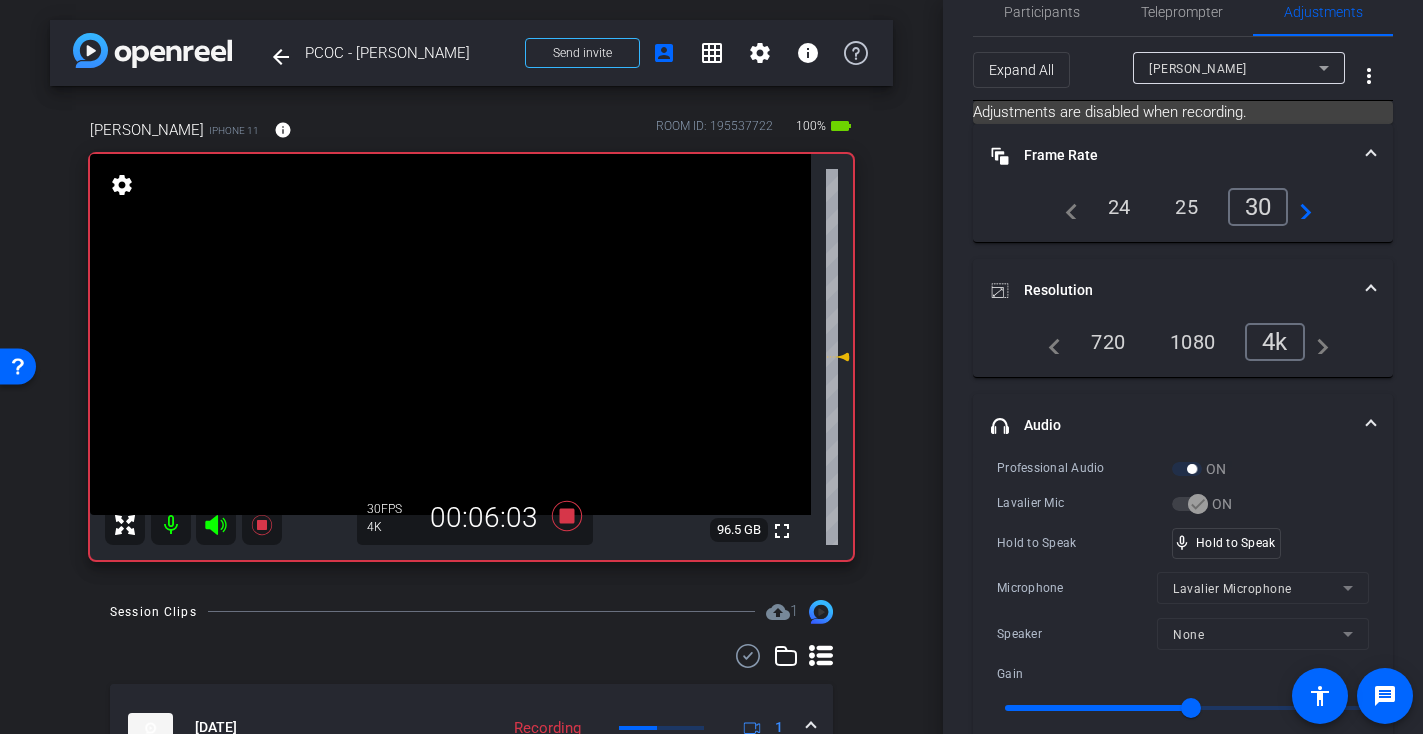 click at bounding box center (450, 334) 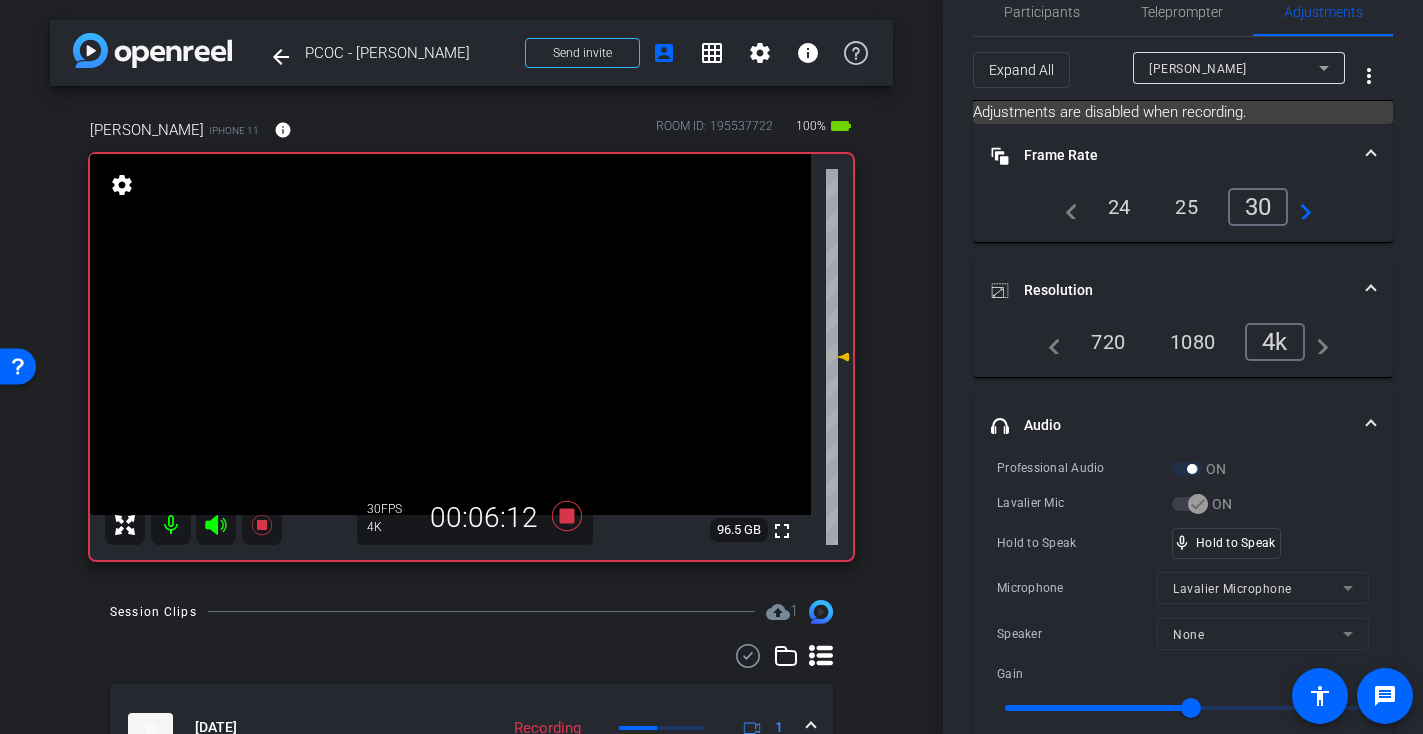 click at bounding box center [450, 334] 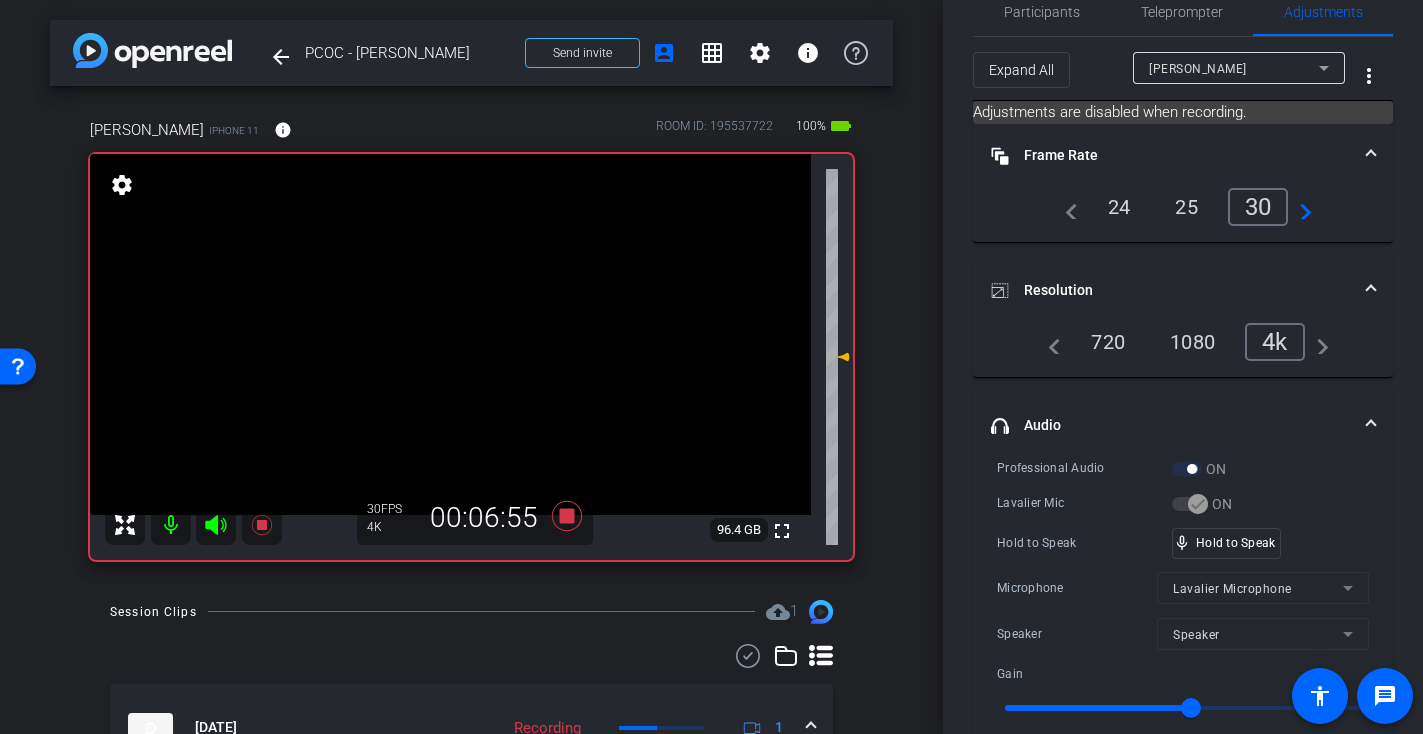 click at bounding box center (450, 334) 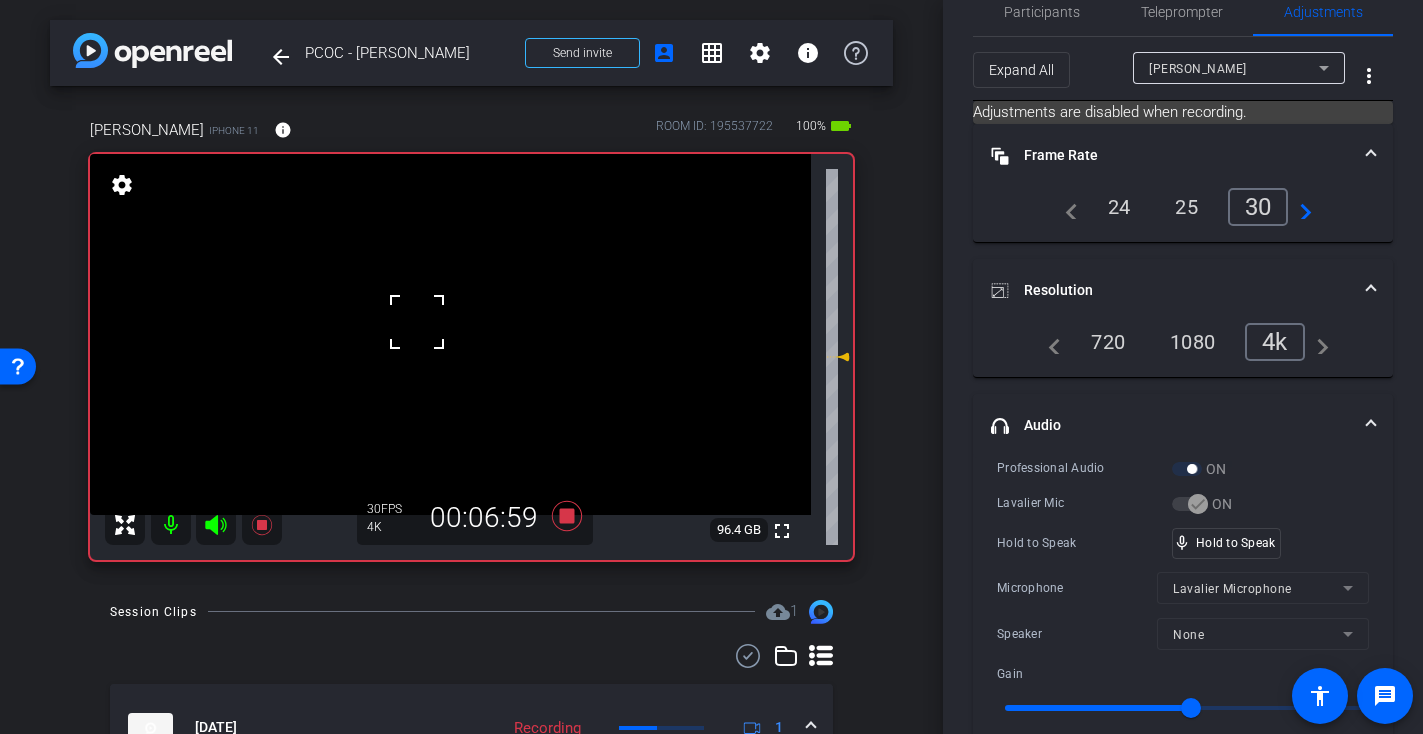 click at bounding box center (450, 334) 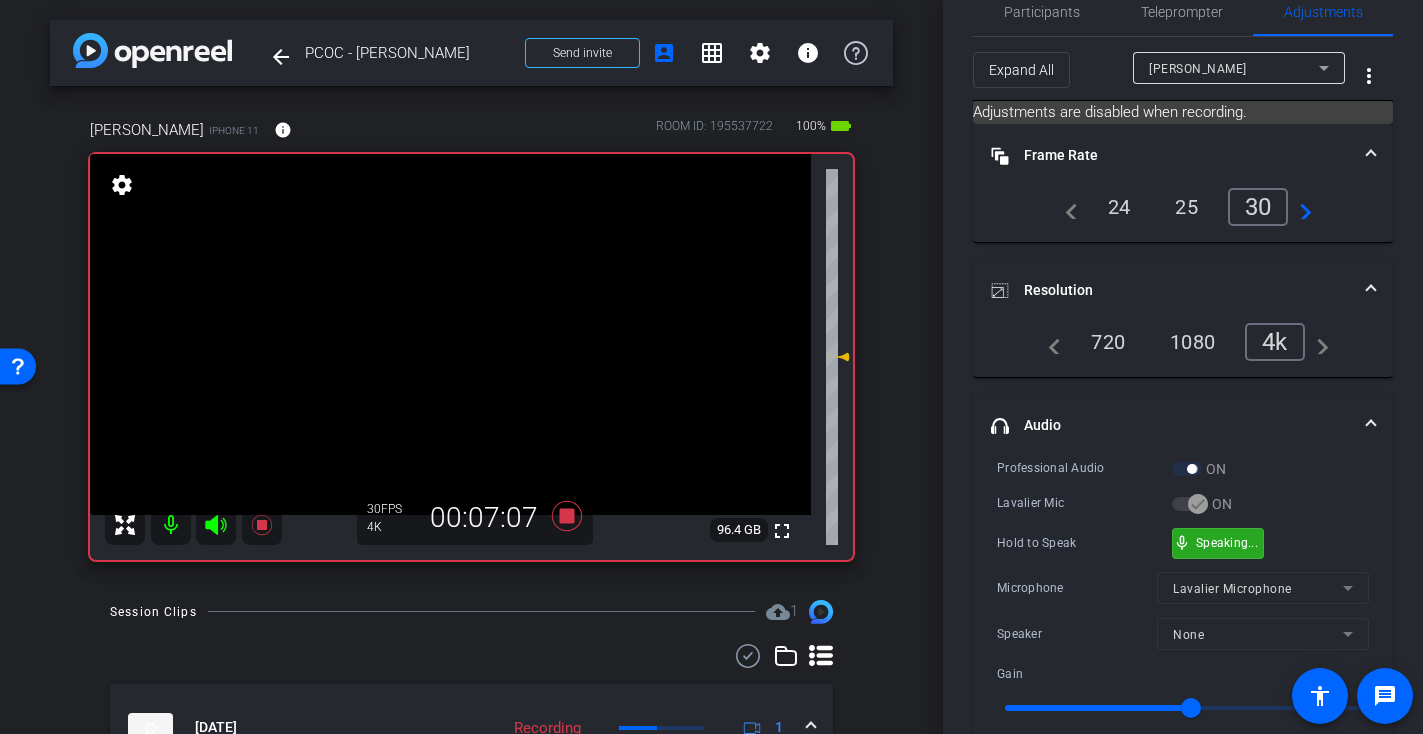 click on "mic_none Speaking..." at bounding box center (1218, 543) 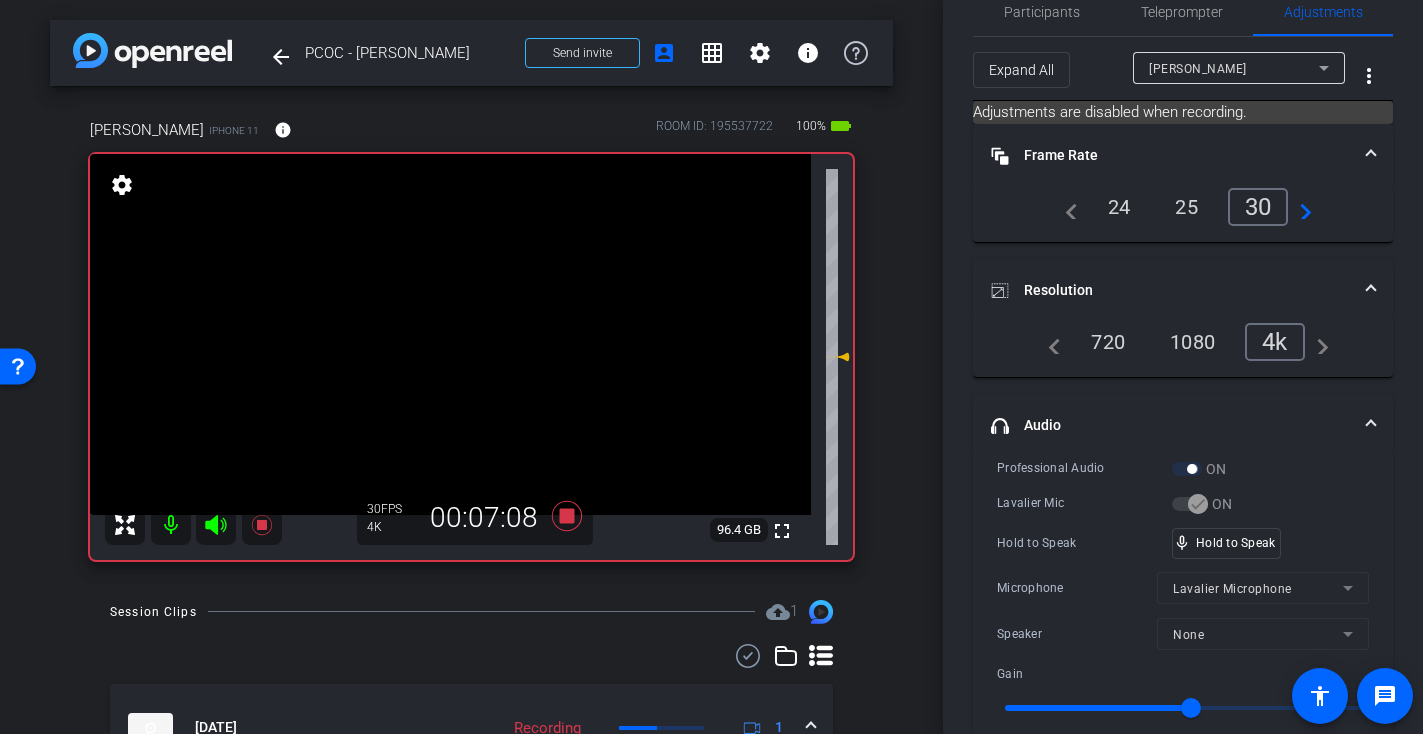 click at bounding box center [450, 334] 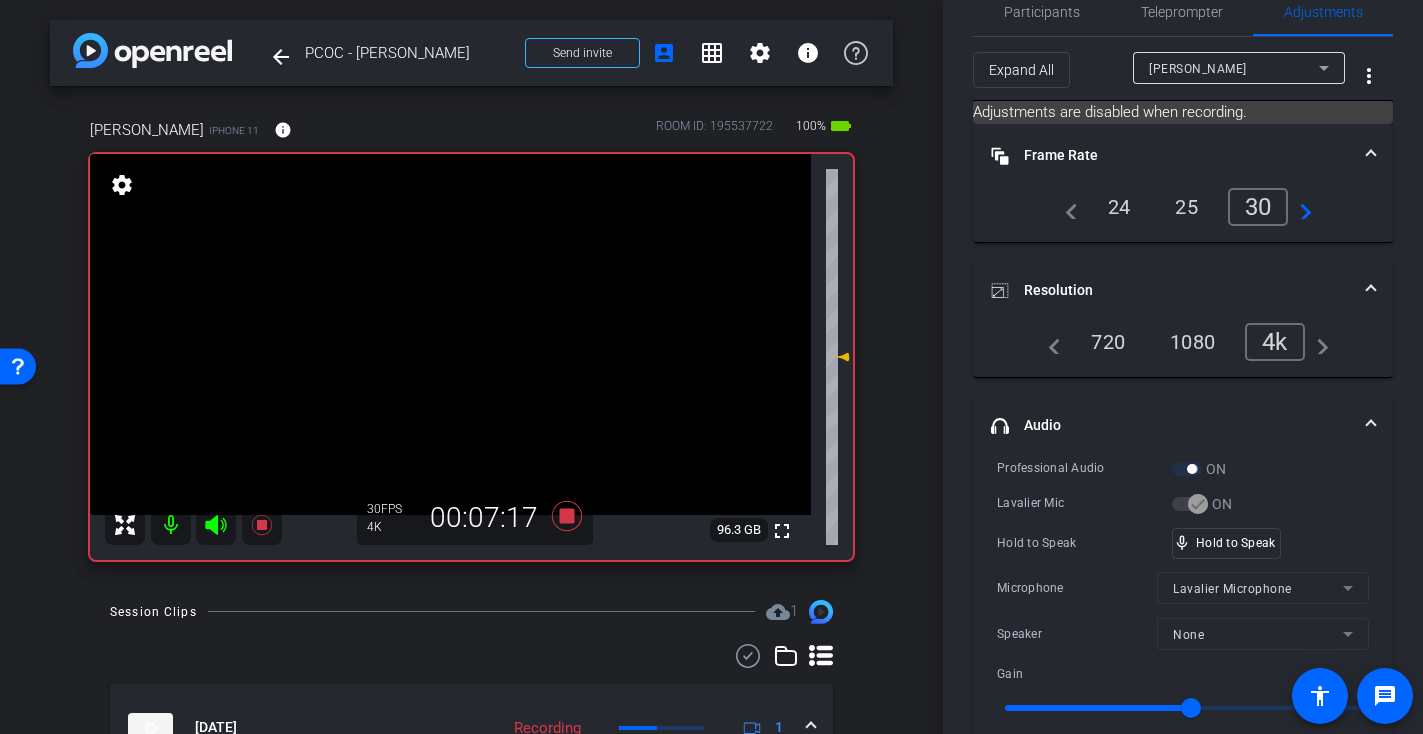 click at bounding box center [450, 334] 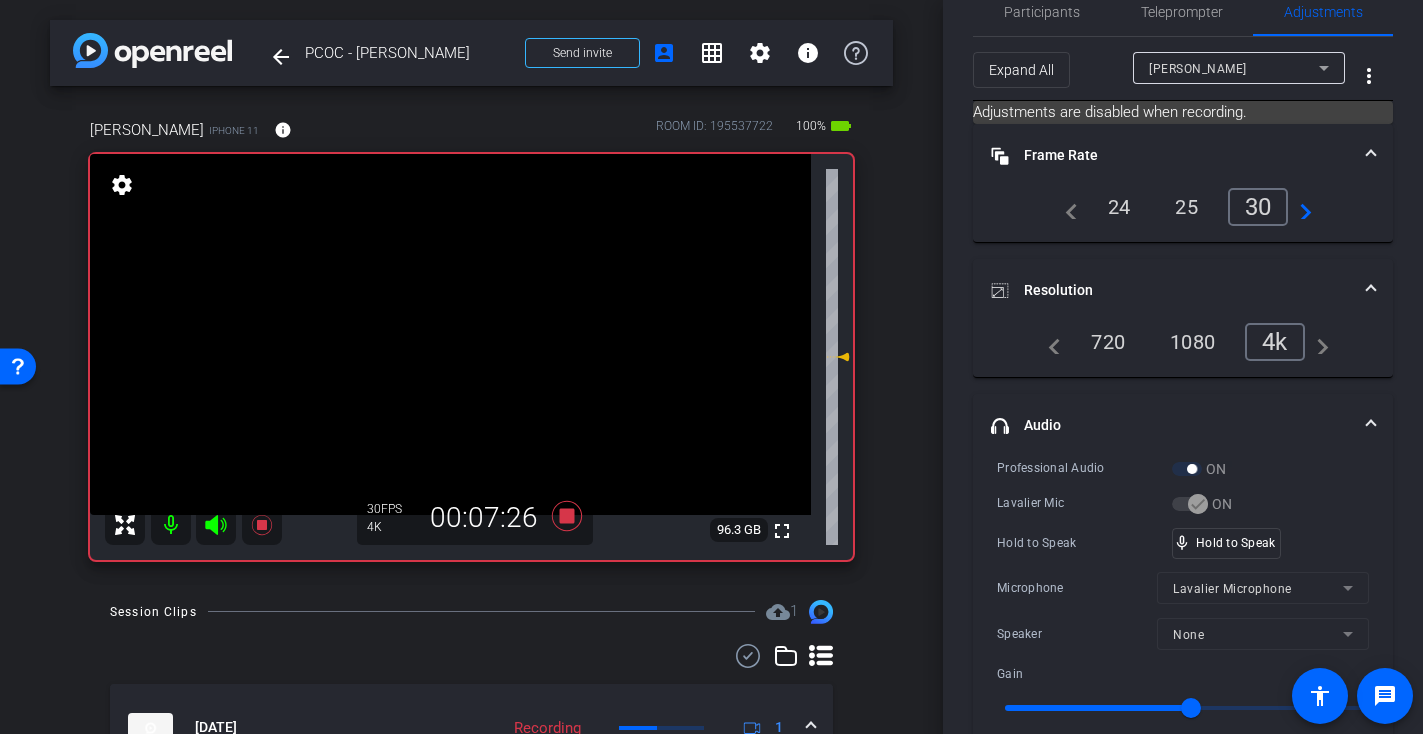 click at bounding box center [450, 334] 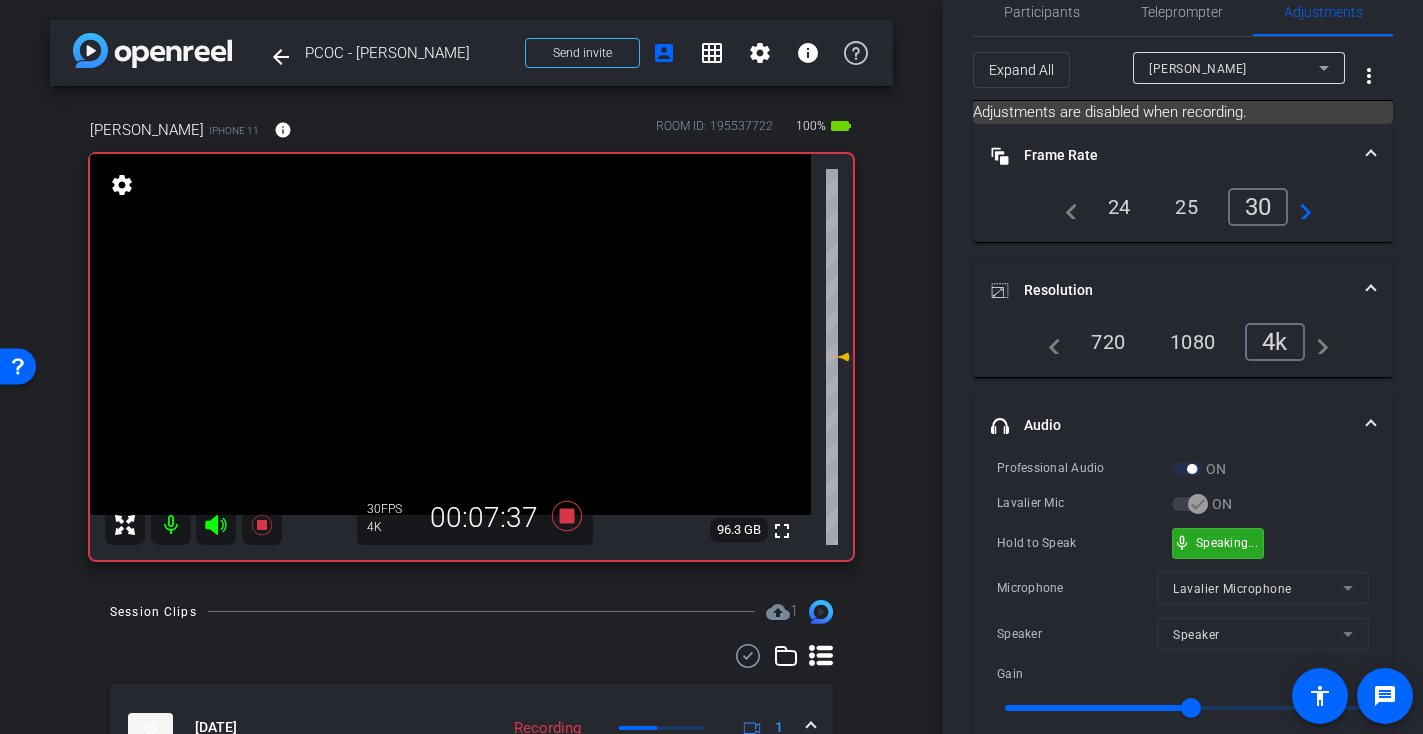 click on "mic_none Speaking..." at bounding box center (1218, 543) 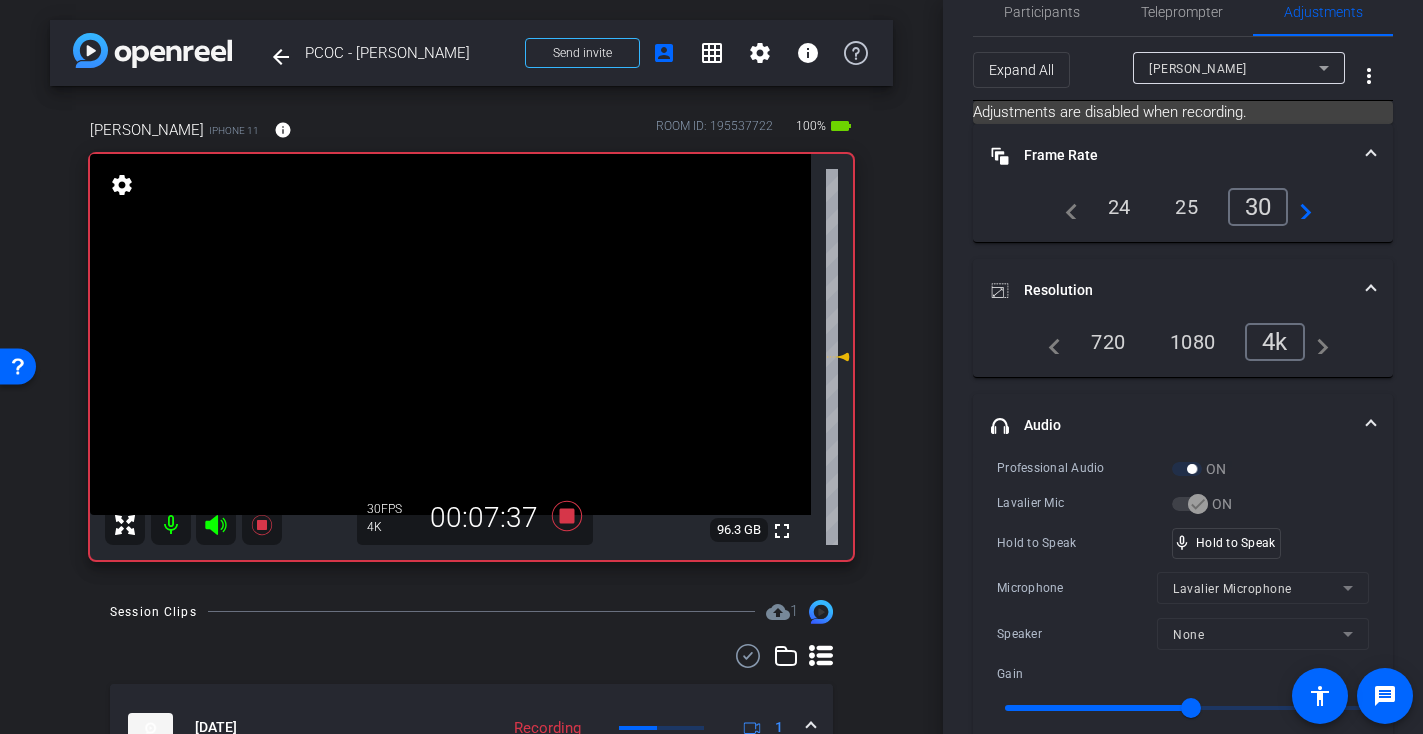 click at bounding box center (450, 334) 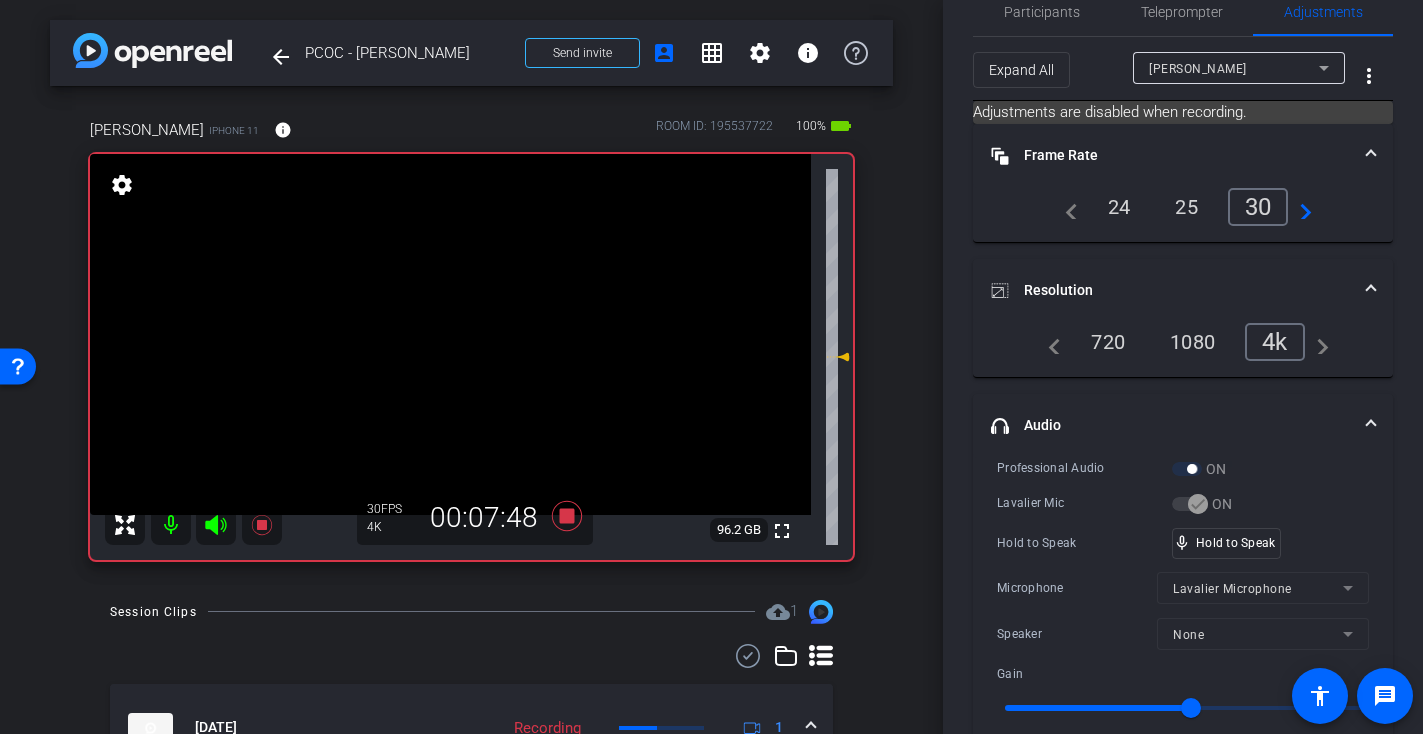 click at bounding box center (450, 334) 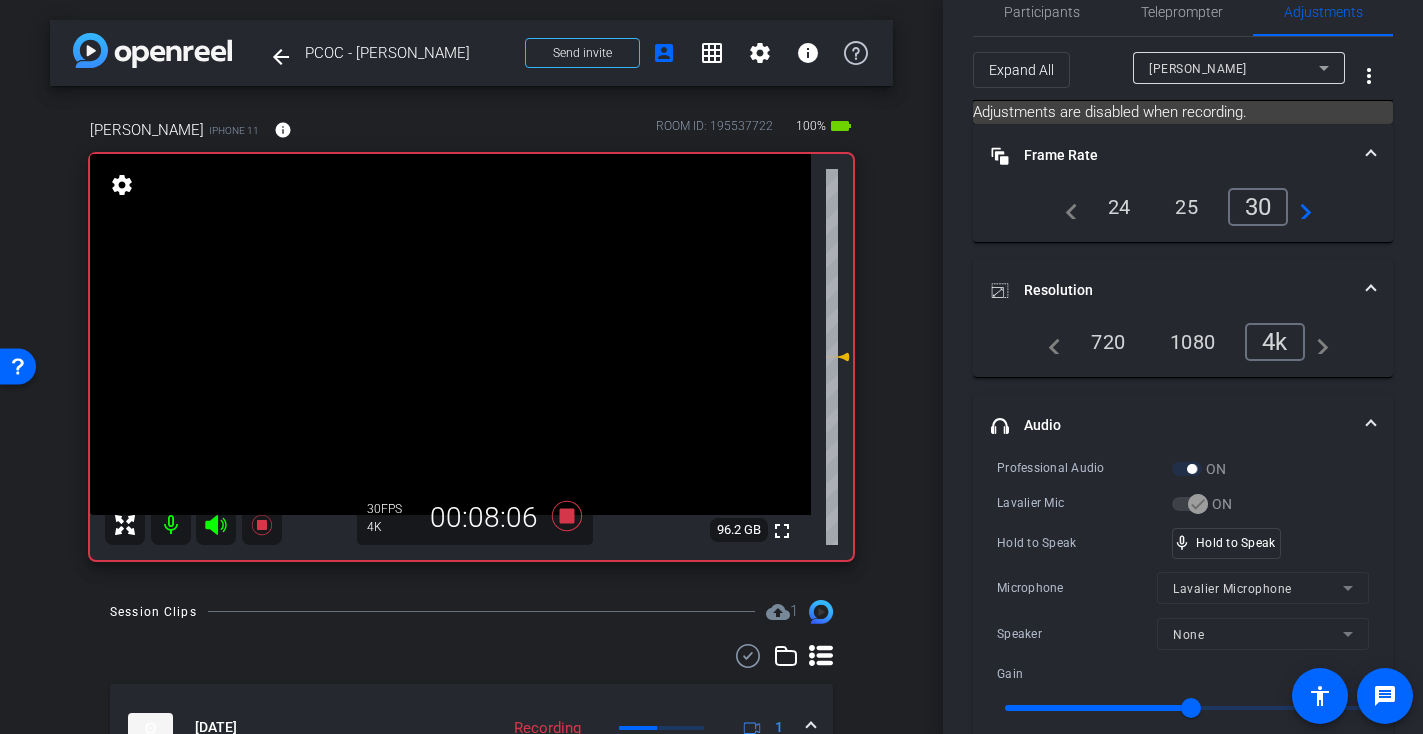 click at bounding box center (450, 334) 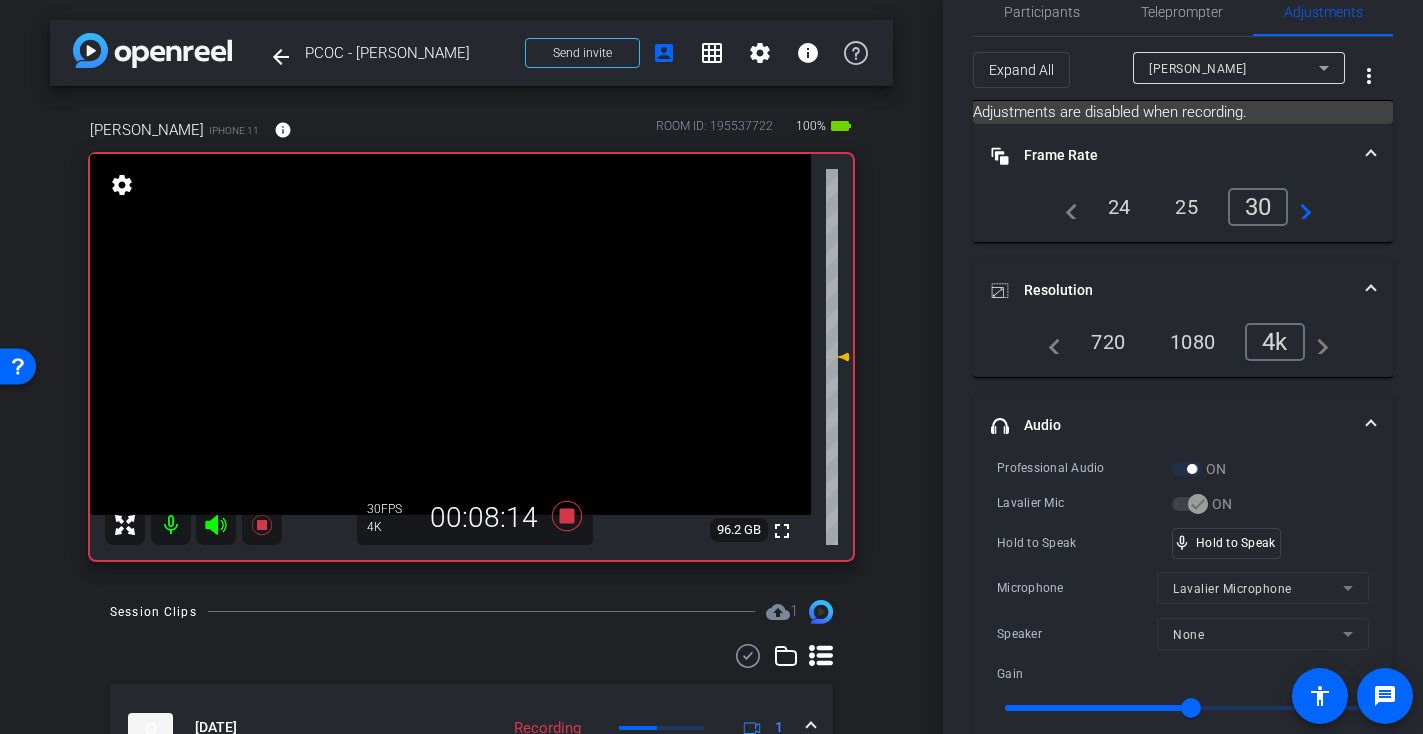 click at bounding box center (450, 334) 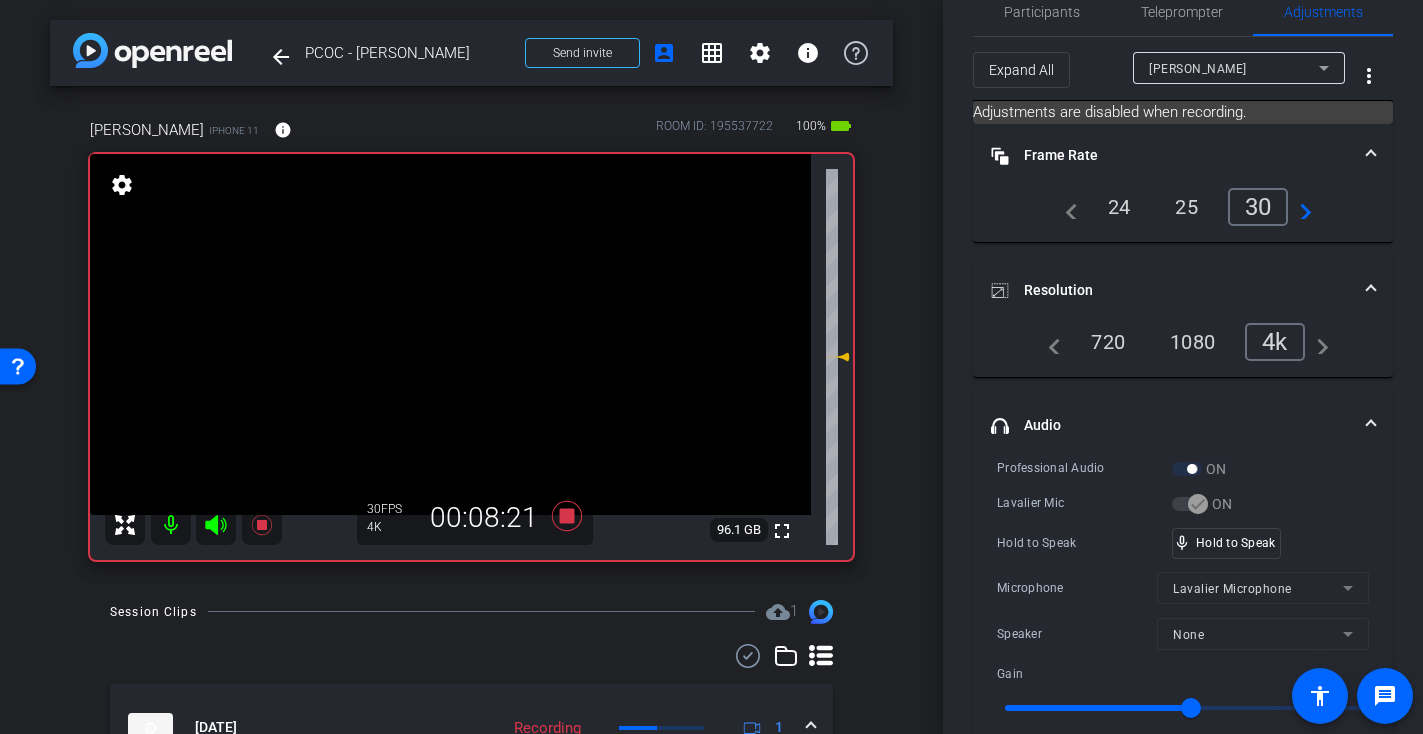 click at bounding box center [450, 334] 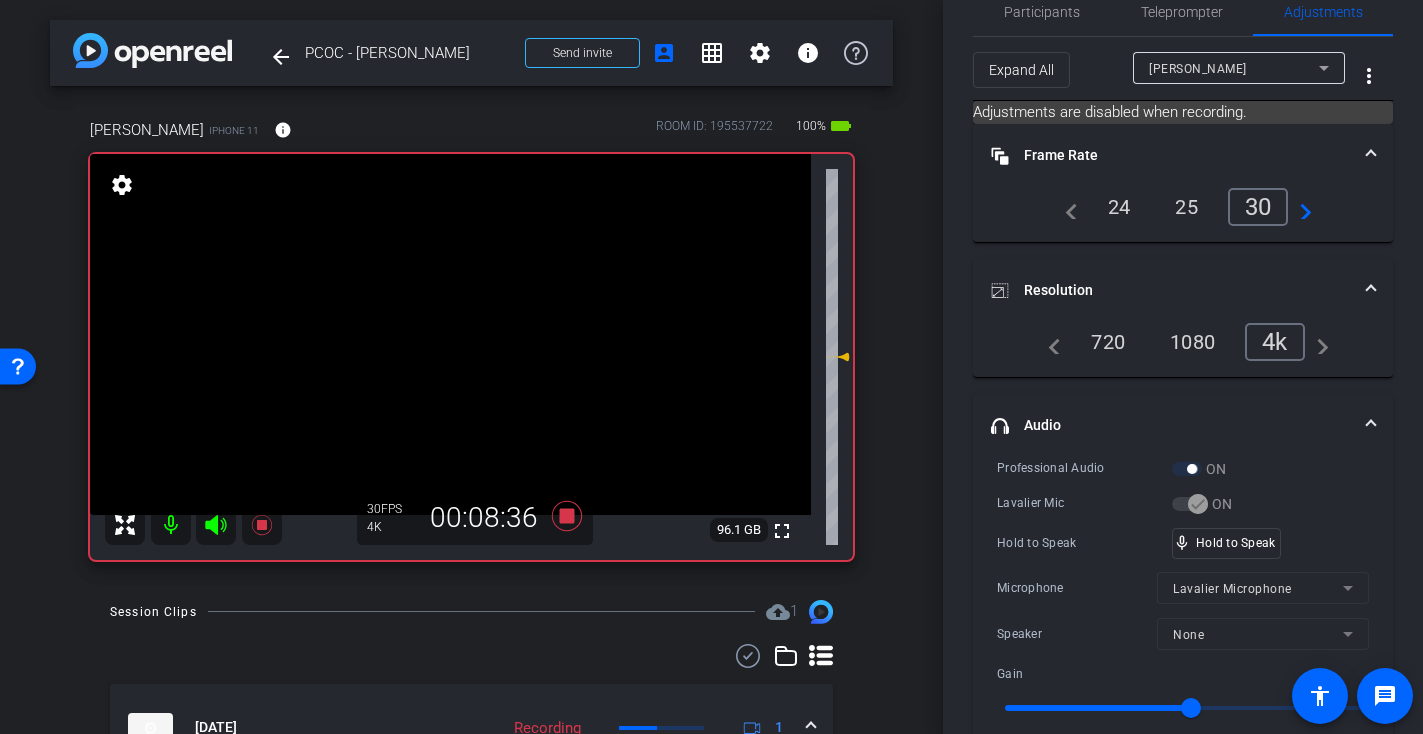 click at bounding box center [450, 334] 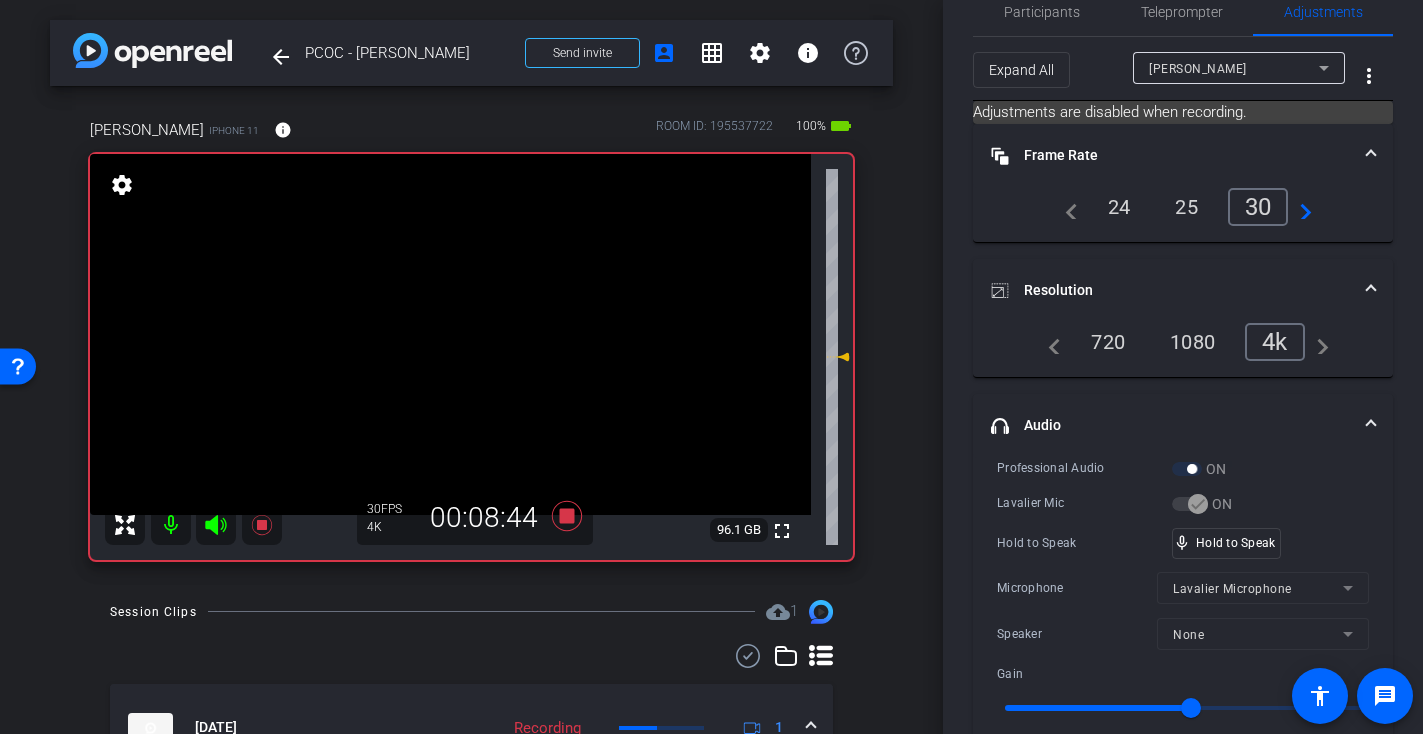 click at bounding box center [450, 334] 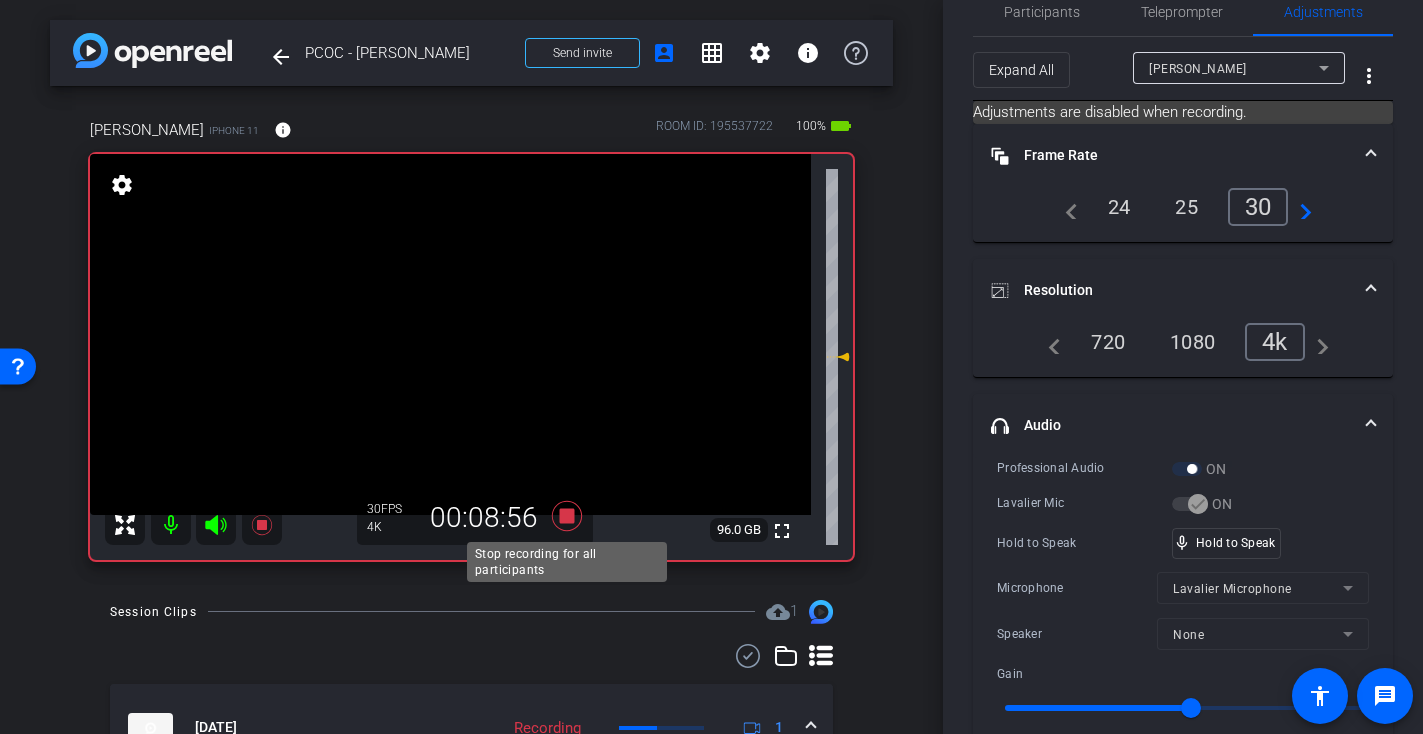 click 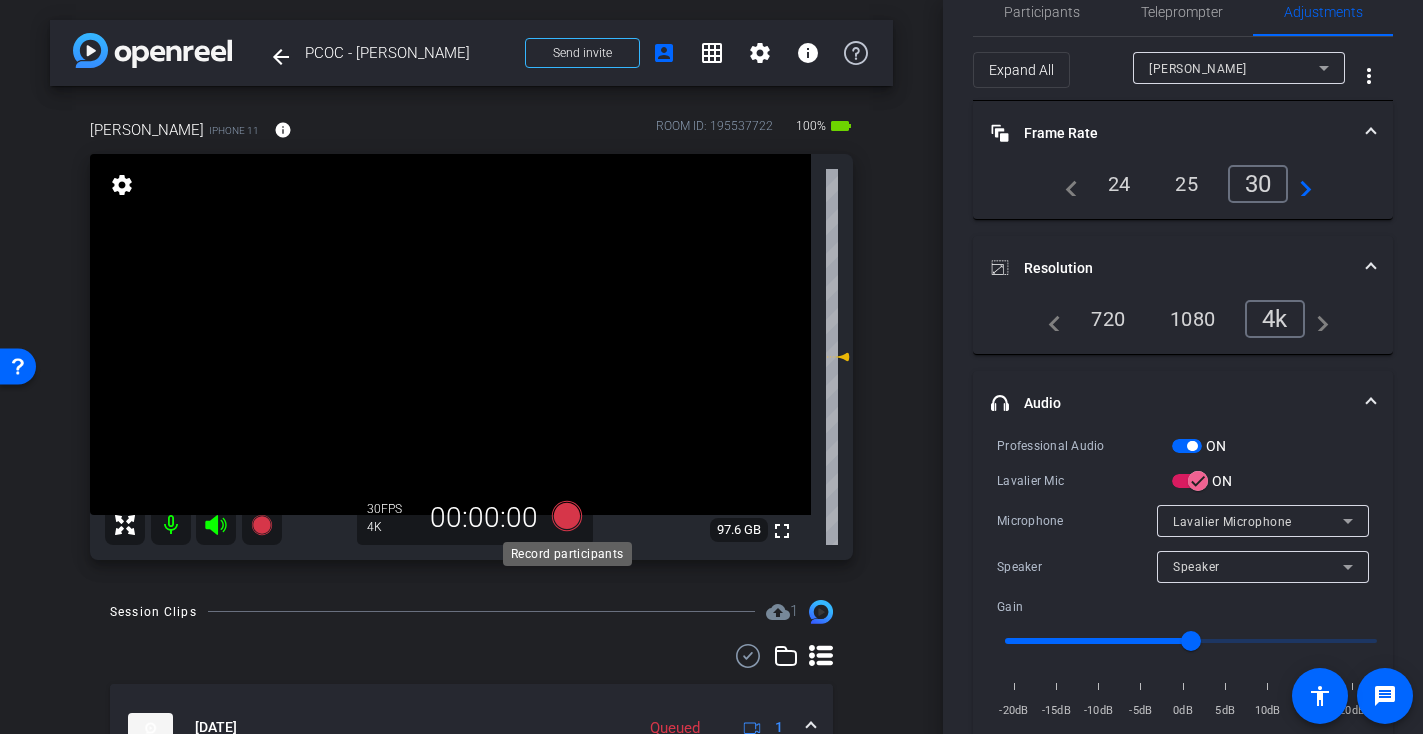 click 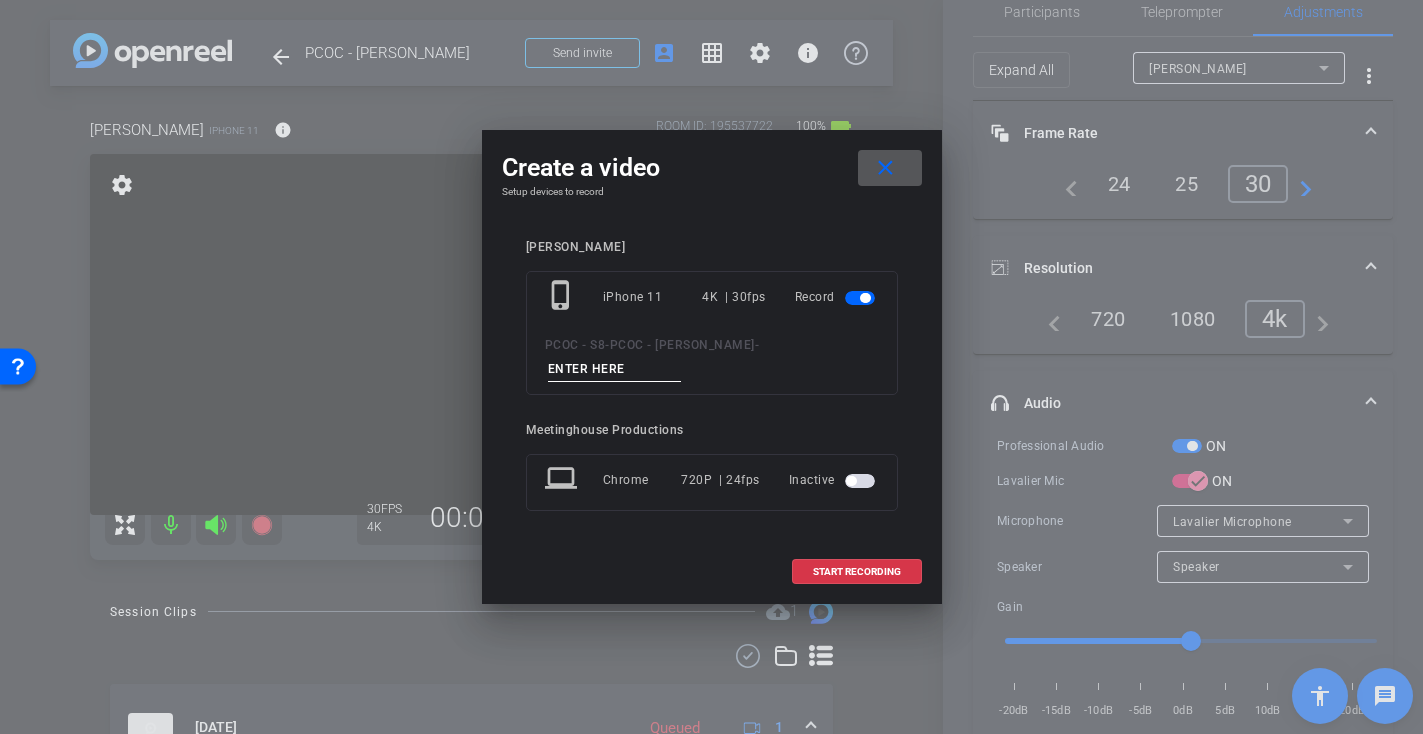 click at bounding box center (615, 369) 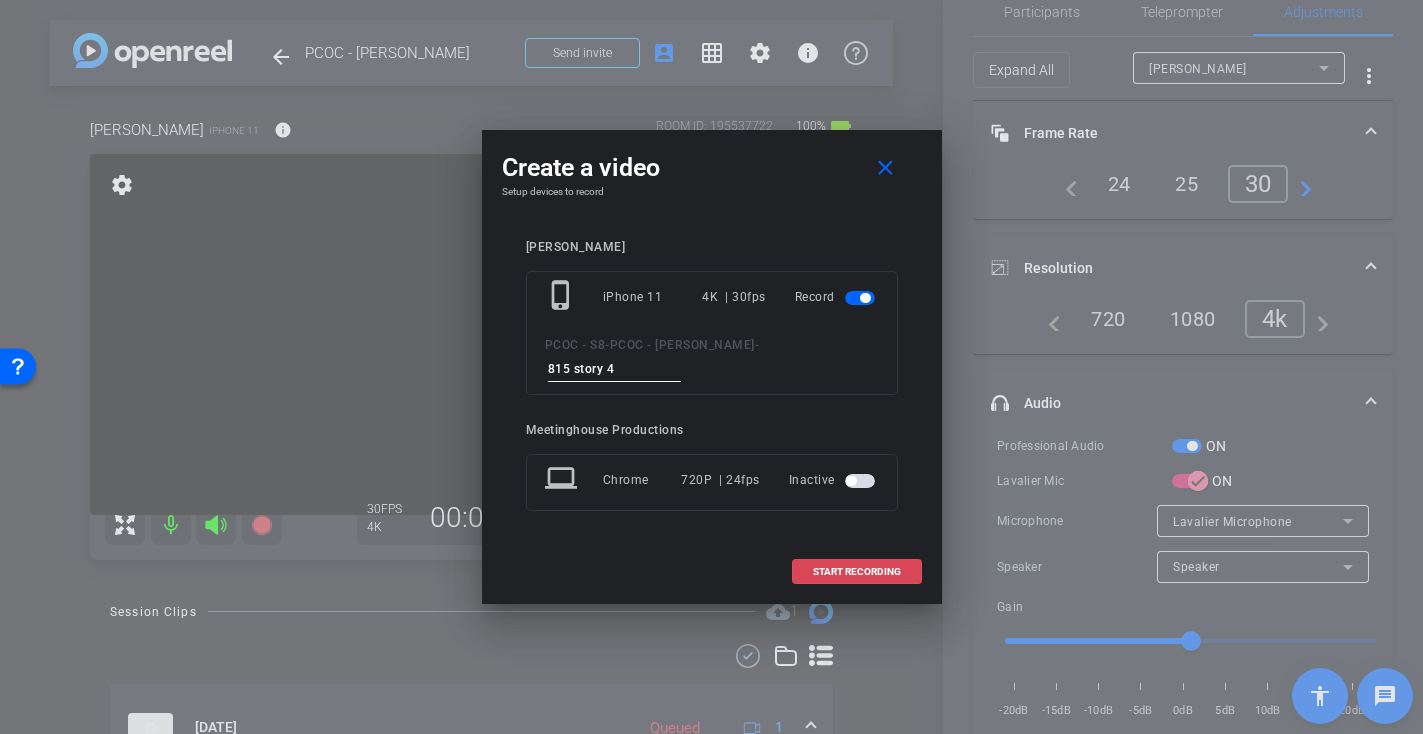 type on "815 story 4" 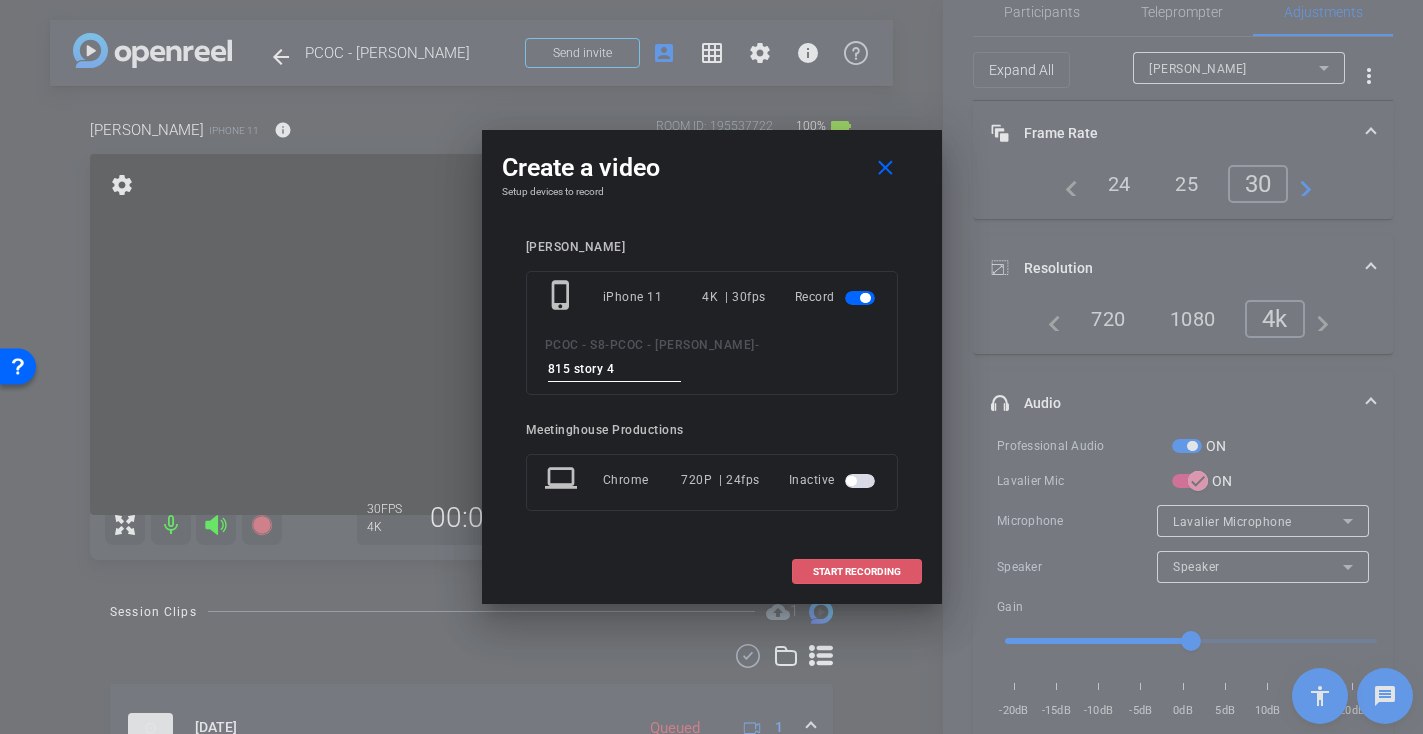 click on "START RECORDING" at bounding box center [857, 572] 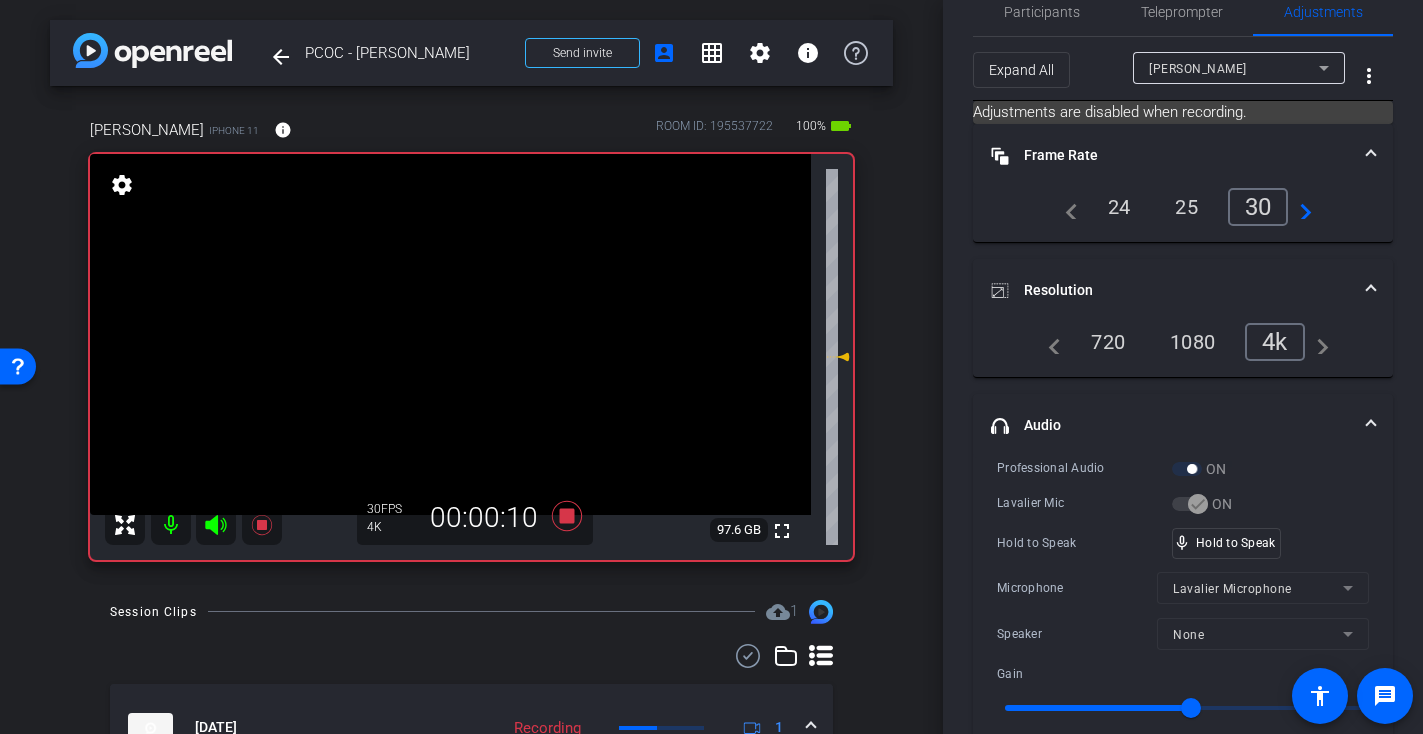 click at bounding box center (450, 334) 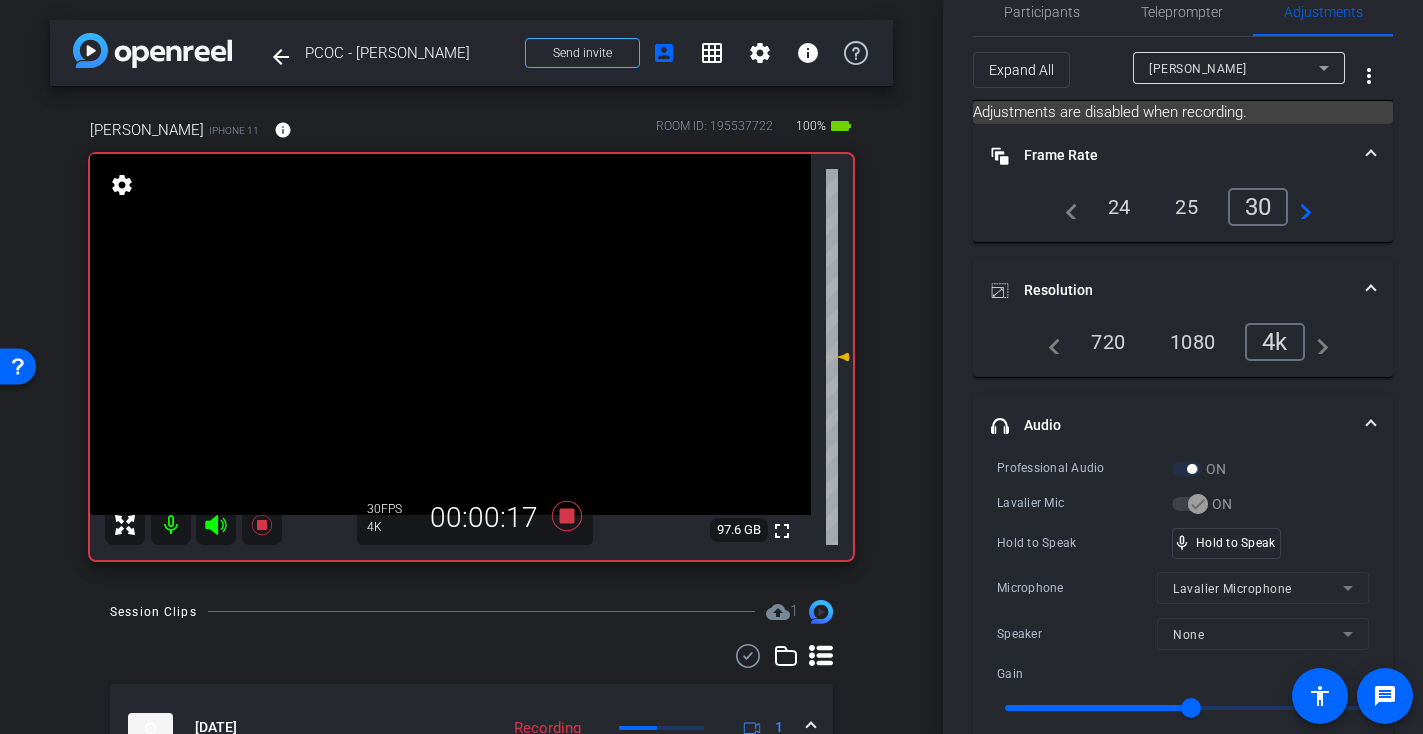 click at bounding box center (450, 334) 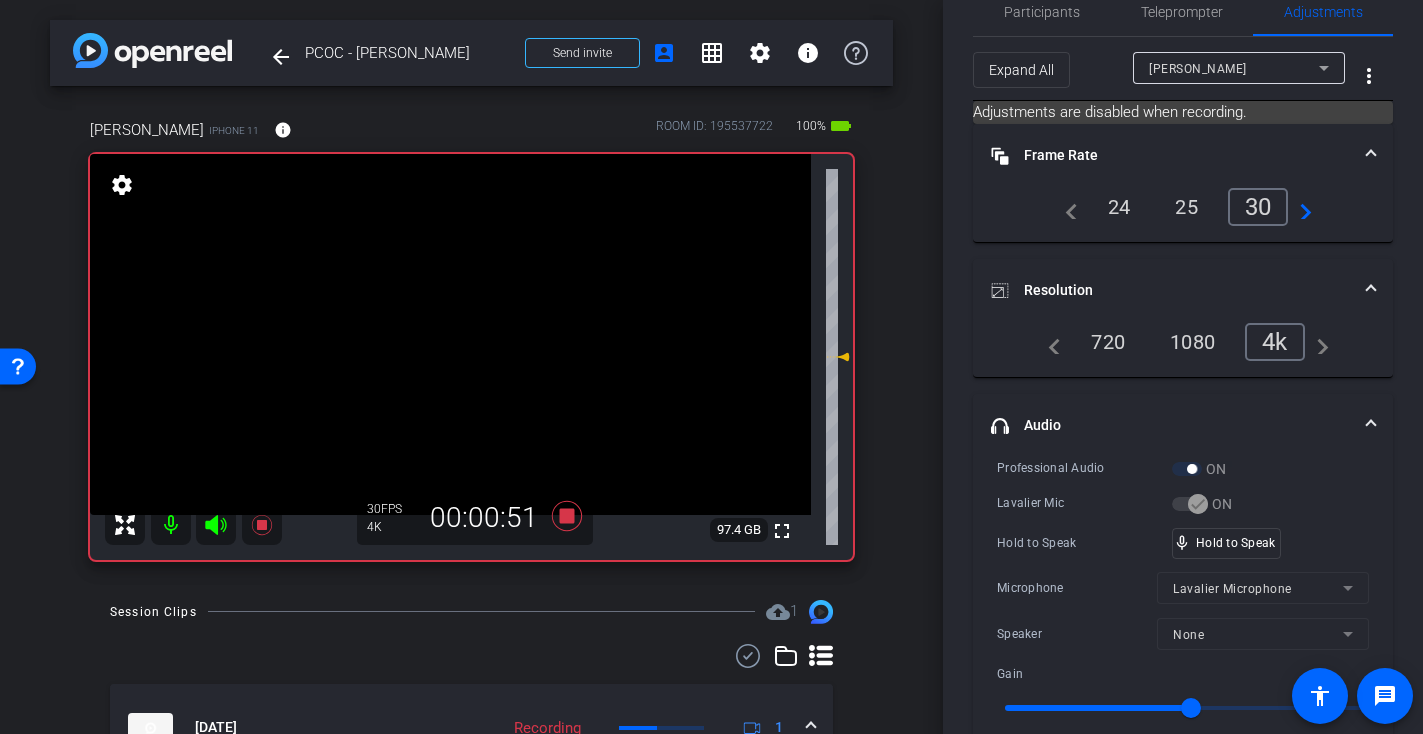 click at bounding box center (450, 334) 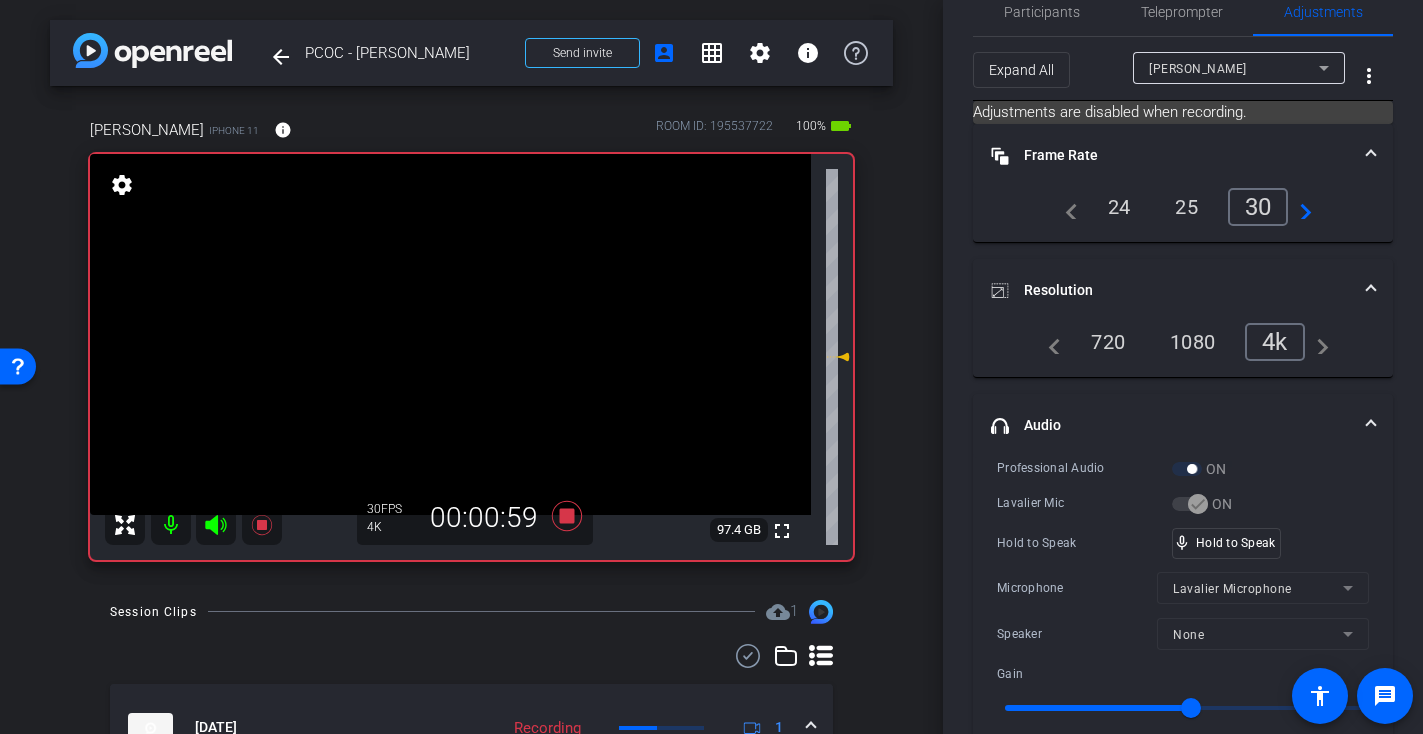 click at bounding box center (450, 334) 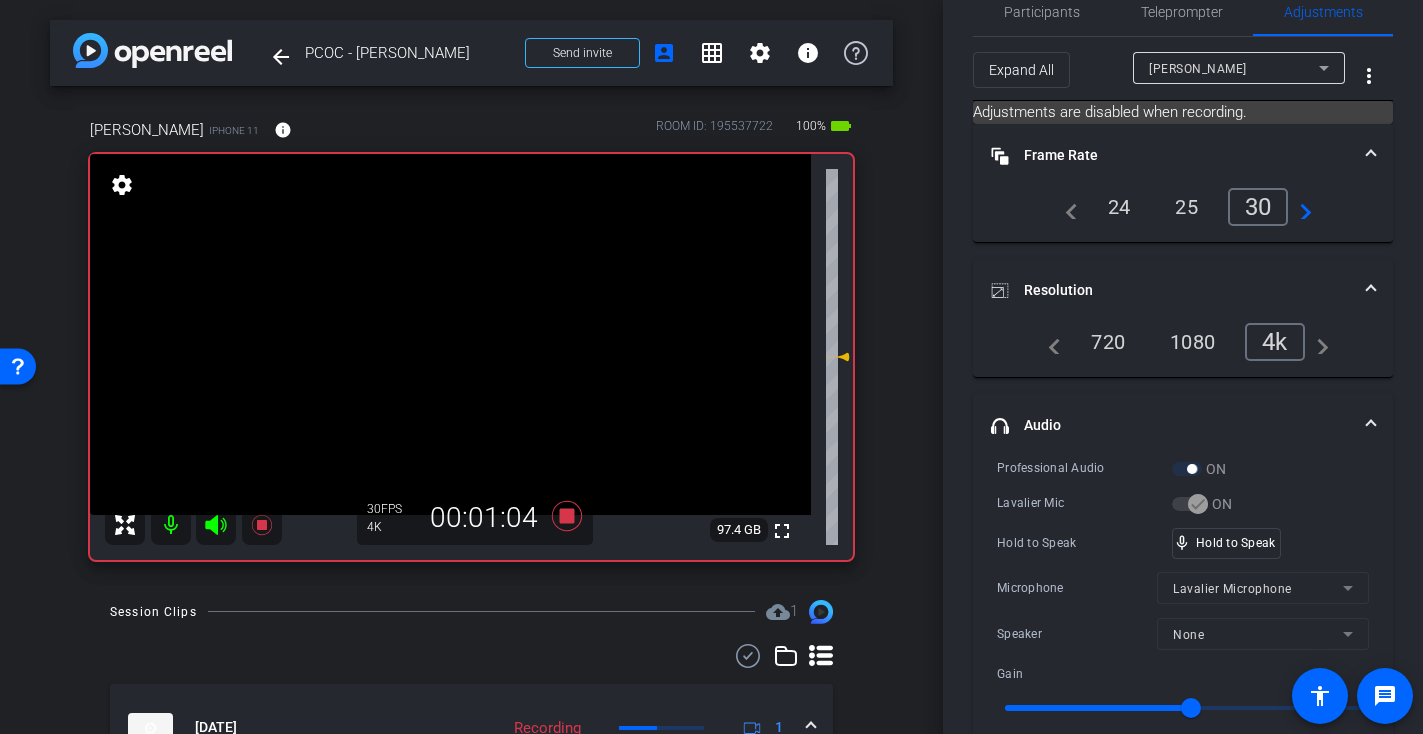 click at bounding box center (450, 334) 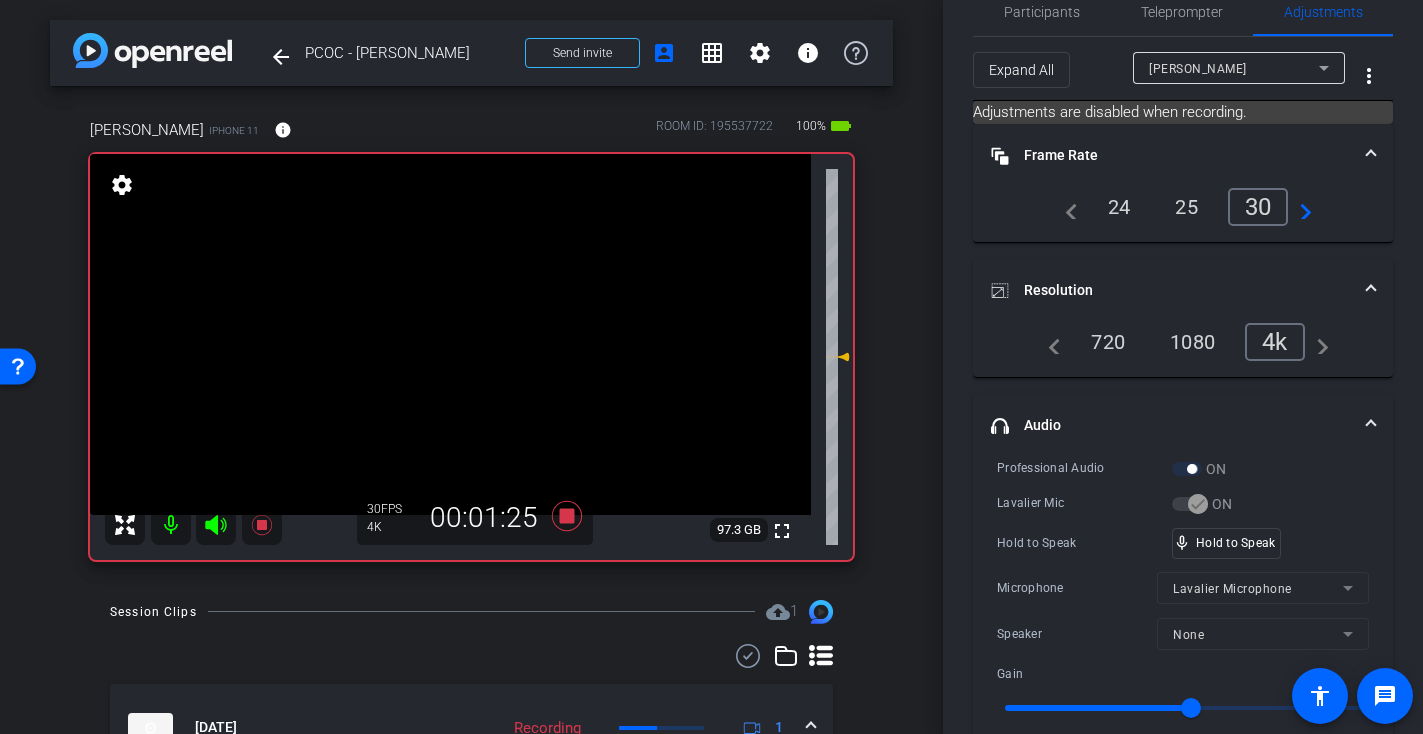 click at bounding box center [450, 334] 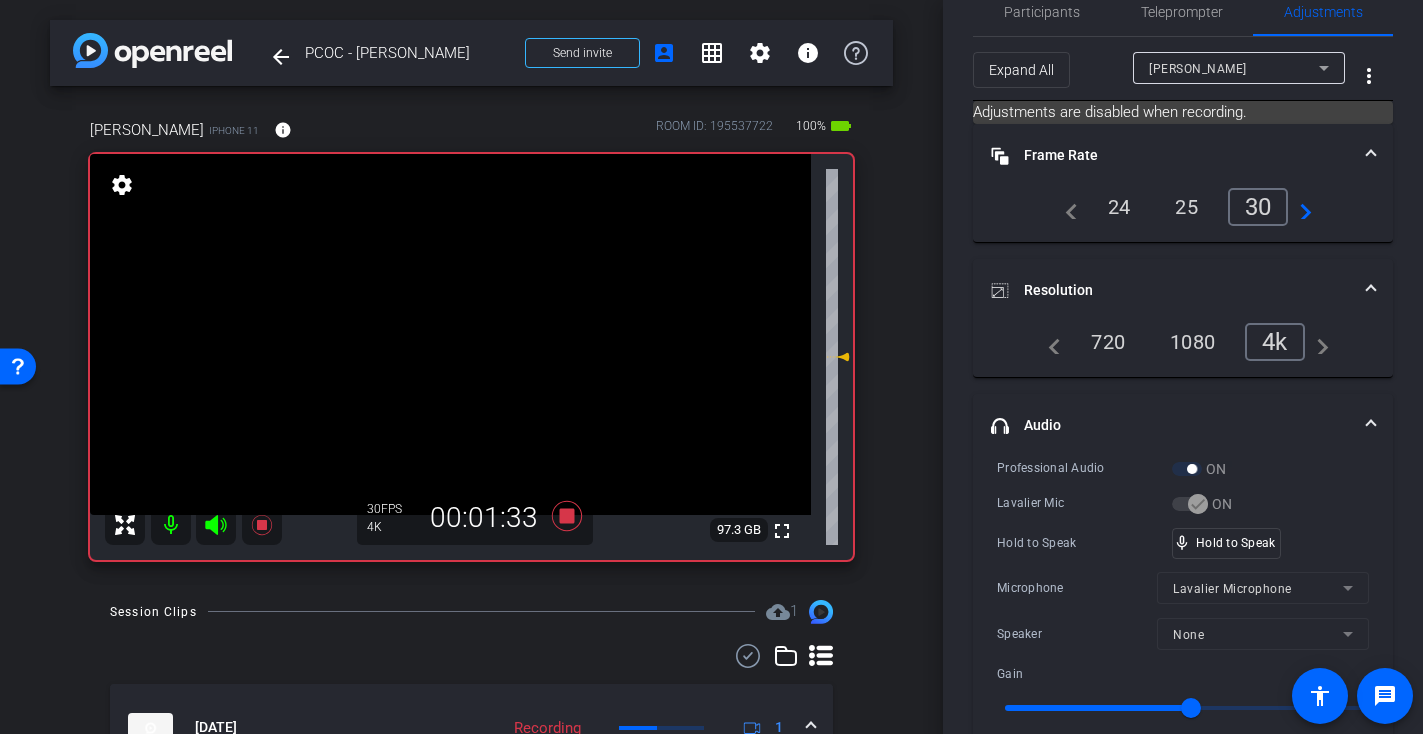 click at bounding box center [450, 334] 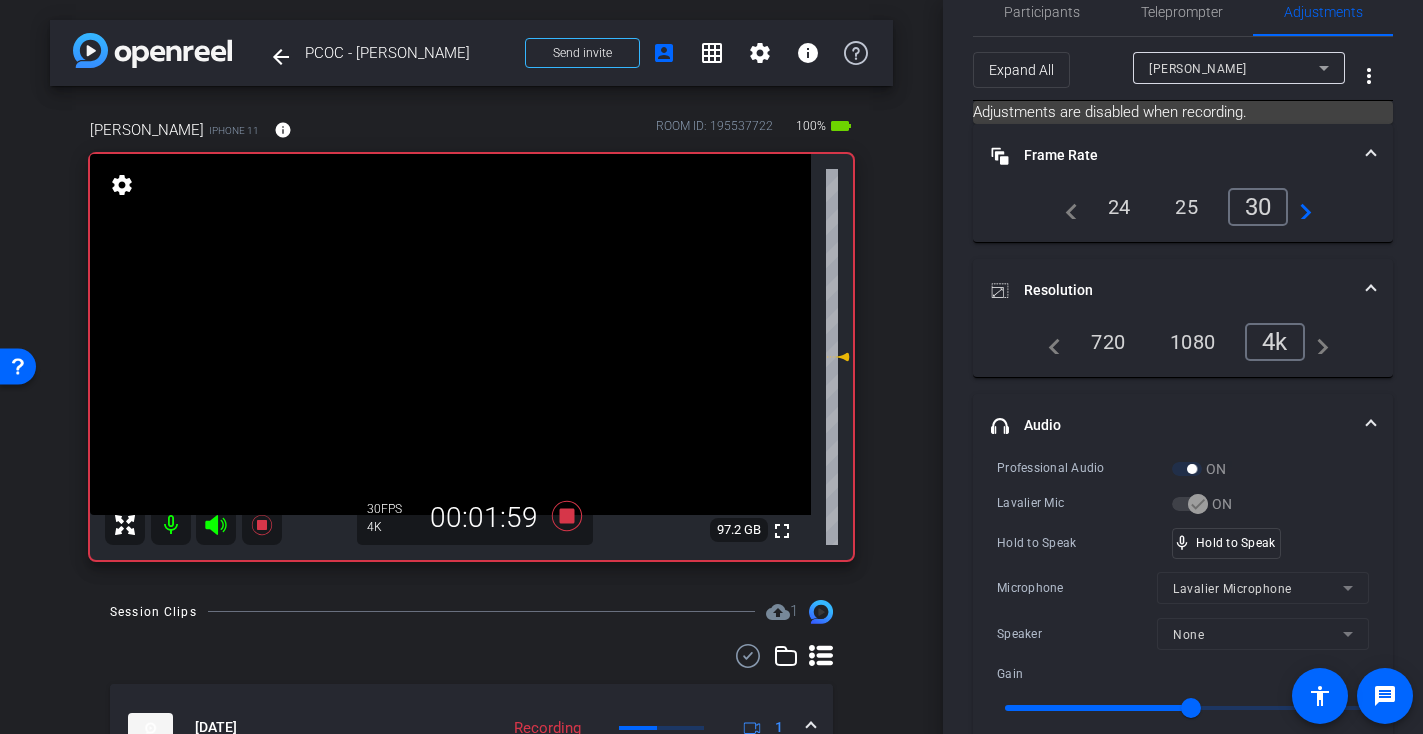 click at bounding box center [450, 334] 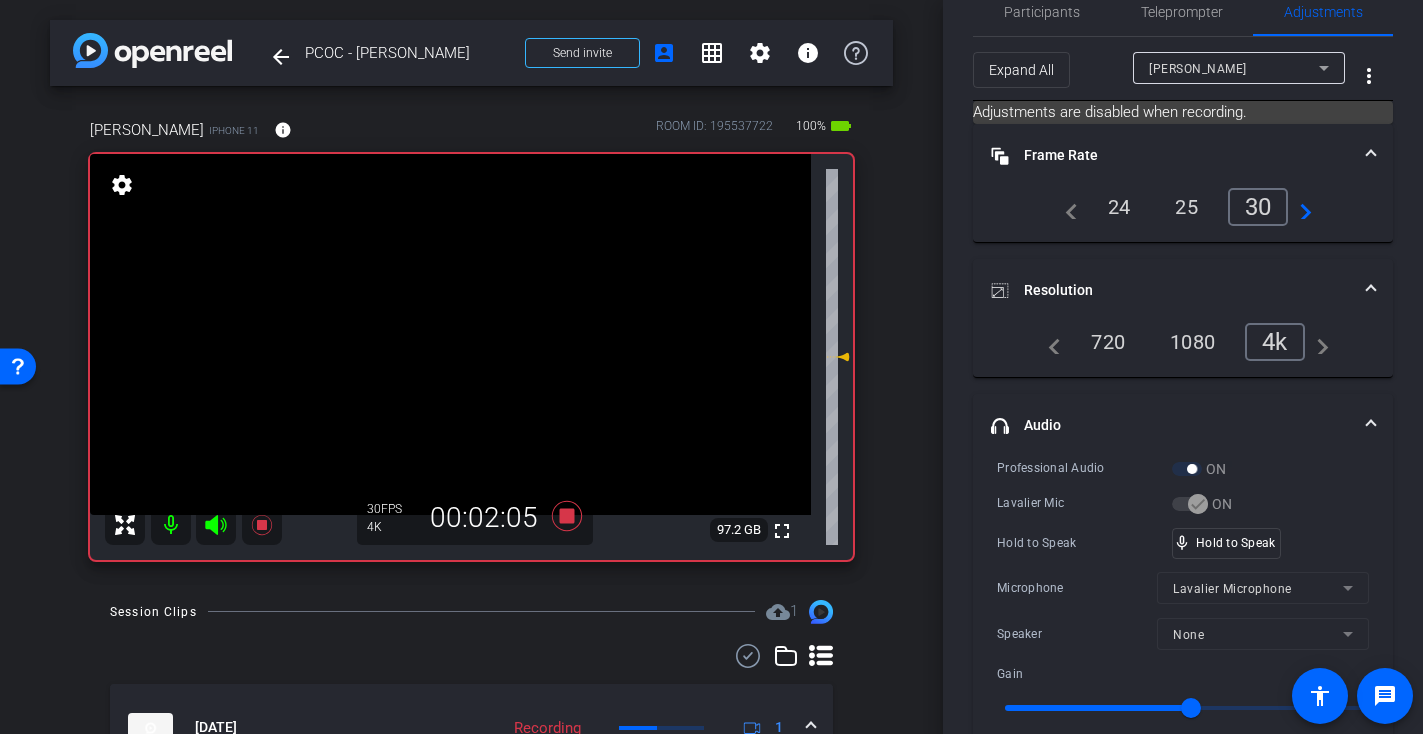 click at bounding box center [450, 334] 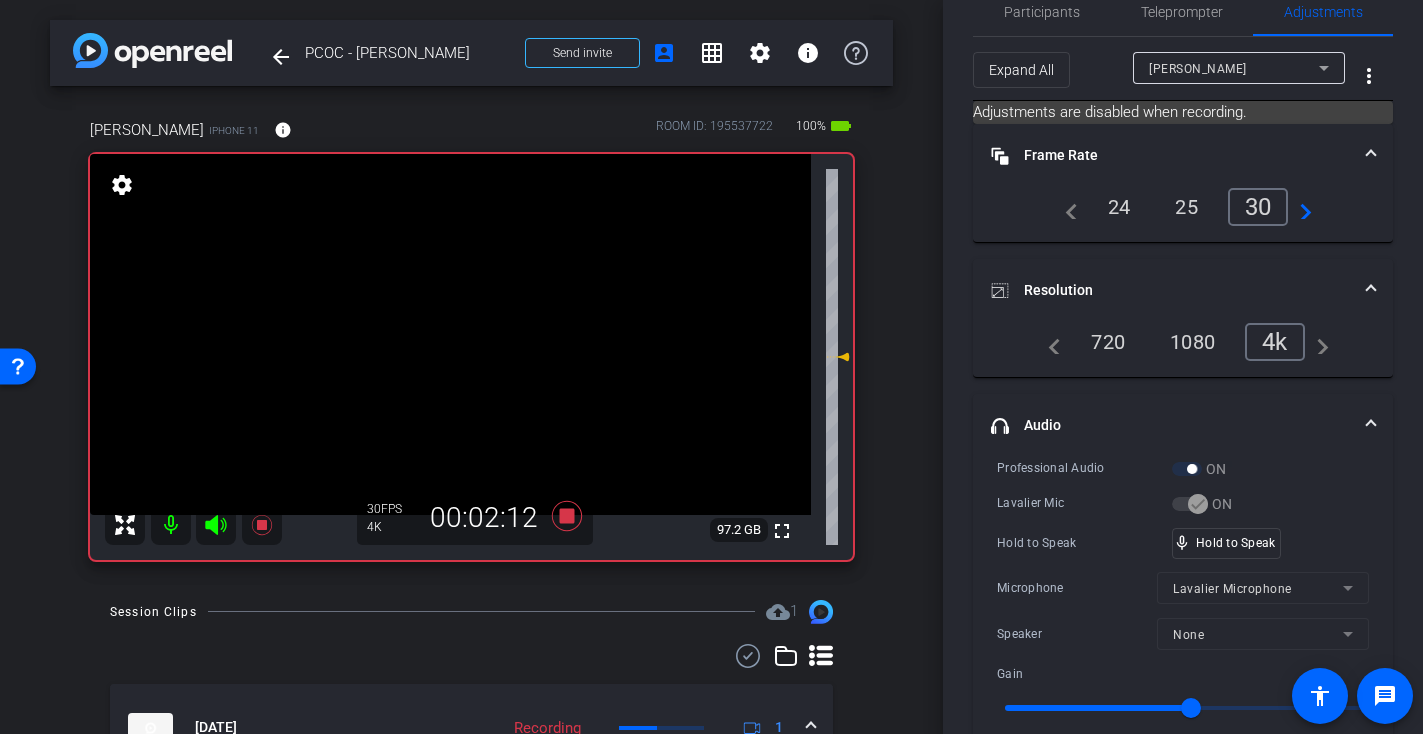 click at bounding box center (450, 334) 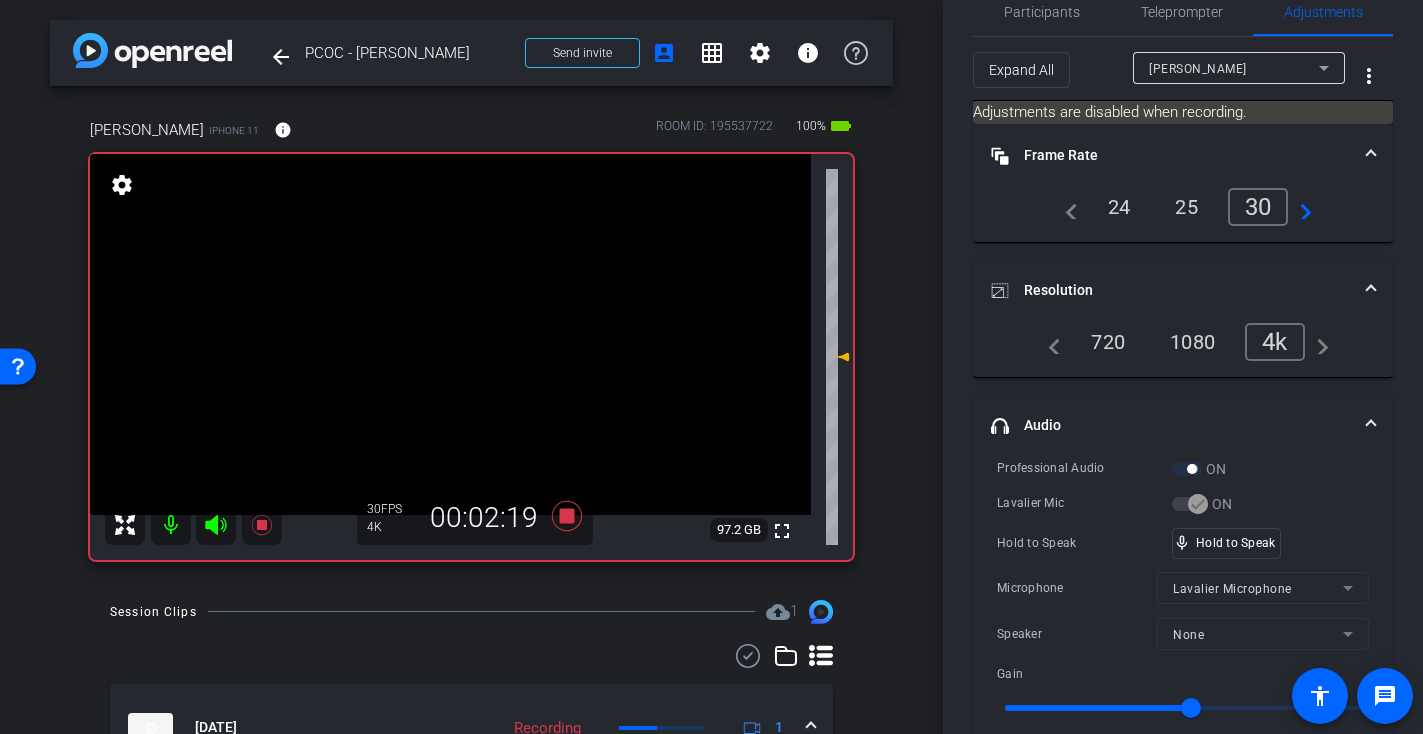 click at bounding box center (450, 334) 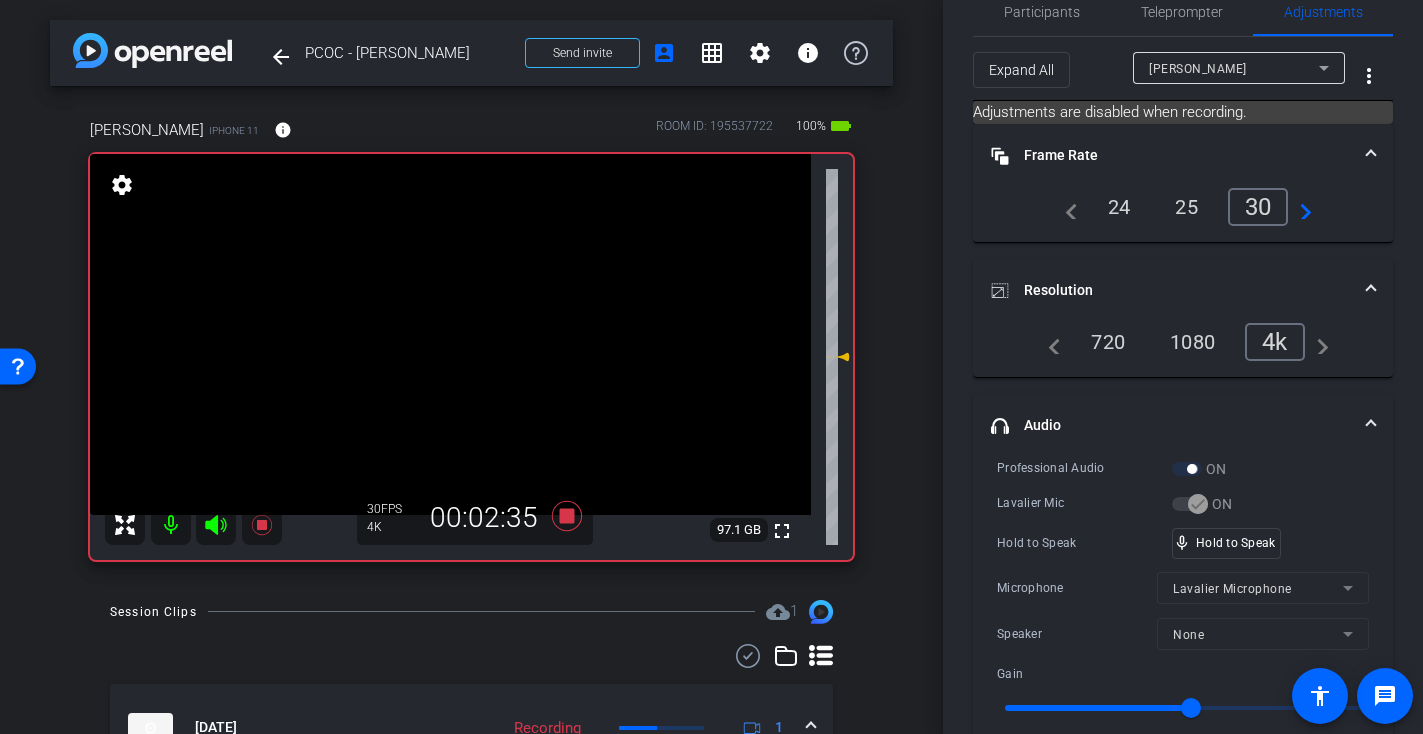 click at bounding box center (450, 334) 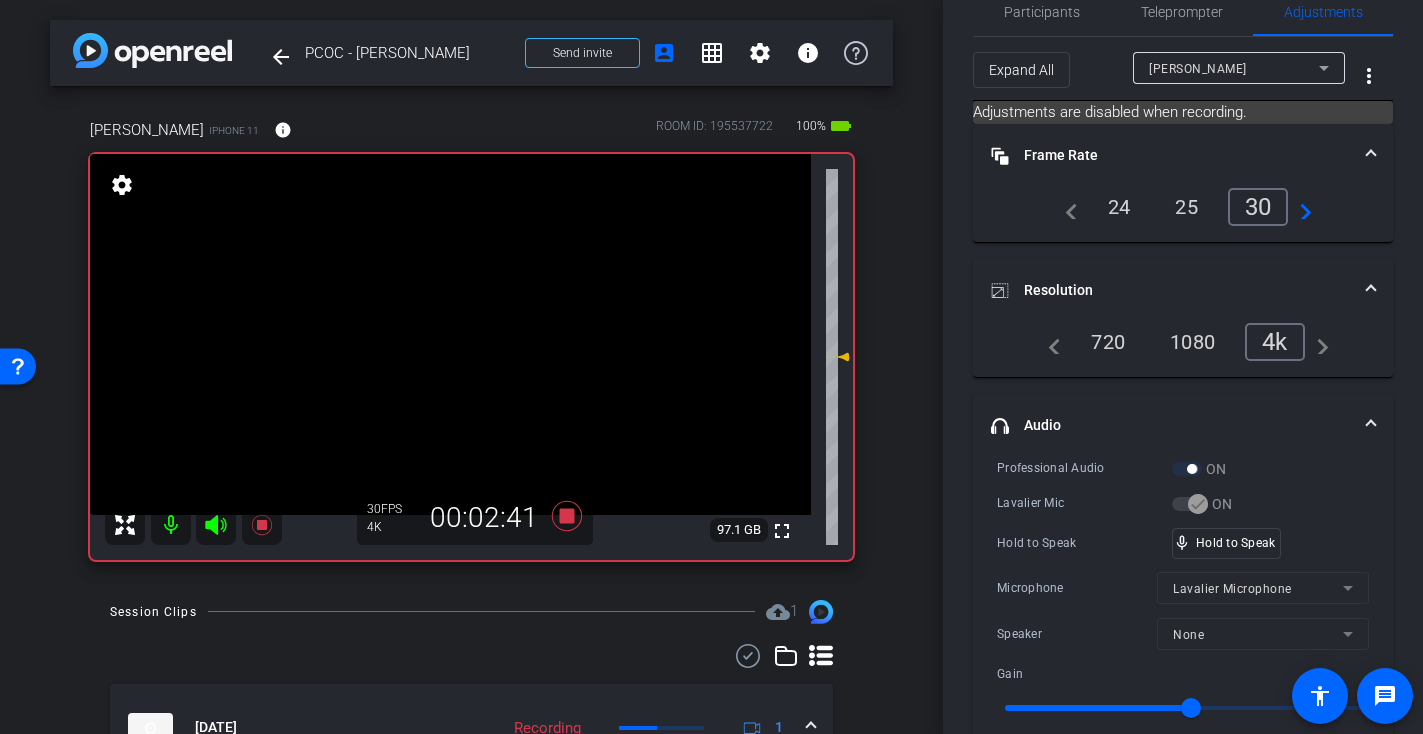 click at bounding box center [450, 334] 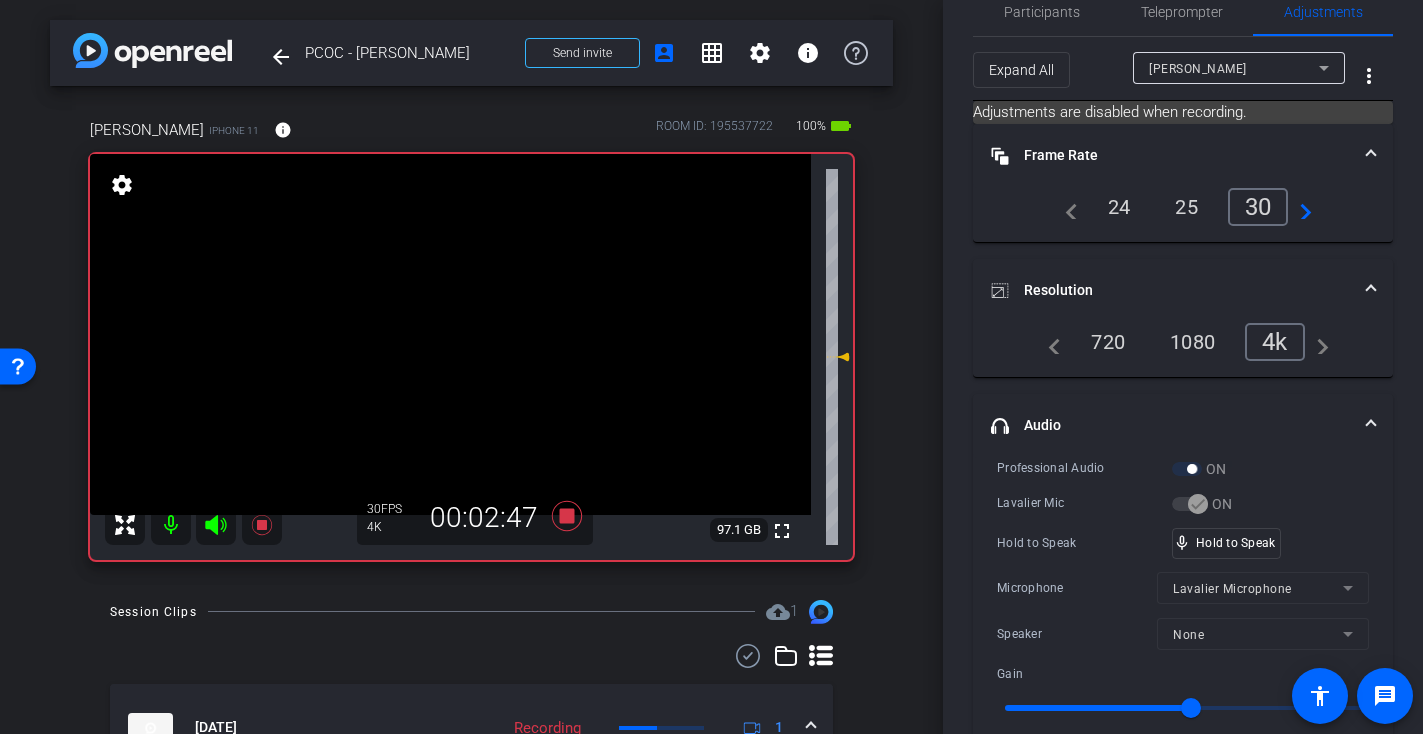 click at bounding box center [450, 334] 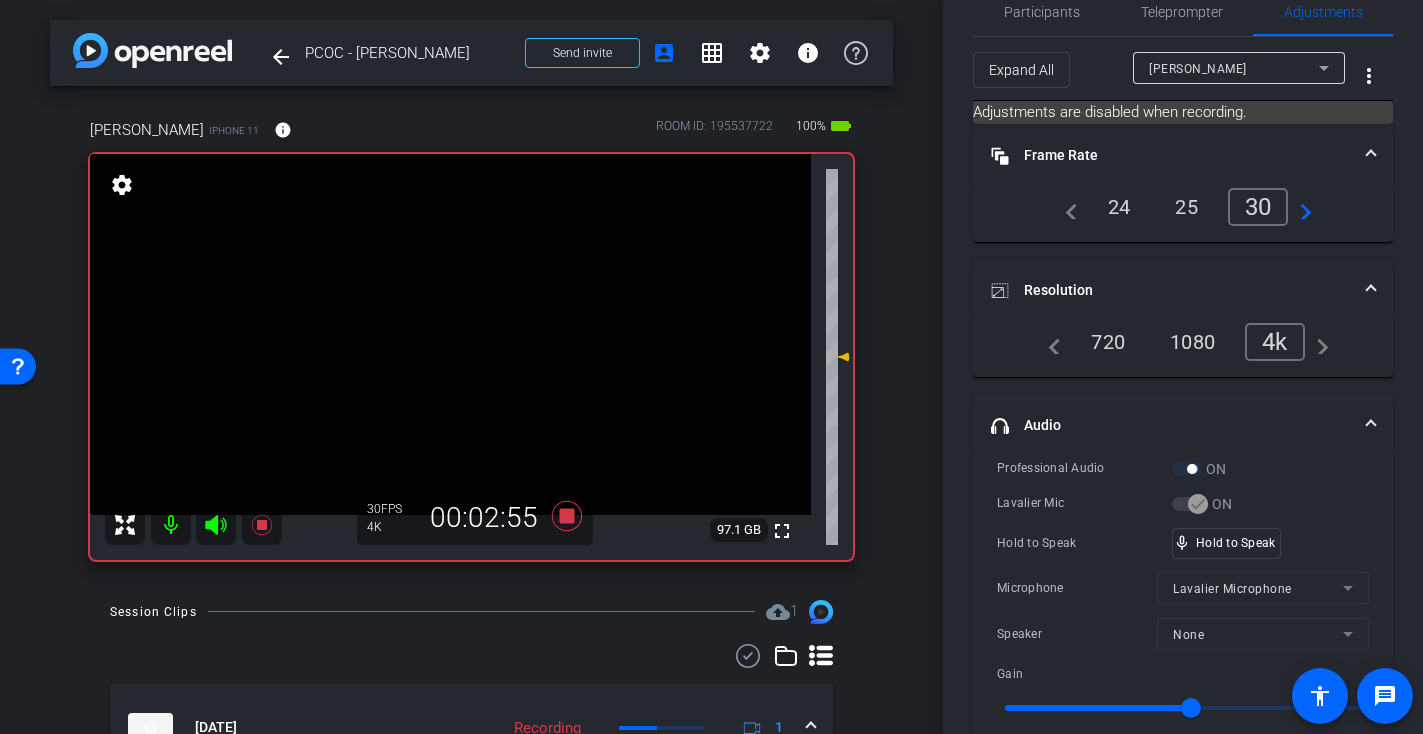 click at bounding box center [450, 334] 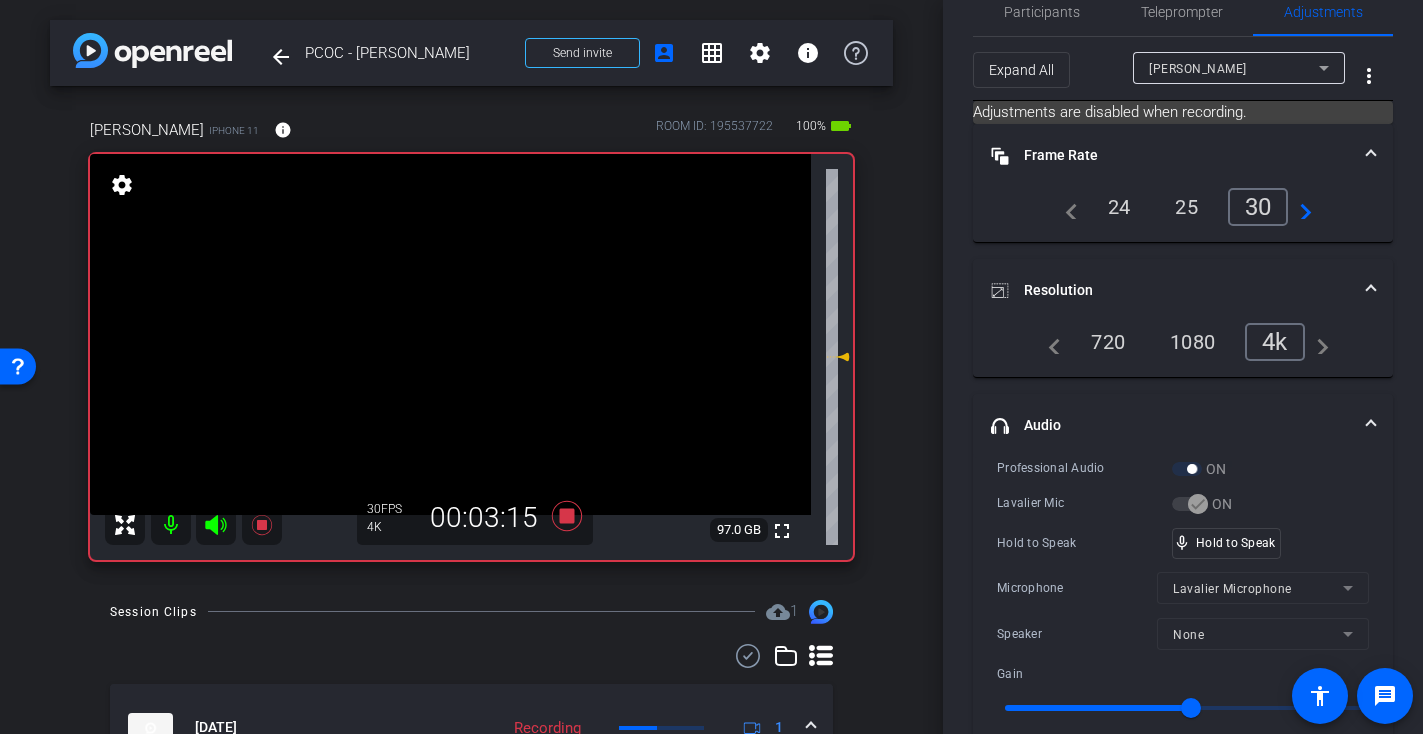 click at bounding box center (450, 334) 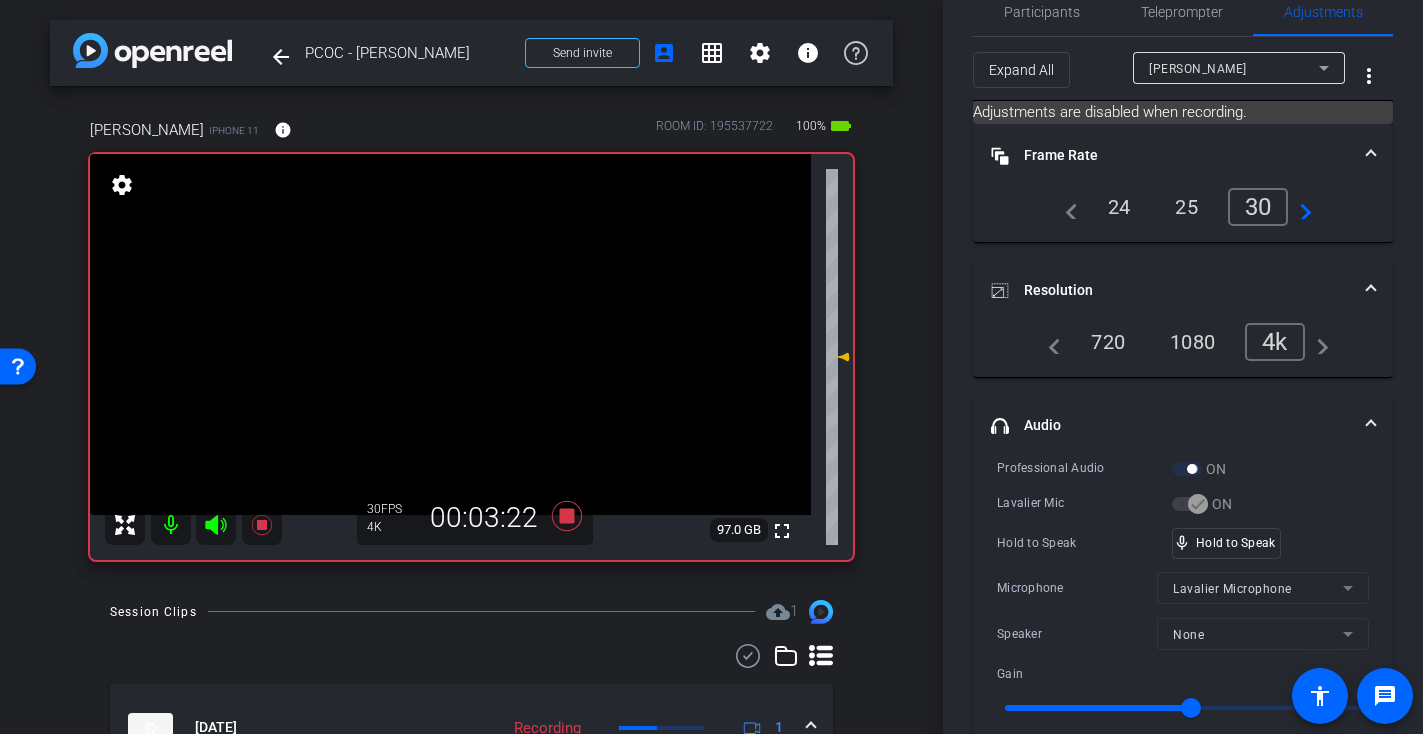 click at bounding box center [450, 334] 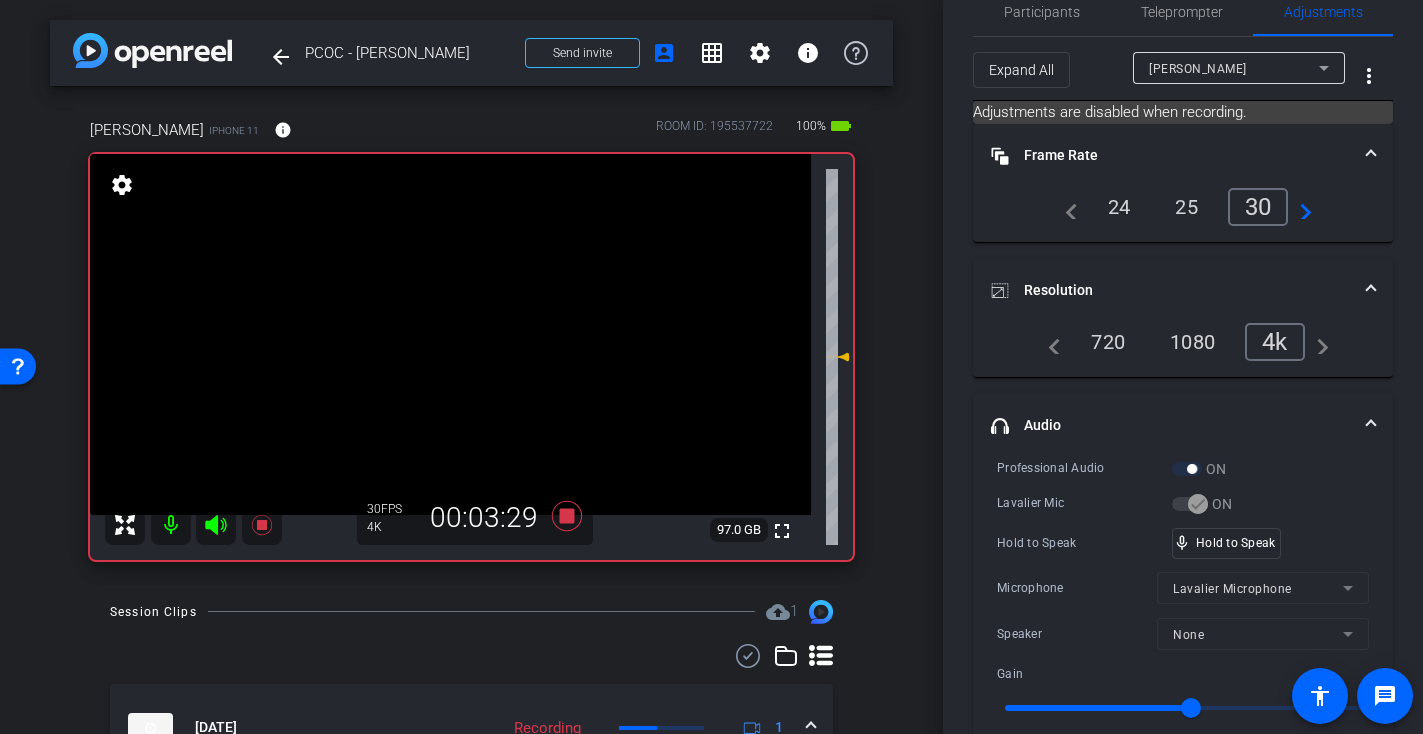 click at bounding box center [450, 334] 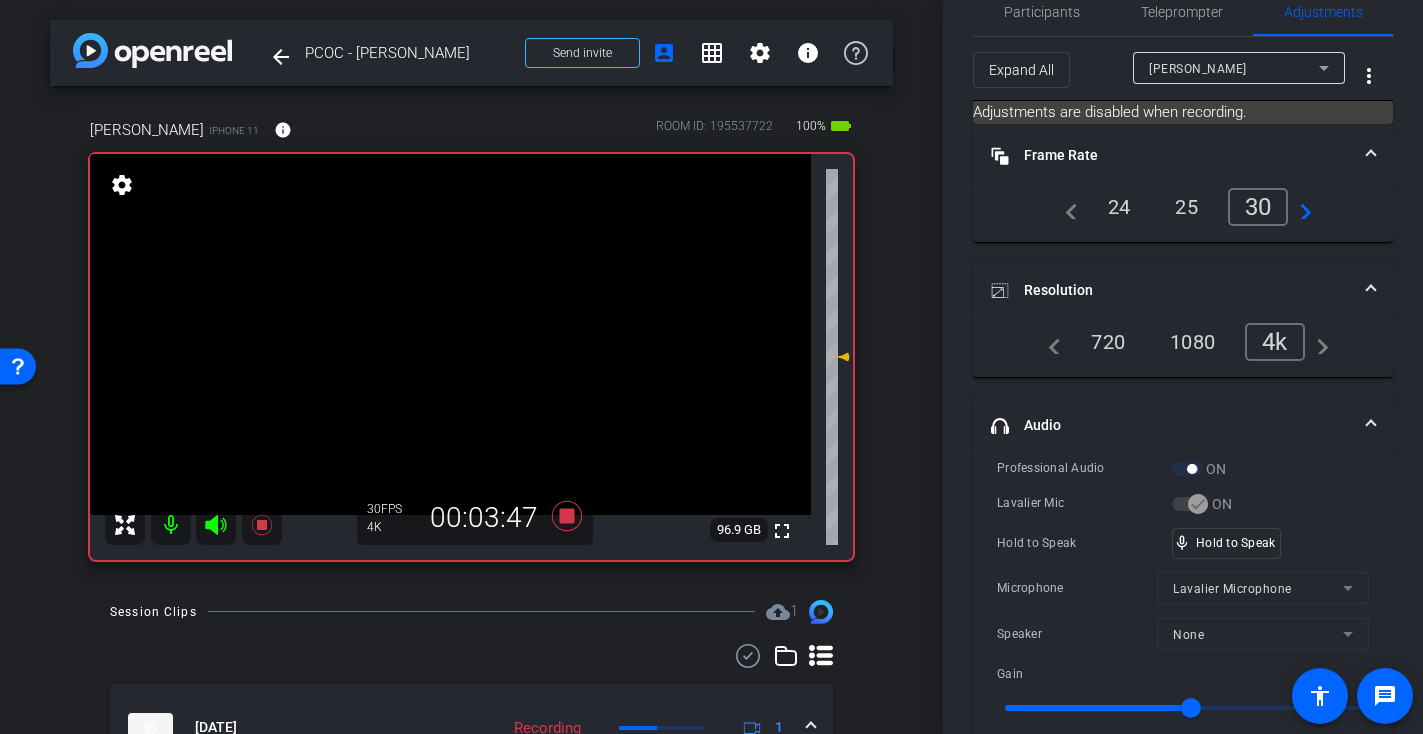 click at bounding box center [450, 334] 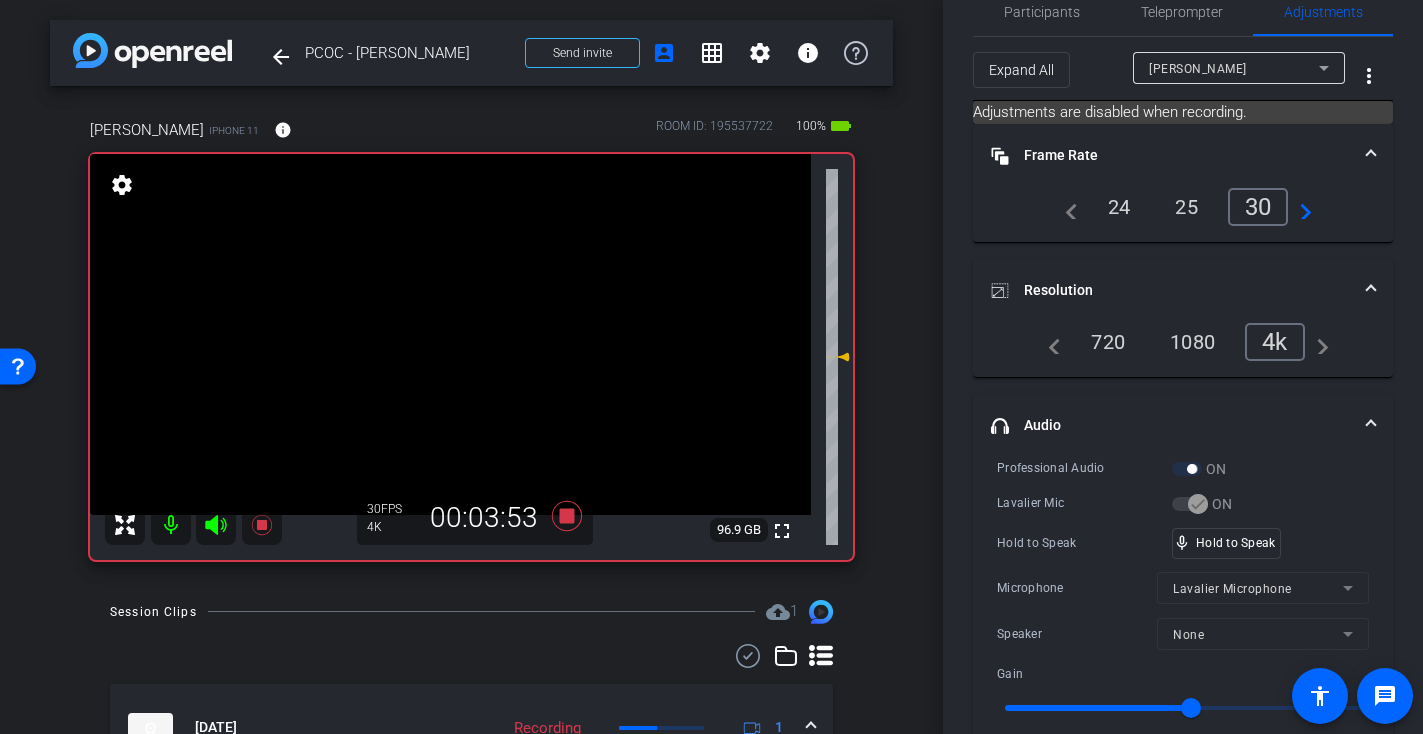 click at bounding box center (450, 334) 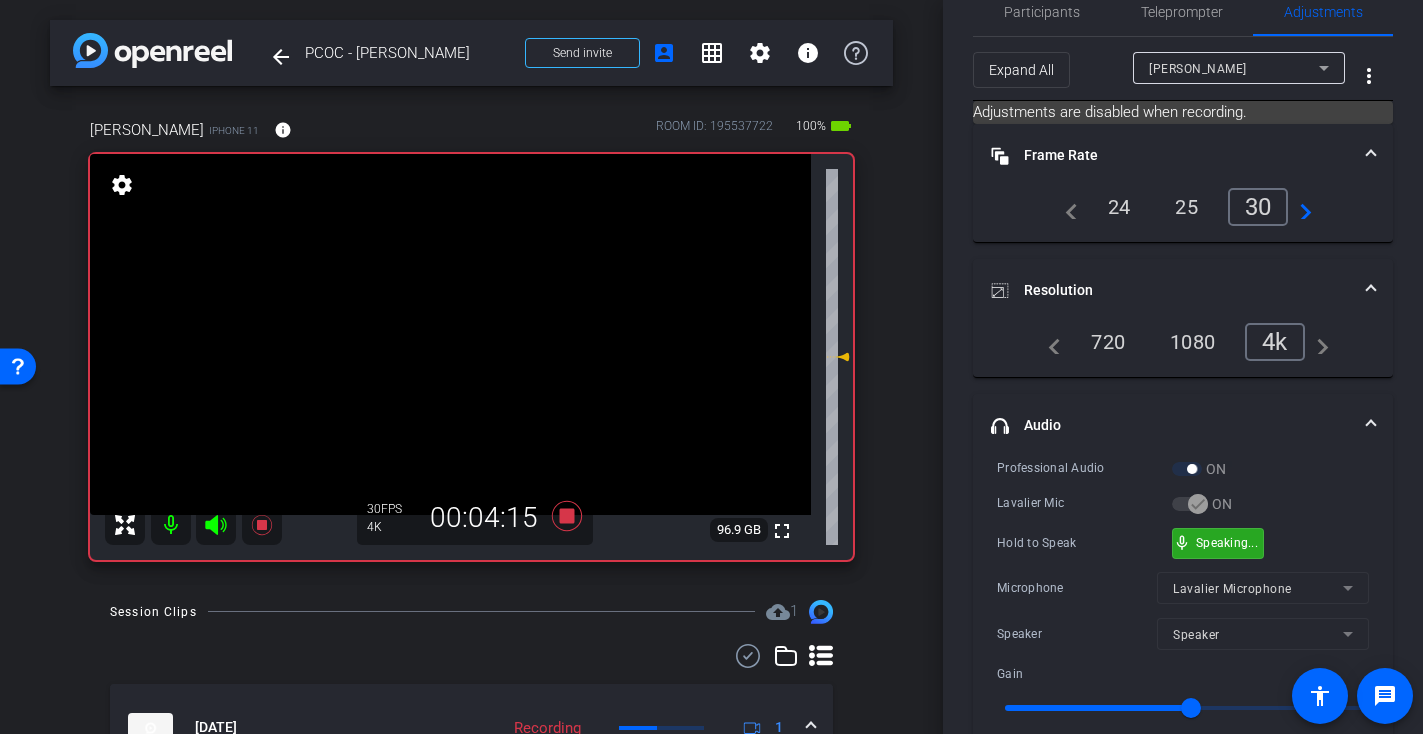 click on "mic_none Speaking..." at bounding box center (1218, 543) 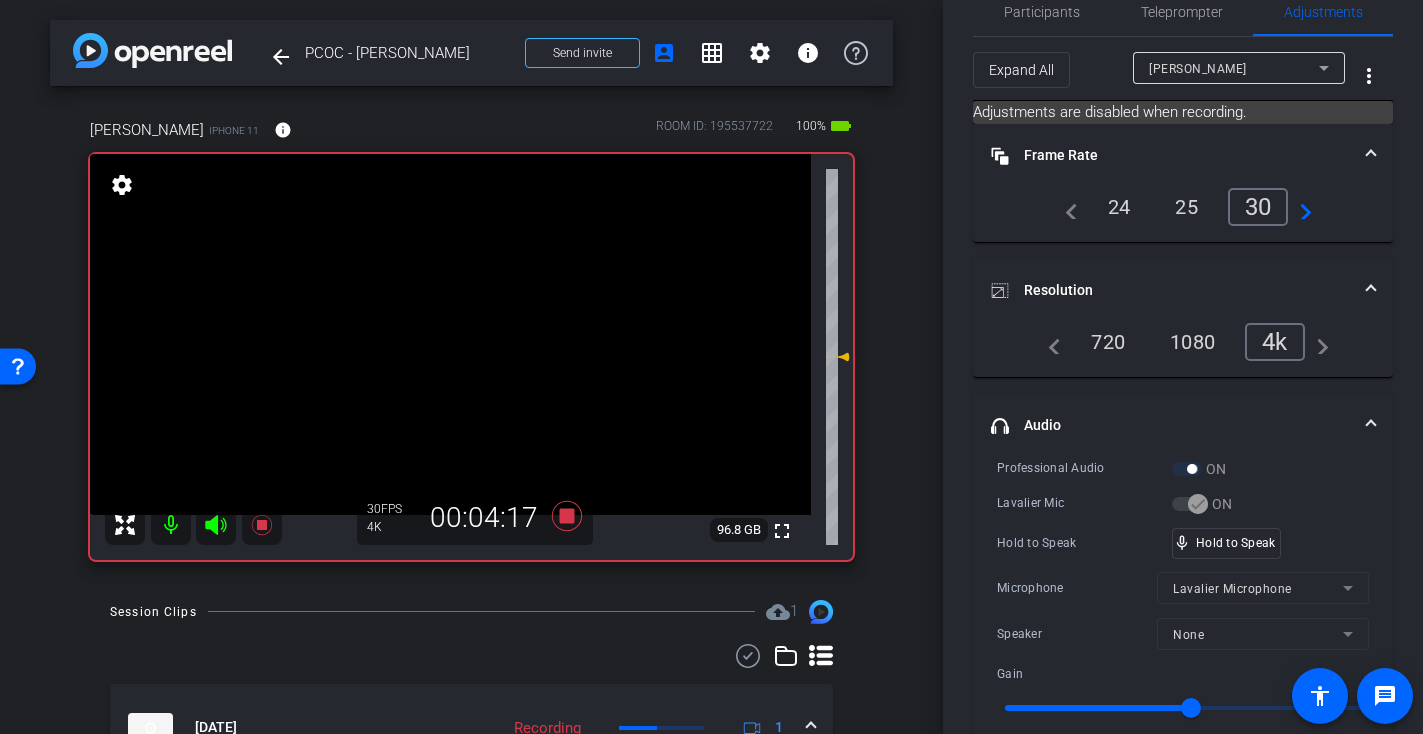 click at bounding box center [450, 334] 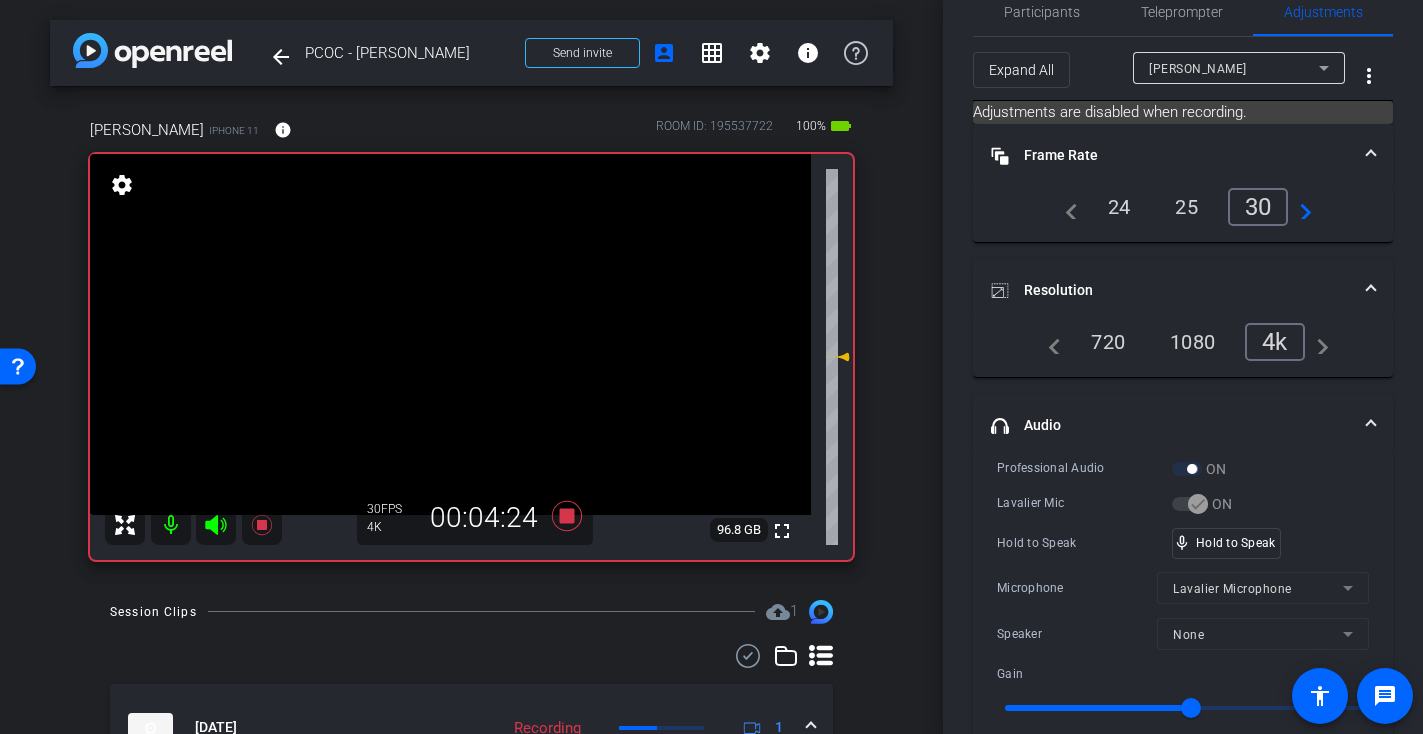 click at bounding box center [450, 334] 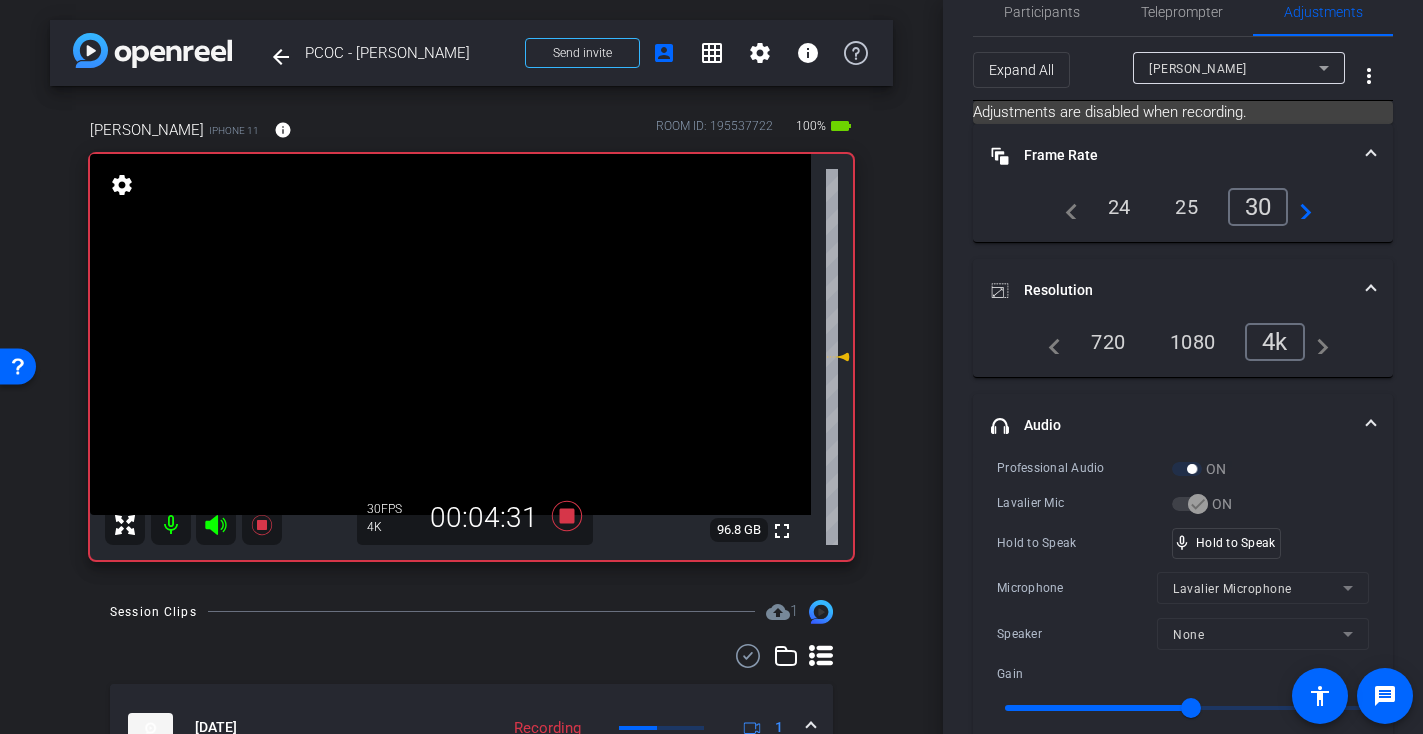click at bounding box center (450, 334) 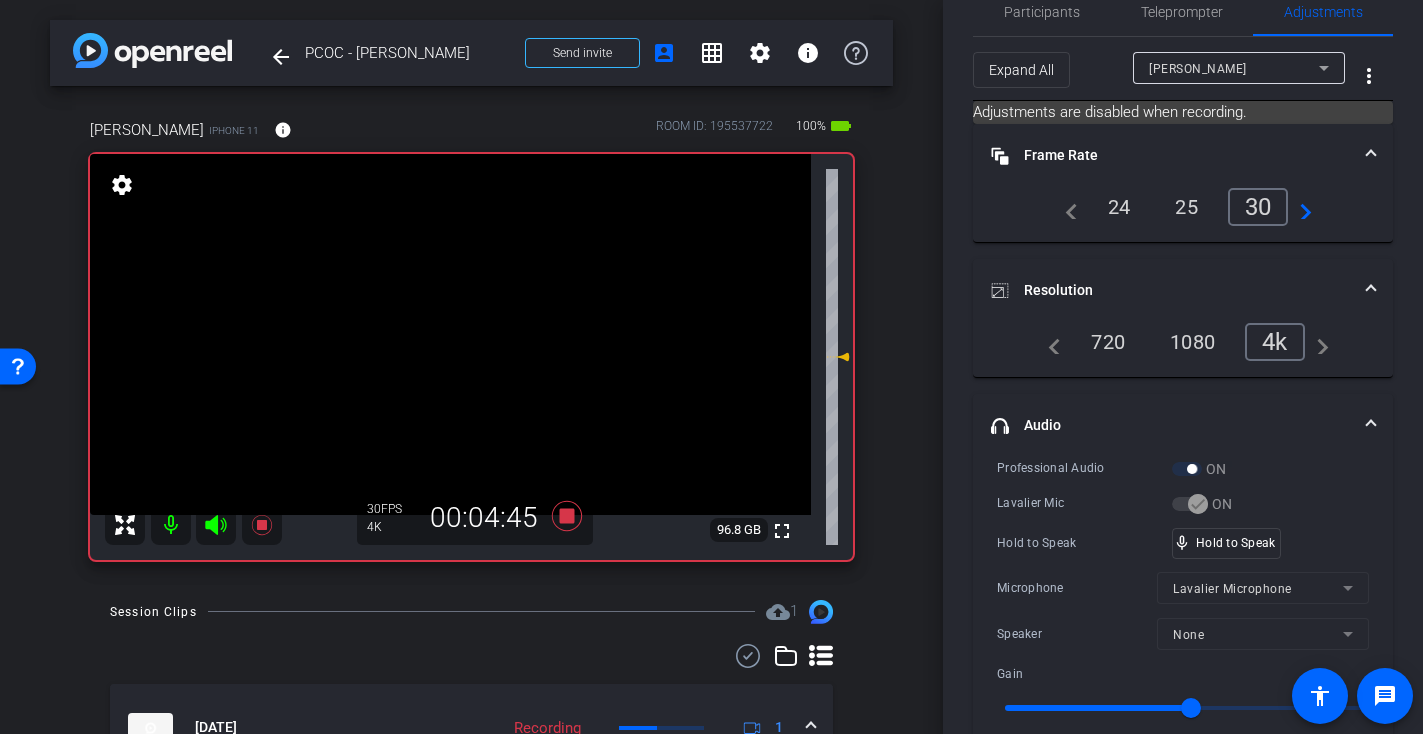 click at bounding box center [450, 334] 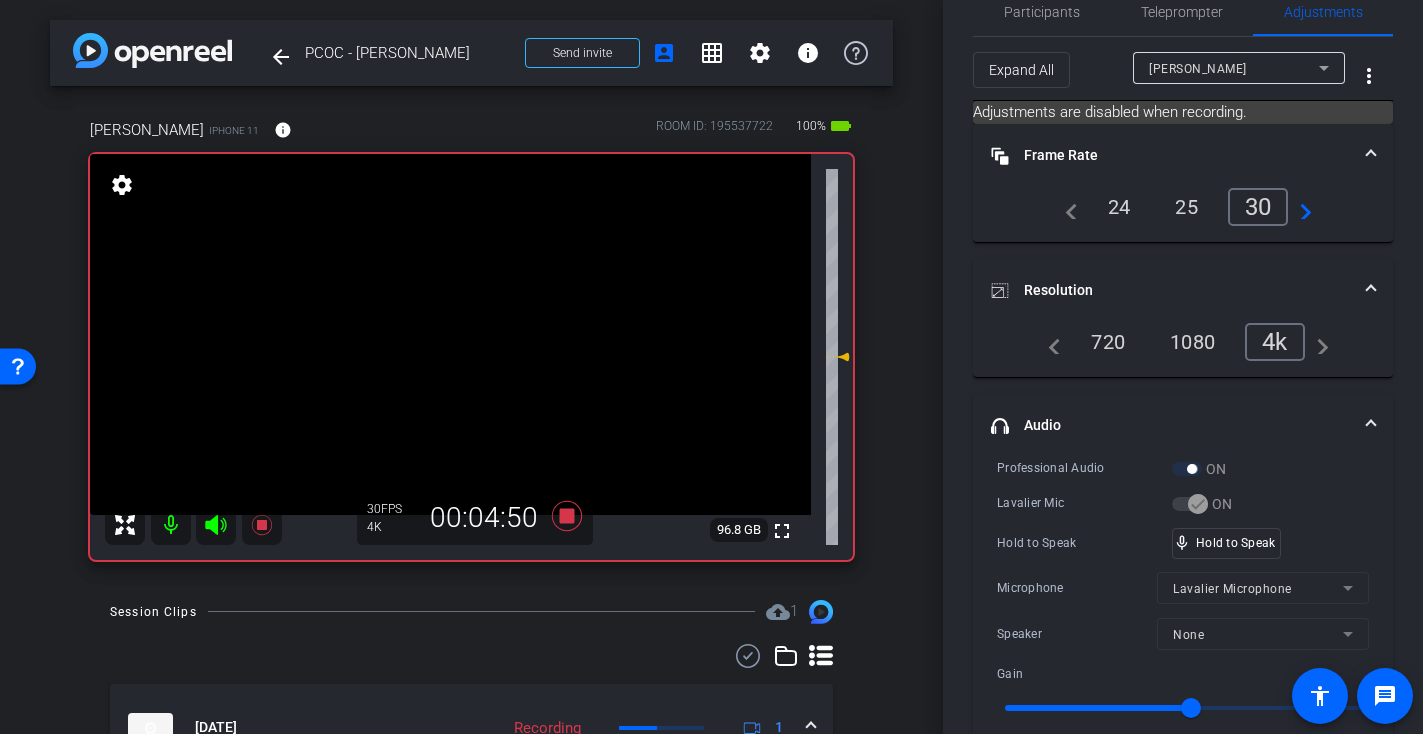 click at bounding box center [450, 334] 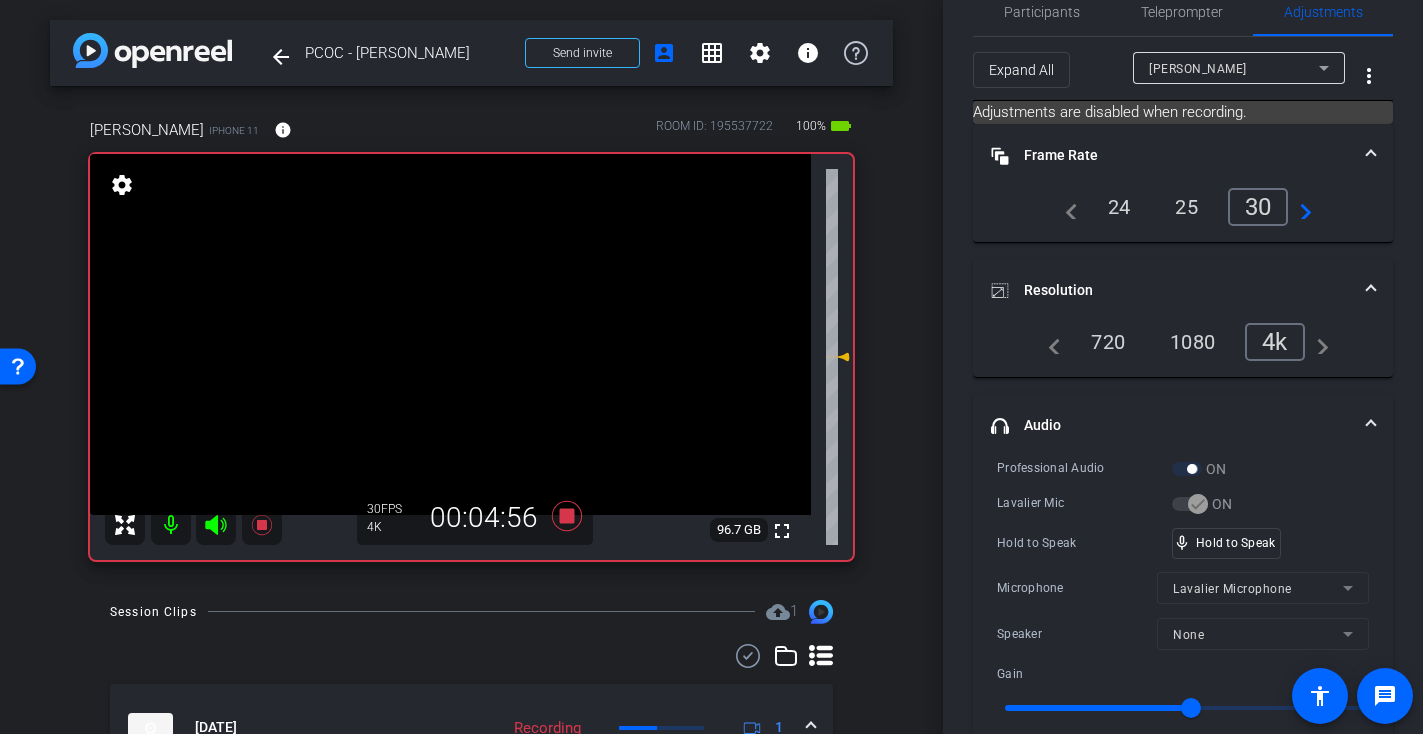 click at bounding box center (450, 334) 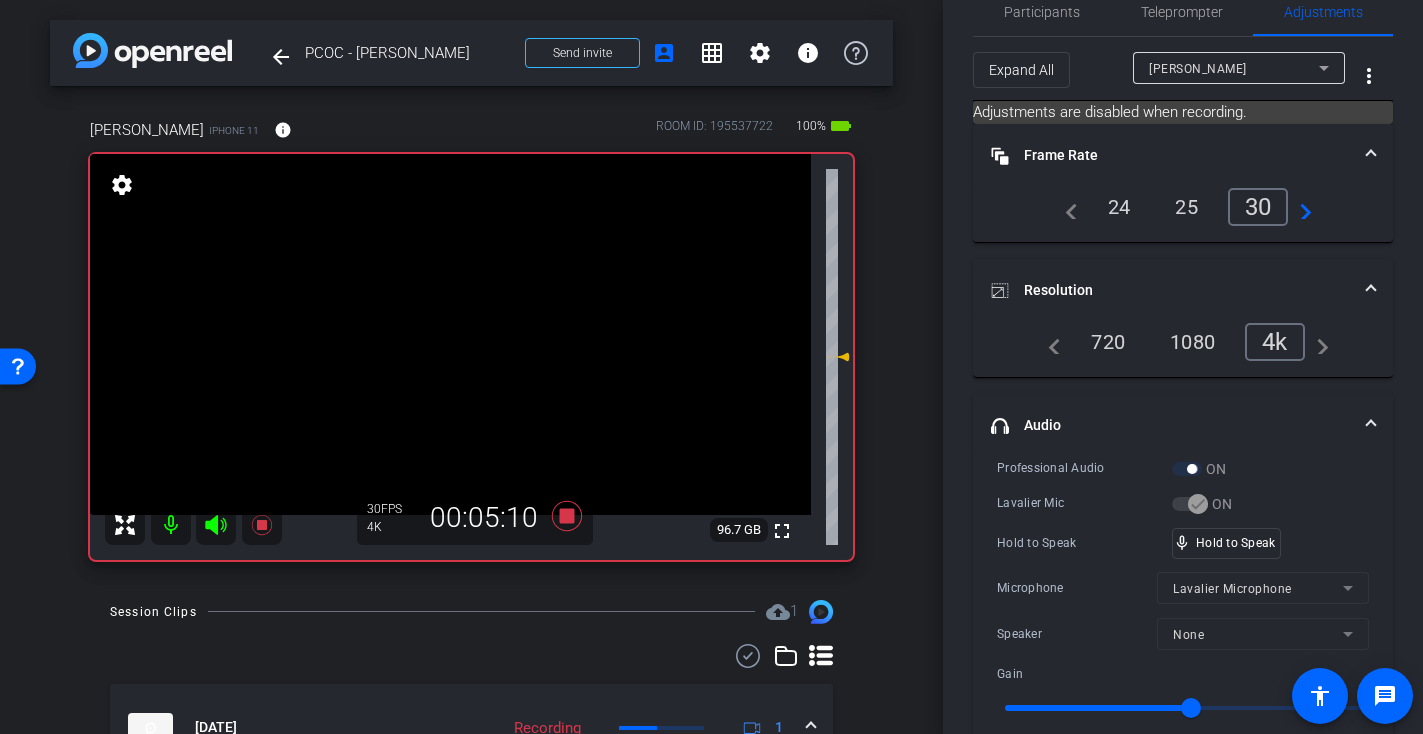 click at bounding box center [450, 334] 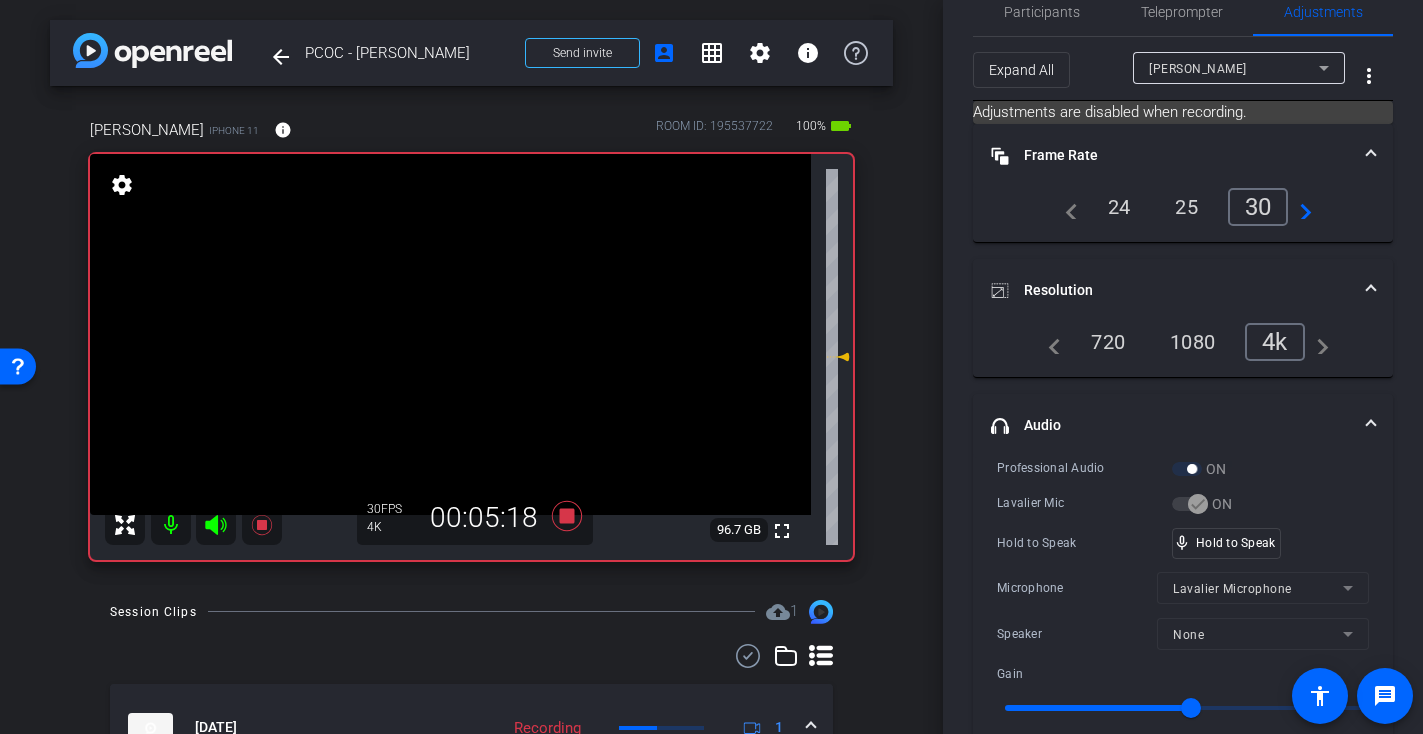 click at bounding box center [450, 334] 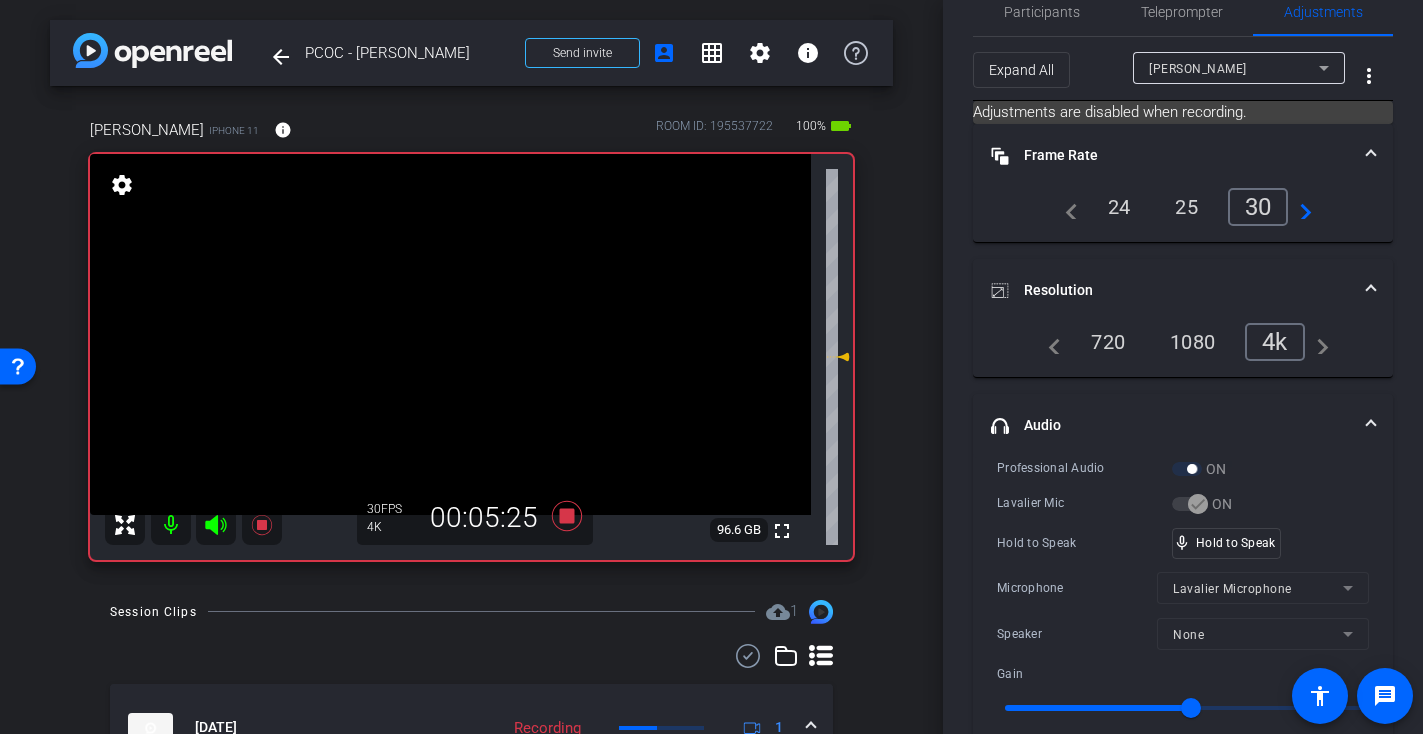 click at bounding box center [450, 334] 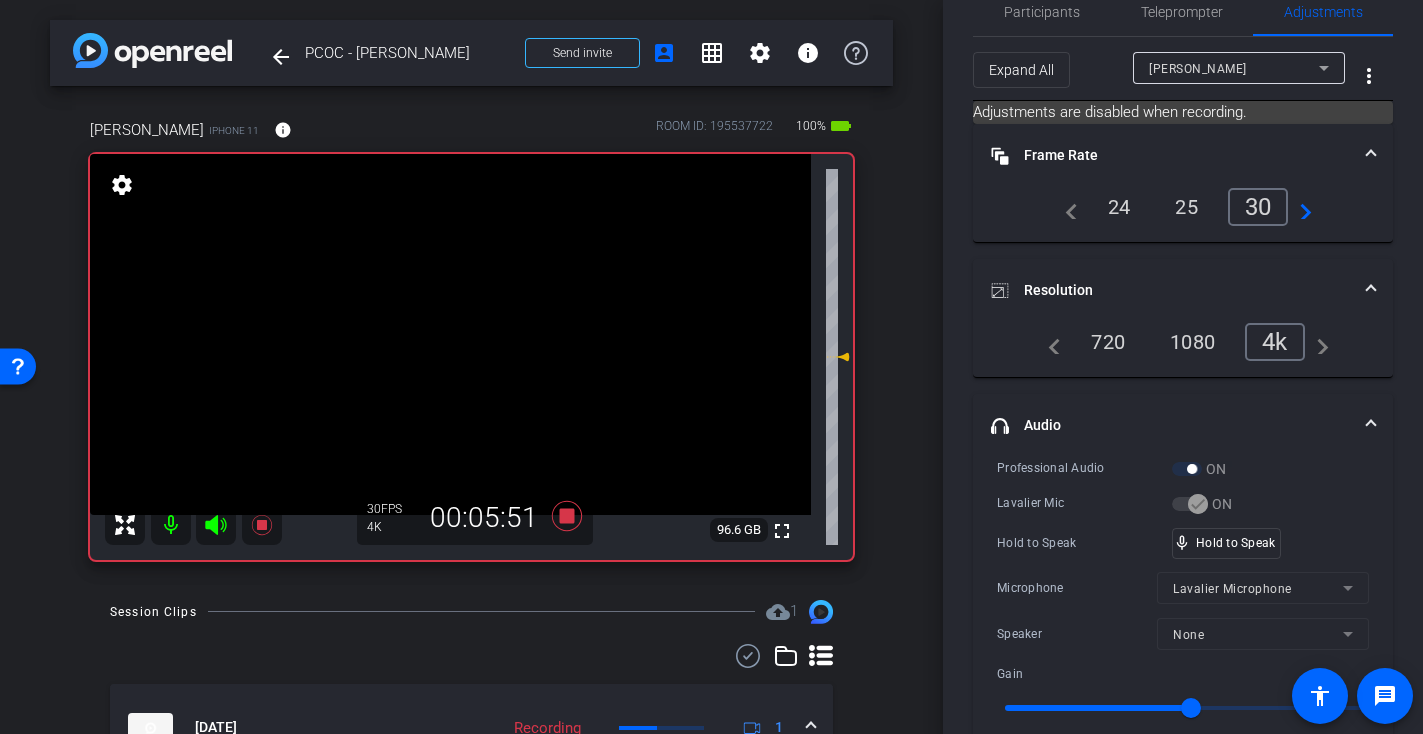 click at bounding box center (450, 334) 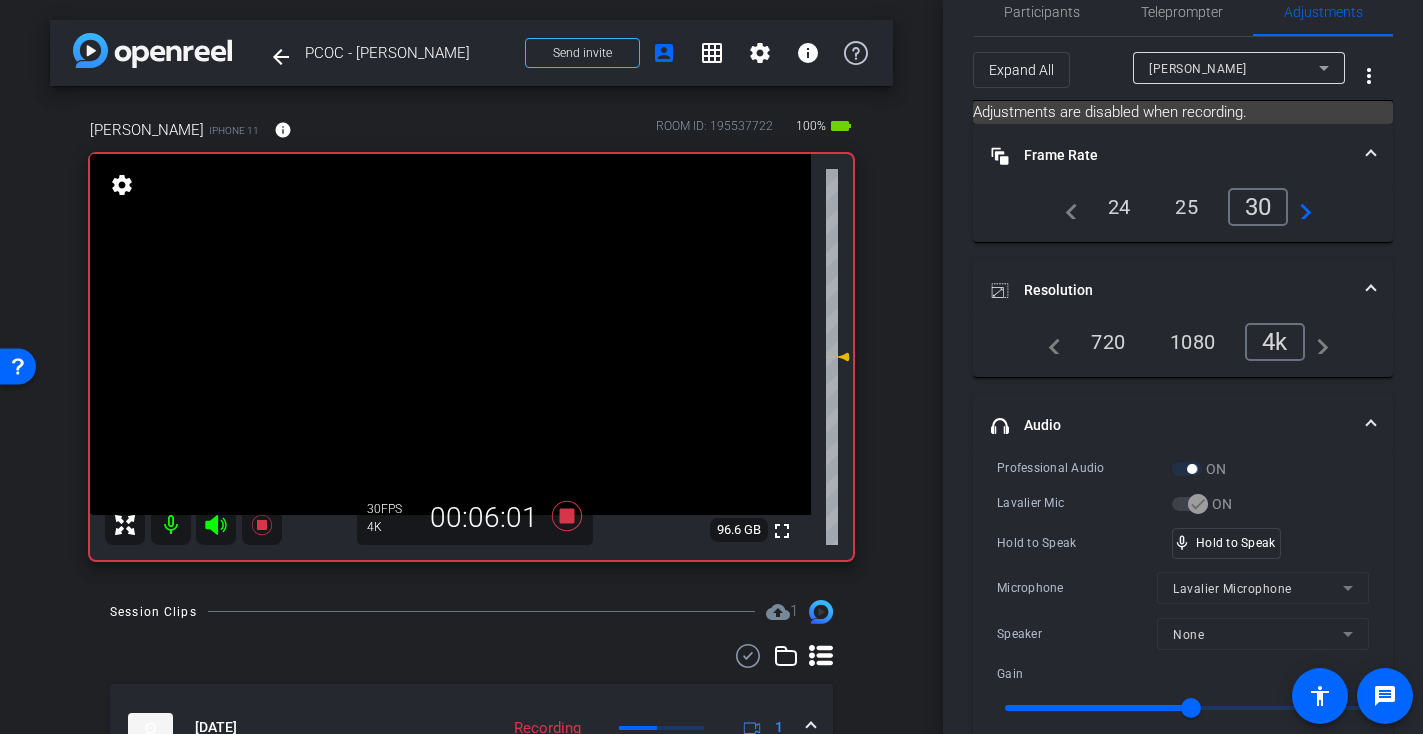 click at bounding box center (450, 334) 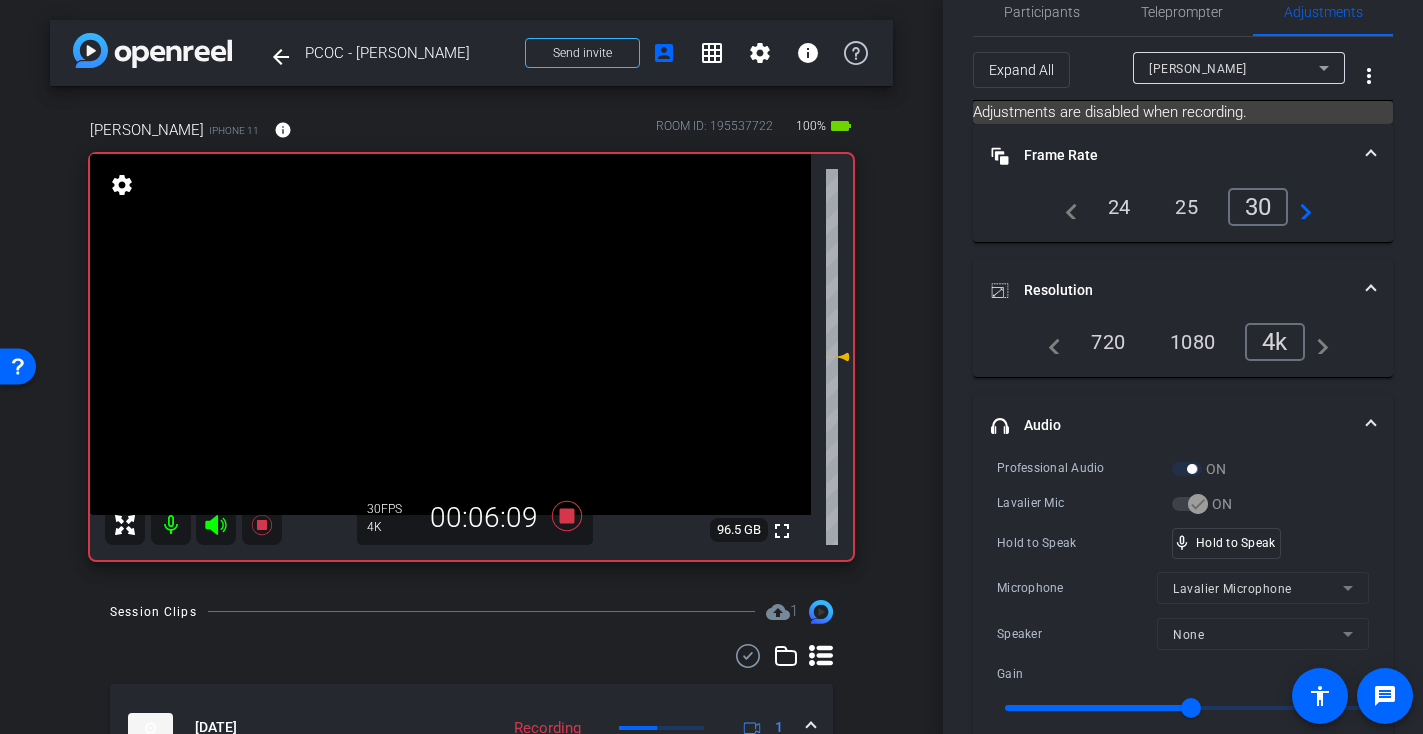 click at bounding box center [450, 334] 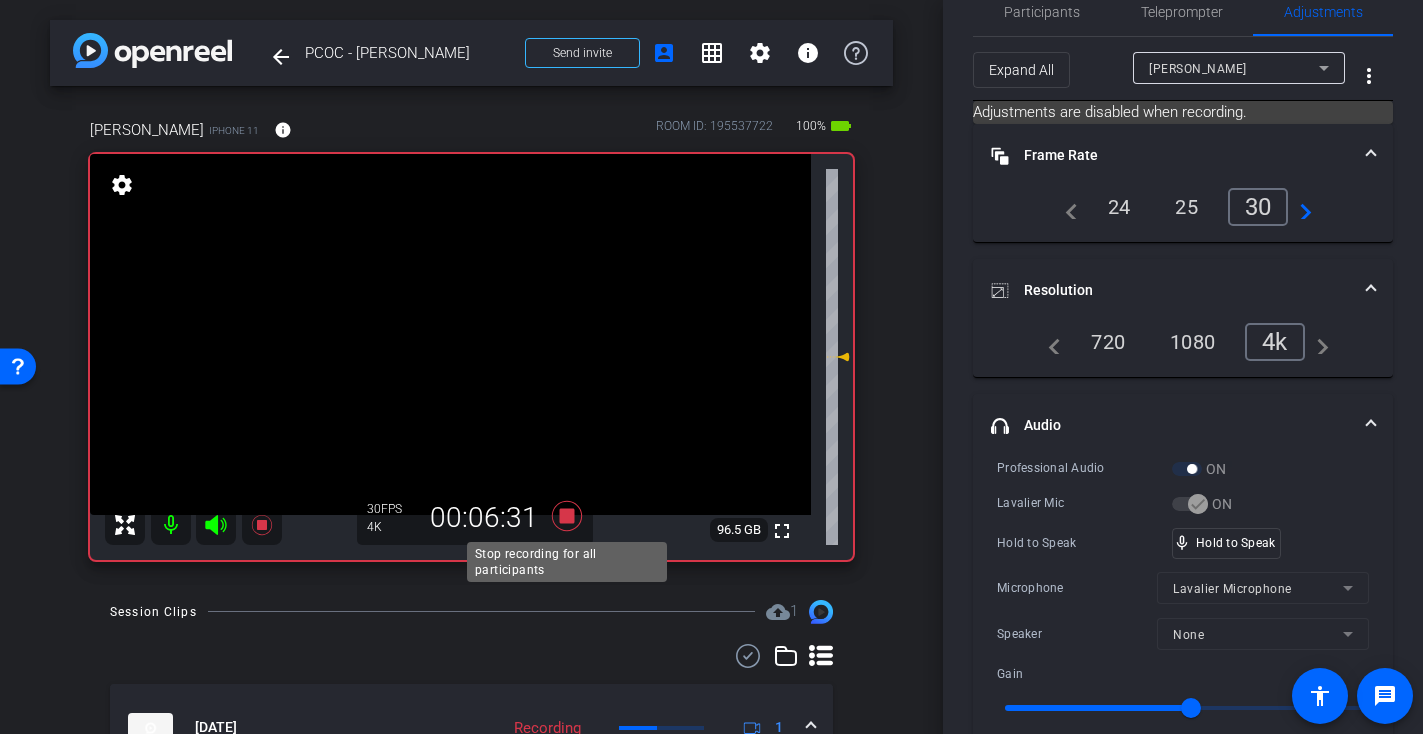 click 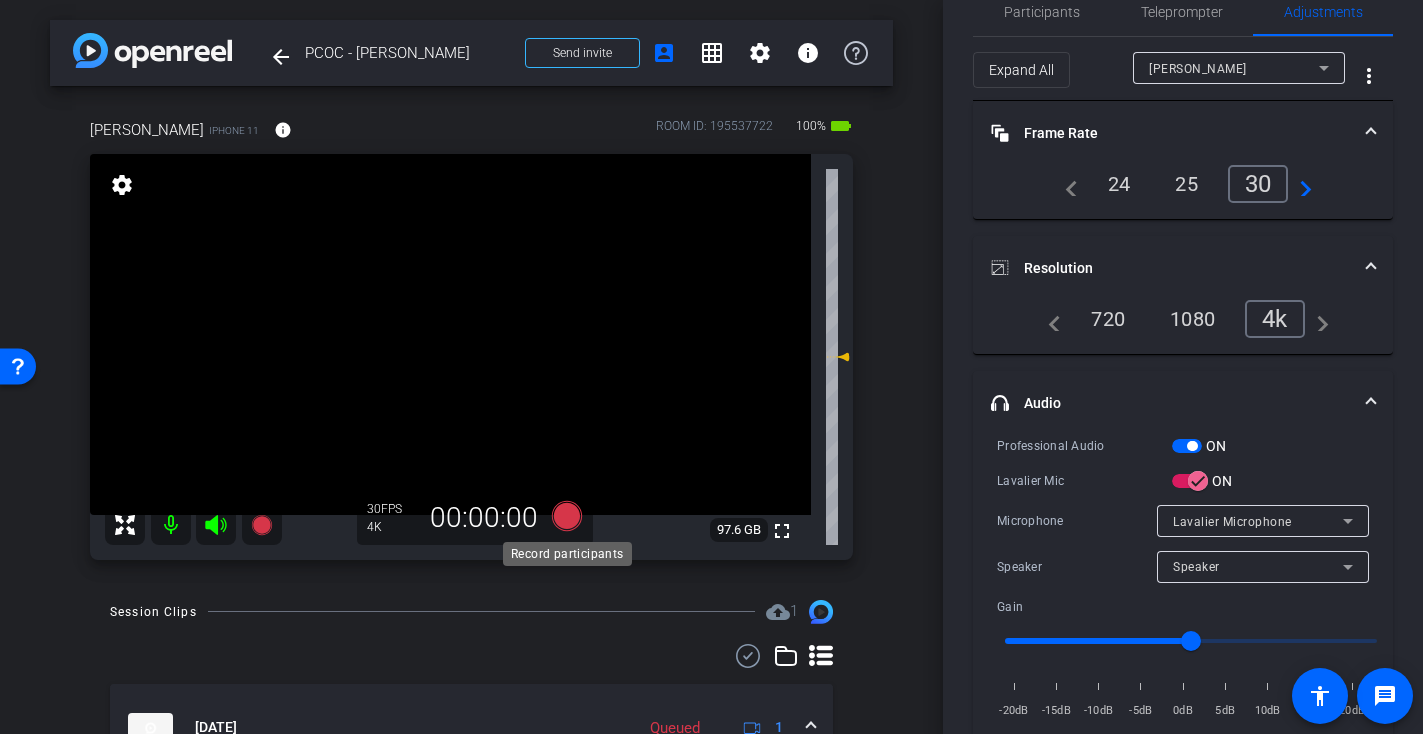 click 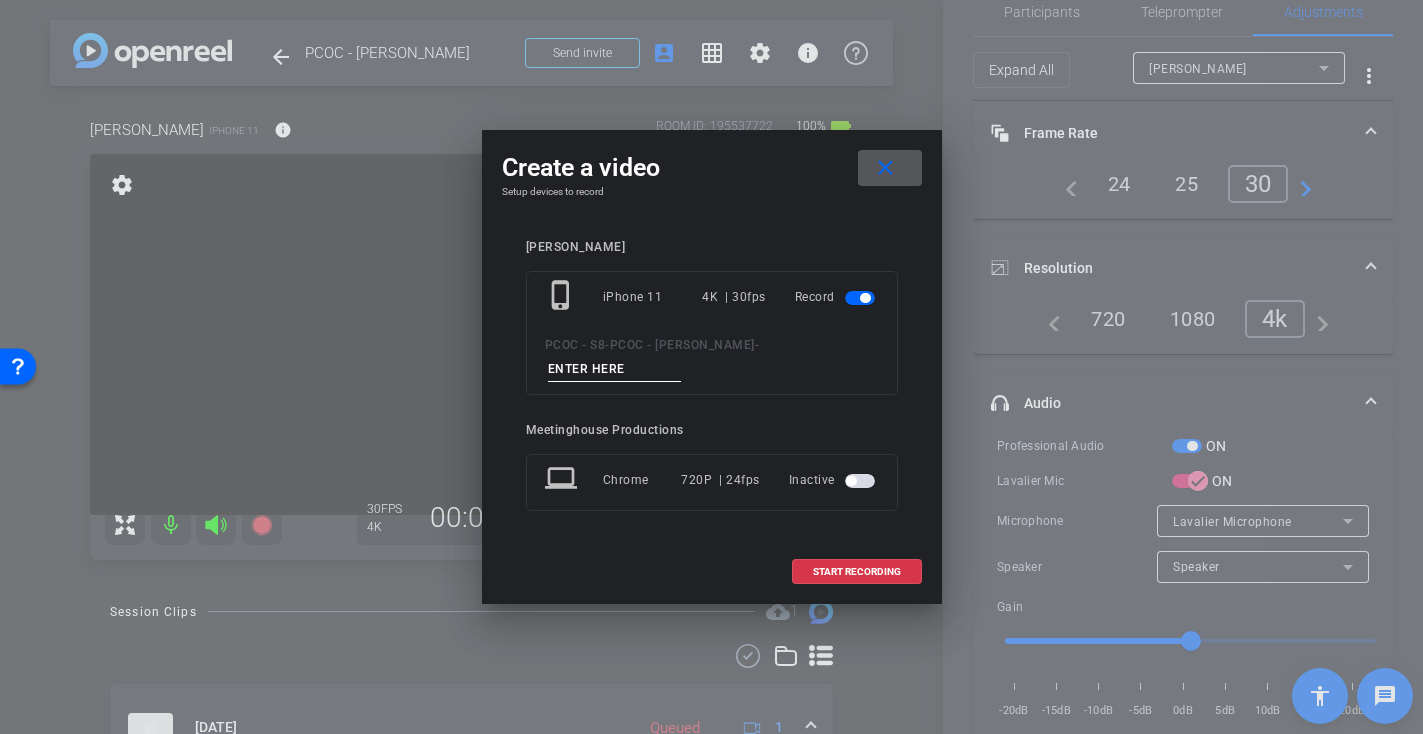 click at bounding box center (615, 369) 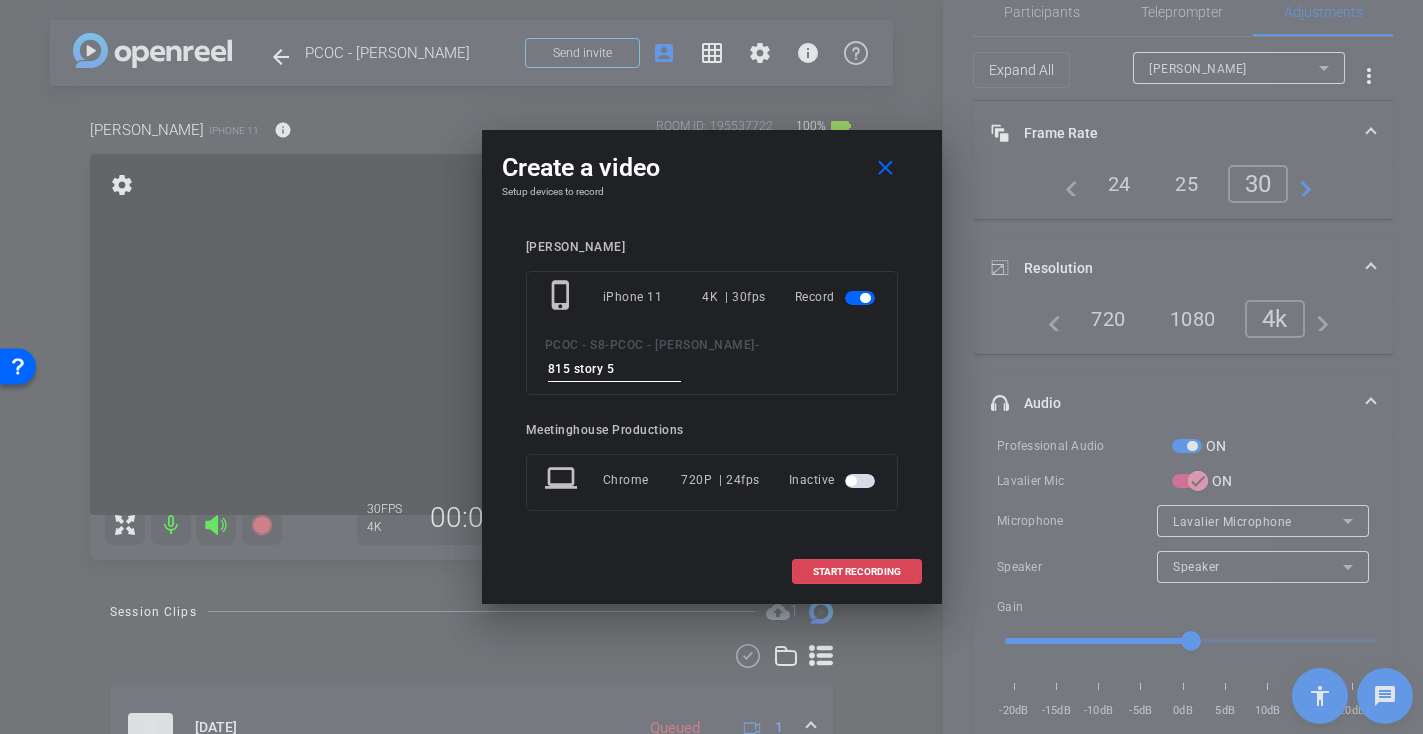 type on "815 story 5" 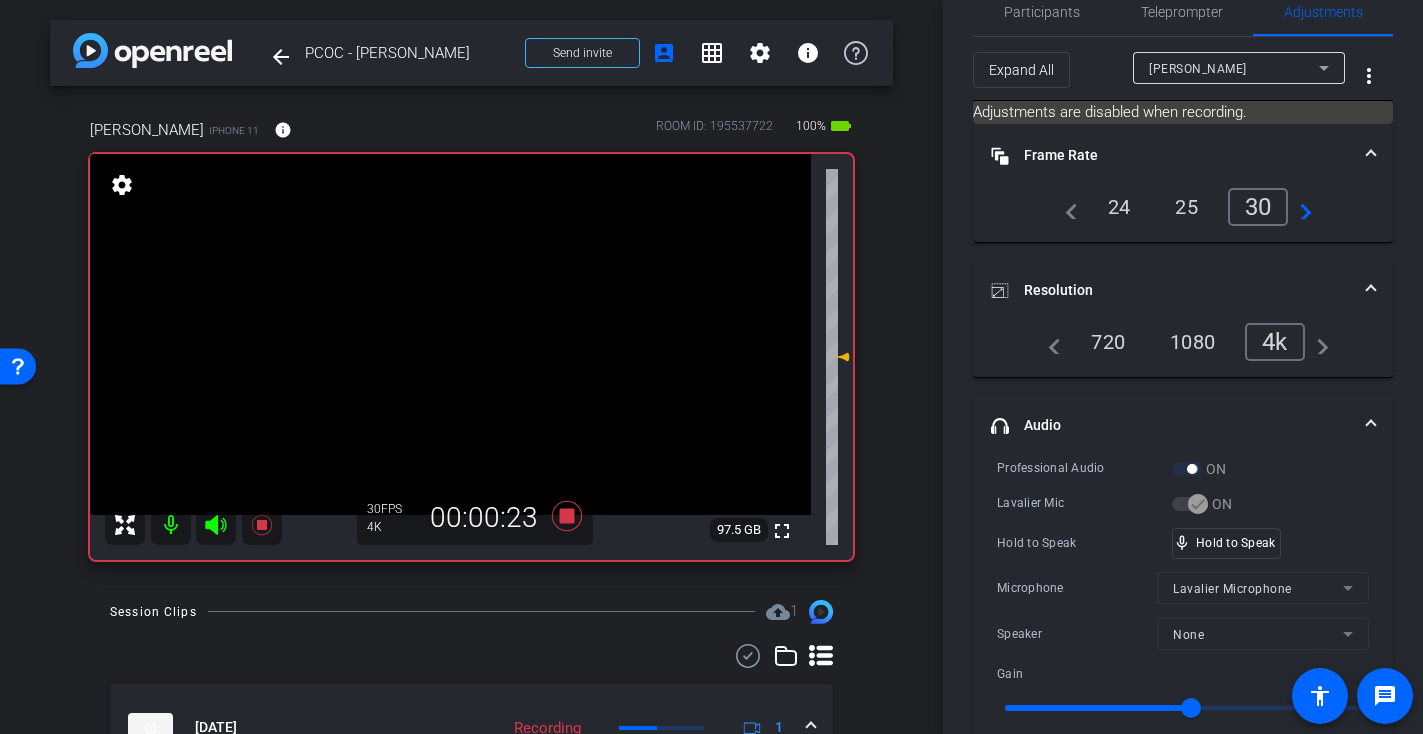 click at bounding box center (450, 334) 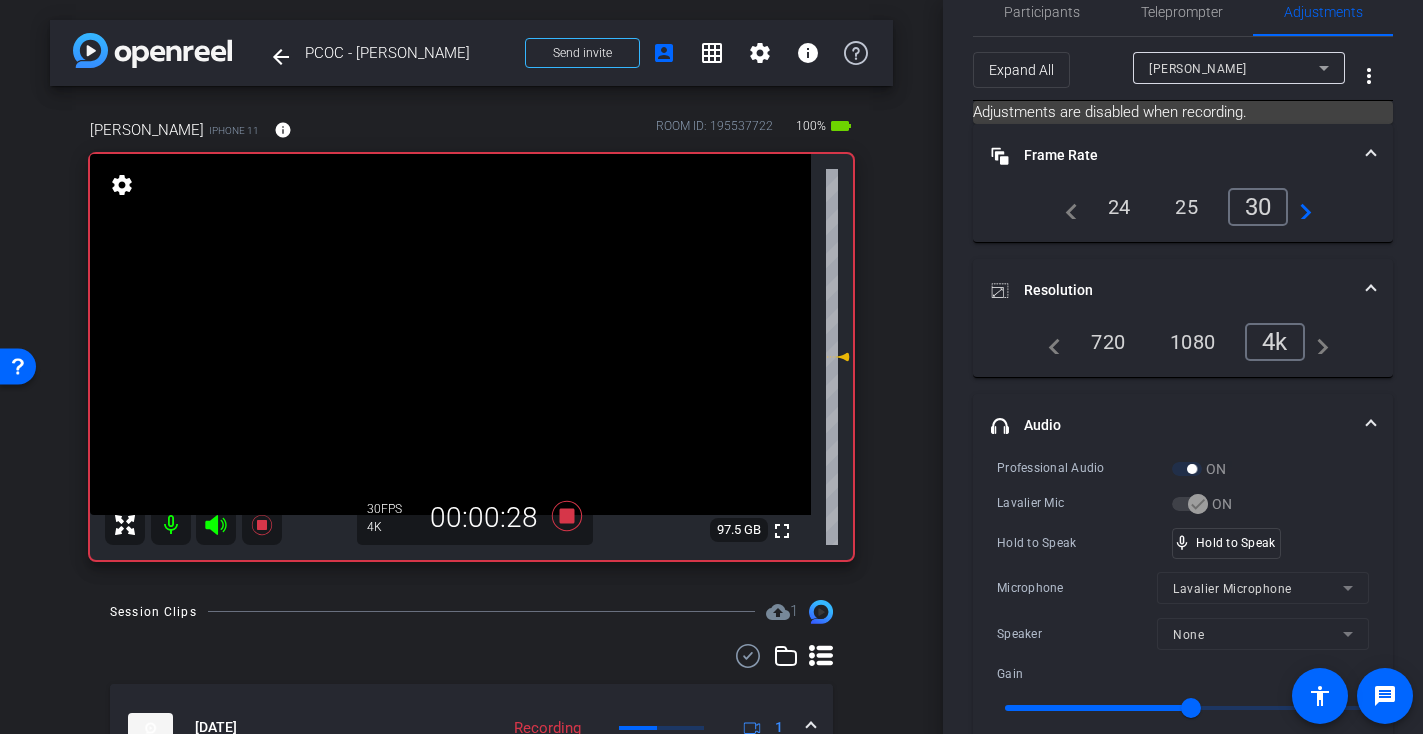click at bounding box center (450, 334) 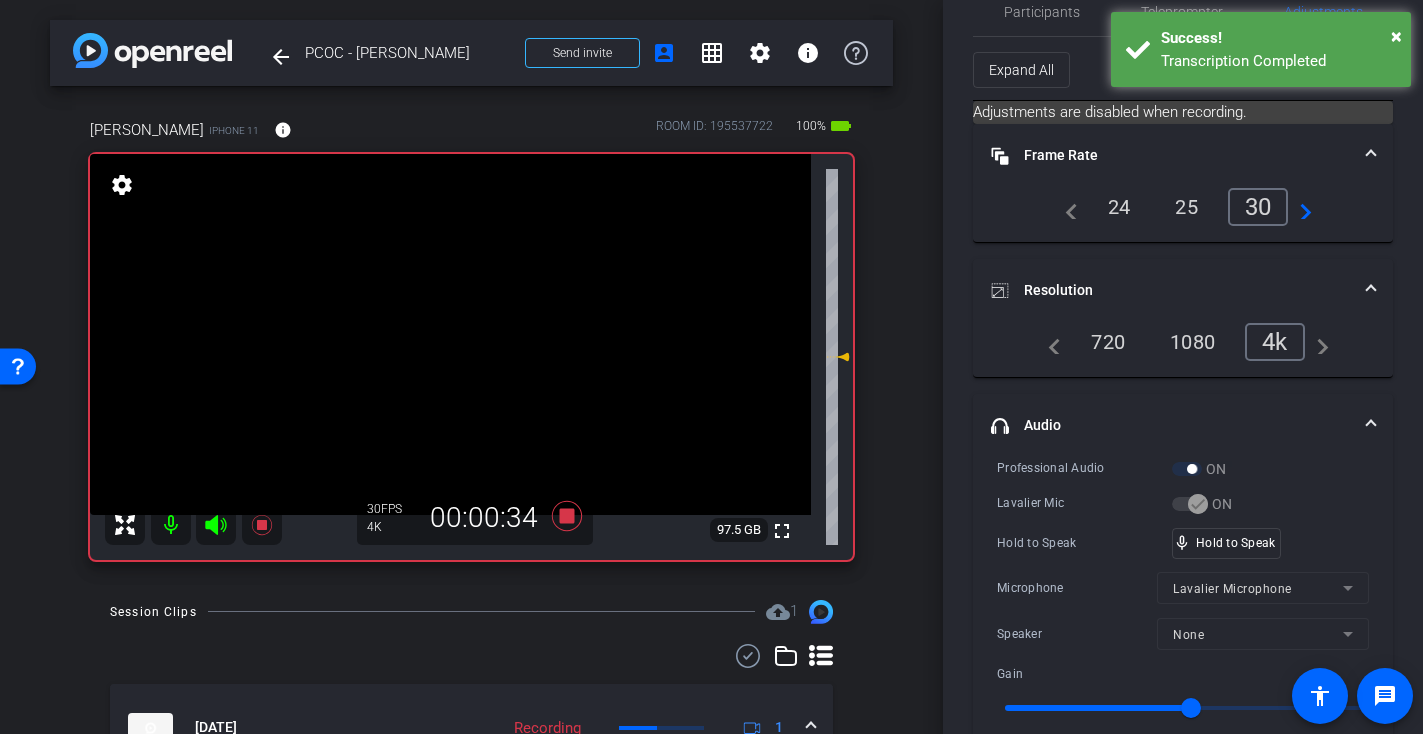 click at bounding box center (450, 334) 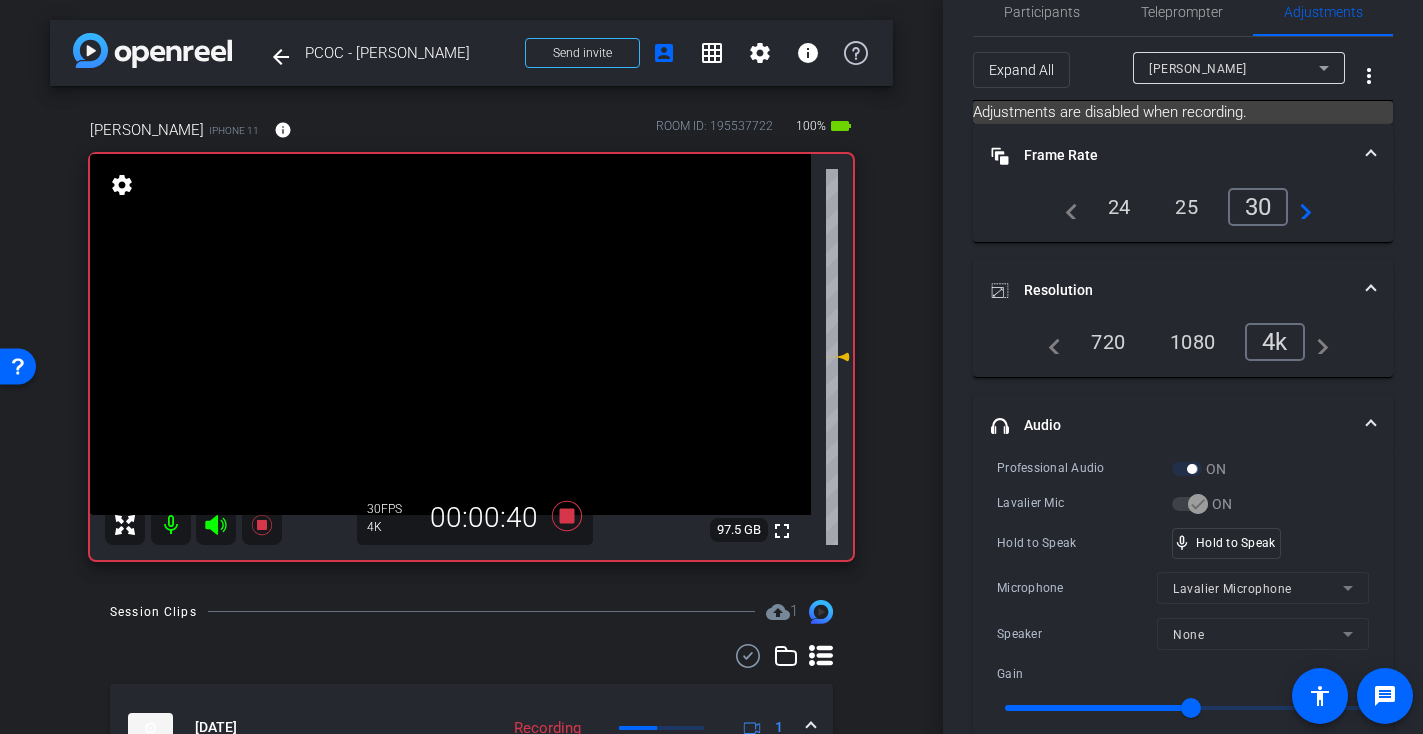 click at bounding box center [450, 334] 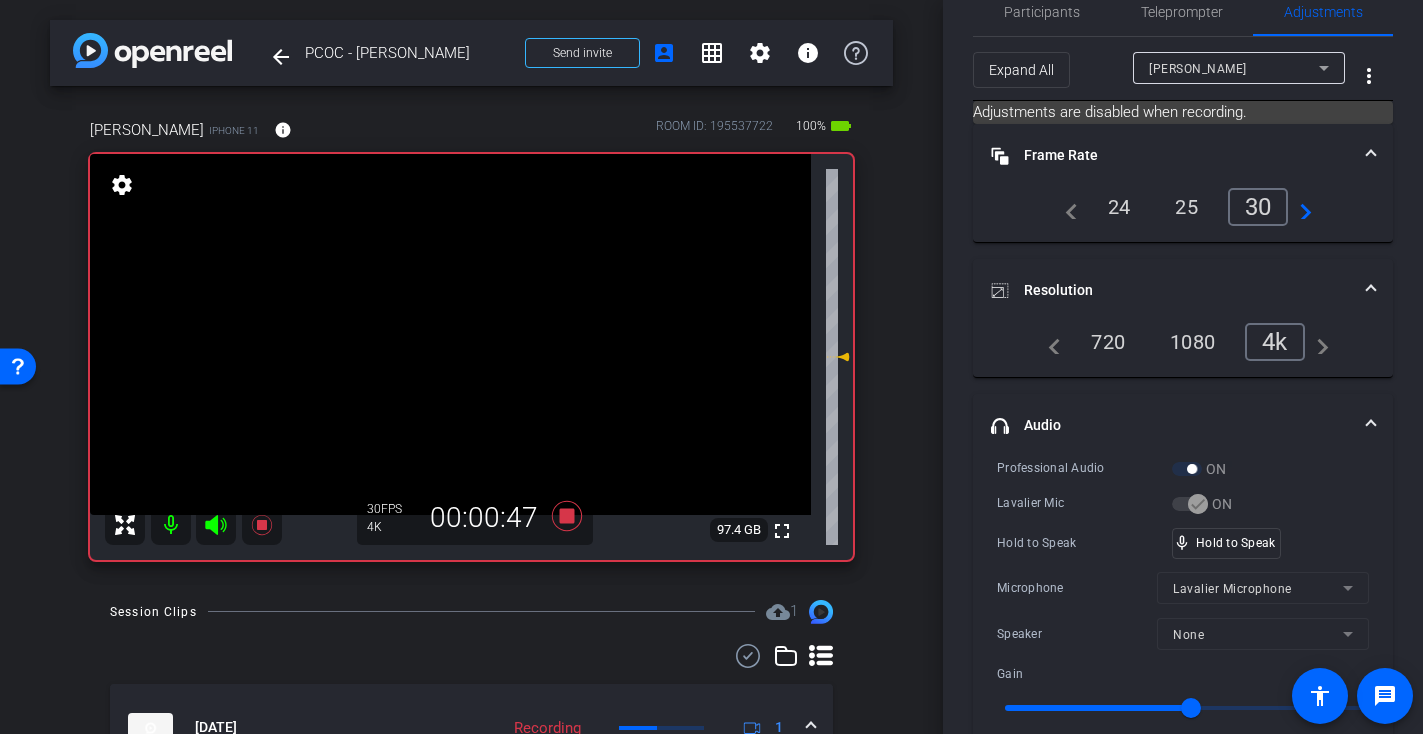 click at bounding box center [450, 334] 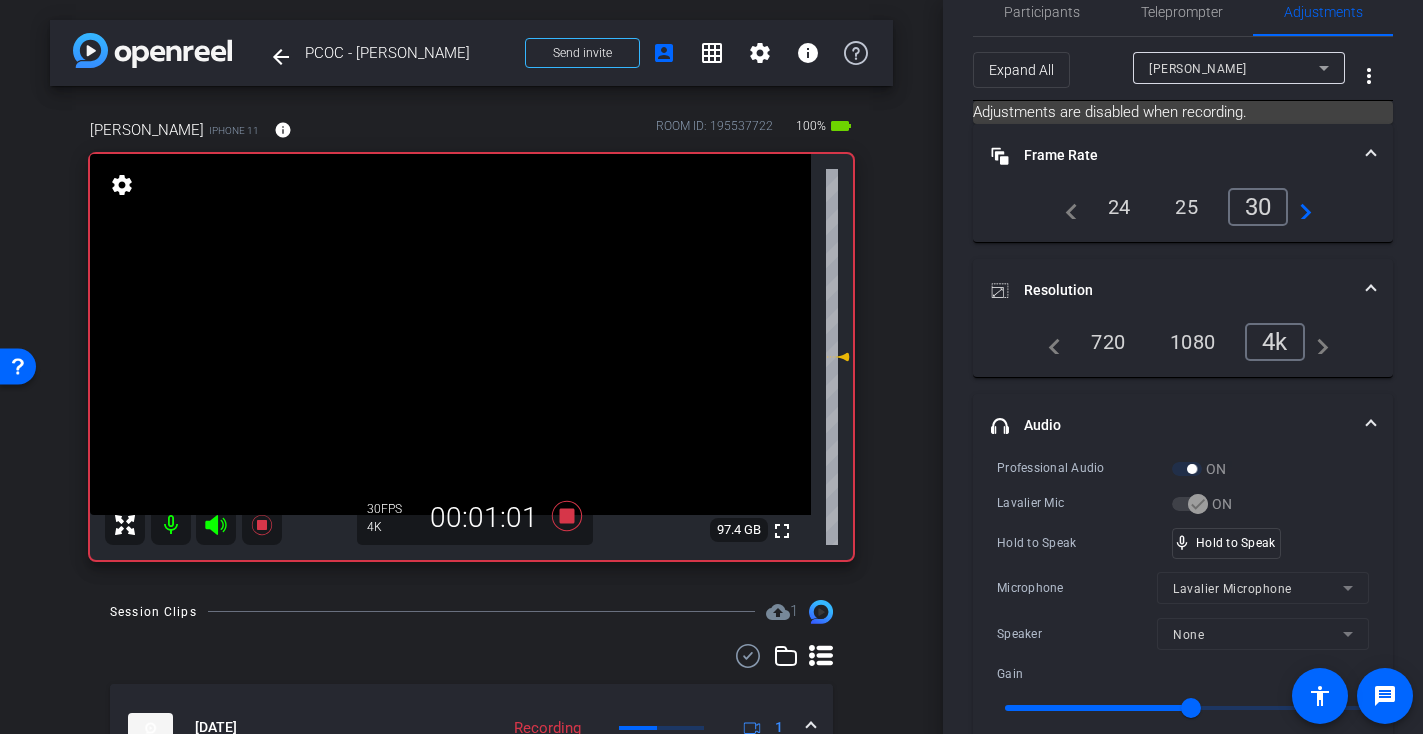 click at bounding box center (450, 334) 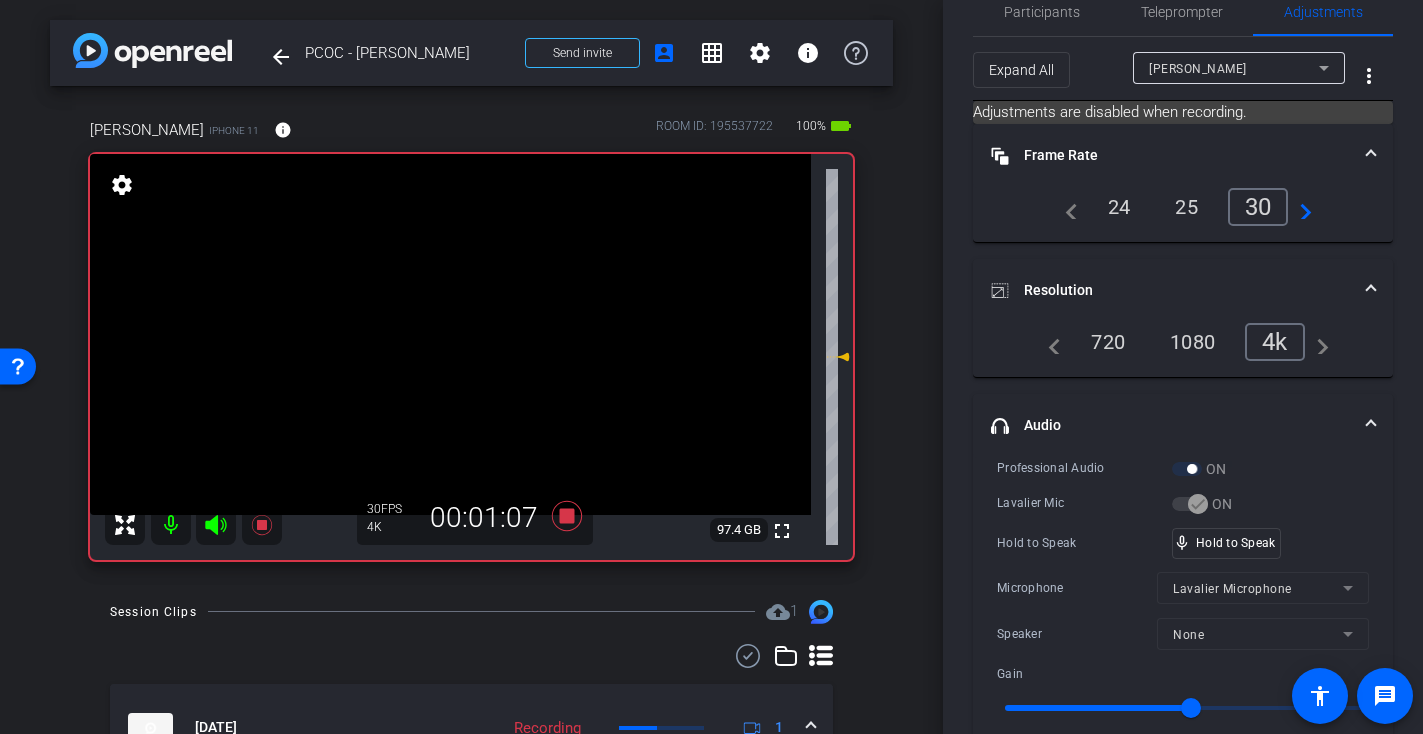 click at bounding box center [450, 334] 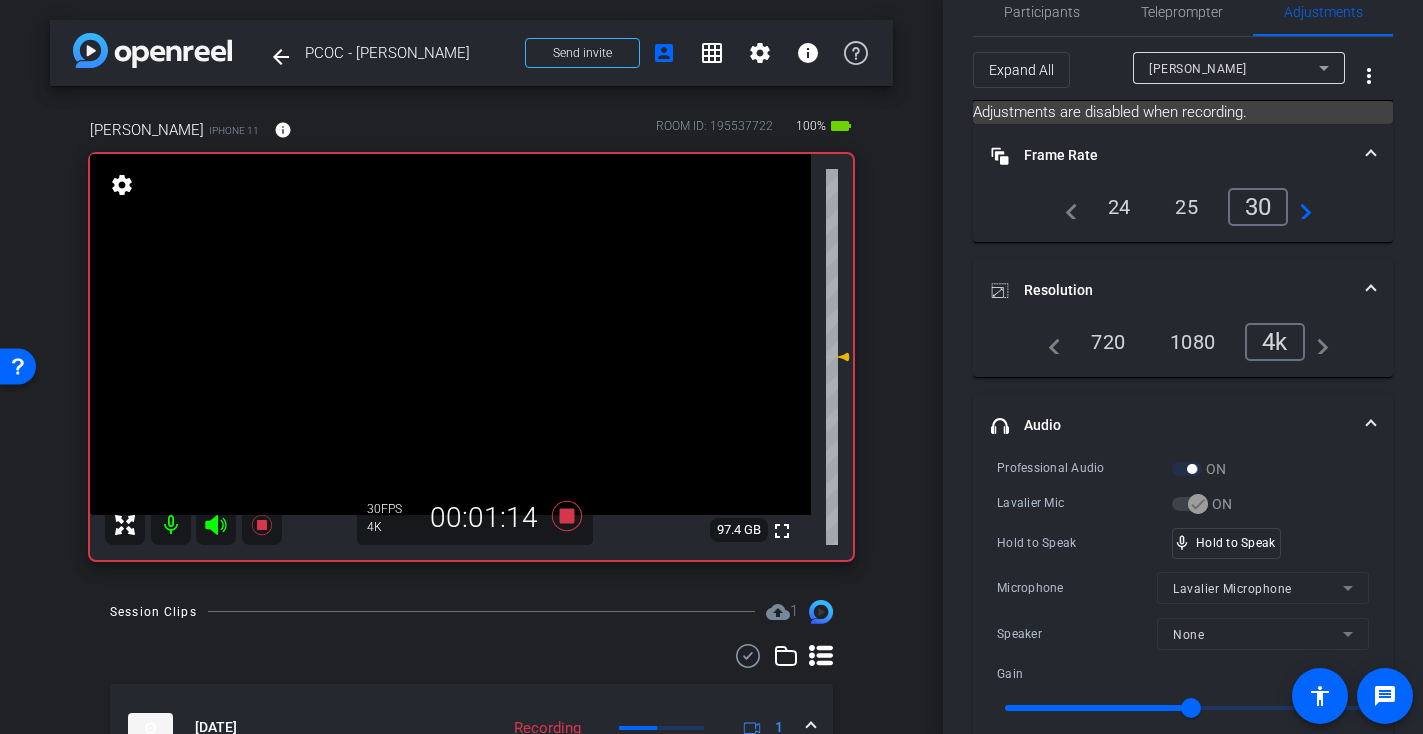 click at bounding box center [450, 334] 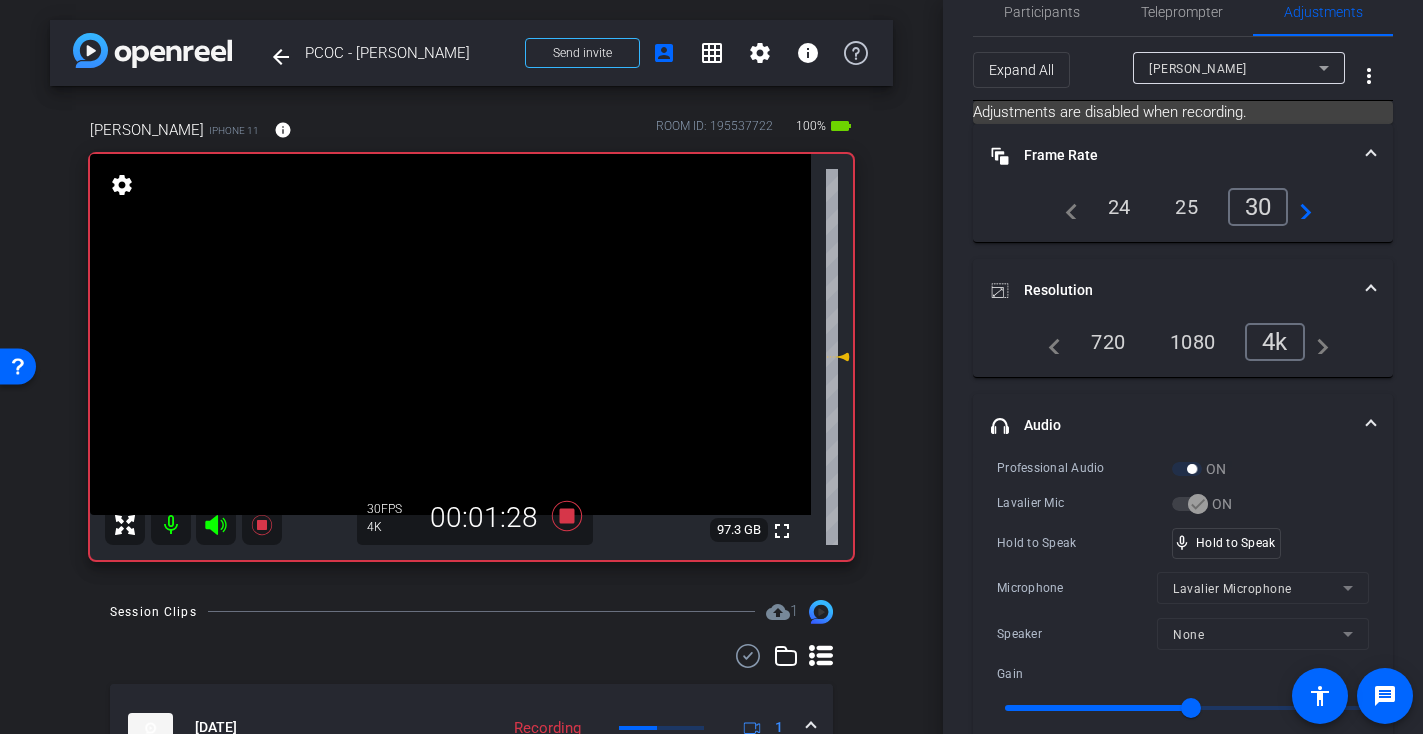 click at bounding box center (450, 334) 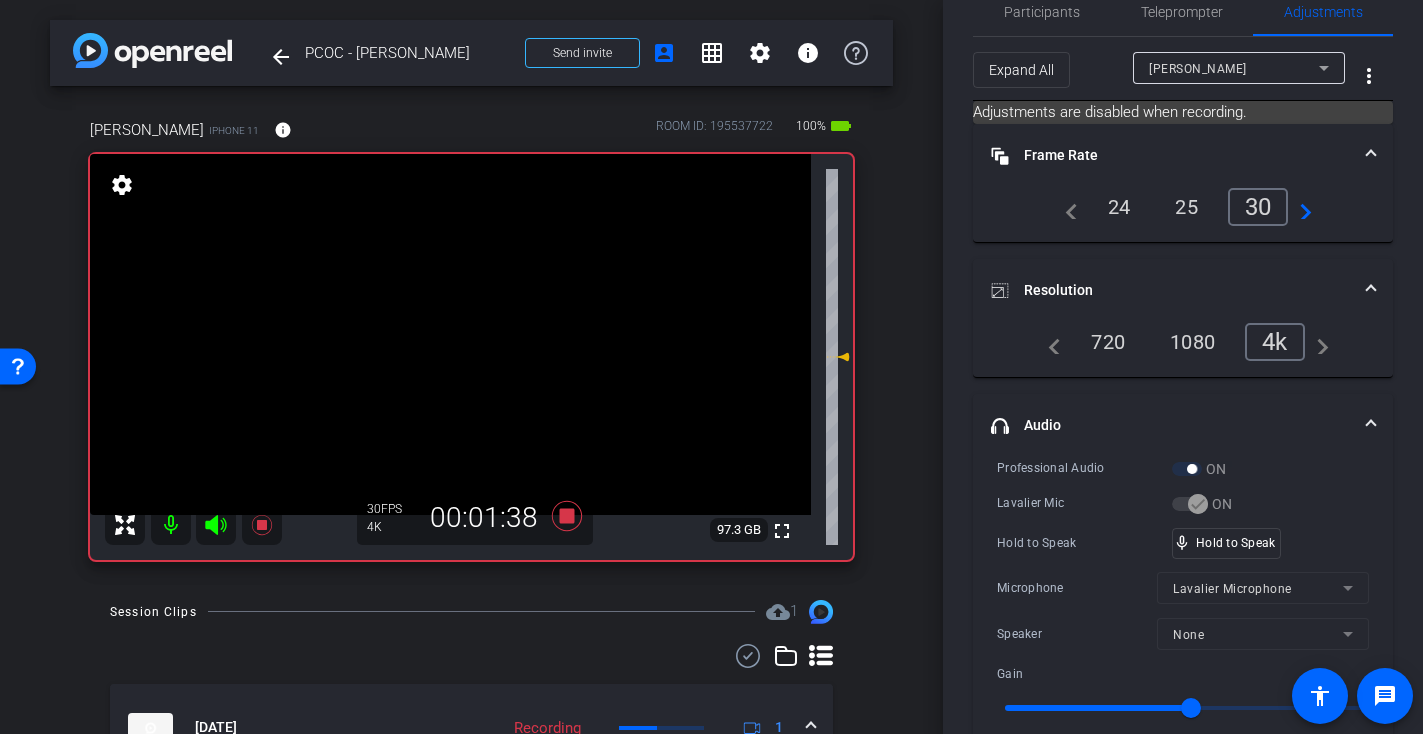 click at bounding box center (450, 334) 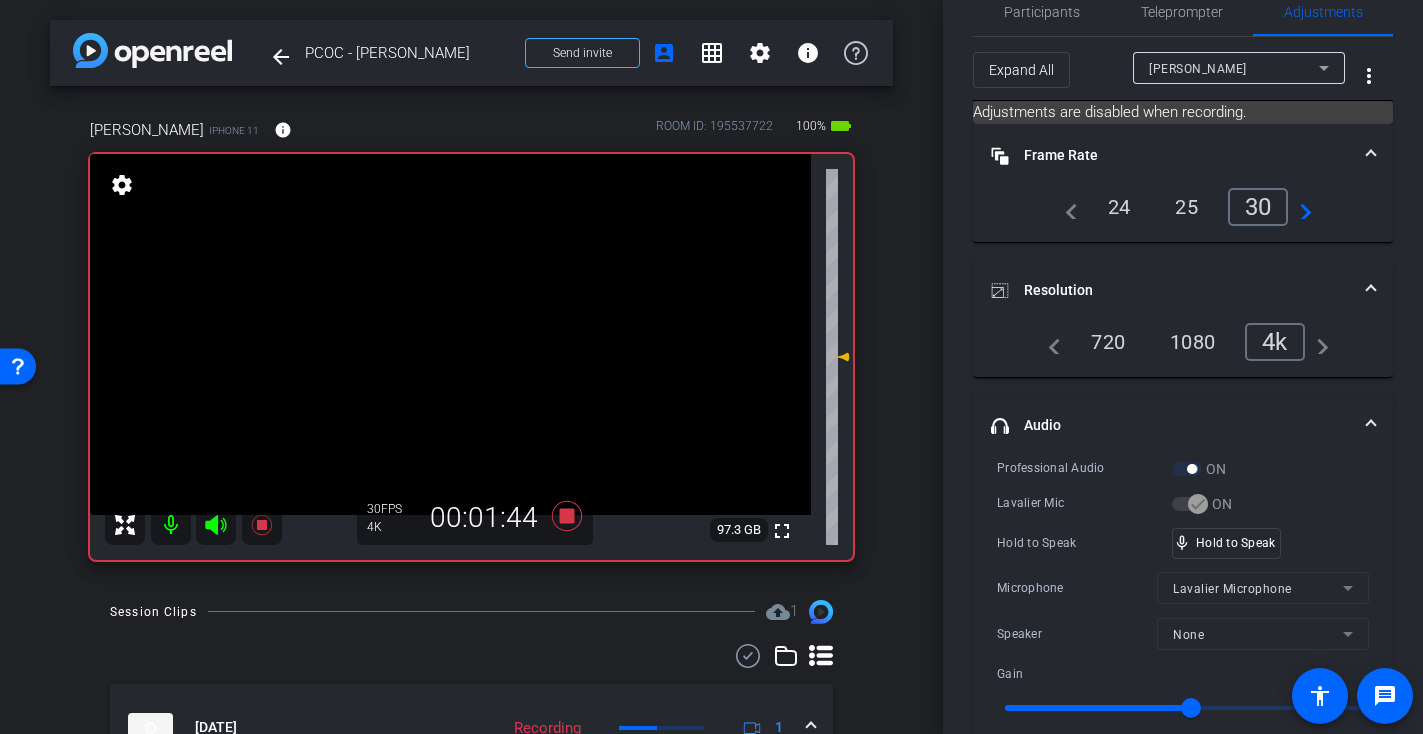 click at bounding box center [450, 334] 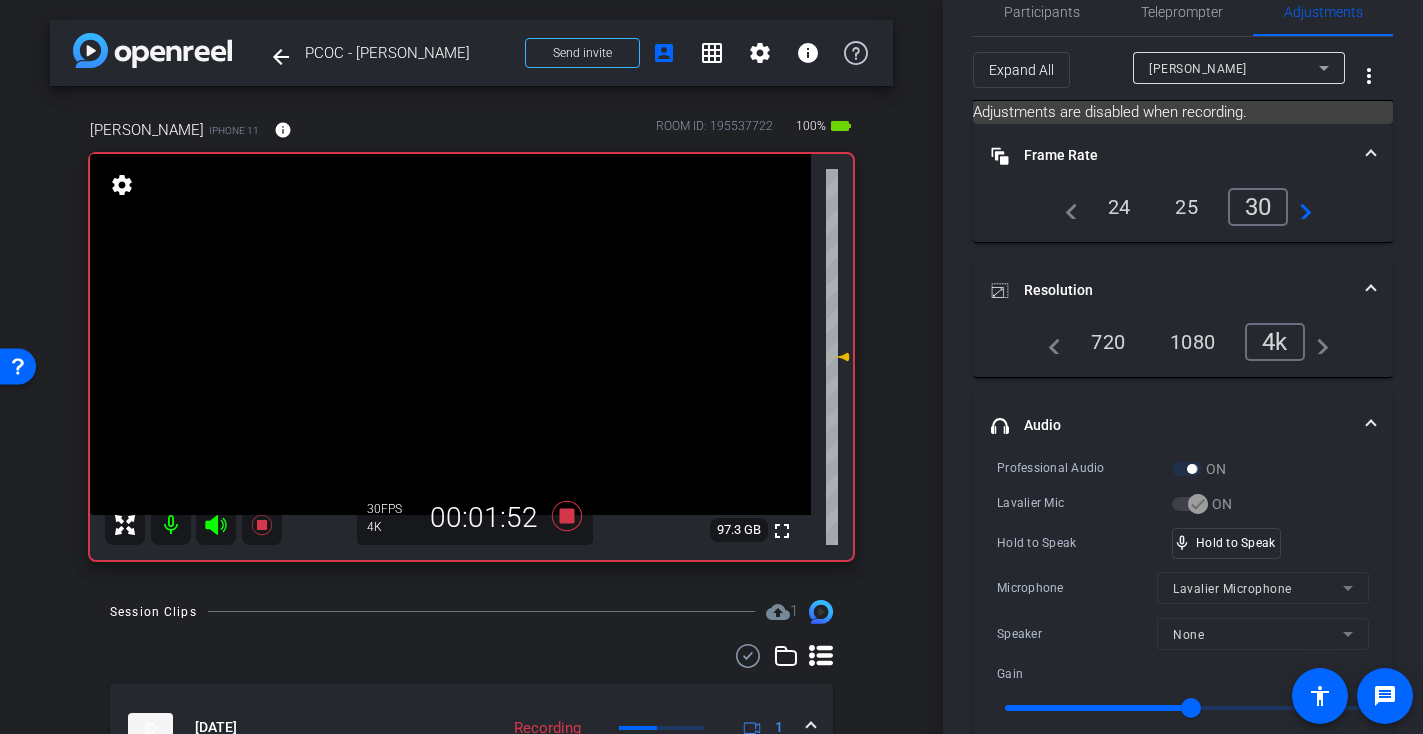 click at bounding box center (450, 334) 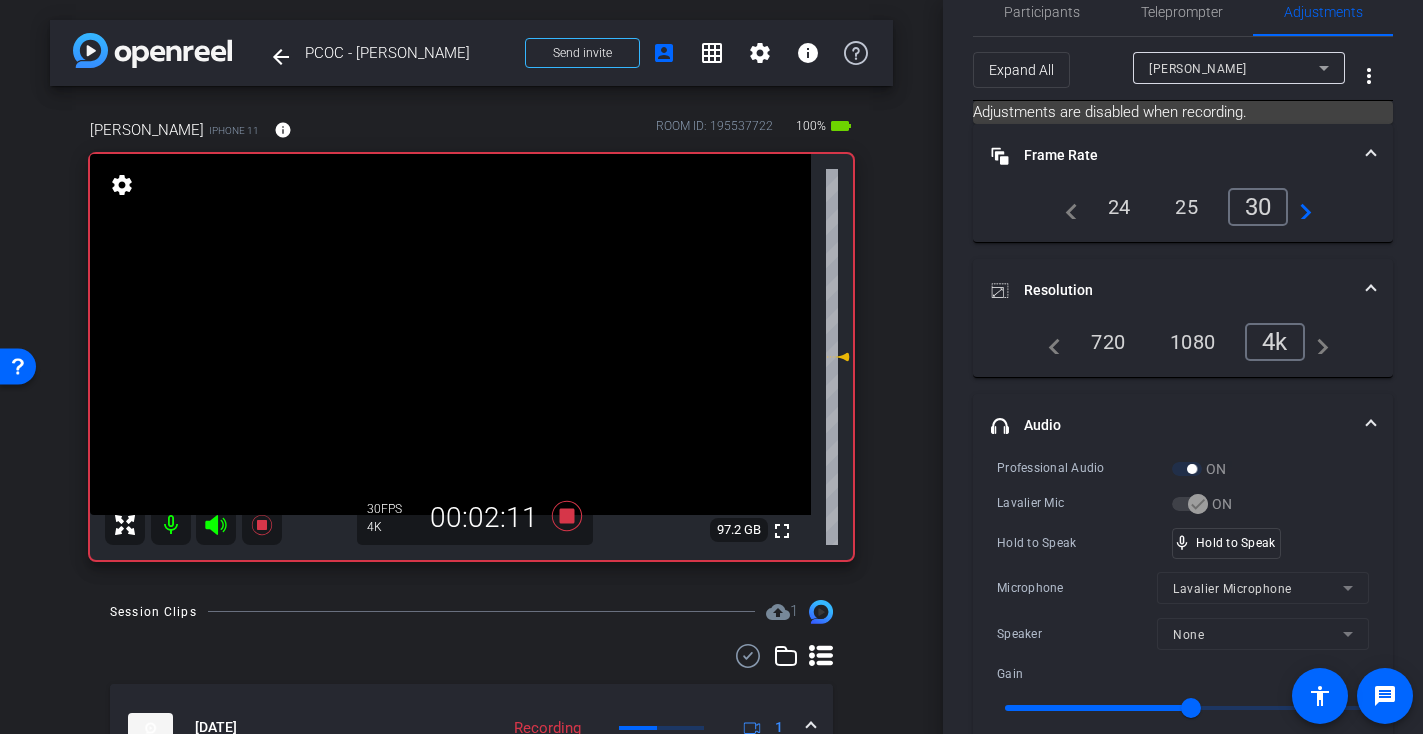 click at bounding box center (450, 334) 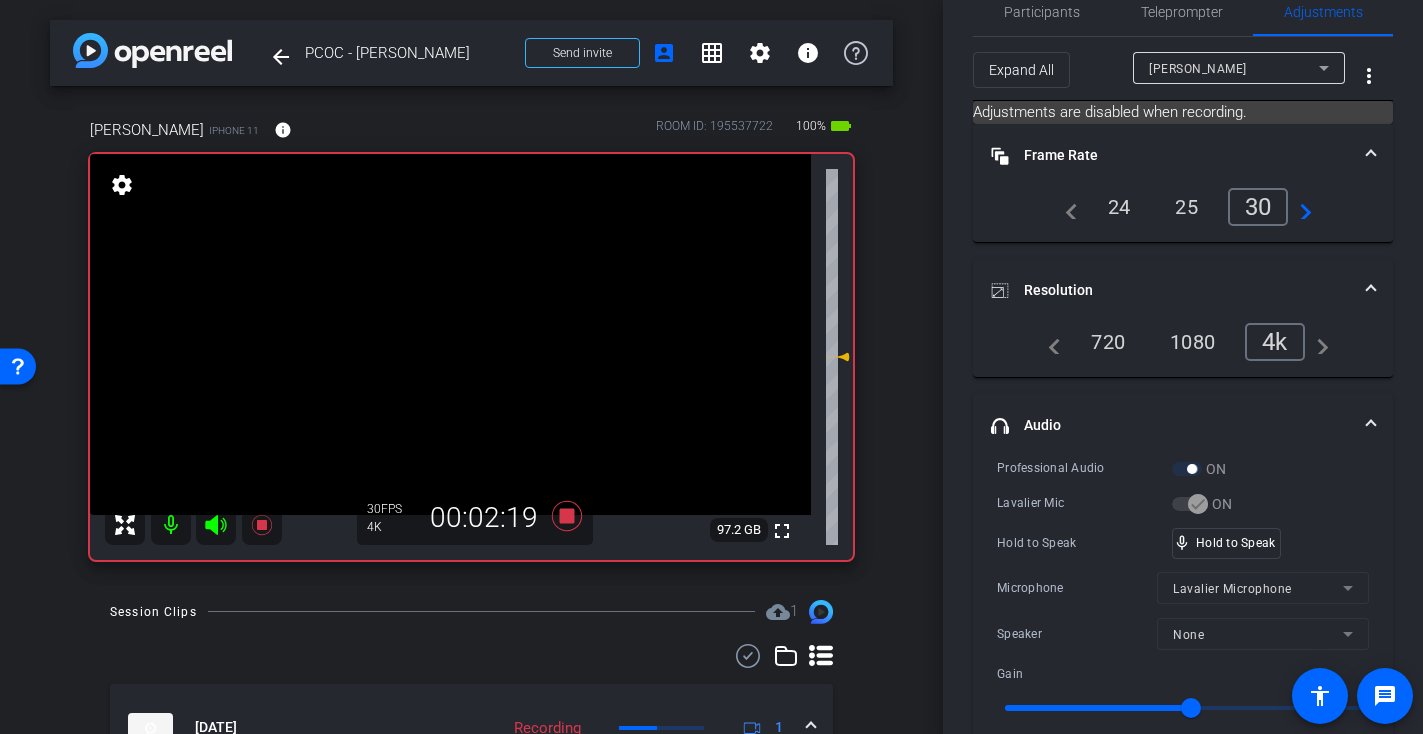 click at bounding box center (450, 334) 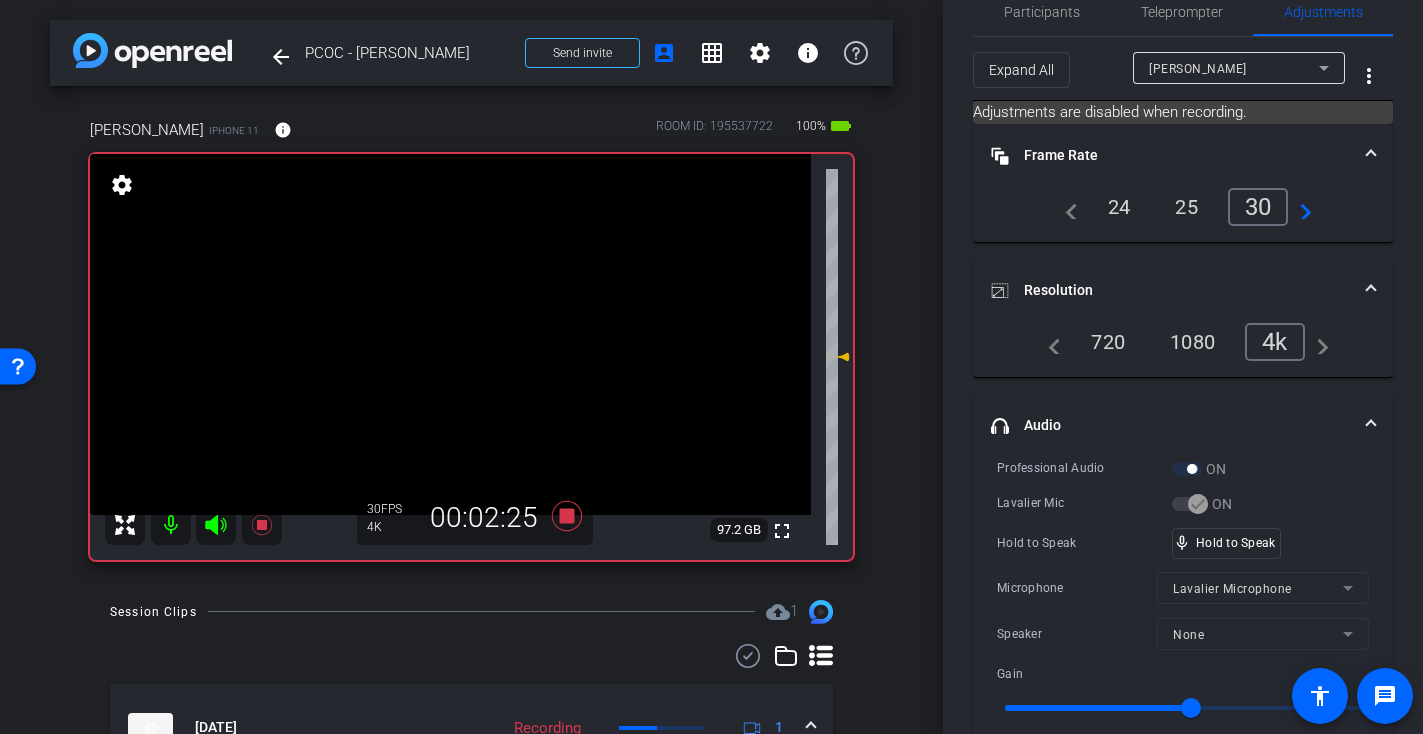 click at bounding box center [450, 334] 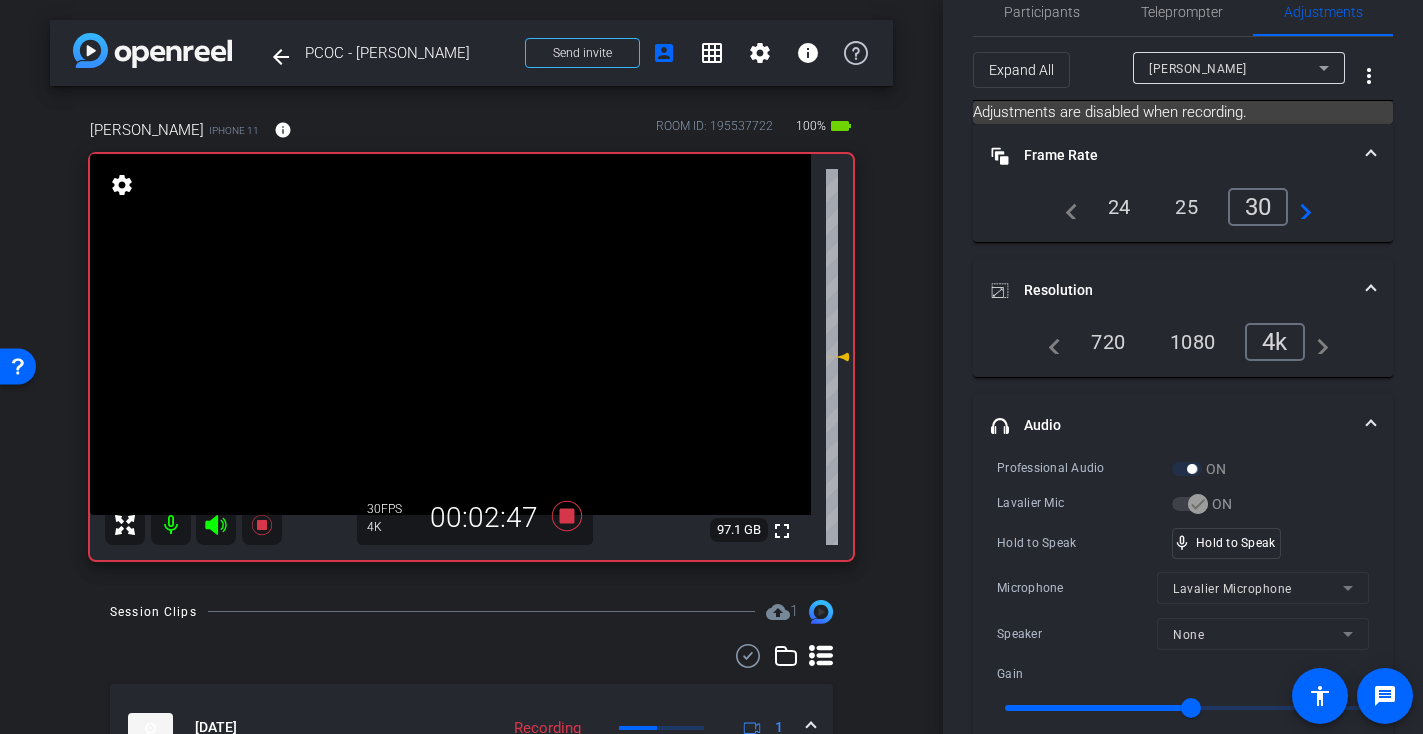 click at bounding box center [450, 334] 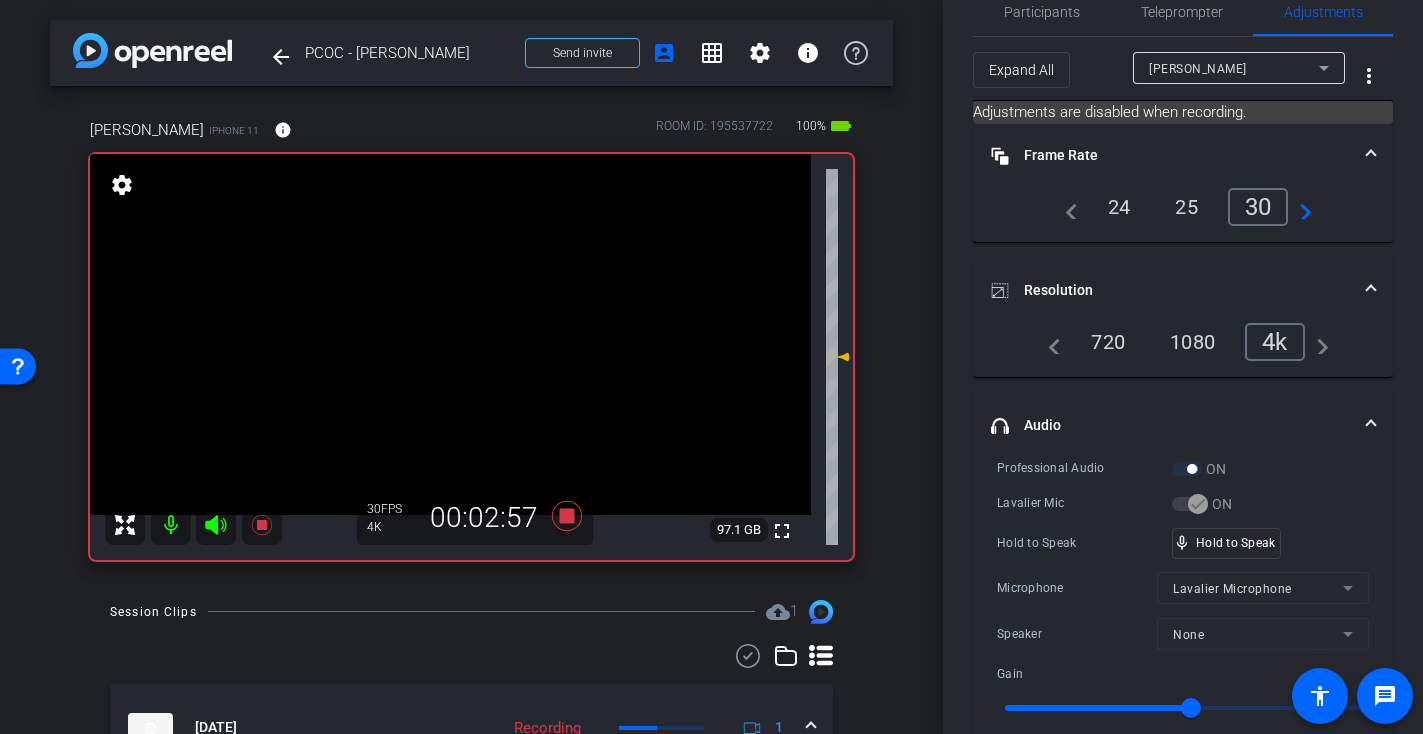 click at bounding box center (450, 334) 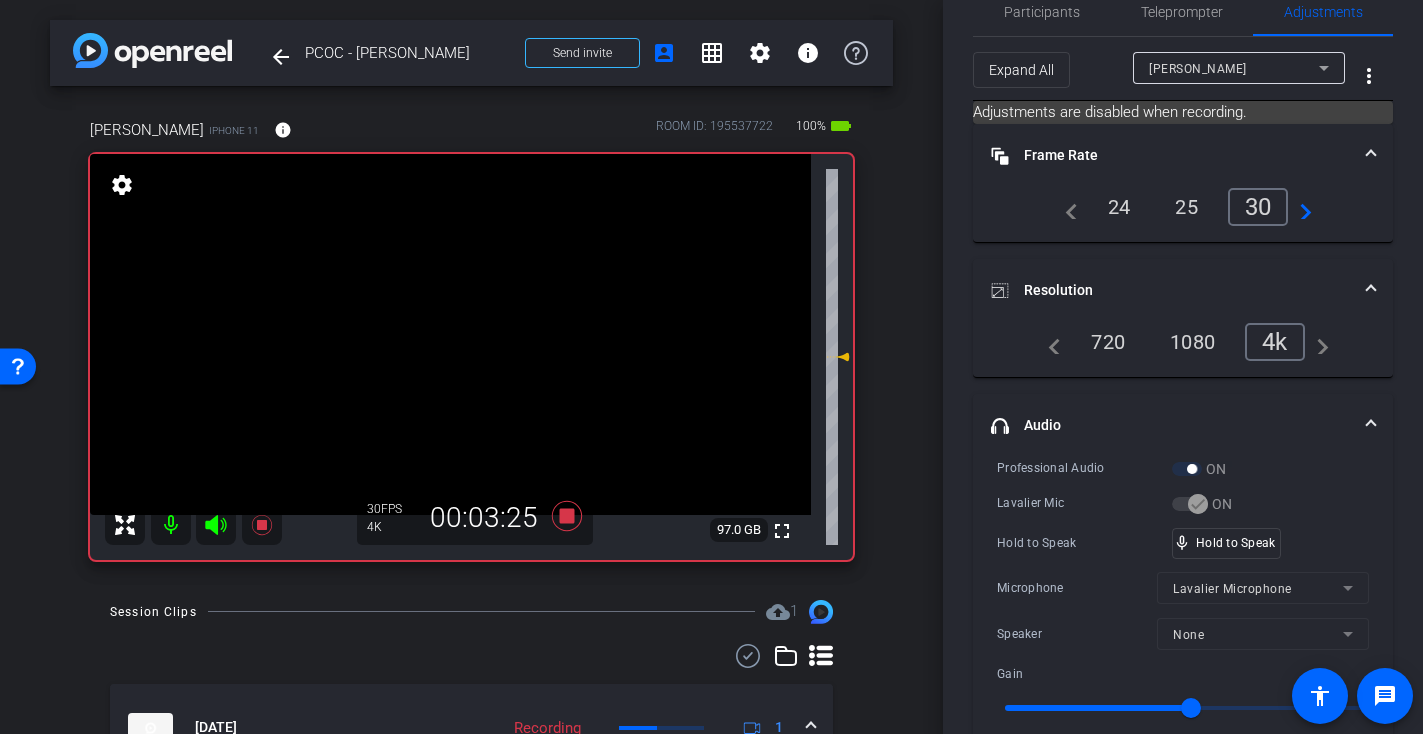 click at bounding box center [450, 334] 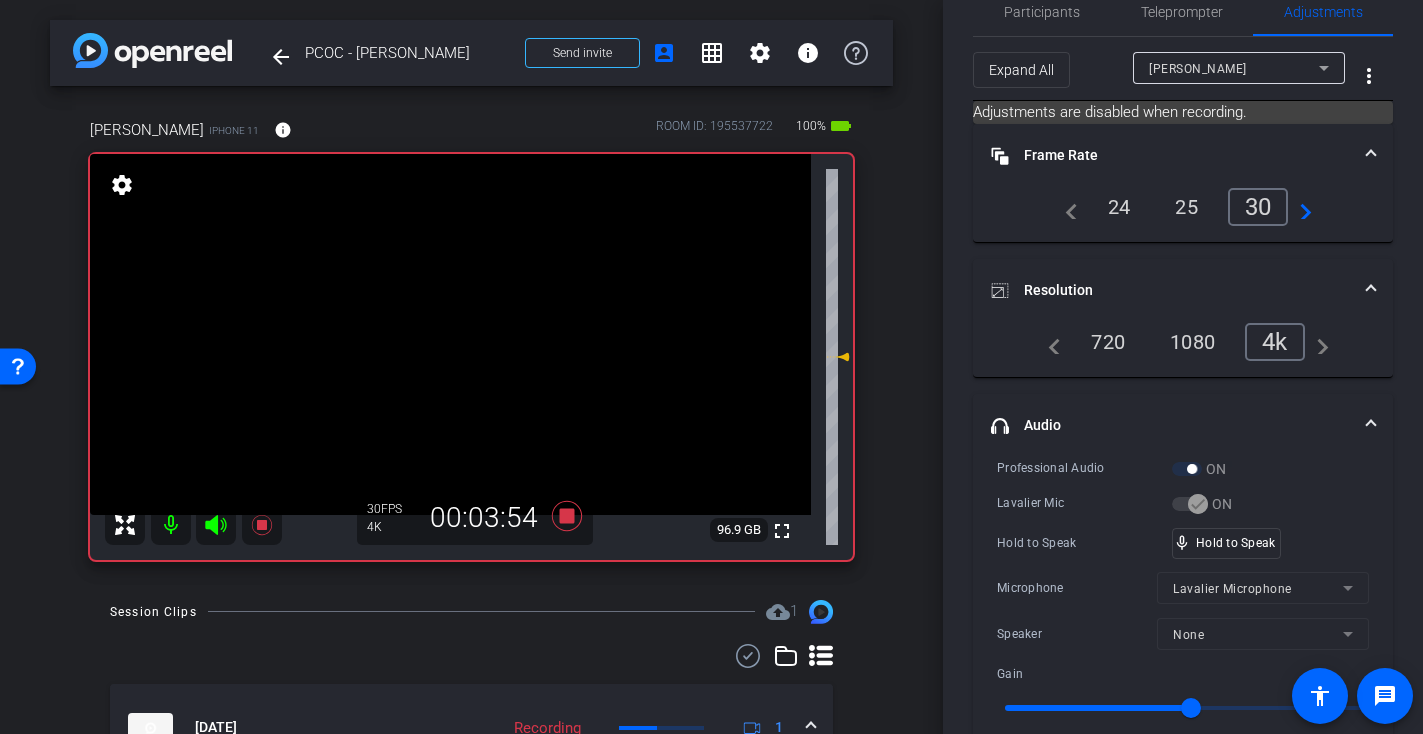 click at bounding box center [450, 334] 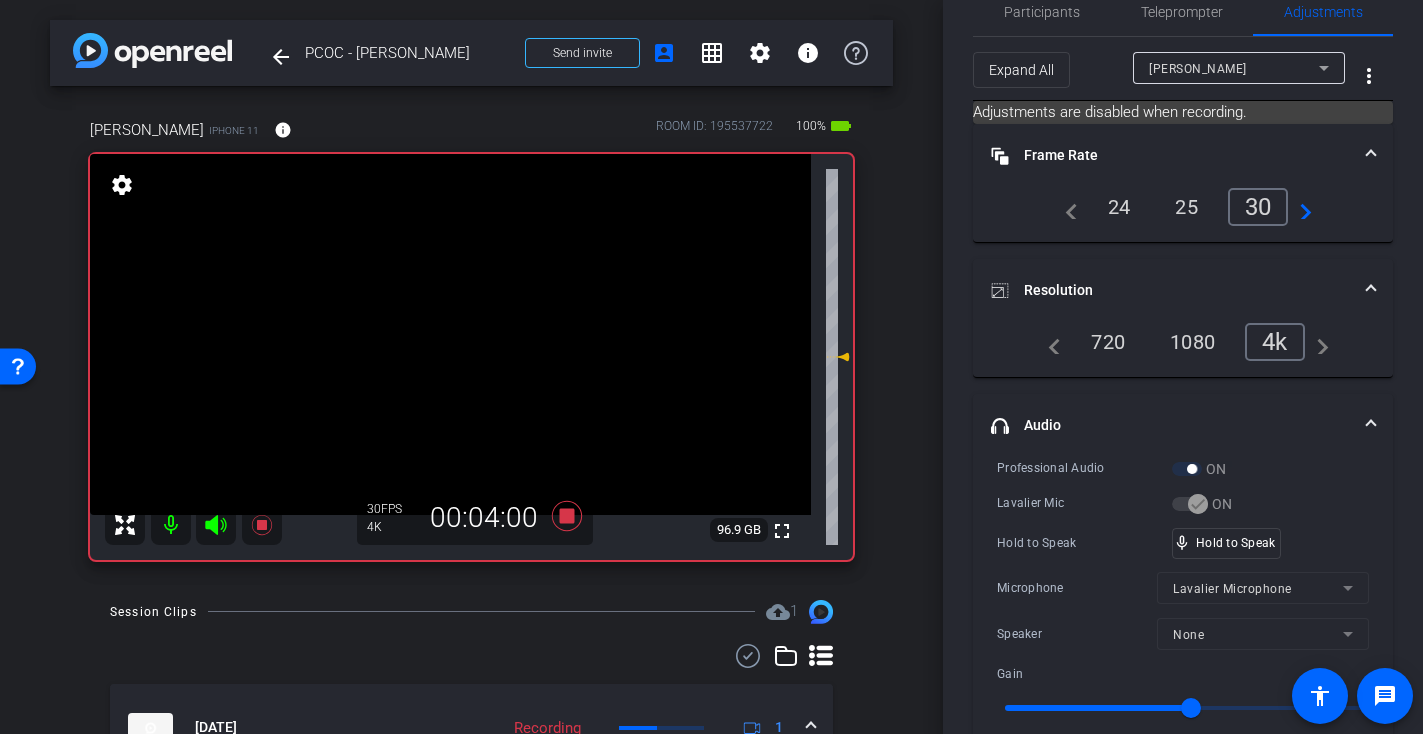 click at bounding box center (450, 334) 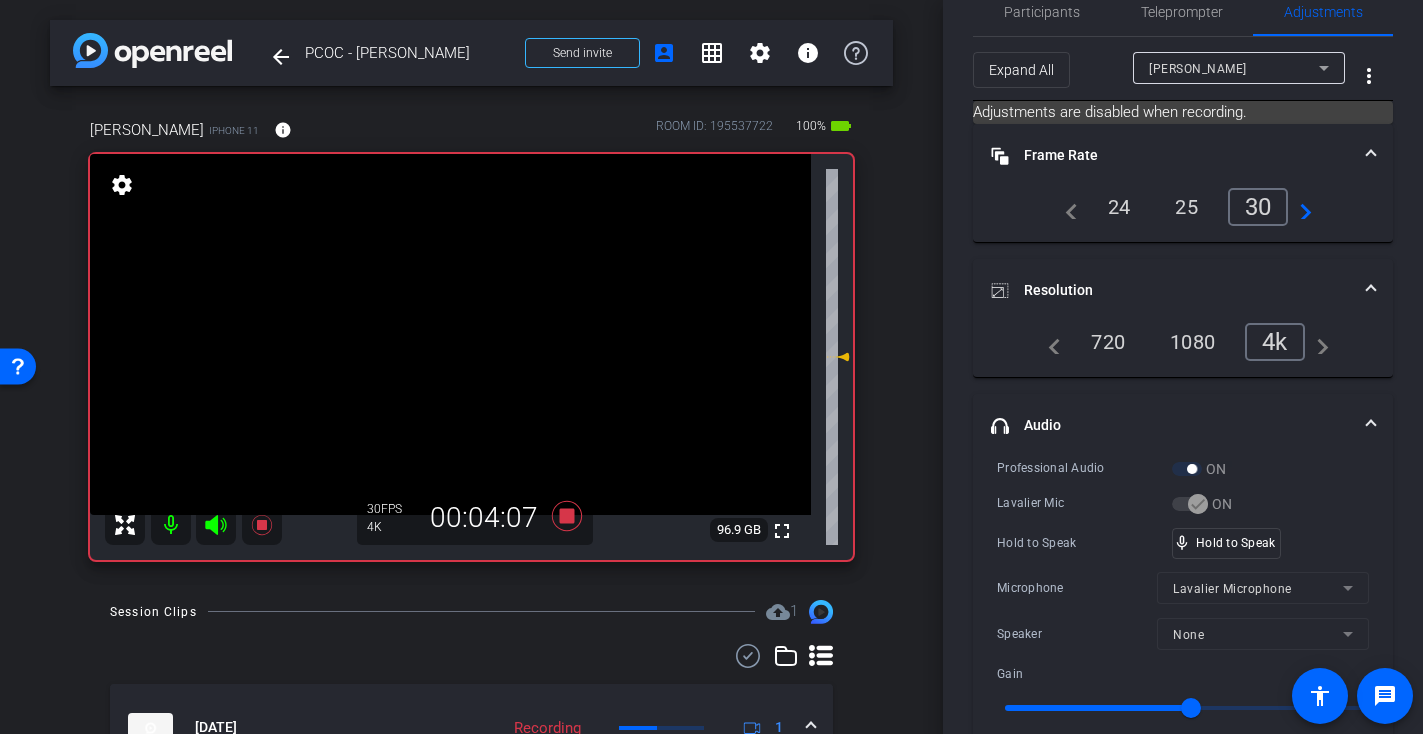 click at bounding box center [450, 334] 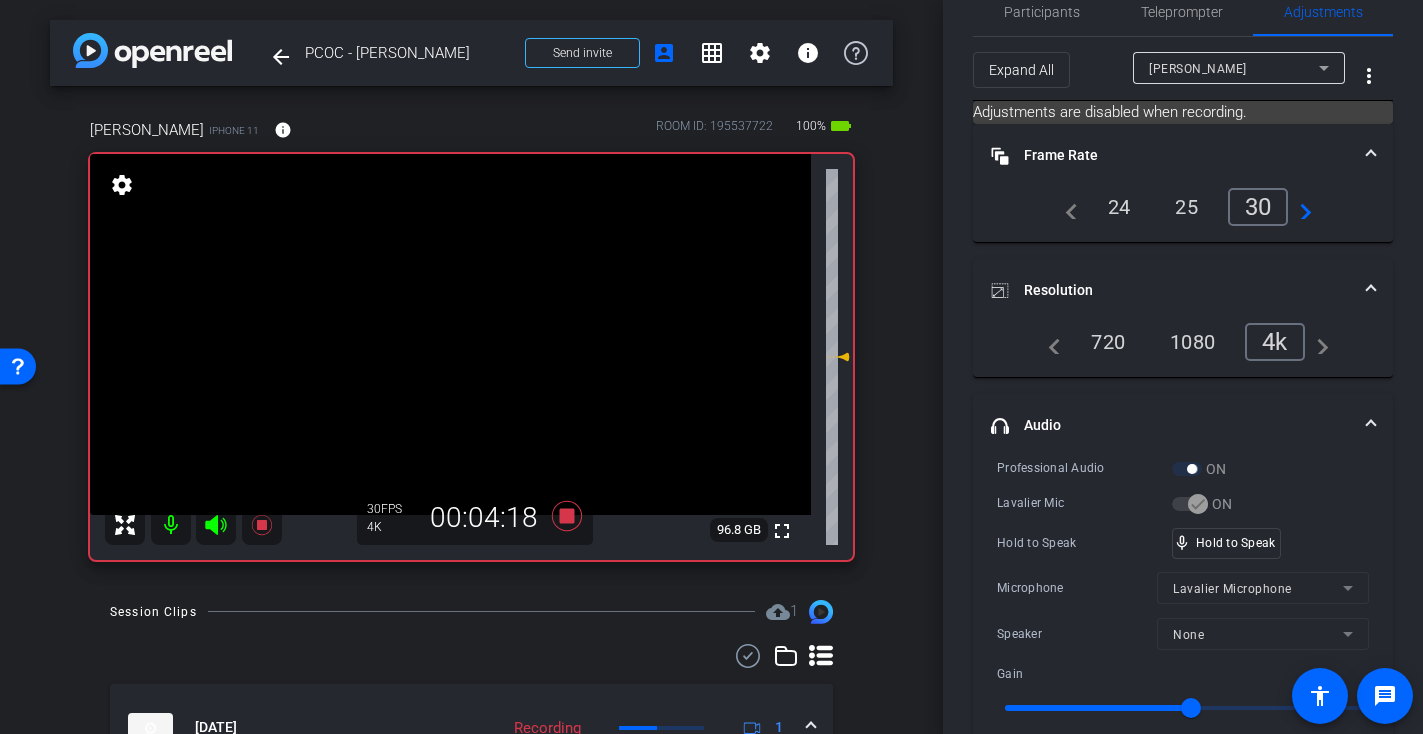 click at bounding box center (450, 334) 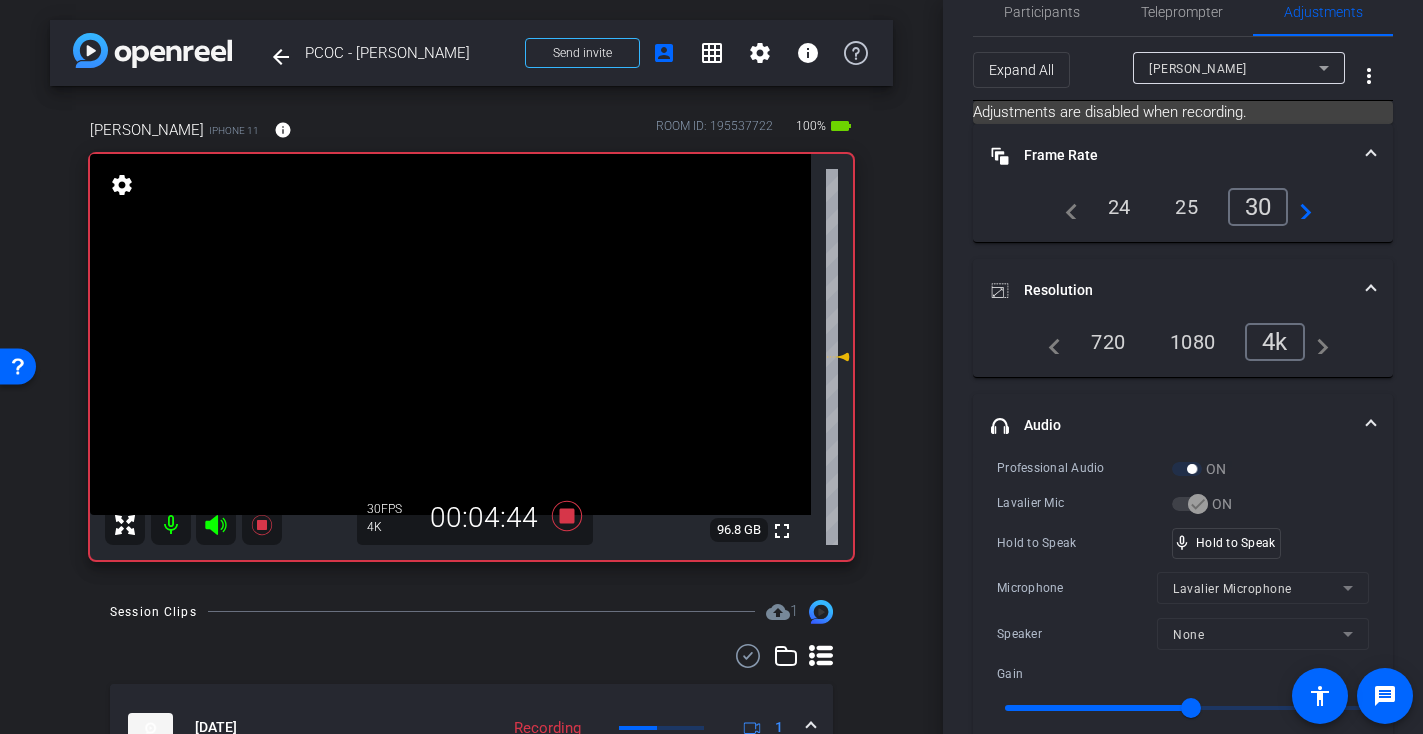 click at bounding box center [450, 334] 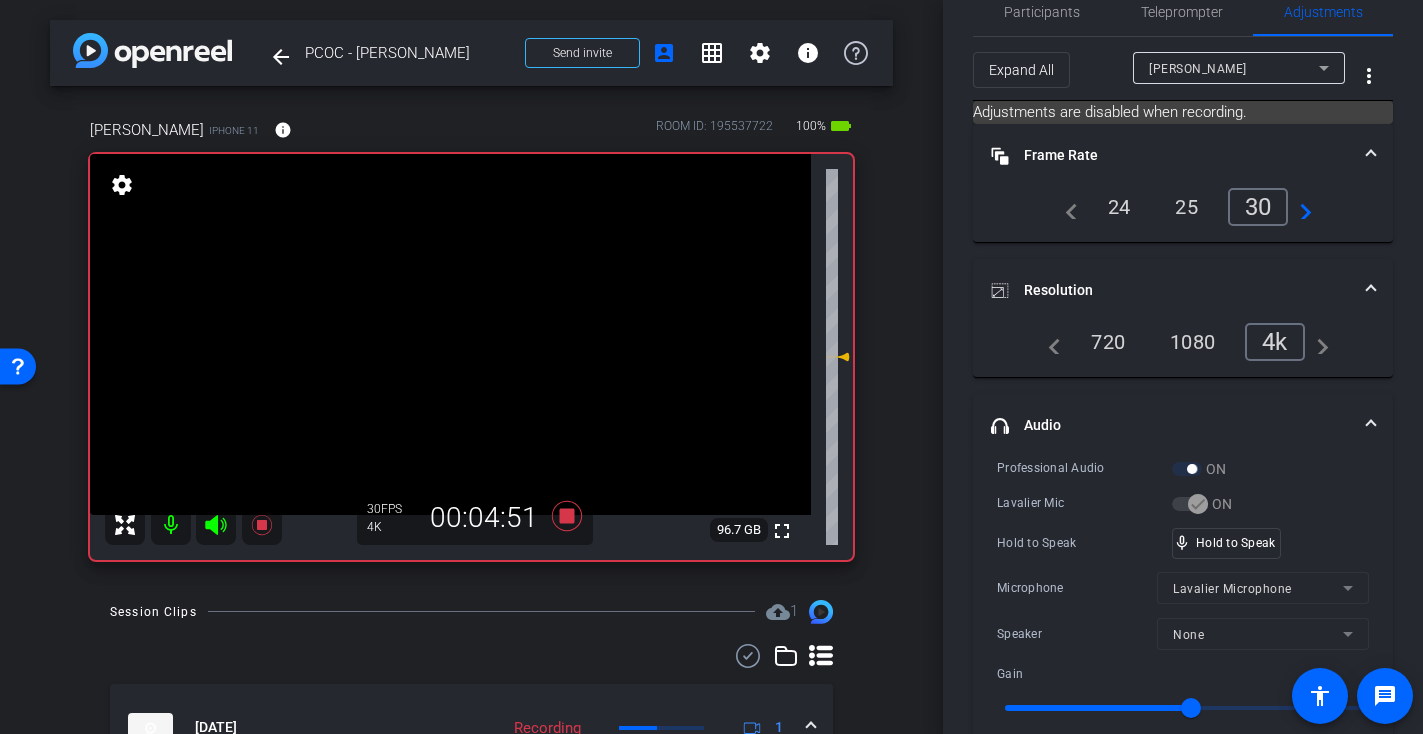 click at bounding box center [450, 334] 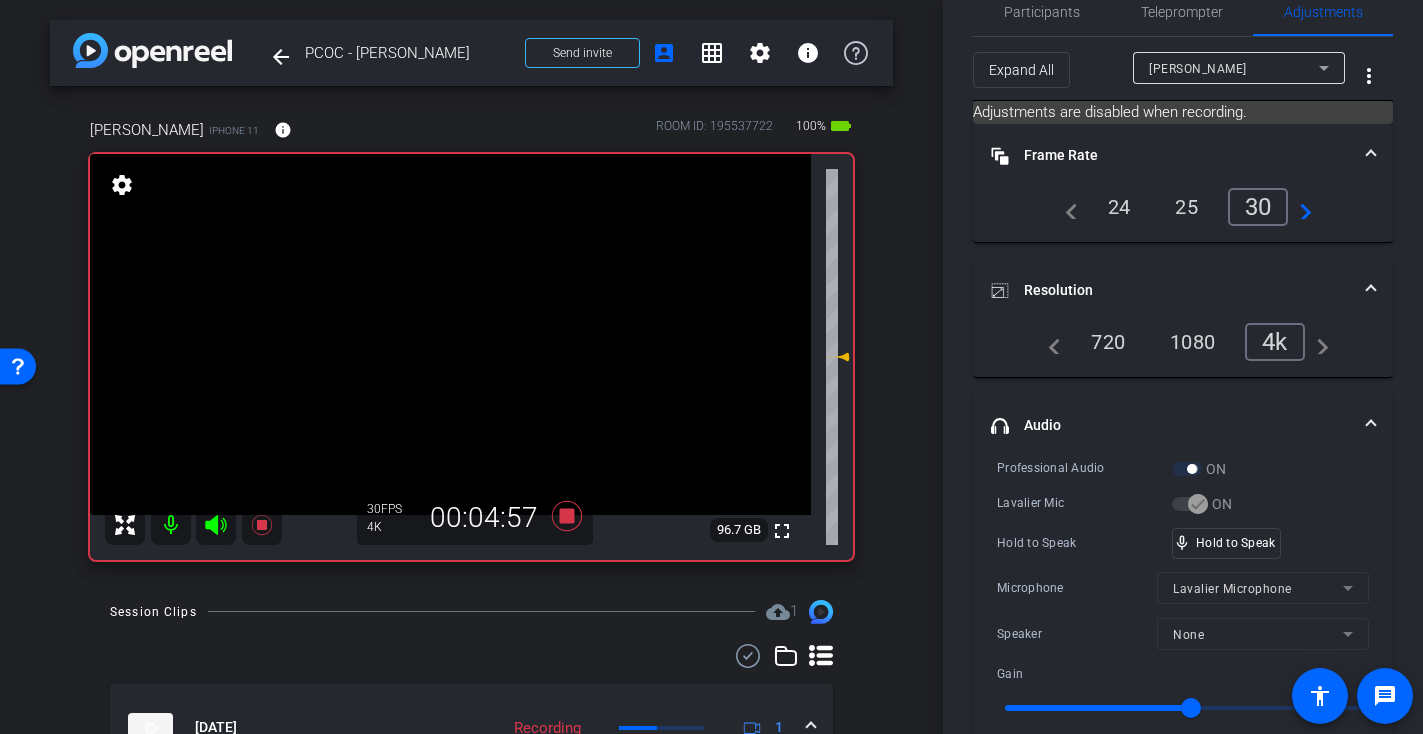click at bounding box center (450, 334) 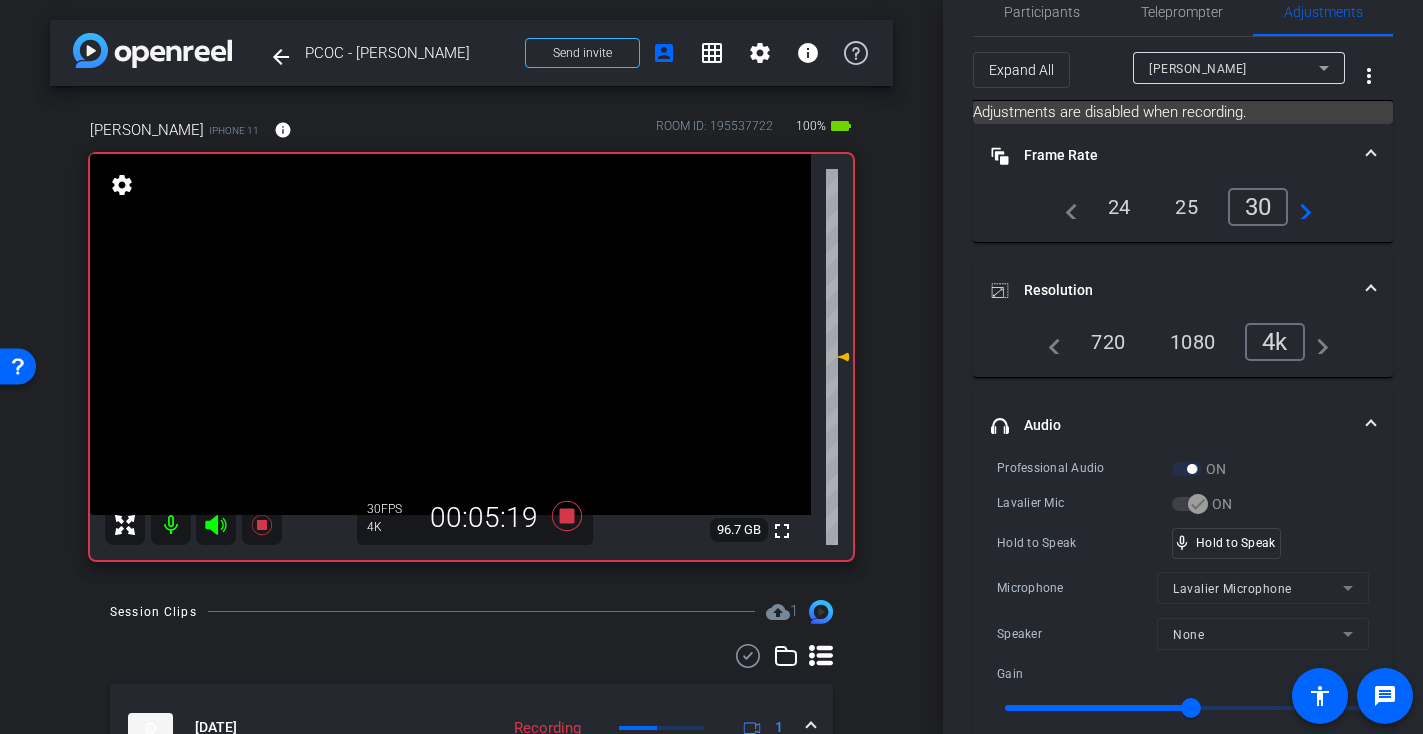 click at bounding box center (450, 334) 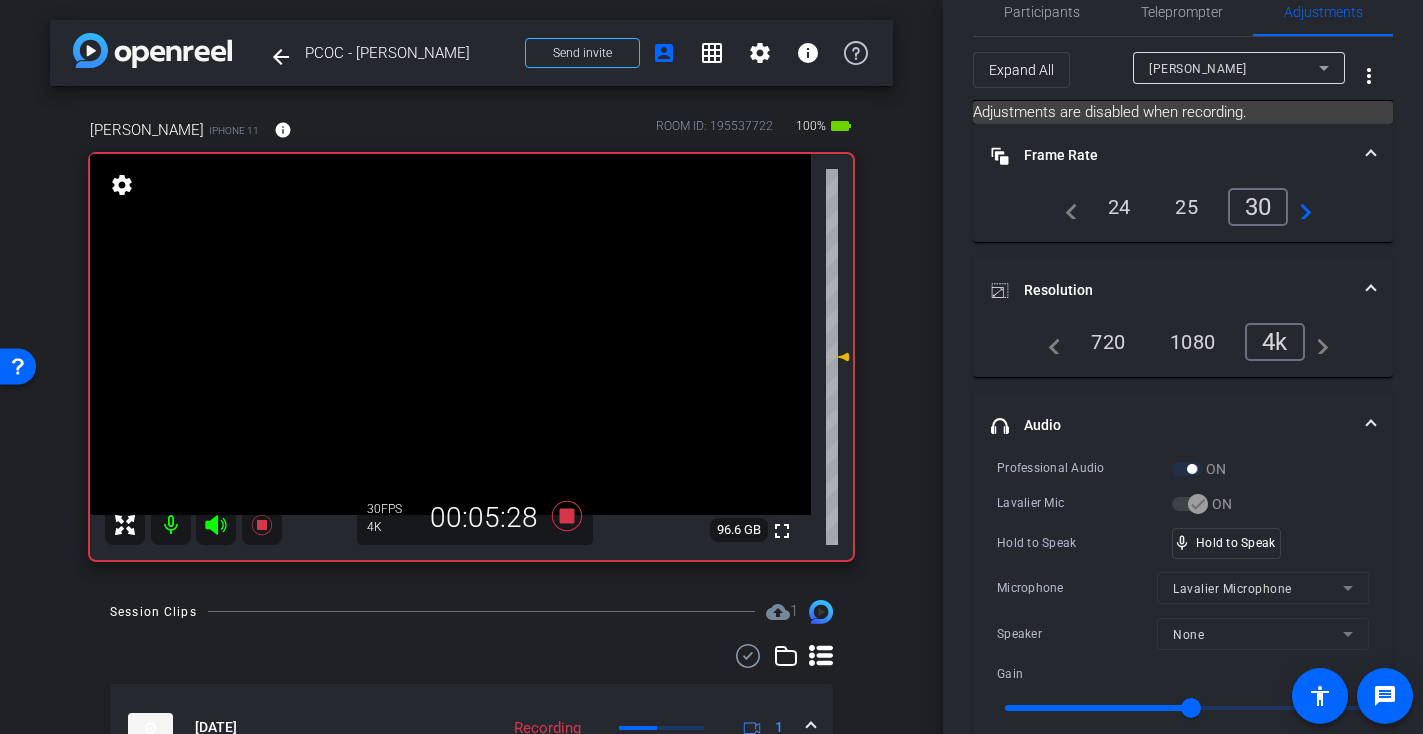 click at bounding box center [450, 334] 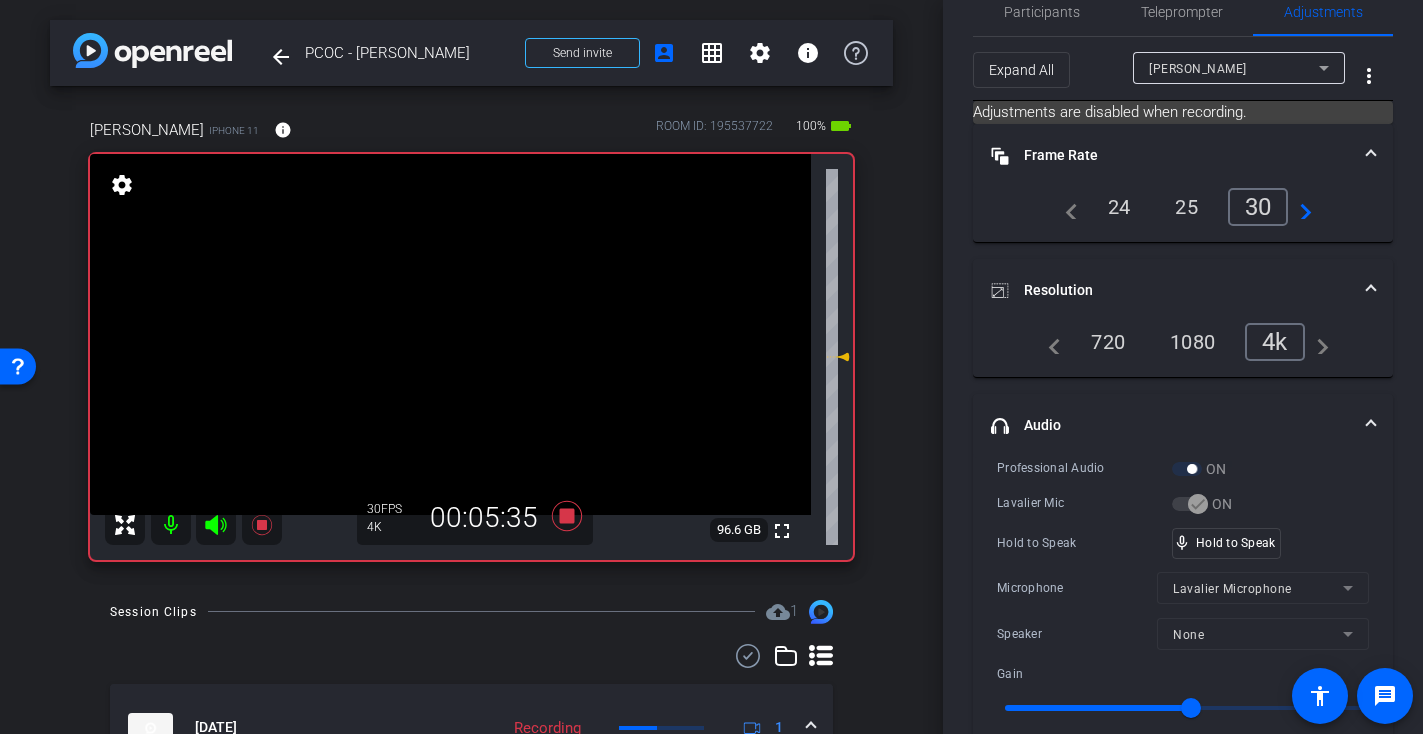 click at bounding box center [450, 334] 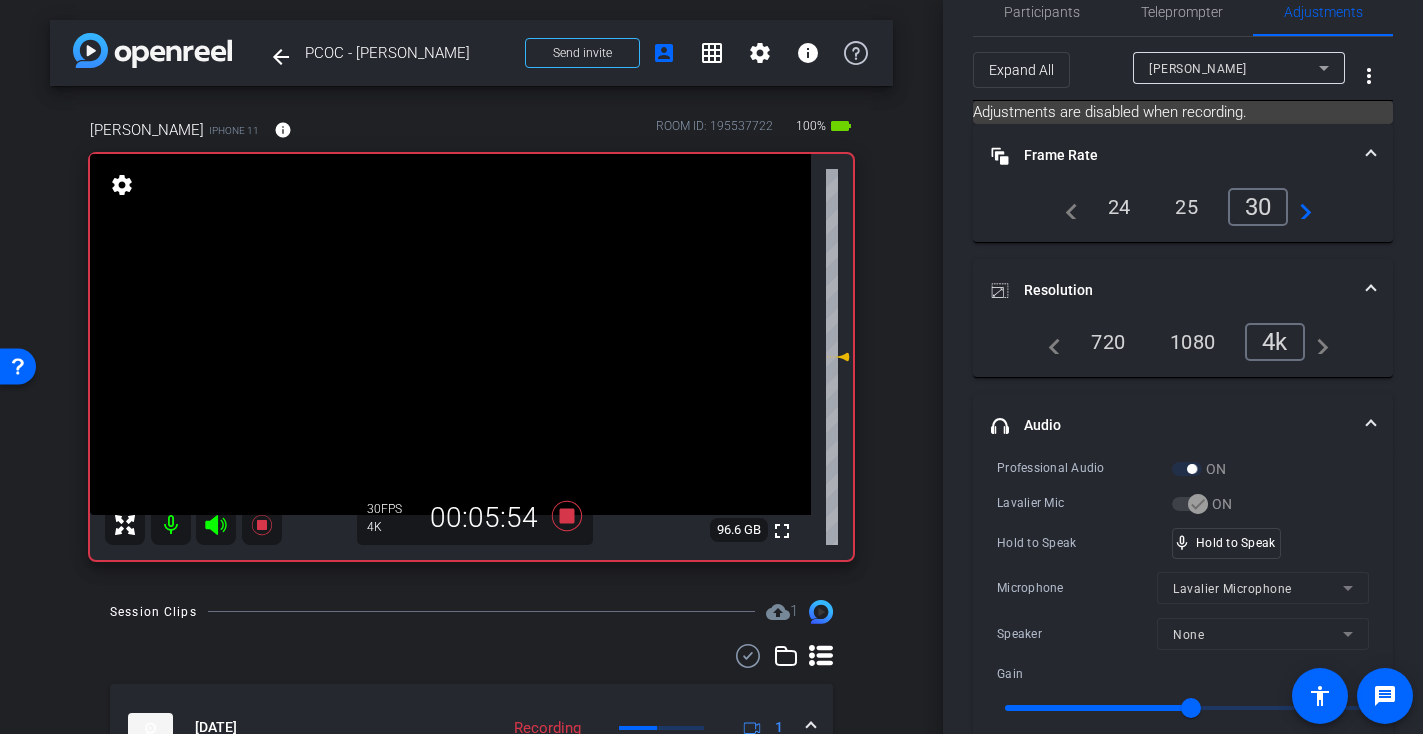 click at bounding box center [450, 334] 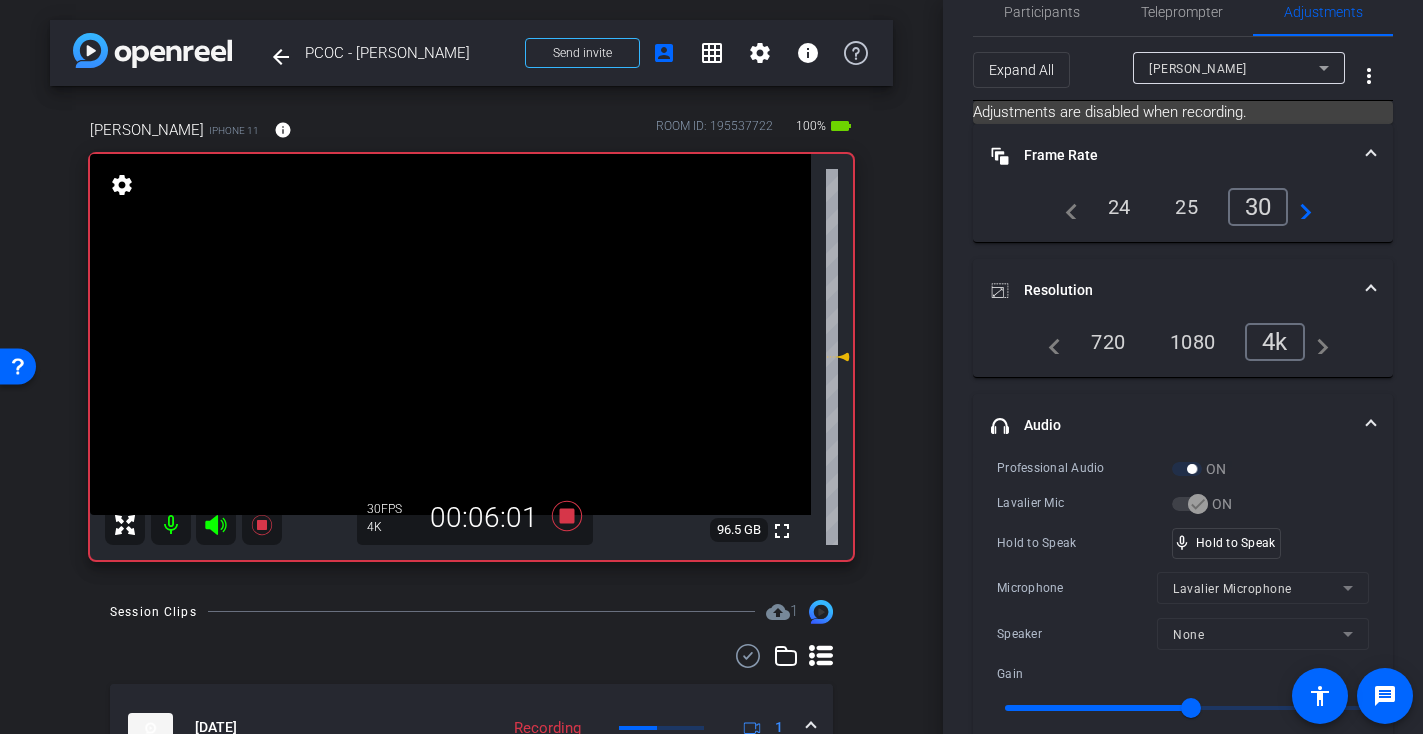 click at bounding box center (450, 334) 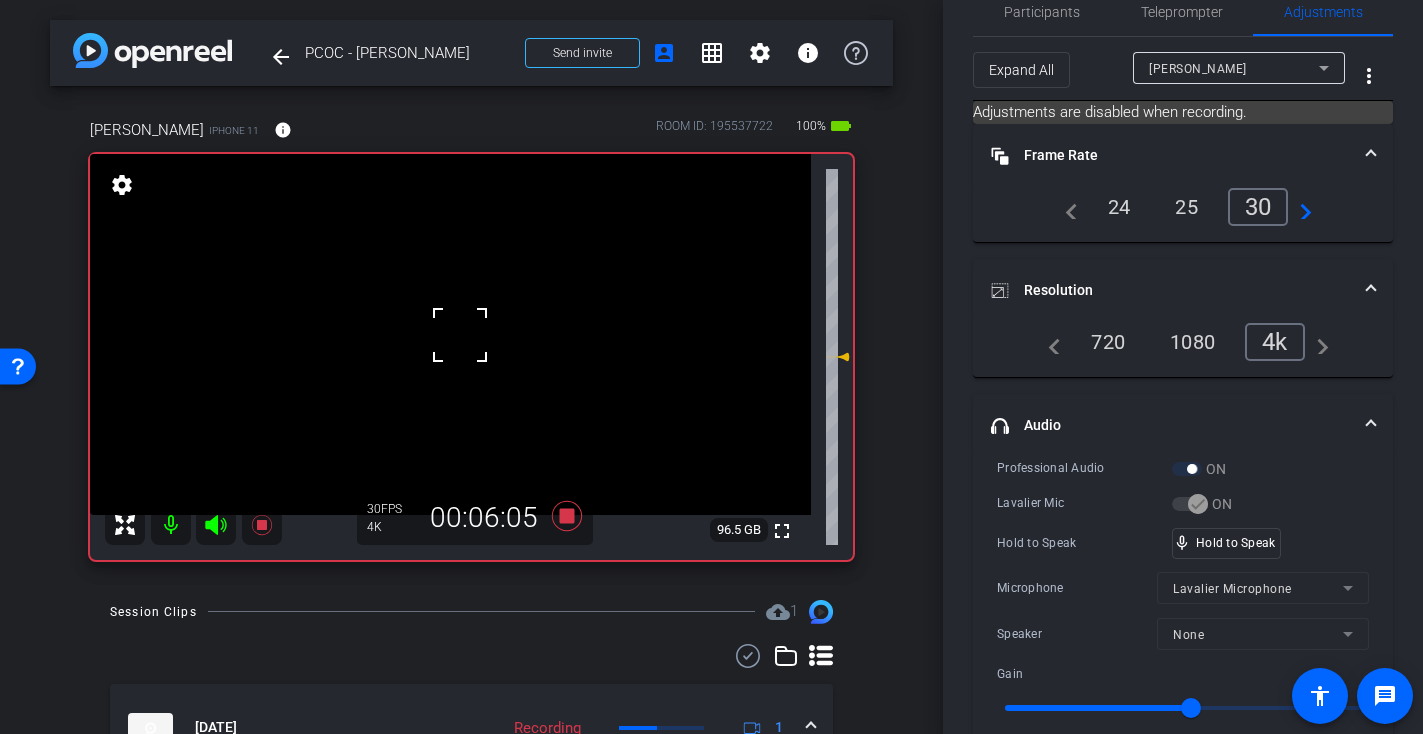 click at bounding box center [460, 335] 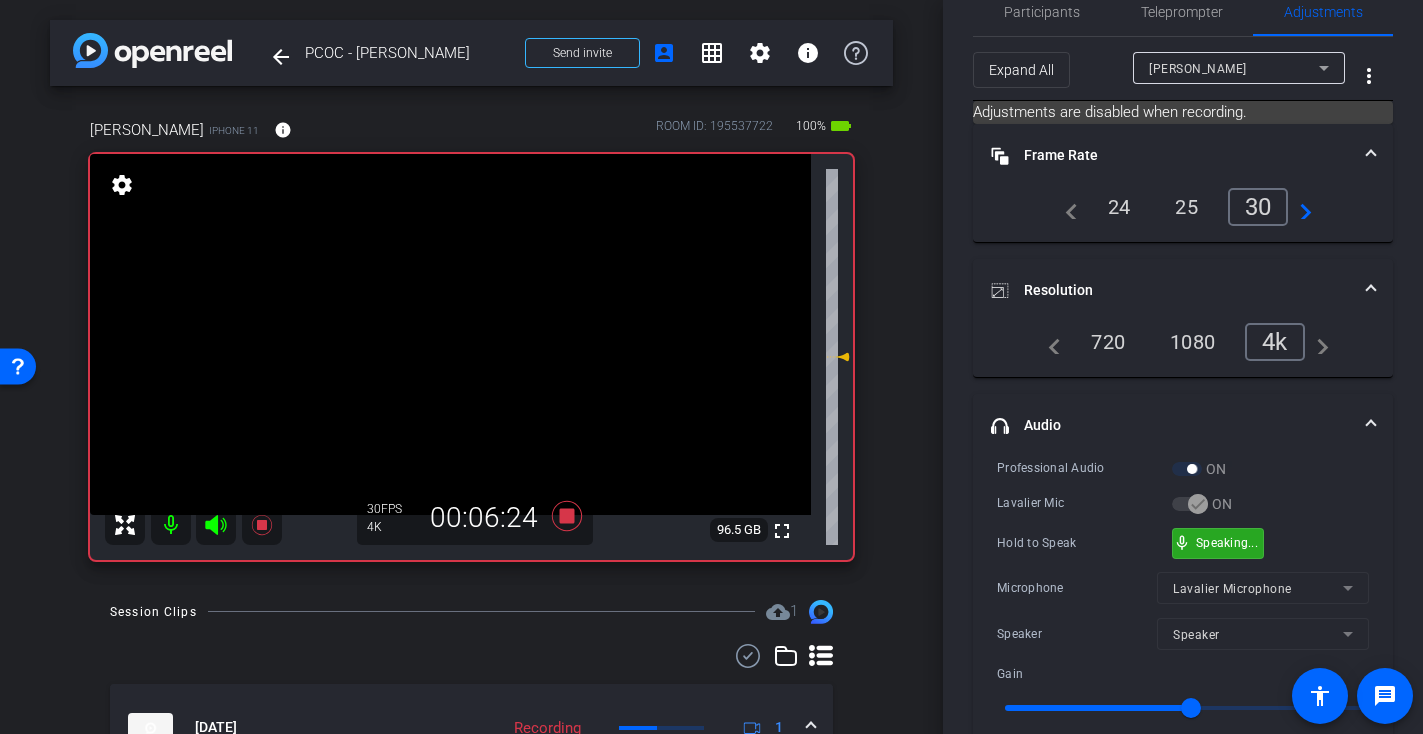 click on "mic_none Speaking..." at bounding box center [1218, 543] 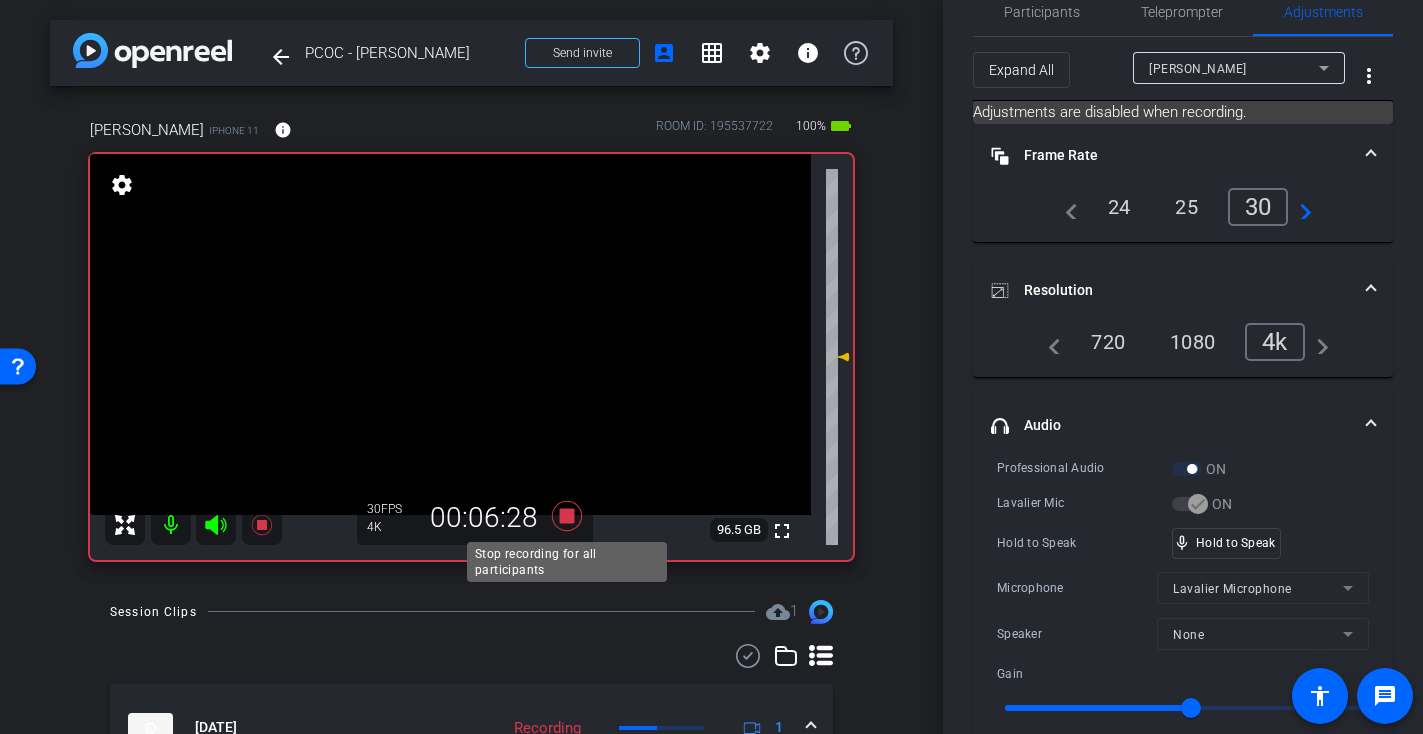 click 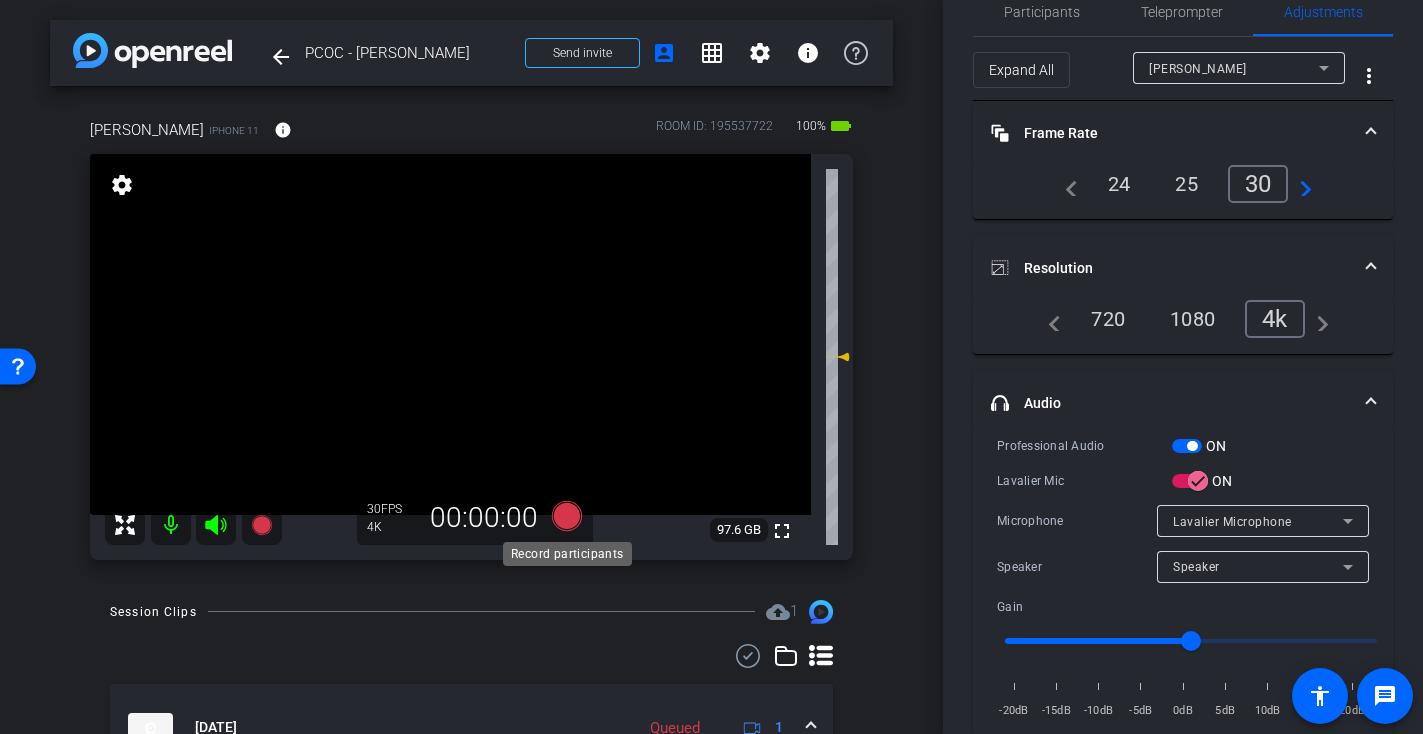 click 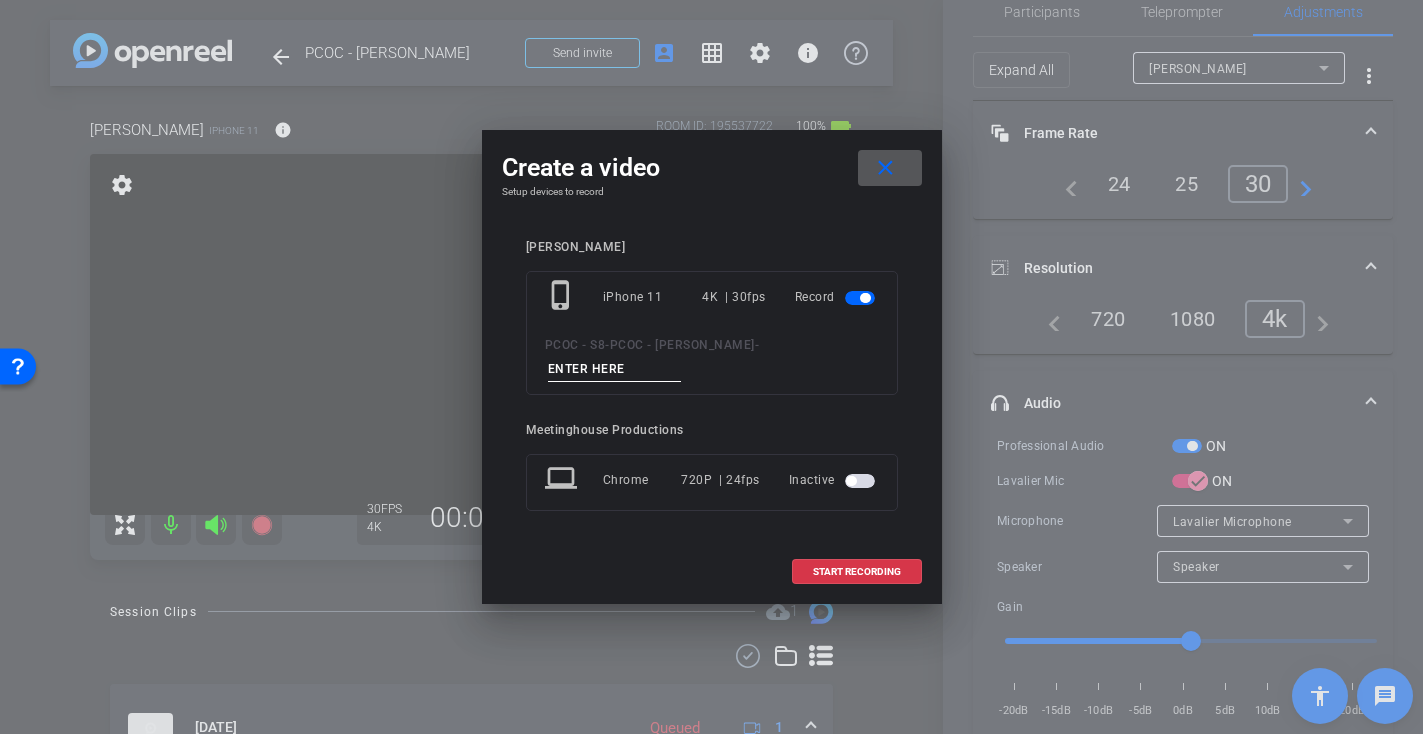 click at bounding box center [615, 369] 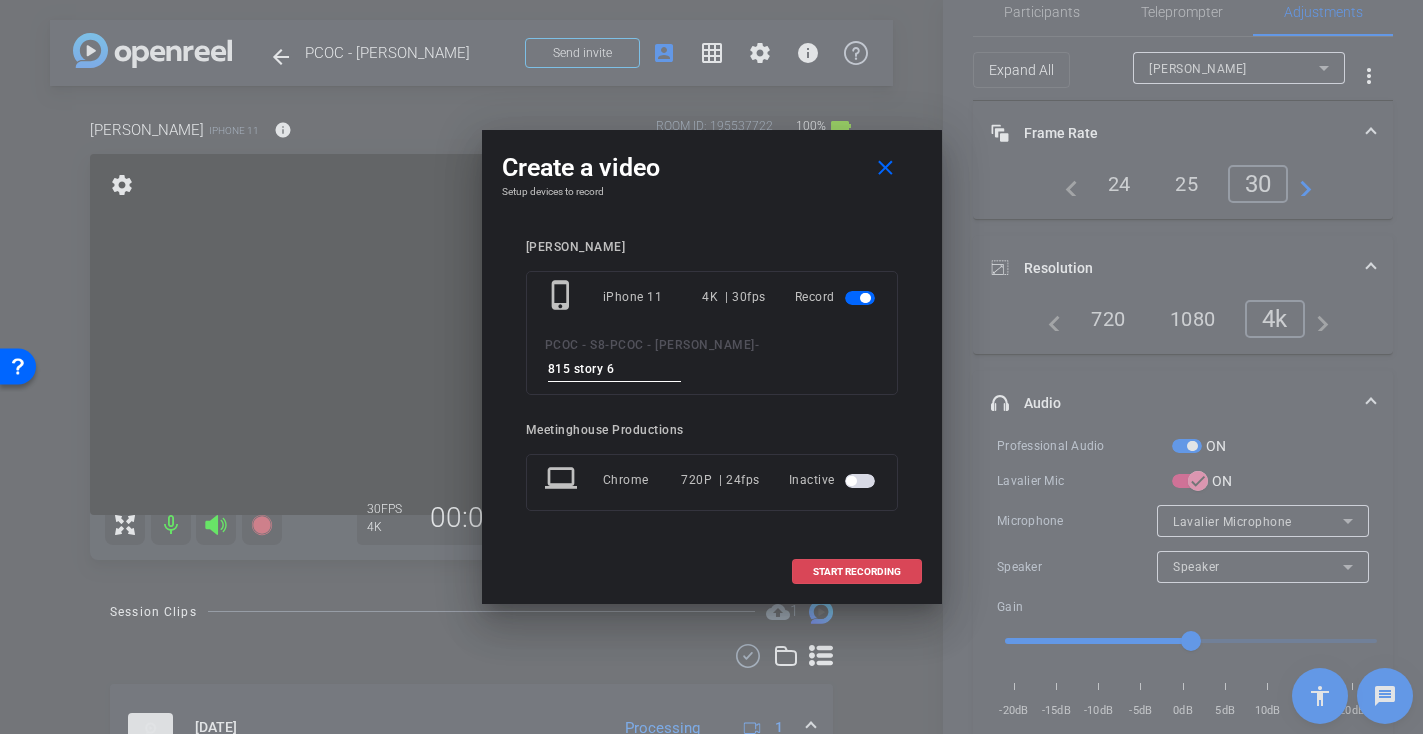 type on "815 story 6" 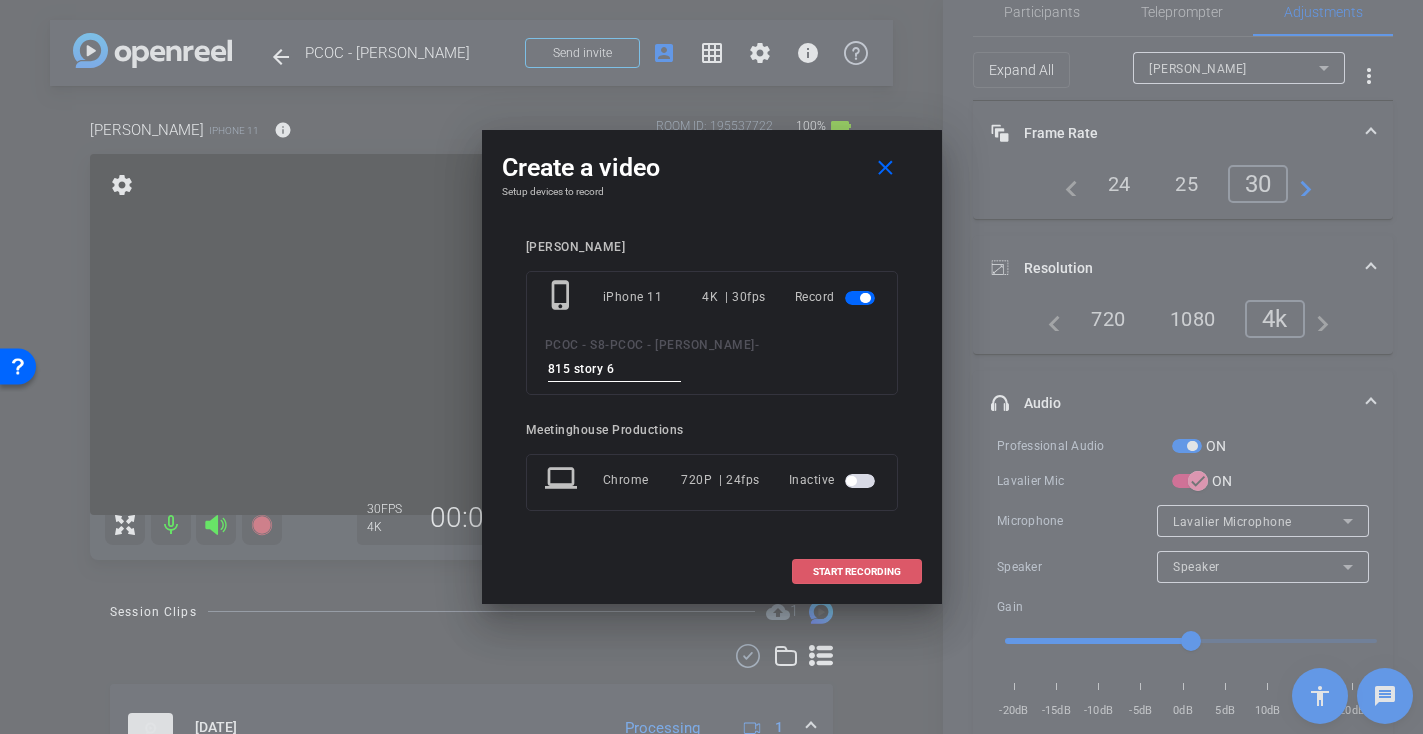 click on "START RECORDING" at bounding box center [857, 572] 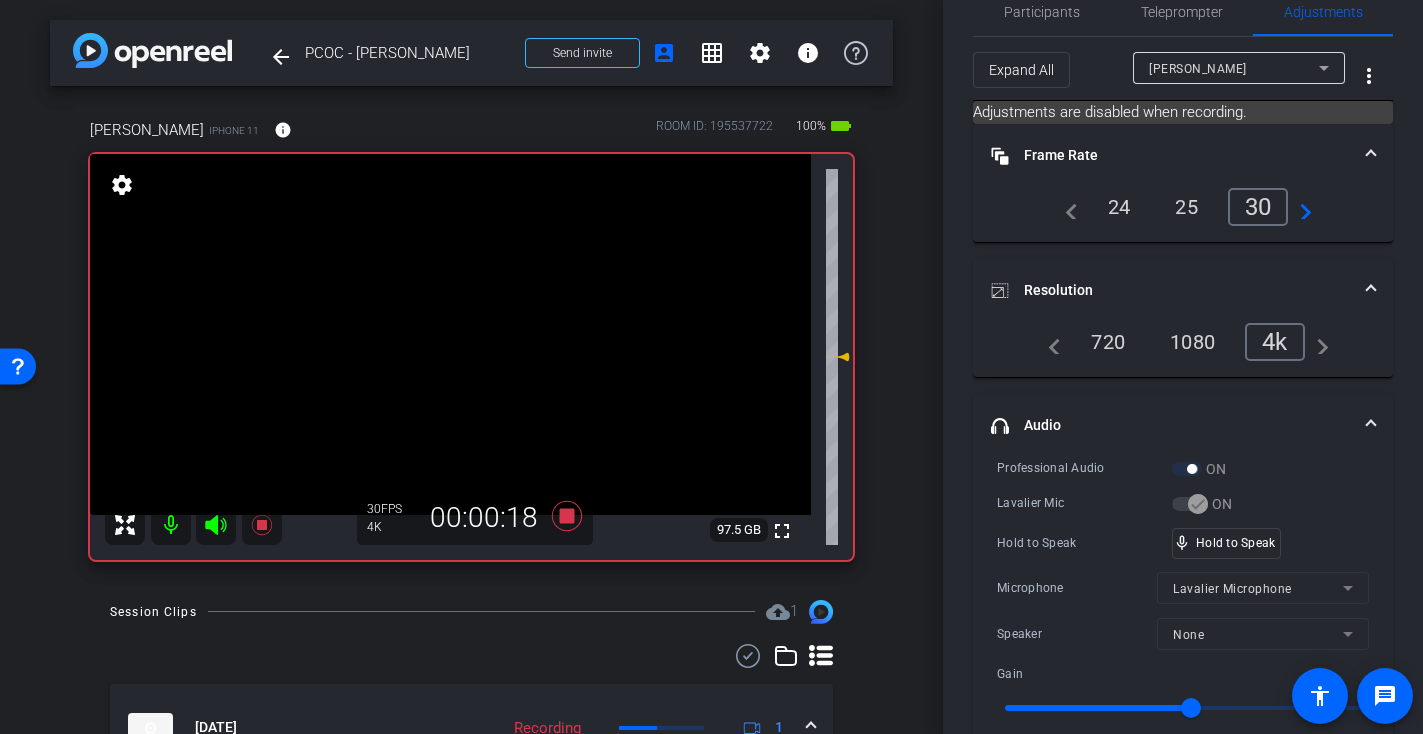 click at bounding box center (450, 334) 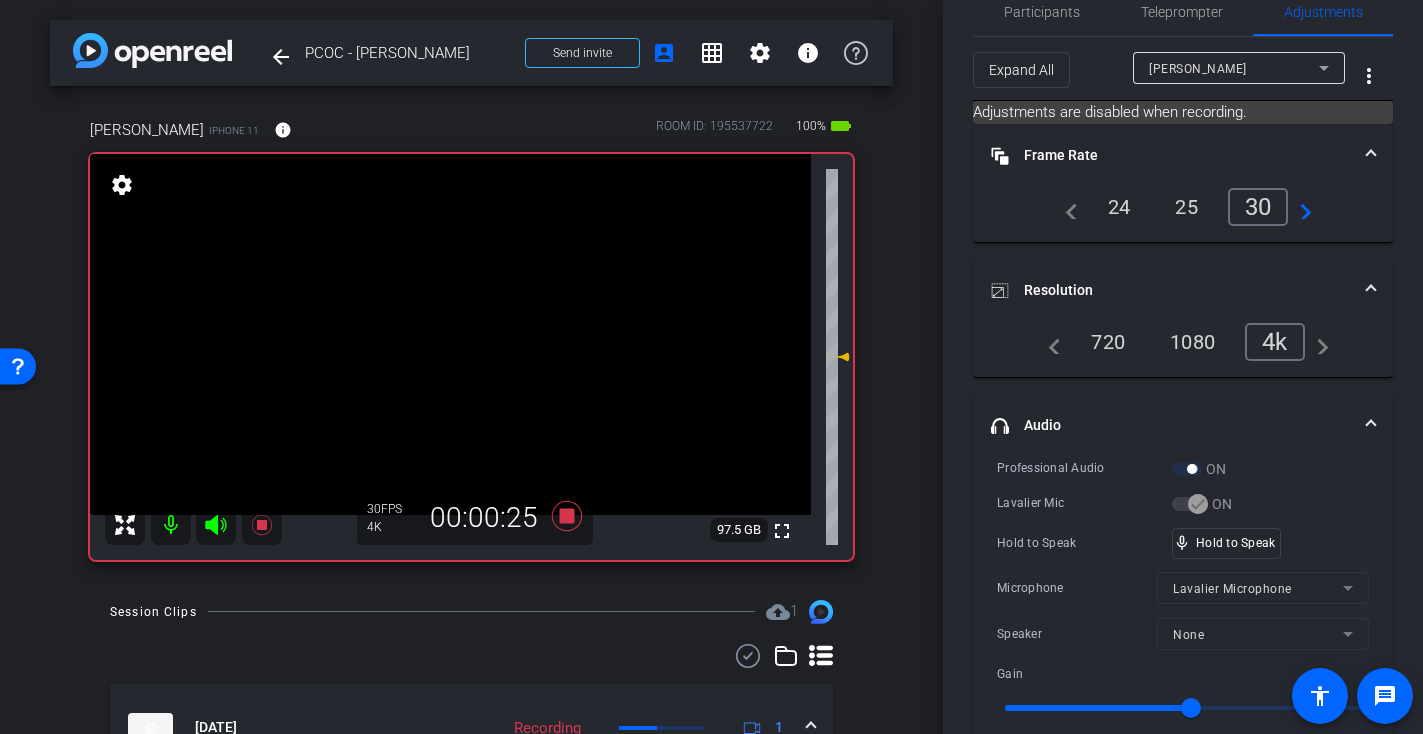 click at bounding box center [450, 334] 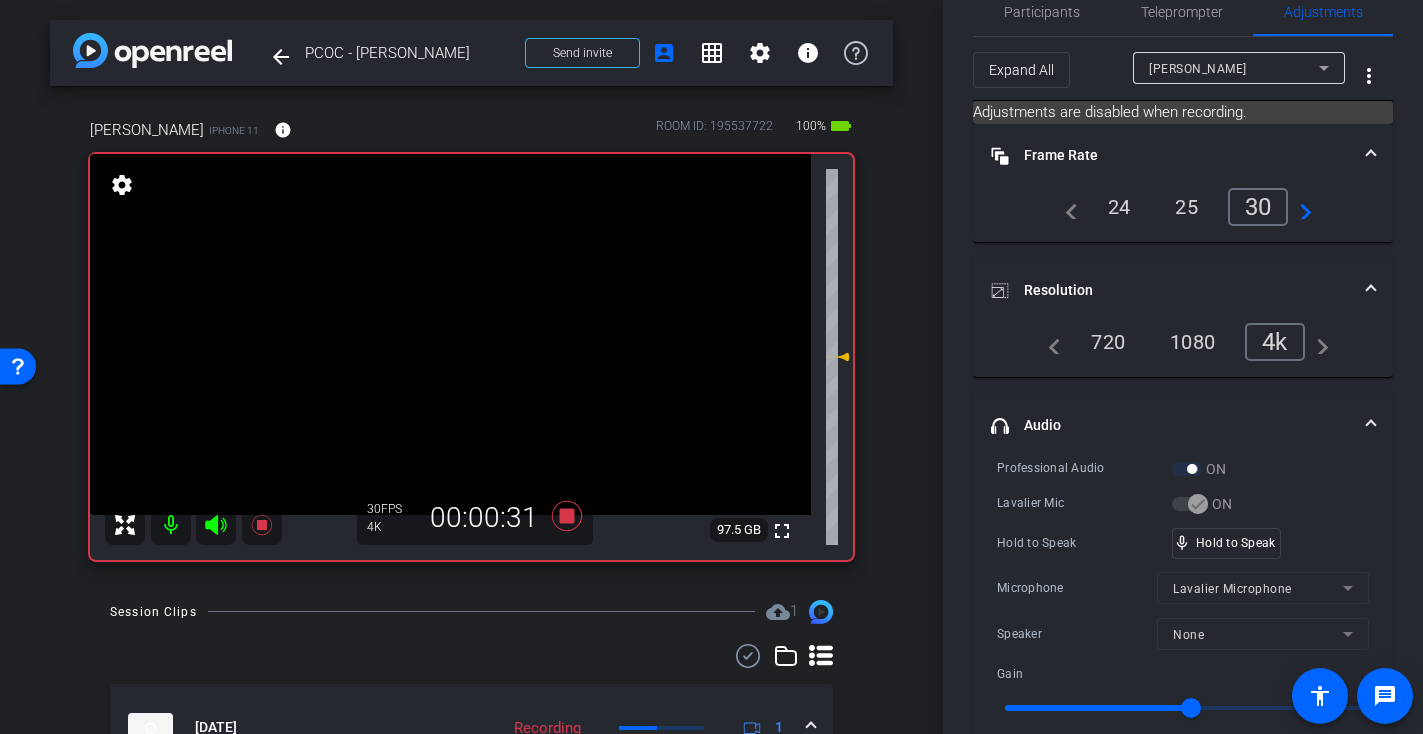 click at bounding box center (450, 334) 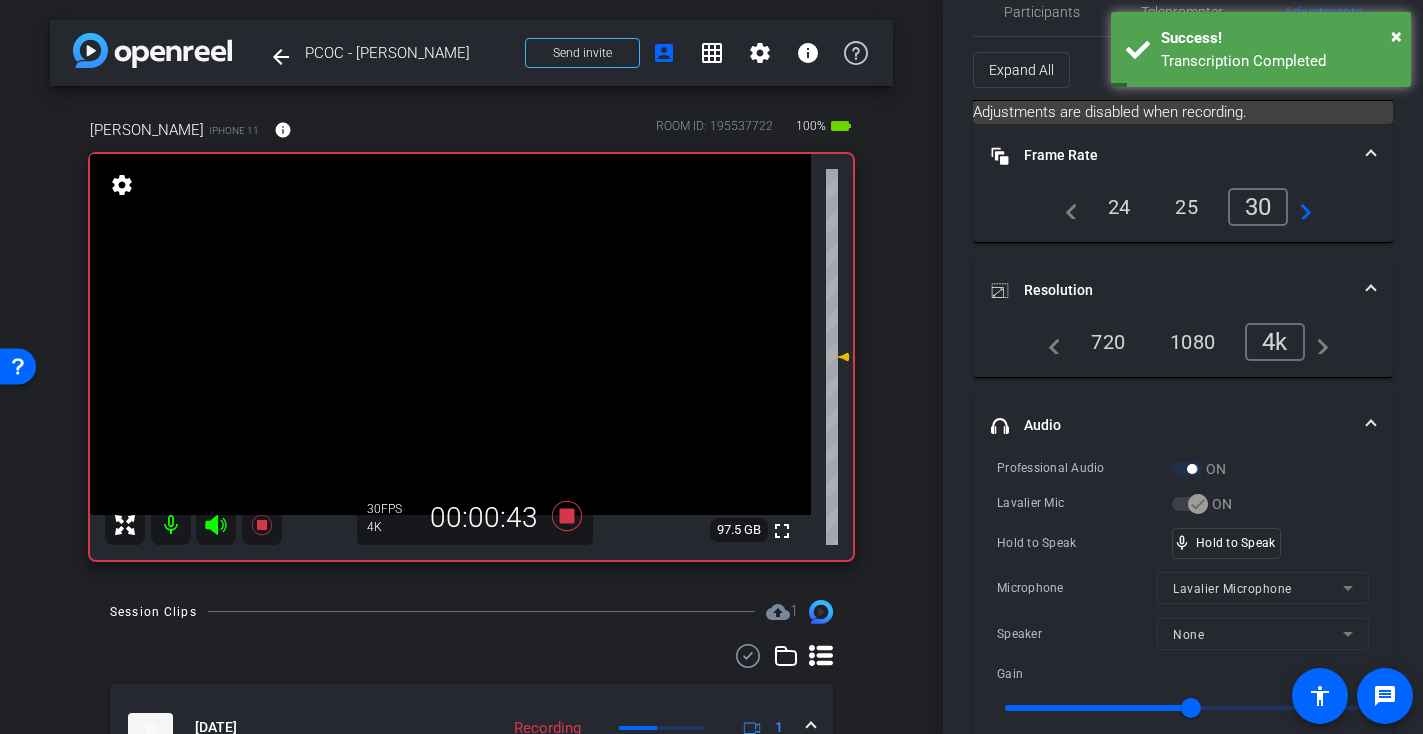 click at bounding box center [450, 334] 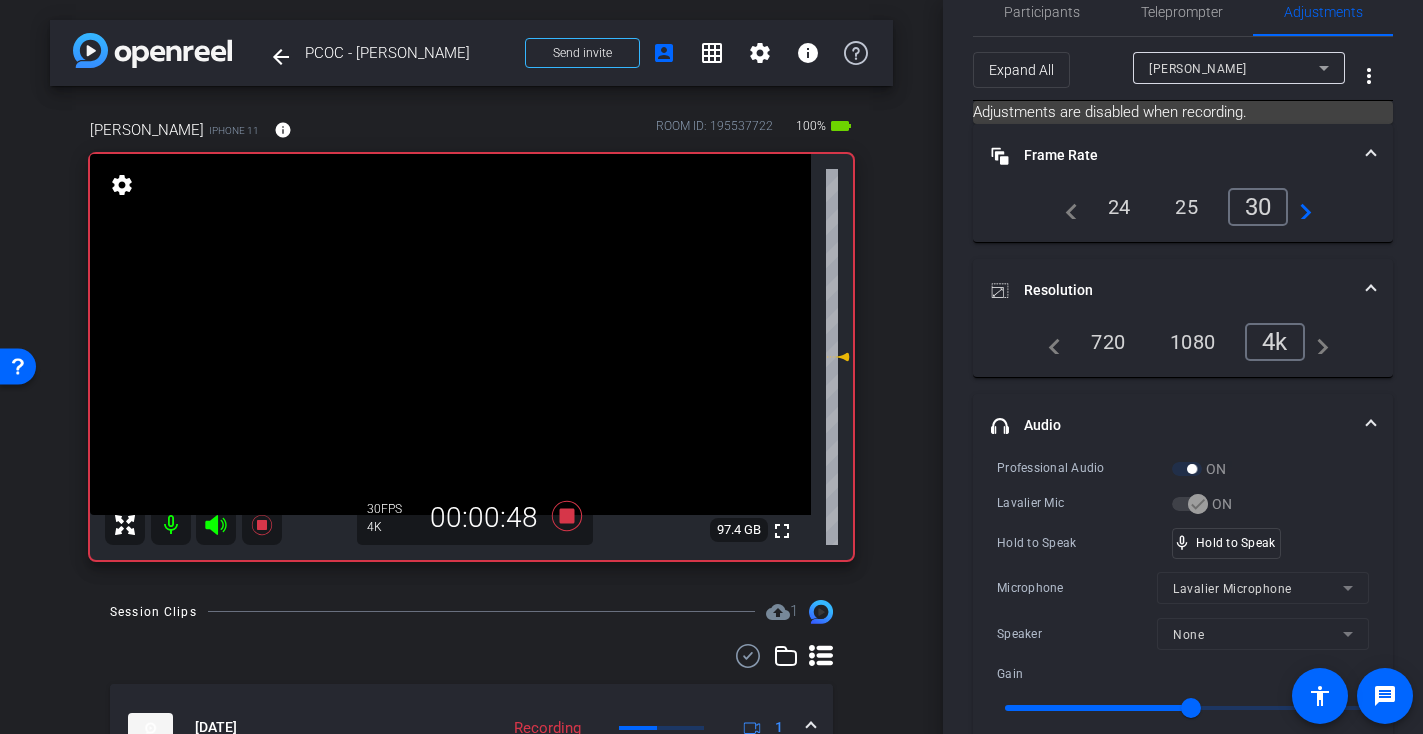 click at bounding box center [450, 334] 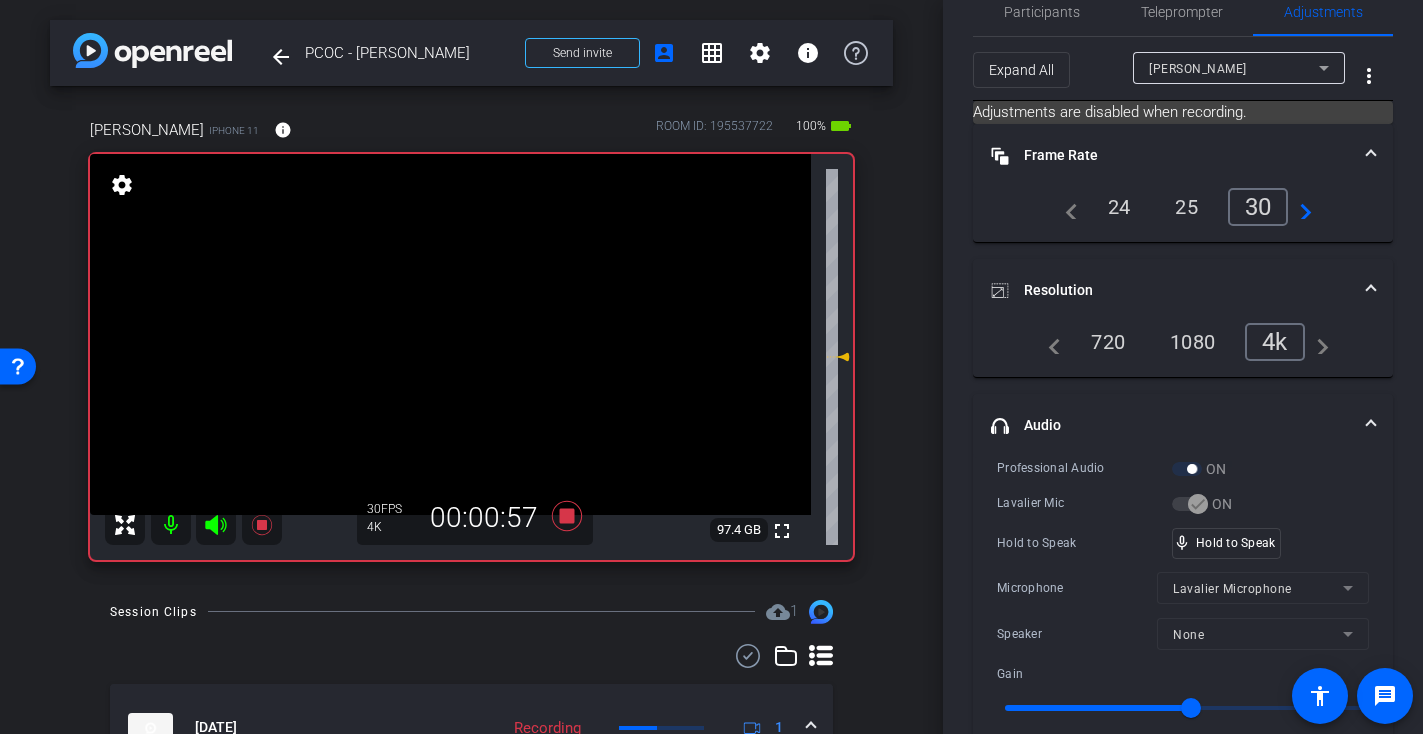 click at bounding box center (450, 334) 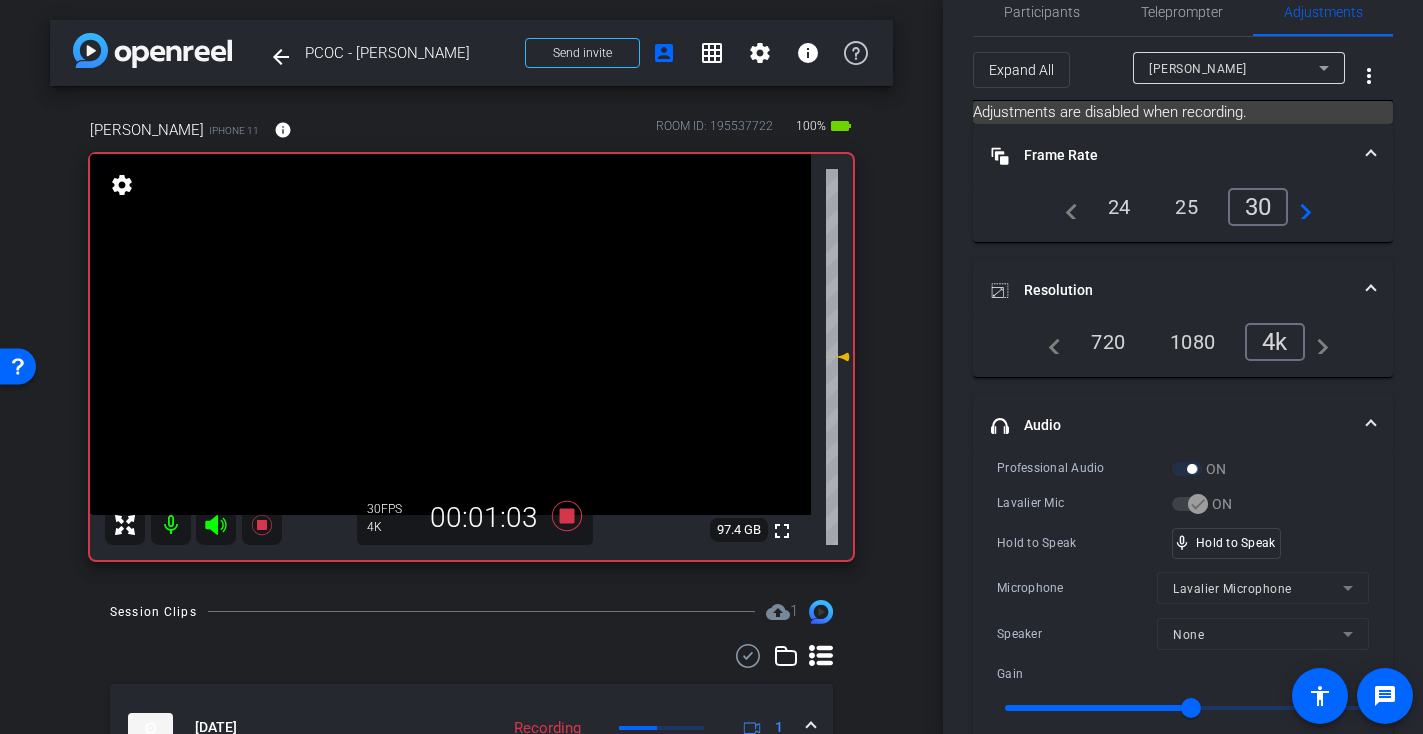 click at bounding box center (450, 334) 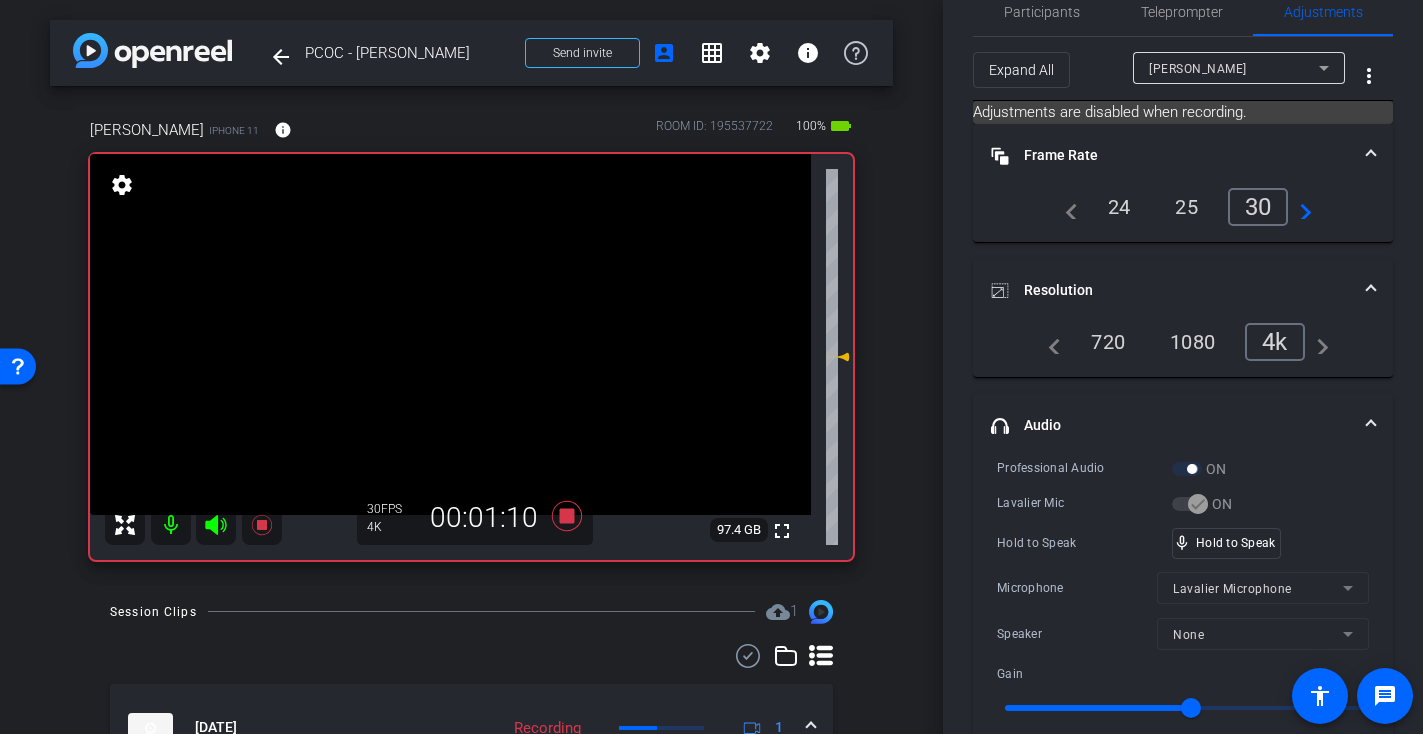click at bounding box center (450, 334) 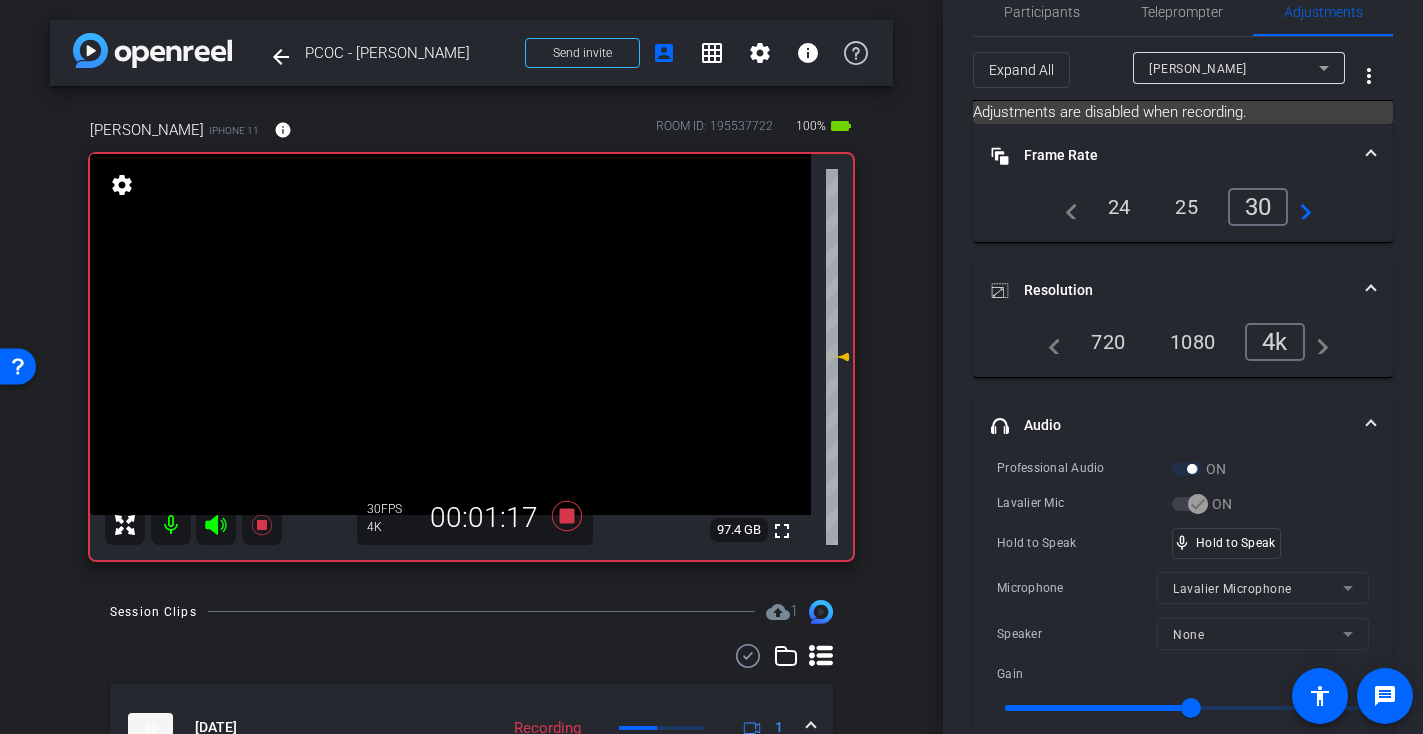 click at bounding box center [450, 334] 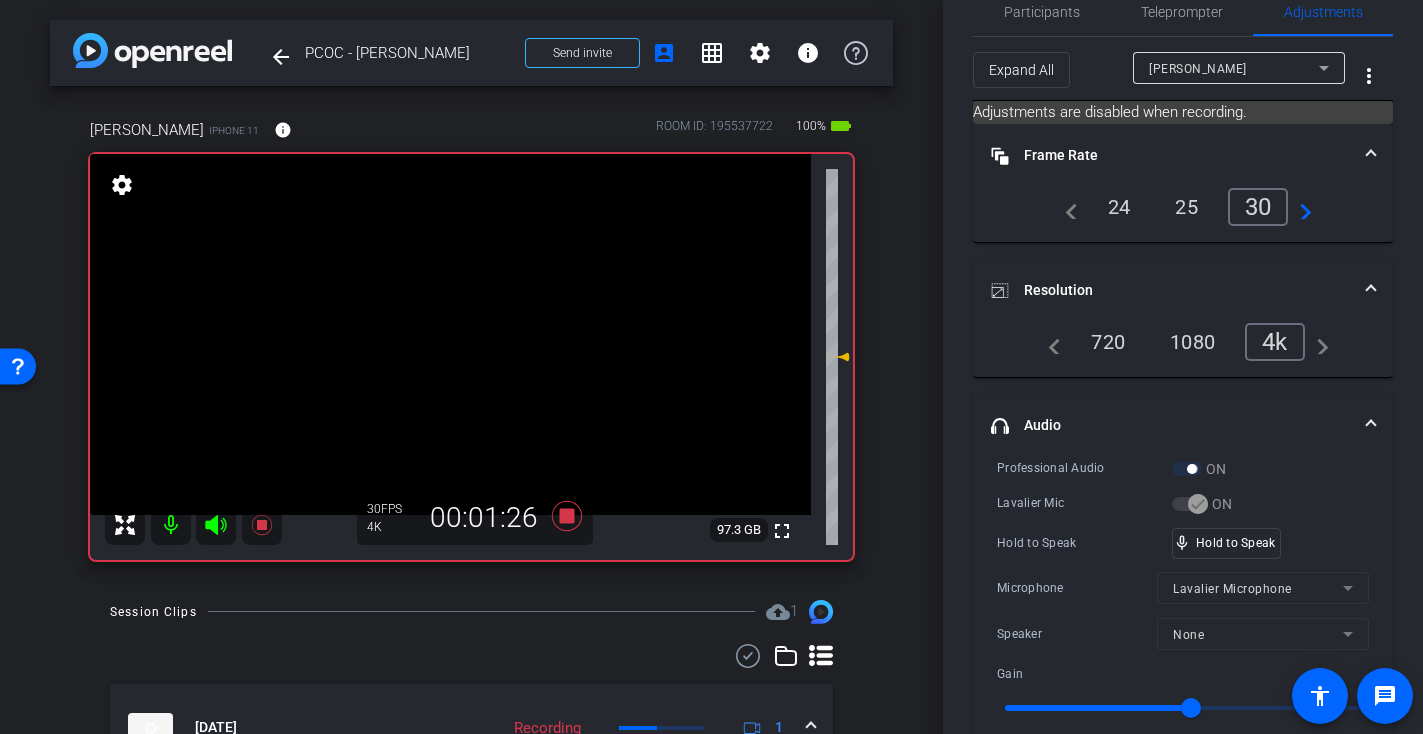 click at bounding box center (450, 334) 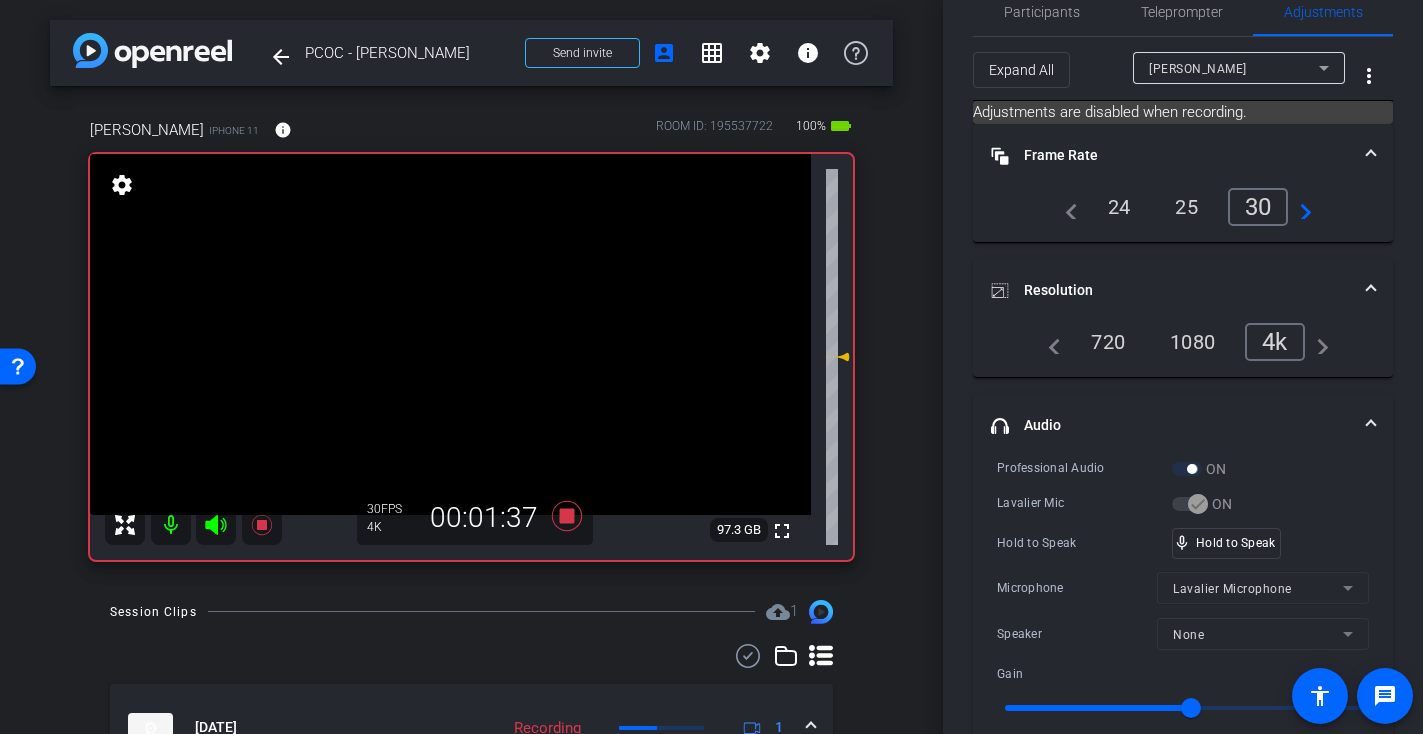 click at bounding box center [450, 334] 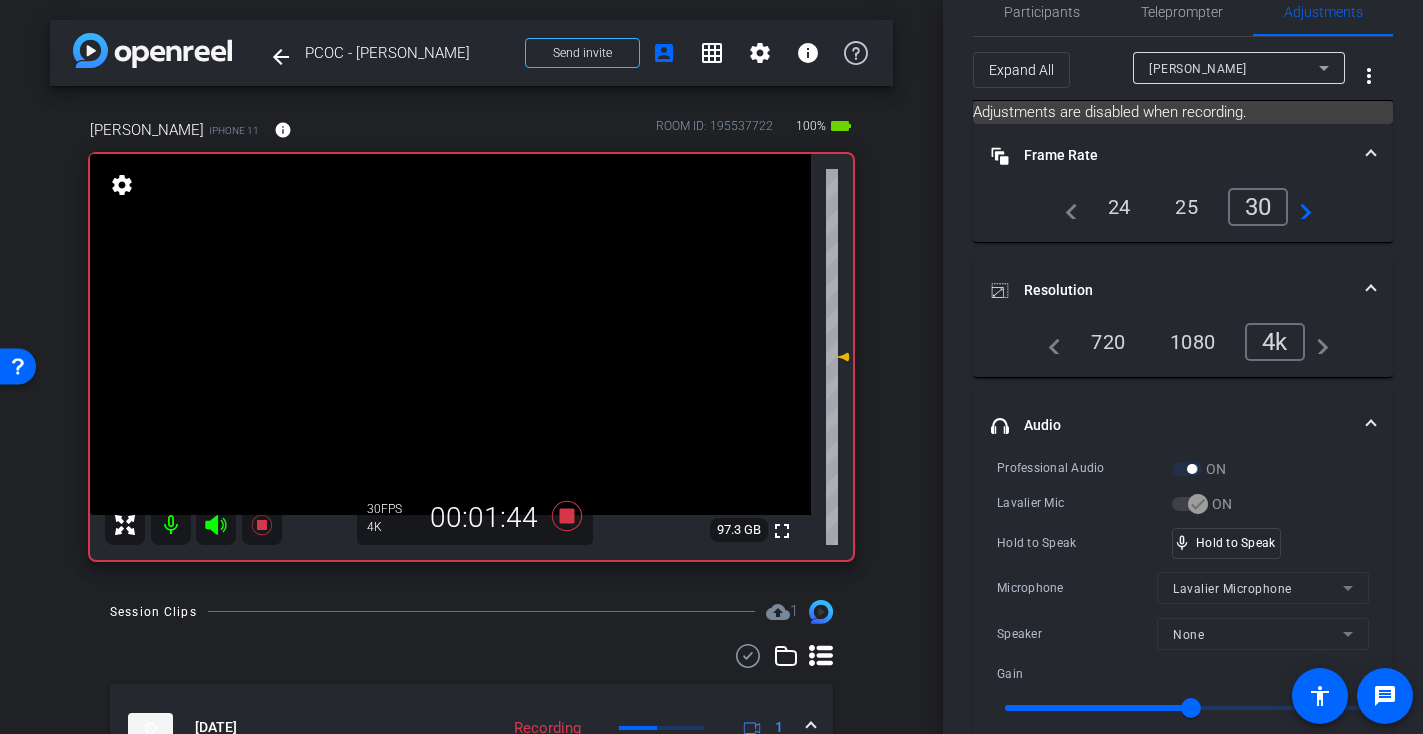 click at bounding box center [450, 334] 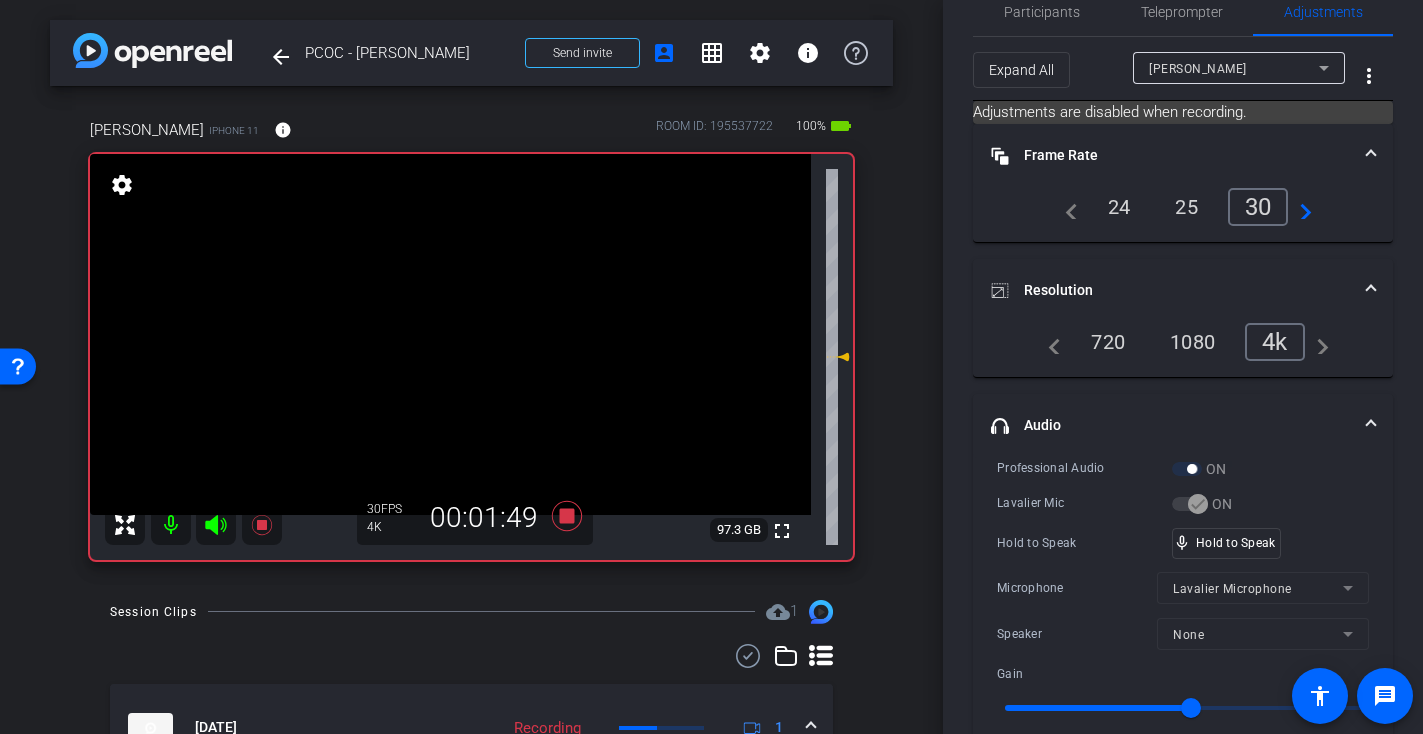 click at bounding box center [450, 334] 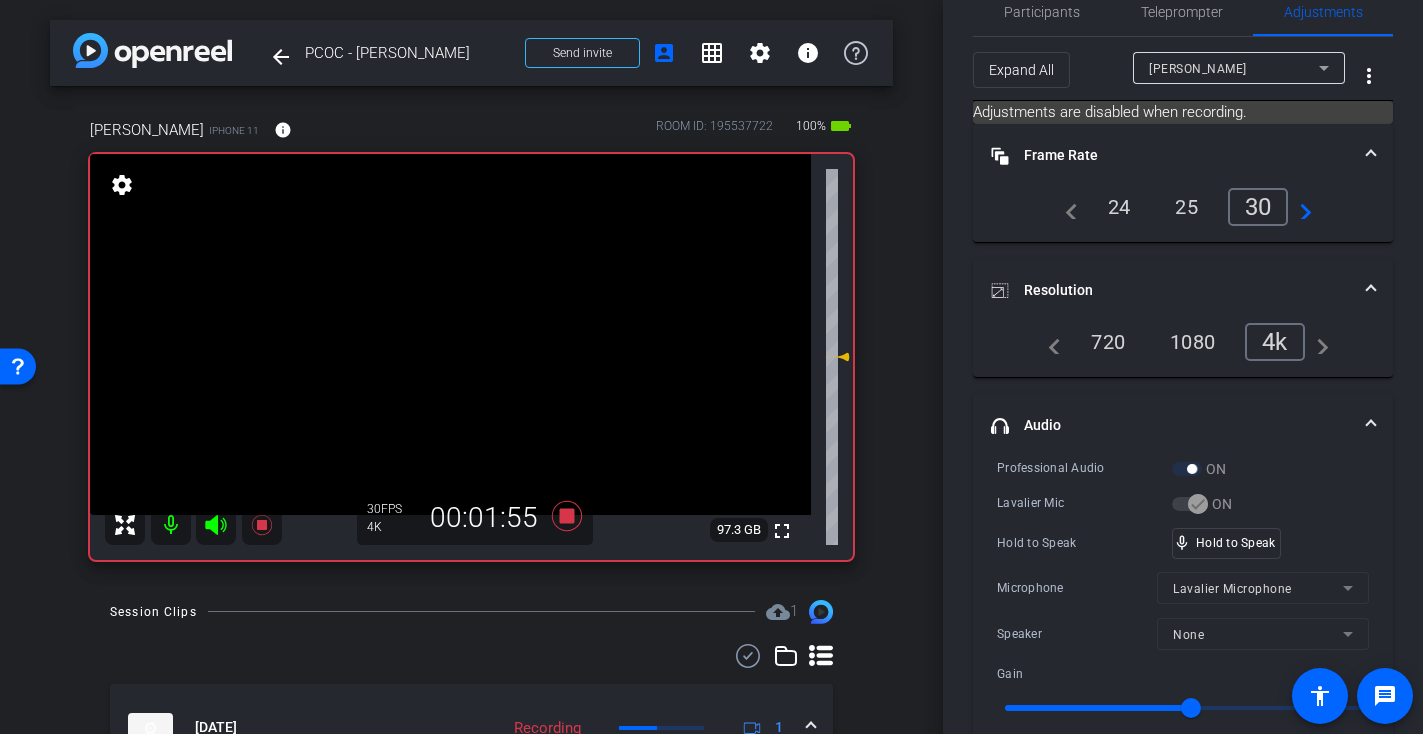 click at bounding box center [450, 334] 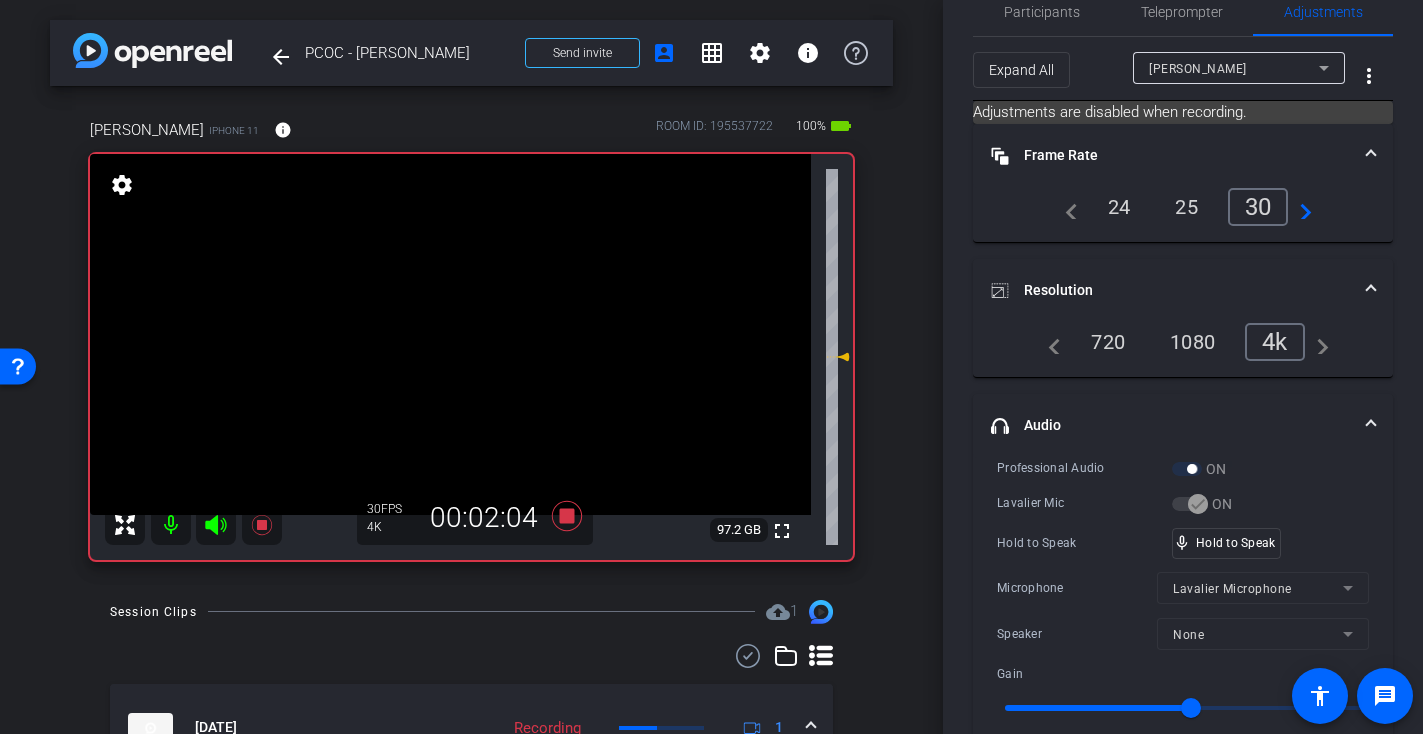 click at bounding box center (450, 334) 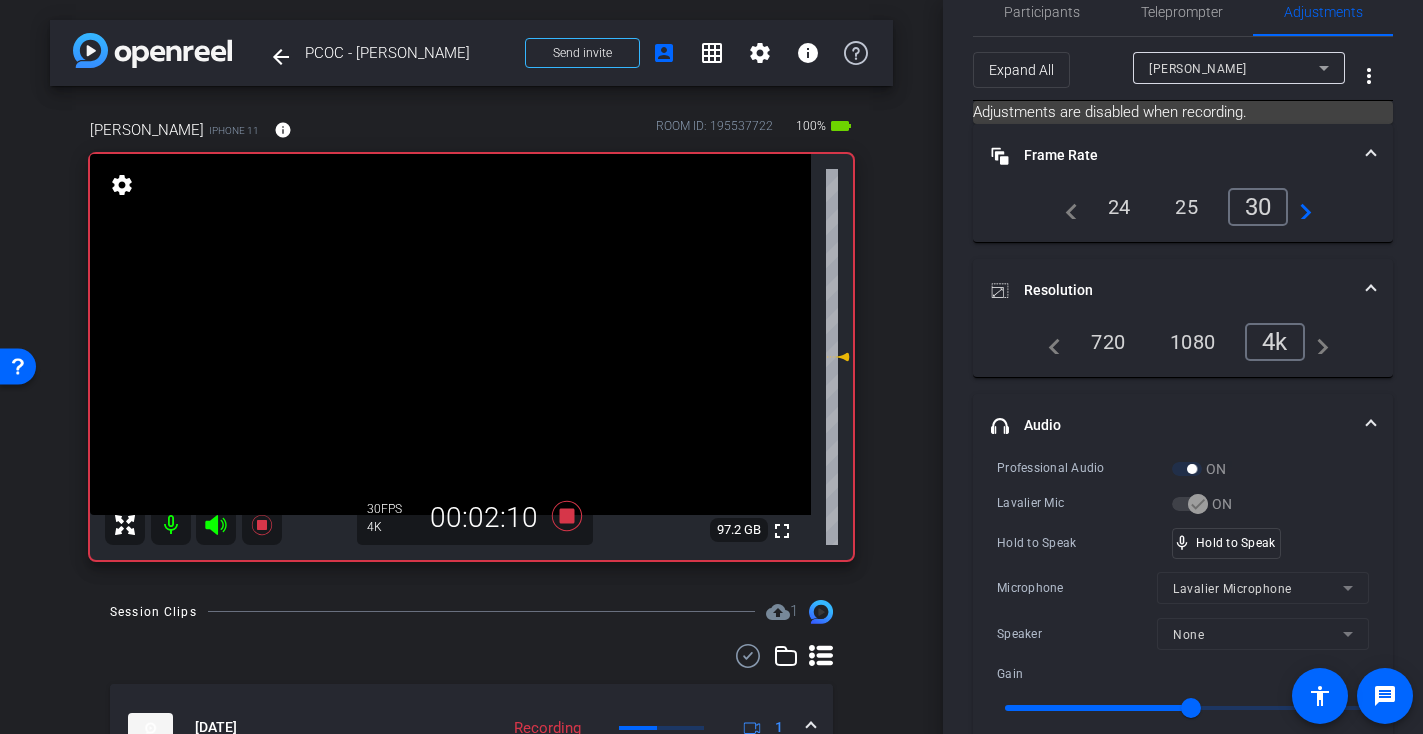 click at bounding box center (450, 334) 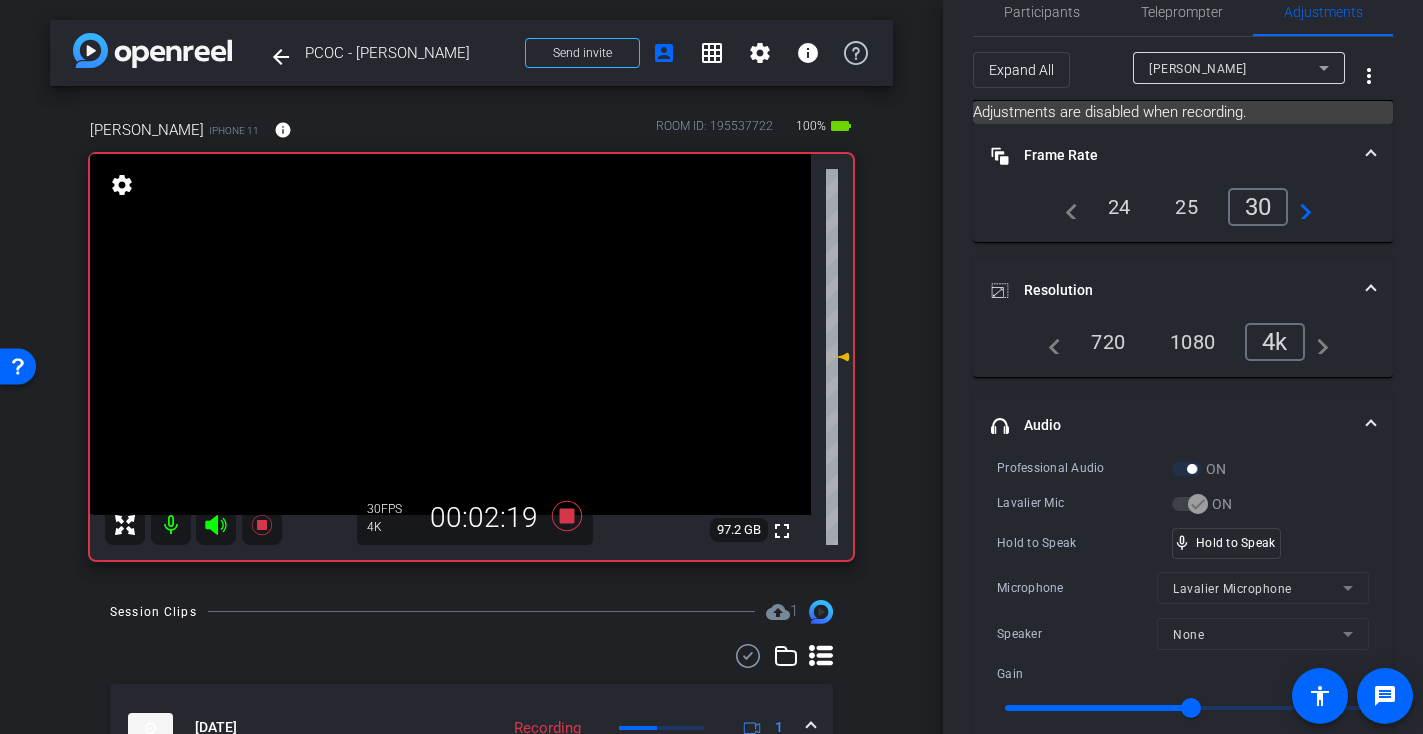 click at bounding box center [450, 334] 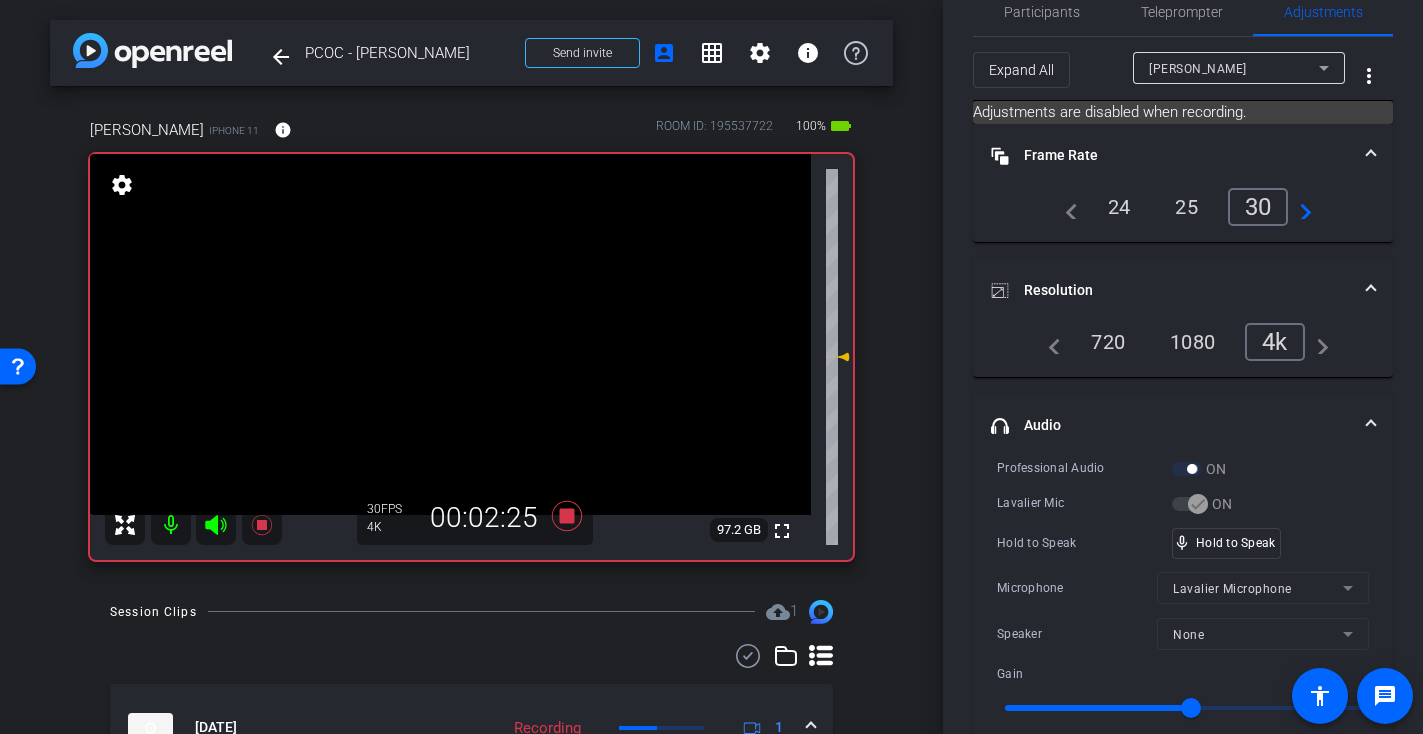 click at bounding box center (450, 334) 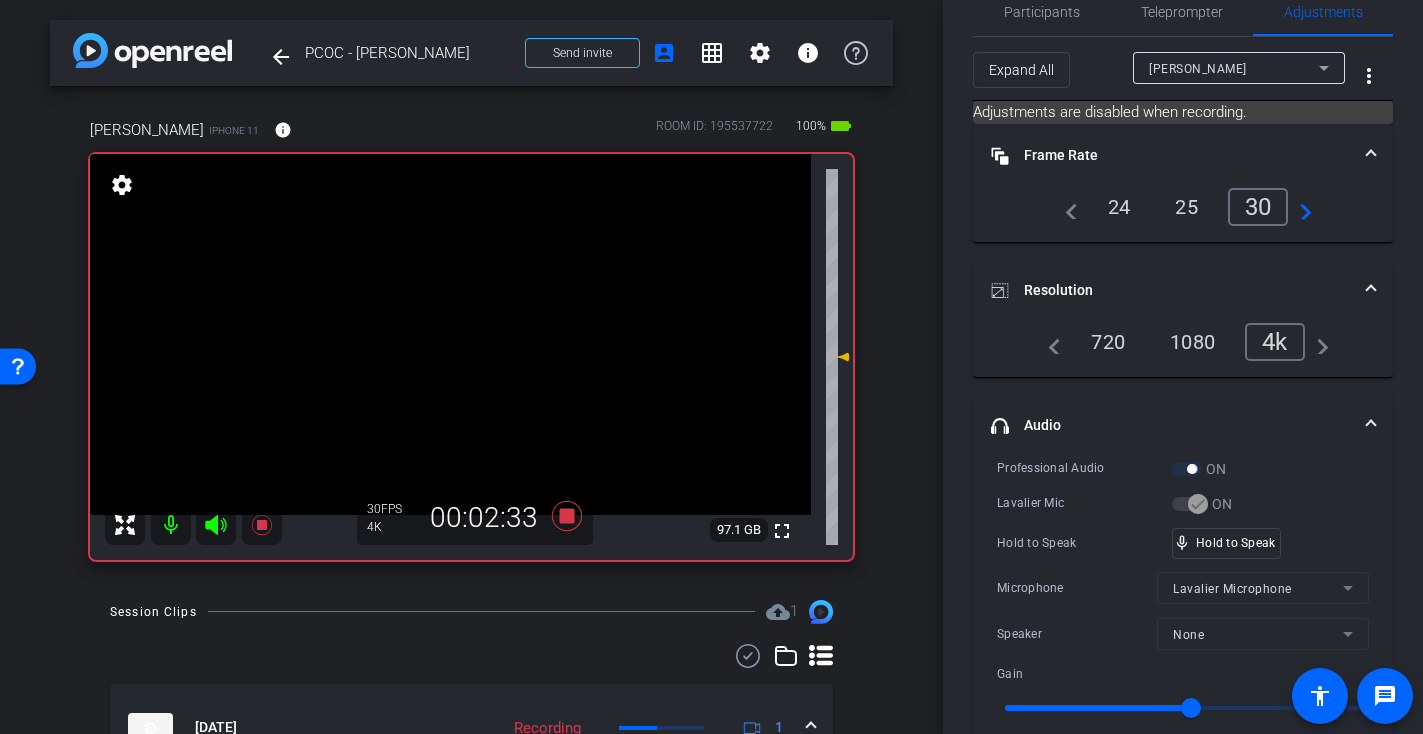 click at bounding box center (450, 334) 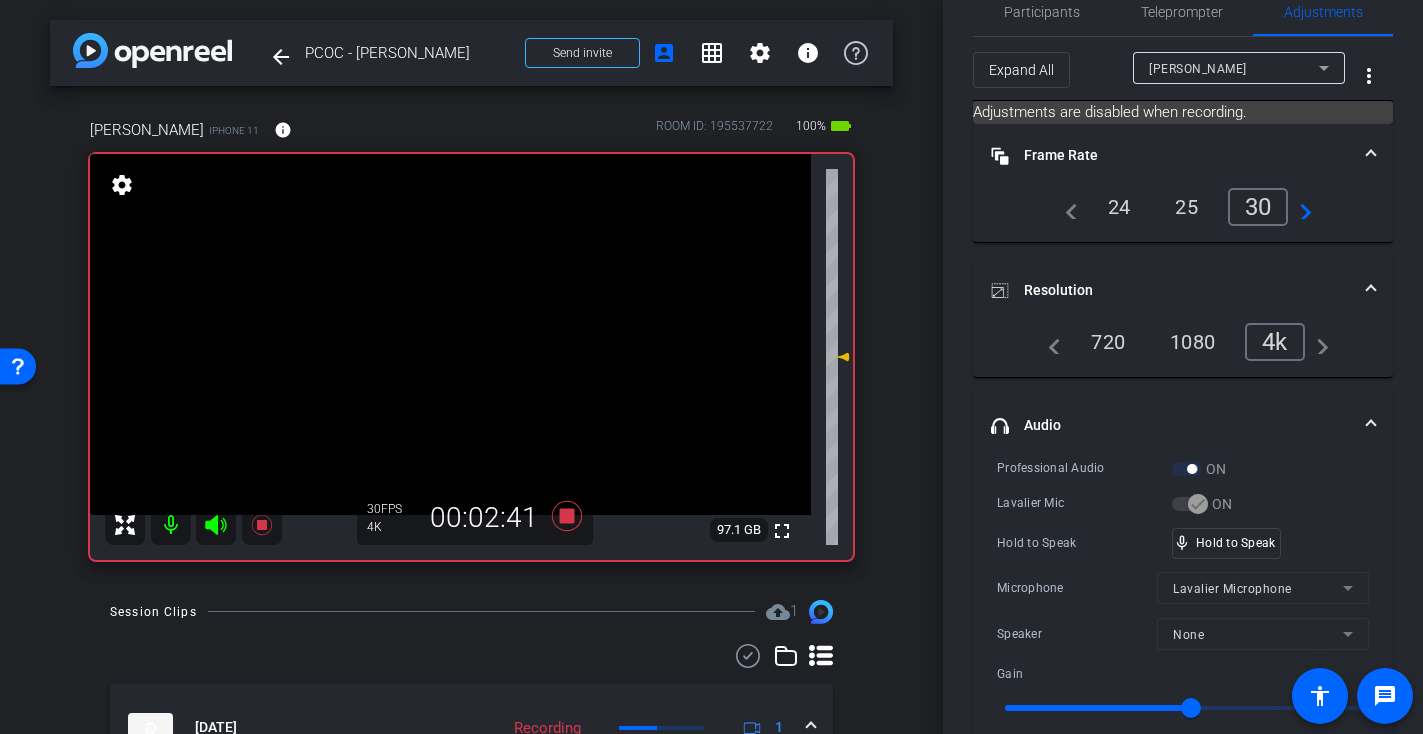 click at bounding box center (450, 334) 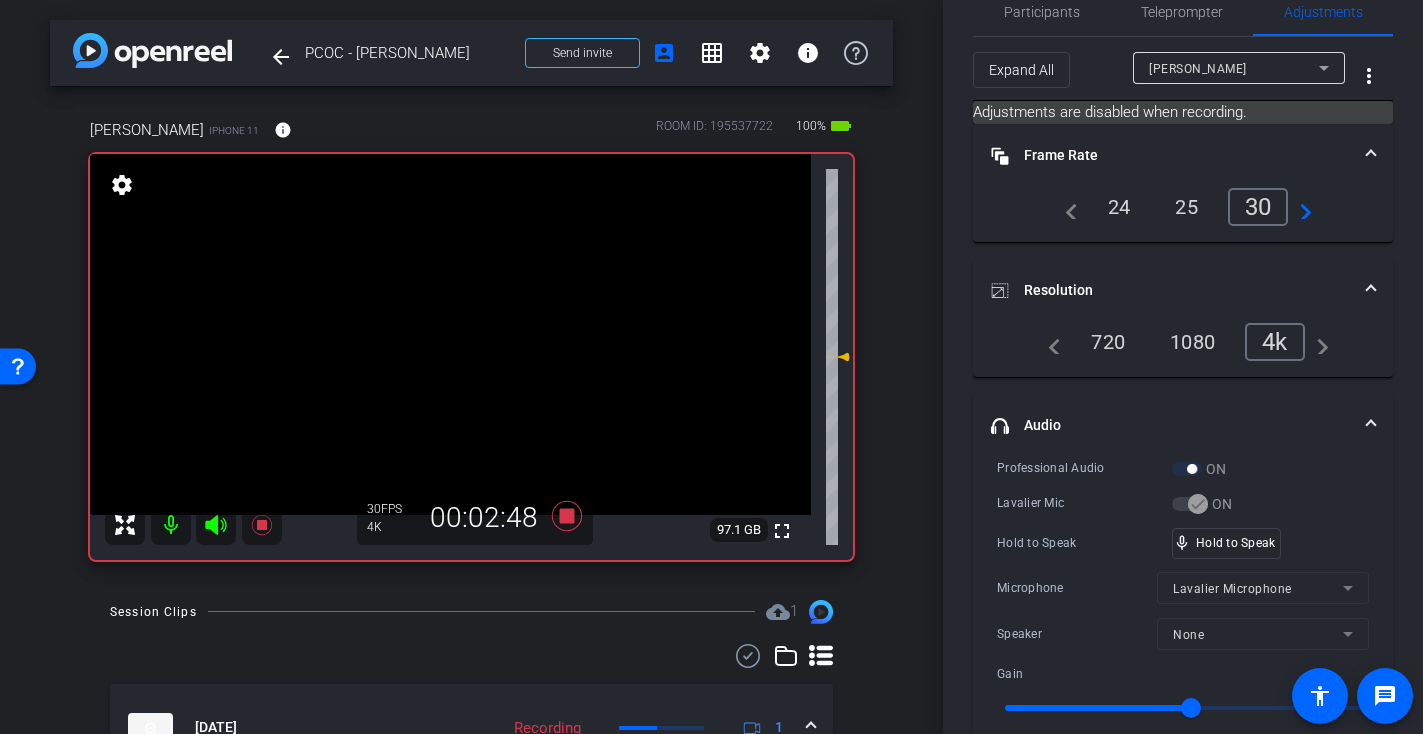 click at bounding box center [450, 334] 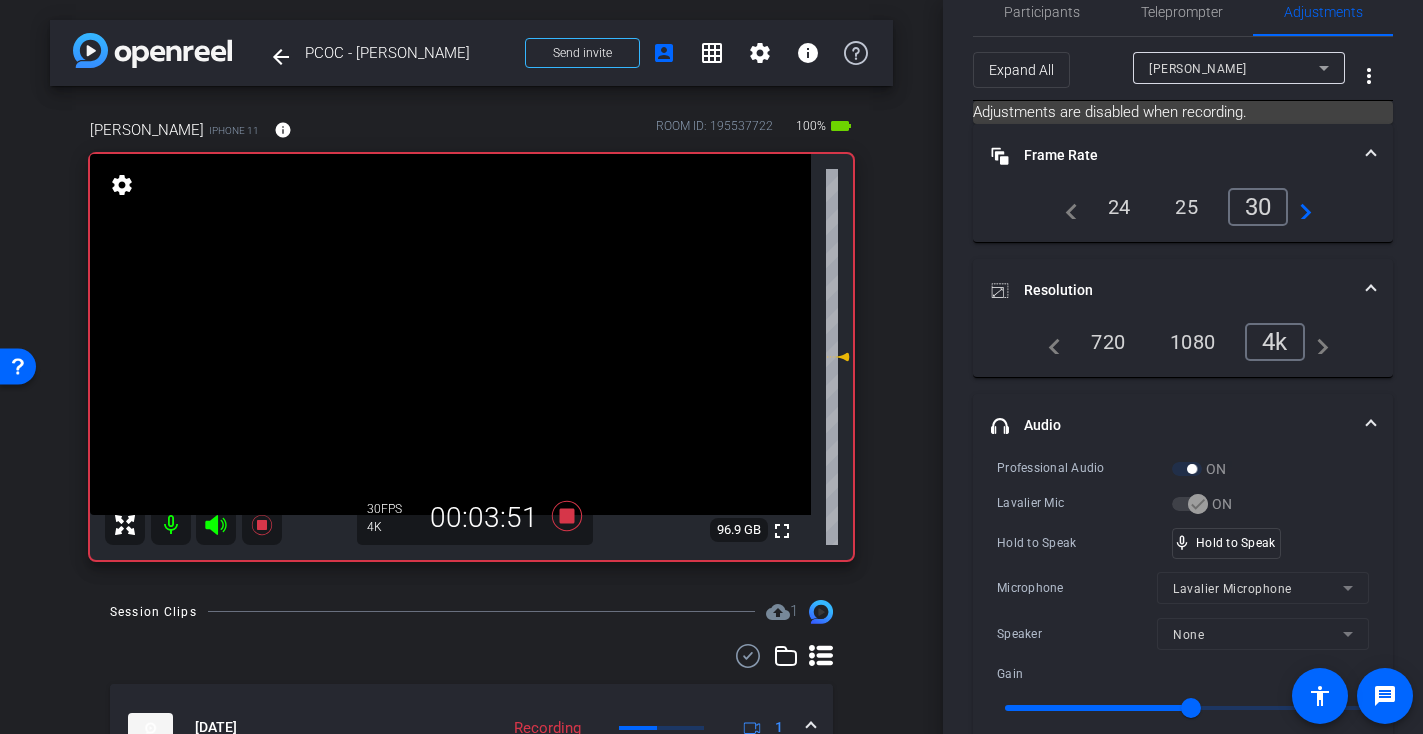 click at bounding box center (450, 334) 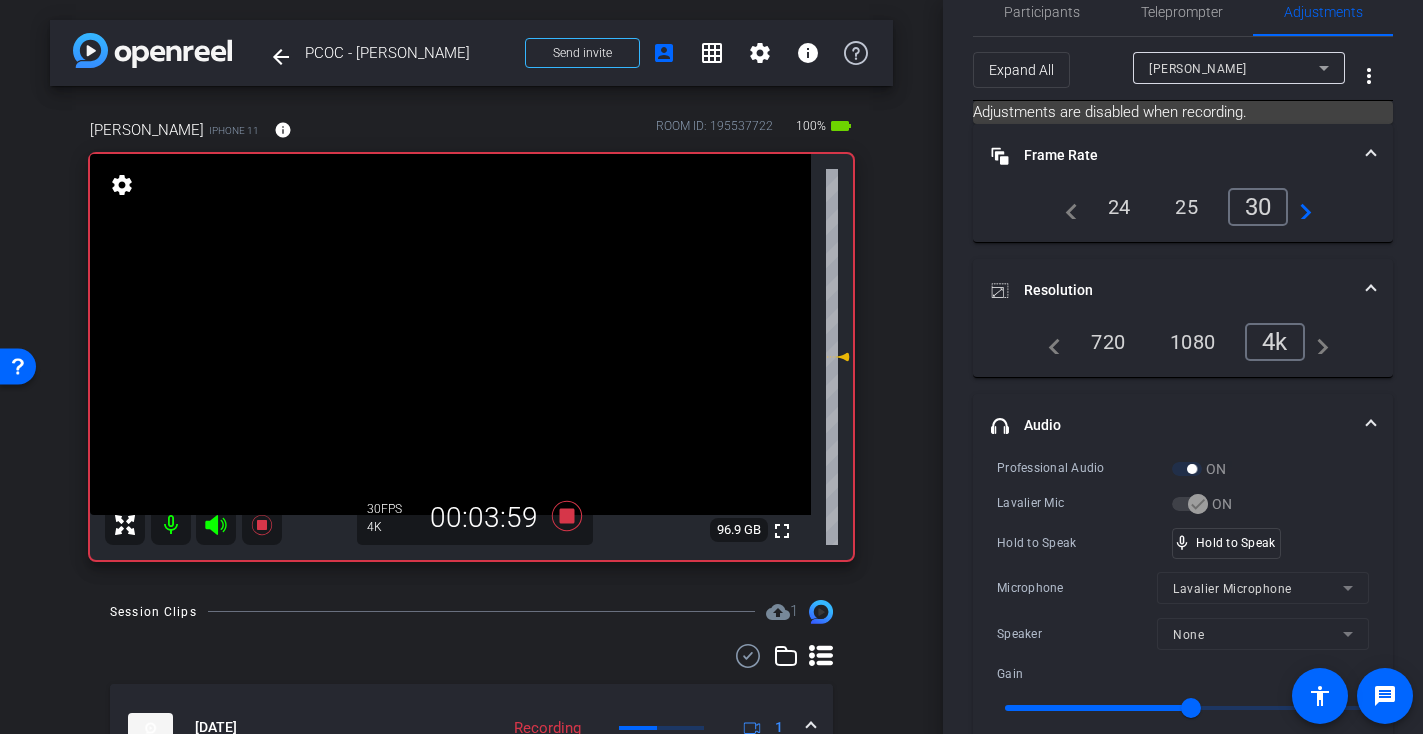 click at bounding box center (450, 334) 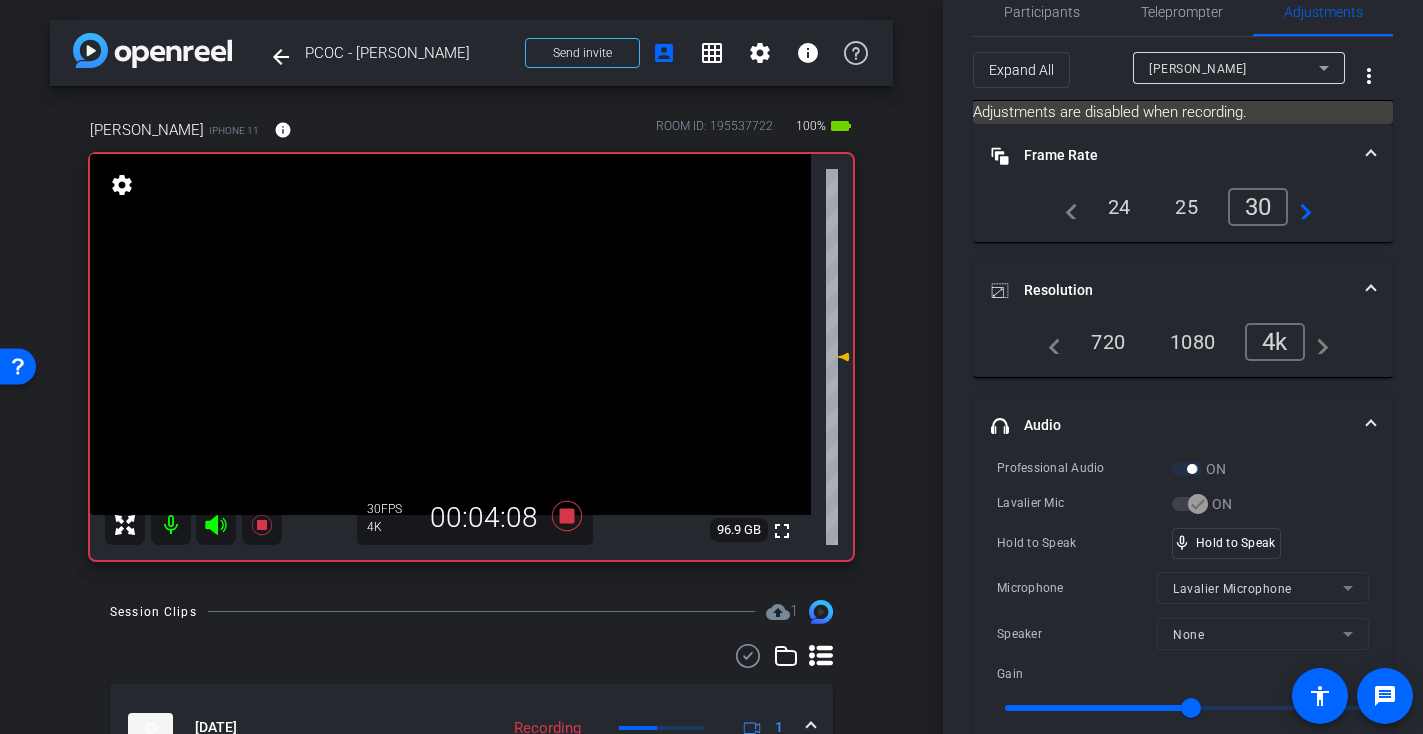 click at bounding box center [450, 334] 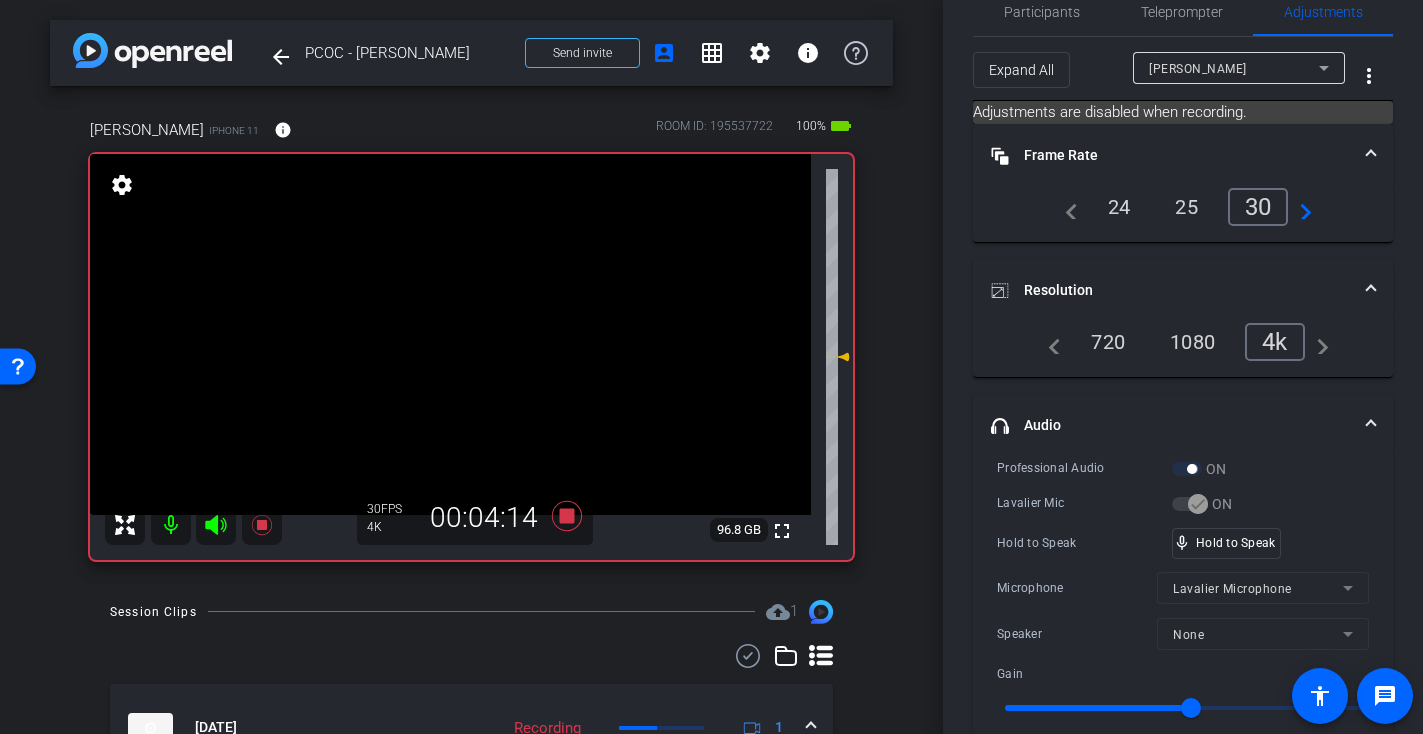 click at bounding box center [450, 334] 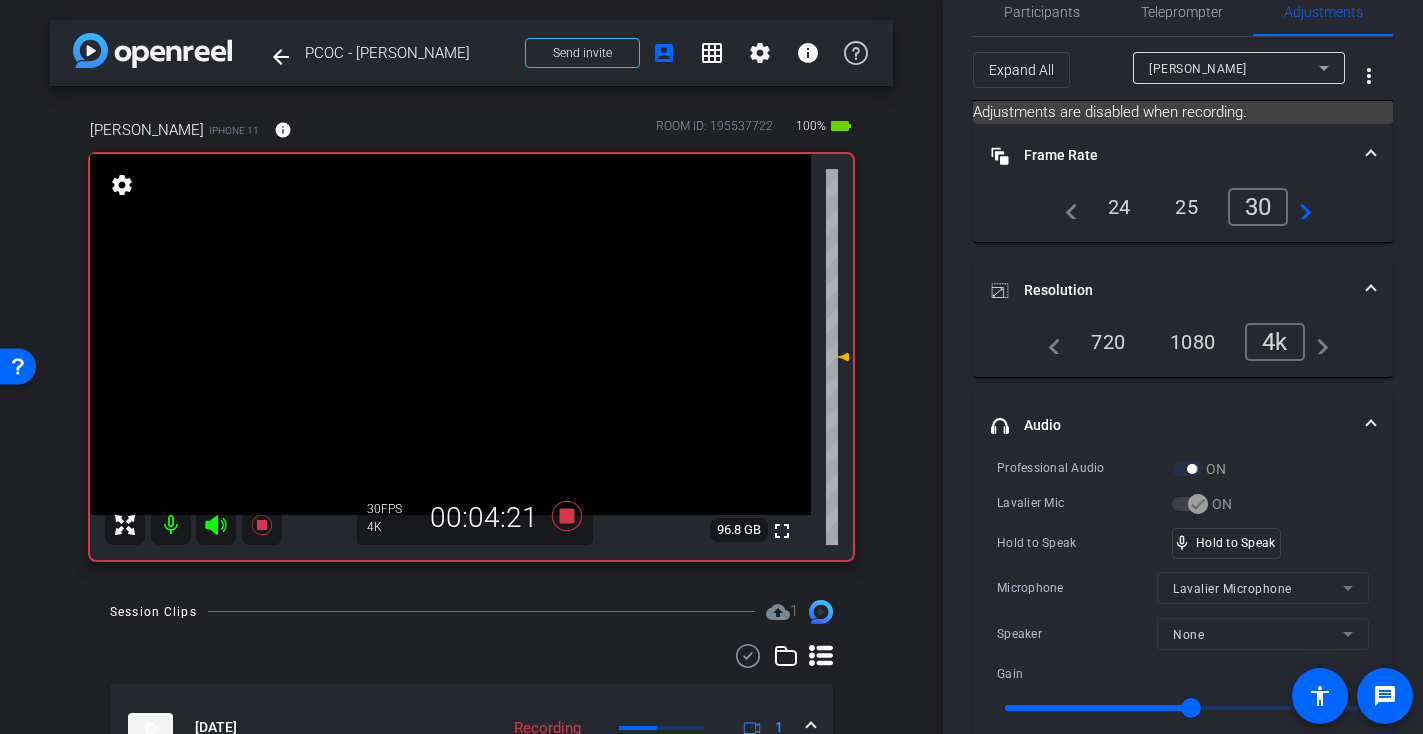 click at bounding box center [450, 334] 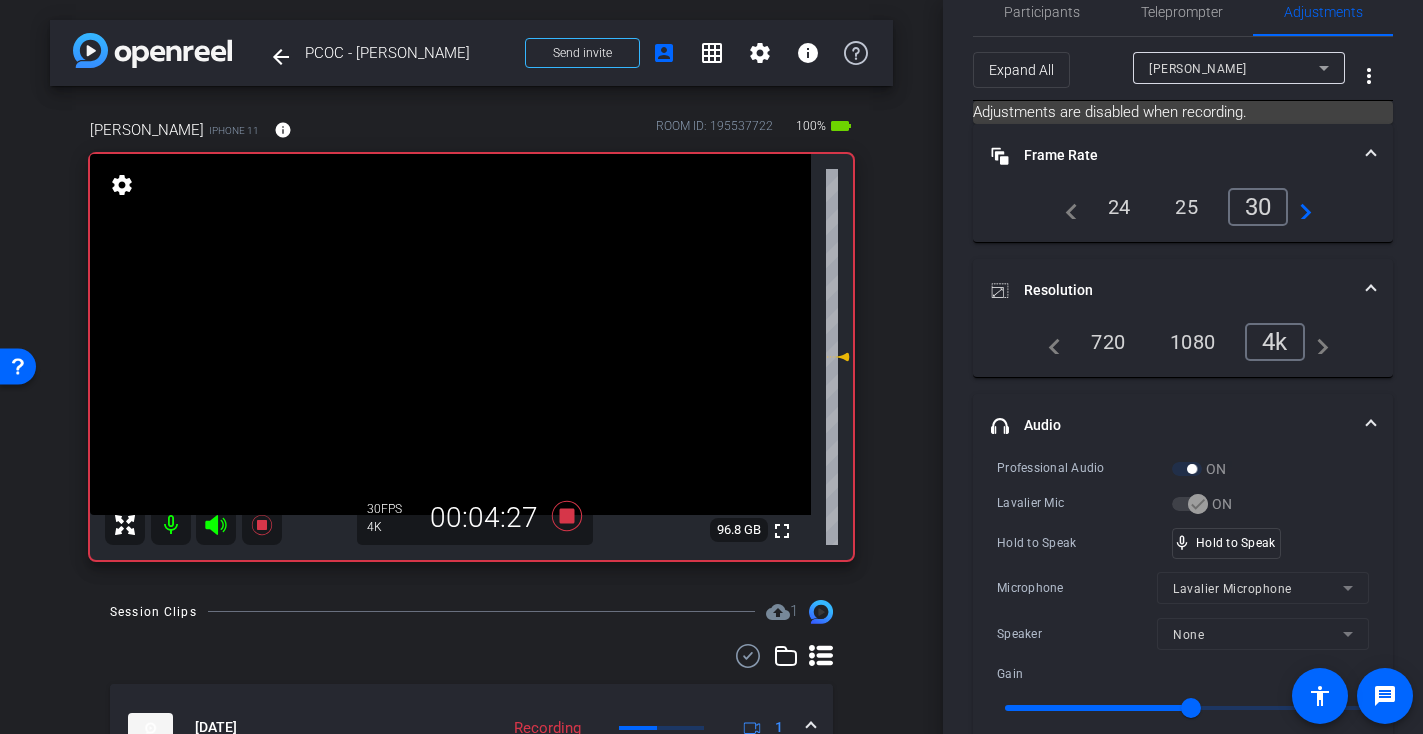 click at bounding box center [450, 334] 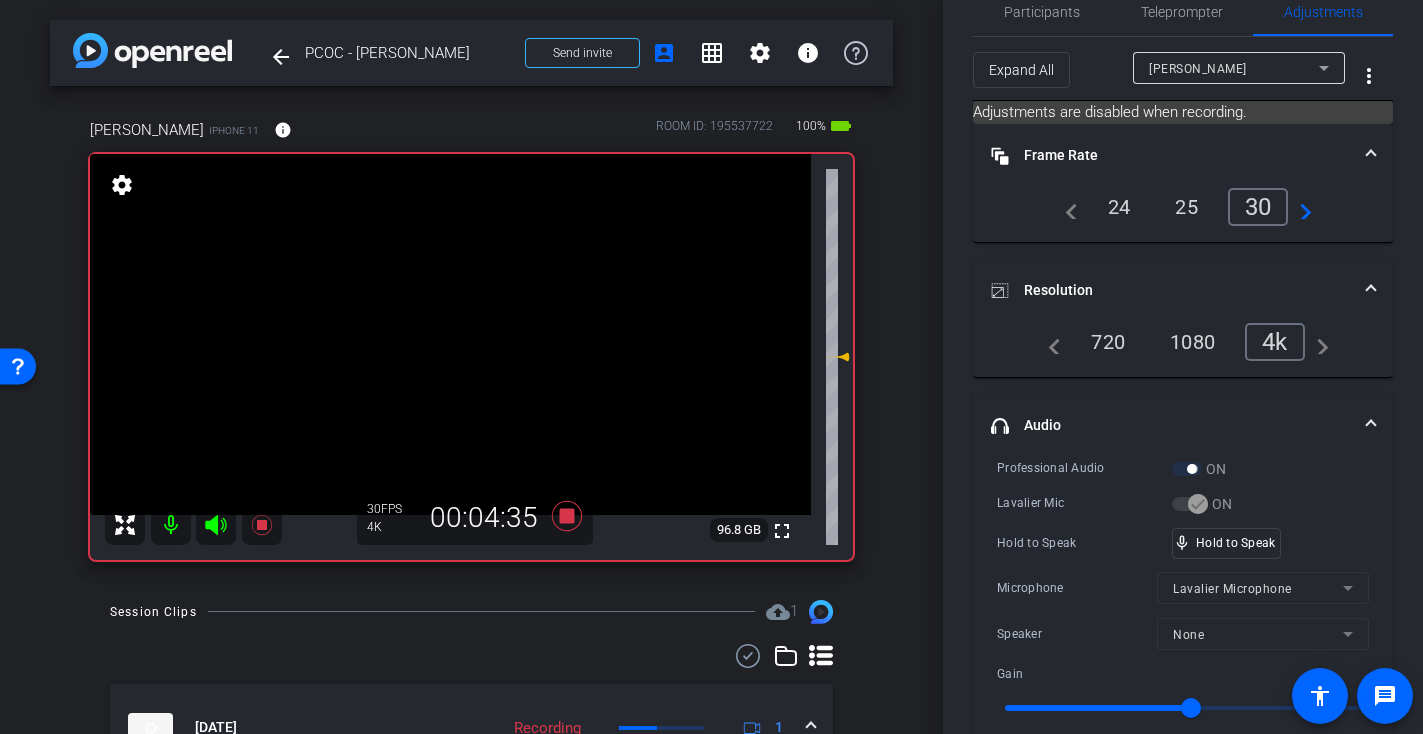 click at bounding box center [450, 334] 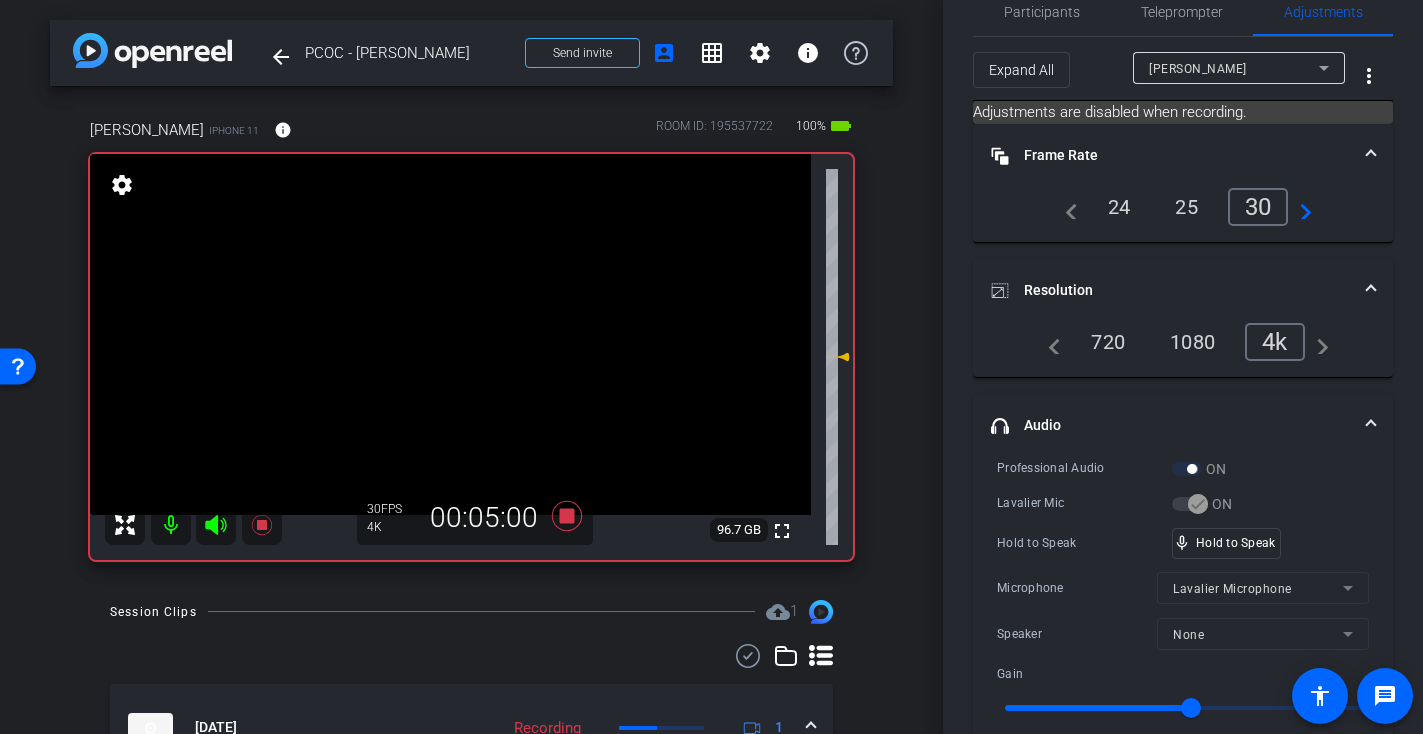 click at bounding box center (450, 334) 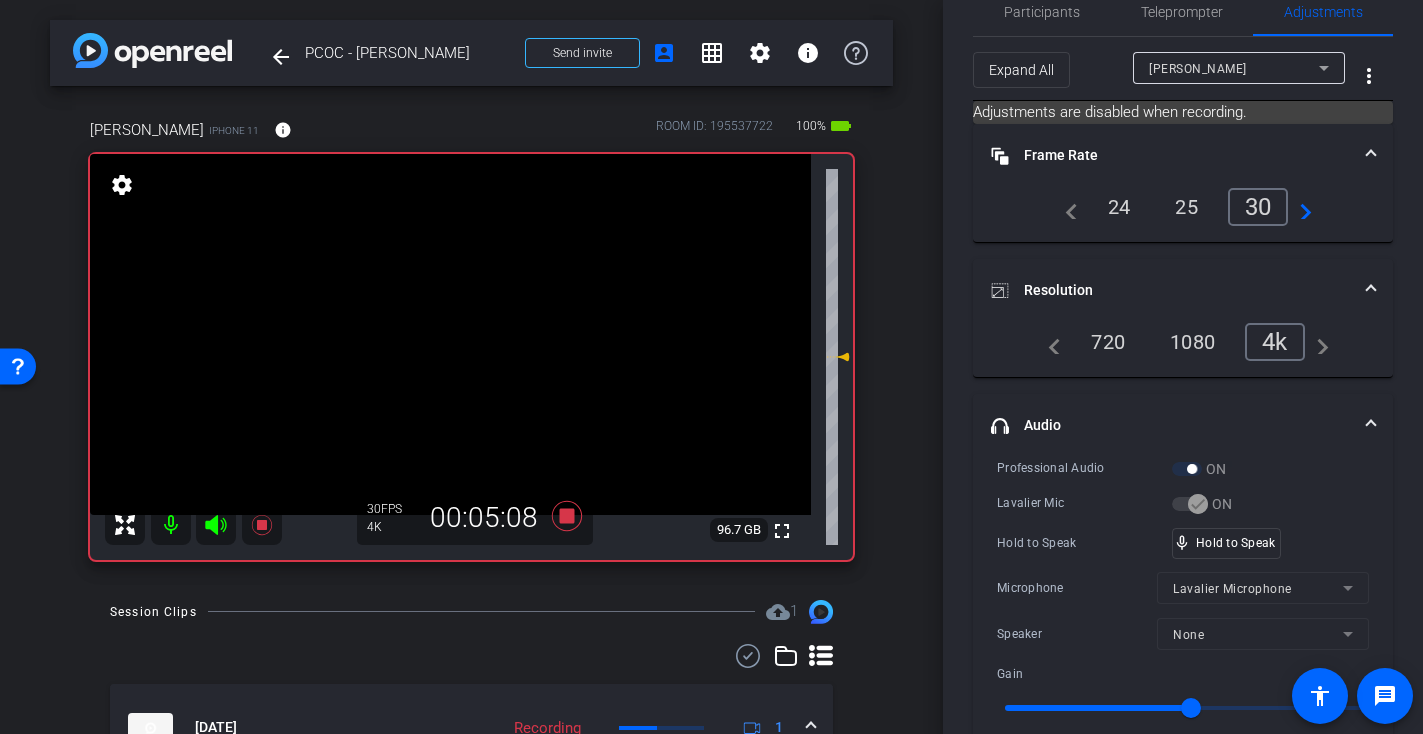 click at bounding box center (450, 334) 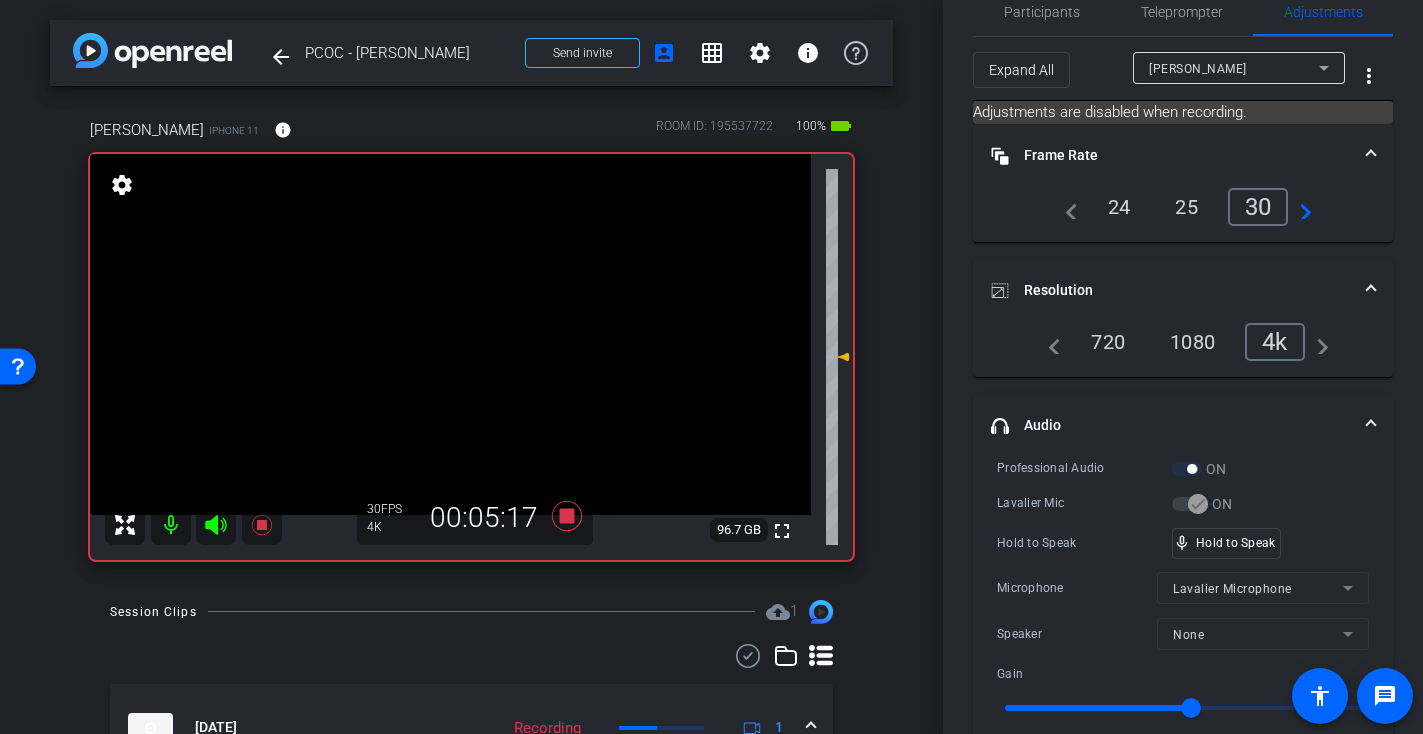 click at bounding box center [450, 334] 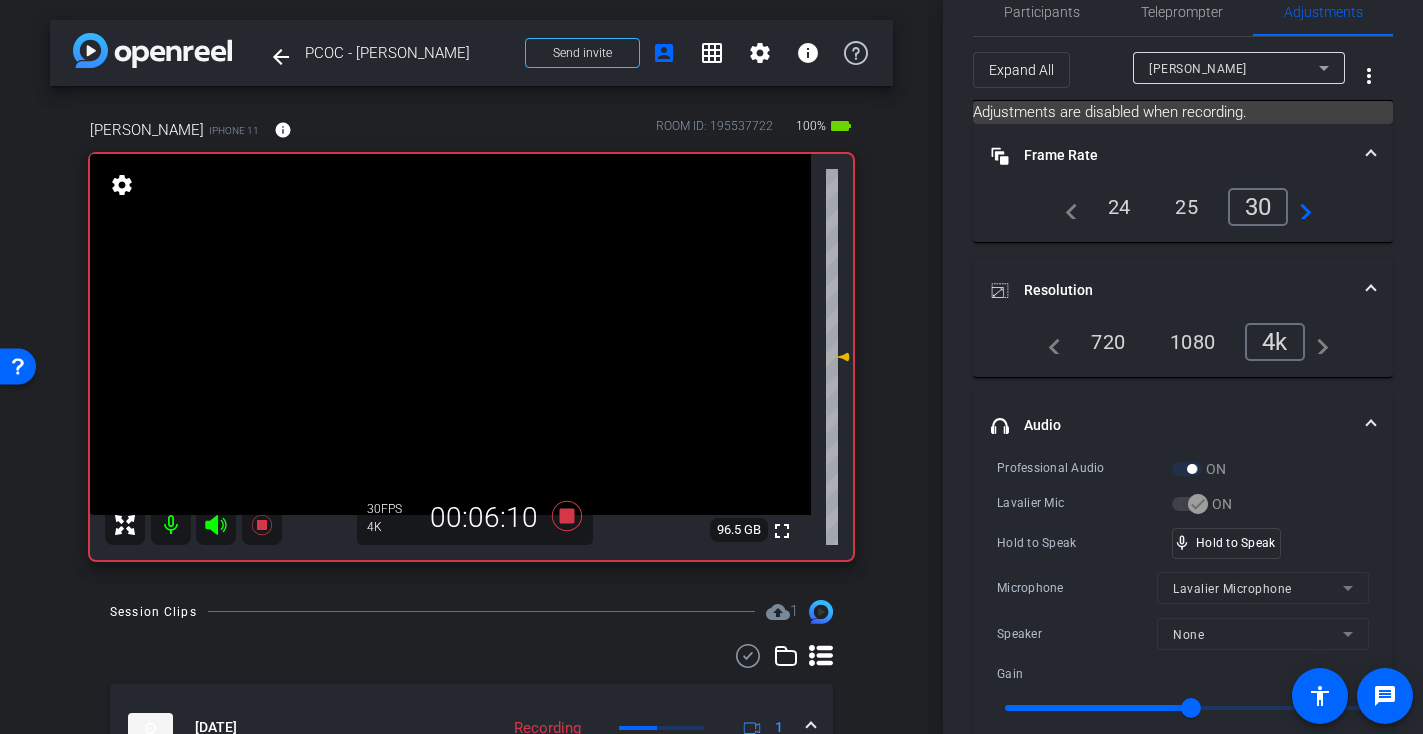 click at bounding box center (450, 334) 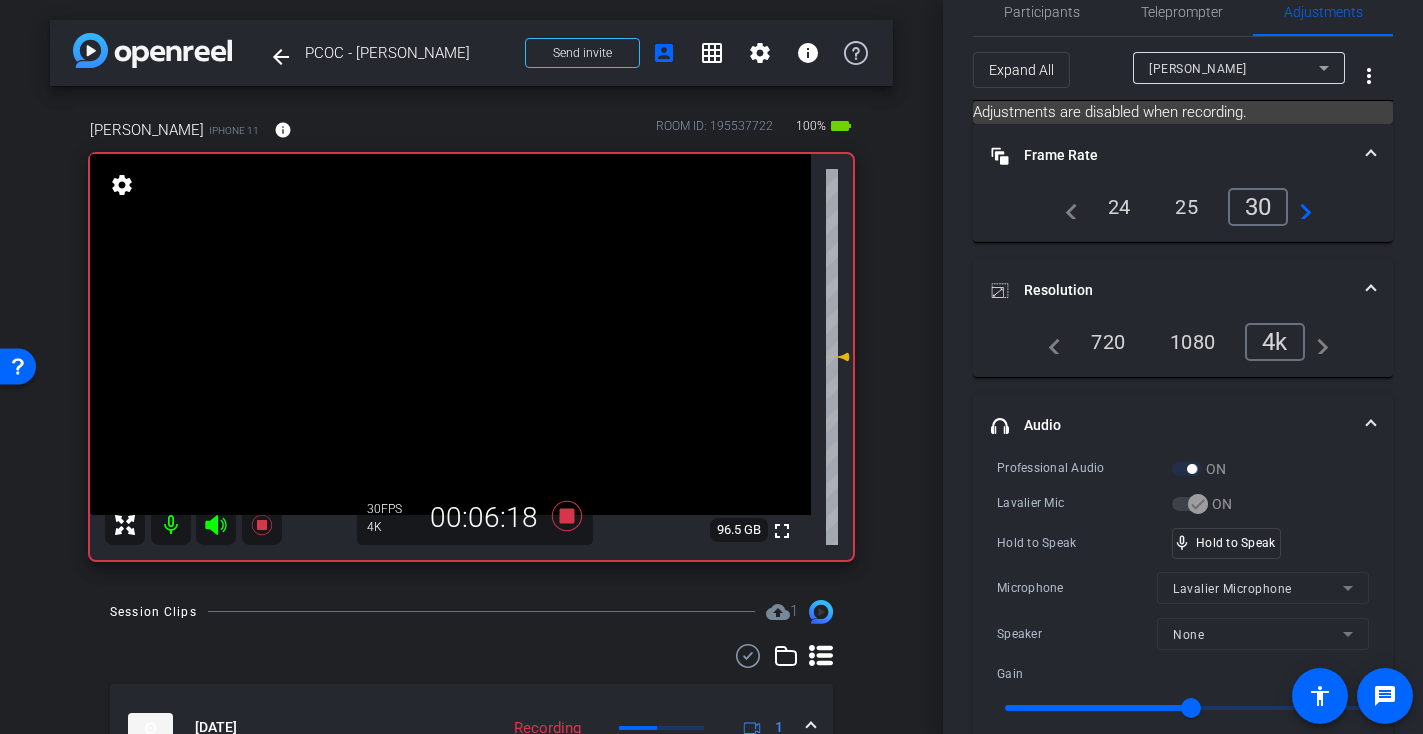 click at bounding box center (450, 334) 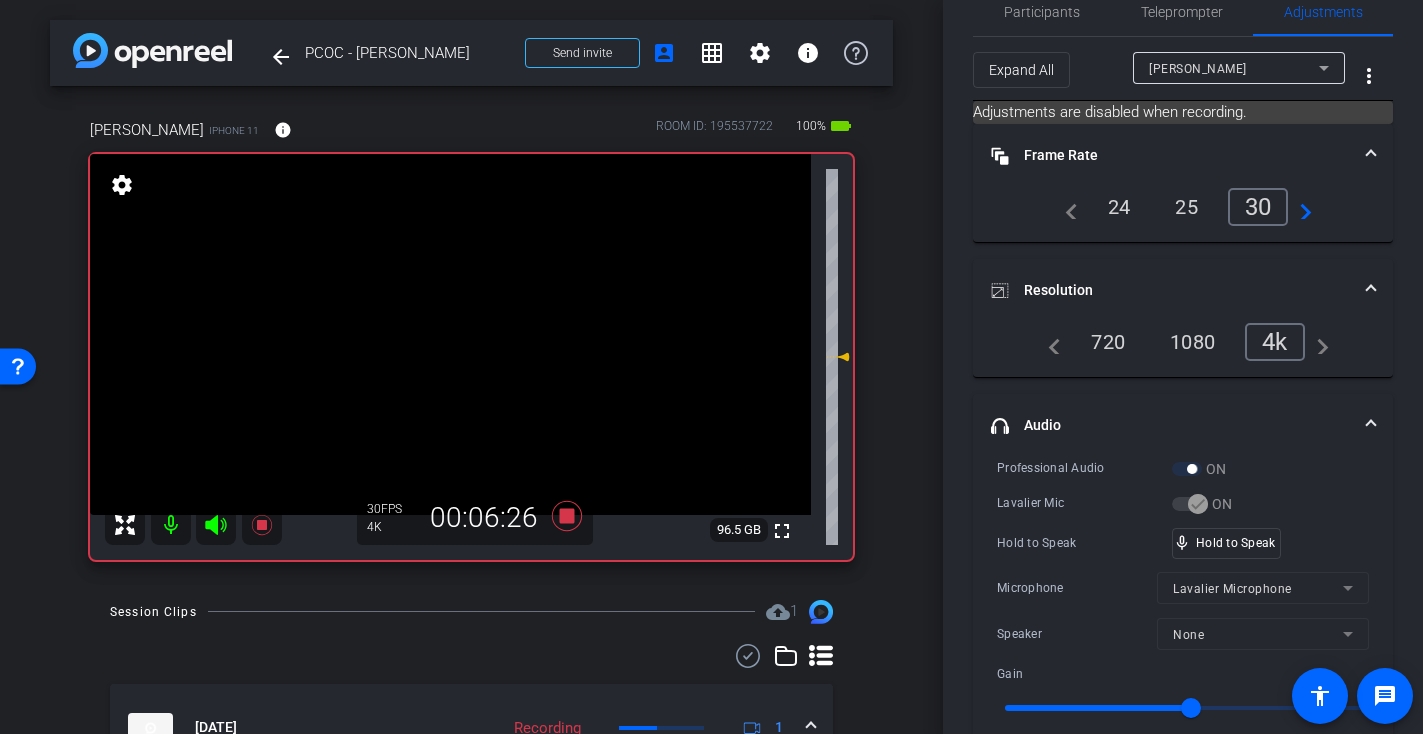 click at bounding box center (450, 334) 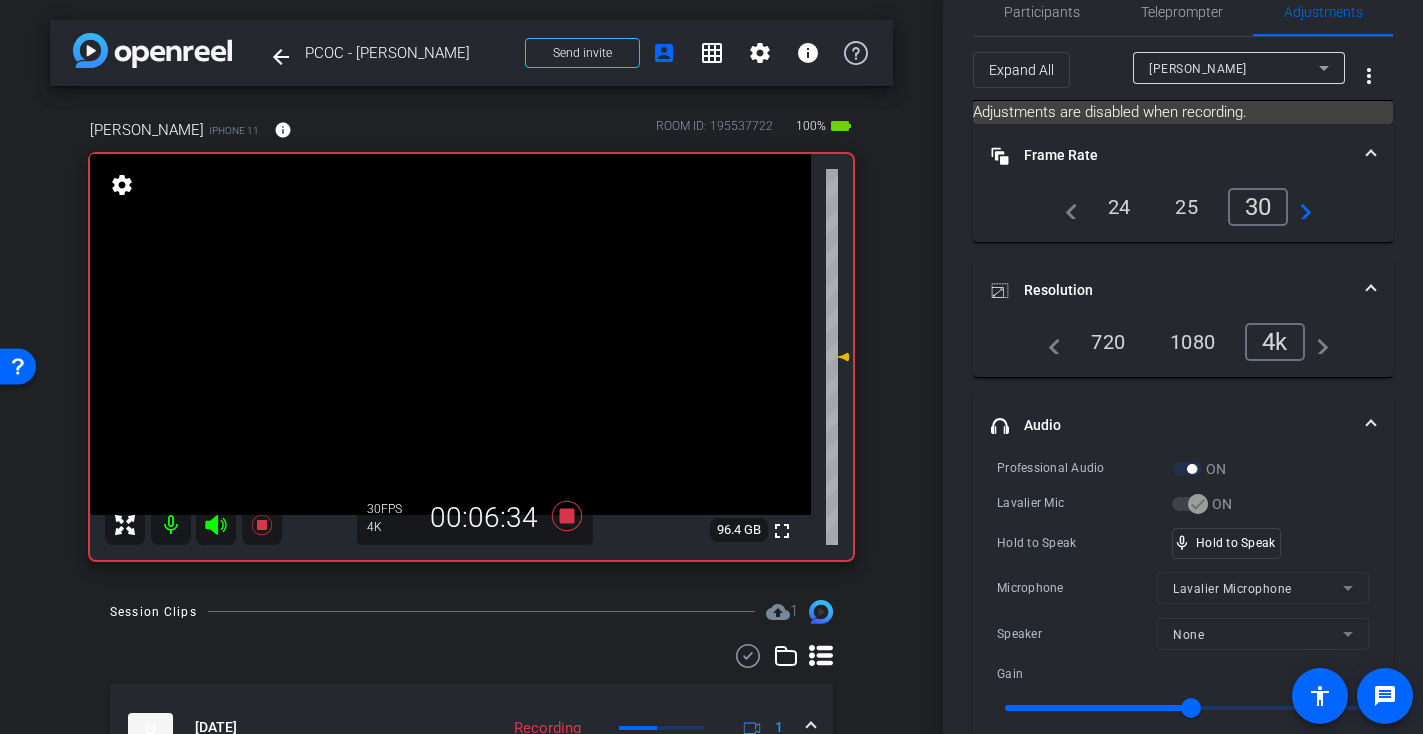 click at bounding box center (450, 334) 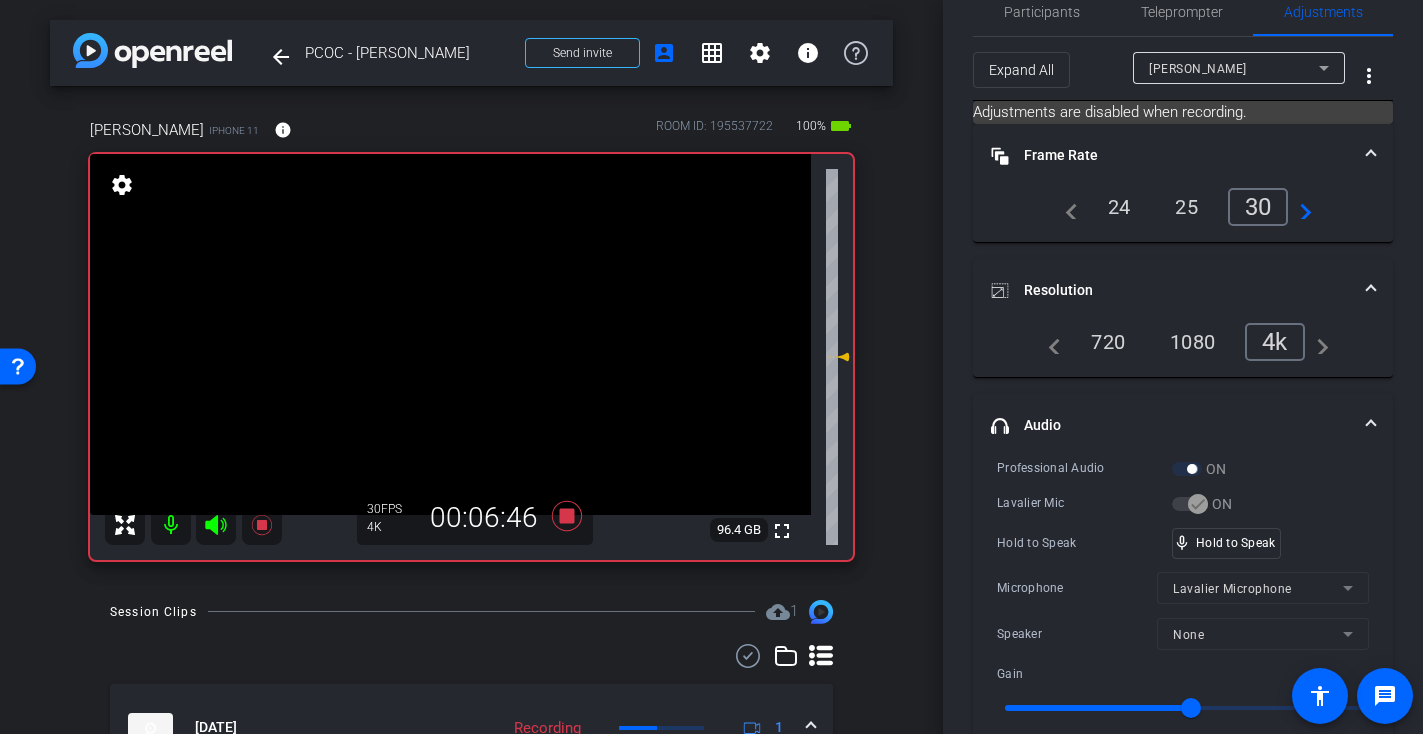 click at bounding box center (450, 334) 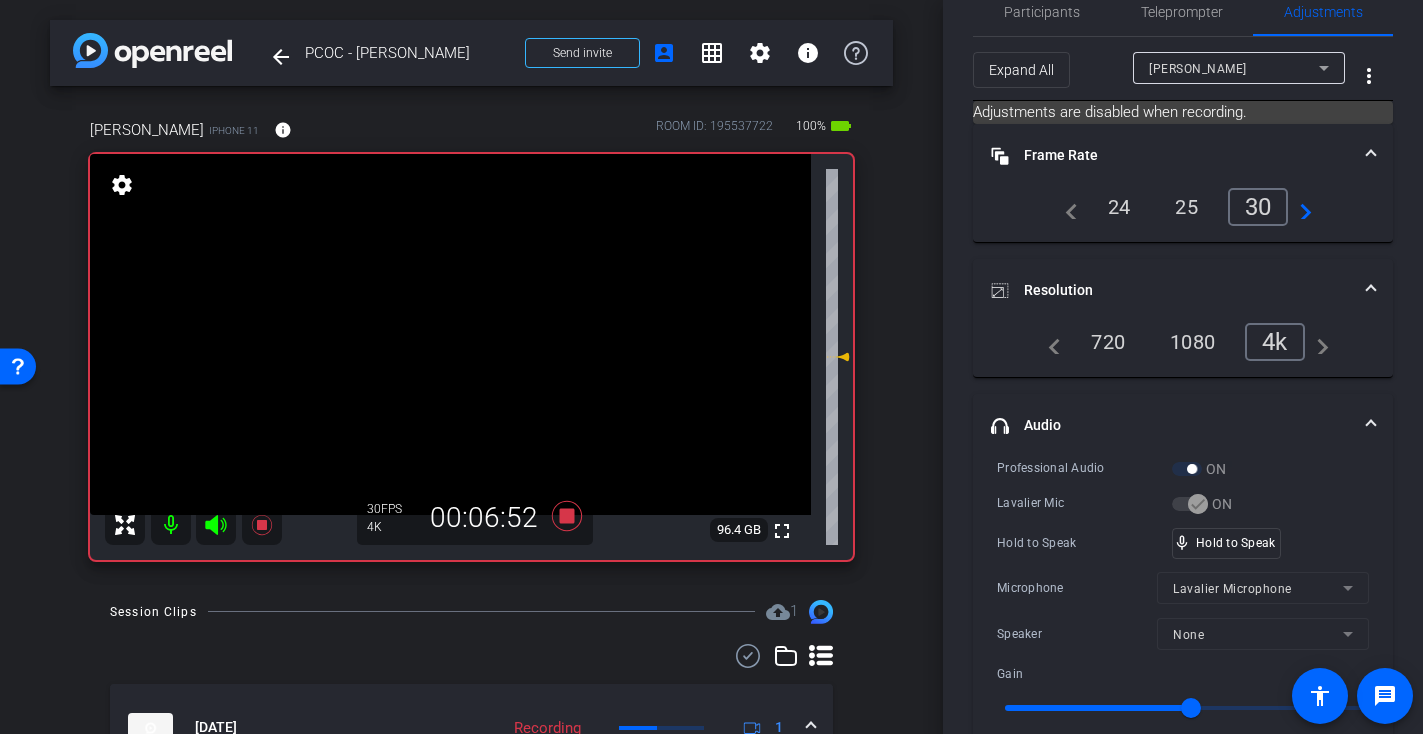 click at bounding box center [450, 334] 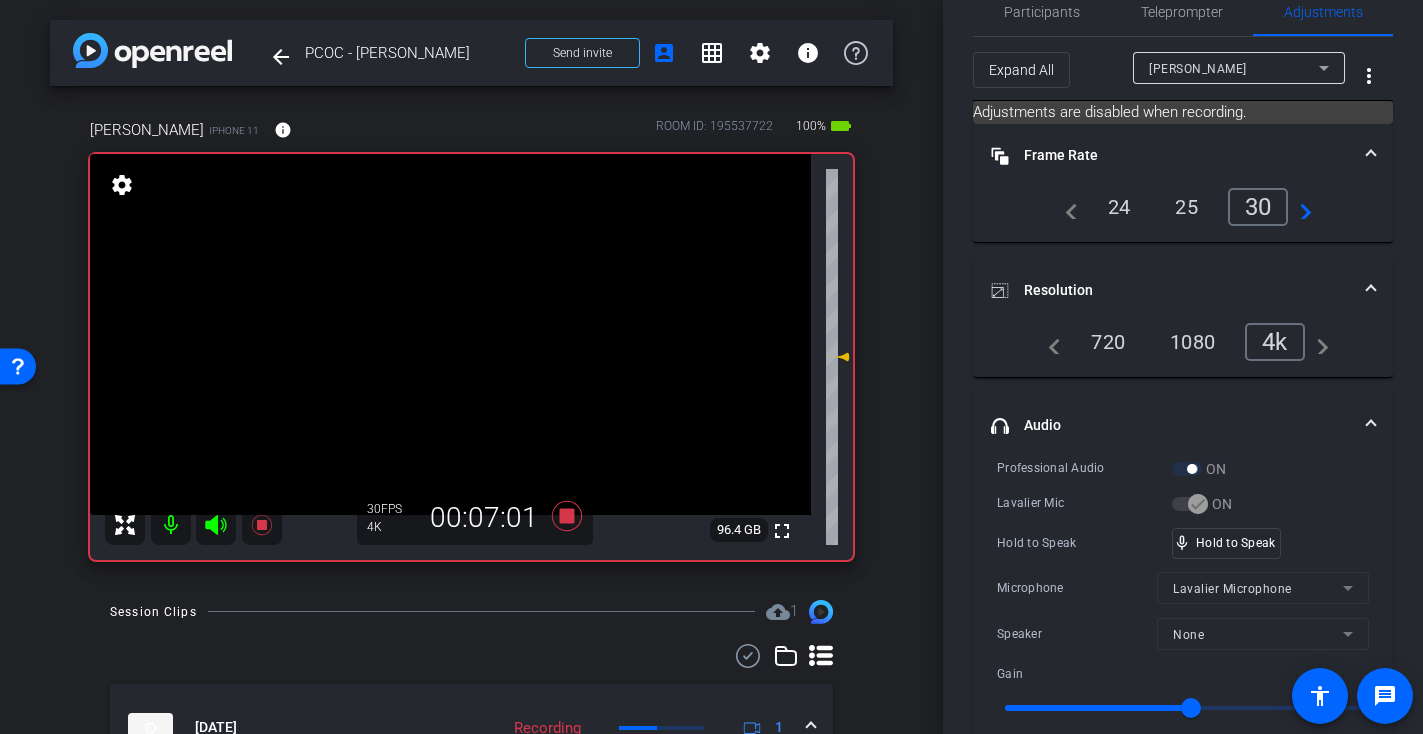 click at bounding box center [450, 334] 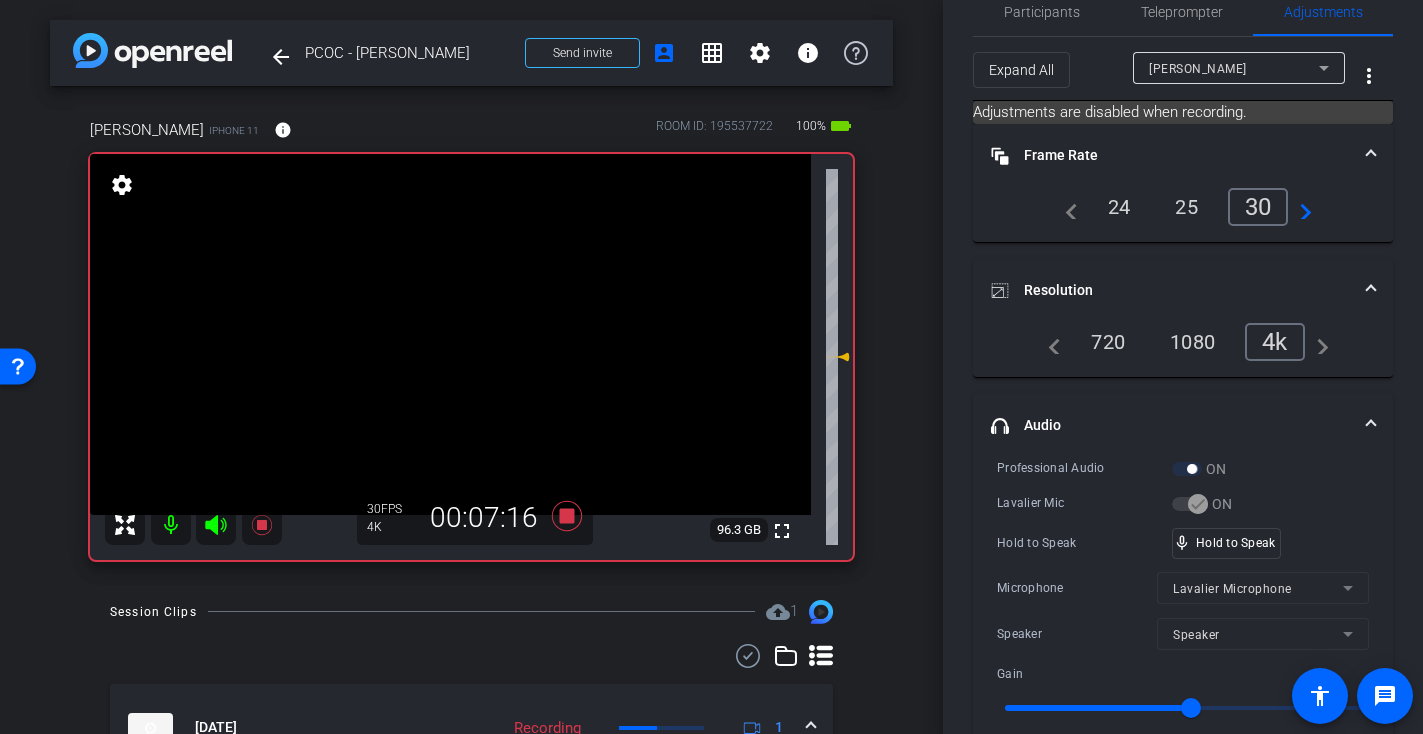 click at bounding box center [450, 334] 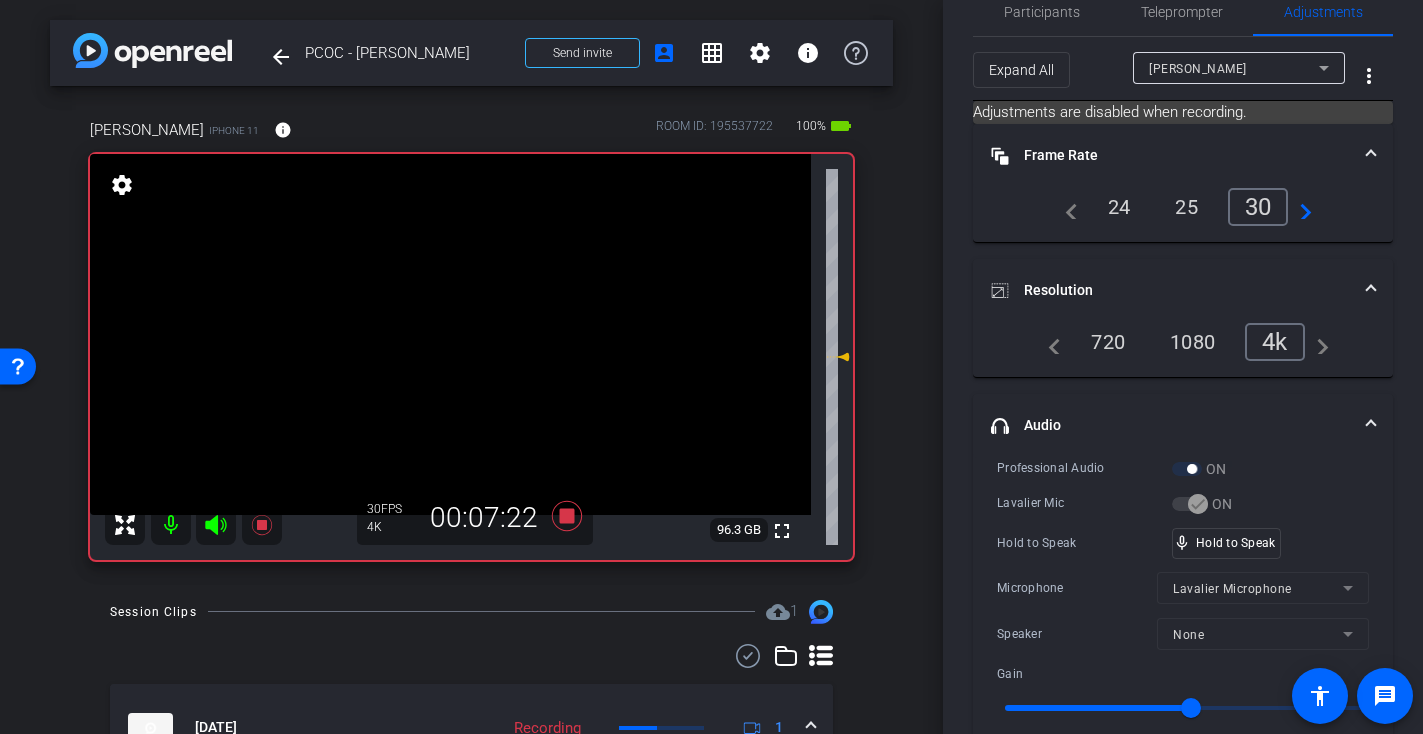 click at bounding box center [450, 334] 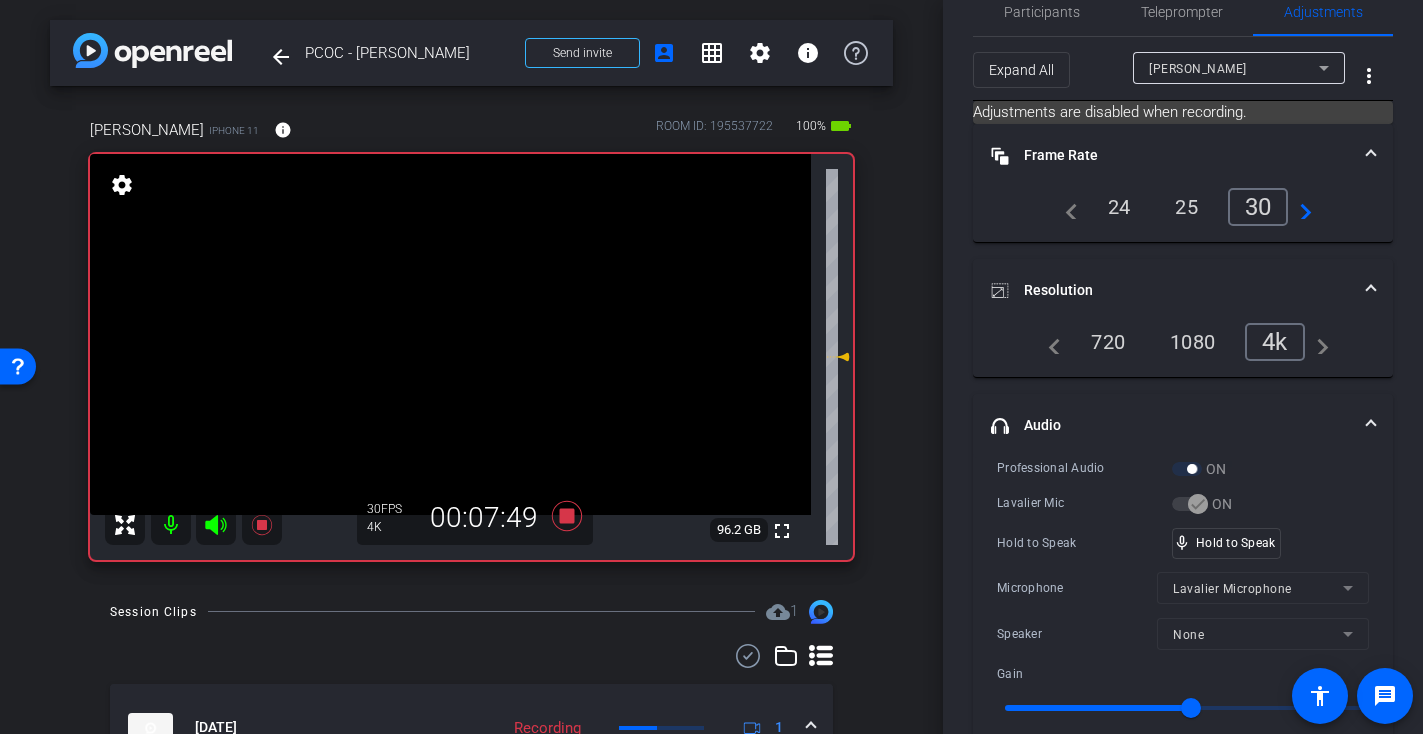 click at bounding box center [450, 334] 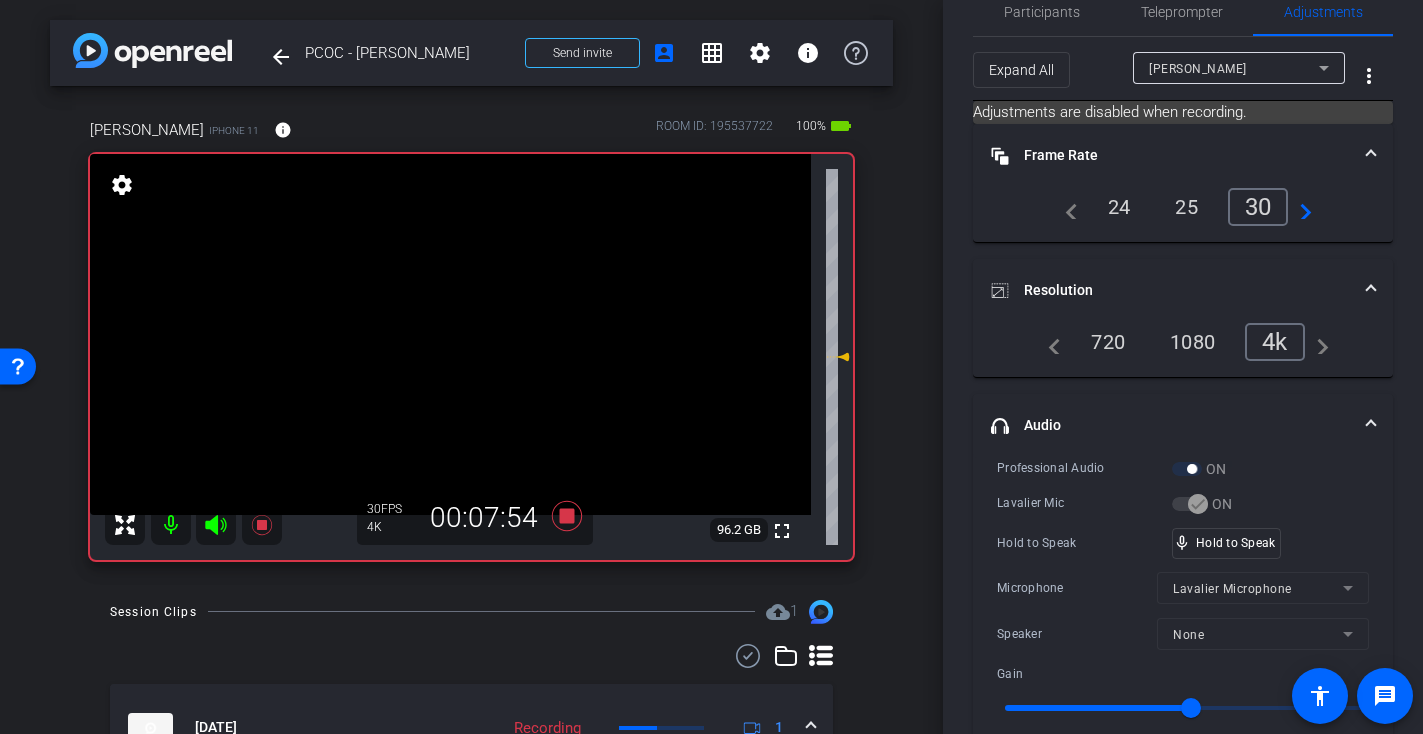 click at bounding box center (450, 334) 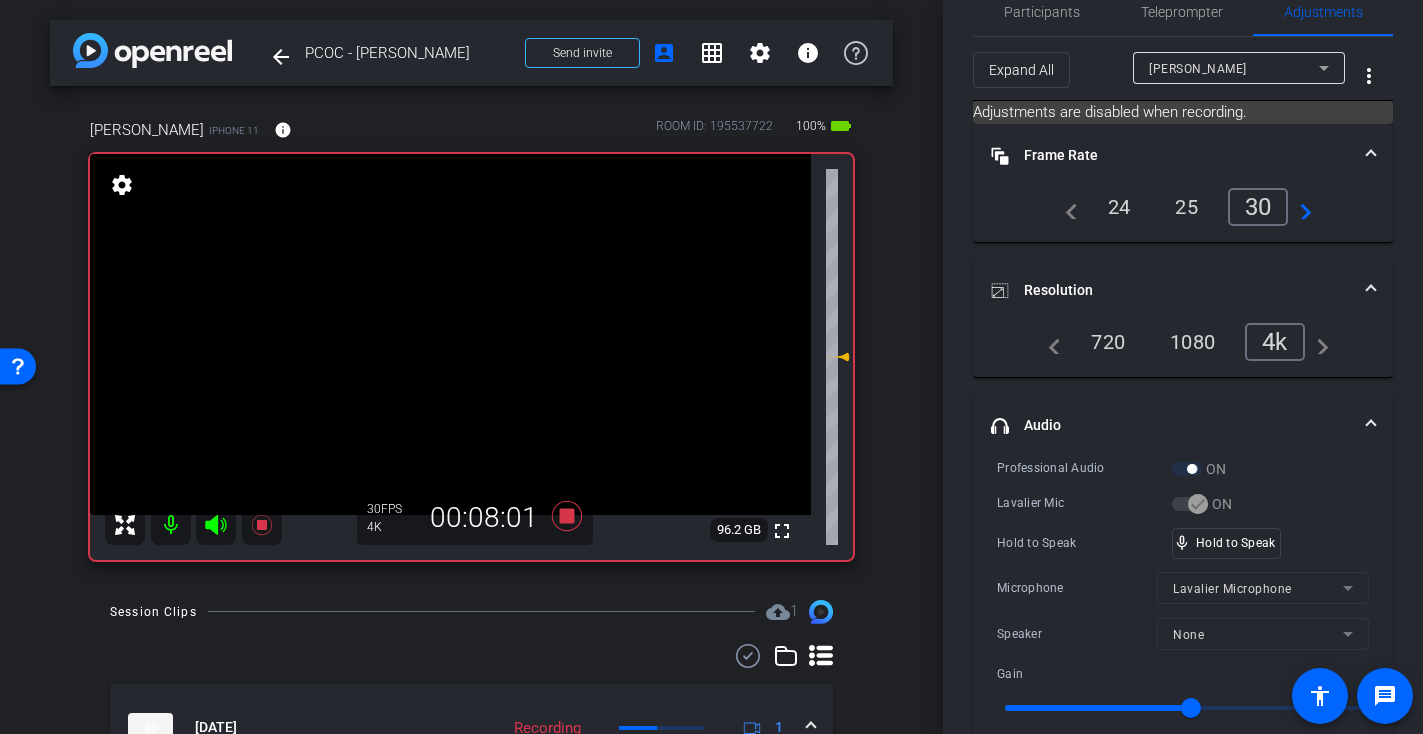click at bounding box center [450, 334] 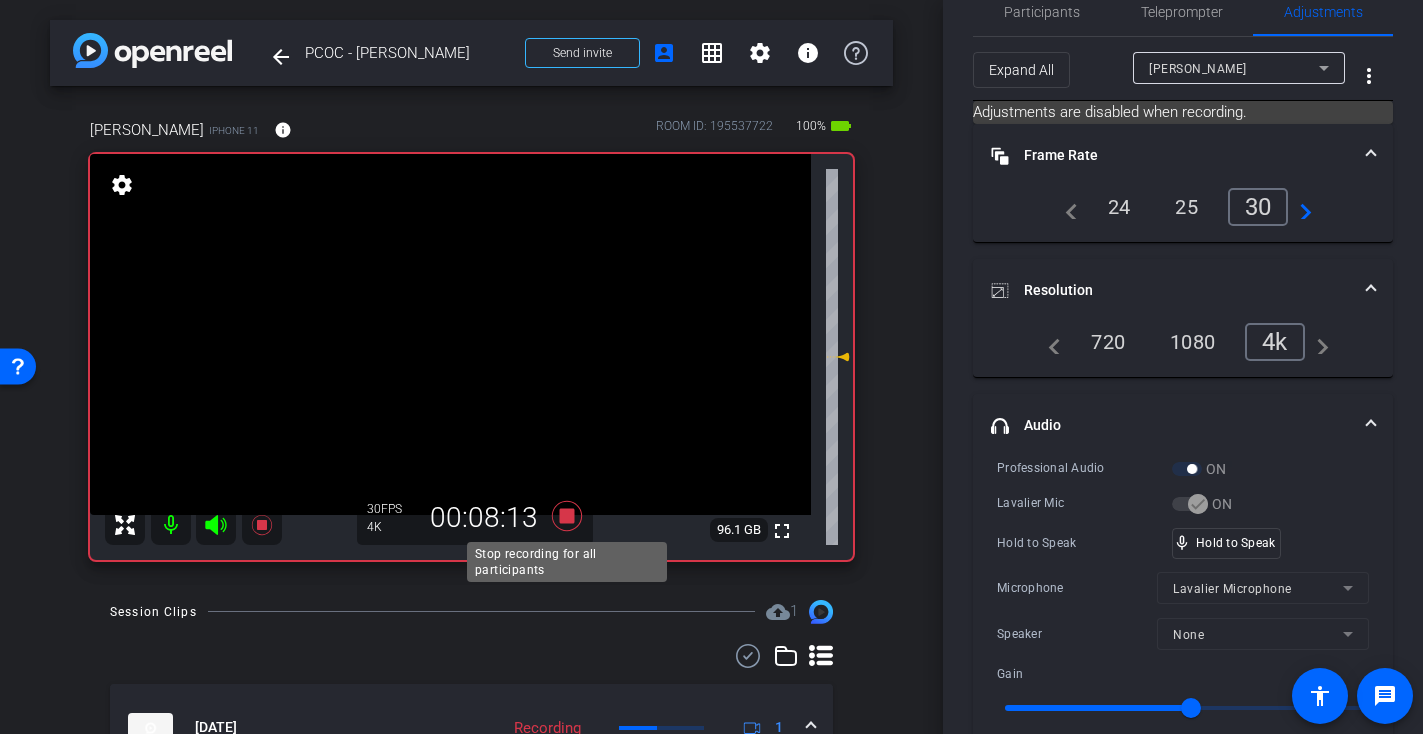 click 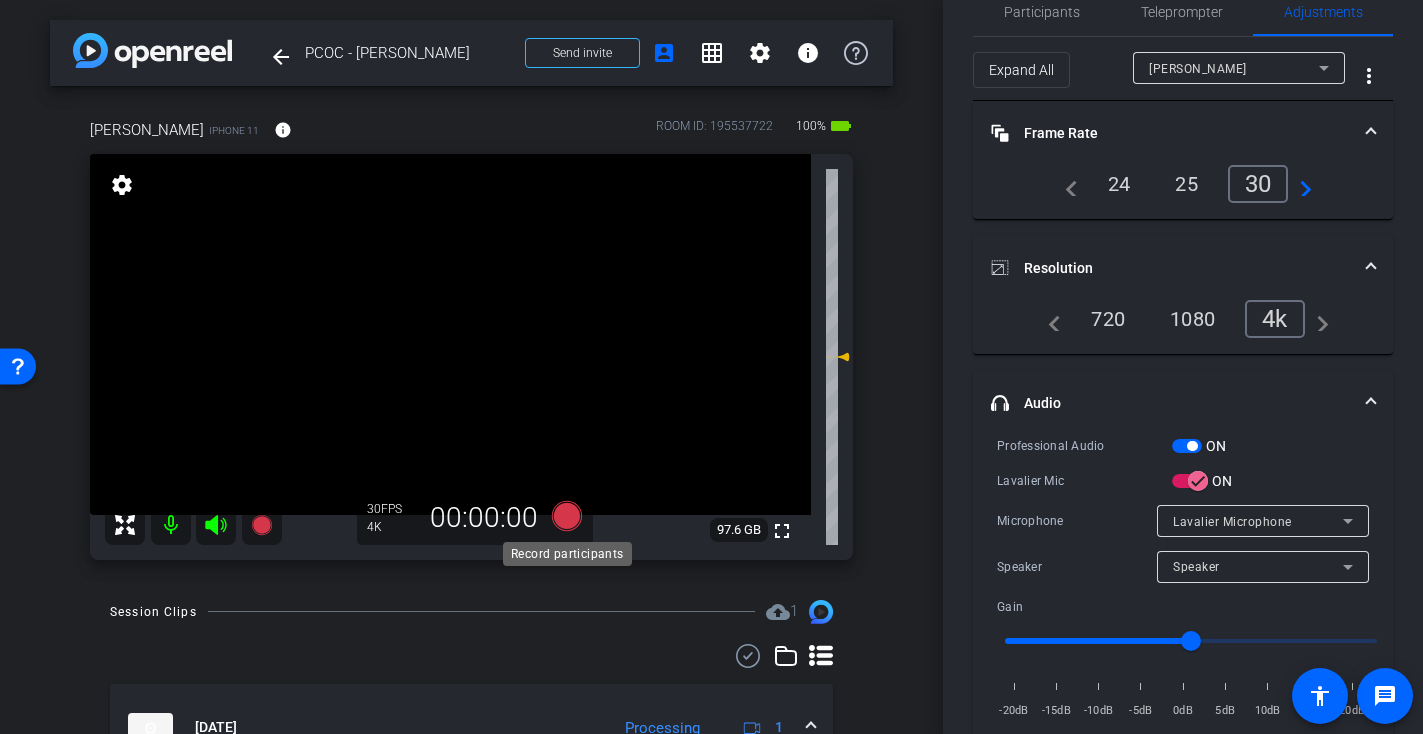 click 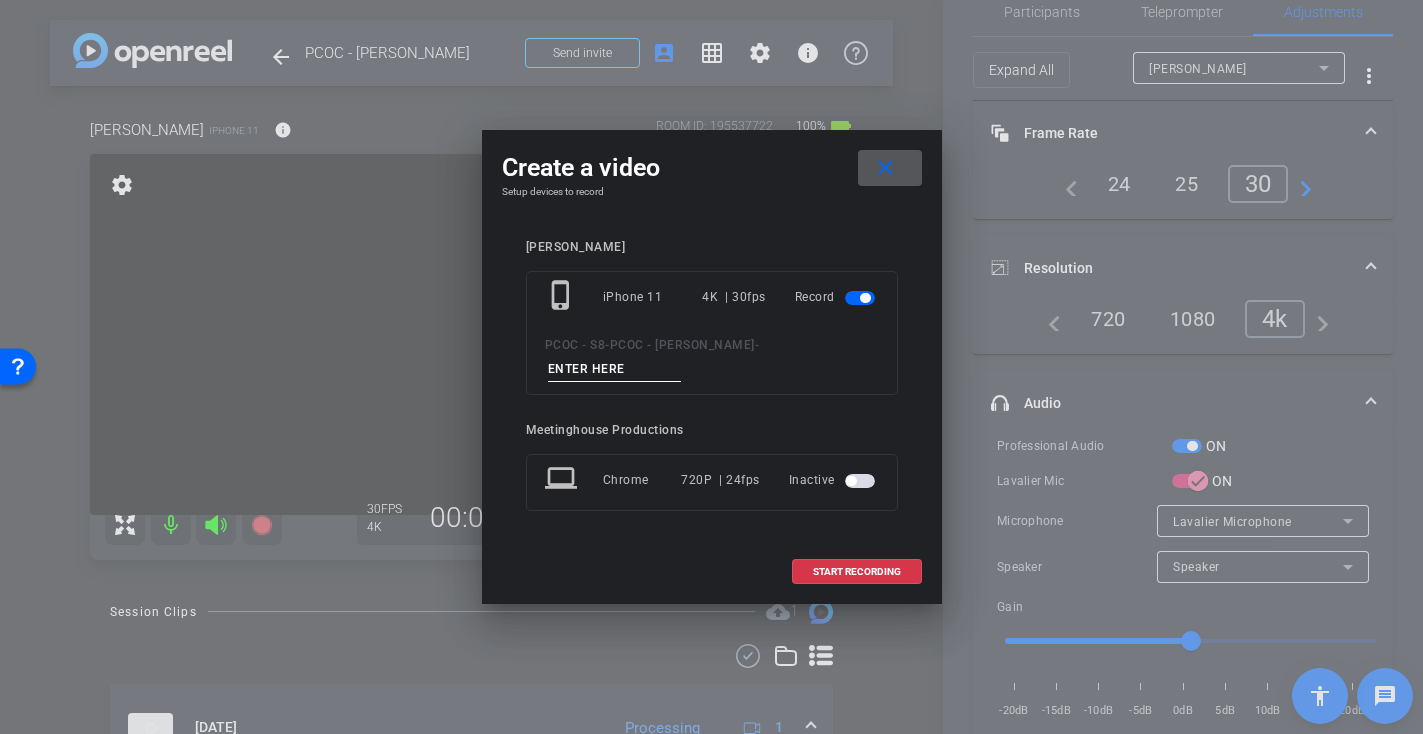 click at bounding box center (615, 369) 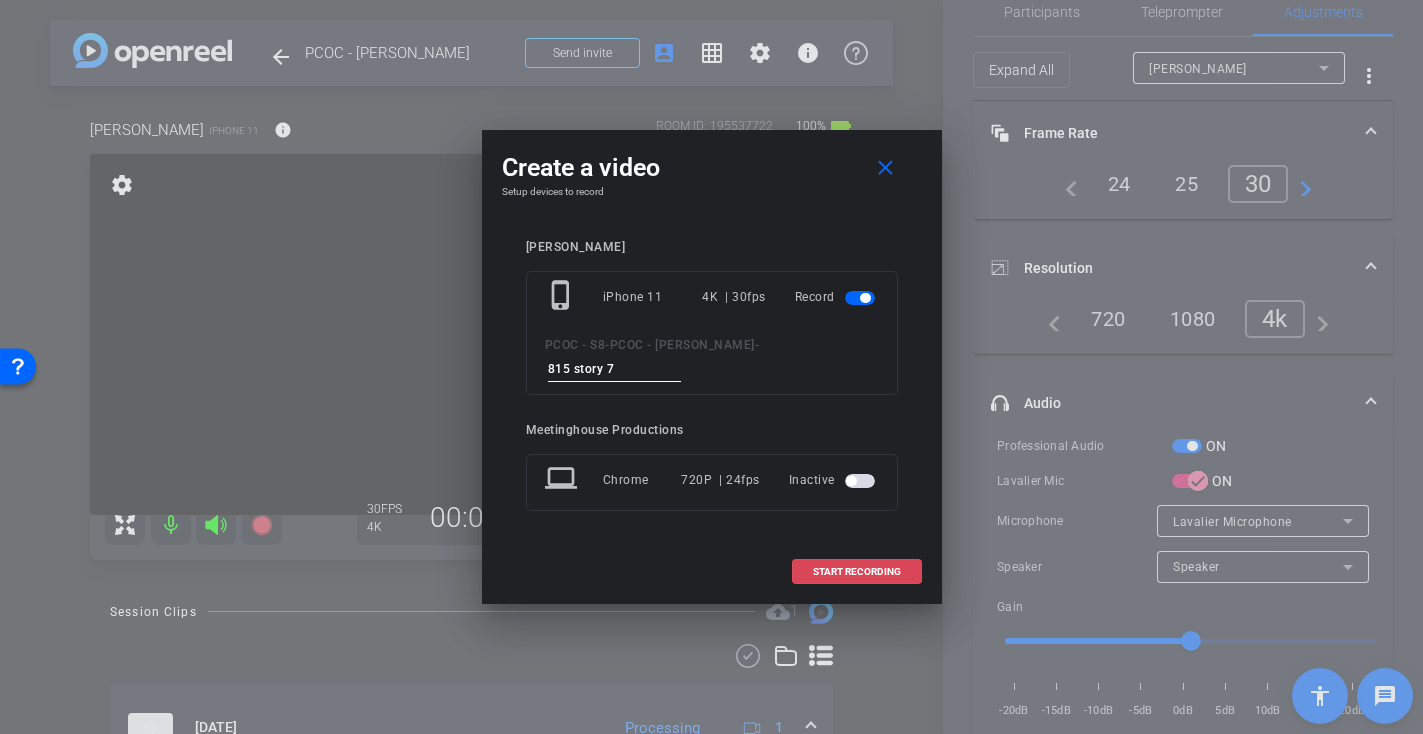 type on "815 story 7" 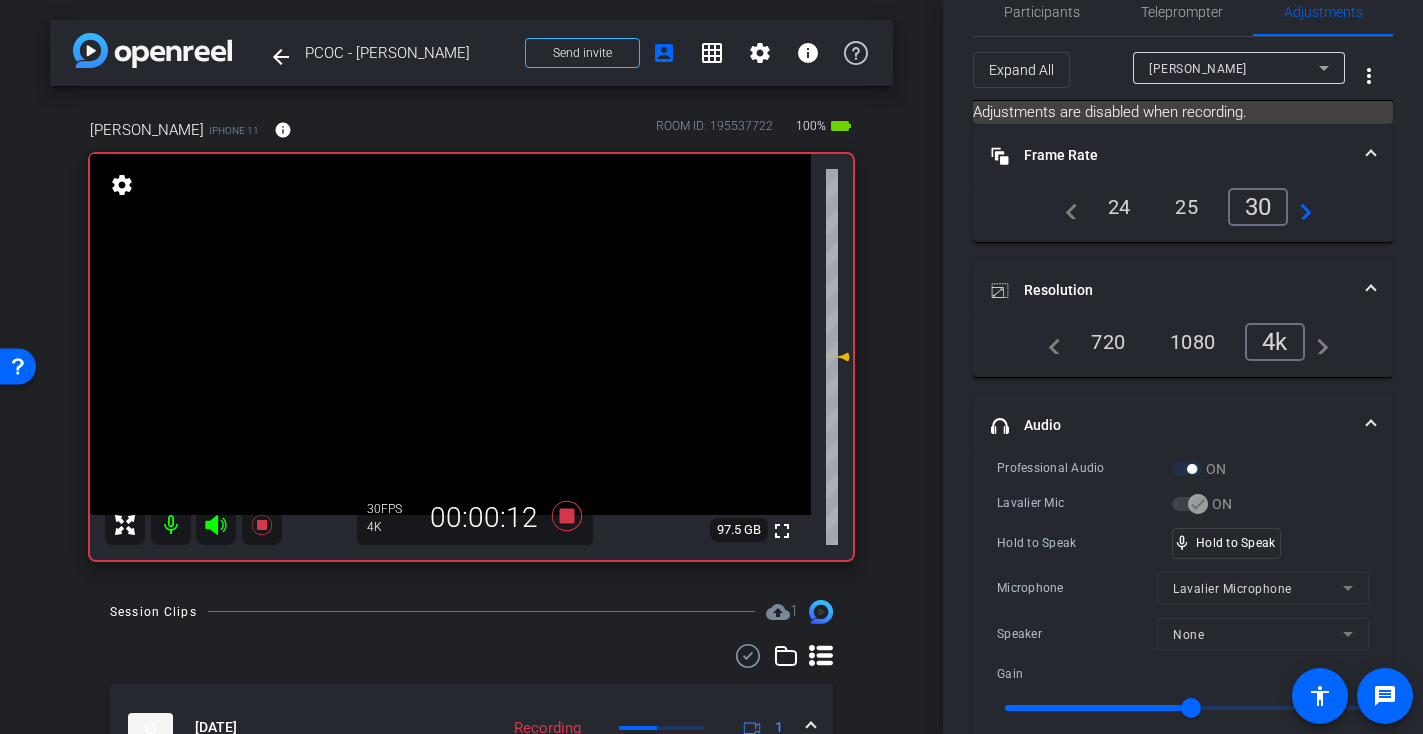 click at bounding box center [450, 334] 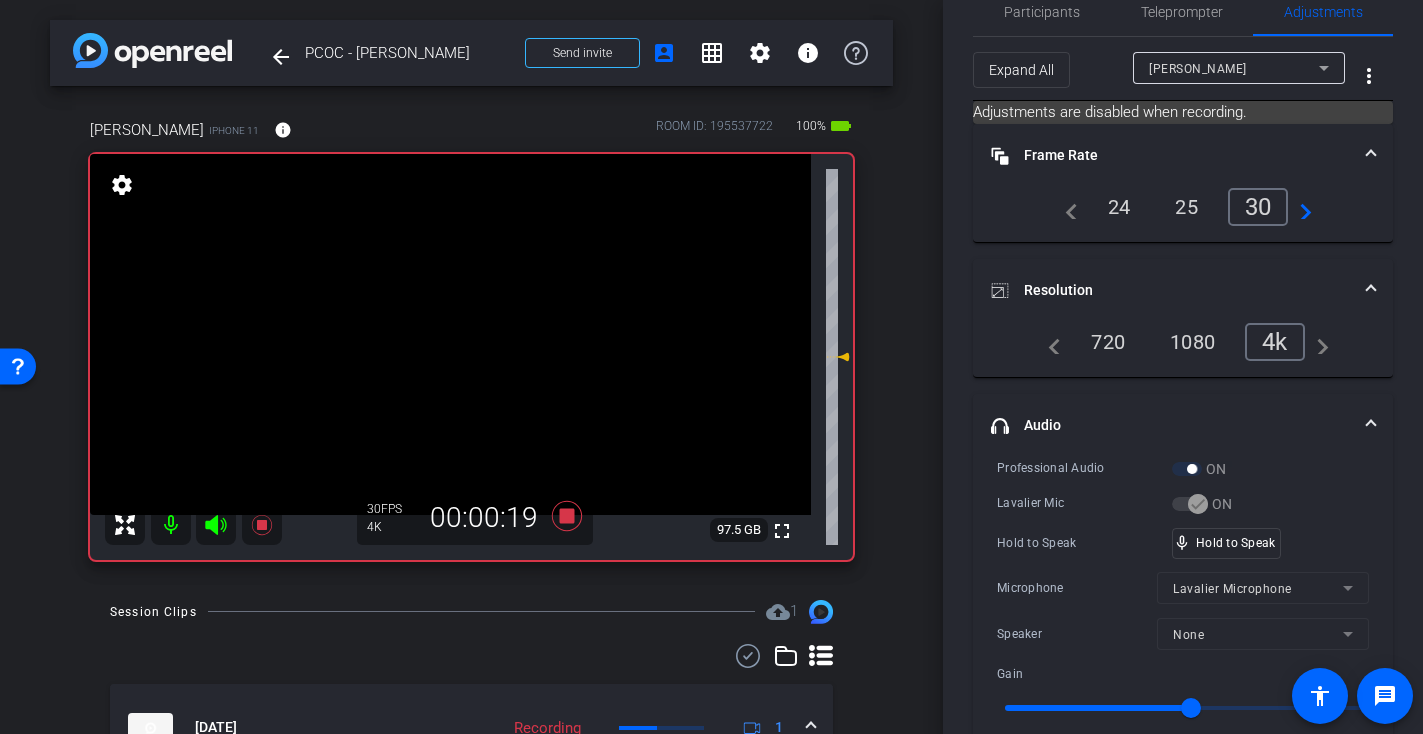 click at bounding box center [450, 334] 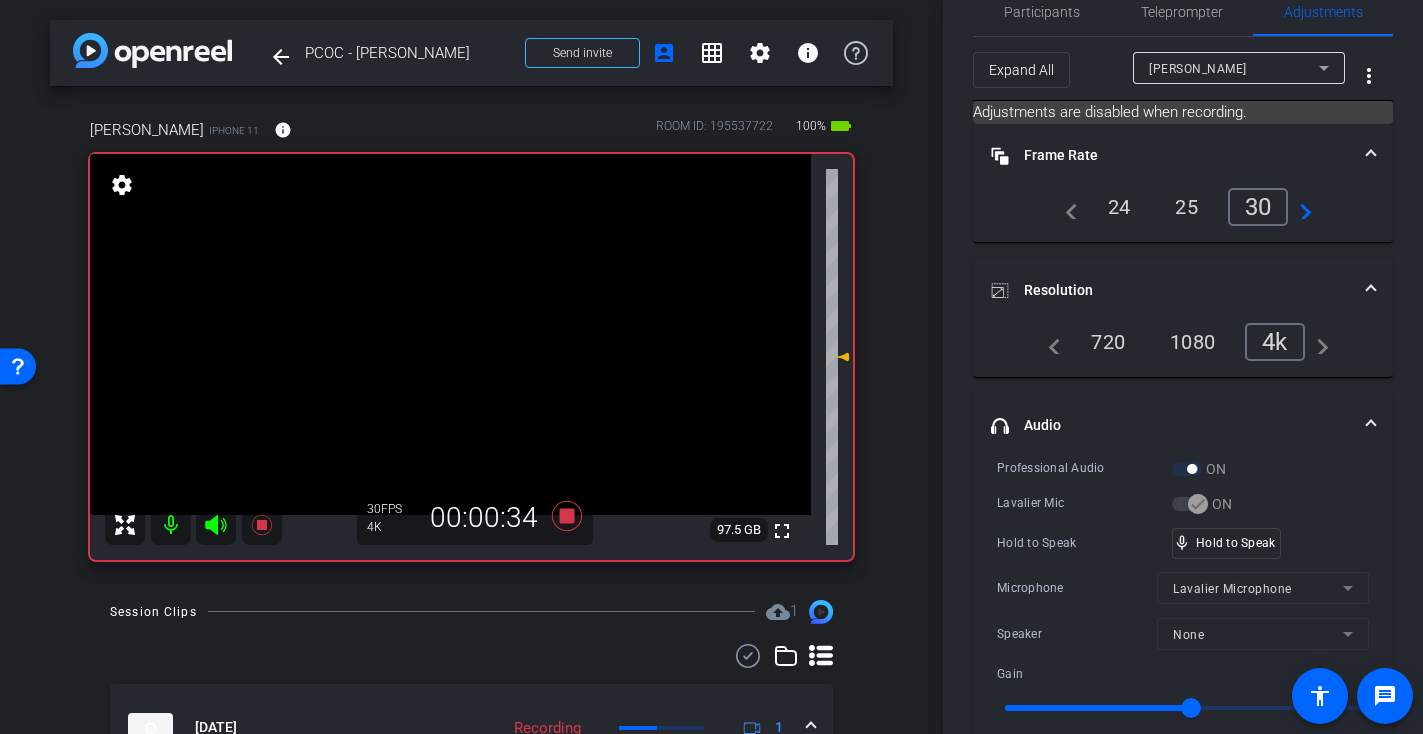 click at bounding box center (450, 334) 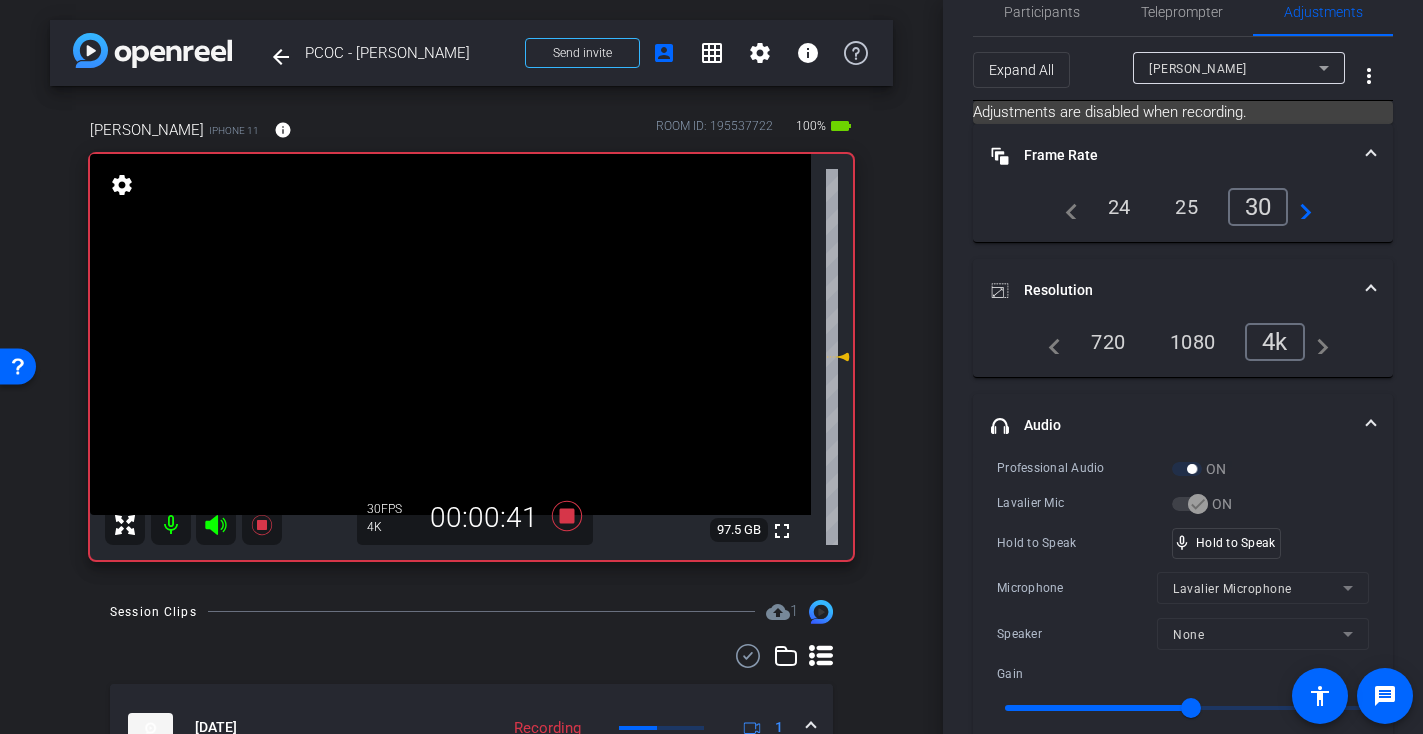 click at bounding box center (450, 334) 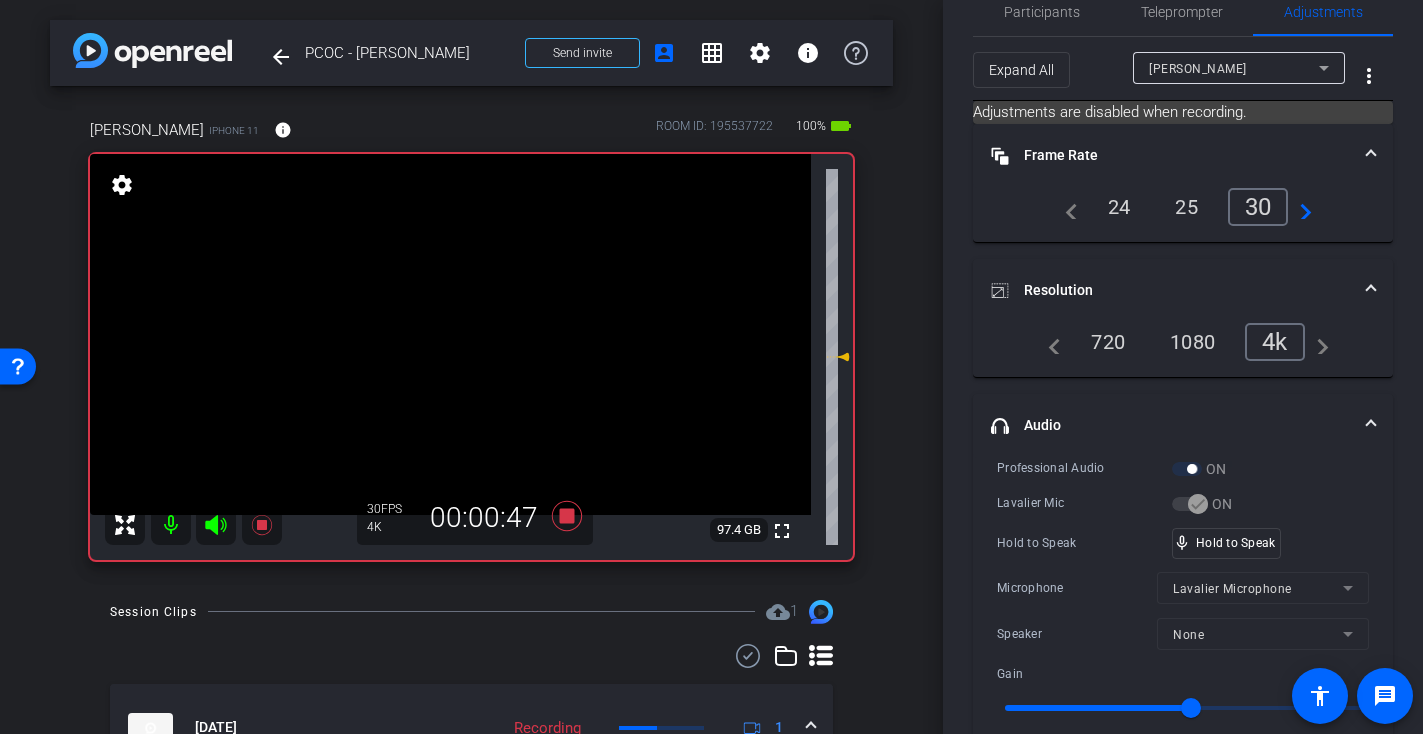 click at bounding box center (450, 334) 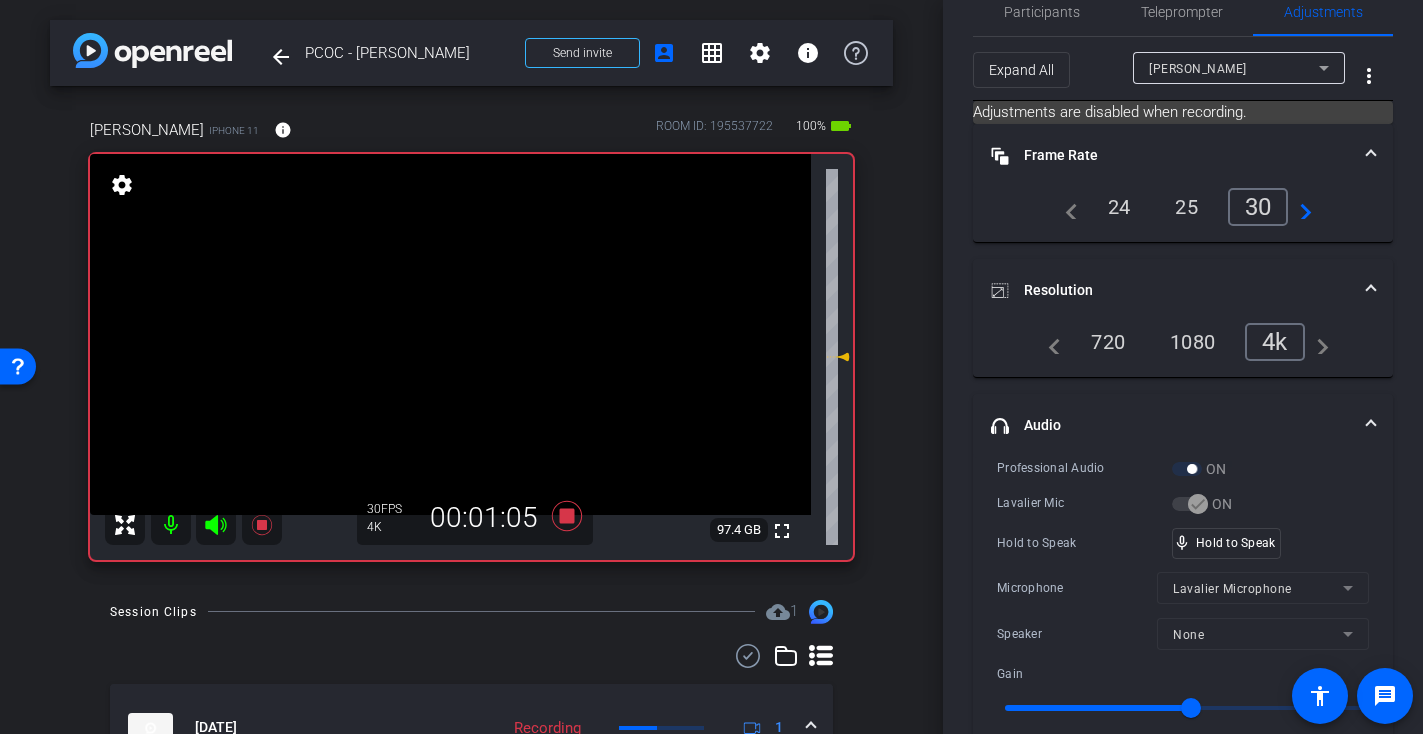 click at bounding box center [450, 334] 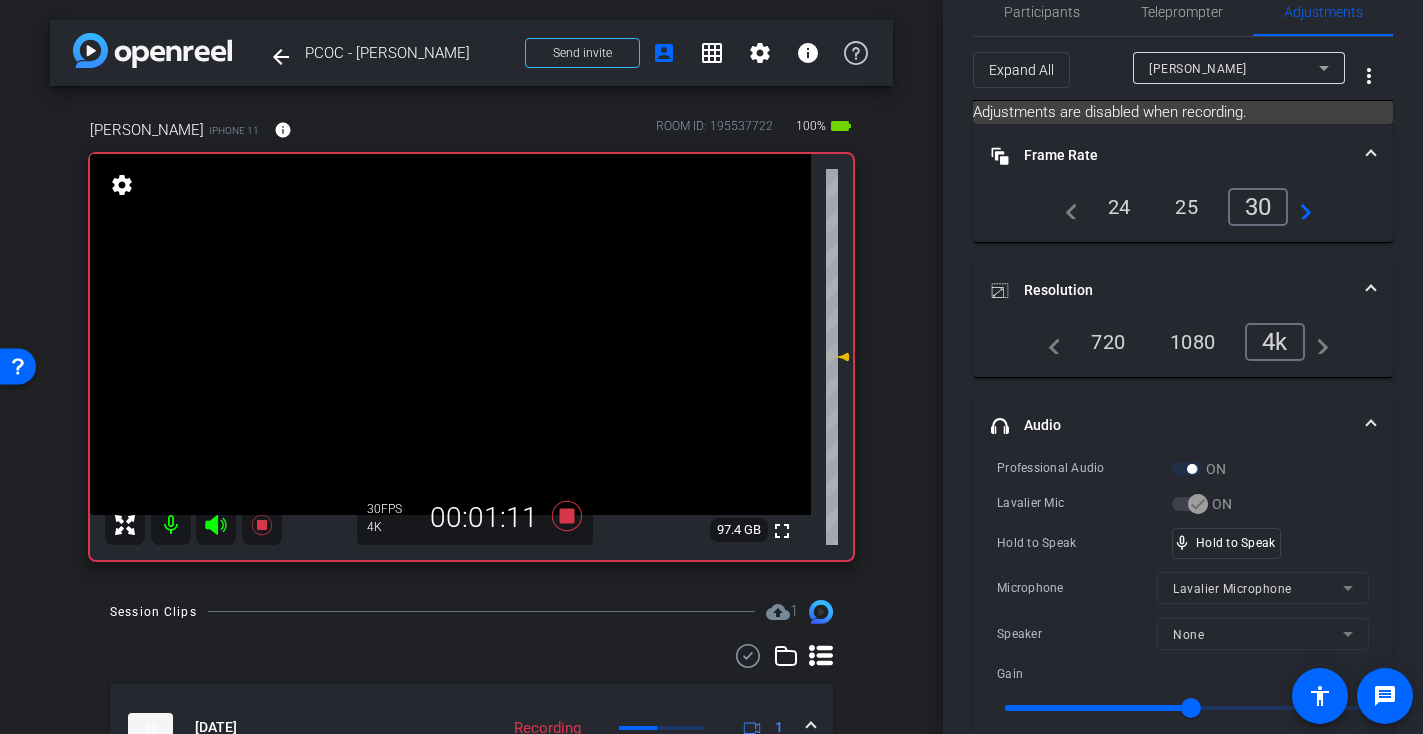 click at bounding box center [450, 334] 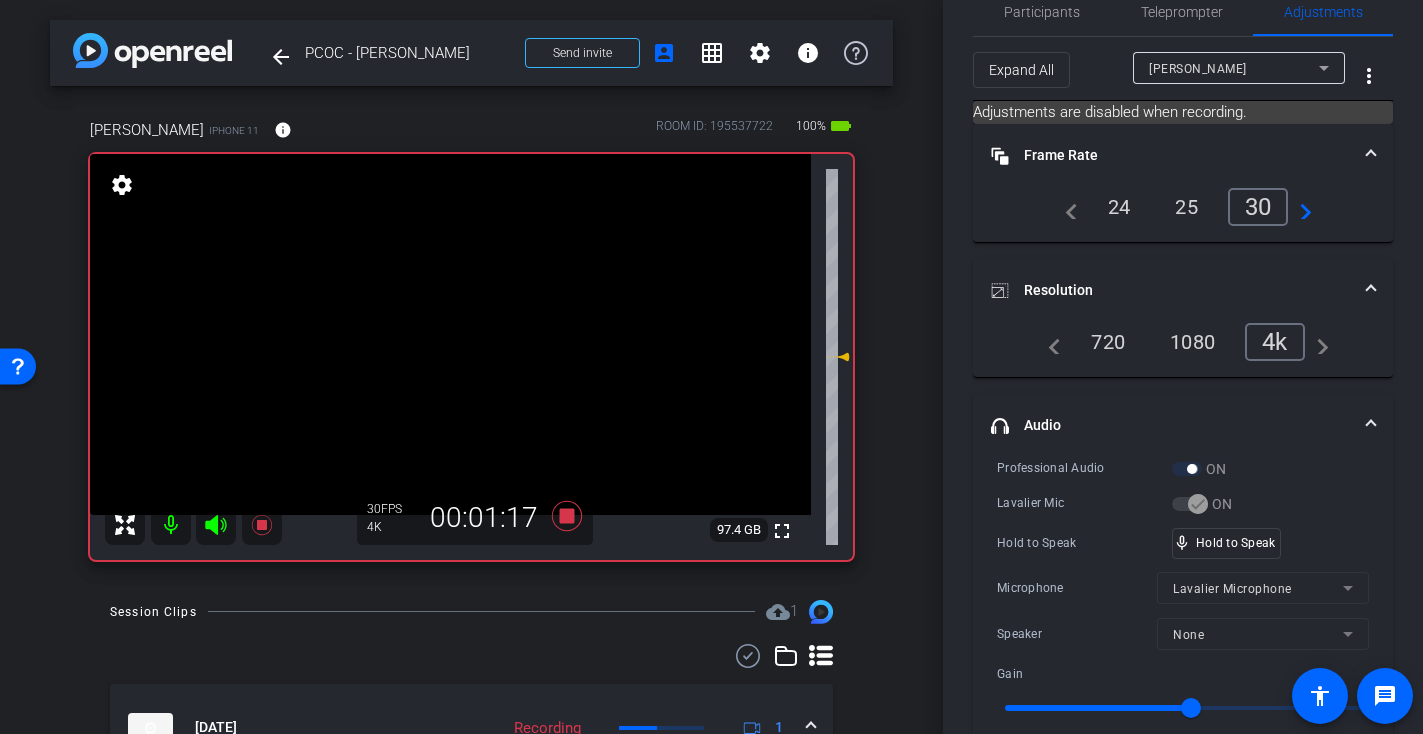 click at bounding box center (450, 334) 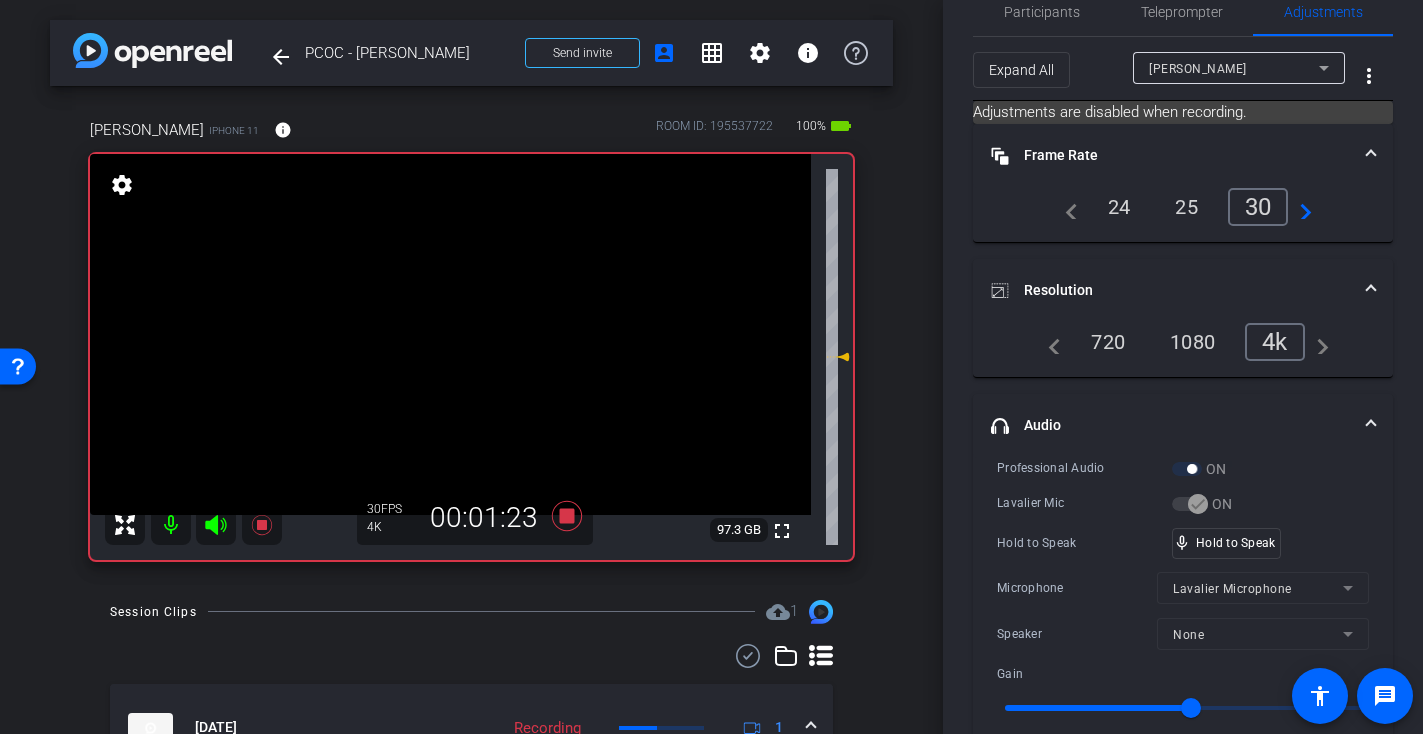 click at bounding box center [450, 334] 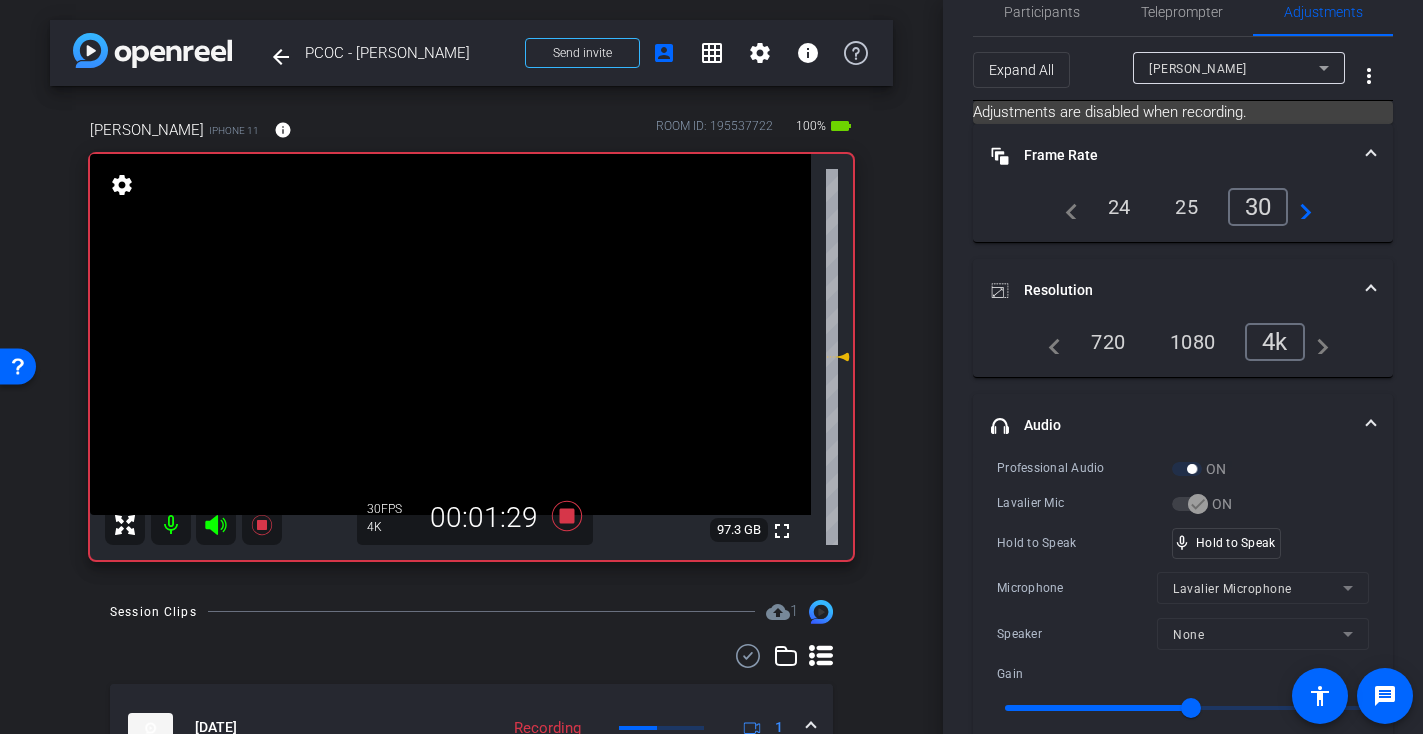 click at bounding box center (450, 334) 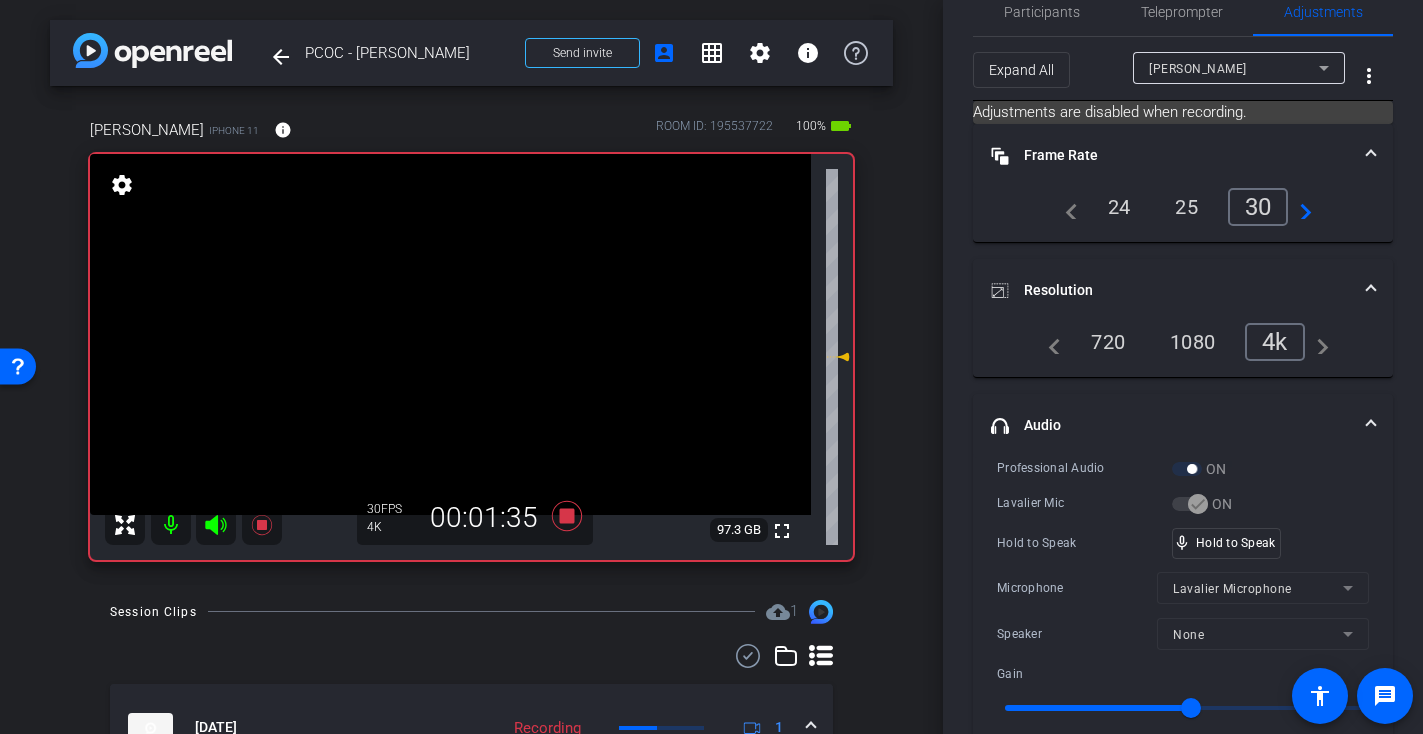 click at bounding box center (450, 334) 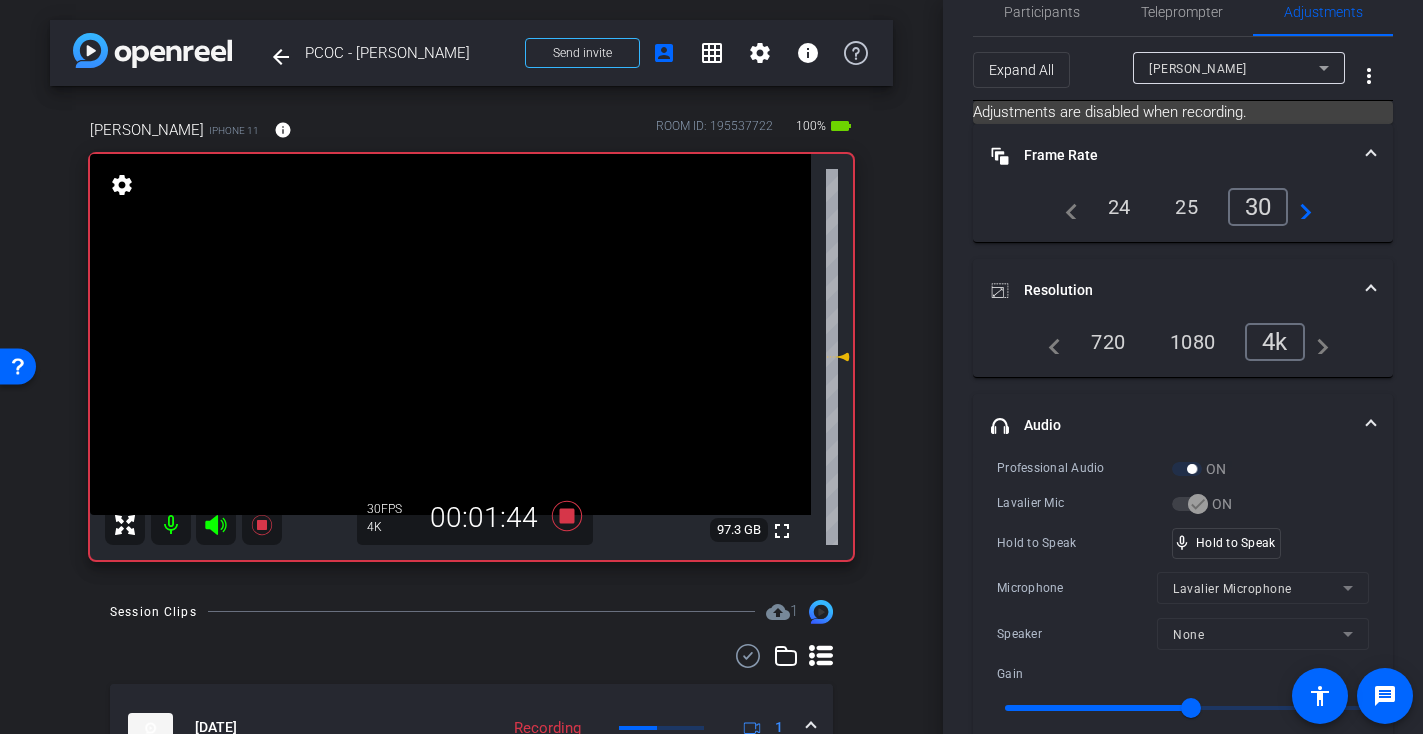 click at bounding box center (450, 334) 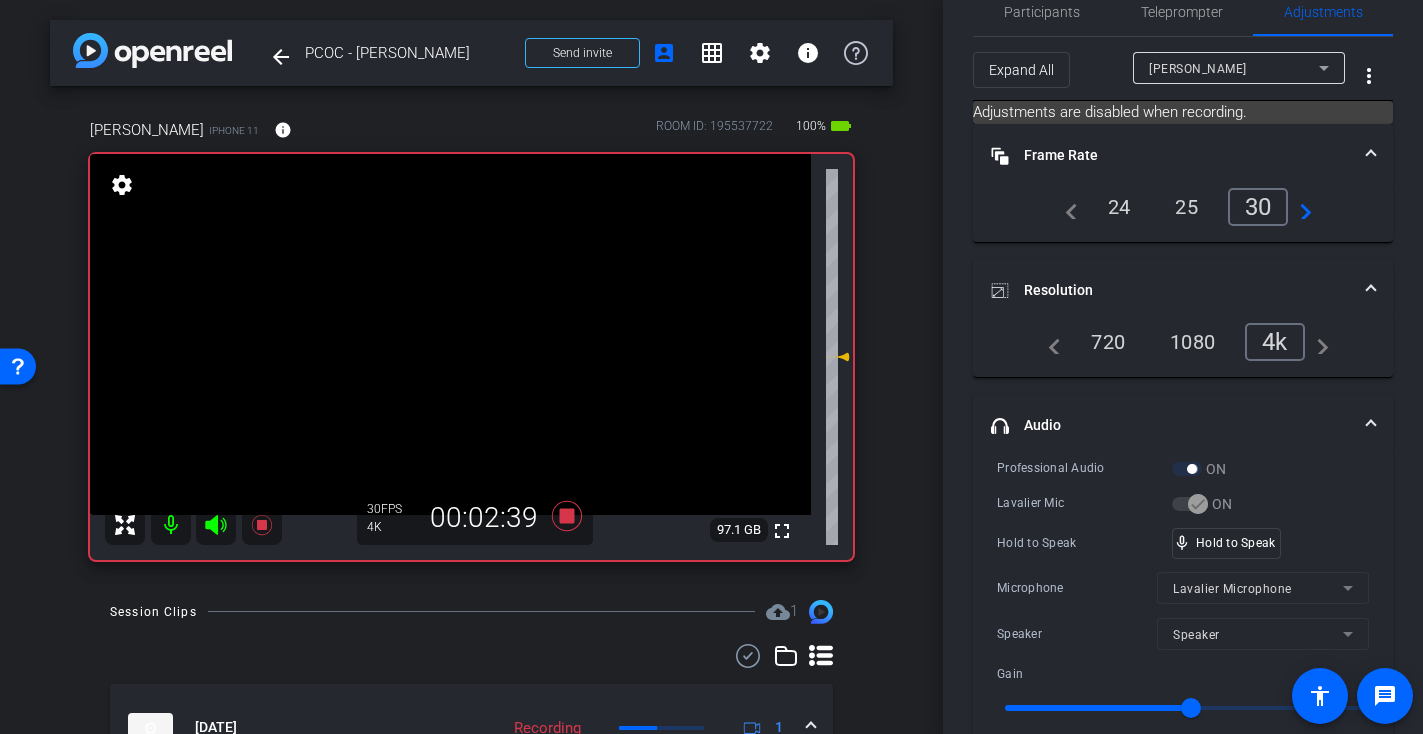 click at bounding box center (450, 334) 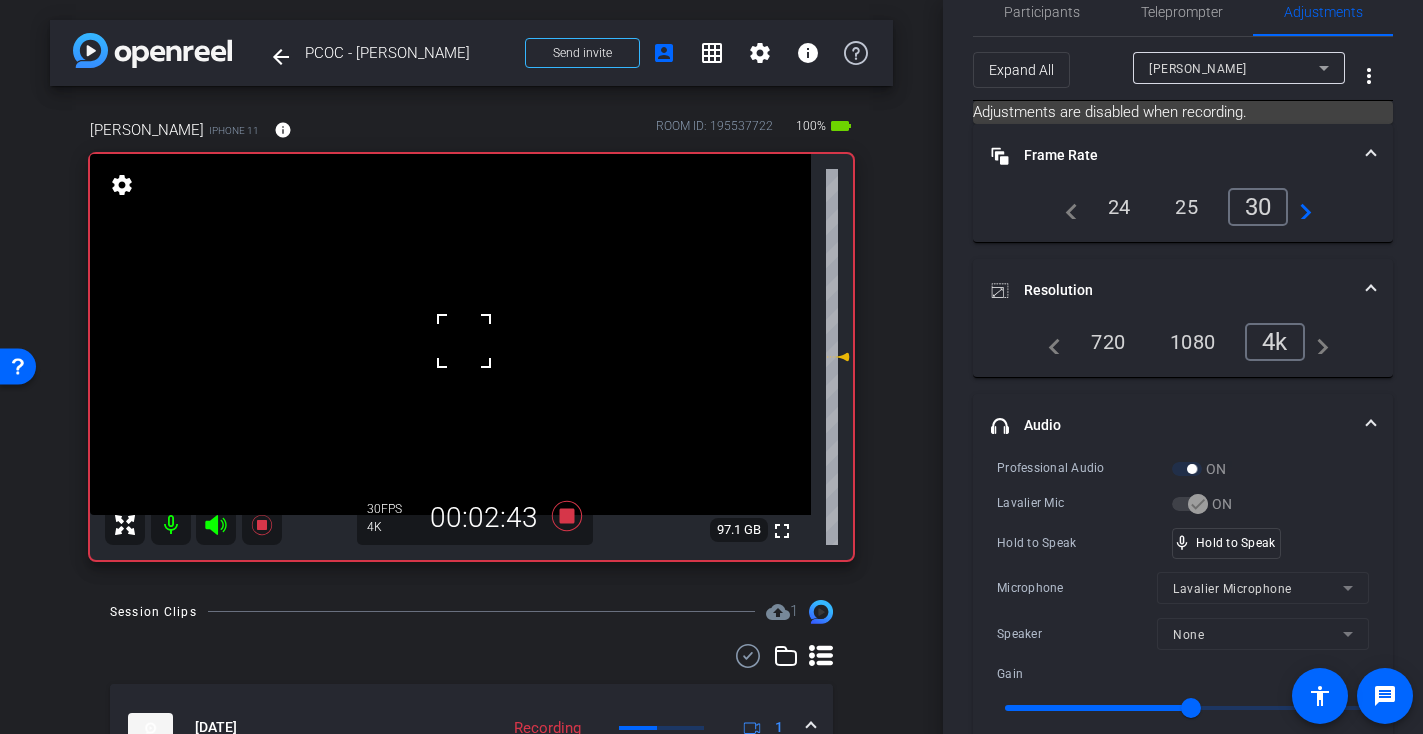 click at bounding box center [450, 334] 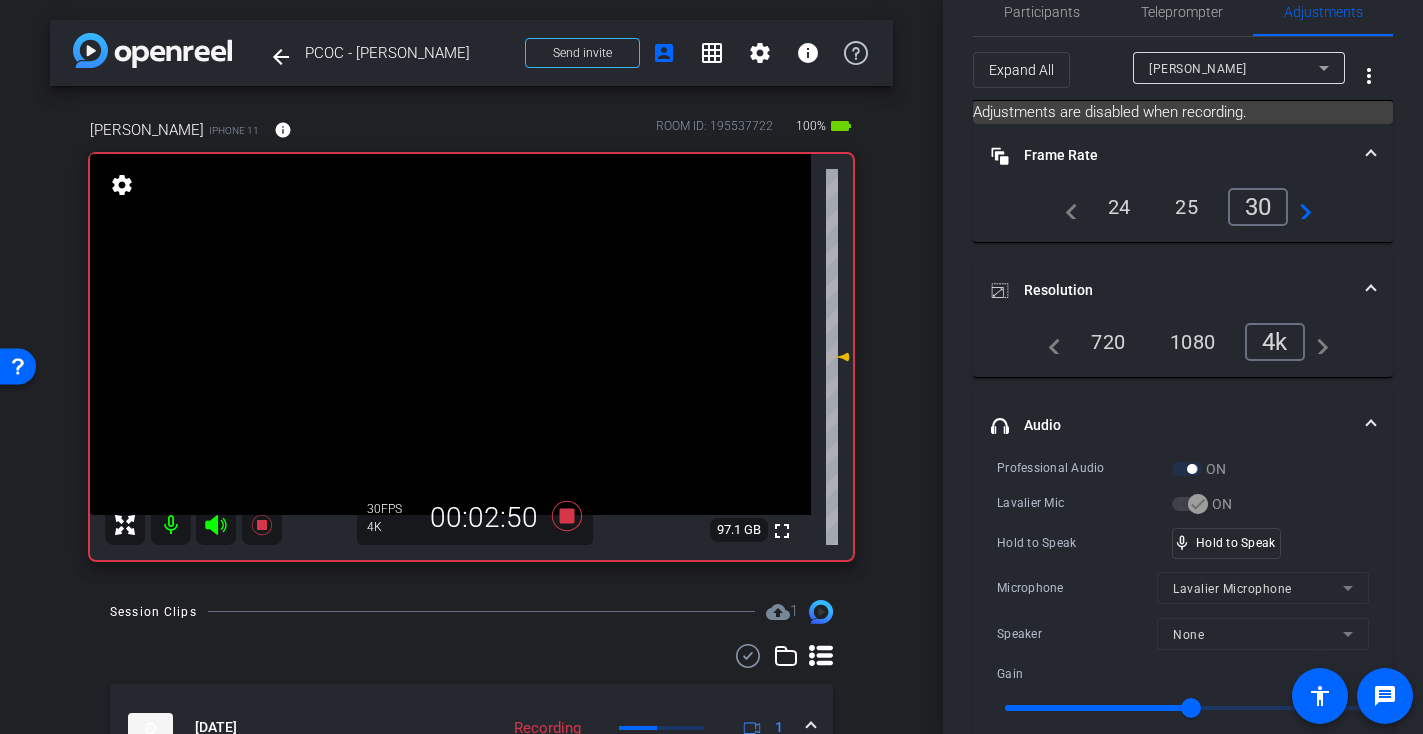 click at bounding box center (450, 334) 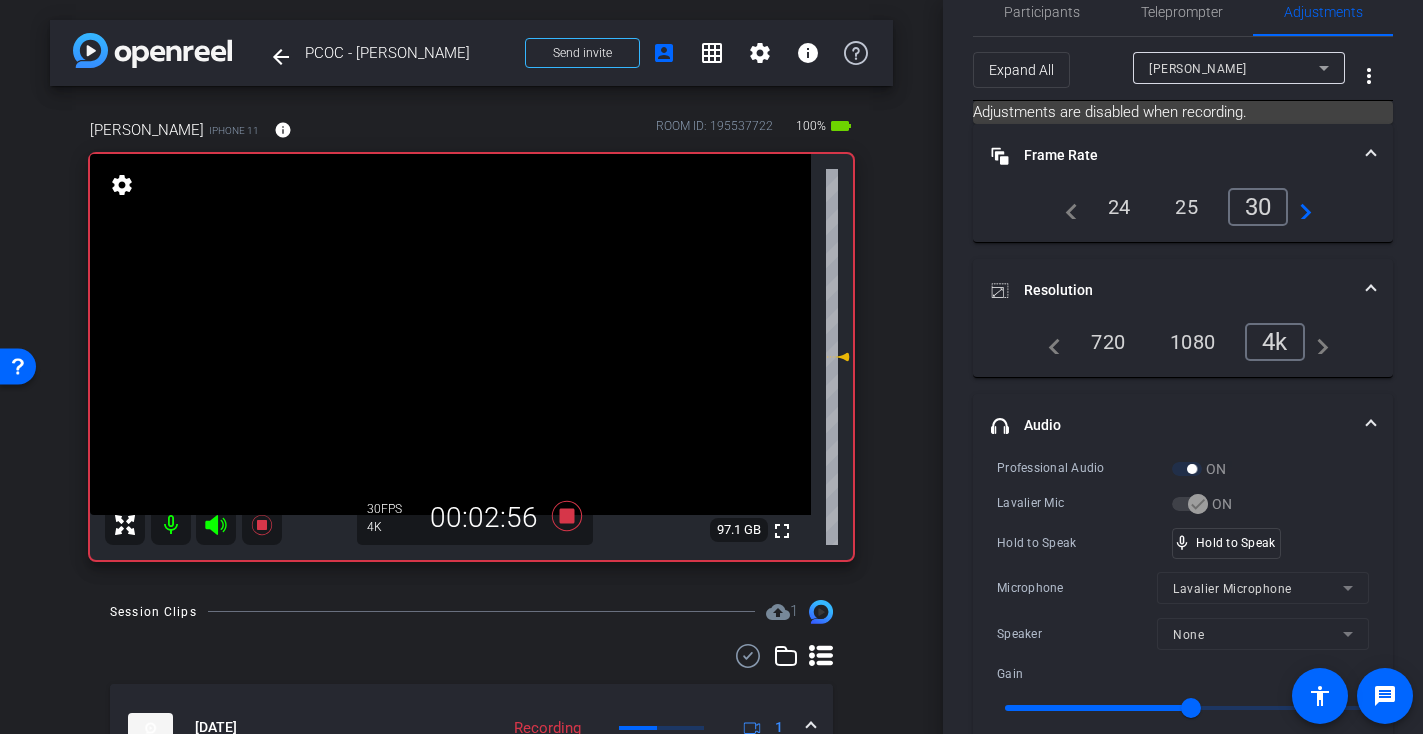 click at bounding box center (450, 334) 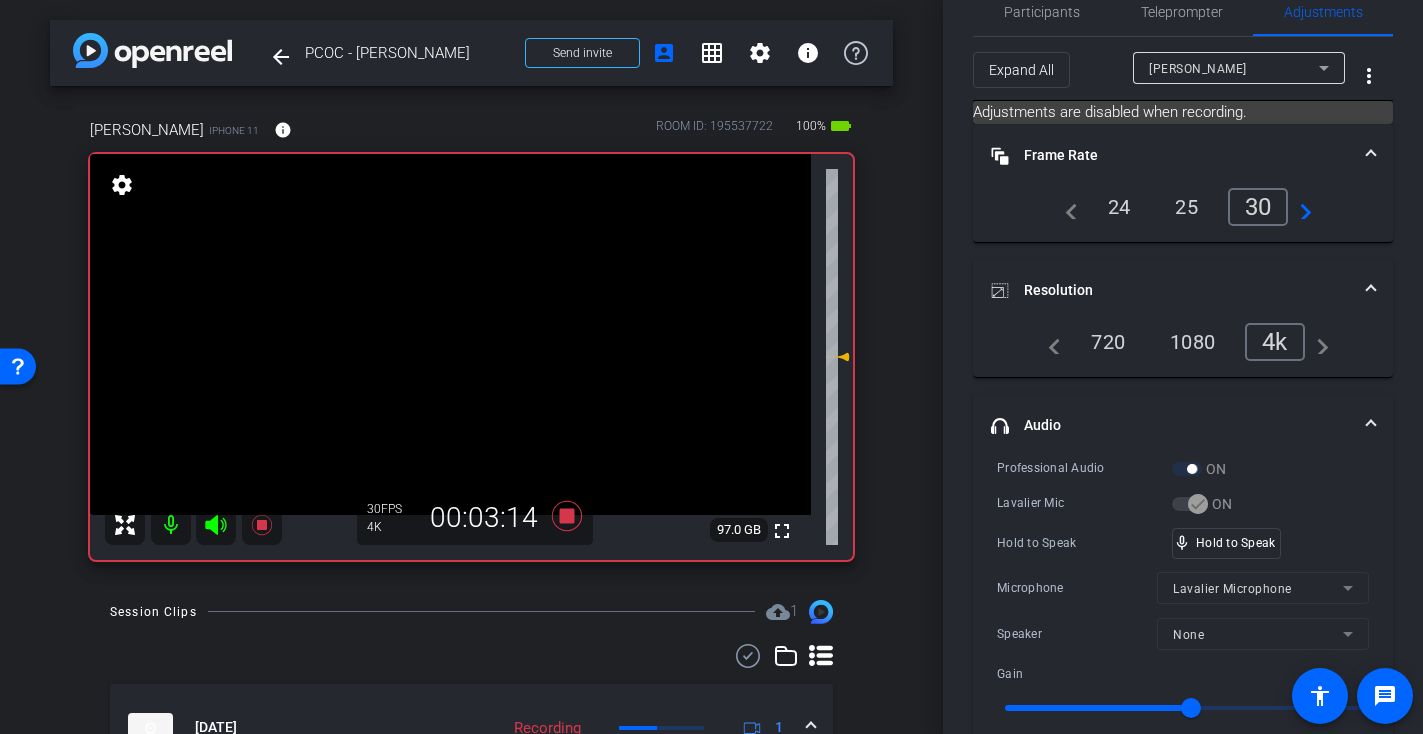 click at bounding box center [450, 334] 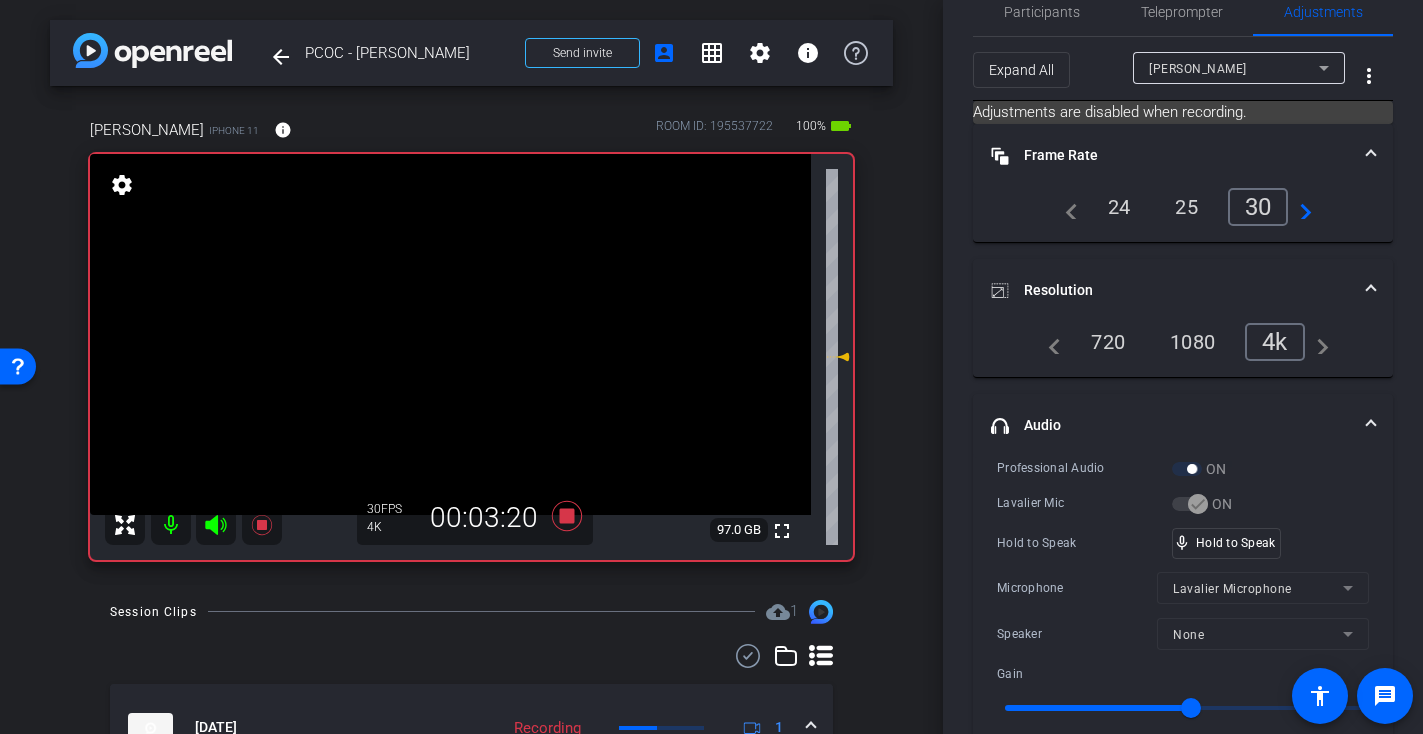 click at bounding box center (450, 334) 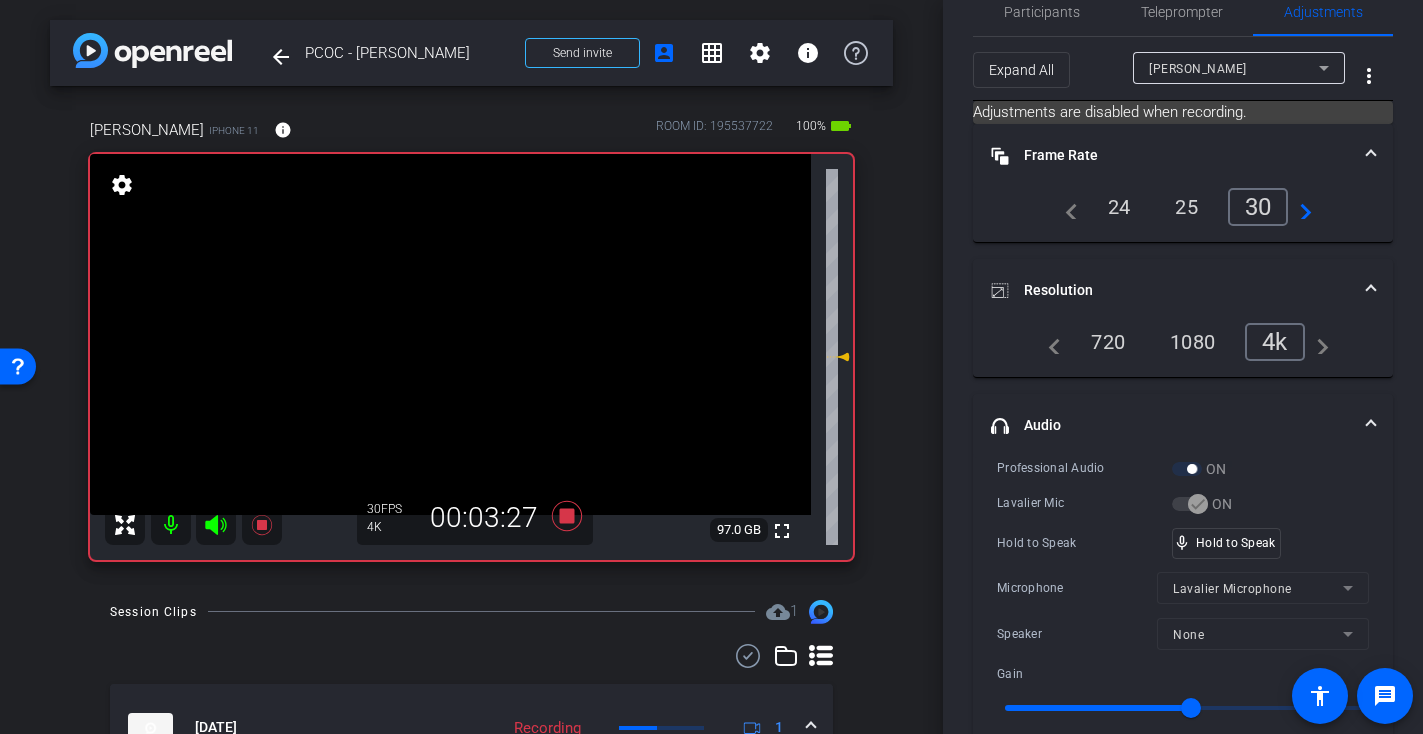 click at bounding box center (450, 334) 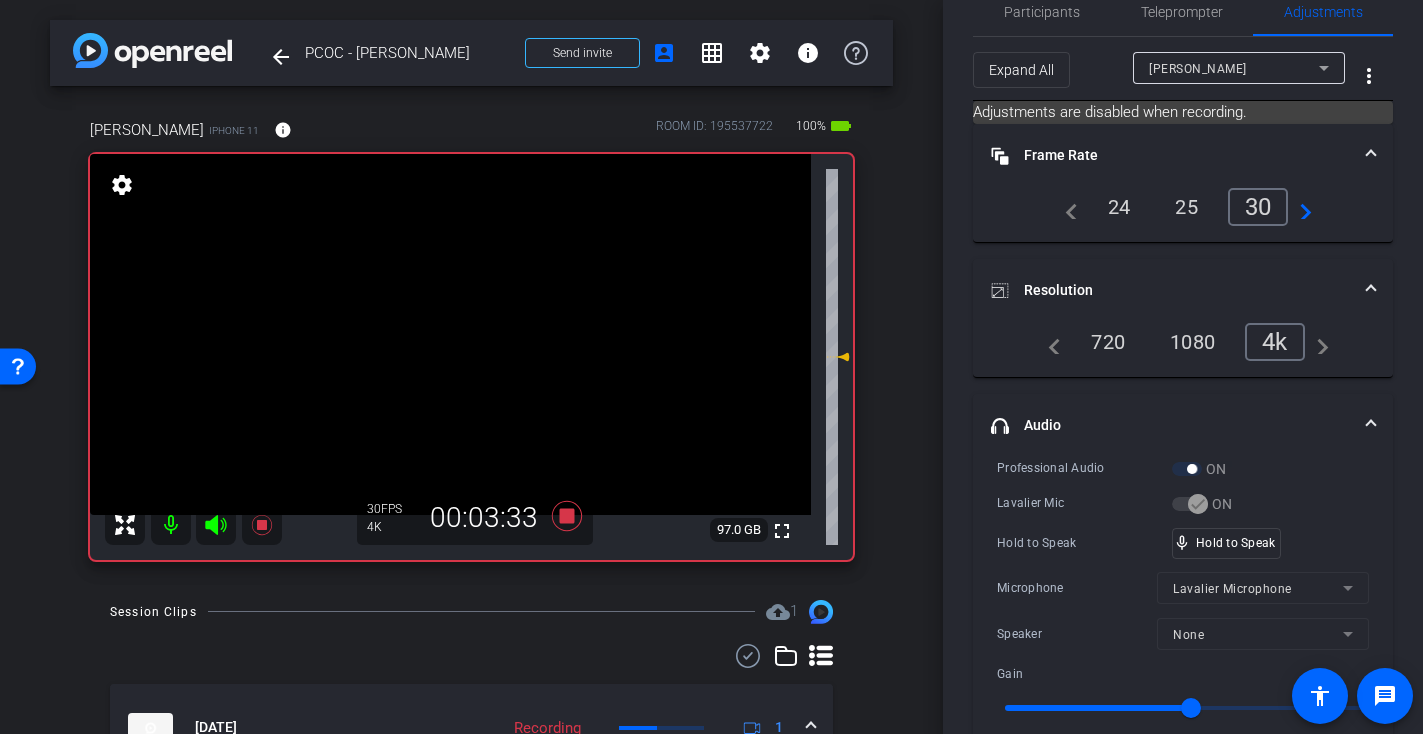 click at bounding box center (450, 334) 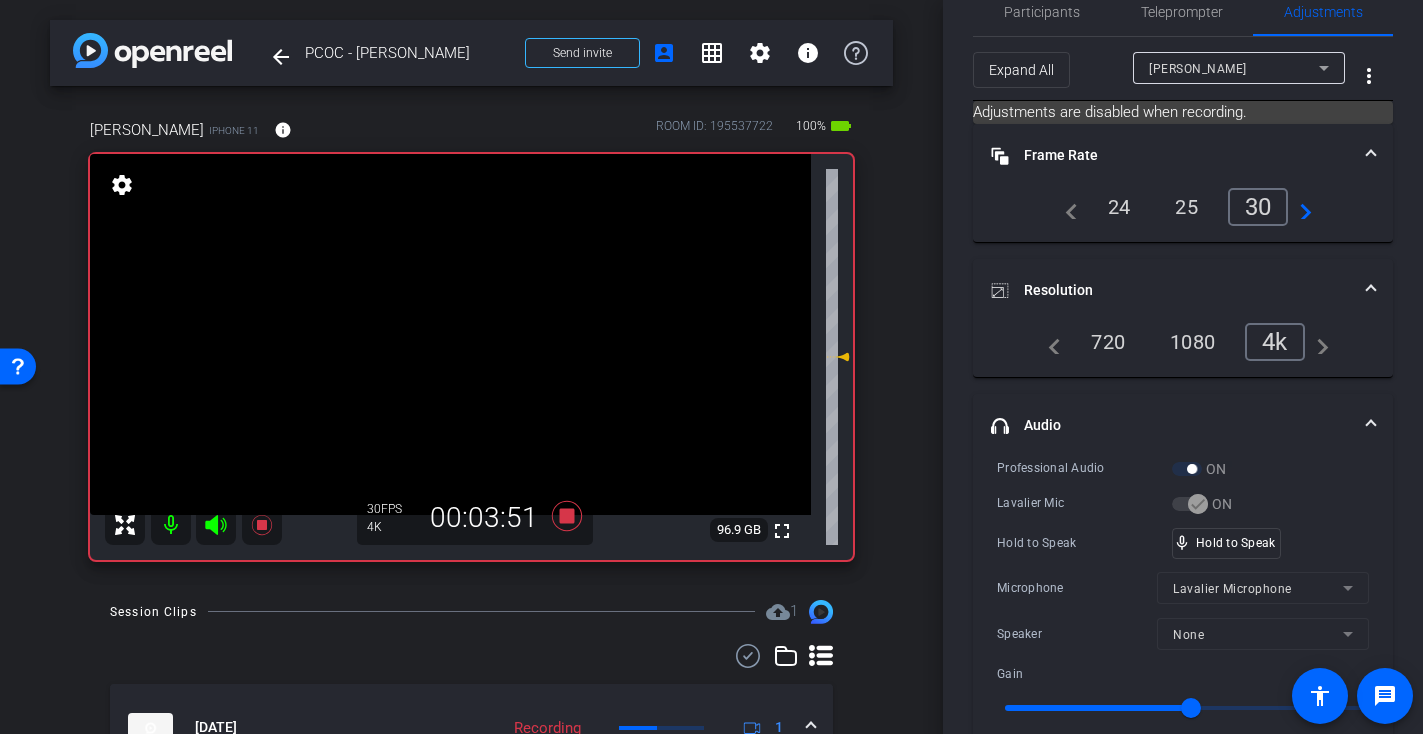 click at bounding box center (450, 334) 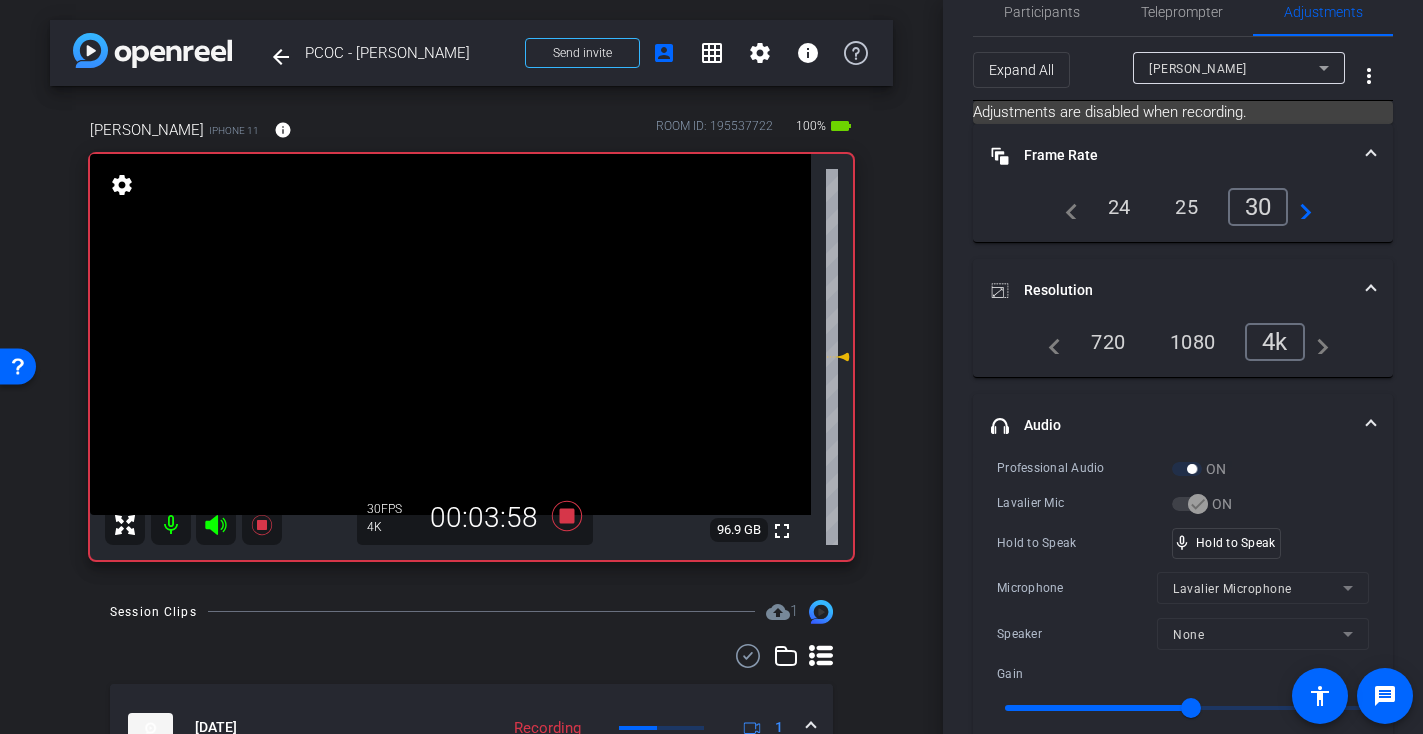 click at bounding box center [450, 334] 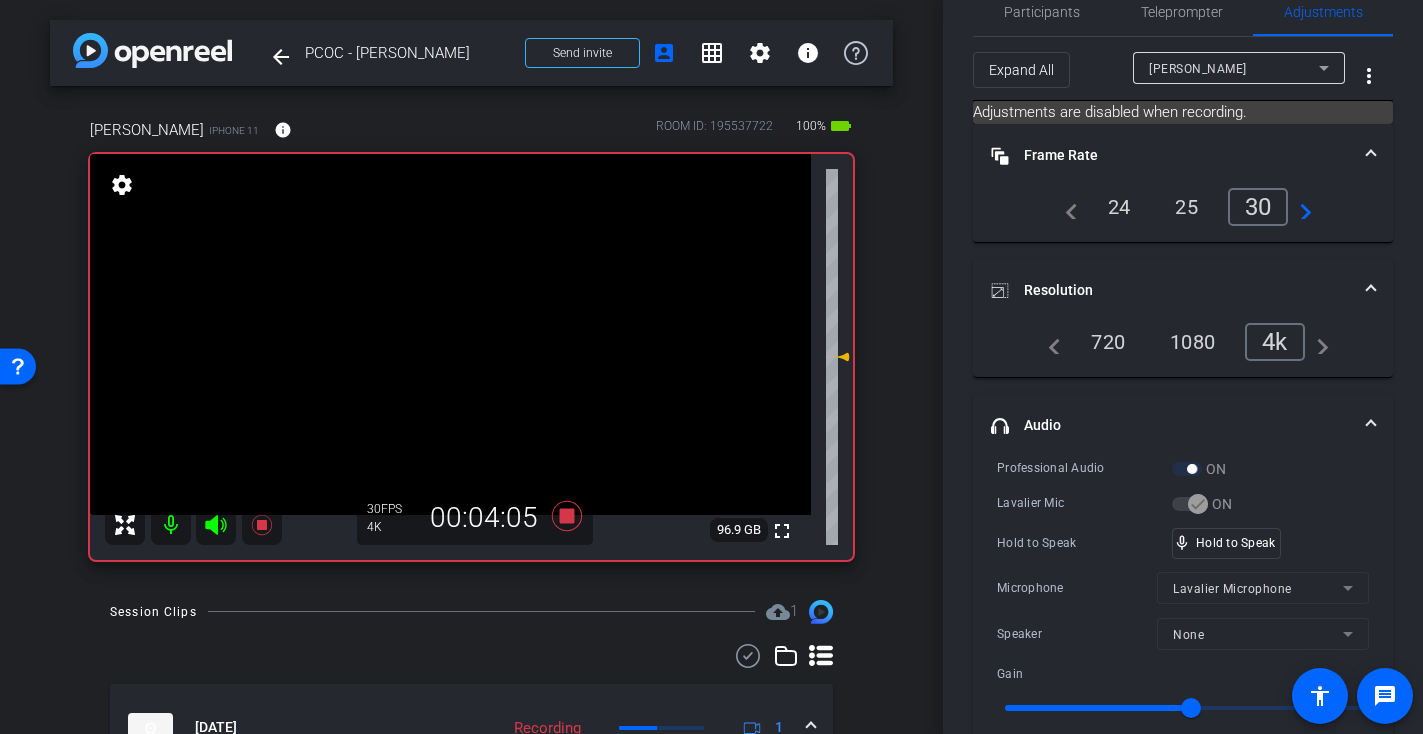 click at bounding box center [450, 334] 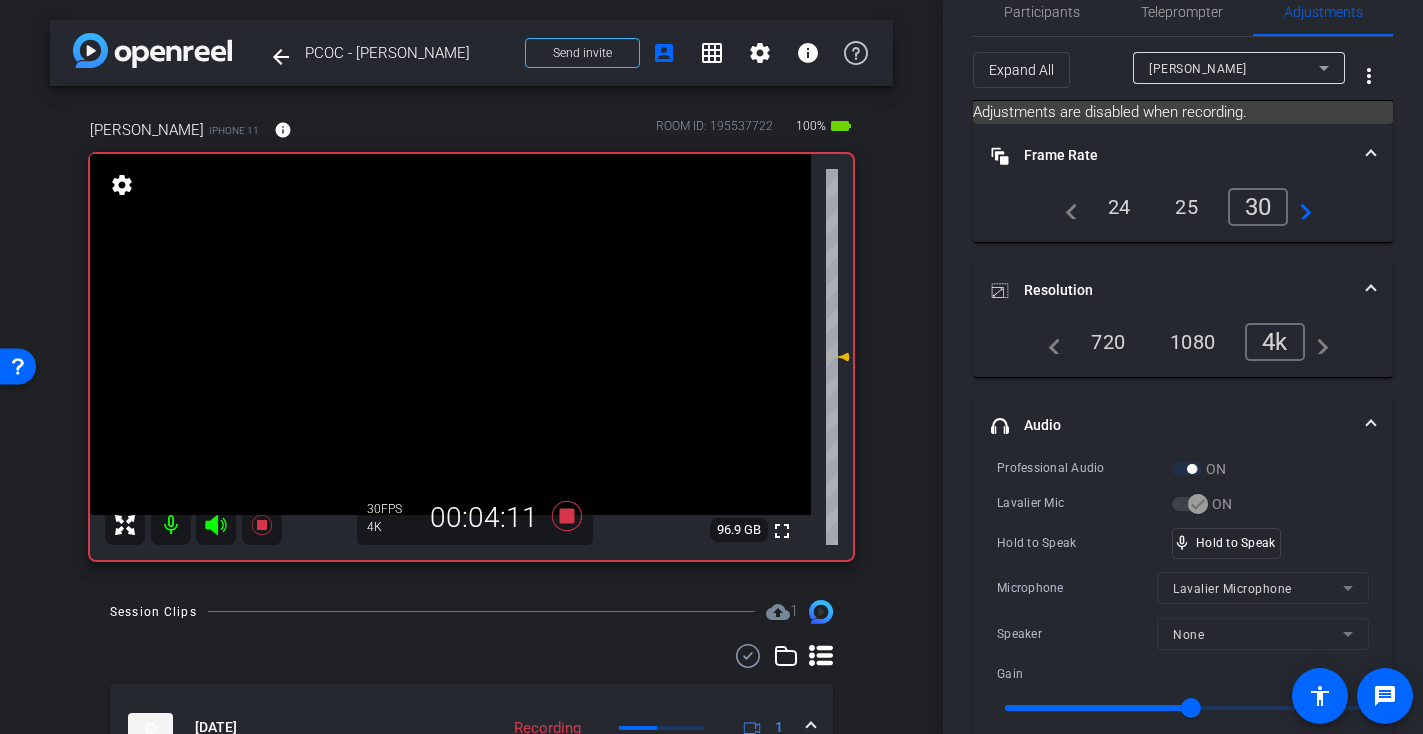 click at bounding box center [450, 334] 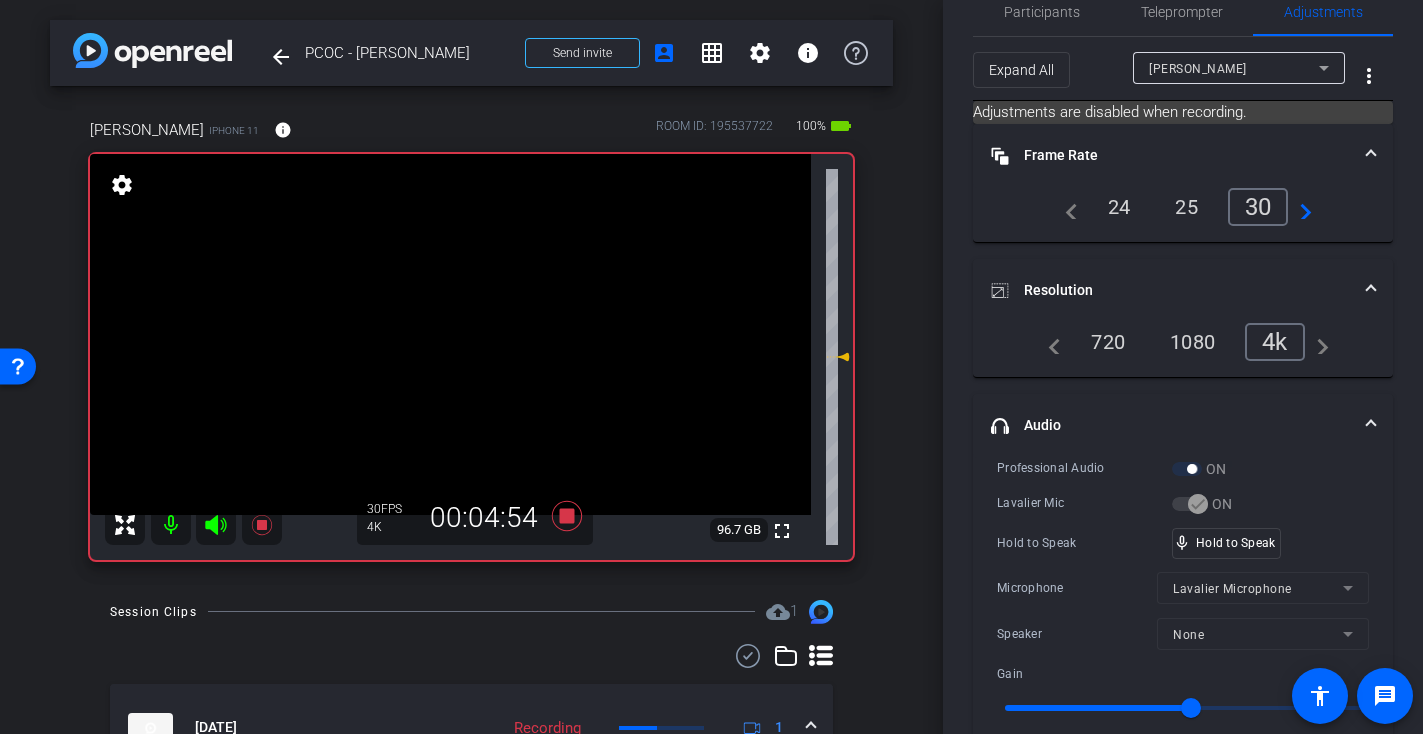 click at bounding box center (450, 334) 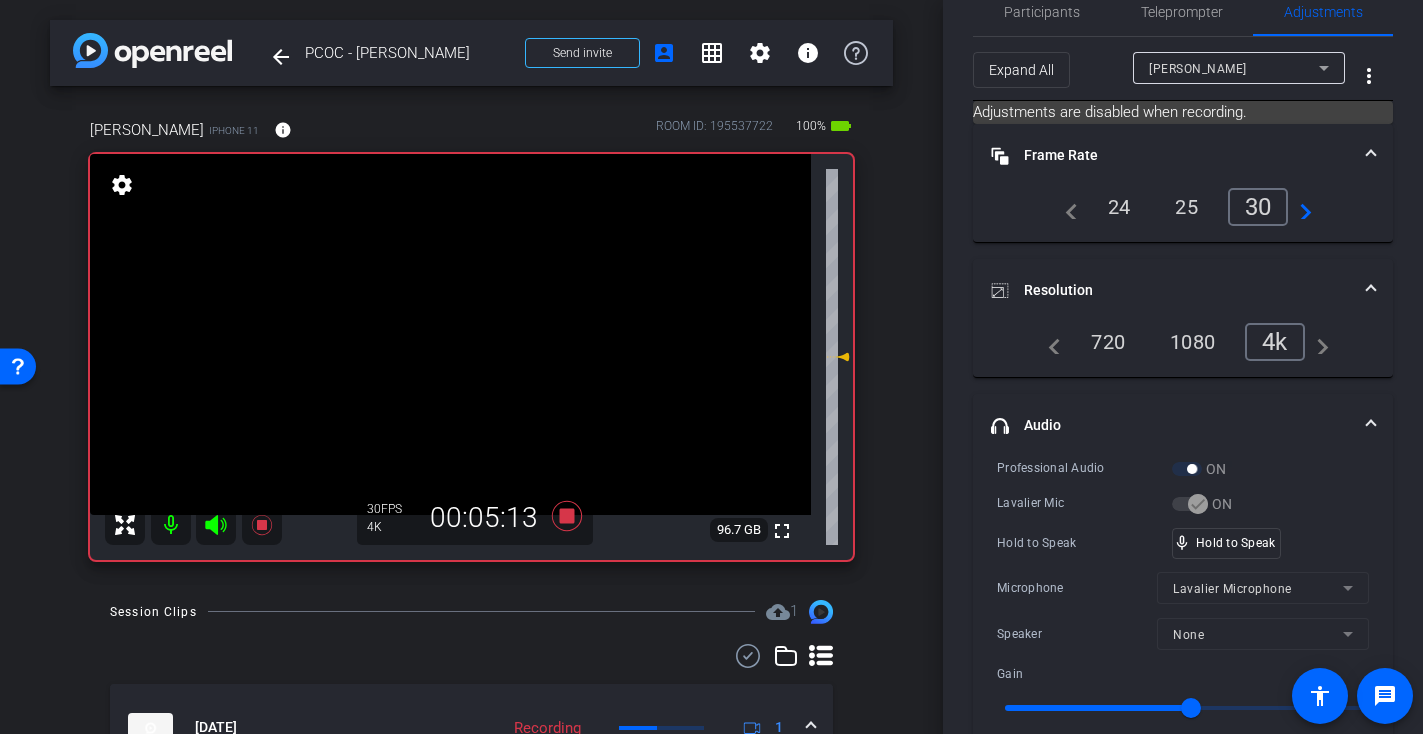click at bounding box center [450, 334] 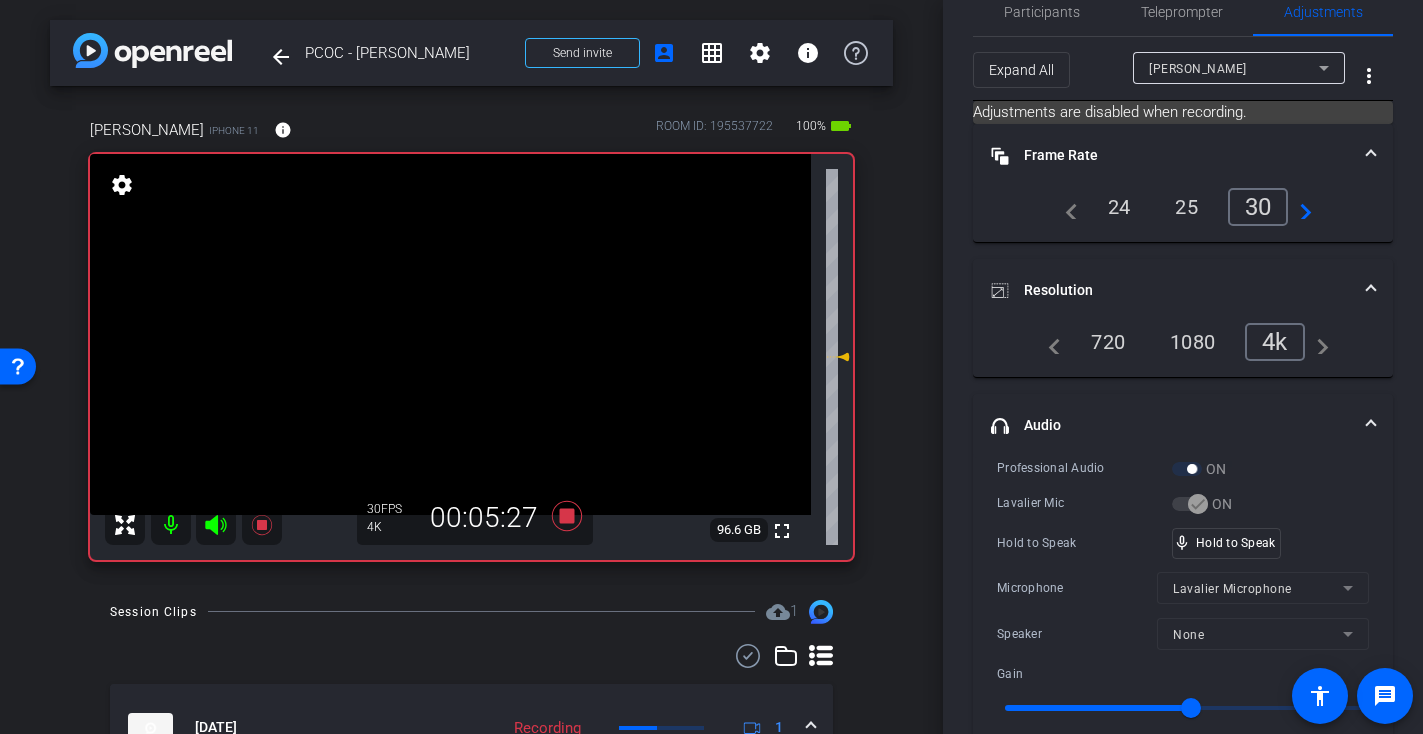 click at bounding box center [450, 334] 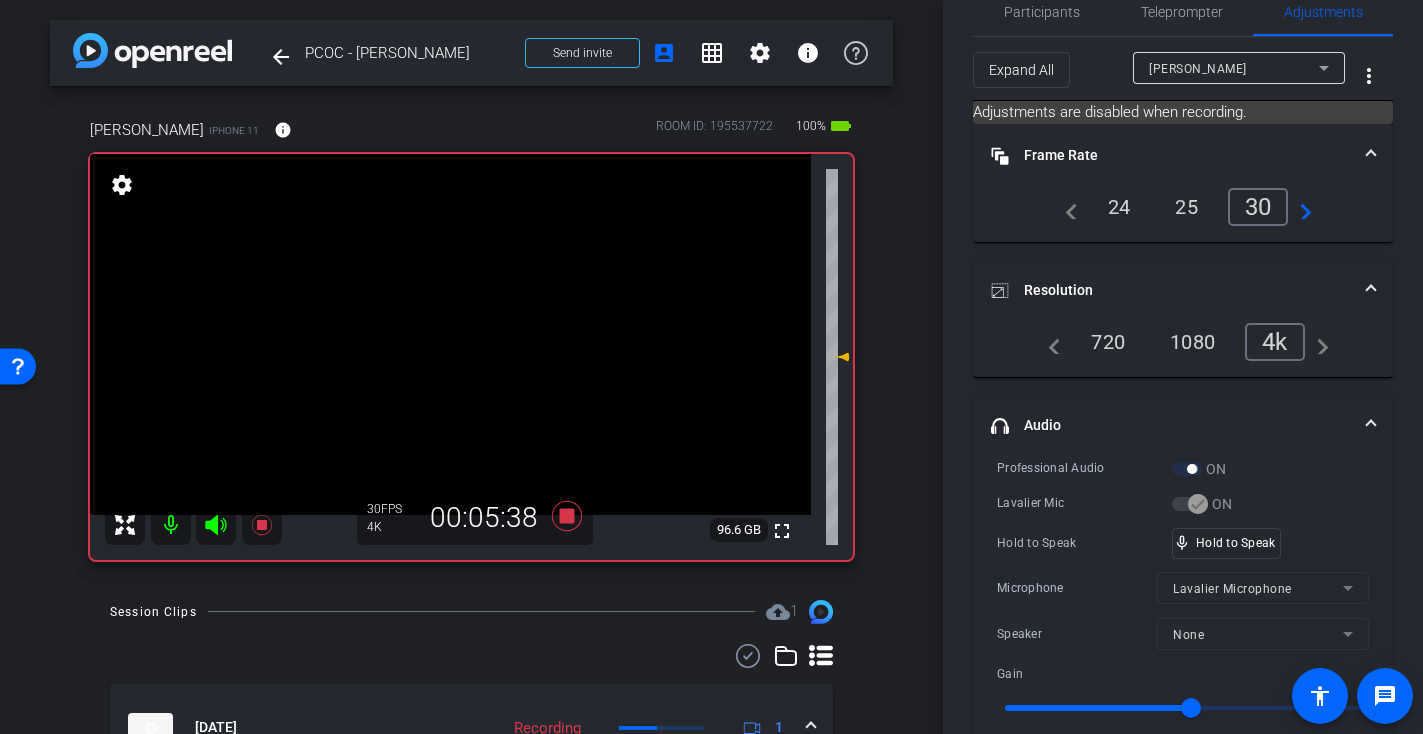 click at bounding box center (450, 334) 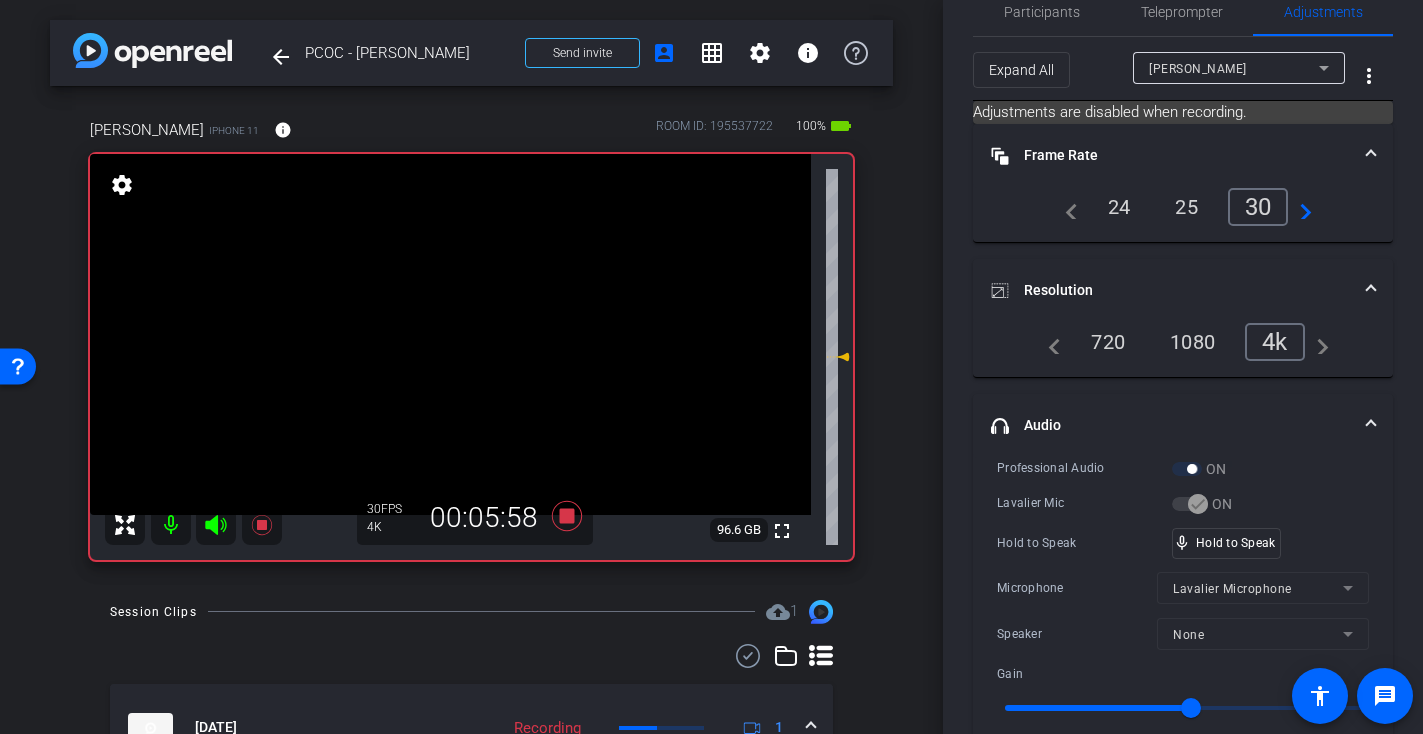 click at bounding box center (450, 334) 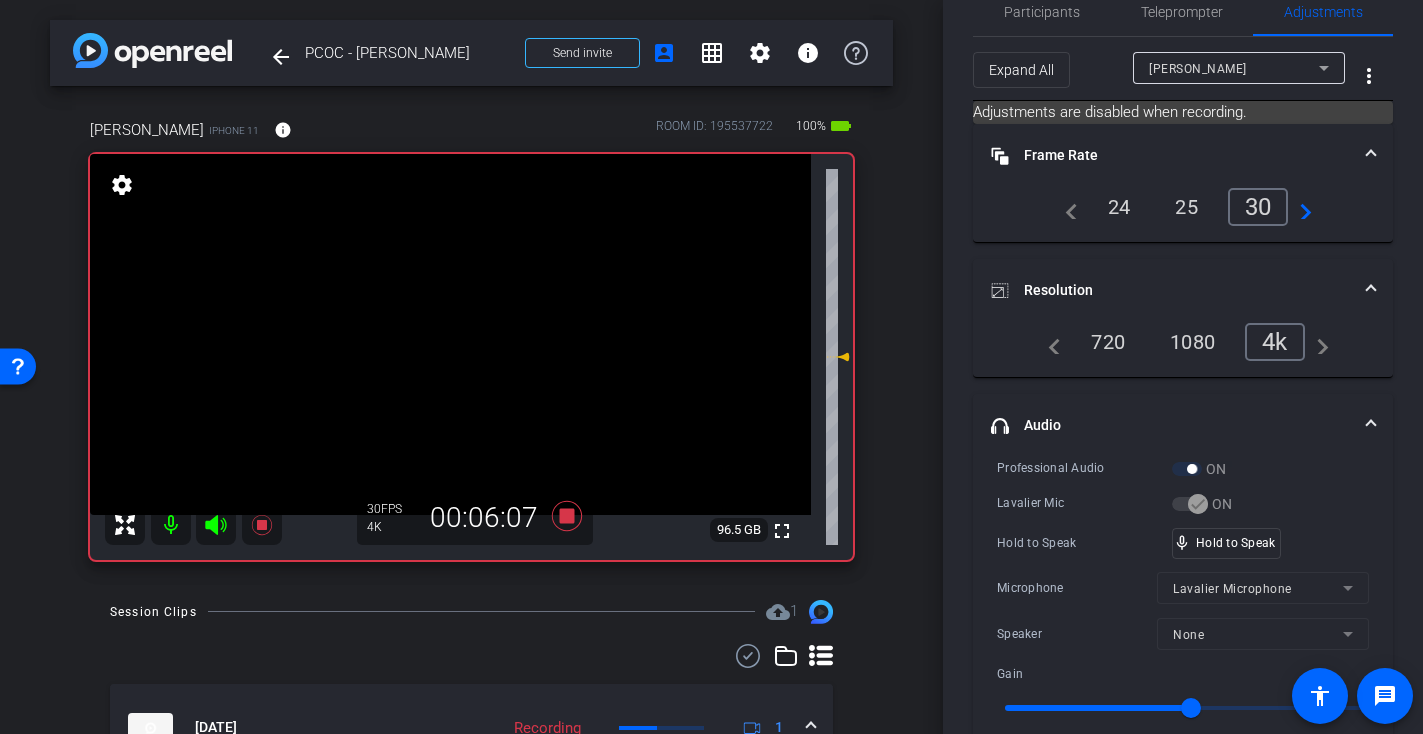click at bounding box center (450, 334) 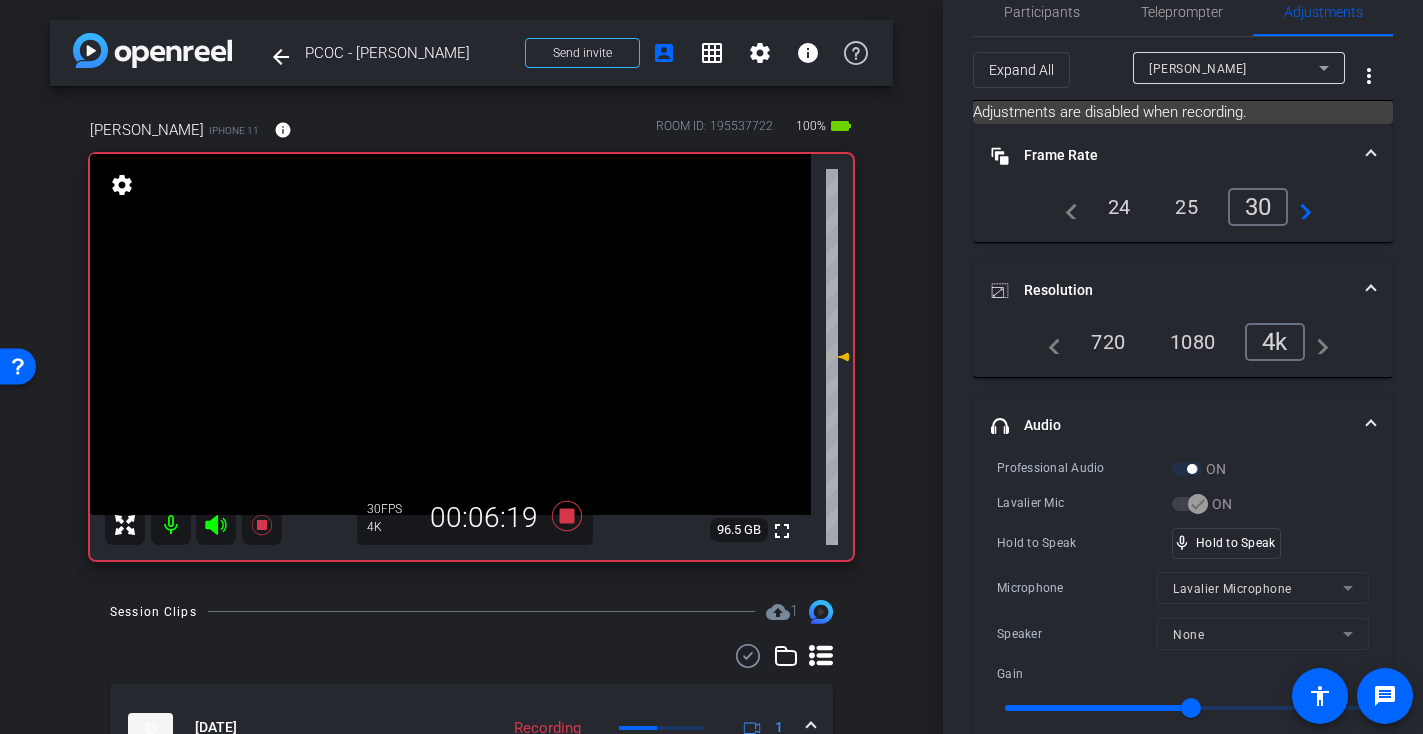 click at bounding box center [450, 334] 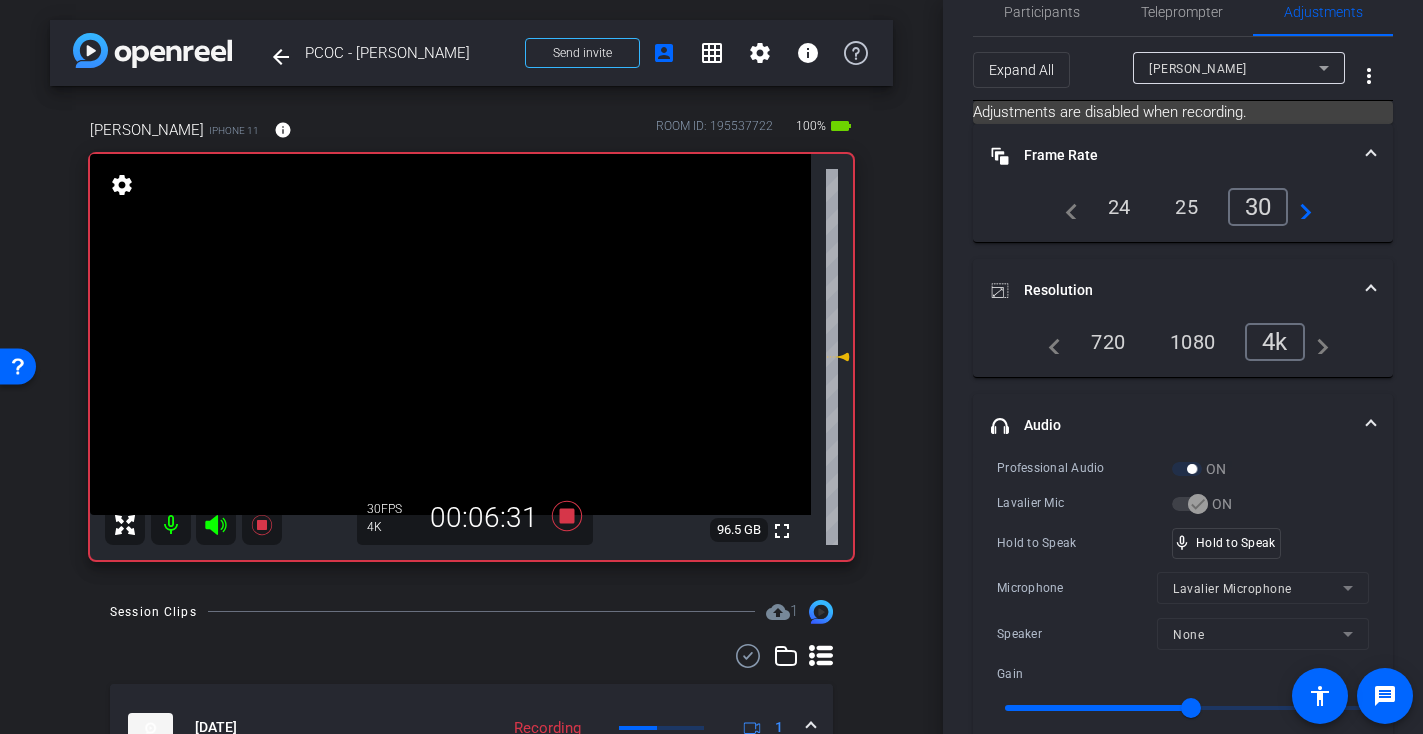 click at bounding box center (450, 334) 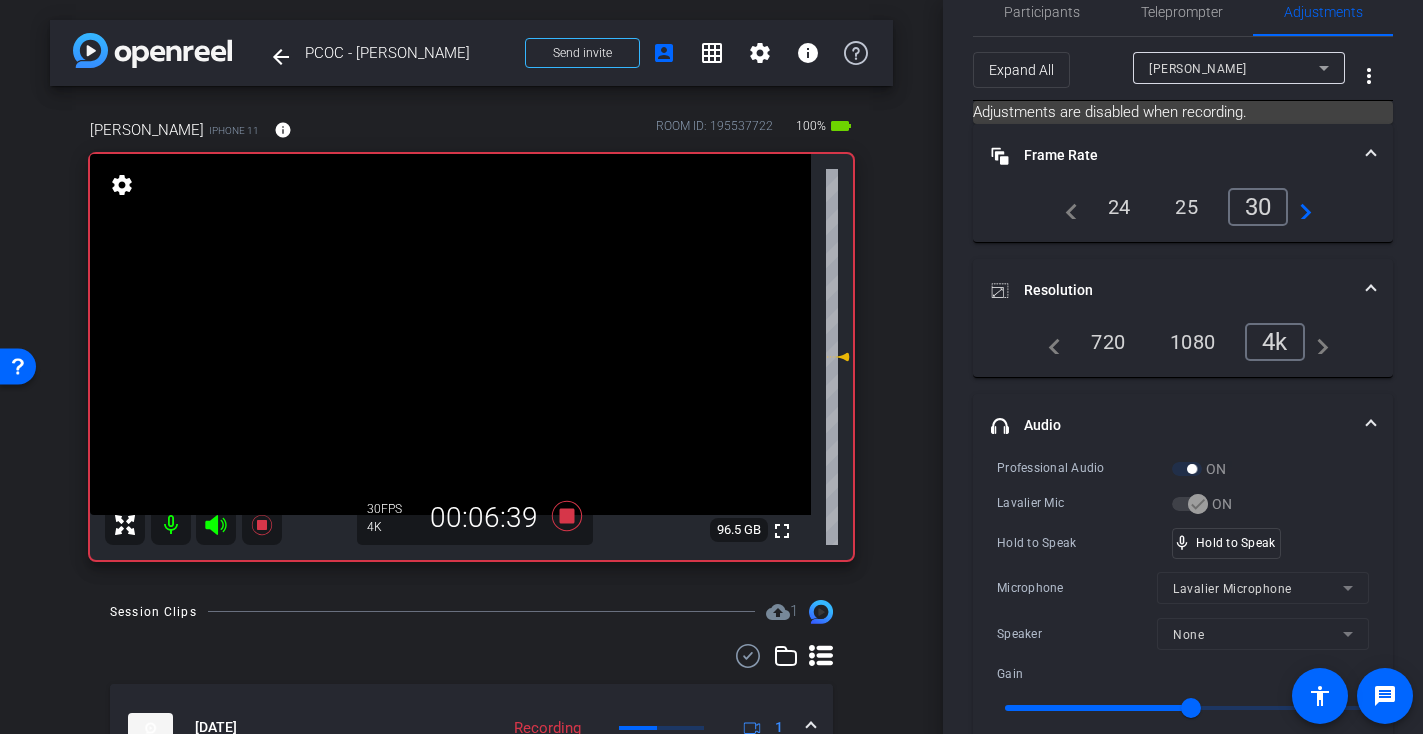click at bounding box center [450, 334] 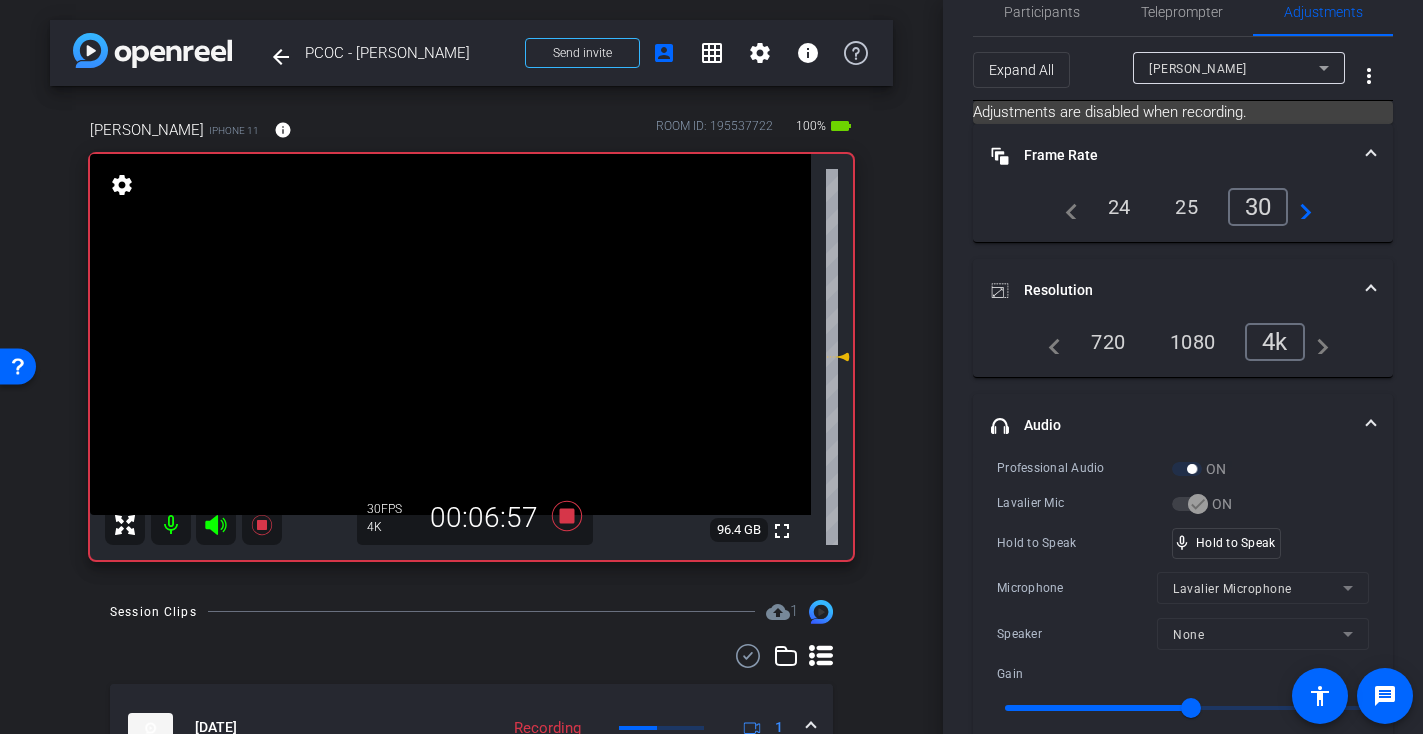 click at bounding box center (450, 334) 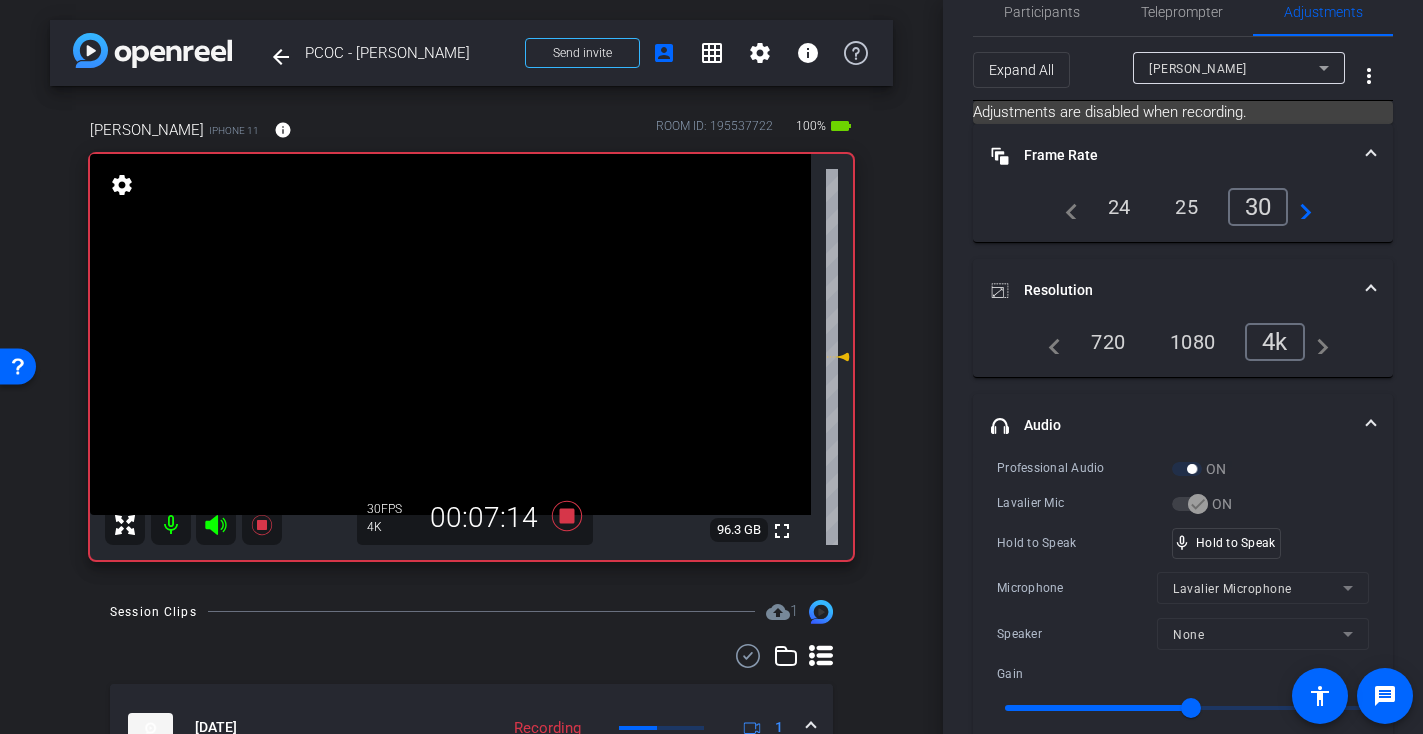 click at bounding box center (450, 334) 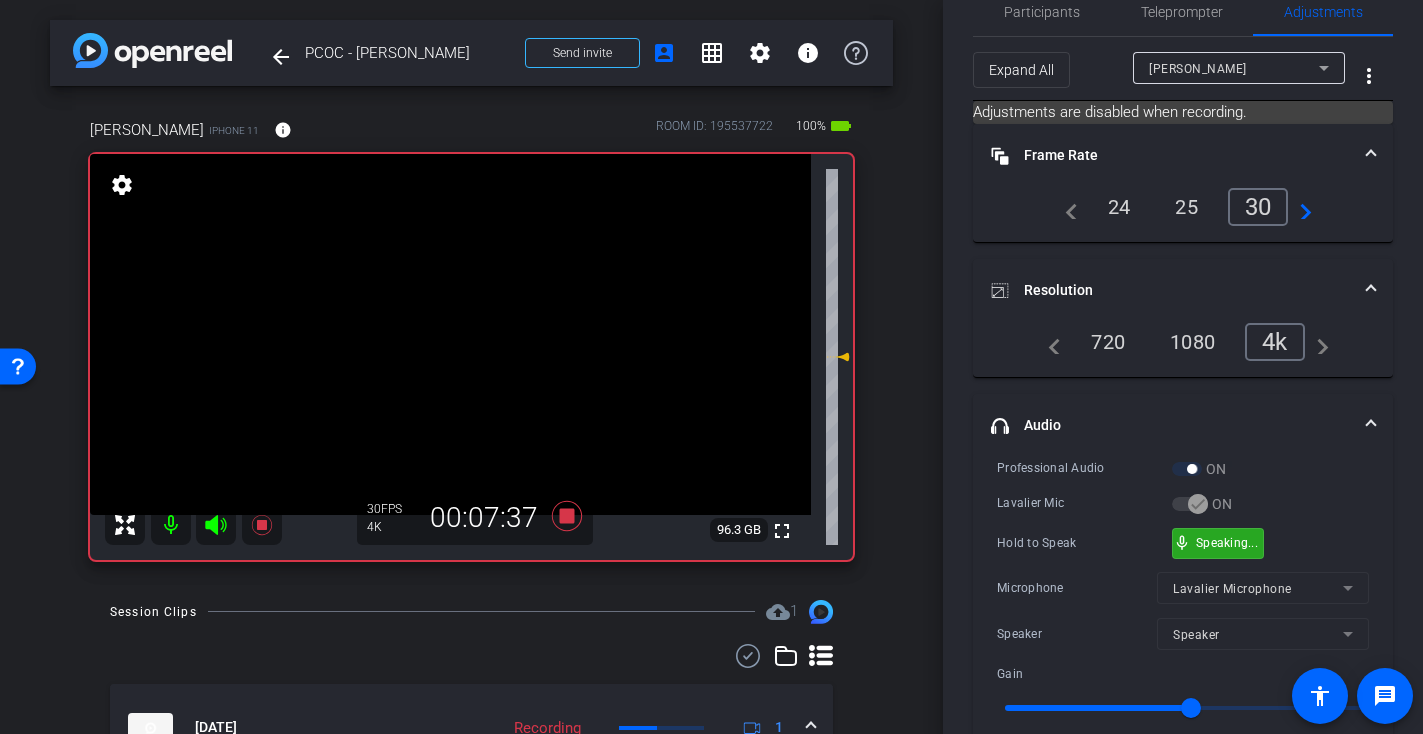 click on "mic_none Speaking..." at bounding box center (1218, 543) 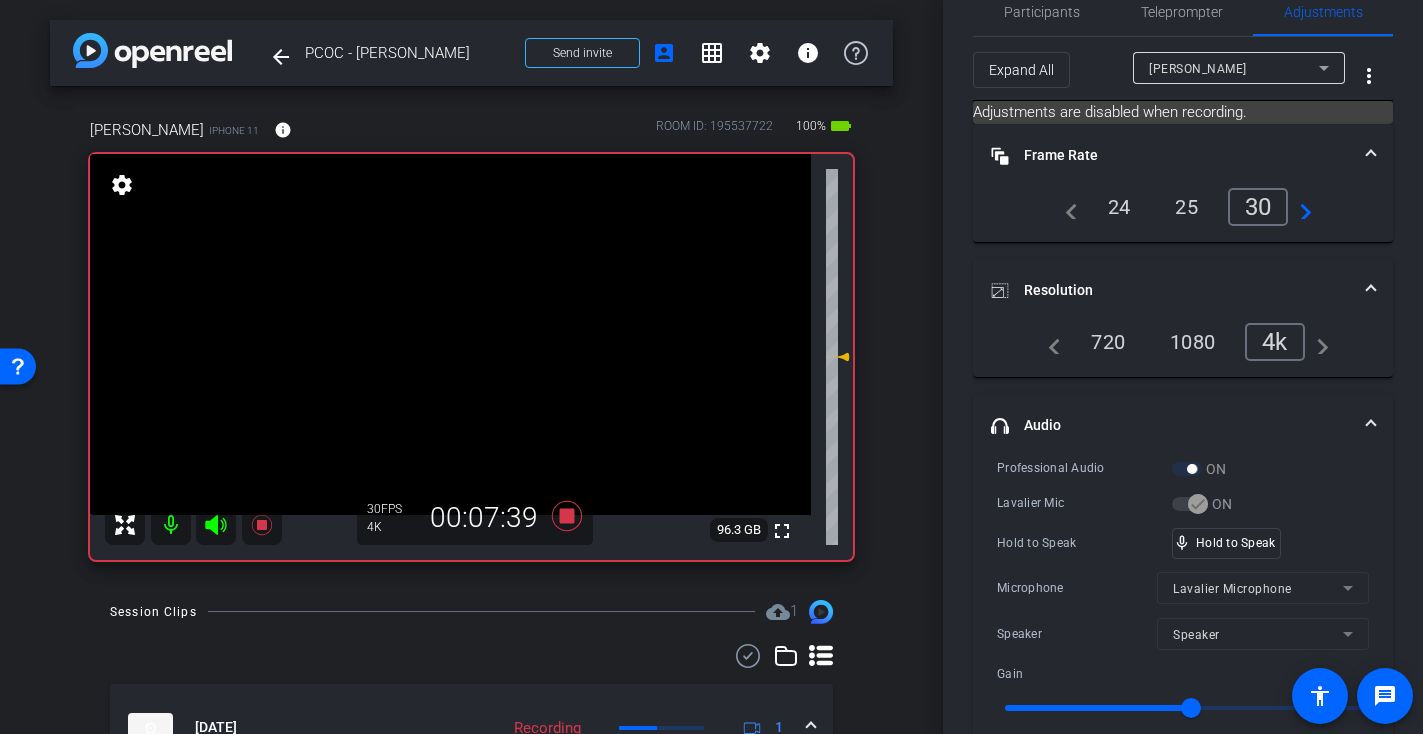 click at bounding box center [450, 334] 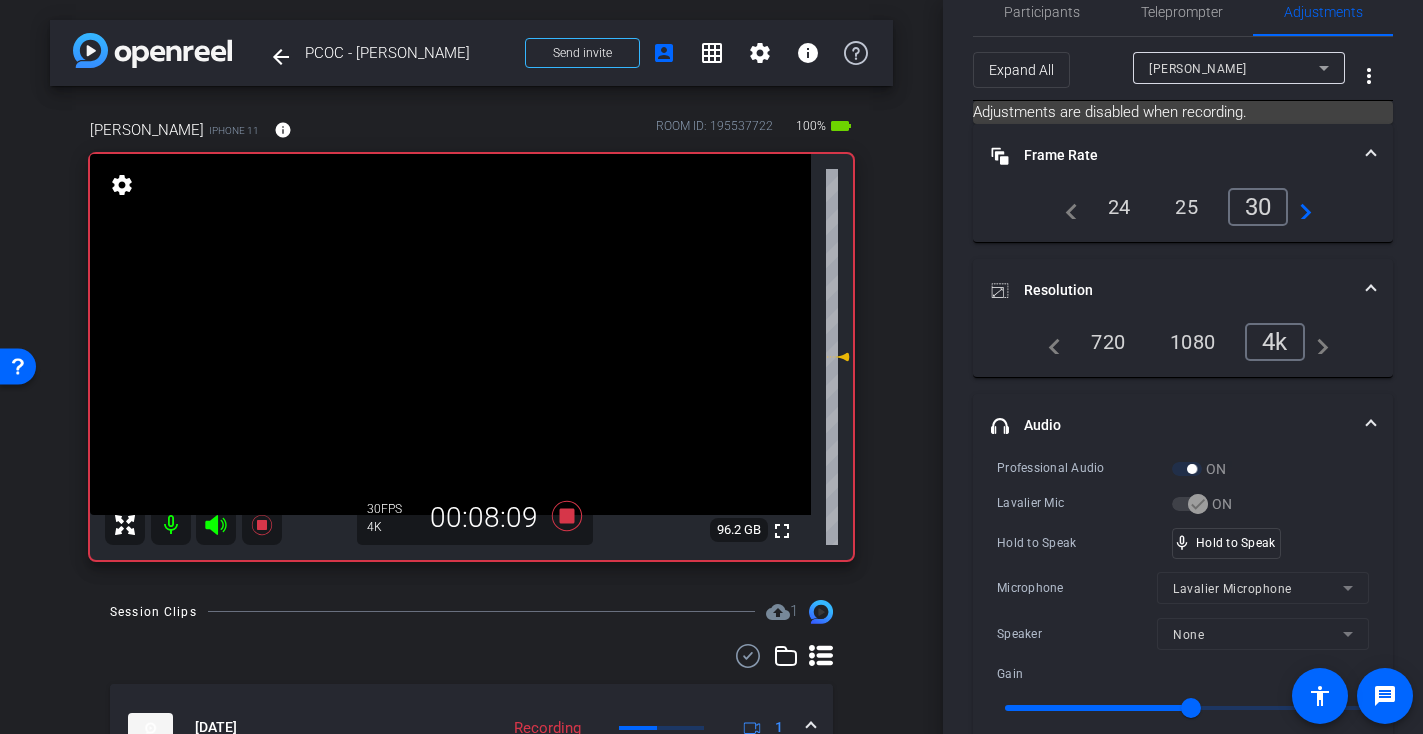 click 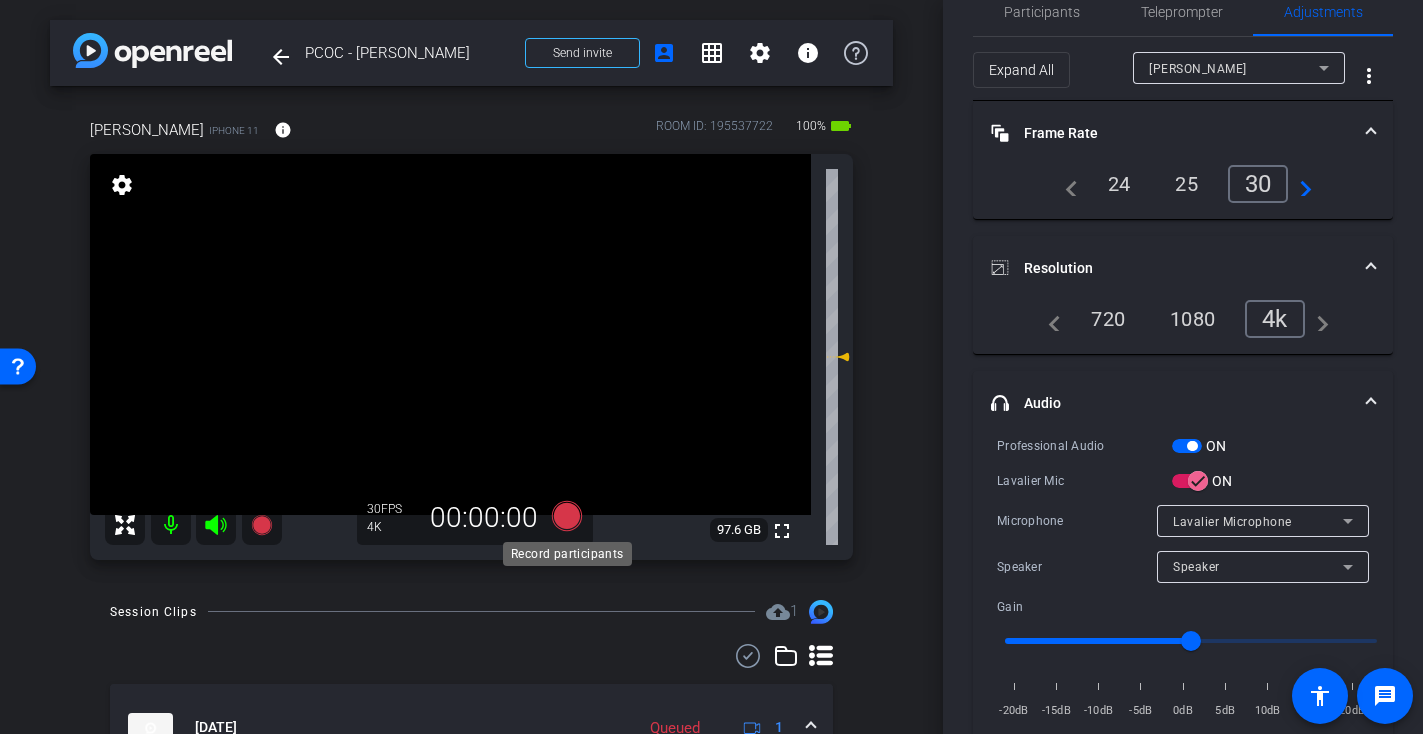 click 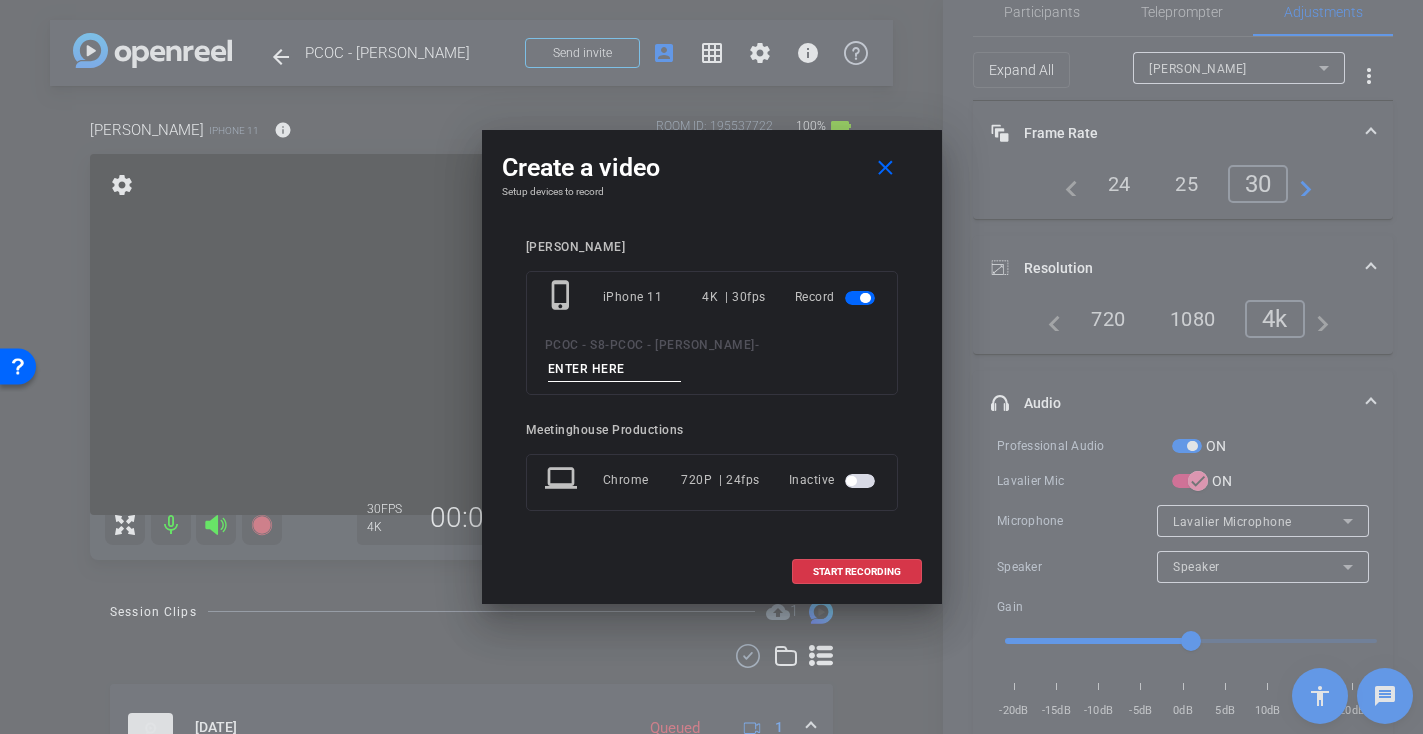 click at bounding box center [615, 369] 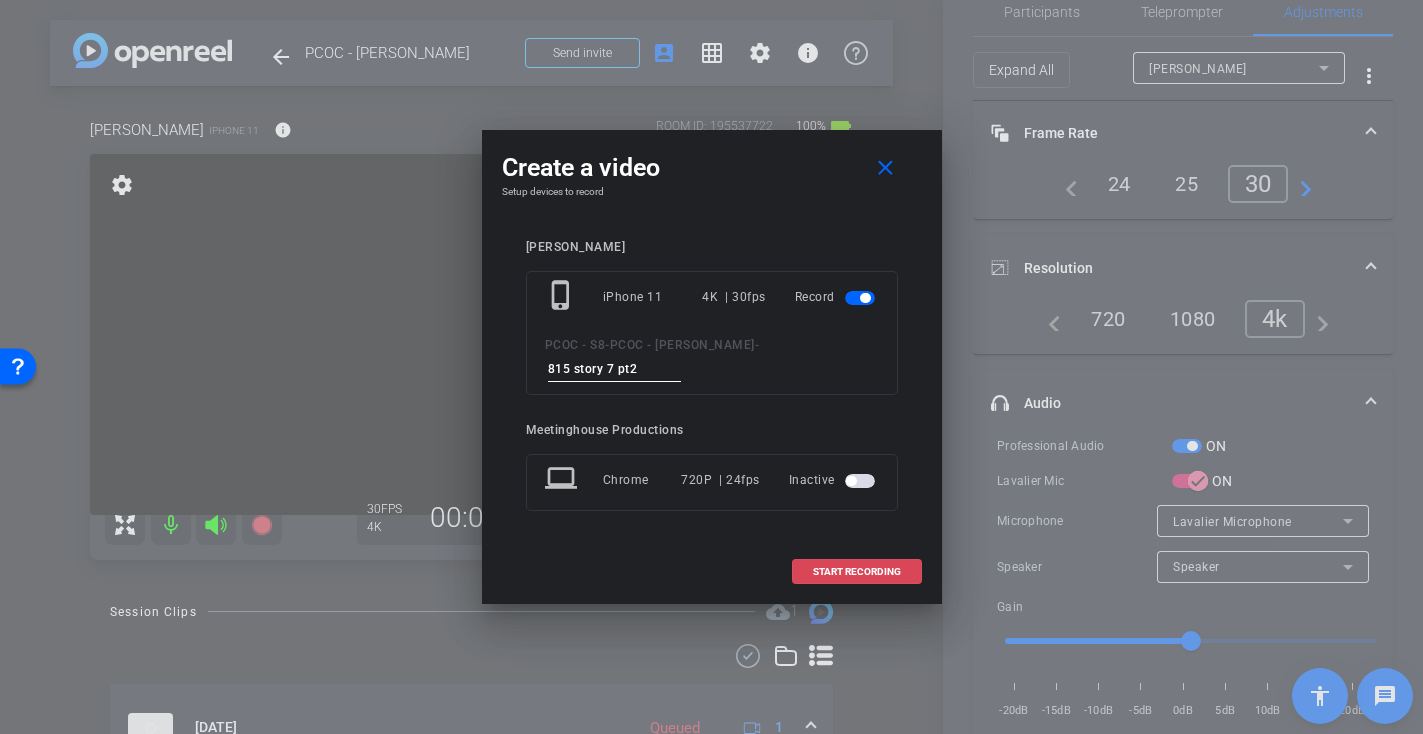 type on "815 story 7 pt2" 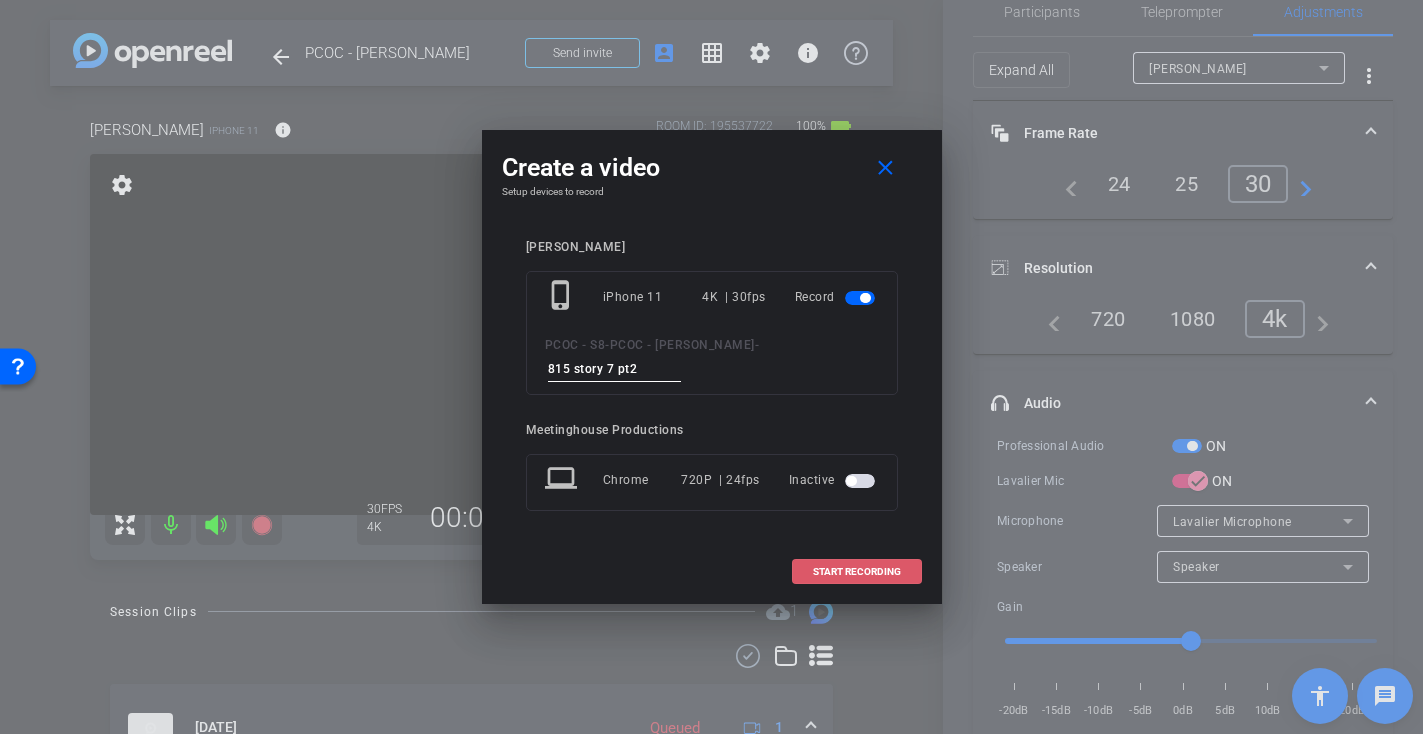 click on "START RECORDING" at bounding box center (857, 572) 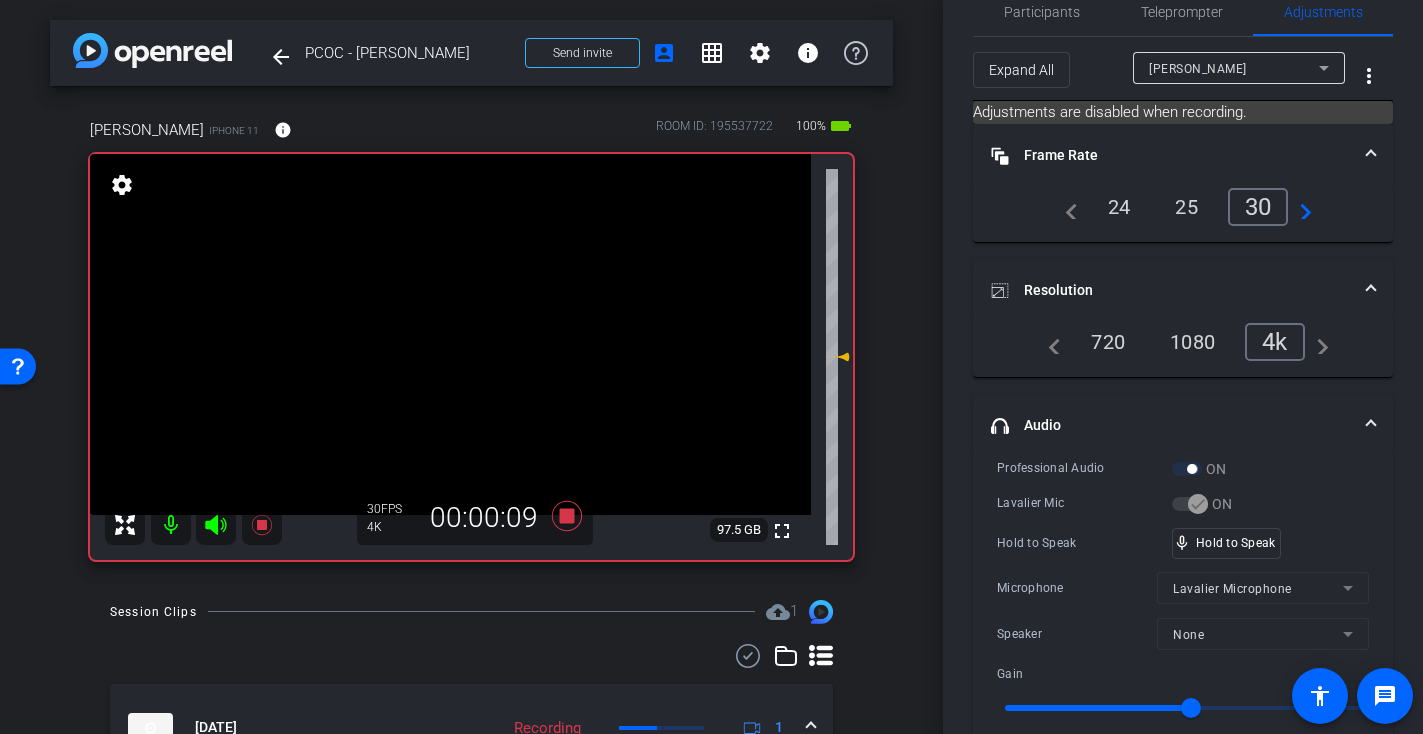 click at bounding box center [450, 334] 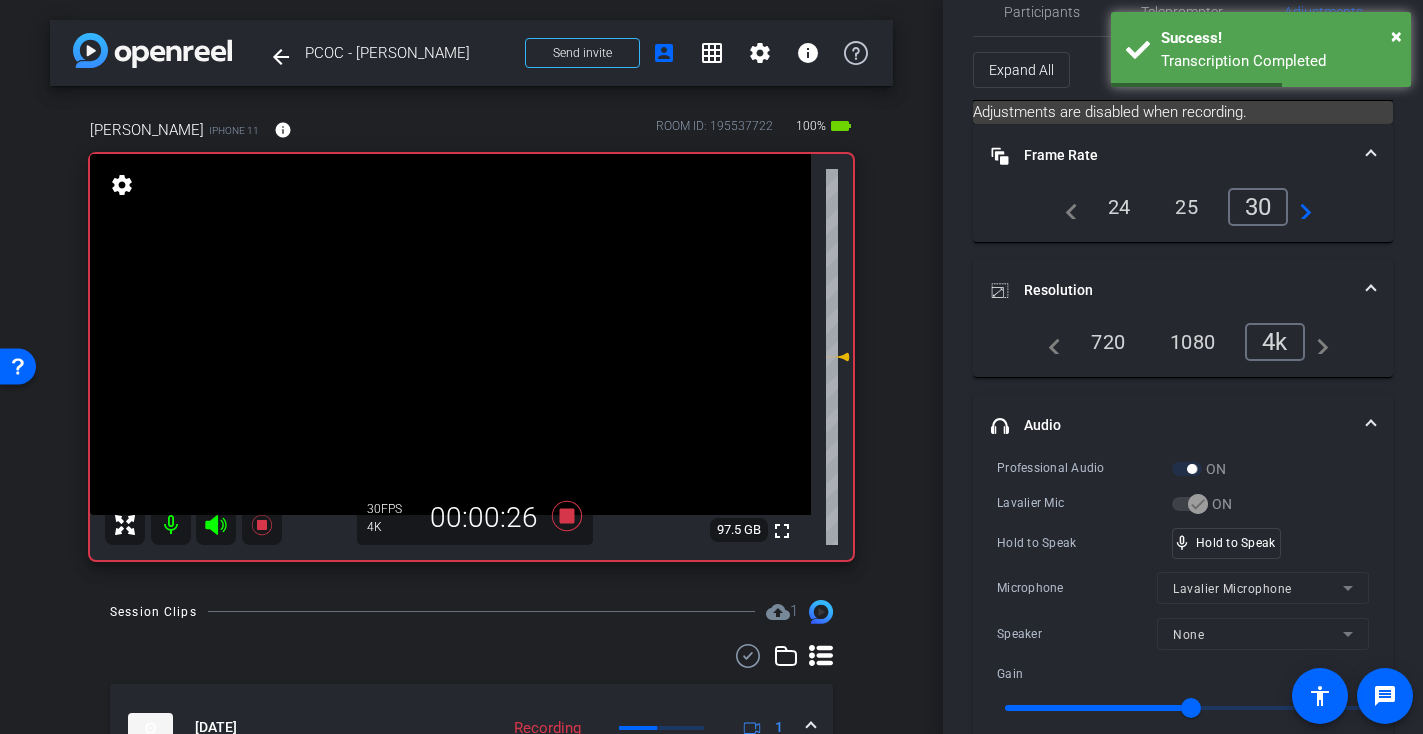 click at bounding box center (450, 334) 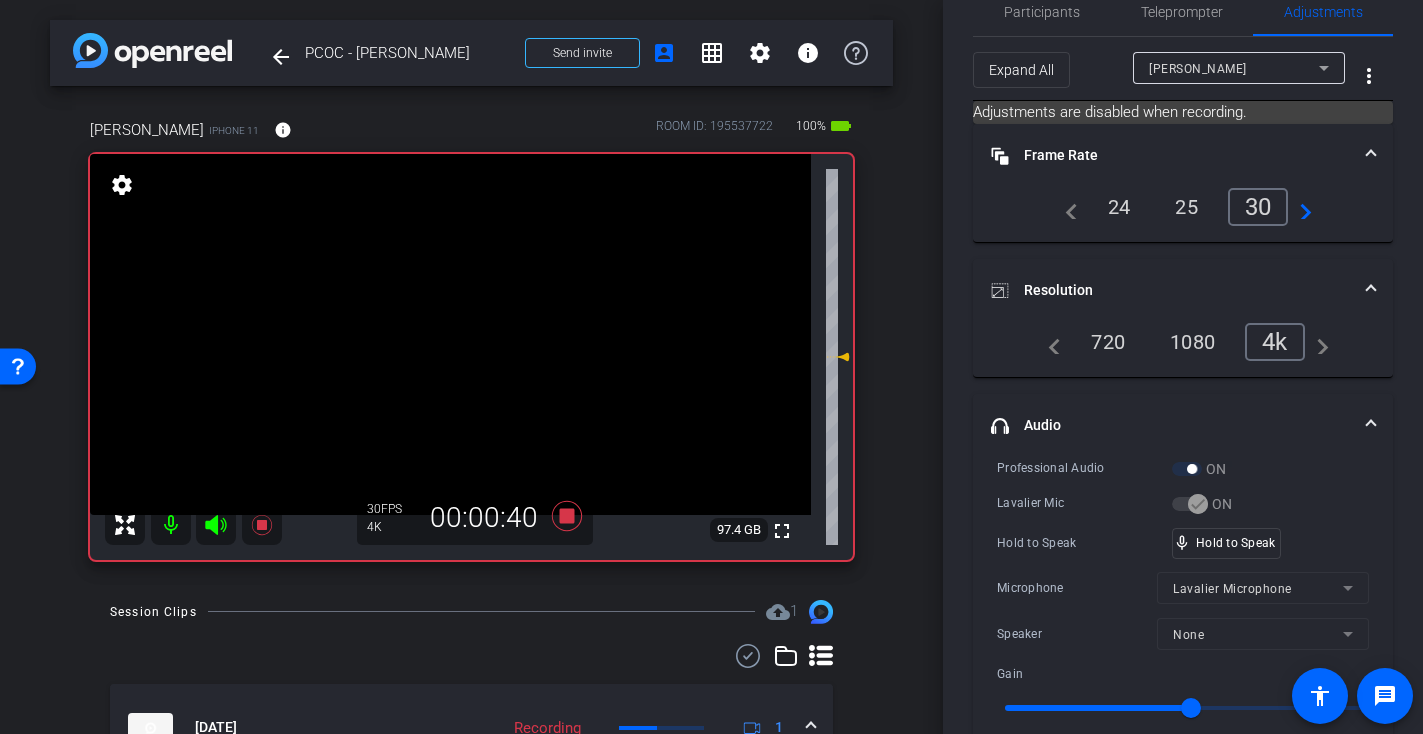 click at bounding box center (450, 334) 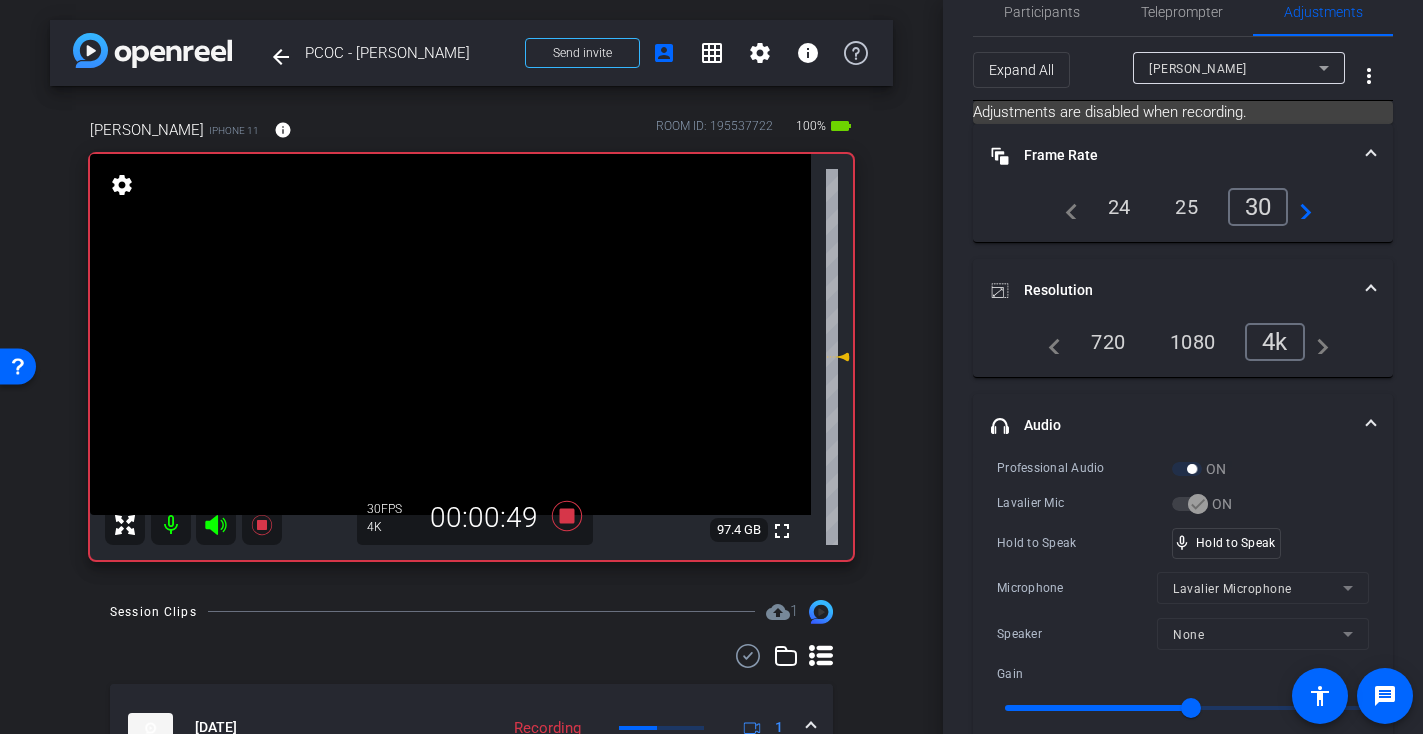click at bounding box center (450, 334) 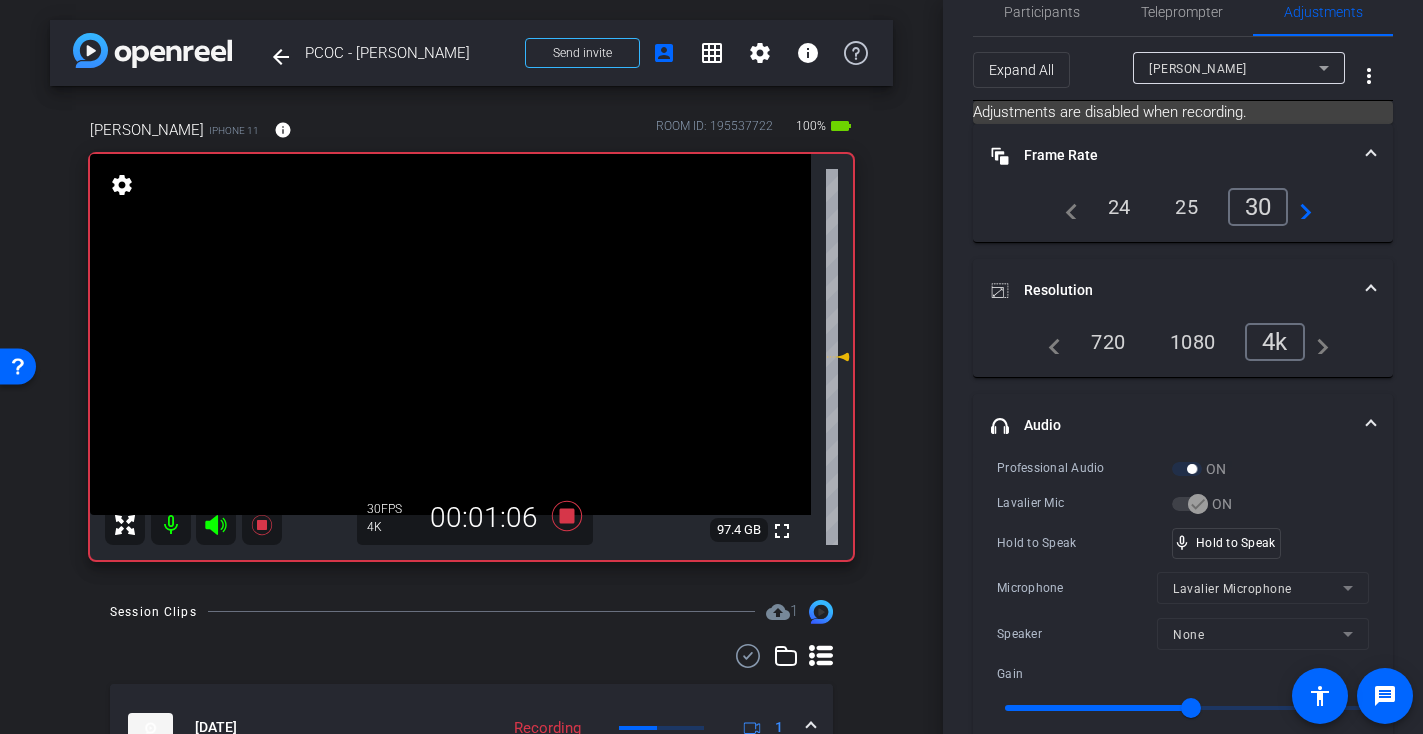 click at bounding box center (450, 334) 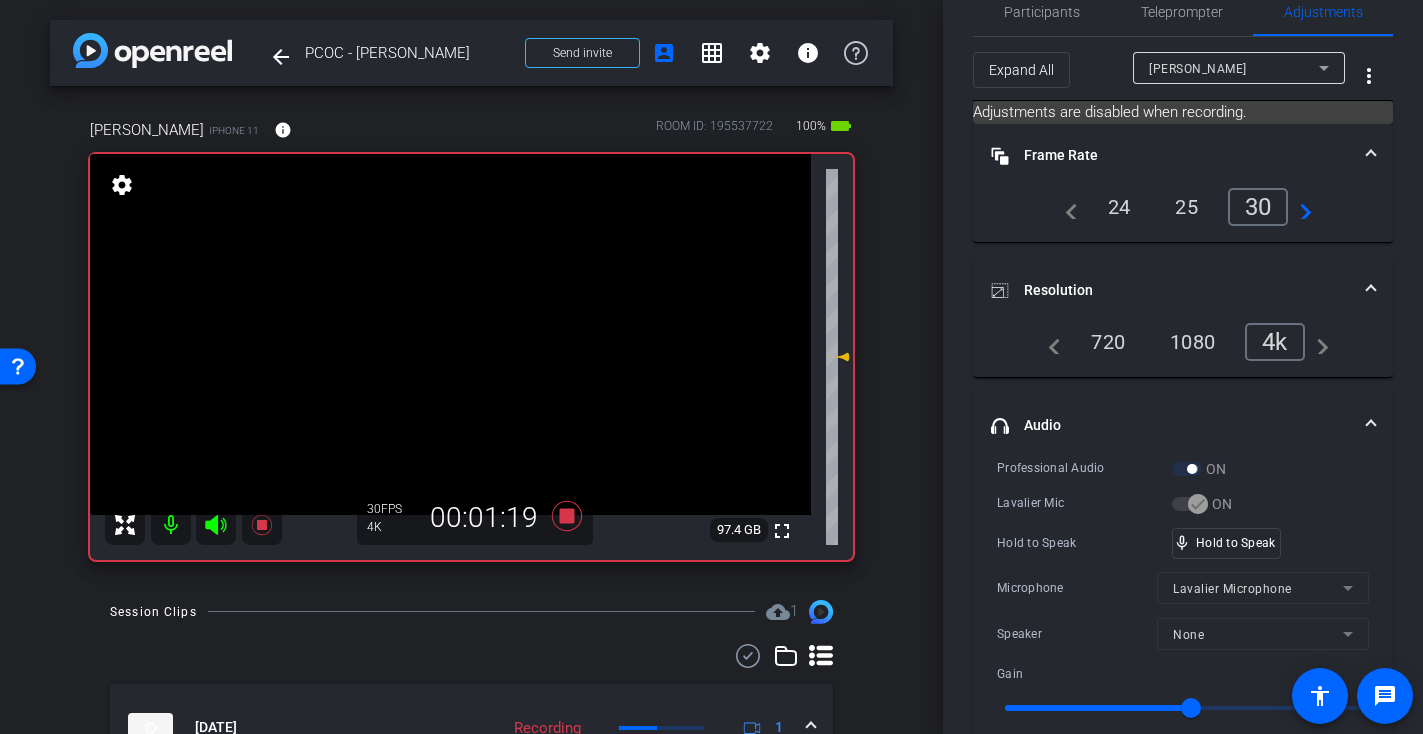 click at bounding box center [450, 334] 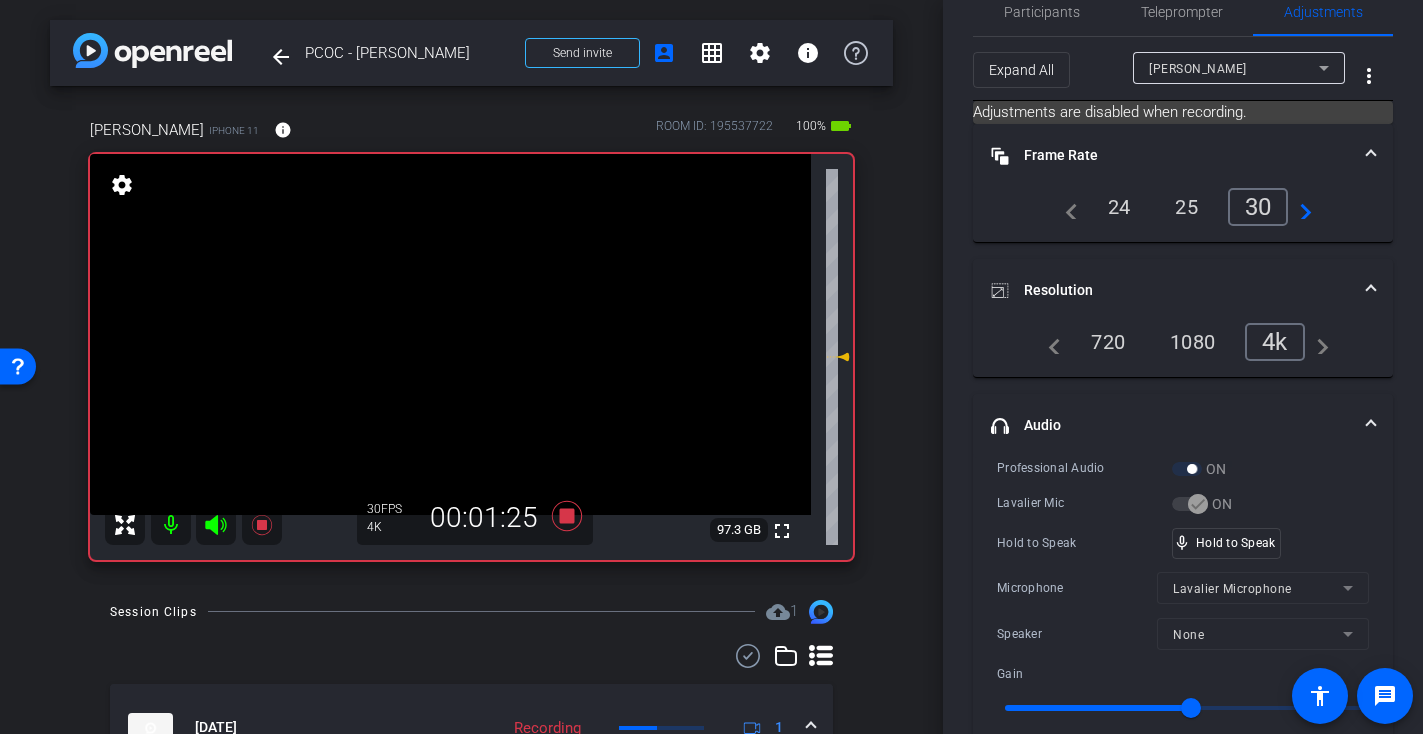 click at bounding box center (450, 334) 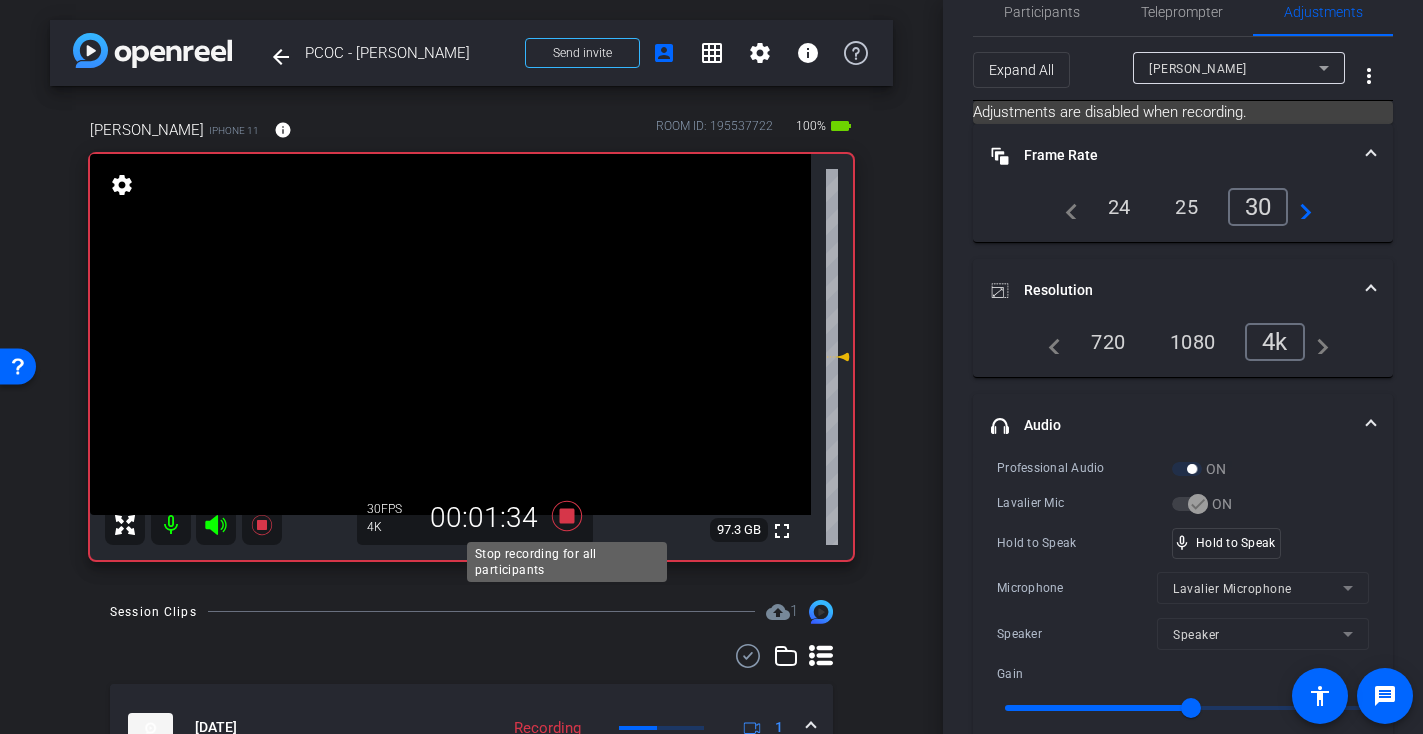 click 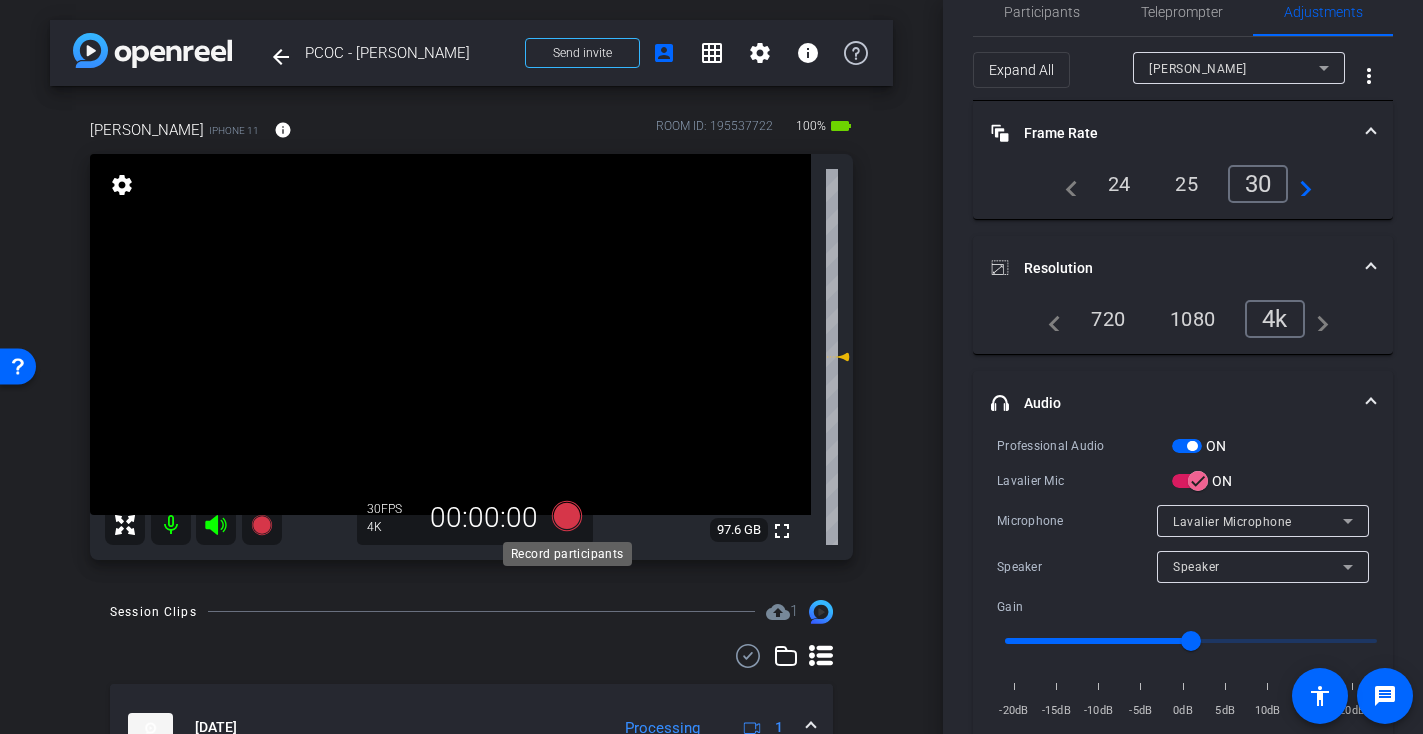 click 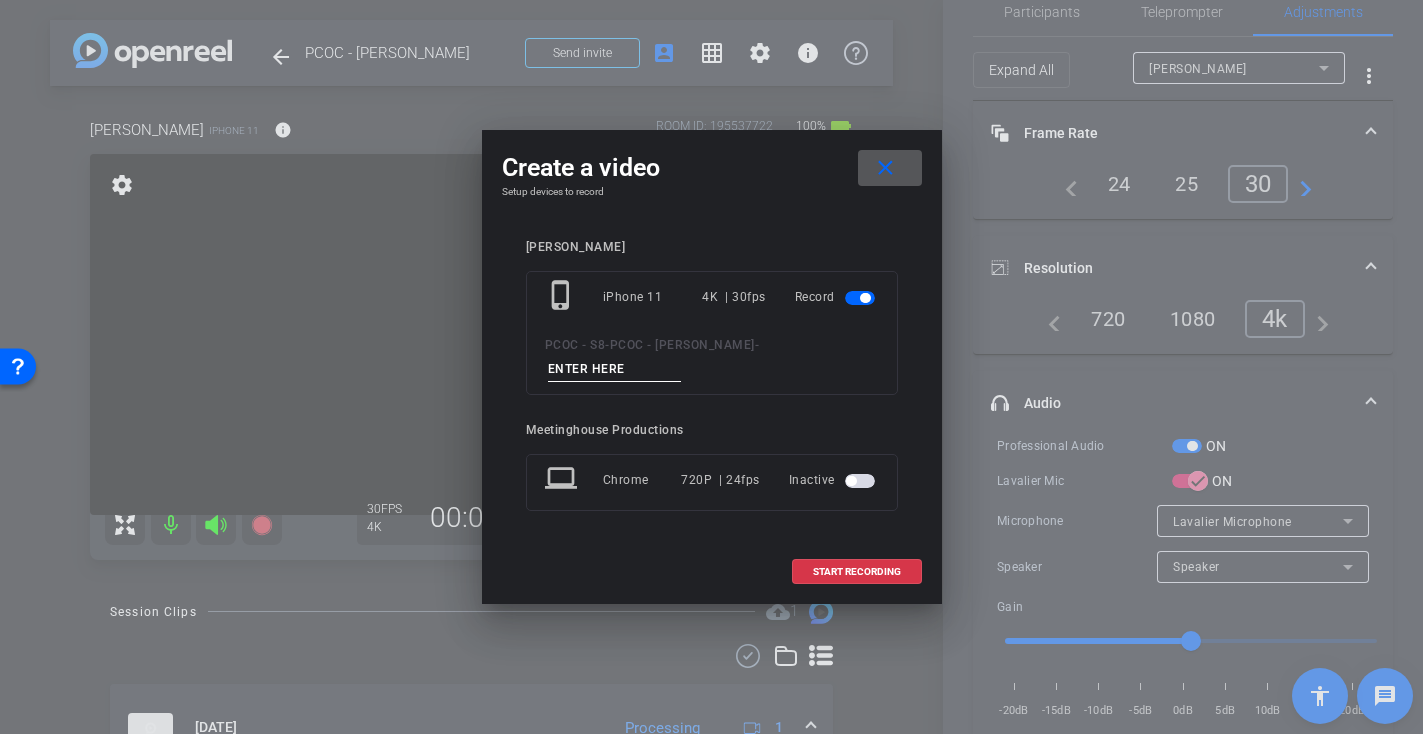 click at bounding box center (615, 369) 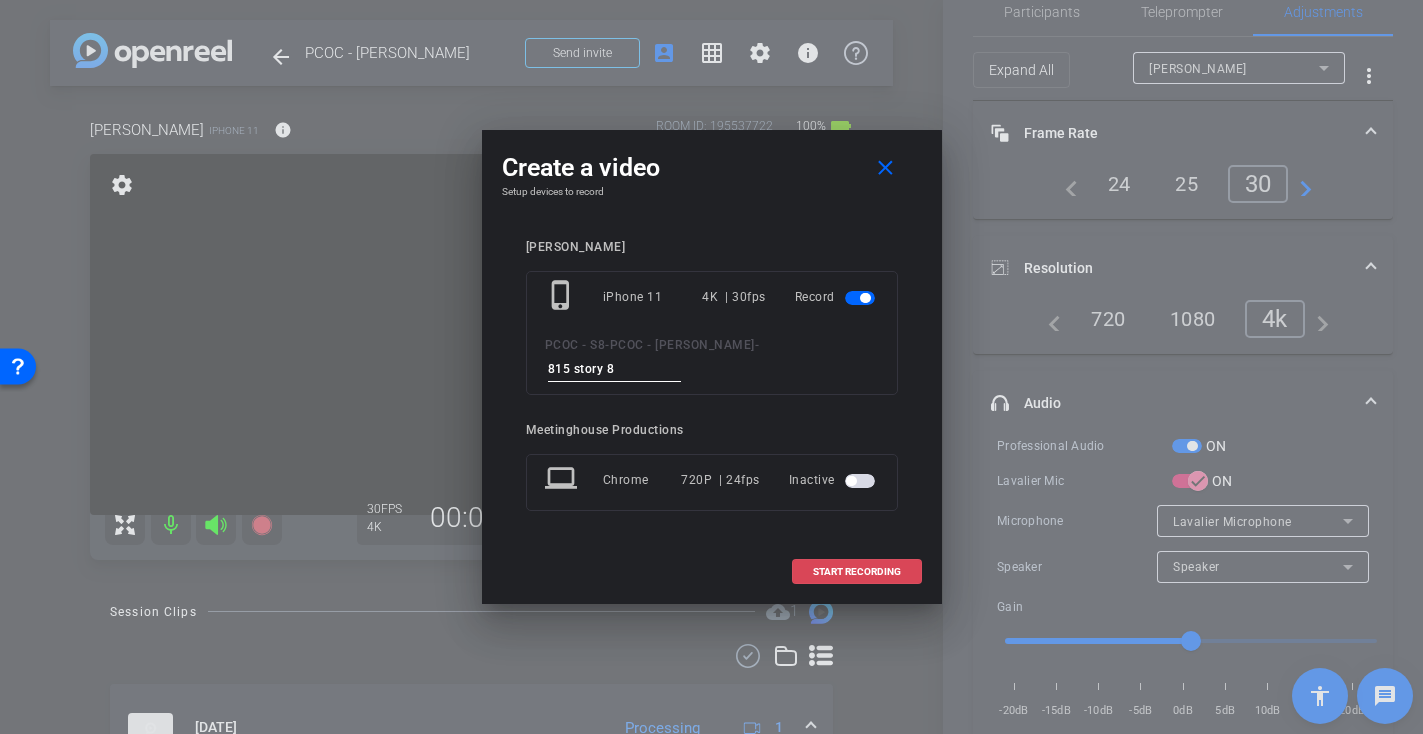 type on "815 story 8" 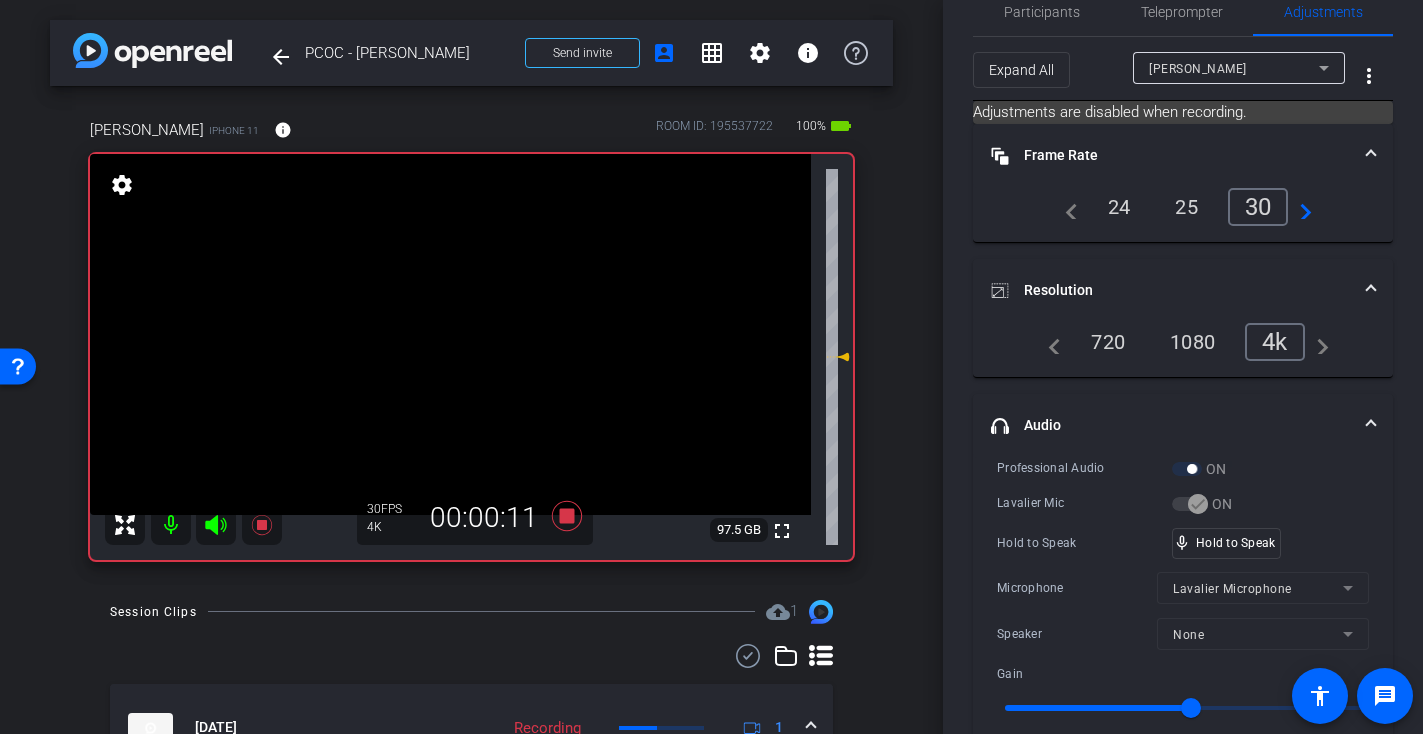 click at bounding box center [450, 334] 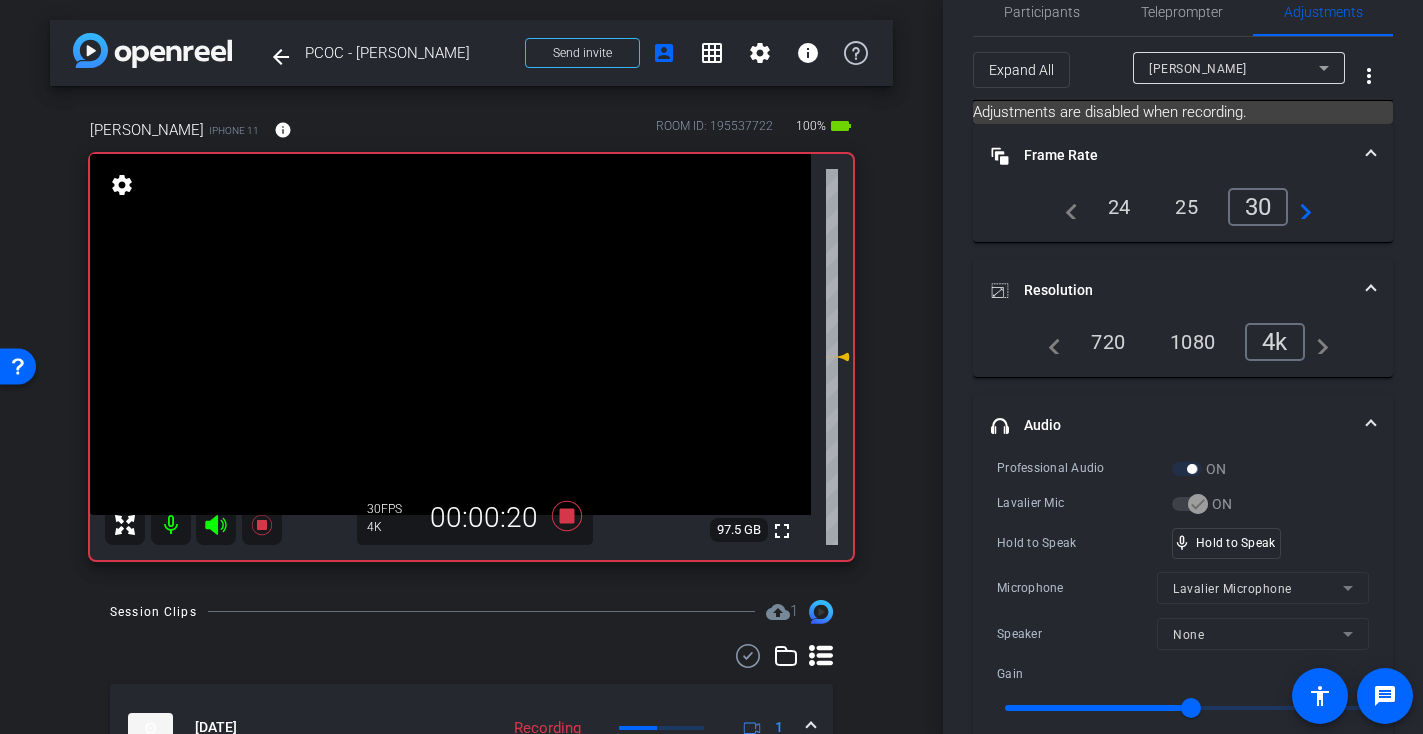 click at bounding box center (450, 334) 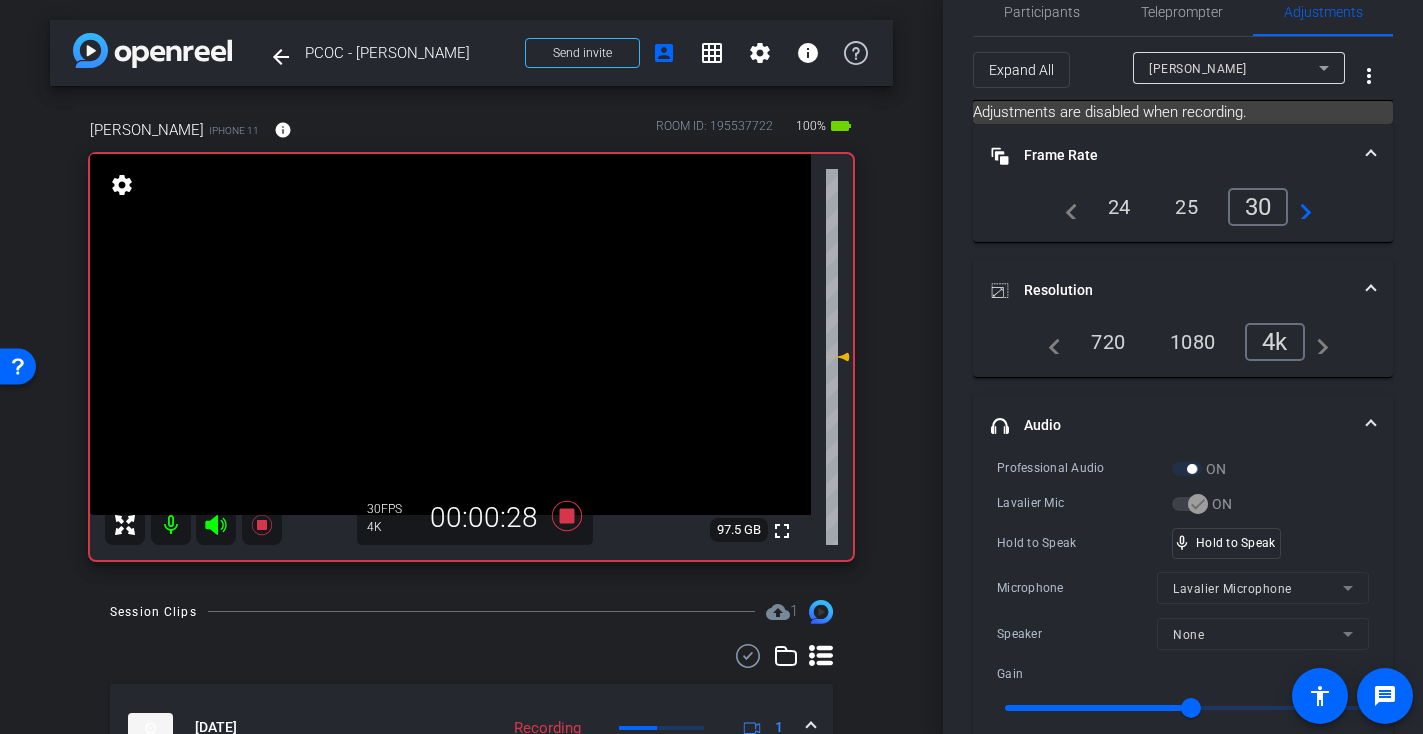 click at bounding box center (450, 334) 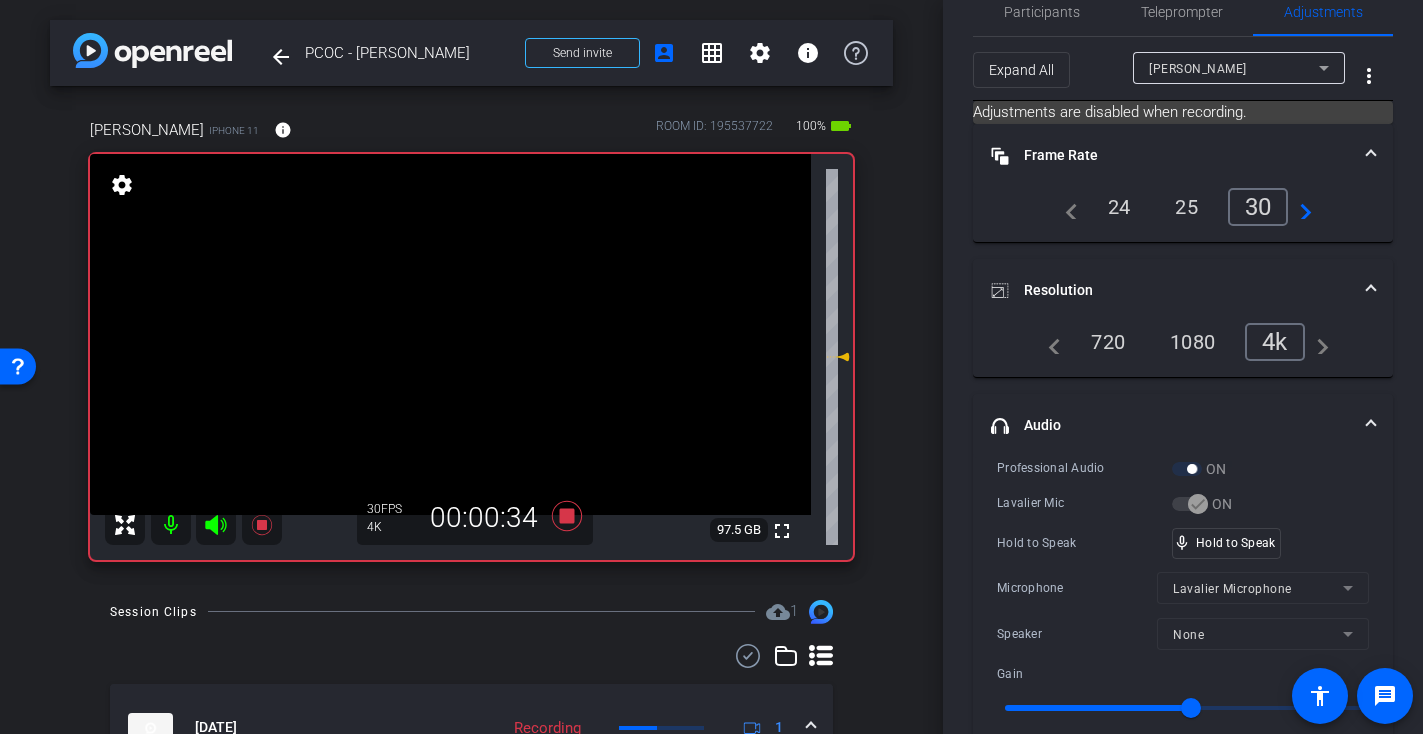 click at bounding box center [450, 334] 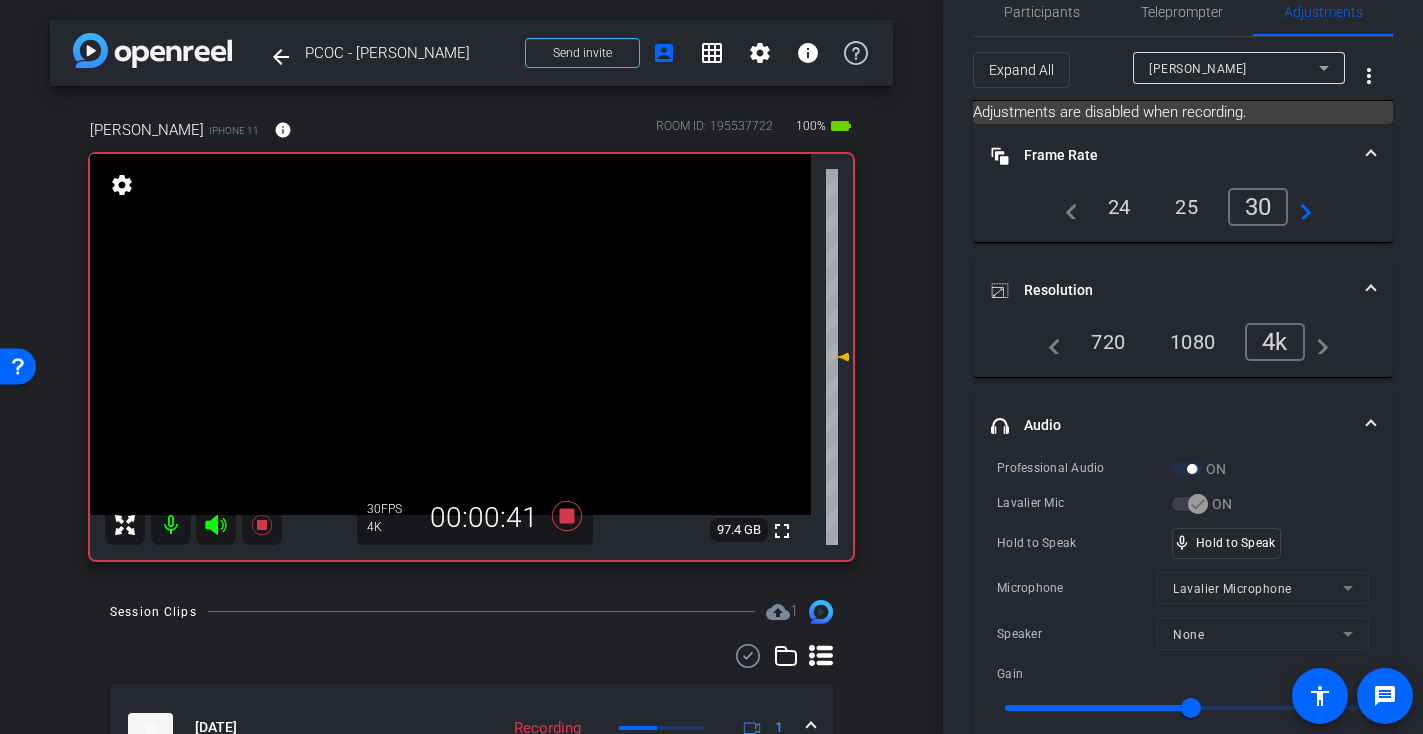 click at bounding box center [450, 334] 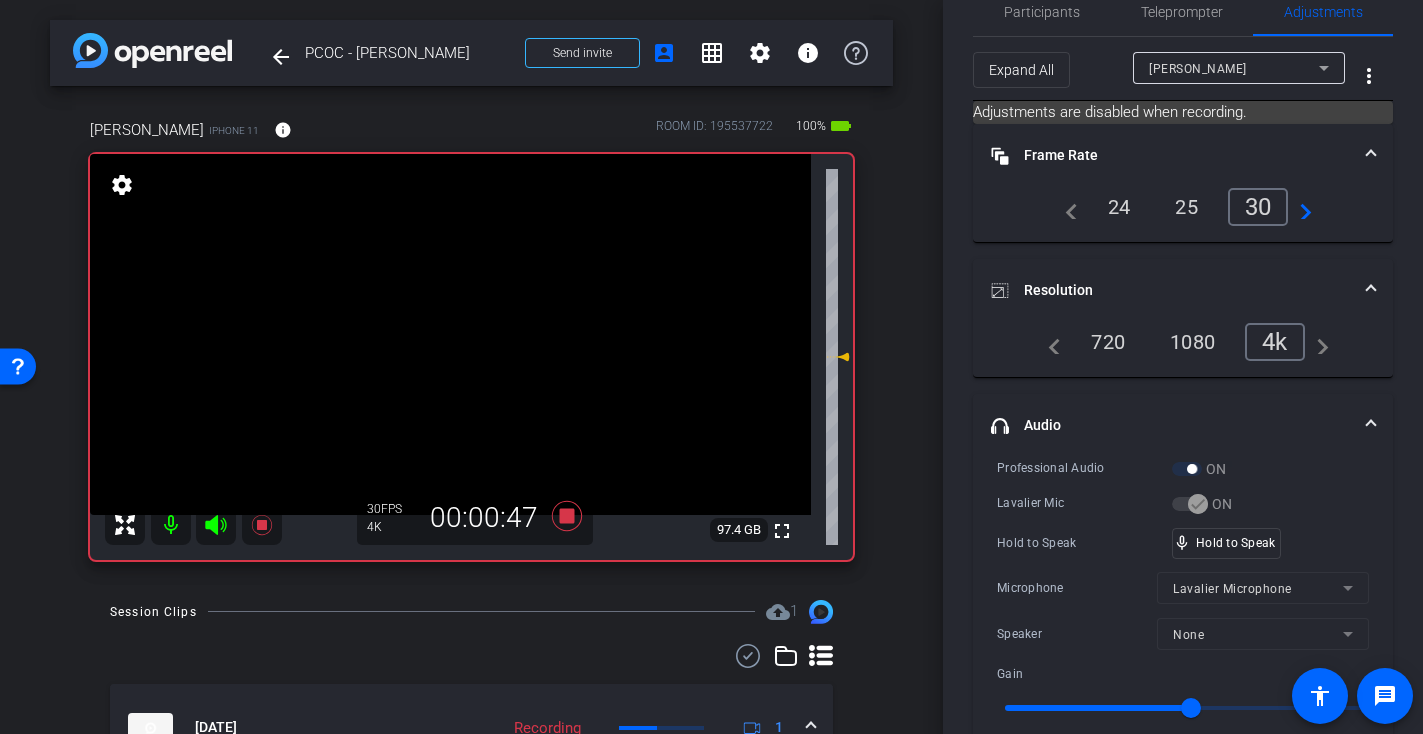click at bounding box center [450, 334] 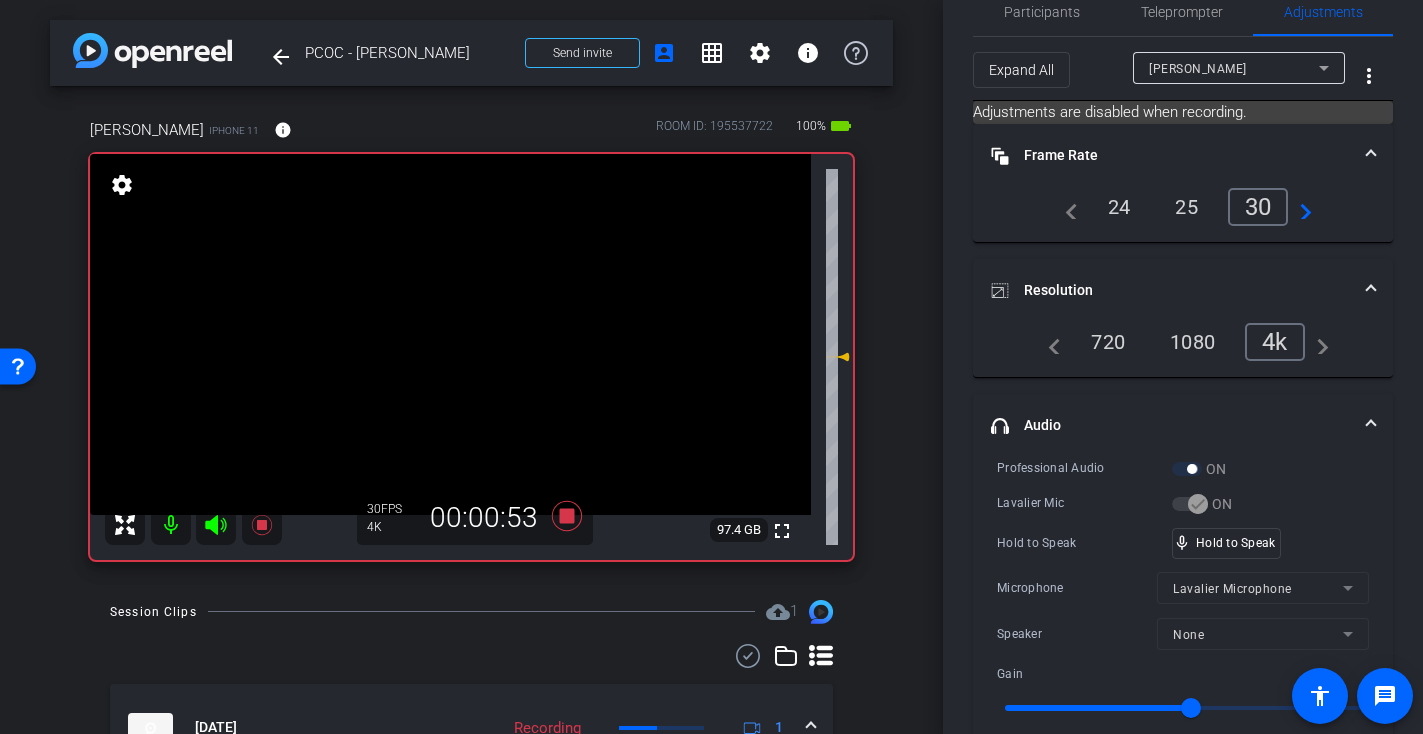 click at bounding box center [450, 334] 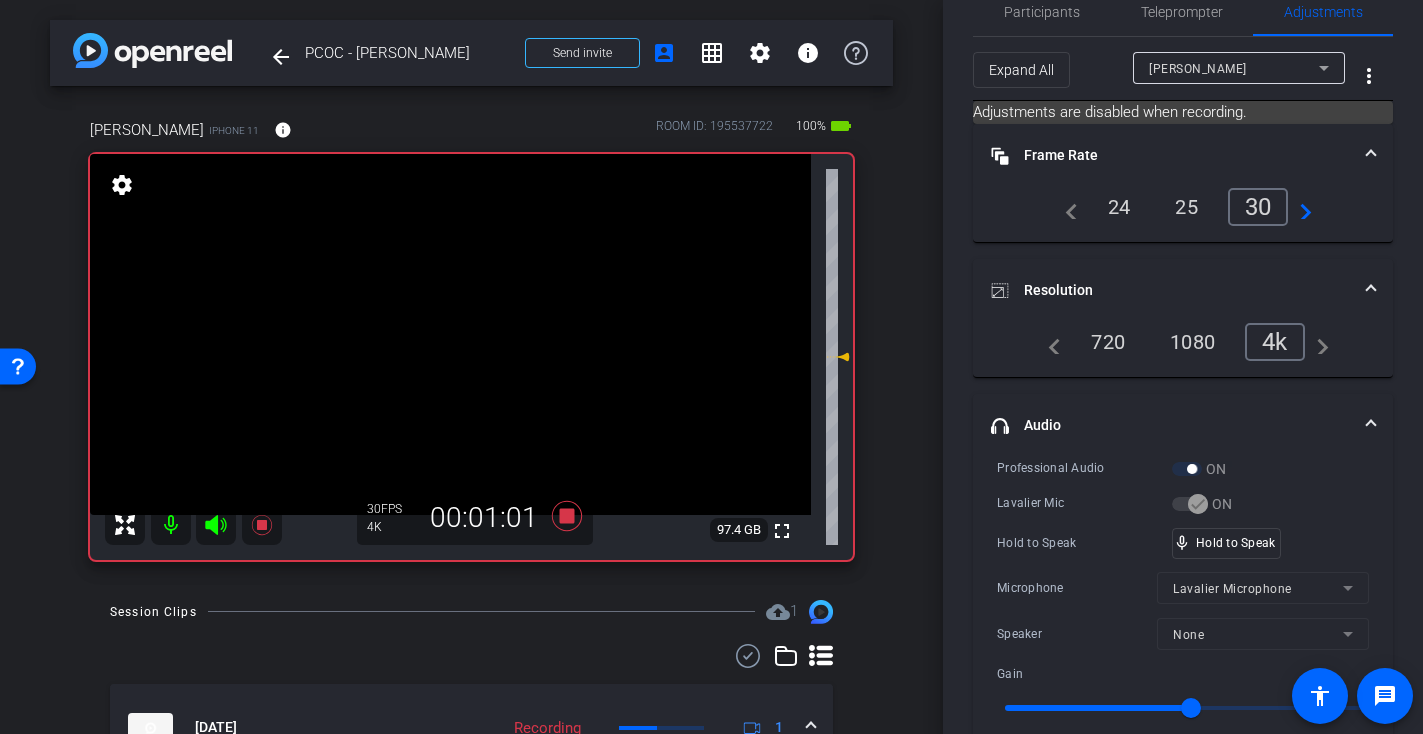 click at bounding box center (450, 334) 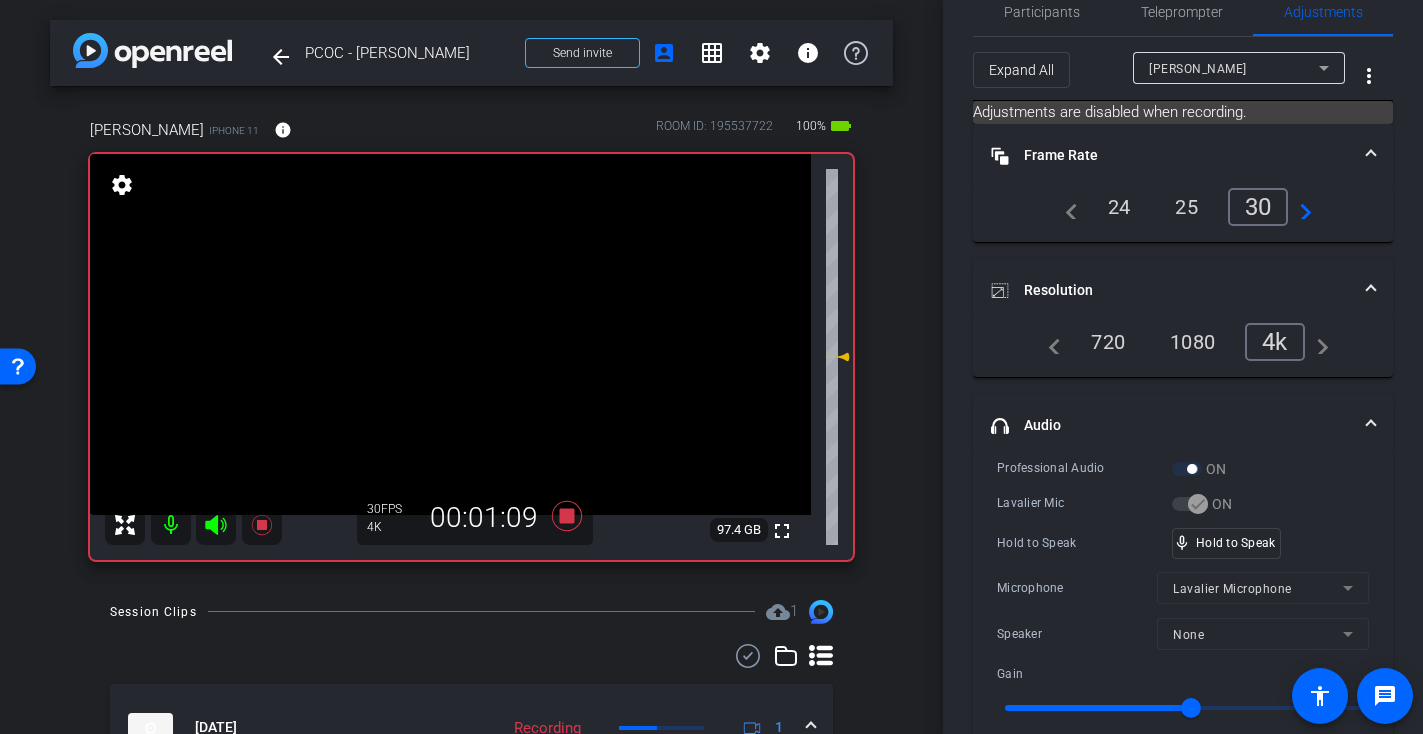 click at bounding box center (450, 334) 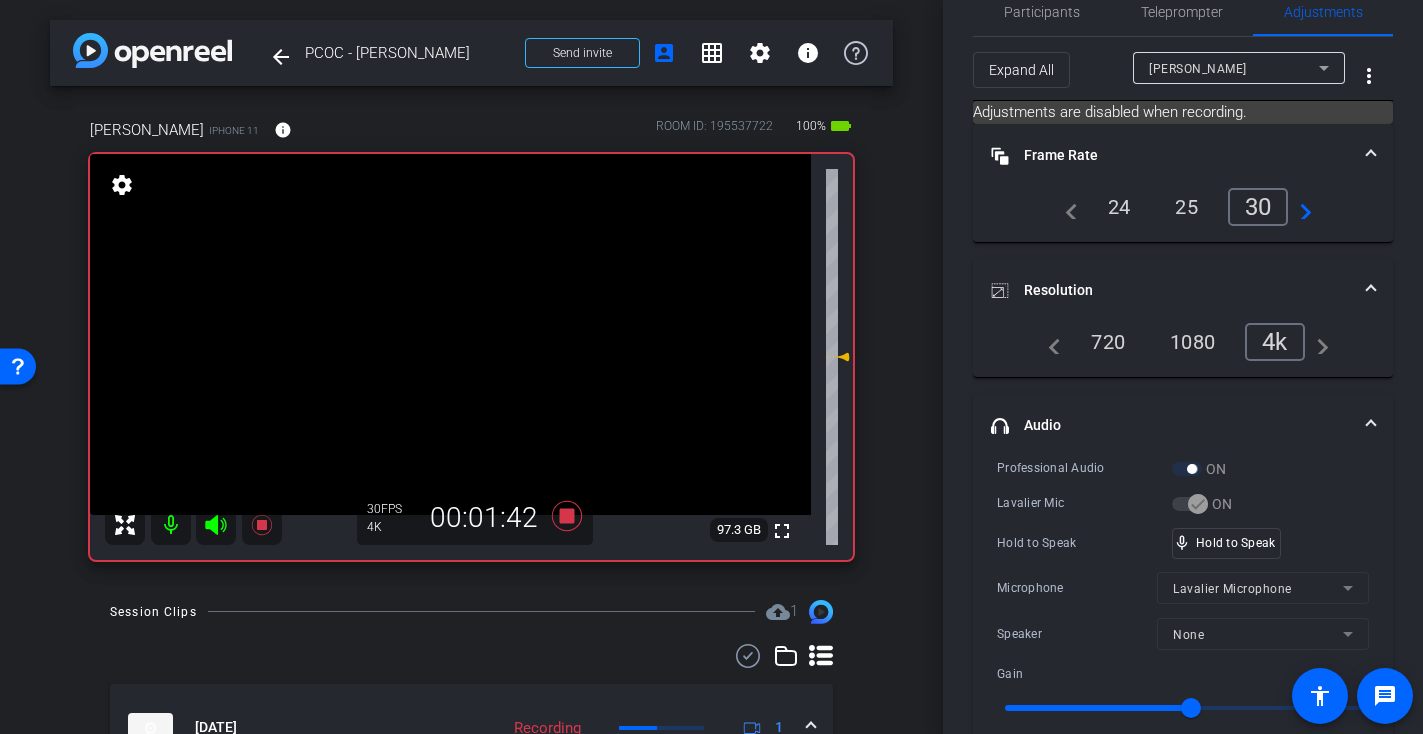click at bounding box center [450, 334] 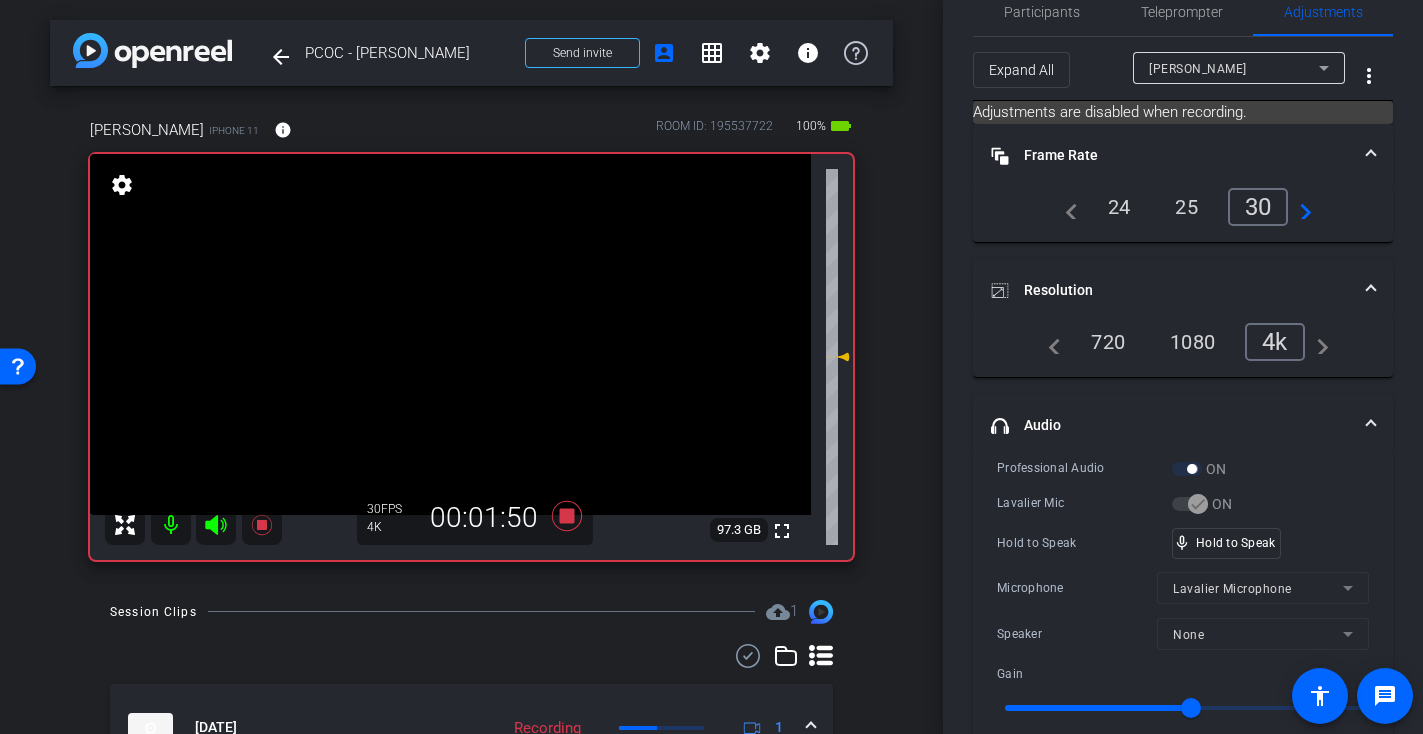 click at bounding box center (450, 334) 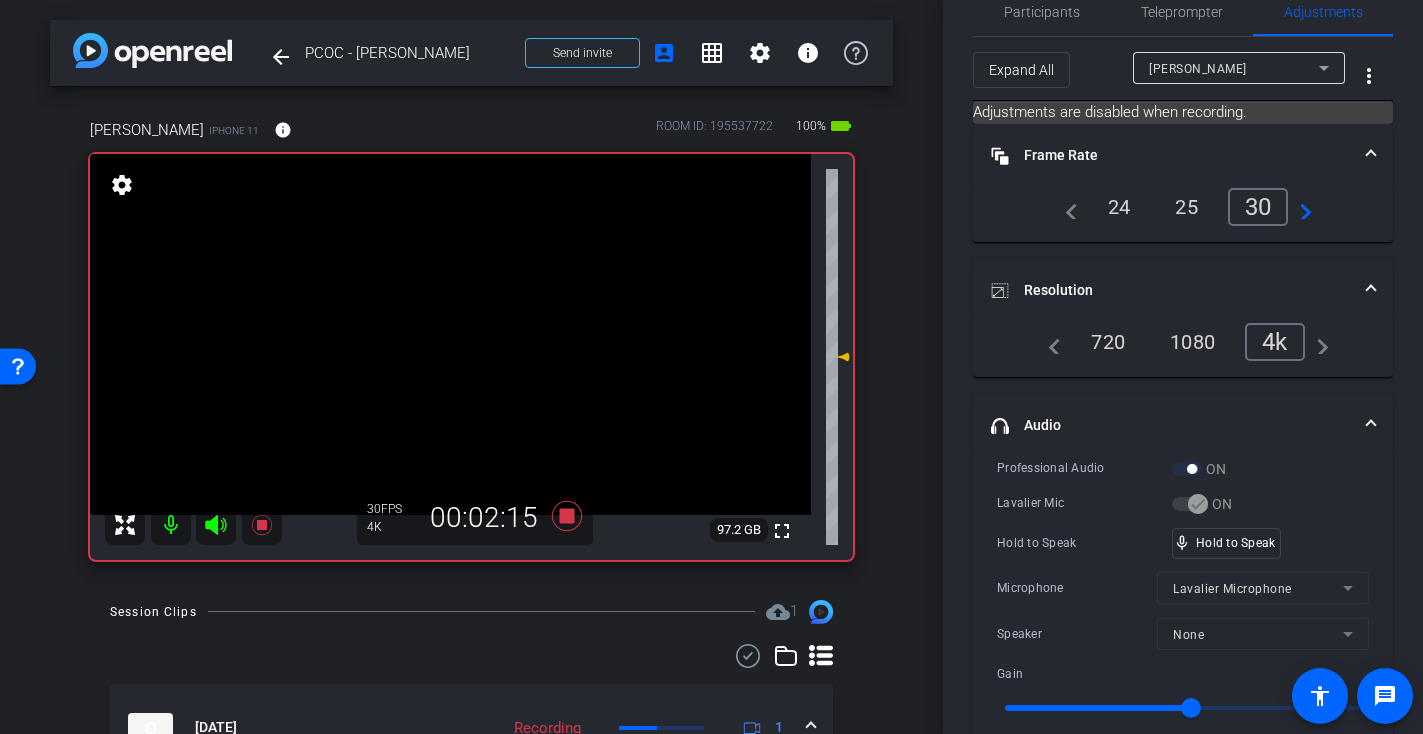 click at bounding box center [450, 334] 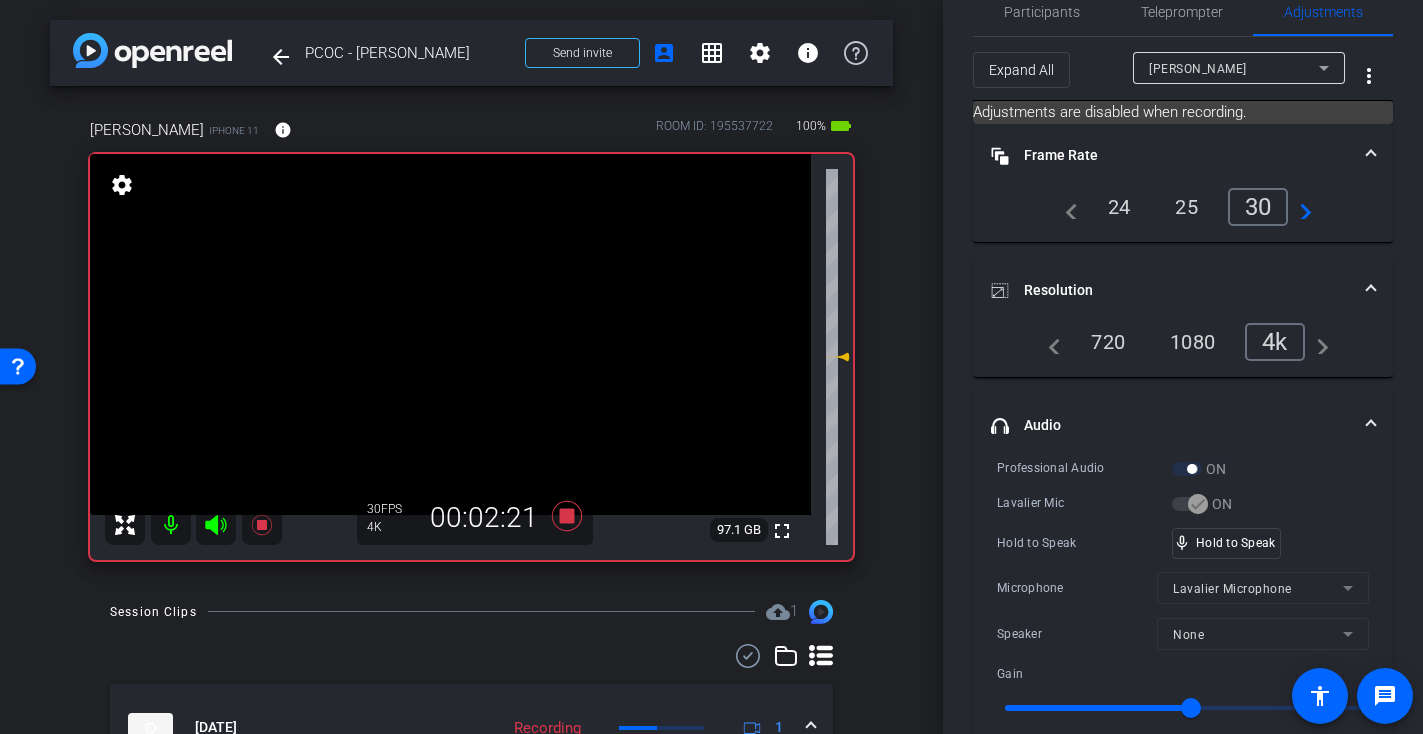 click at bounding box center [450, 334] 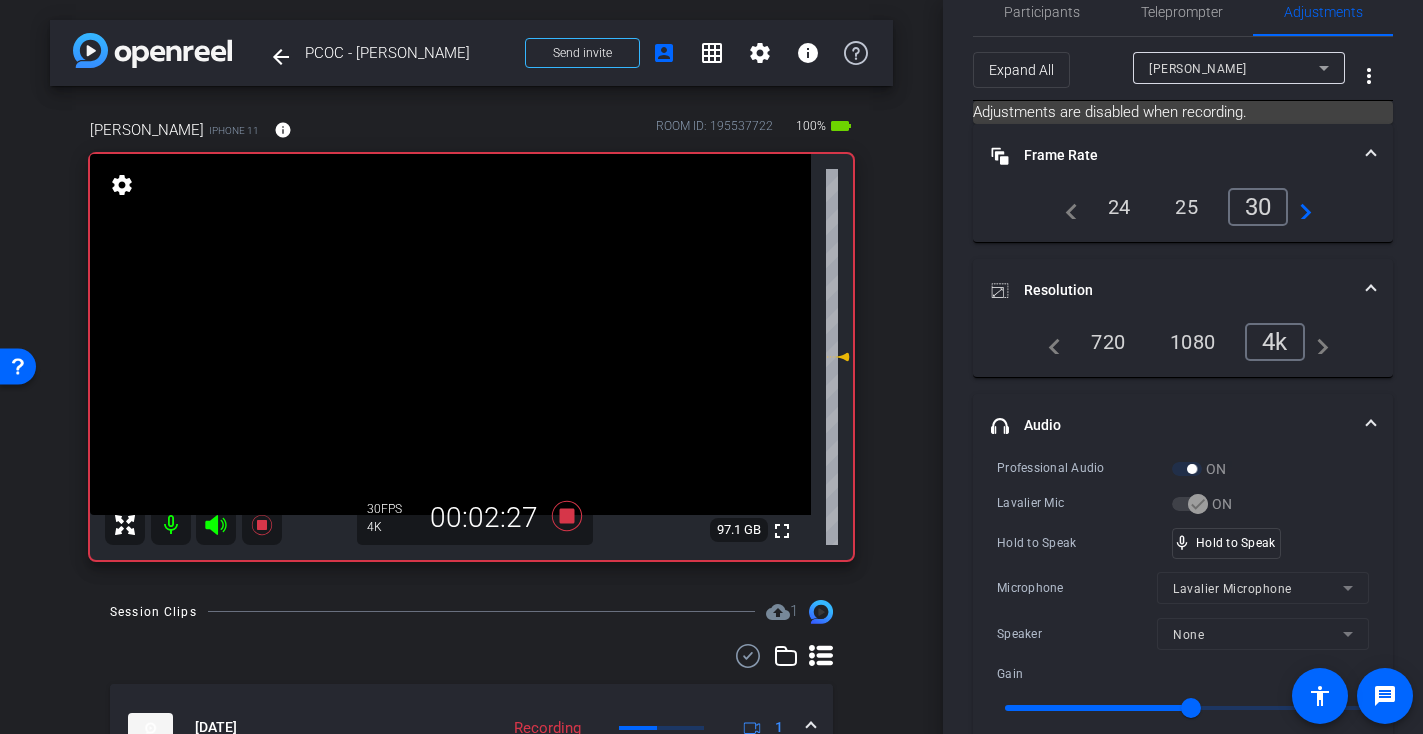 click at bounding box center (450, 334) 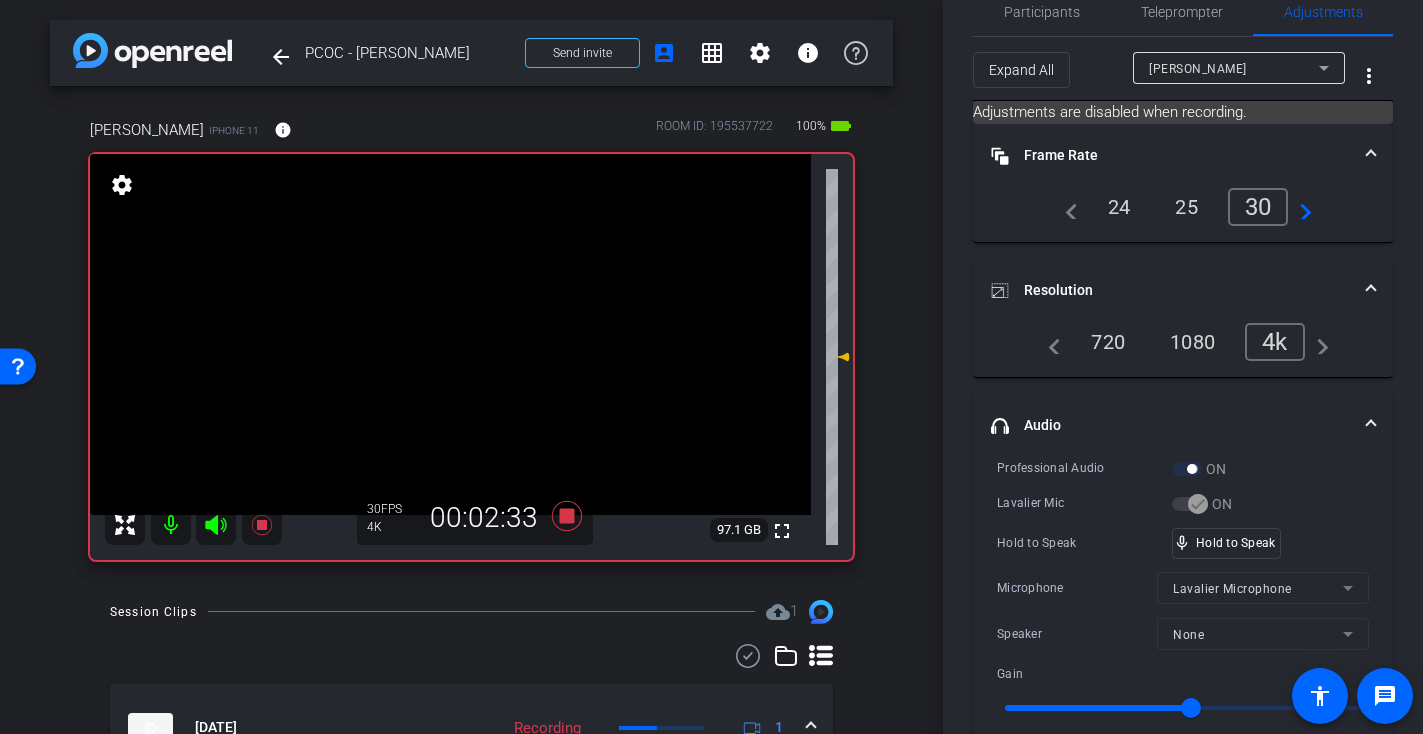 click at bounding box center (450, 334) 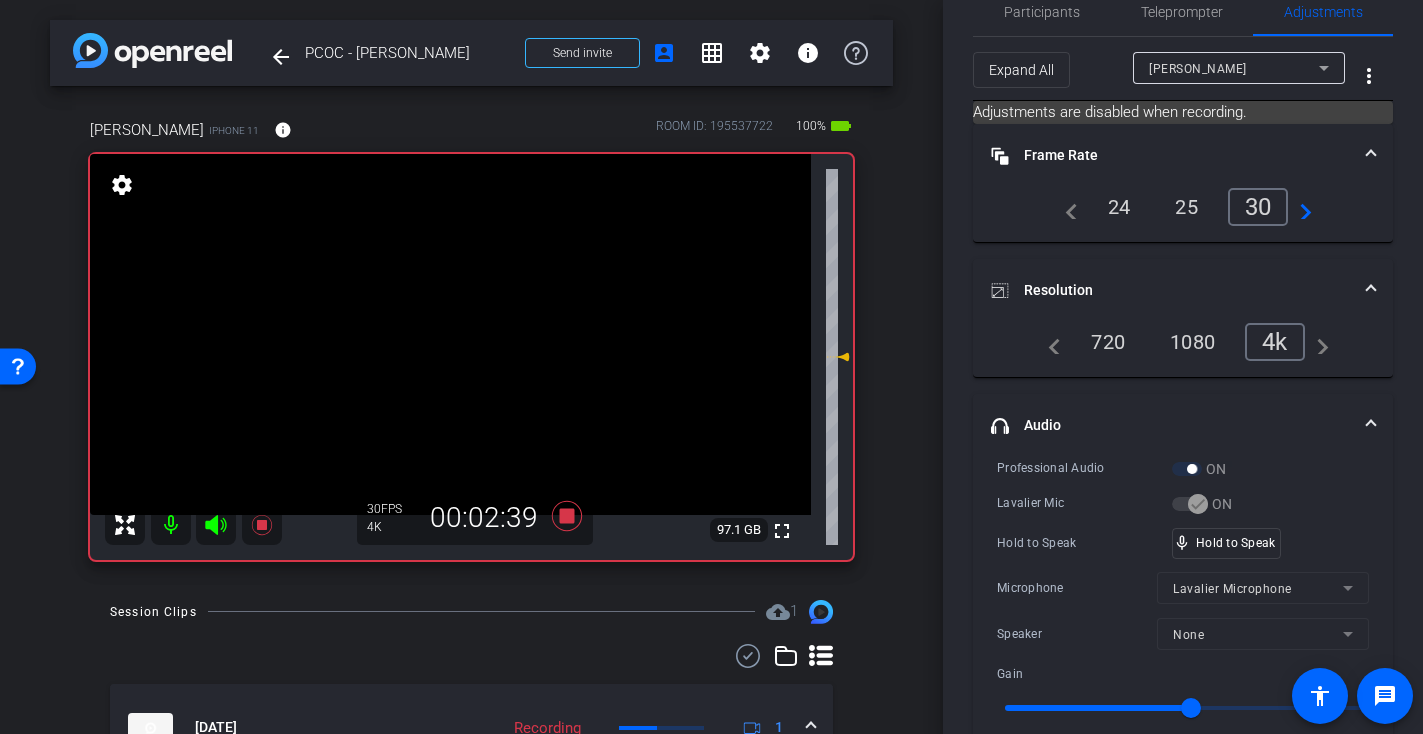 click at bounding box center (450, 334) 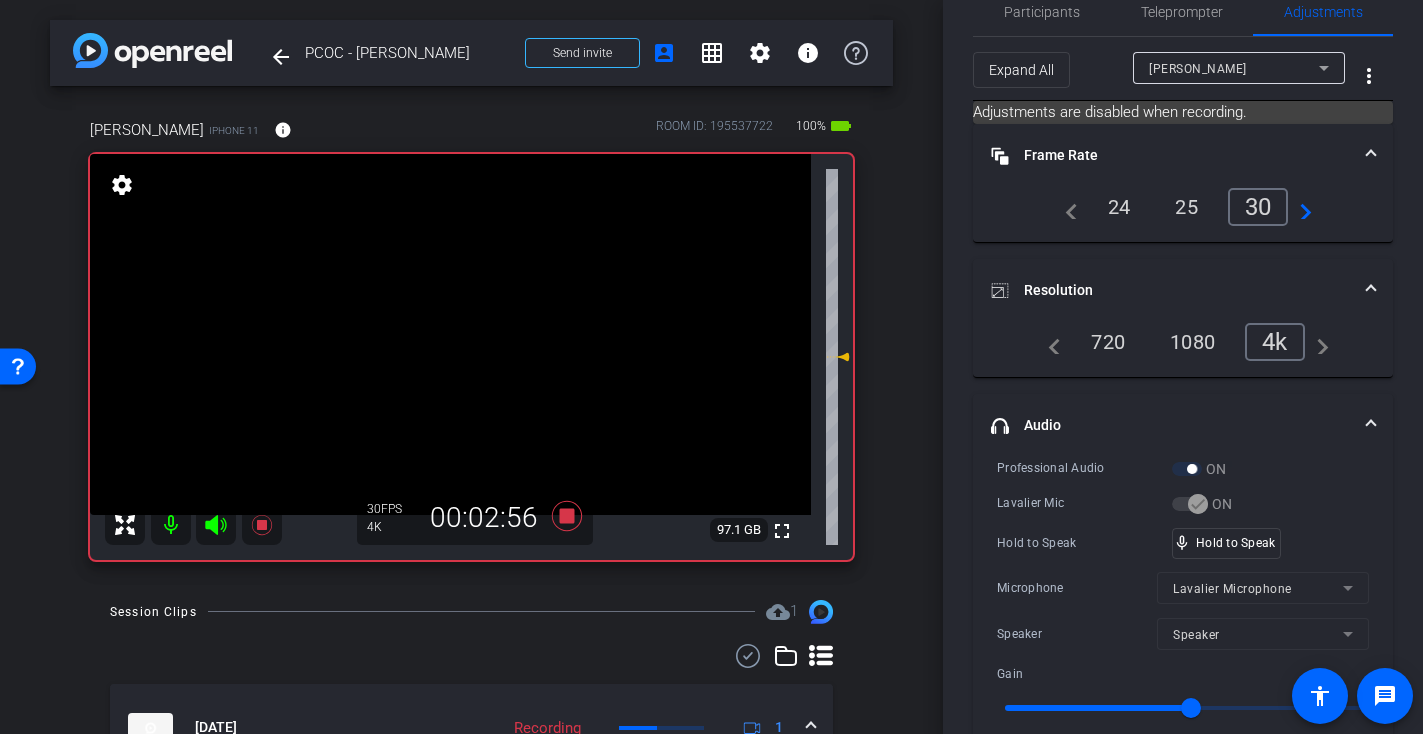 click at bounding box center (450, 334) 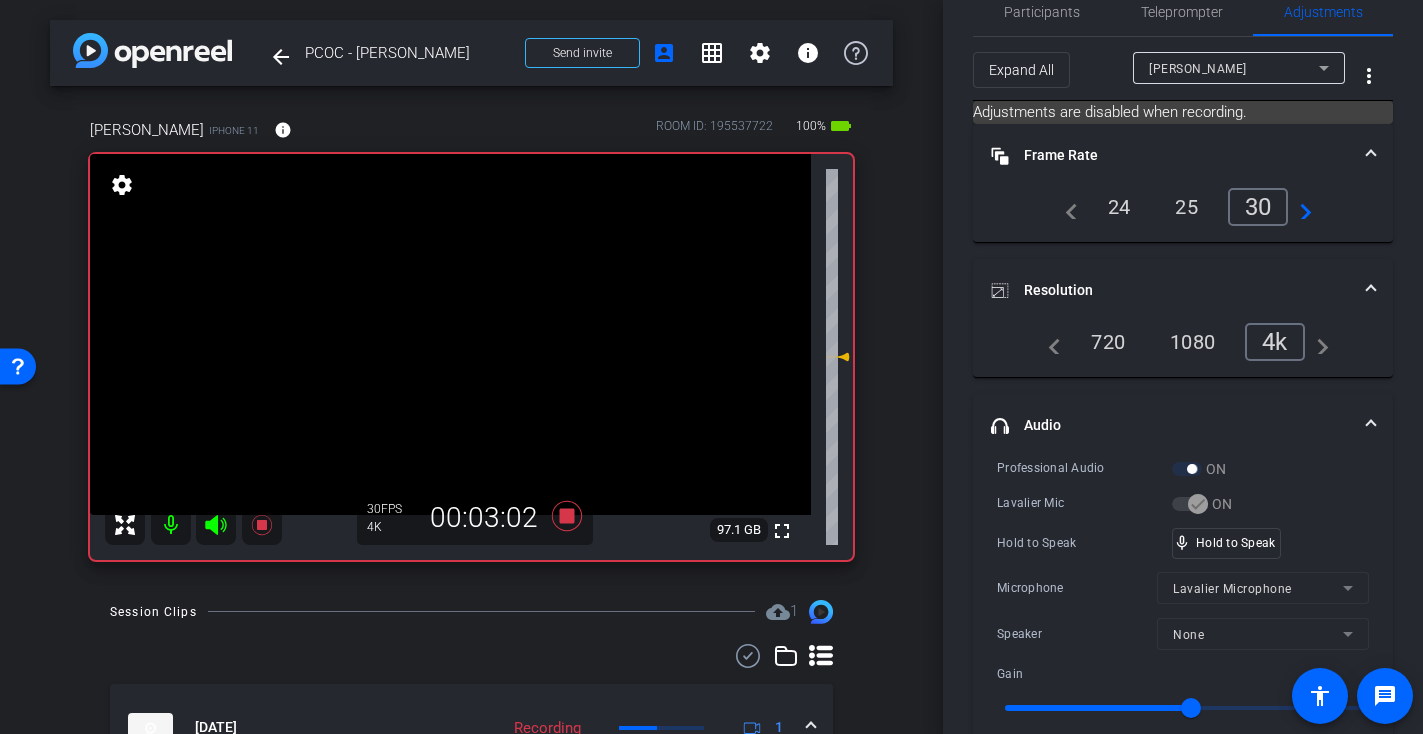 click at bounding box center [450, 334] 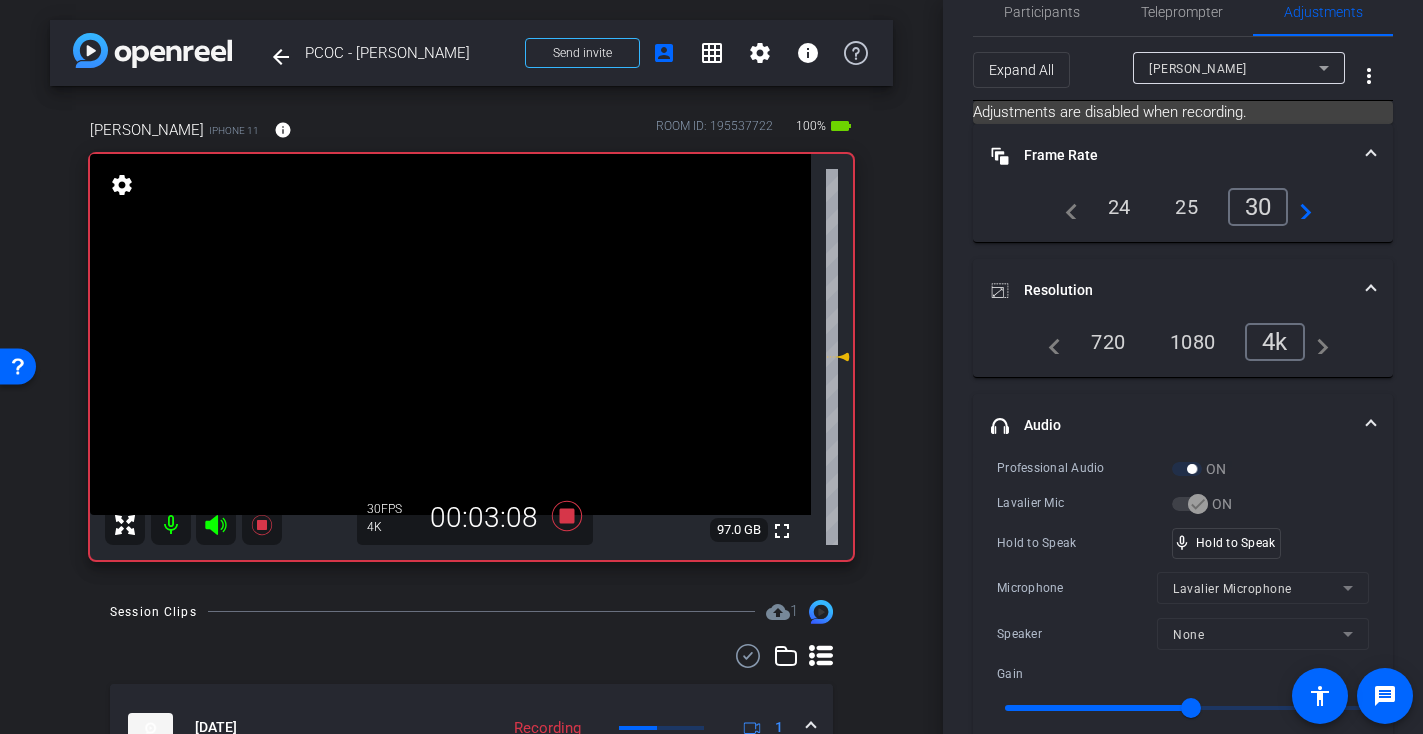 click at bounding box center [450, 334] 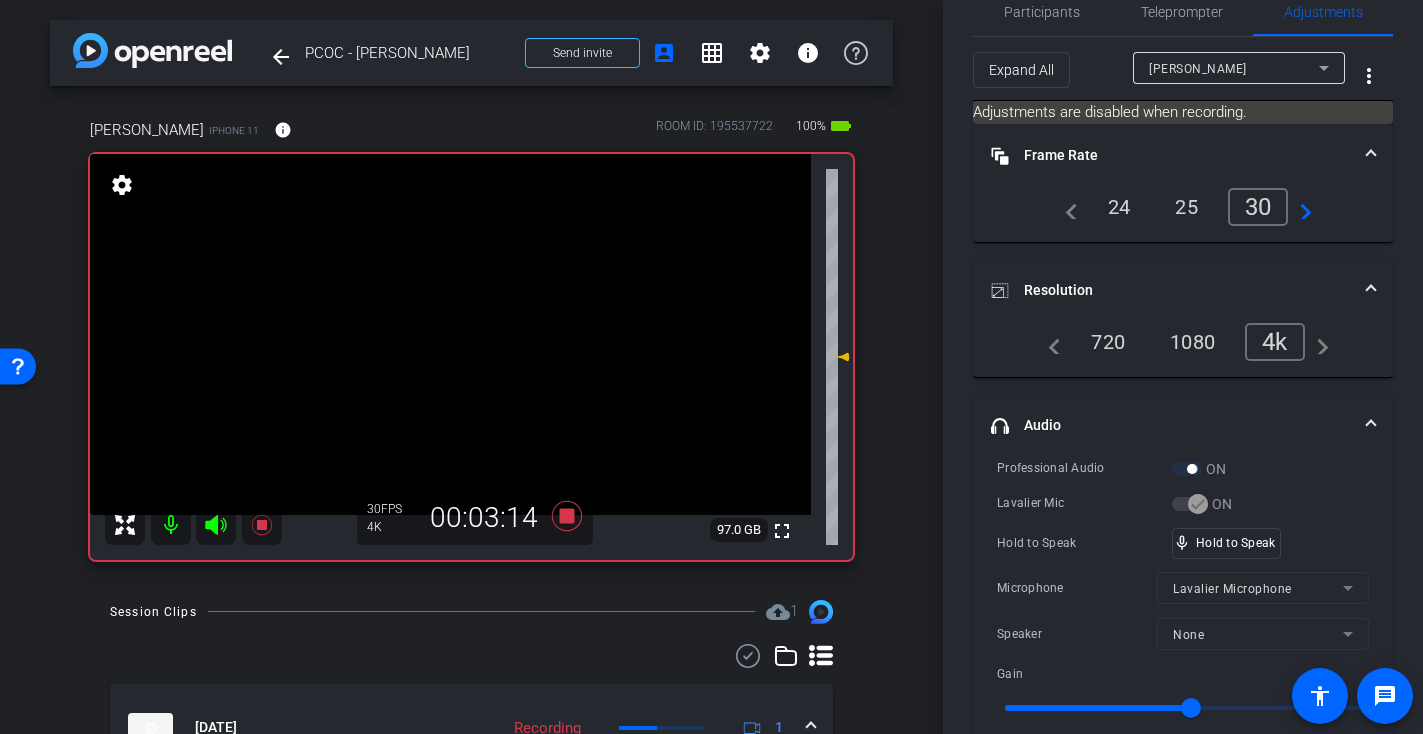 click at bounding box center [450, 334] 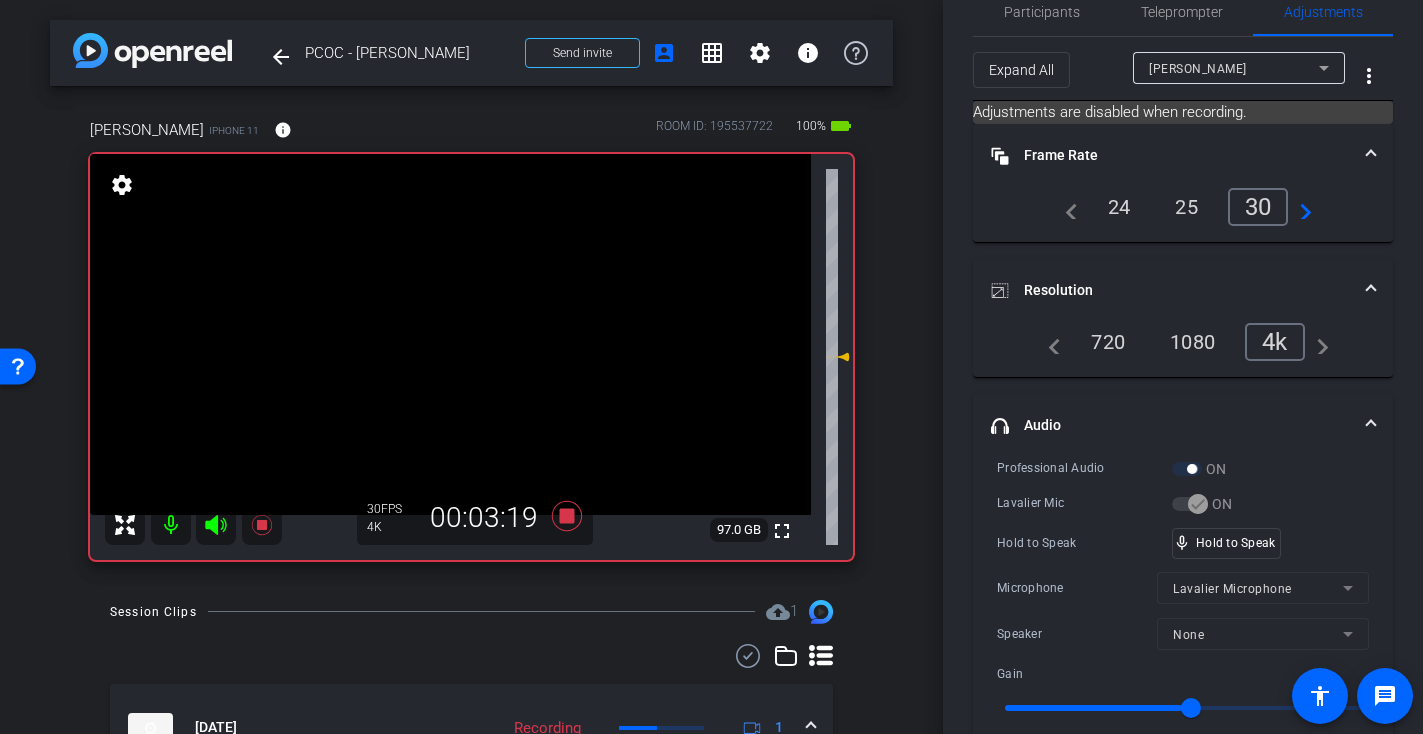 click at bounding box center [450, 334] 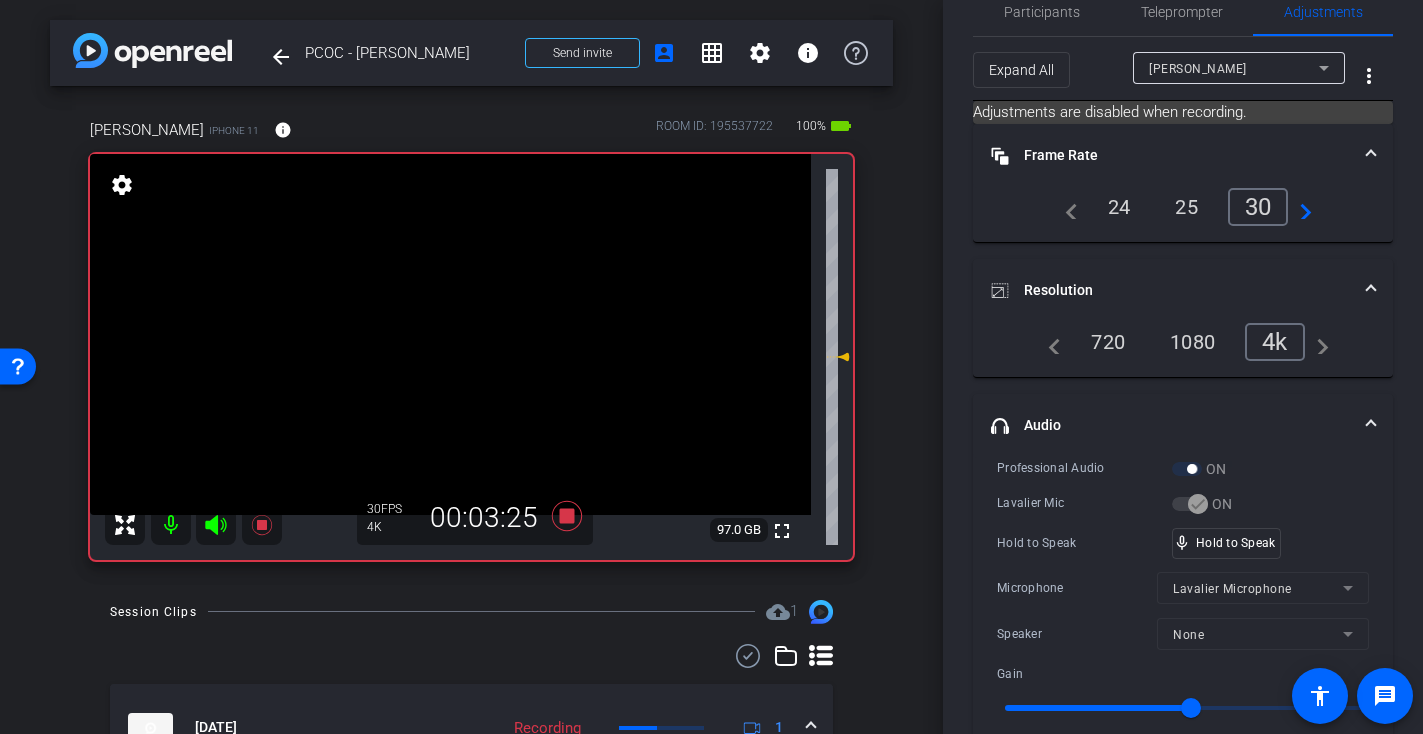 click at bounding box center (450, 334) 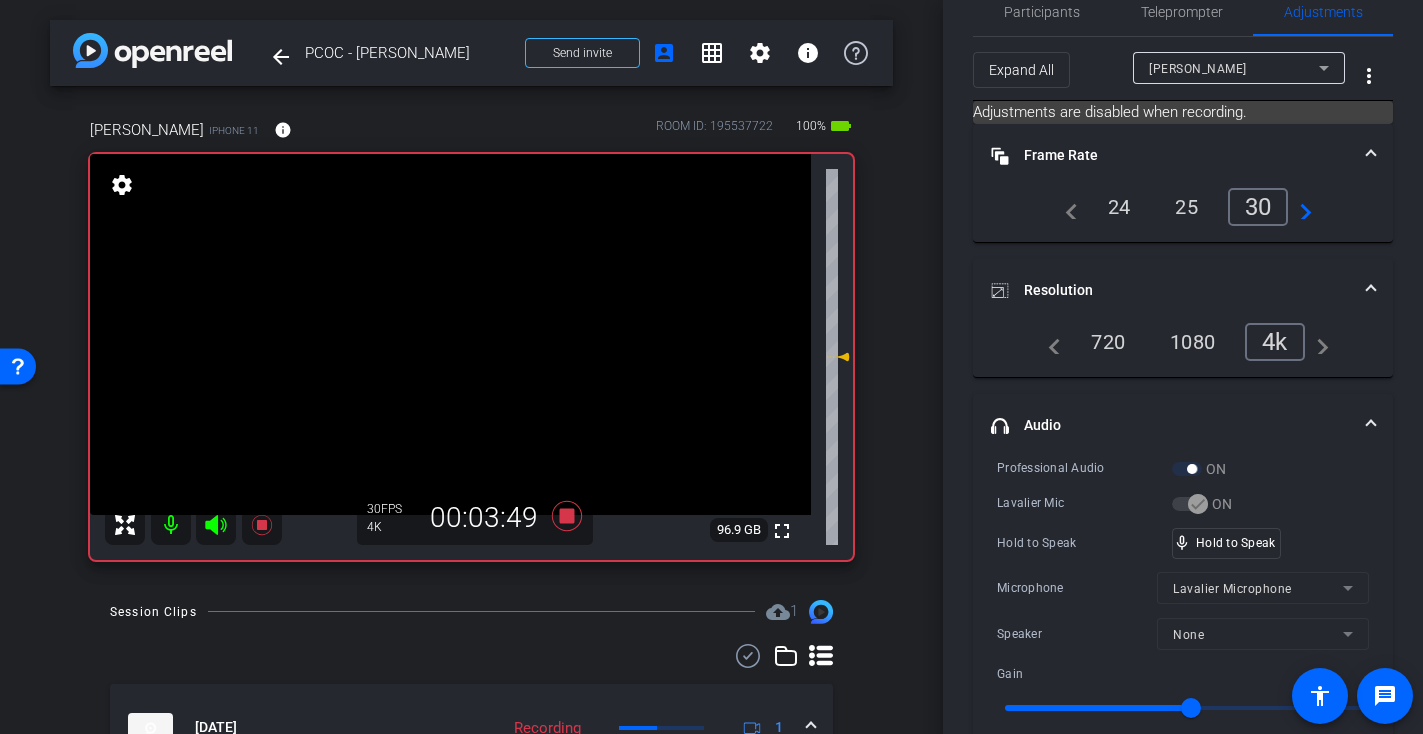 click at bounding box center (450, 334) 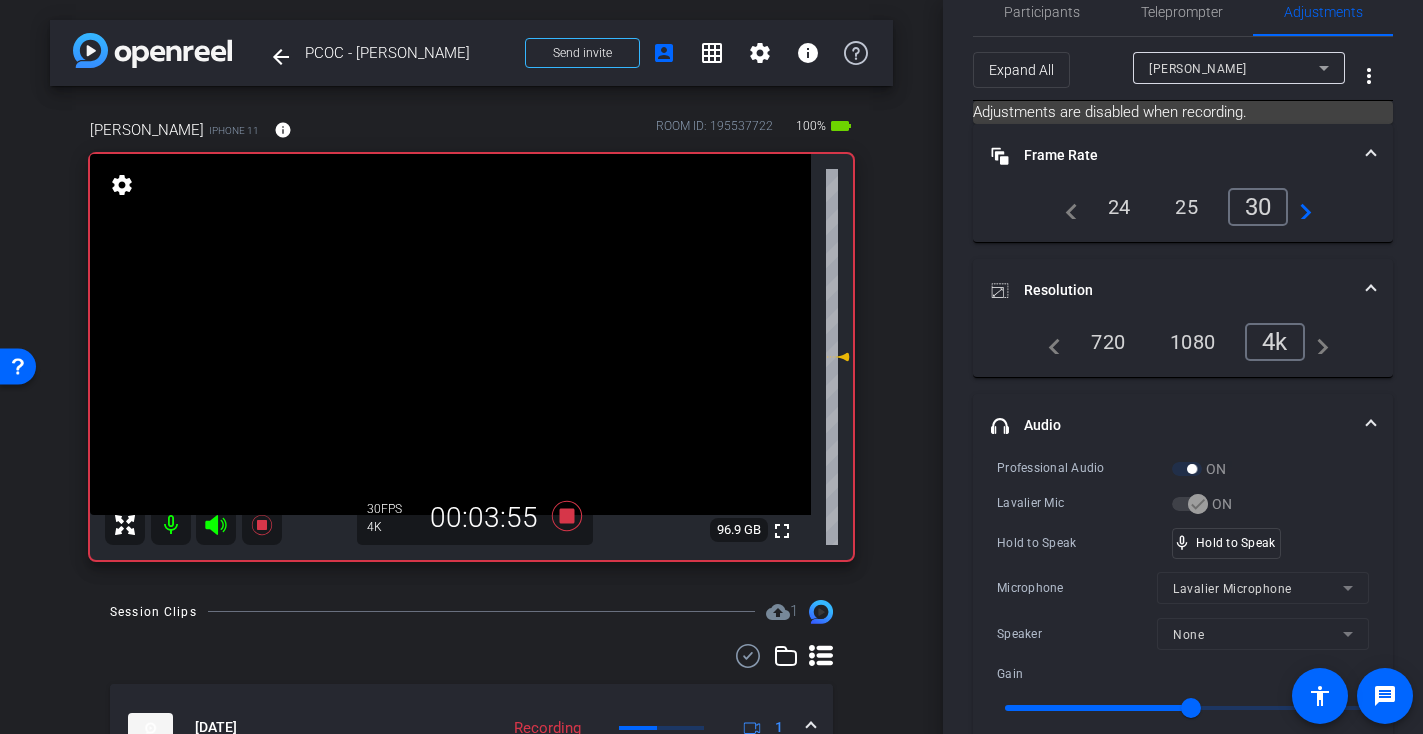 click at bounding box center [450, 334] 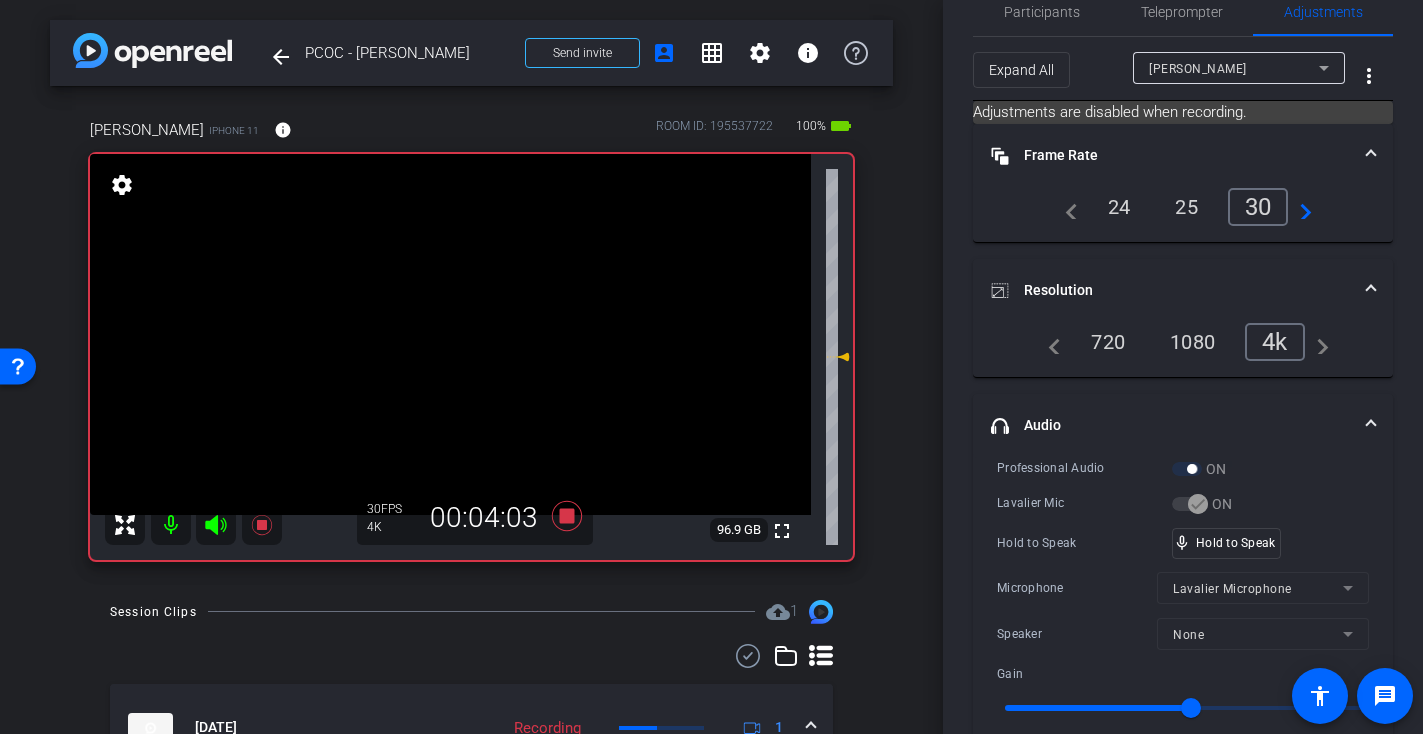 click at bounding box center (450, 334) 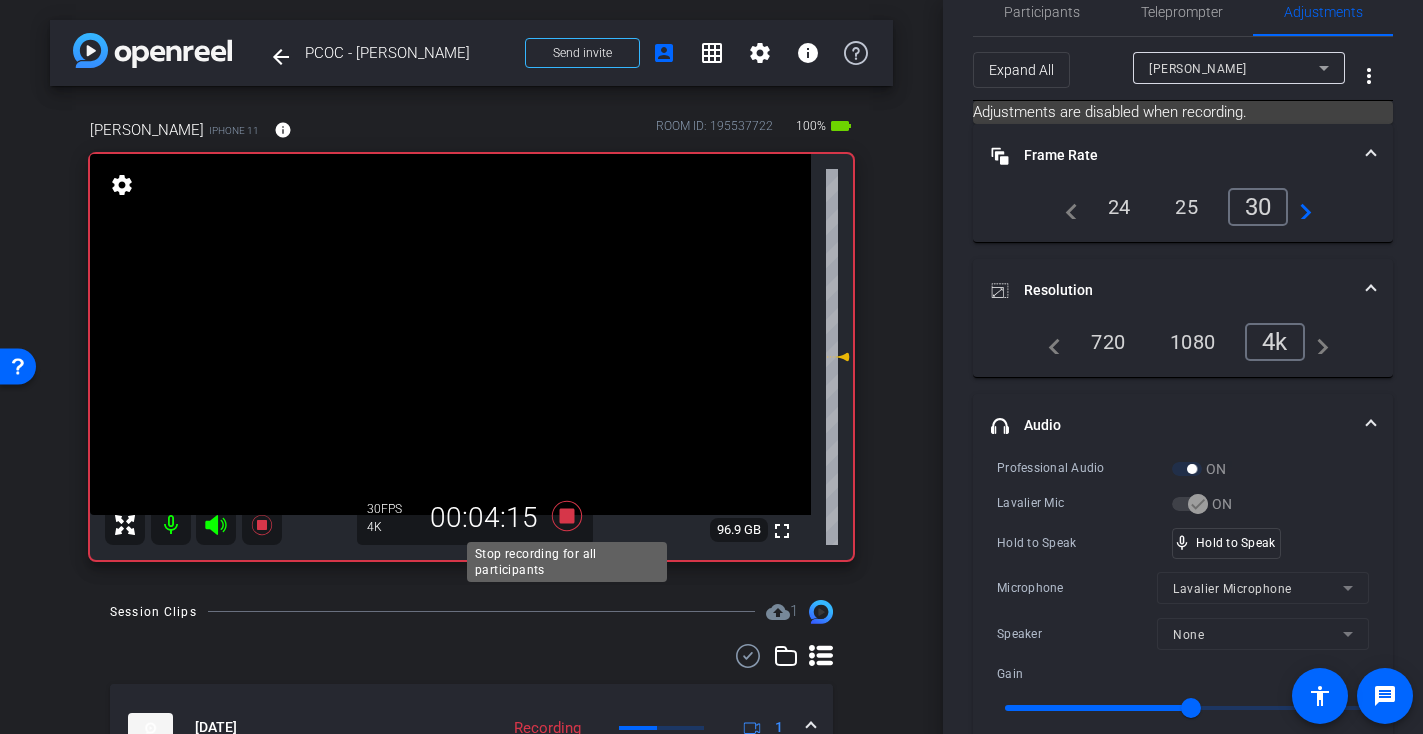 click 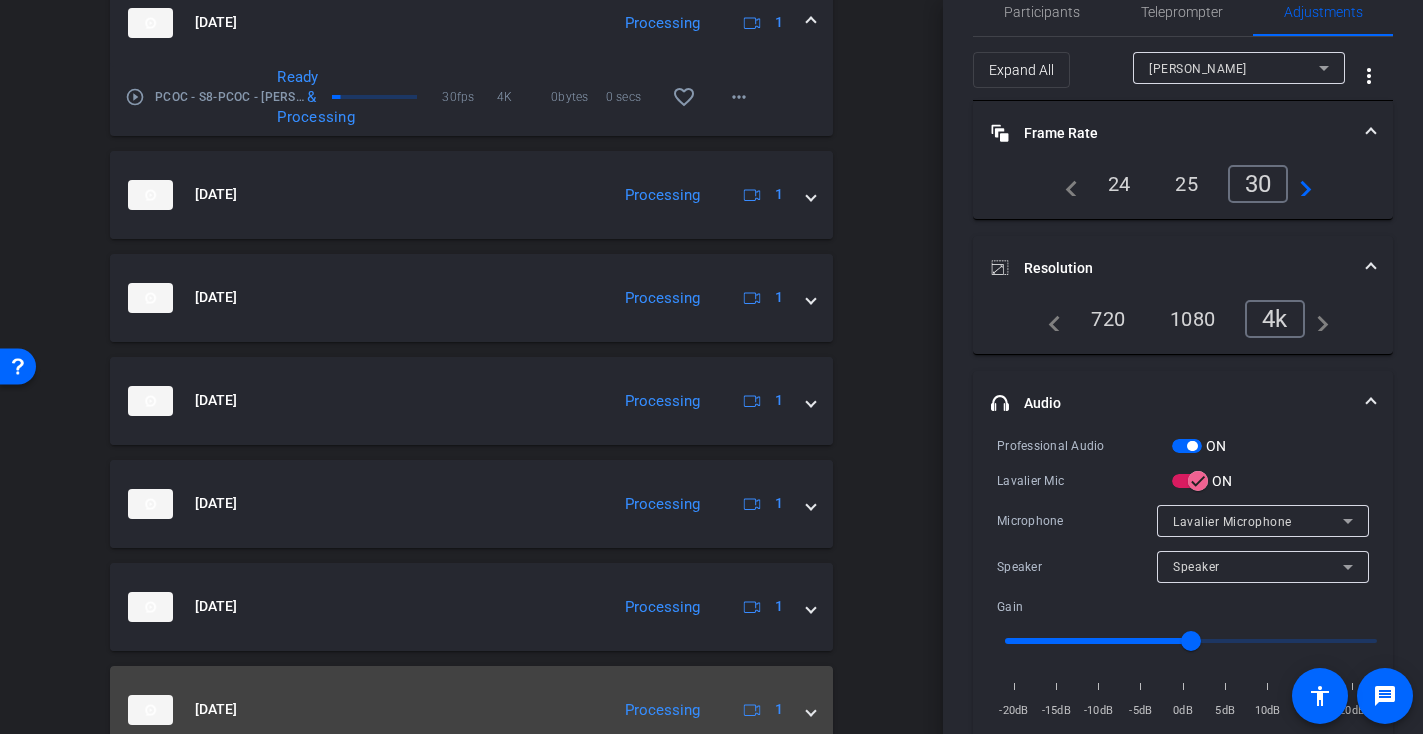 scroll, scrollTop: 0, scrollLeft: 0, axis: both 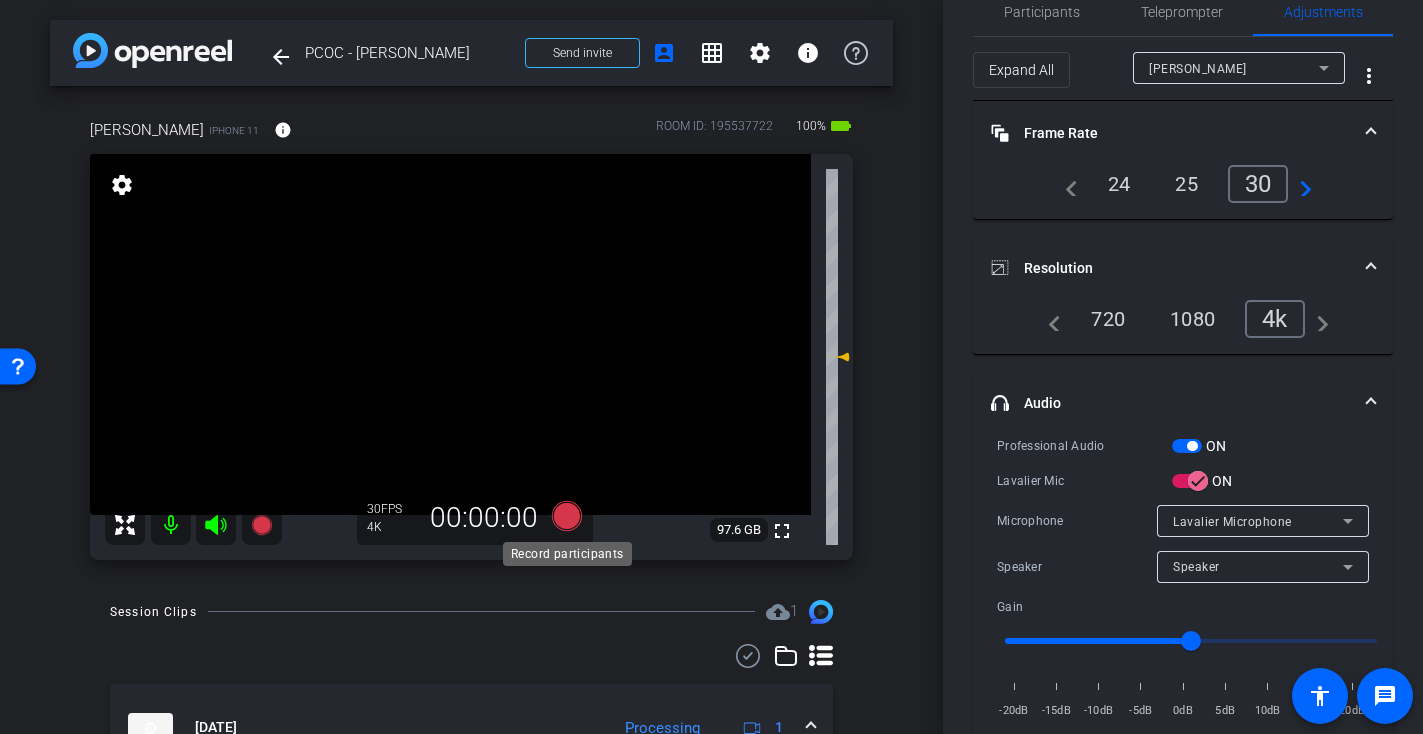 click 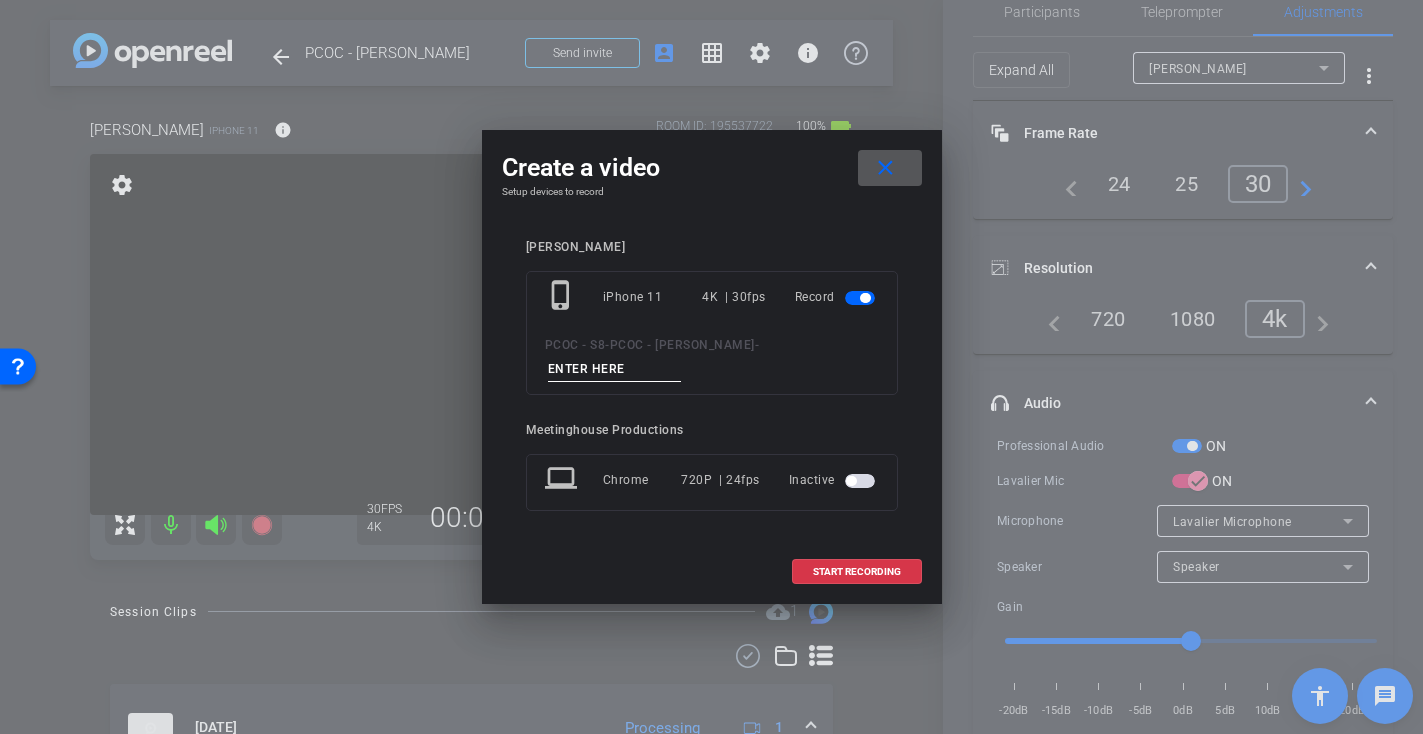click at bounding box center [615, 369] 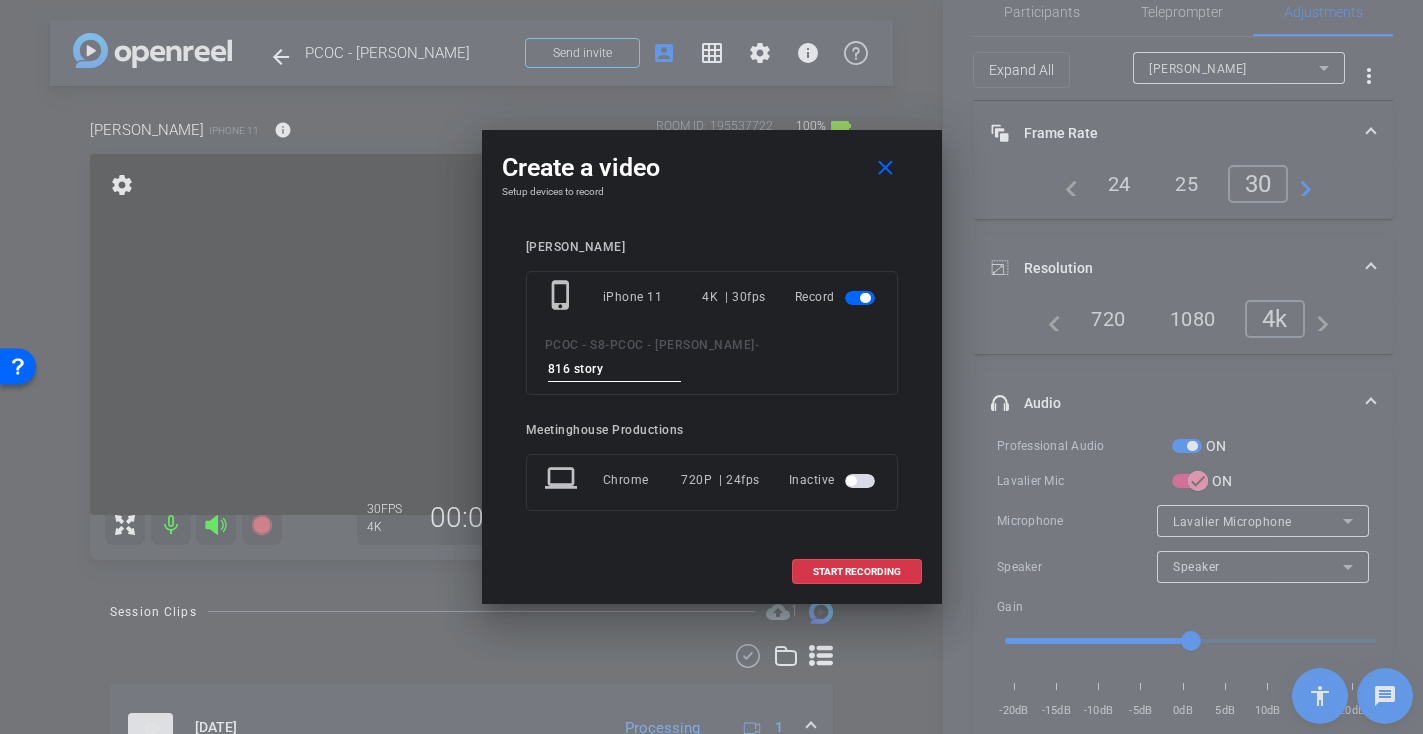 type on "816 story 1" 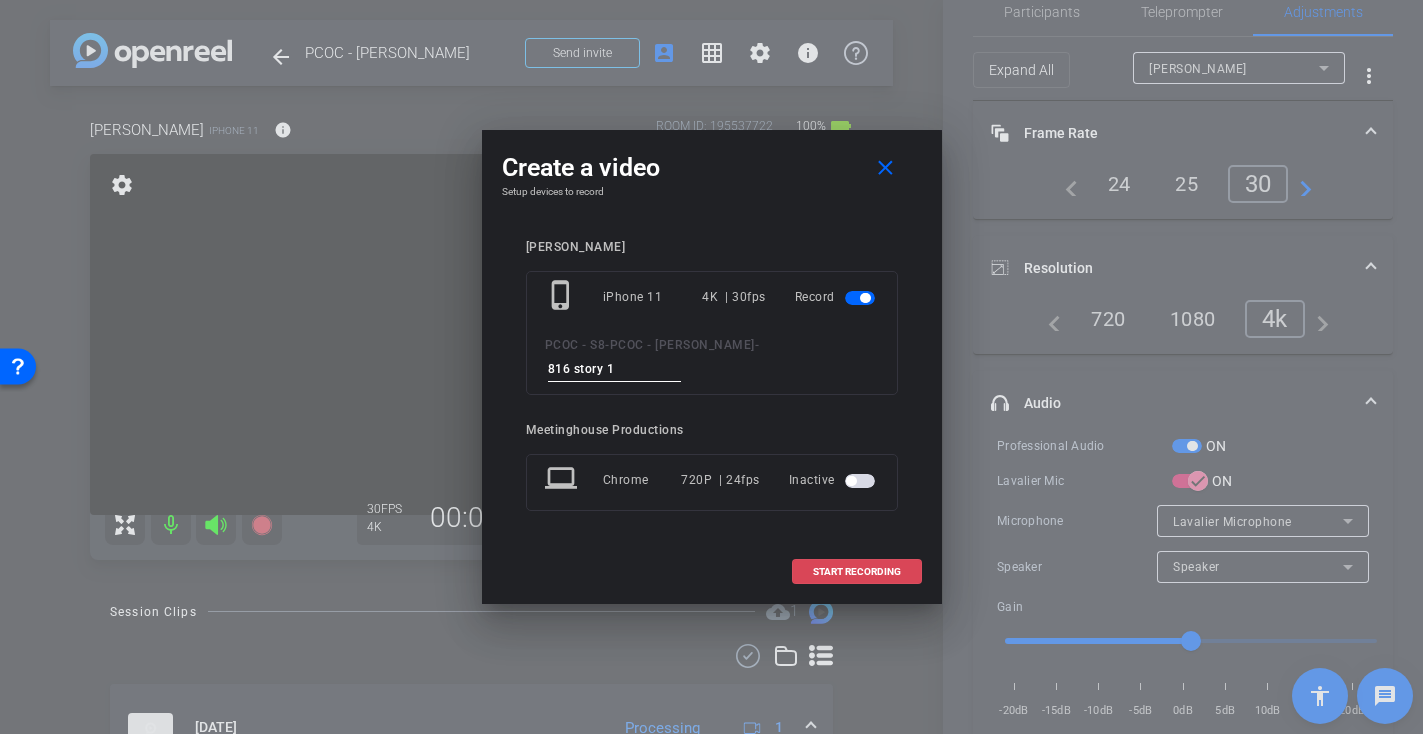 click on "START RECORDING" at bounding box center (857, 572) 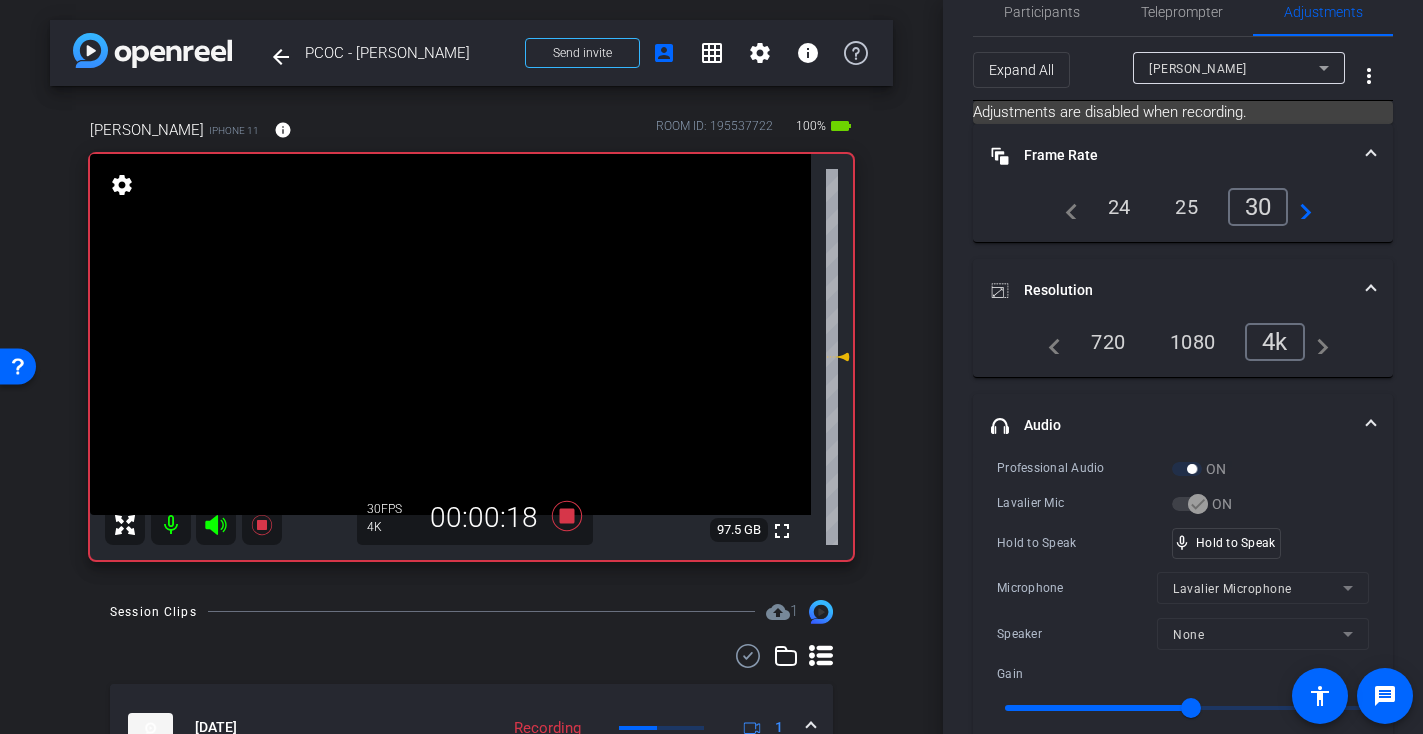click at bounding box center (450, 334) 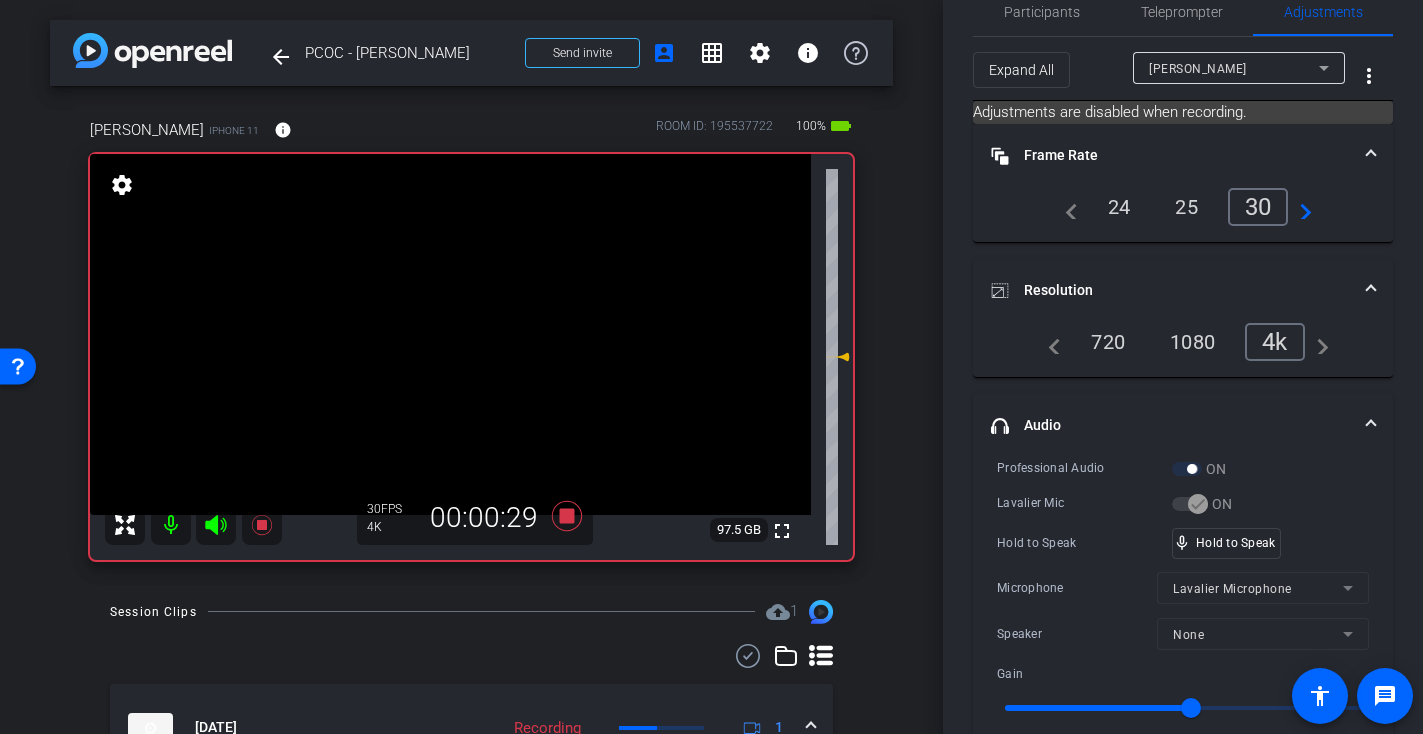 click at bounding box center [450, 334] 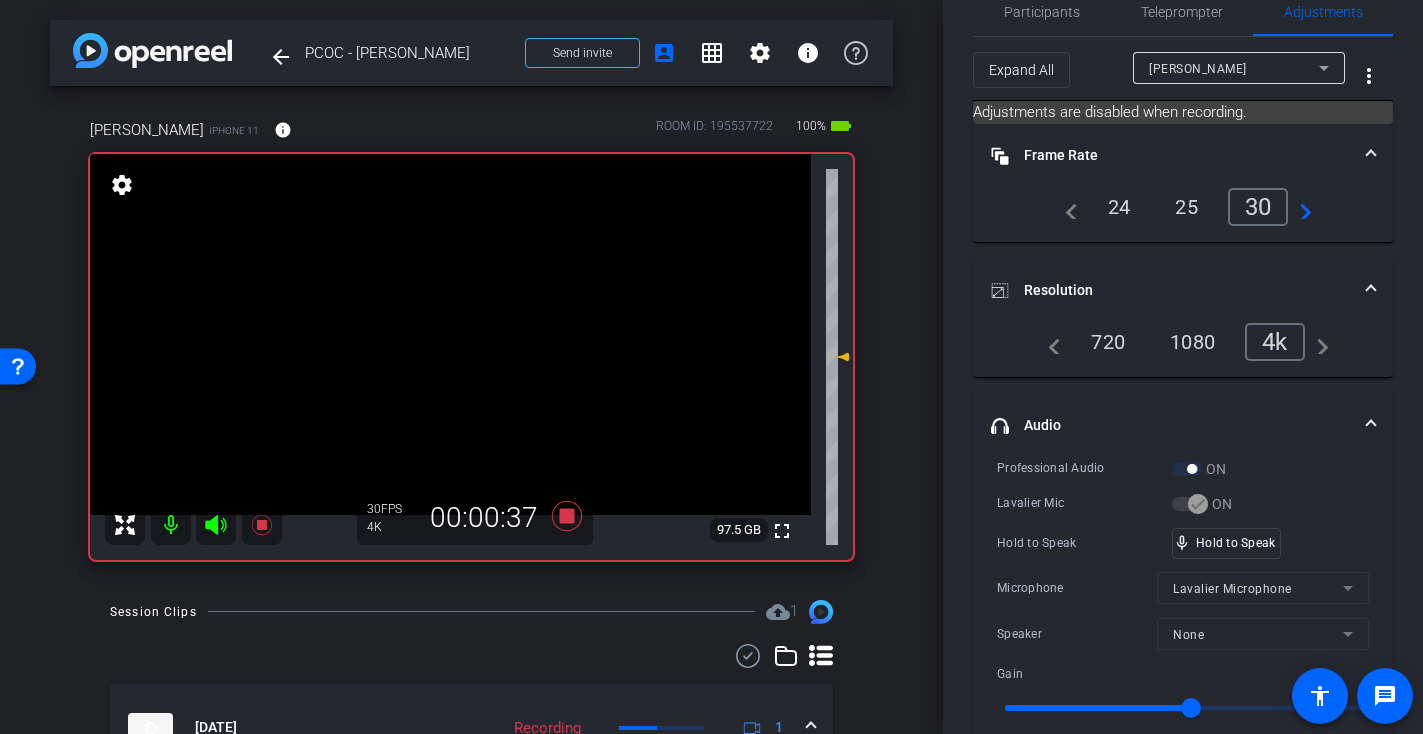 click at bounding box center (450, 334) 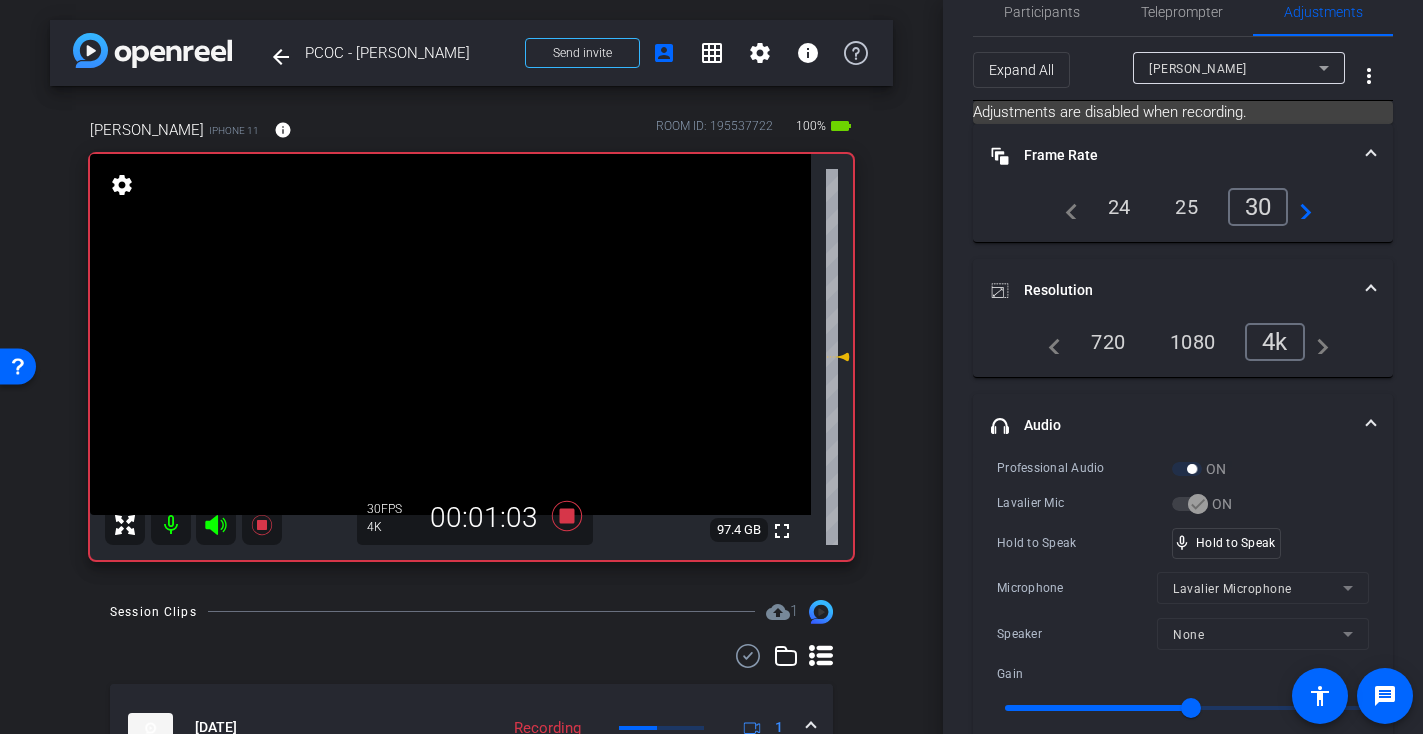 click at bounding box center (450, 334) 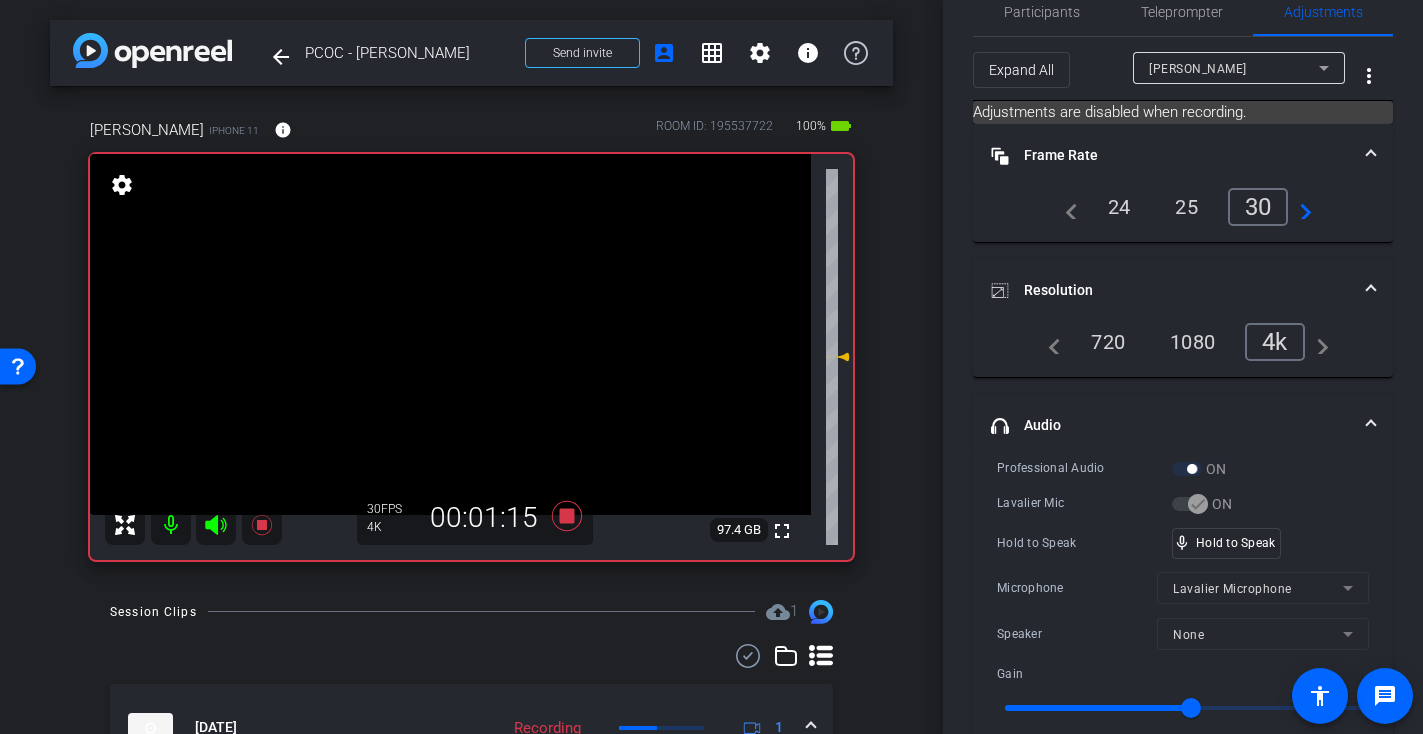 click at bounding box center (450, 334) 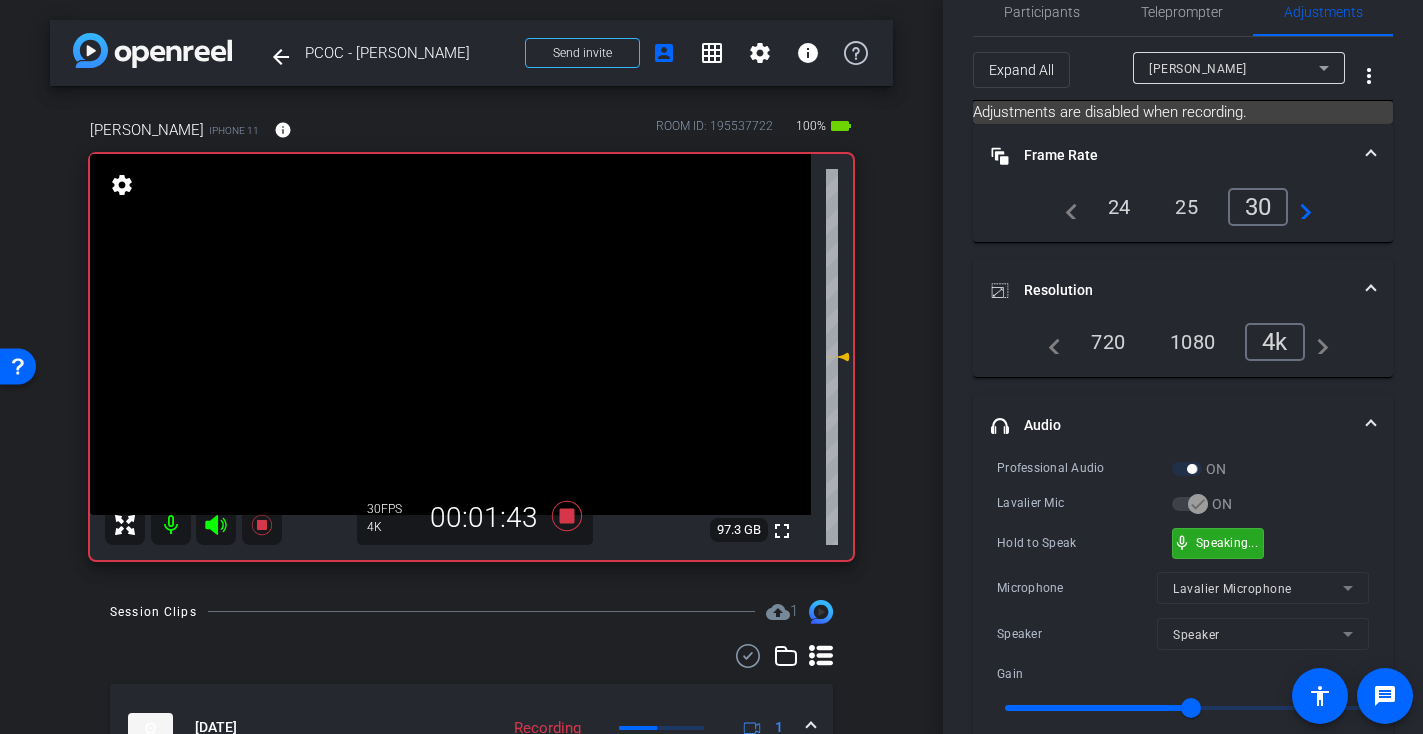 click on "mic_none Speaking..." at bounding box center (1218, 543) 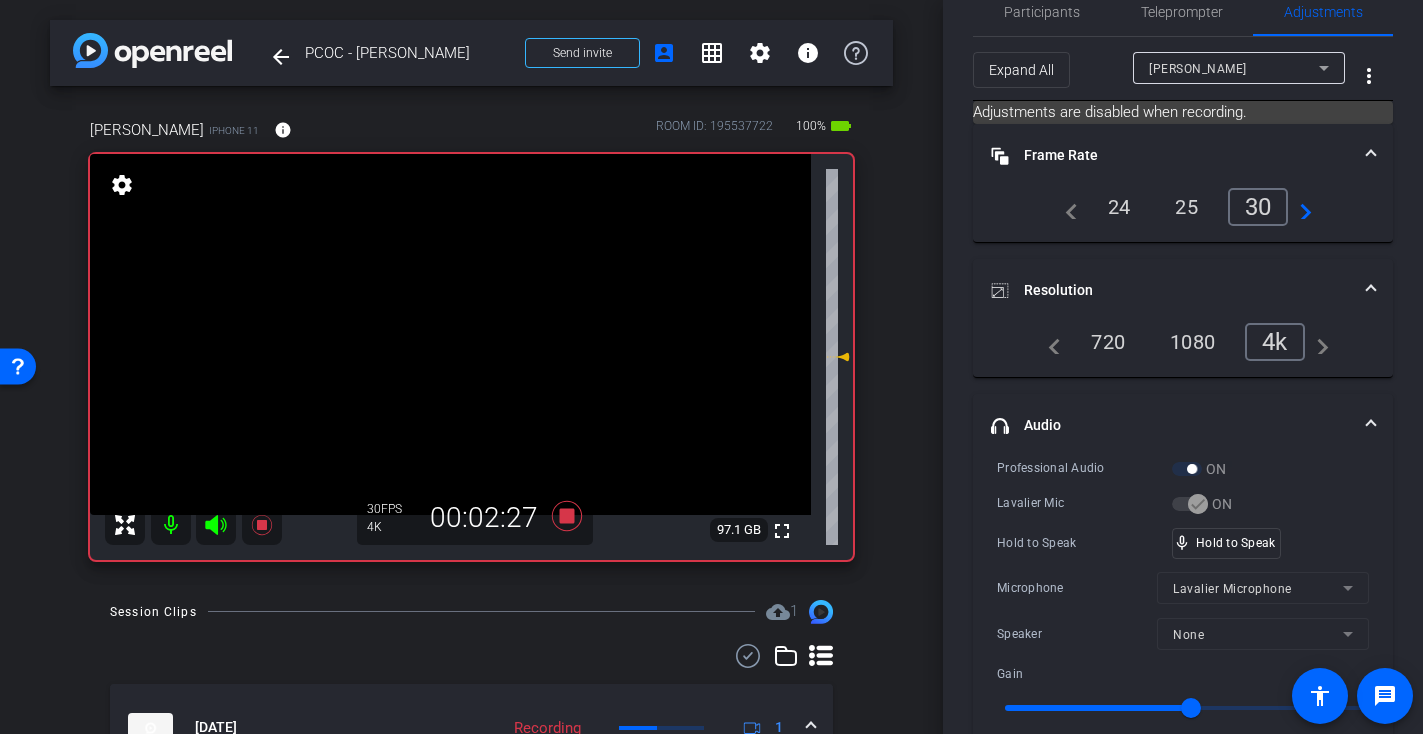 click at bounding box center (450, 334) 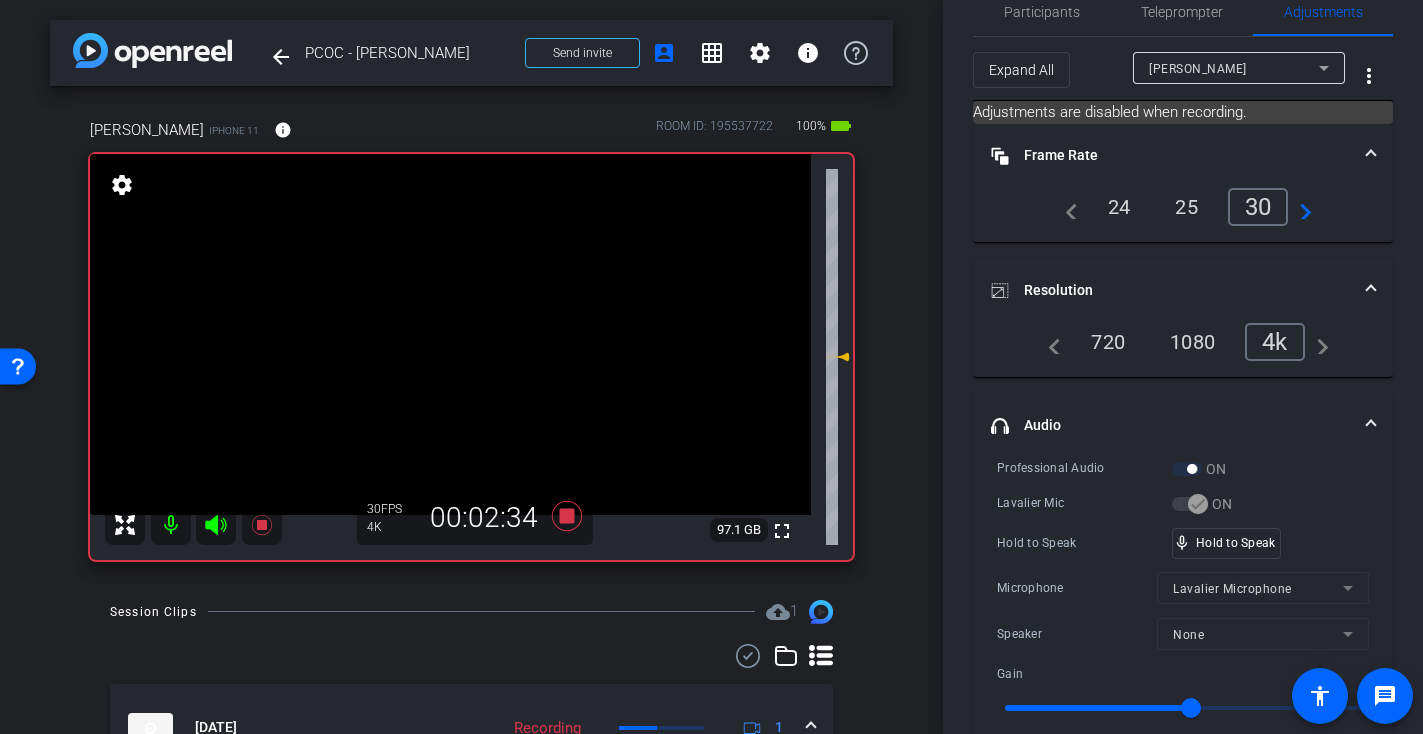 click at bounding box center (450, 334) 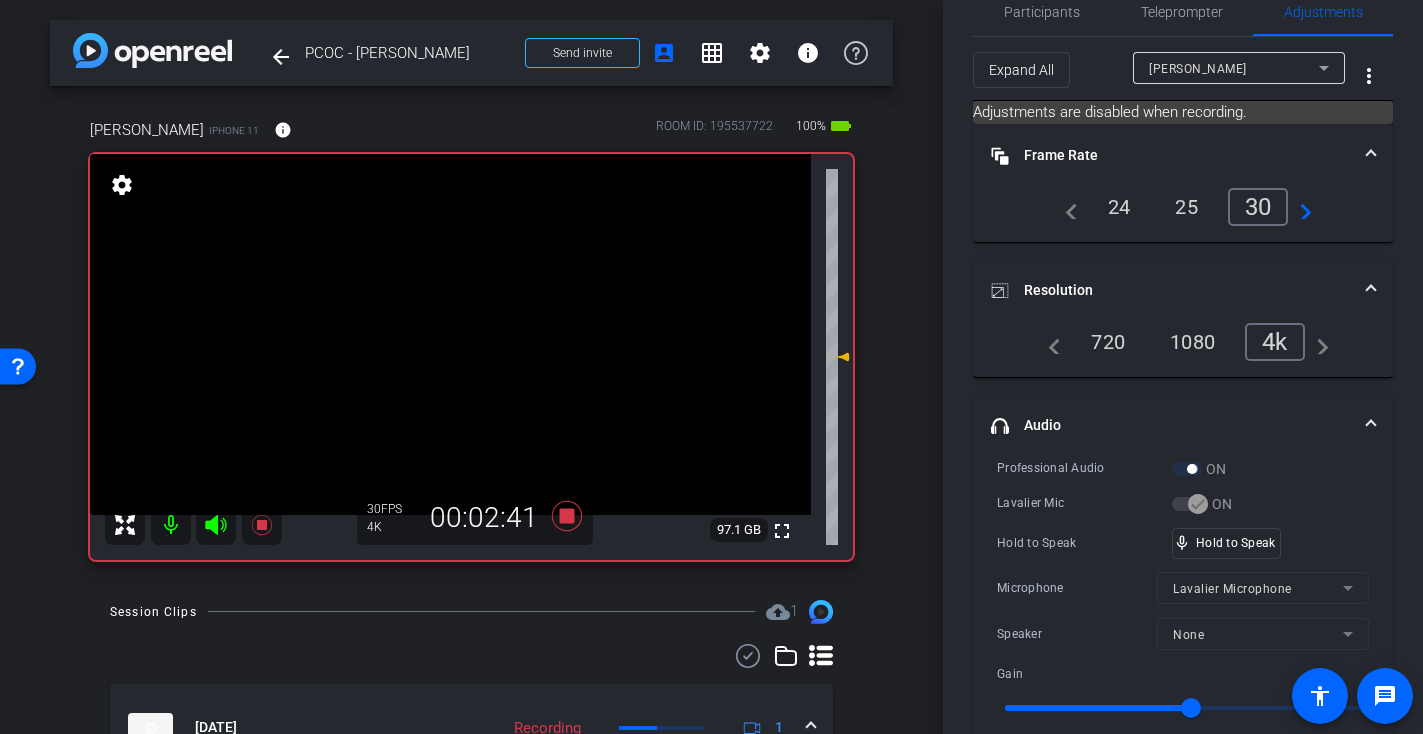 click at bounding box center (450, 334) 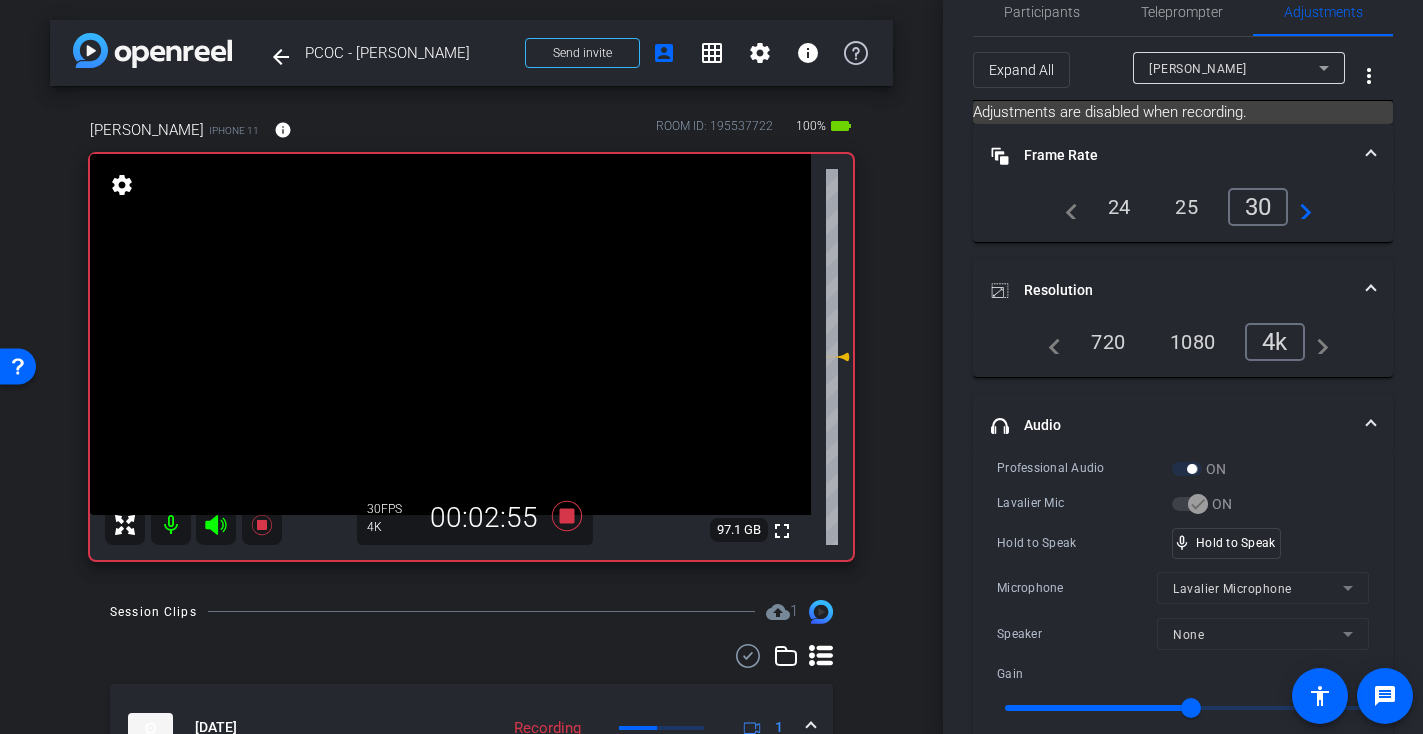 click at bounding box center [450, 334] 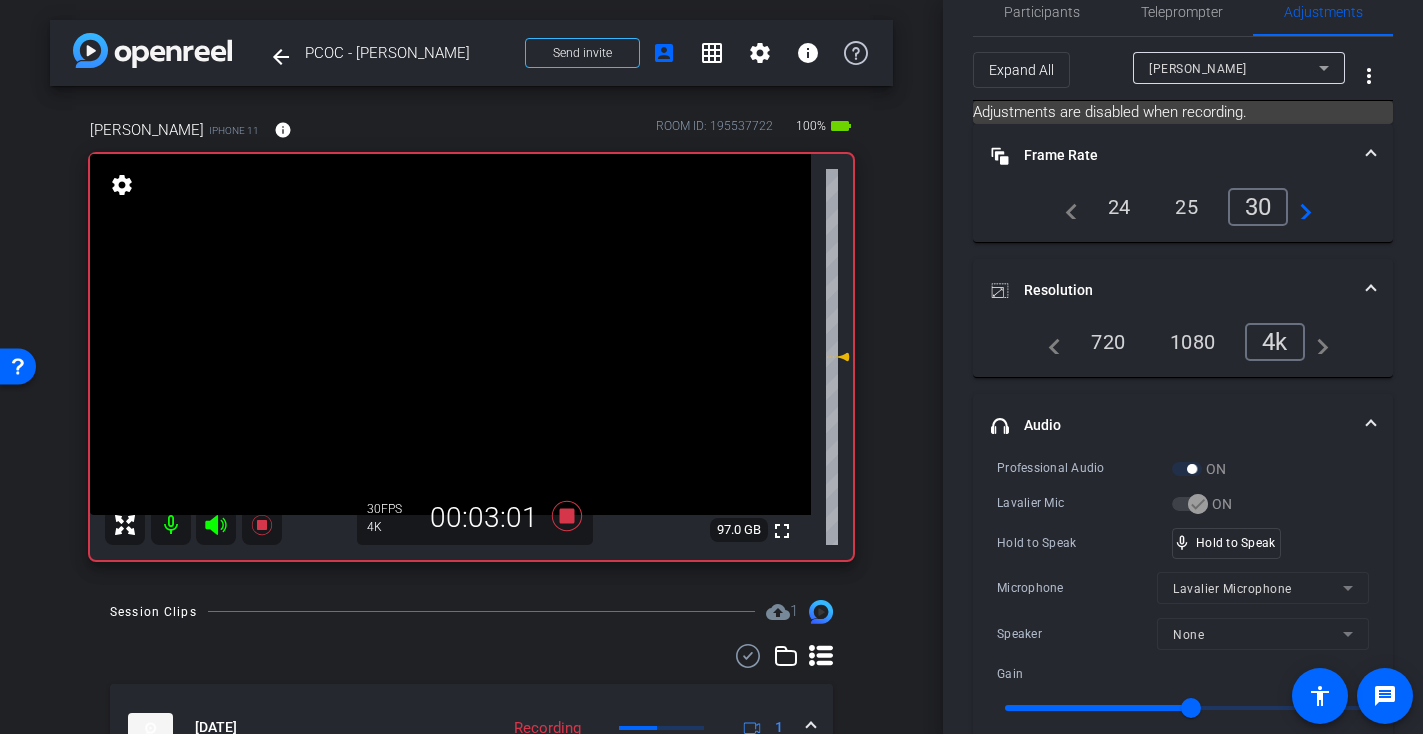 click at bounding box center [450, 334] 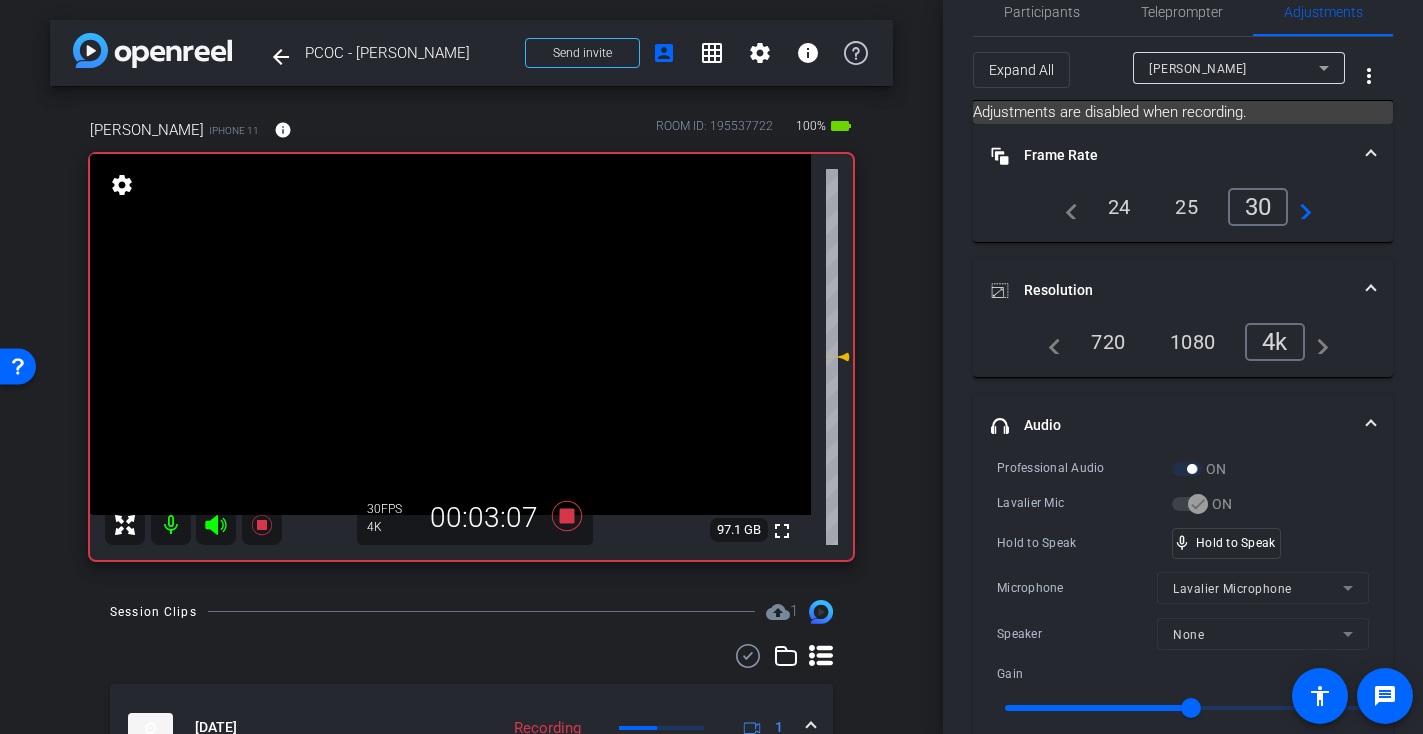 click at bounding box center [450, 334] 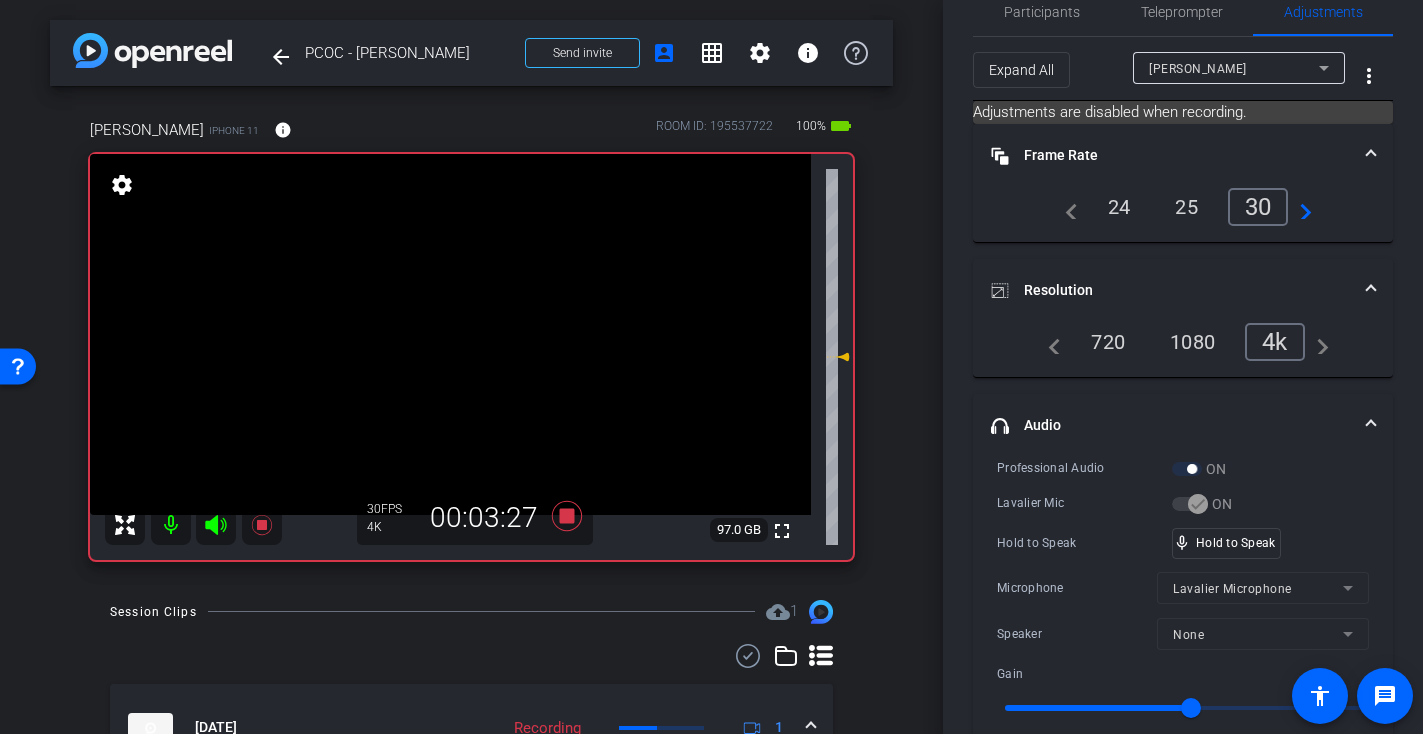 click at bounding box center [450, 334] 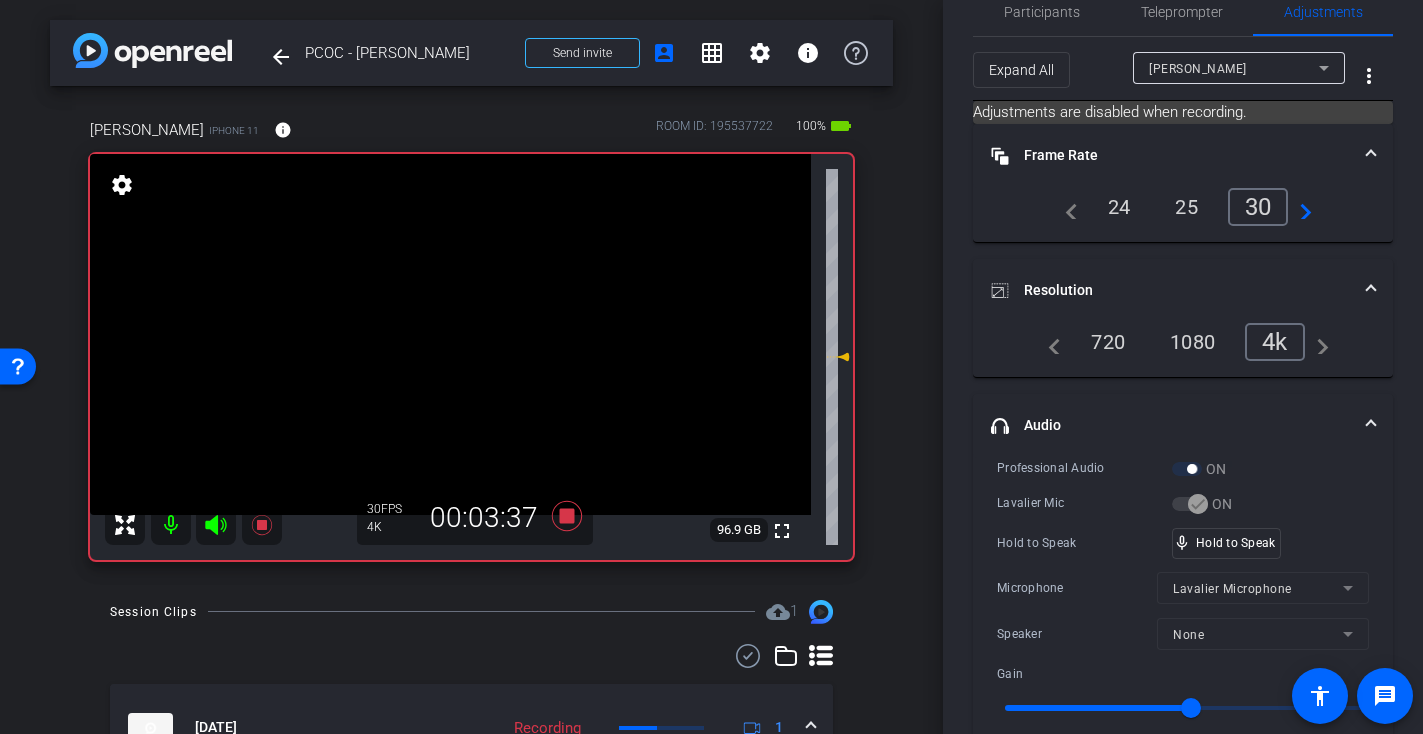 click at bounding box center (450, 334) 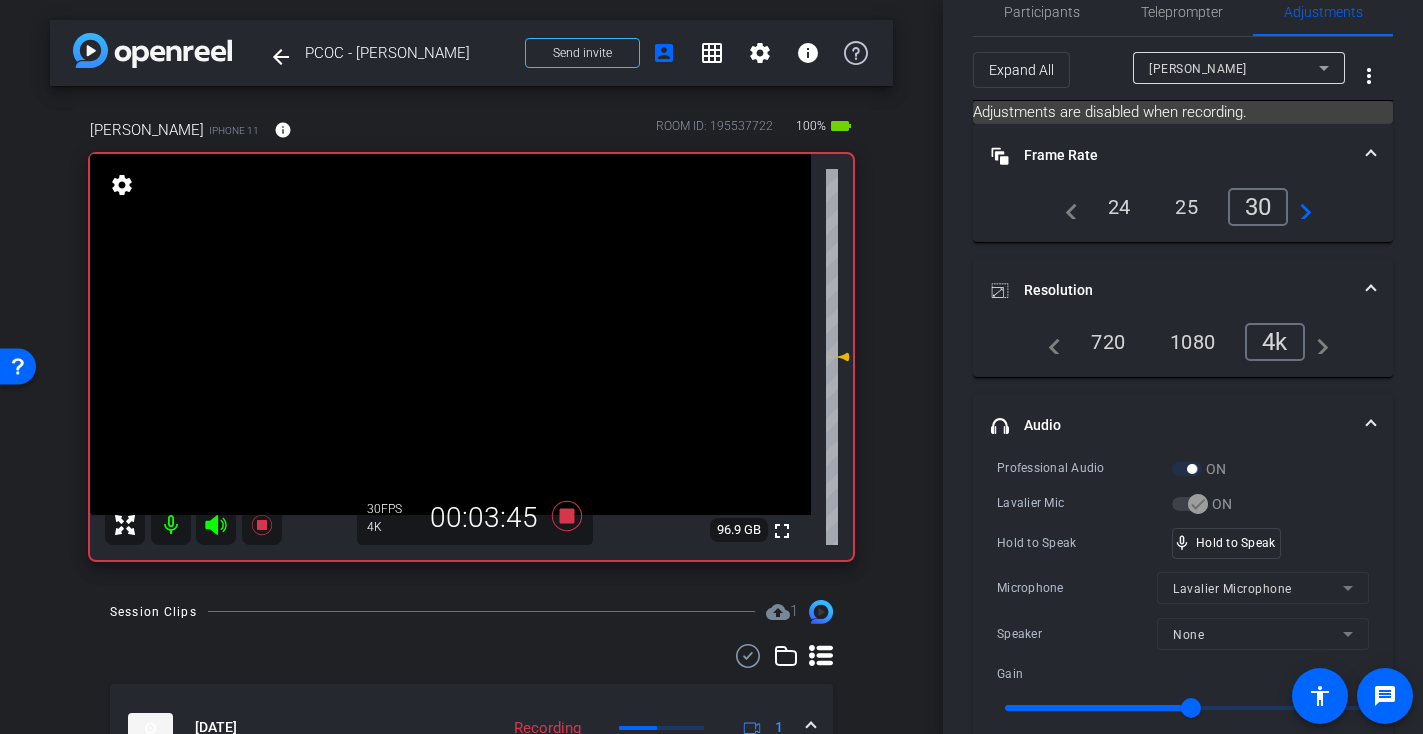 click at bounding box center [450, 334] 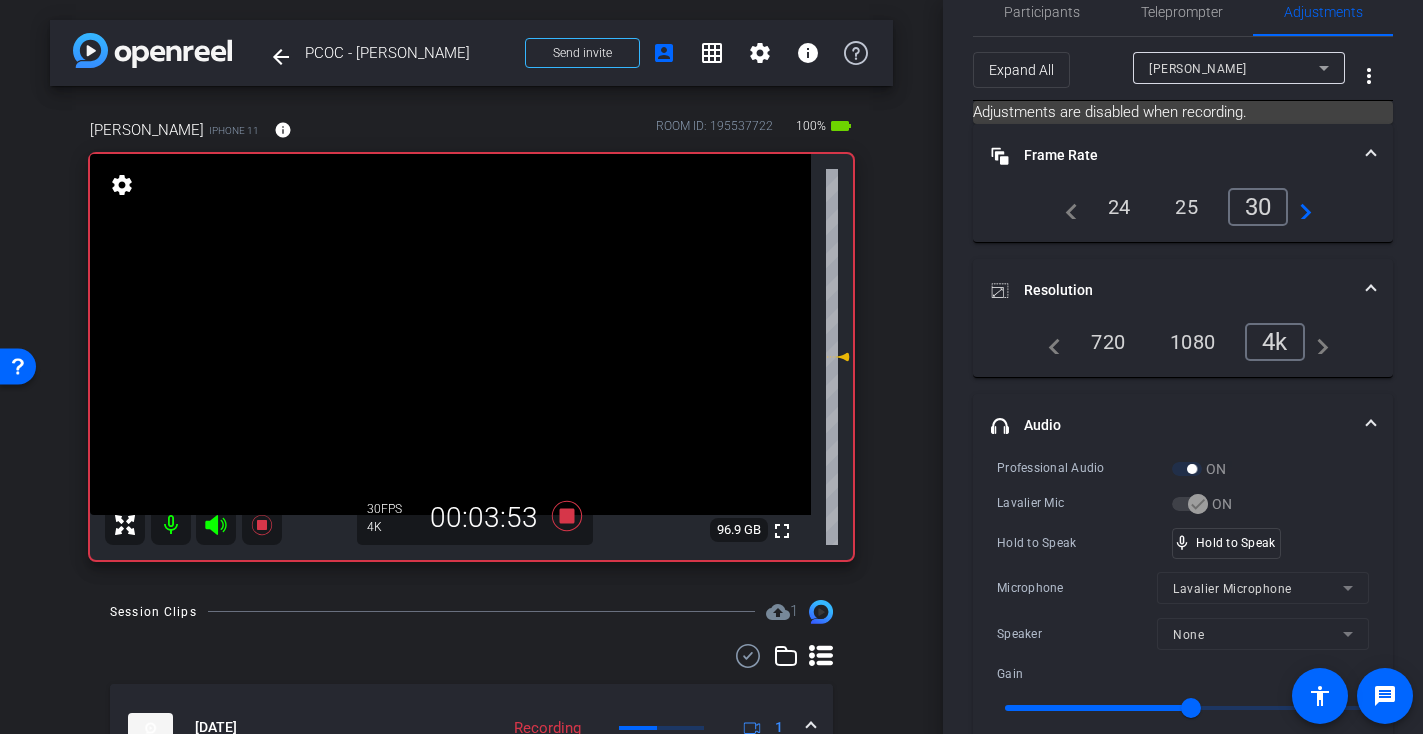 click at bounding box center (450, 334) 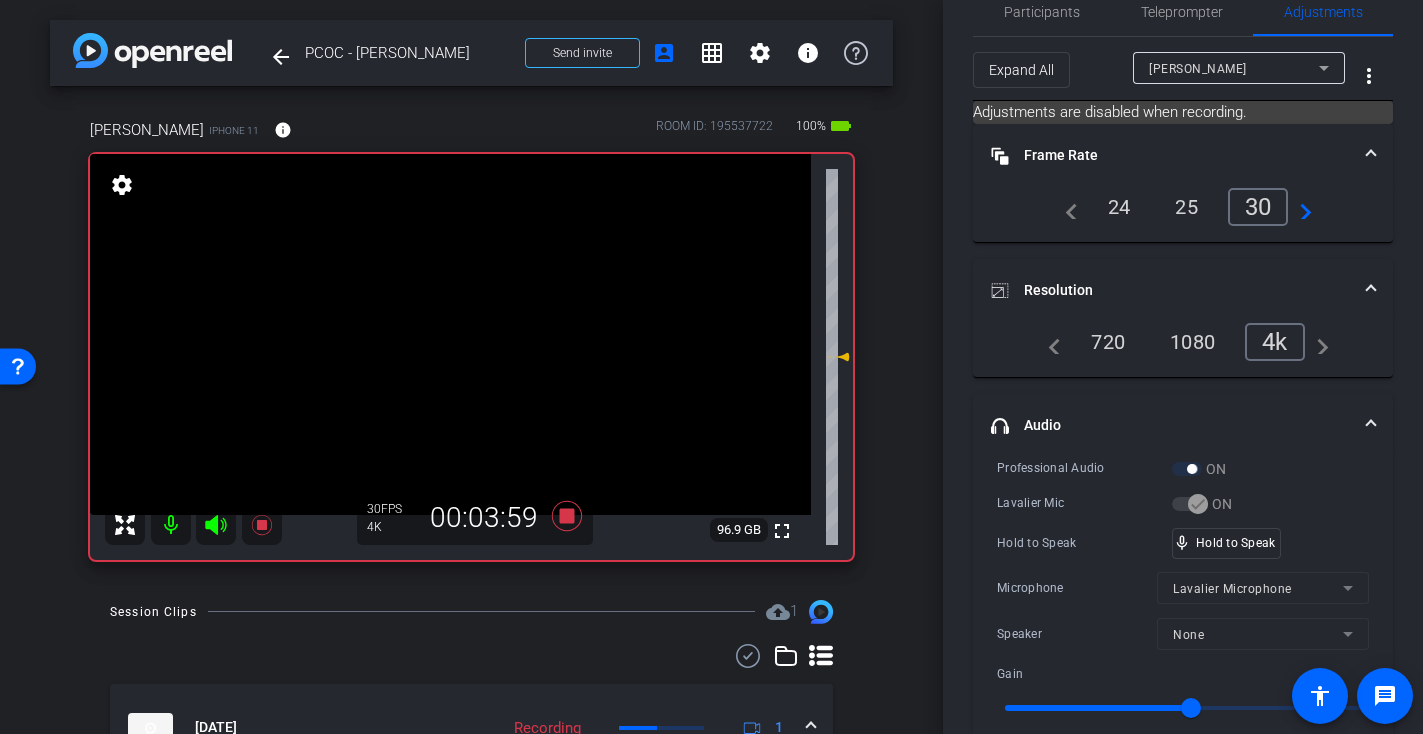 click at bounding box center [450, 334] 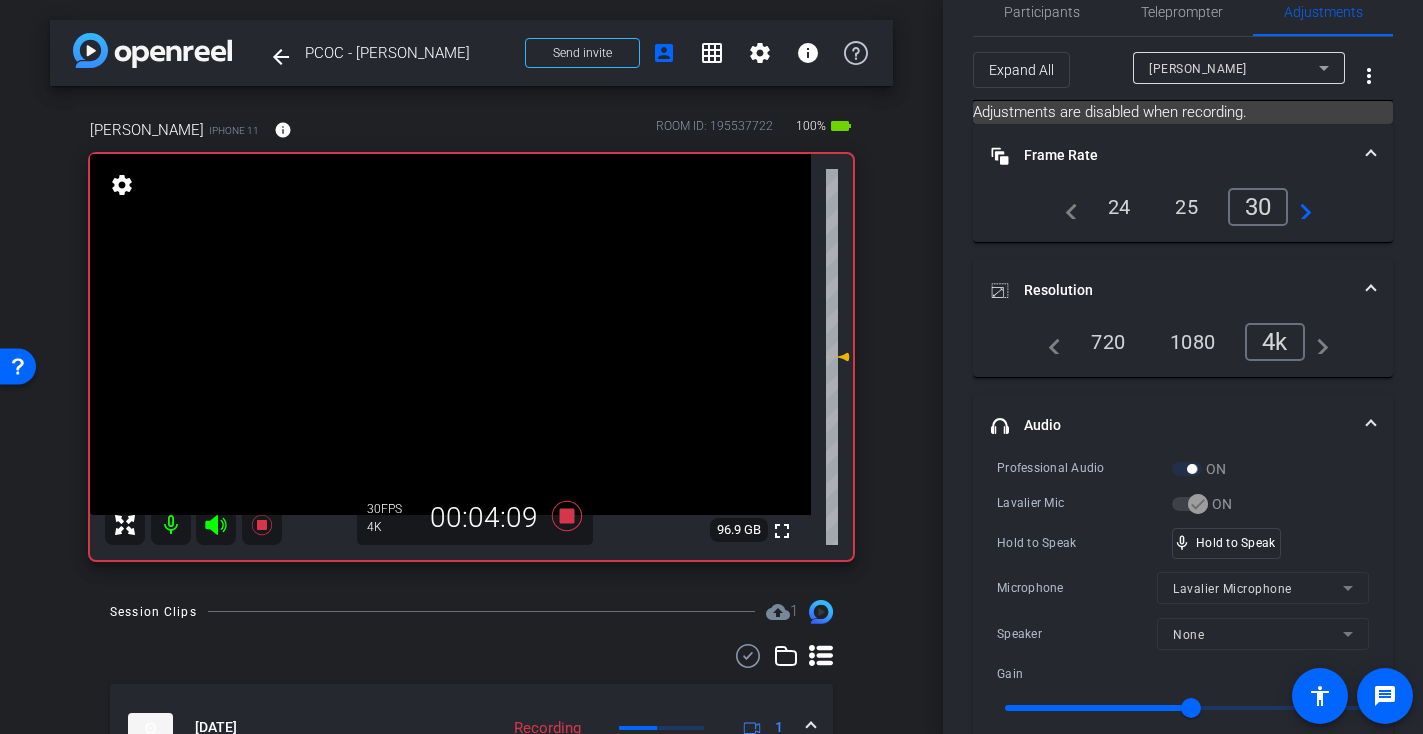 click at bounding box center (450, 334) 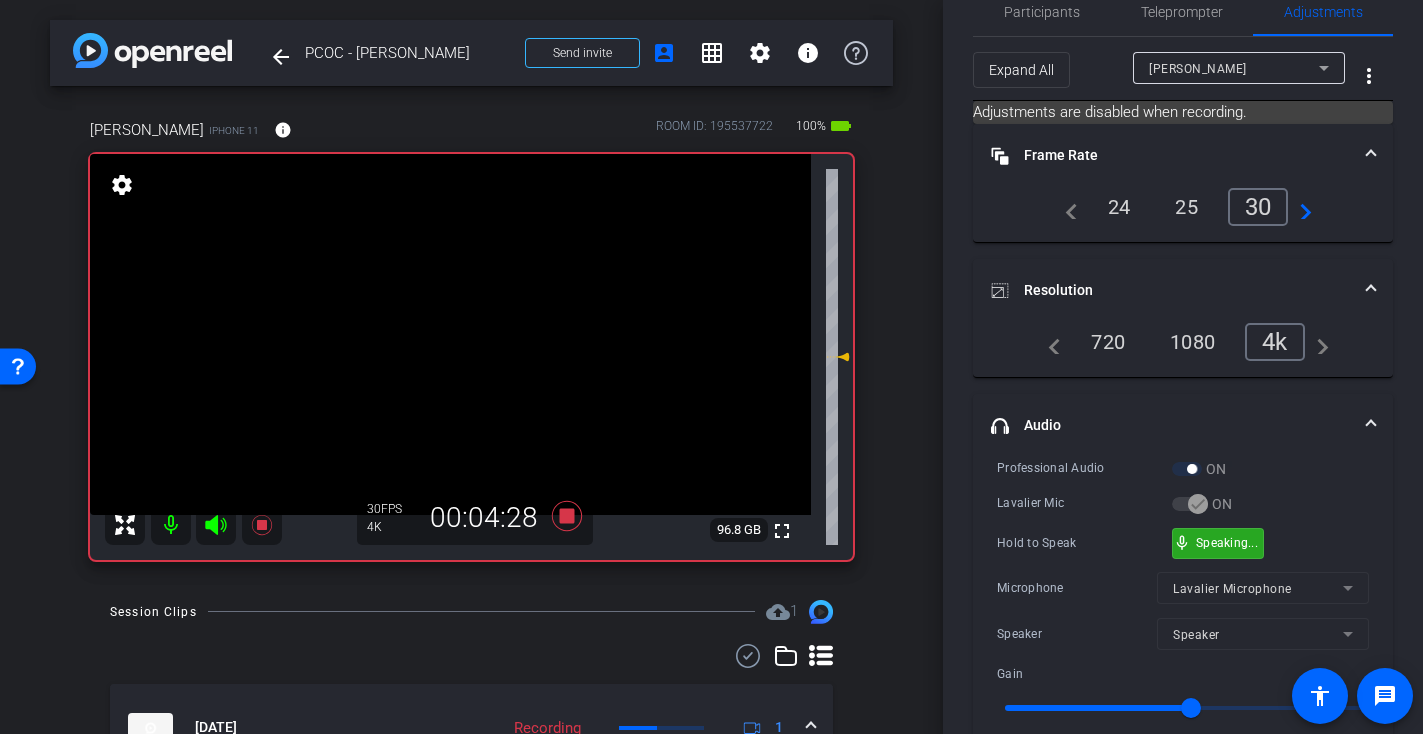 click on "mic_none Speaking..." at bounding box center (1218, 543) 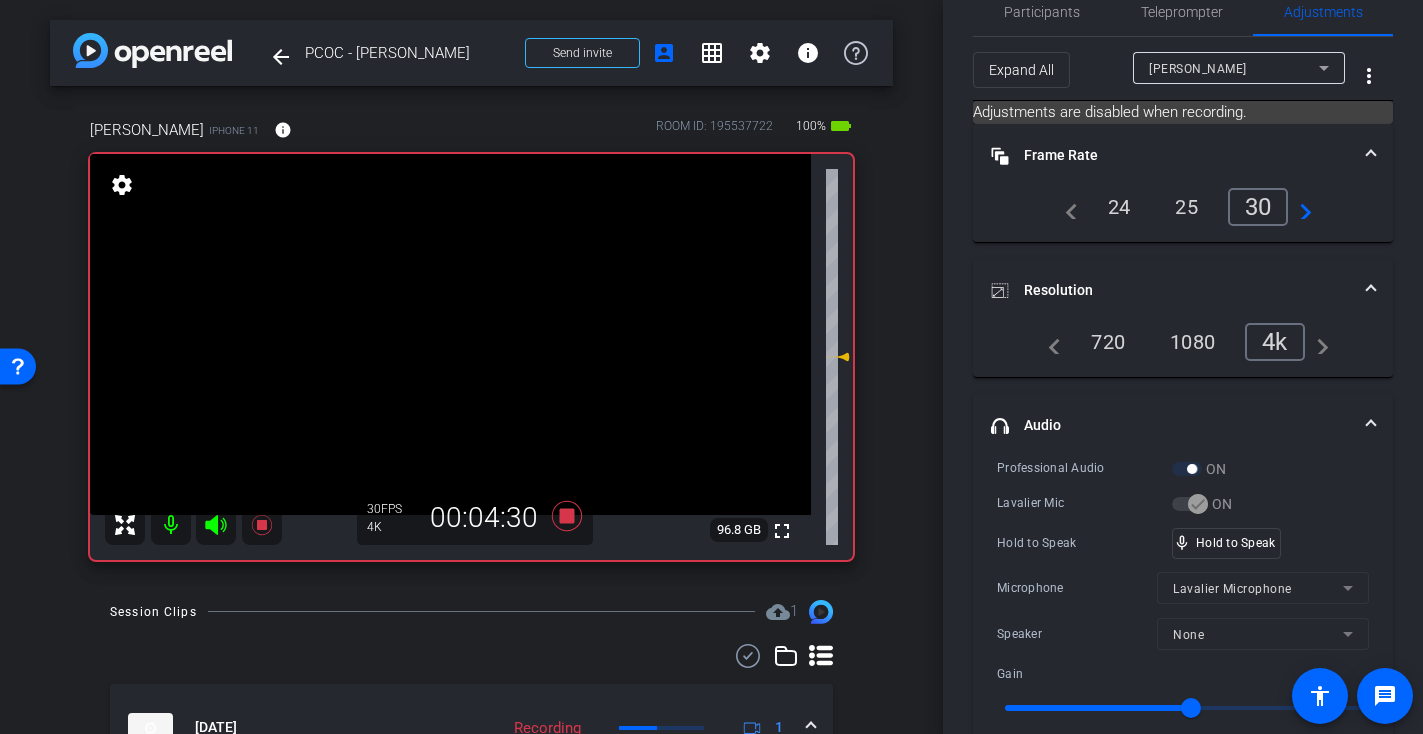 click at bounding box center (450, 334) 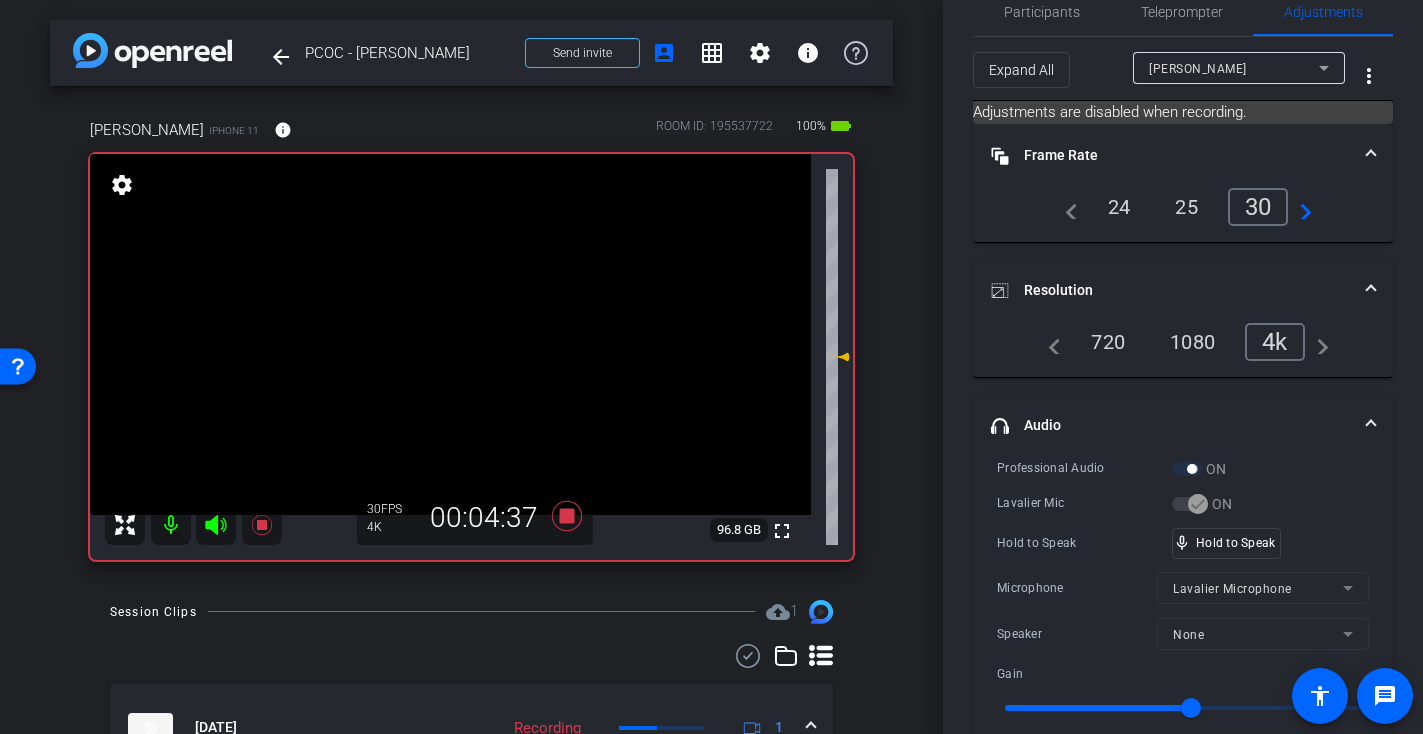 click at bounding box center [450, 334] 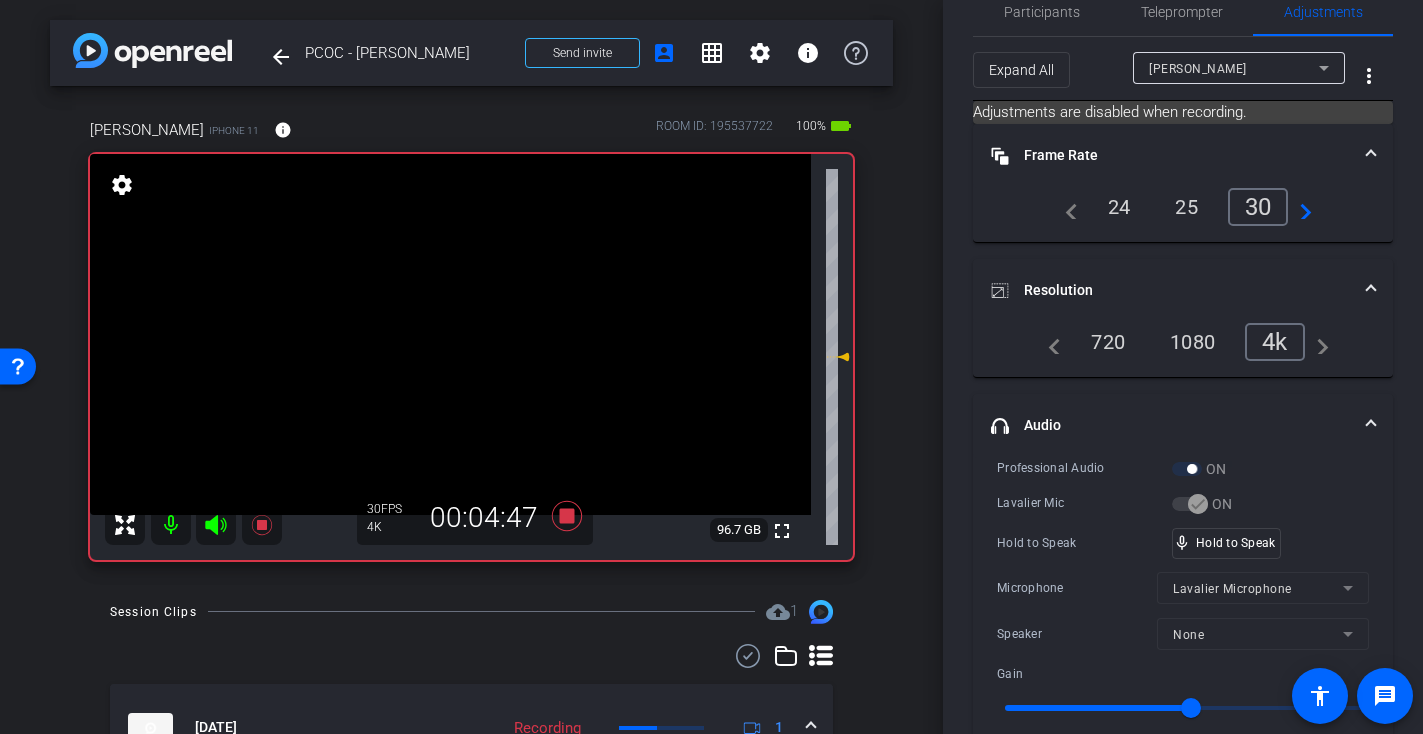 click at bounding box center [450, 334] 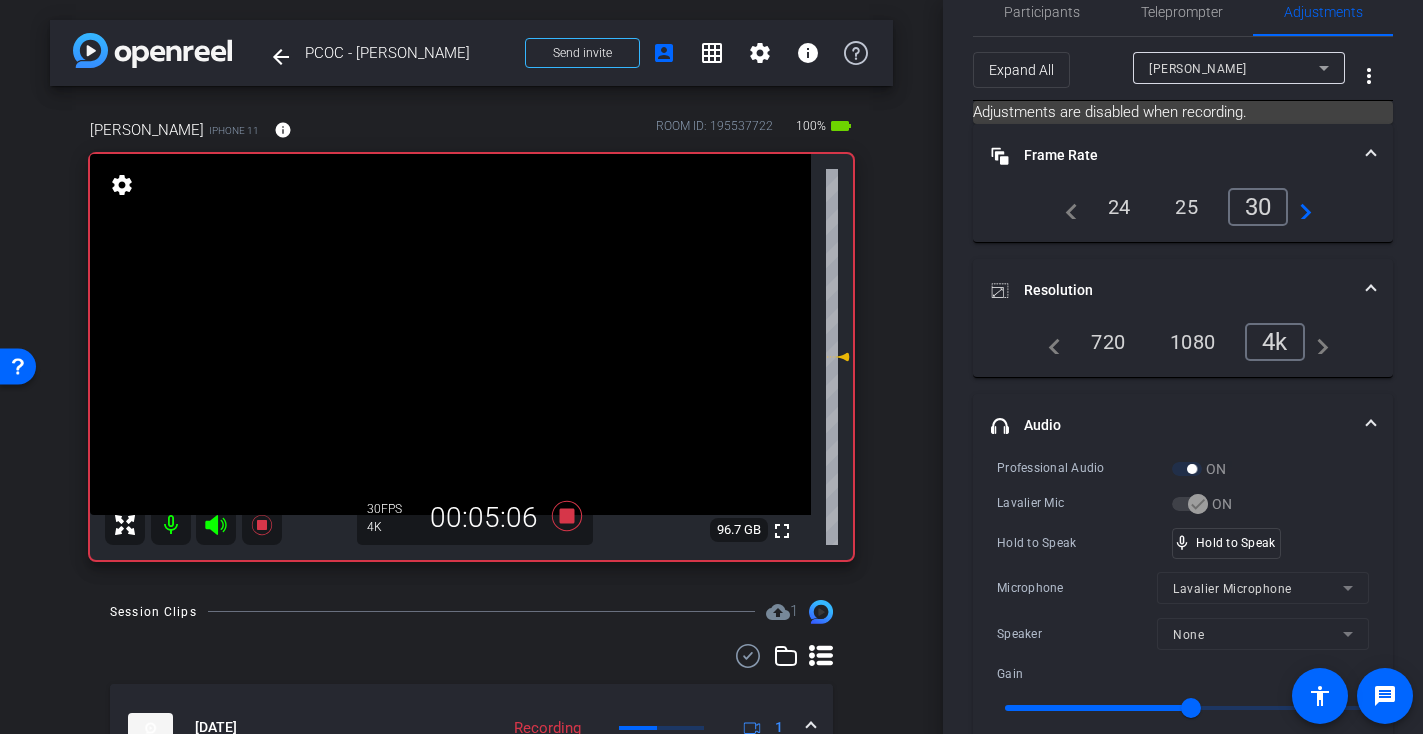 click at bounding box center (450, 334) 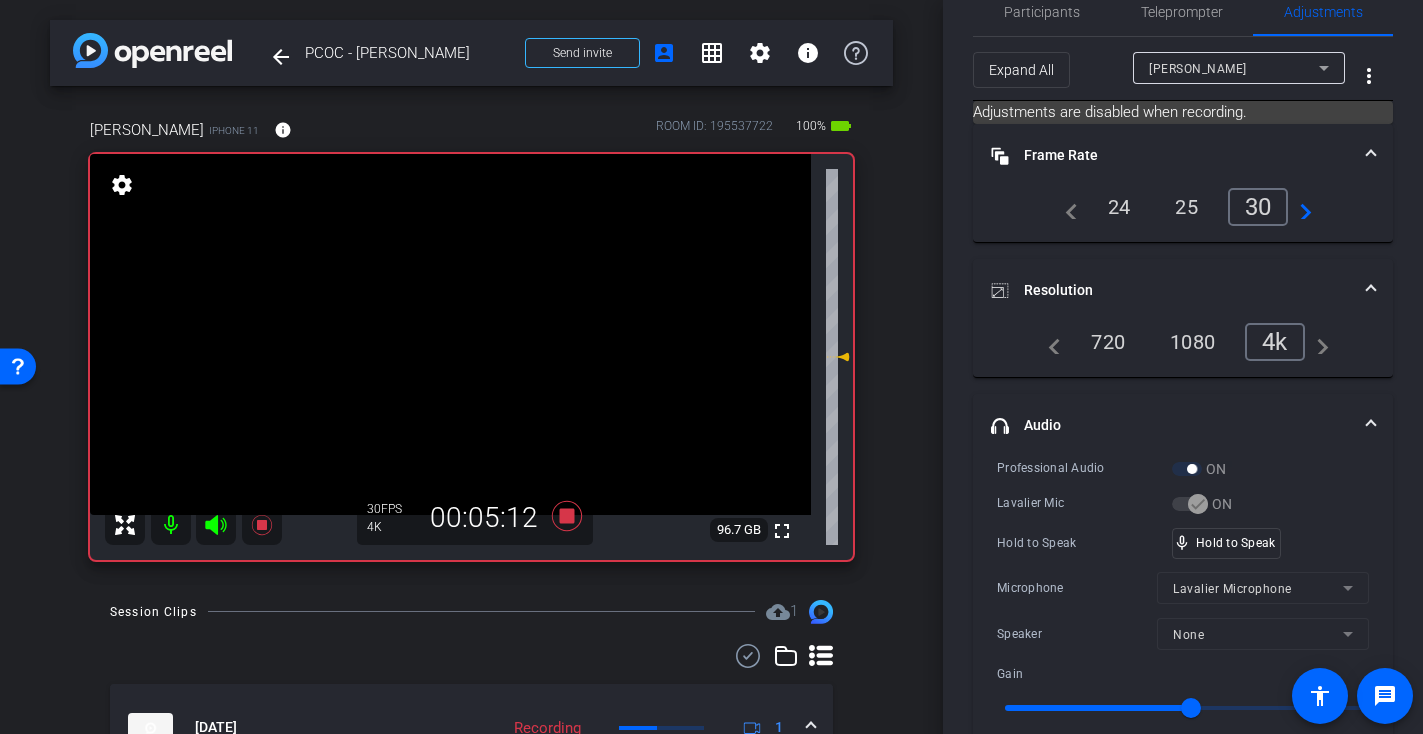 click at bounding box center [450, 334] 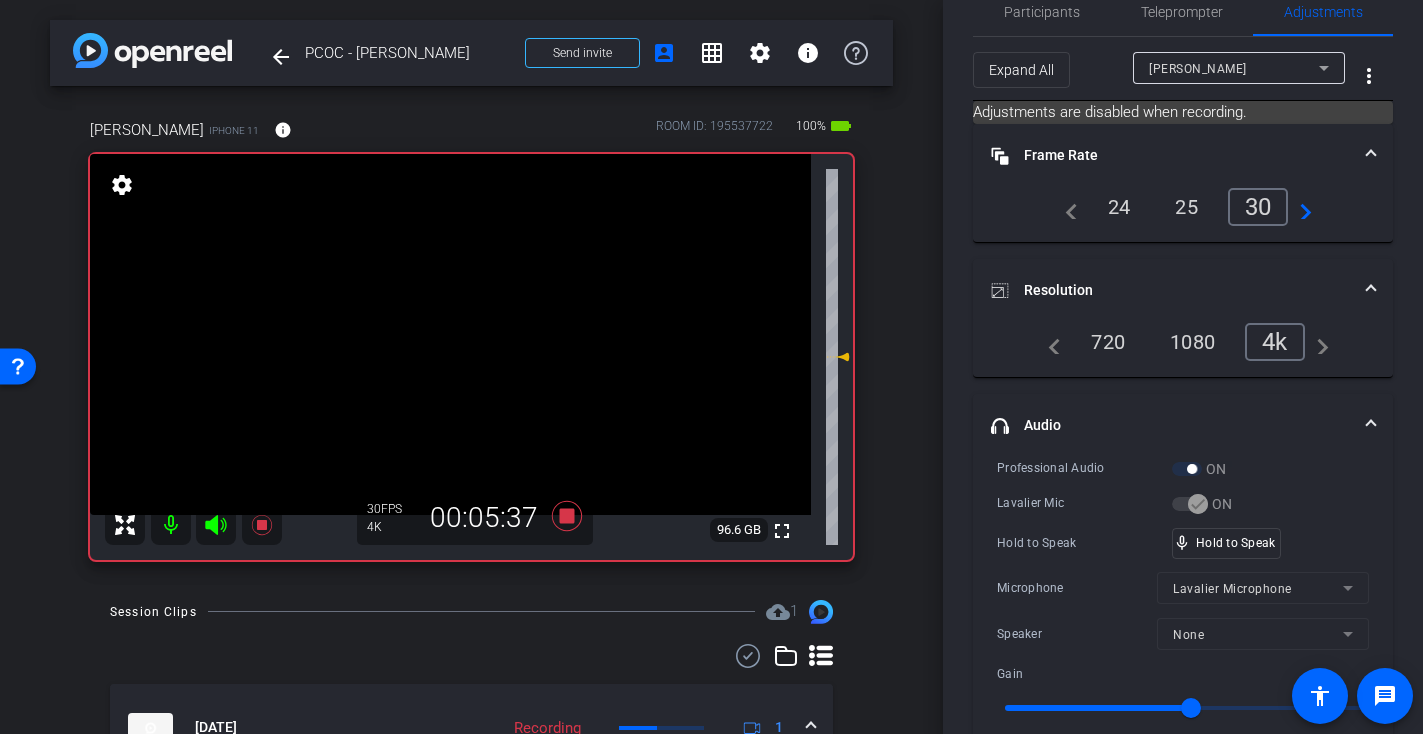 click at bounding box center [450, 334] 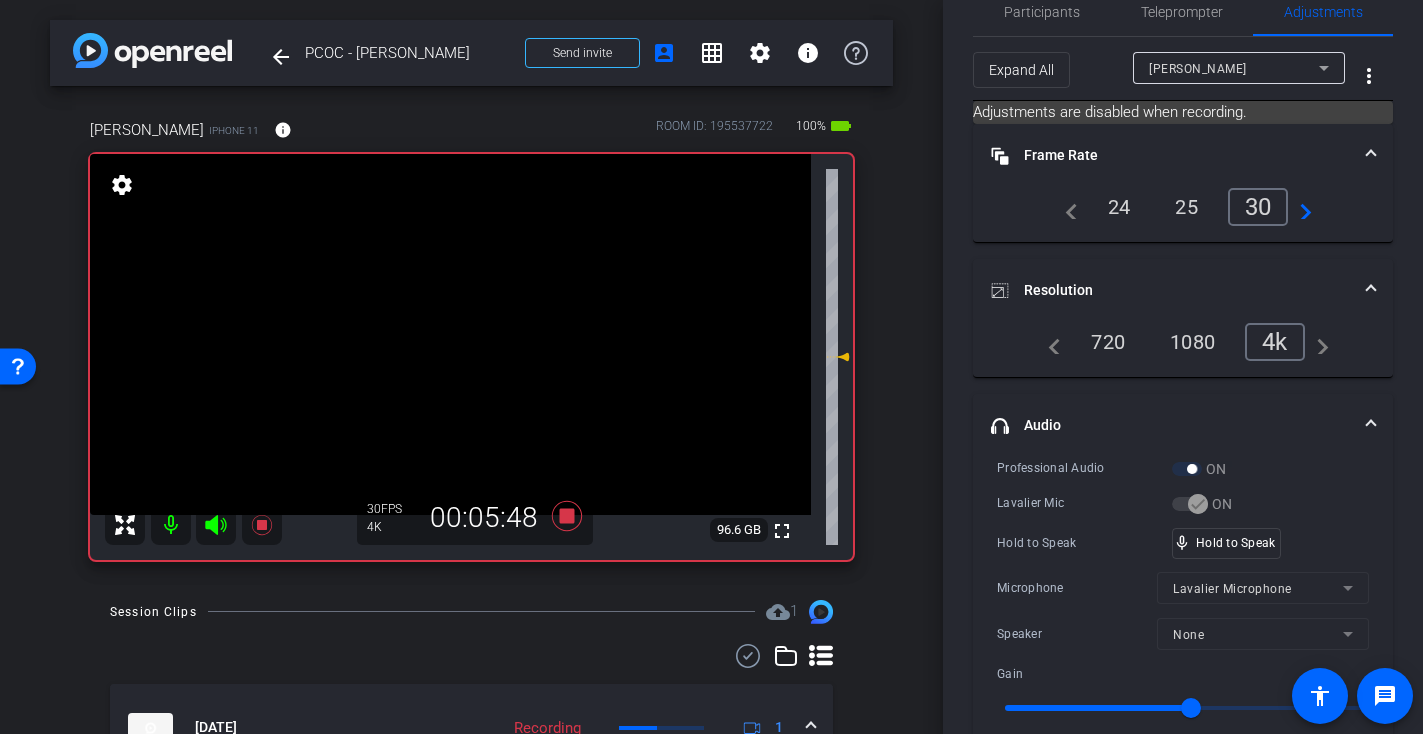click at bounding box center (450, 334) 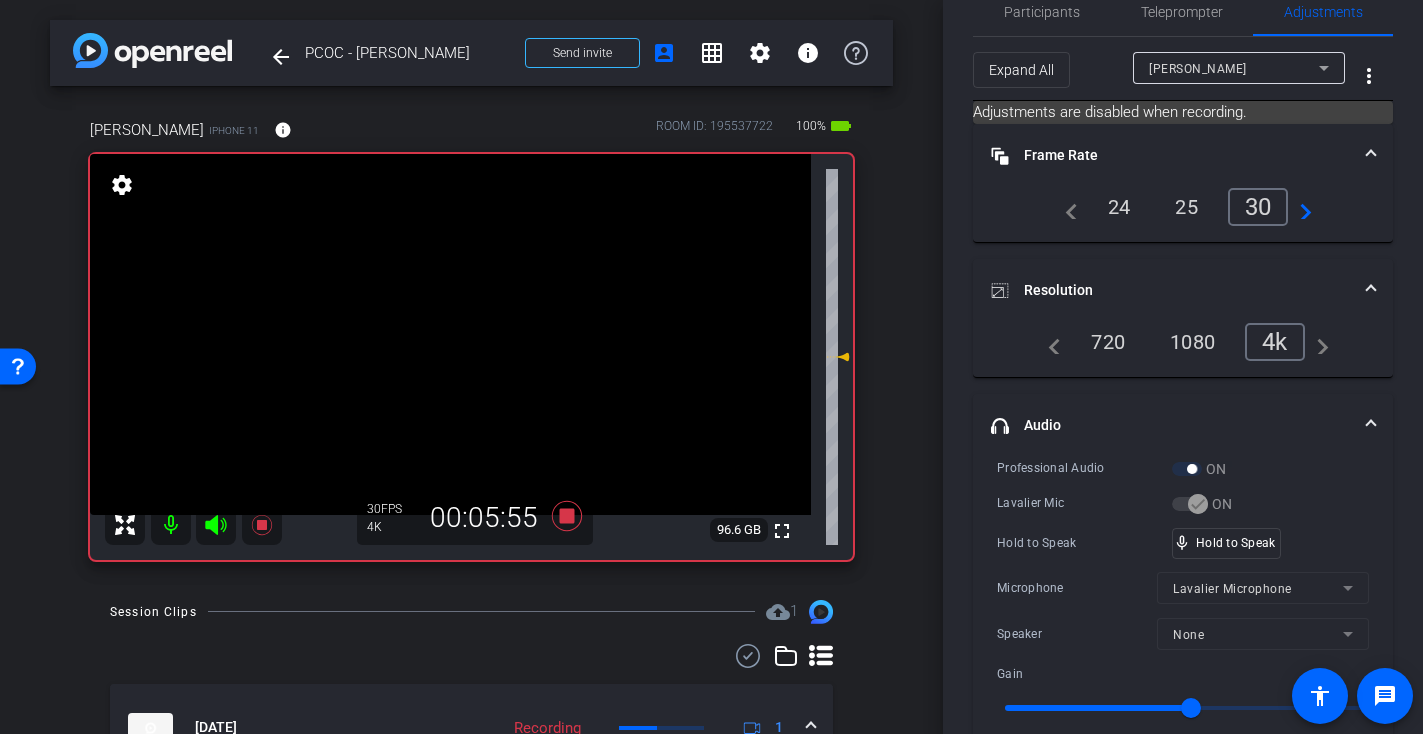 click at bounding box center (450, 334) 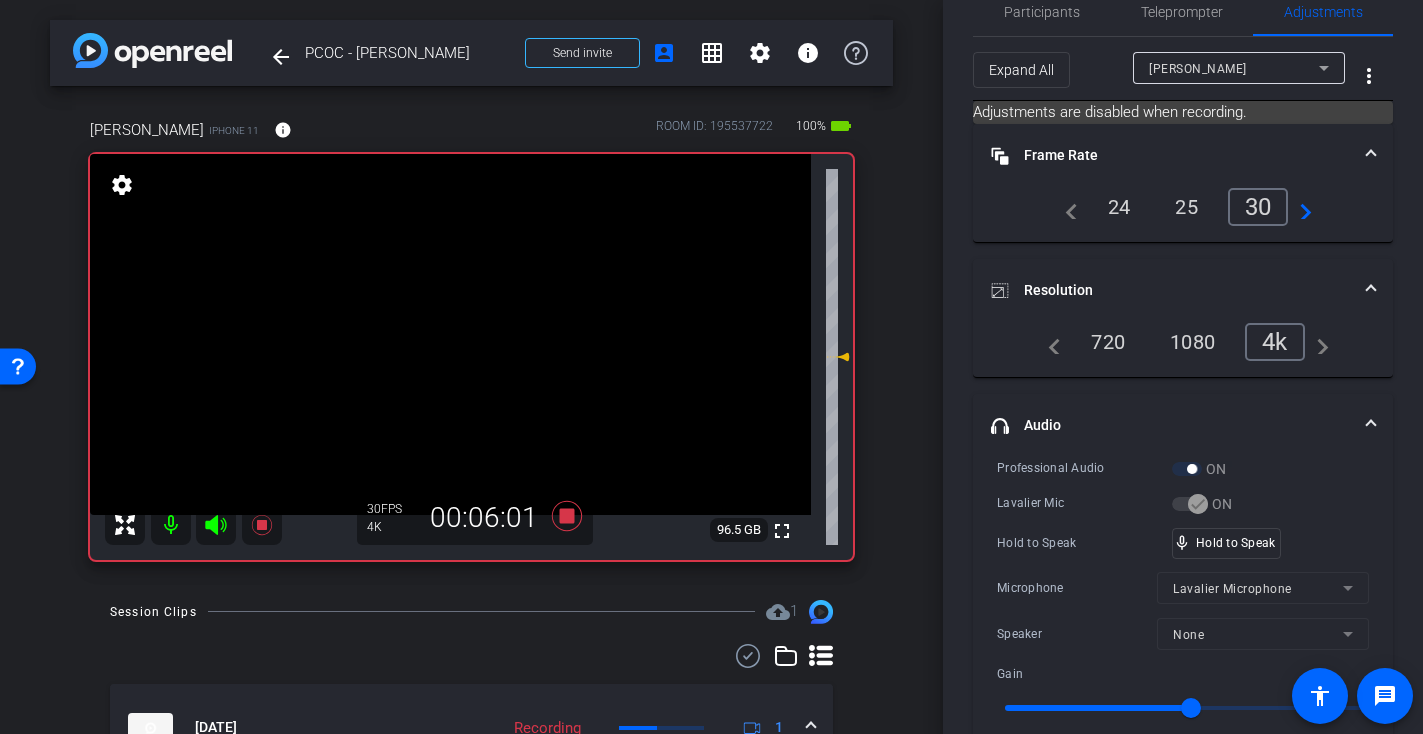 click at bounding box center (450, 334) 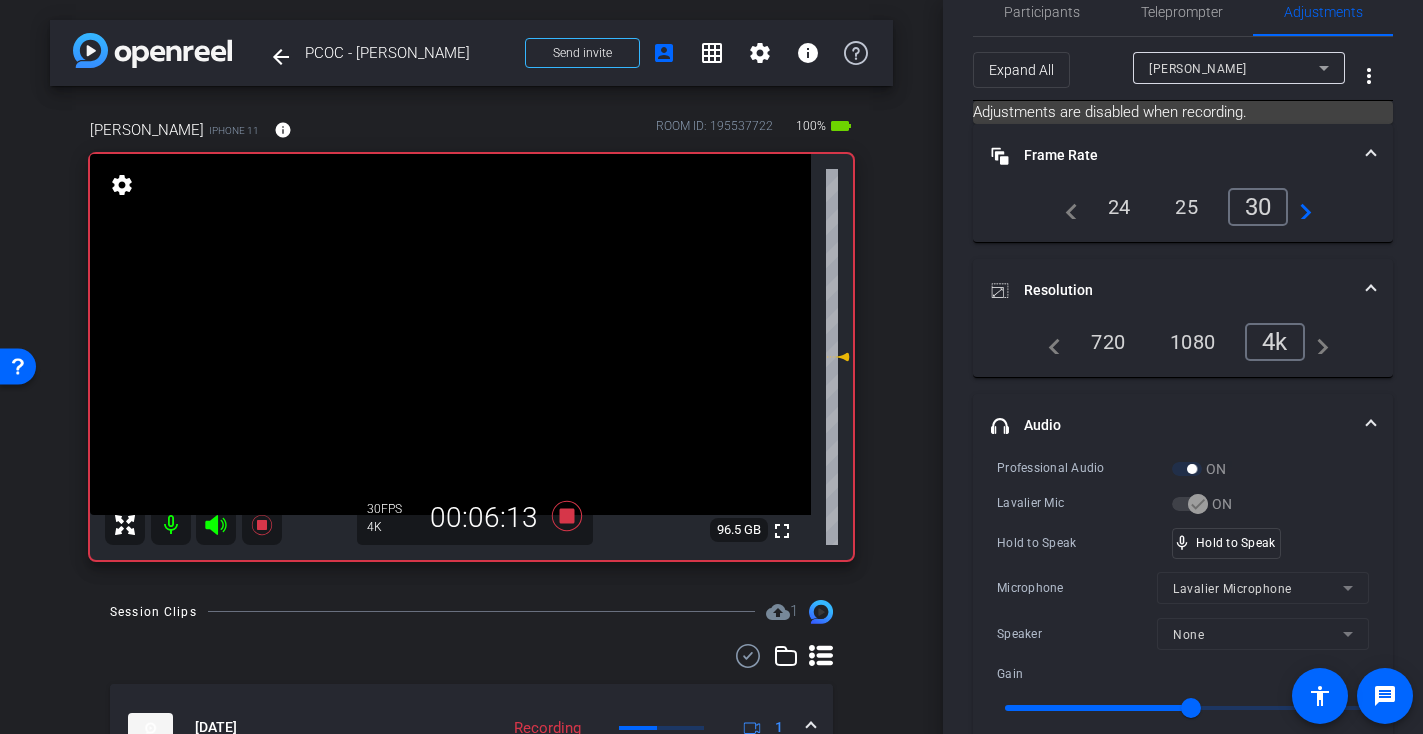 click at bounding box center [450, 334] 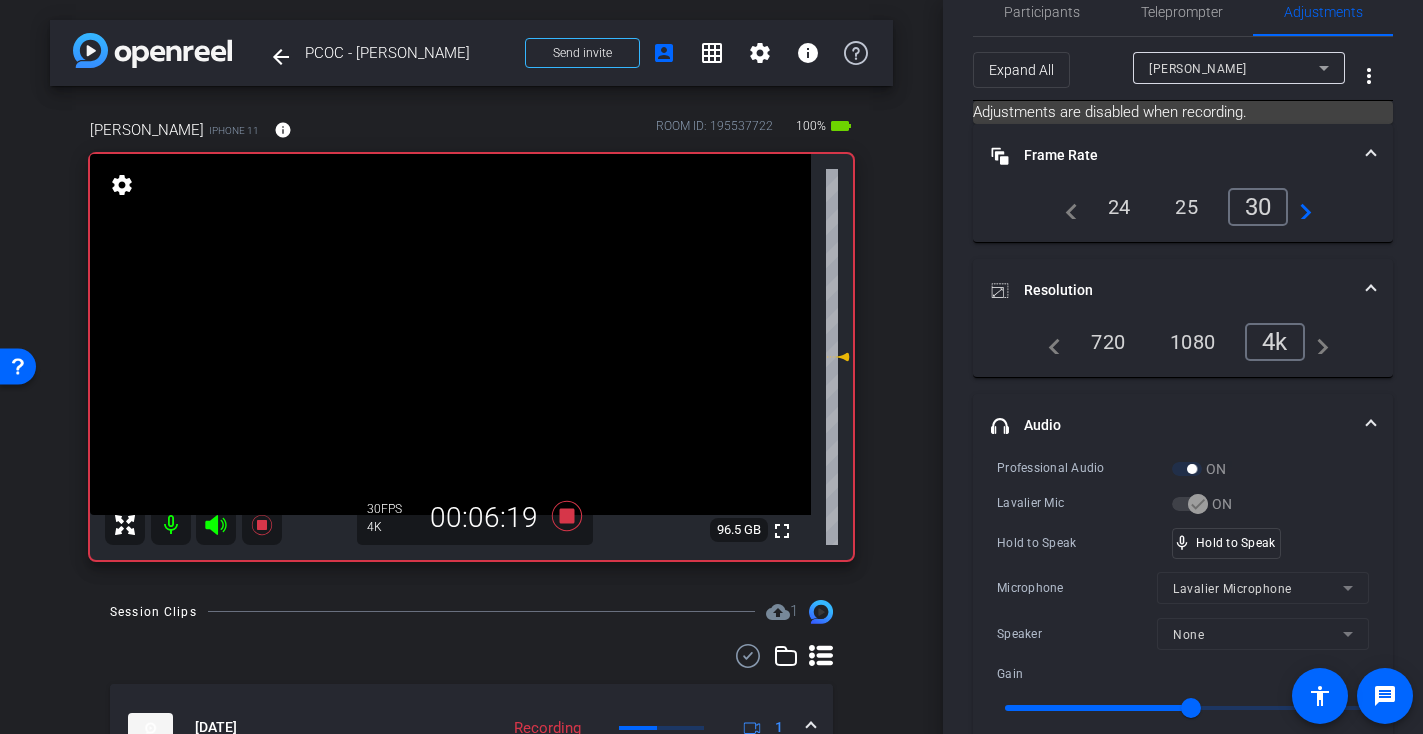 click at bounding box center [450, 334] 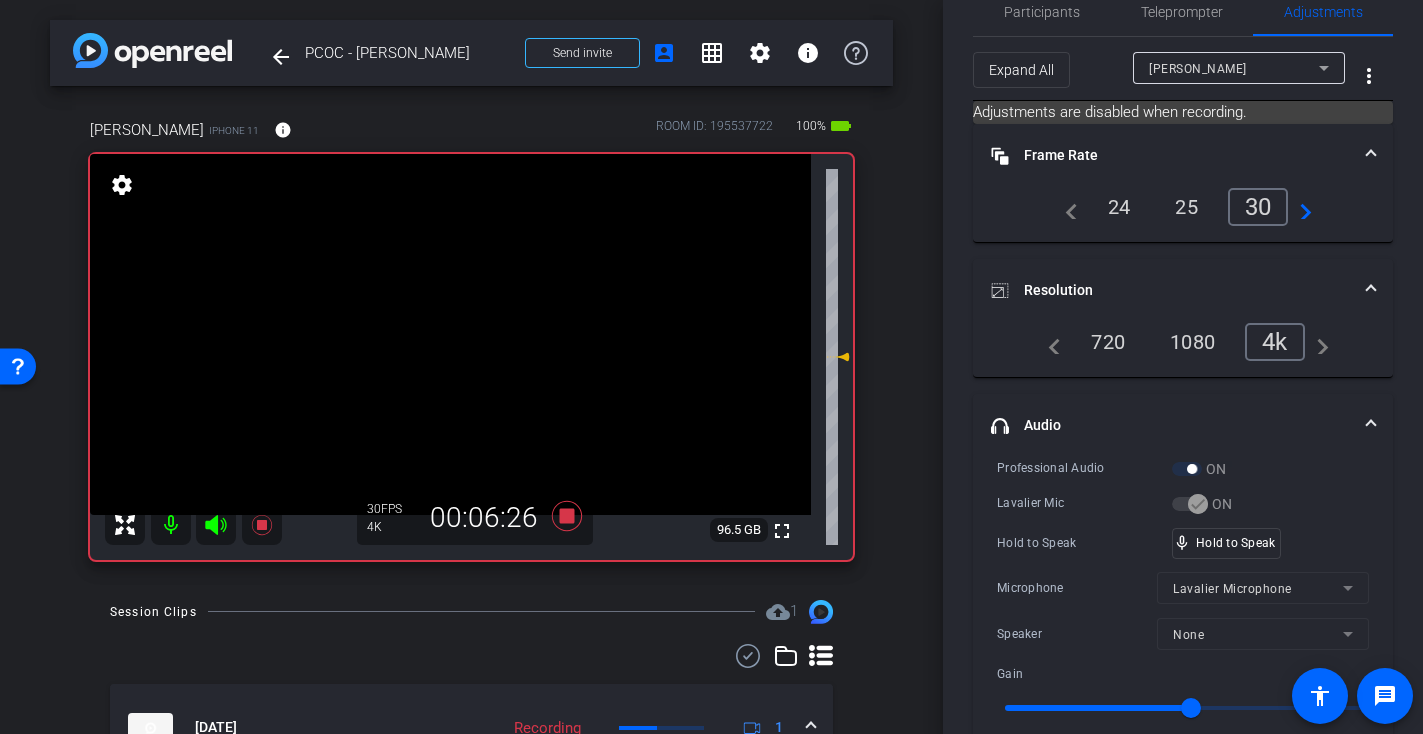 click at bounding box center (450, 334) 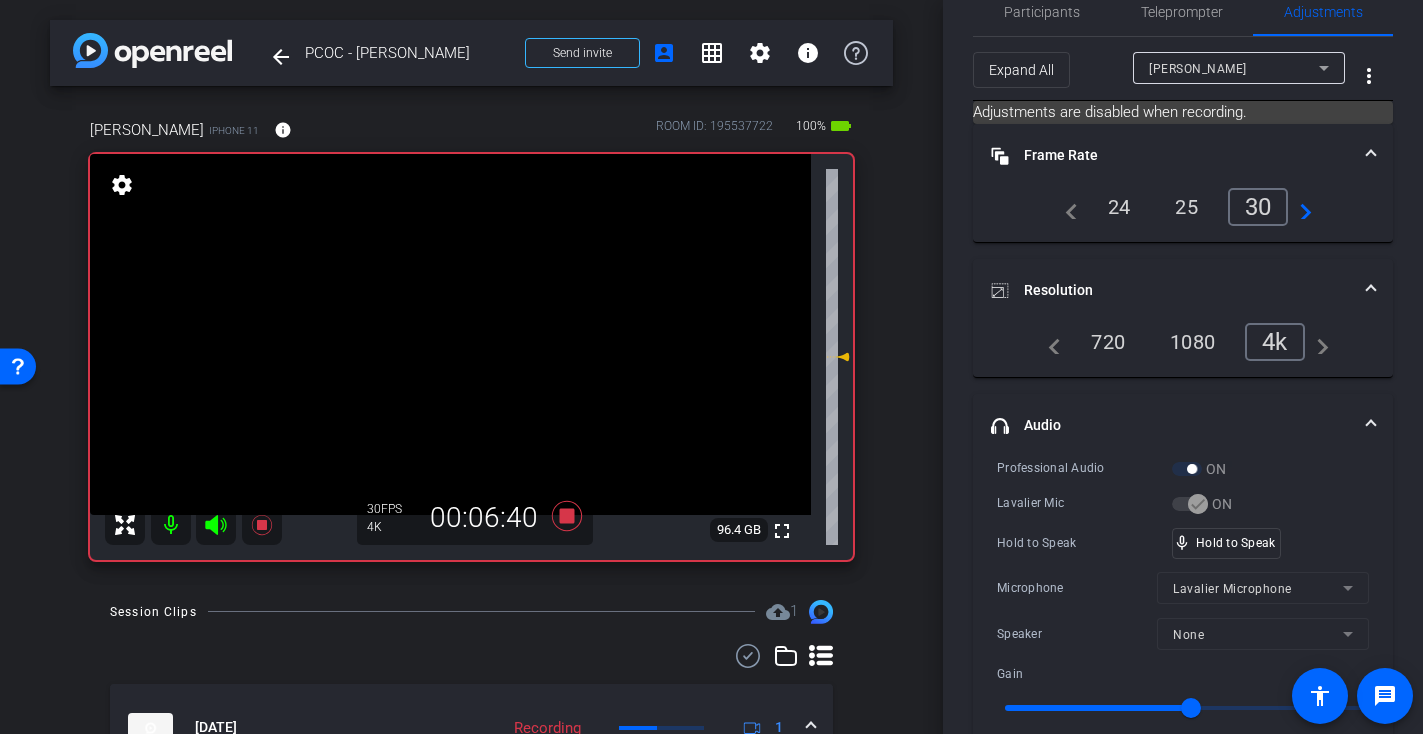 click at bounding box center (450, 334) 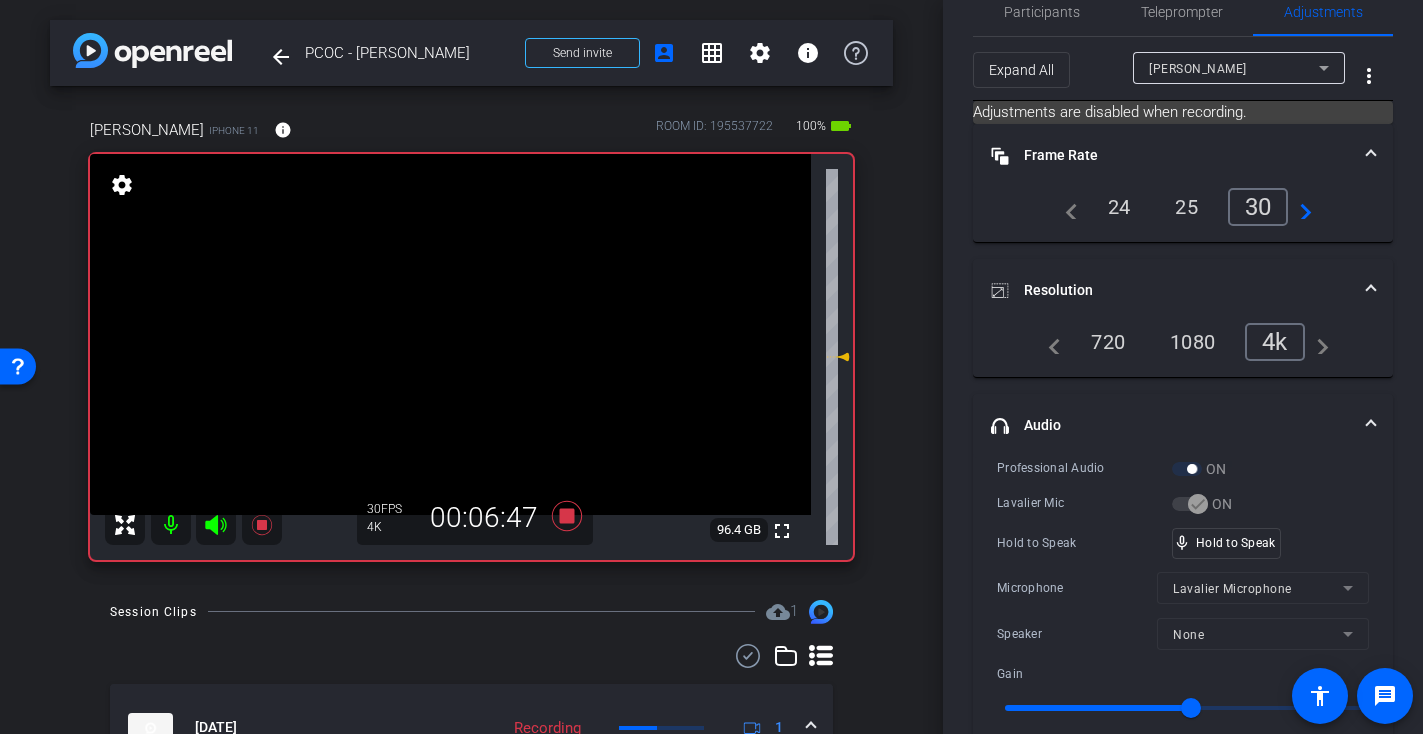 click at bounding box center (450, 334) 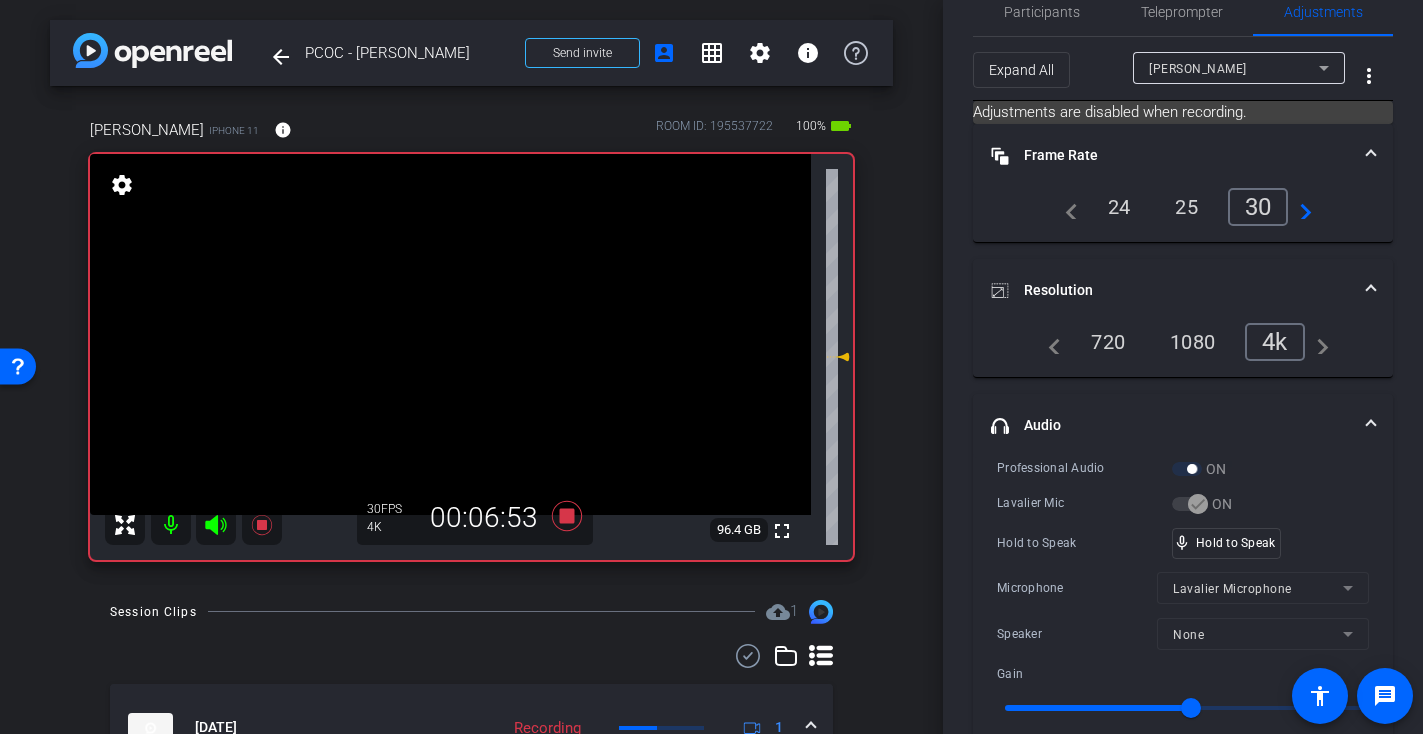 click at bounding box center (450, 334) 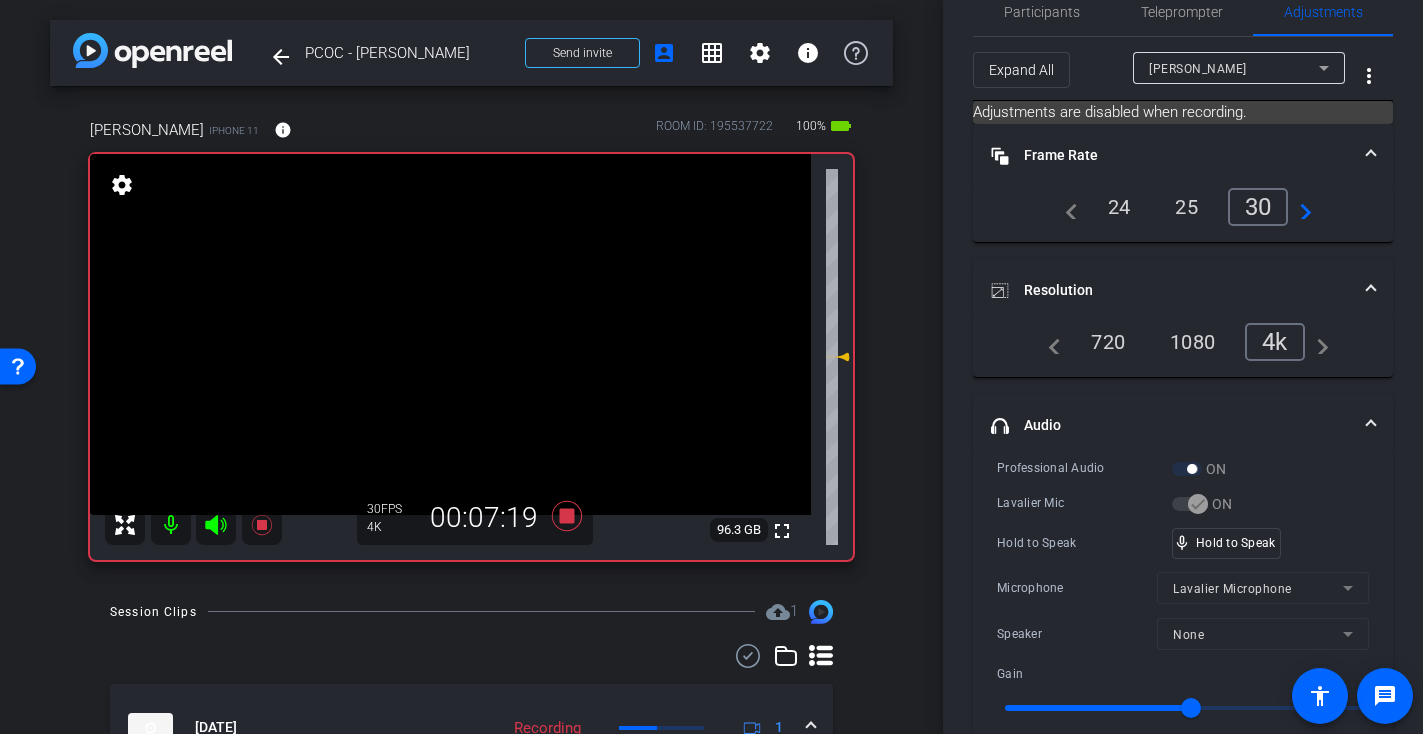 click at bounding box center (450, 334) 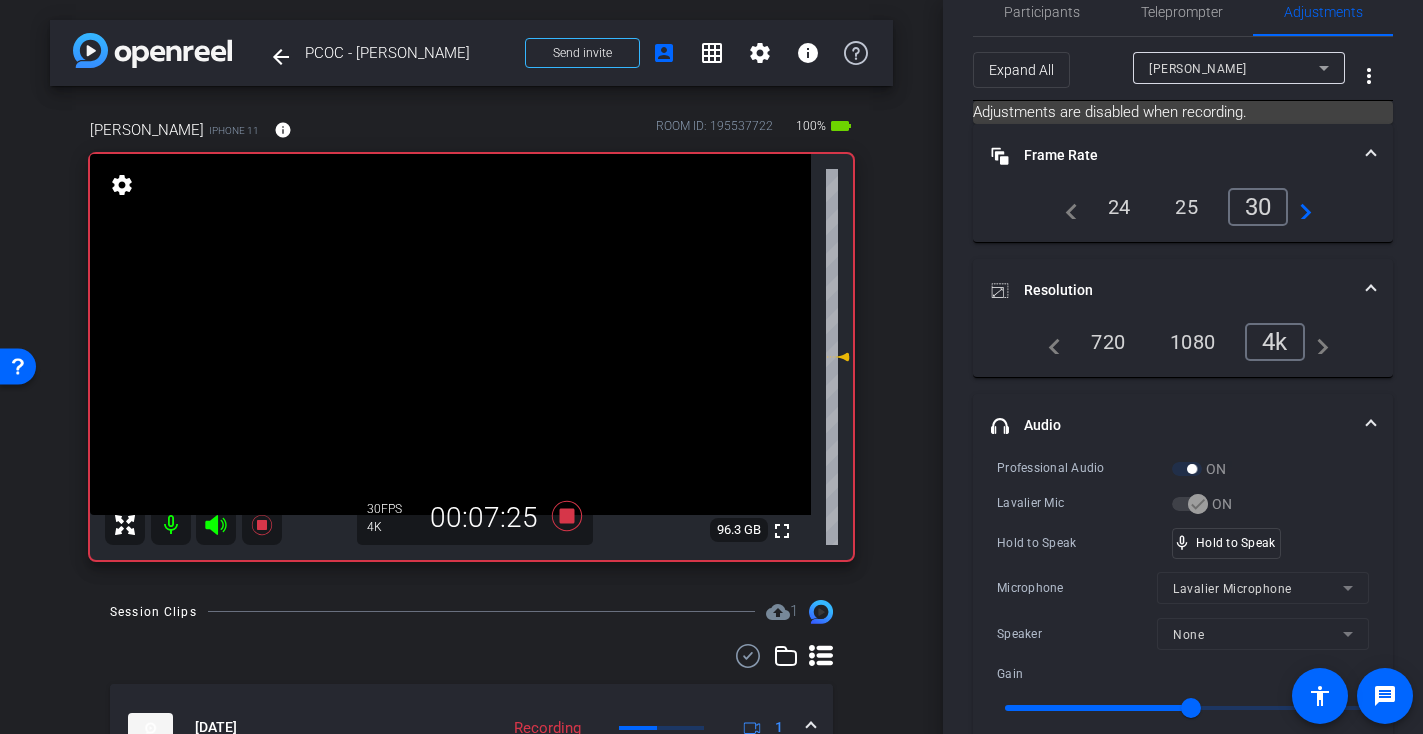 click at bounding box center (450, 334) 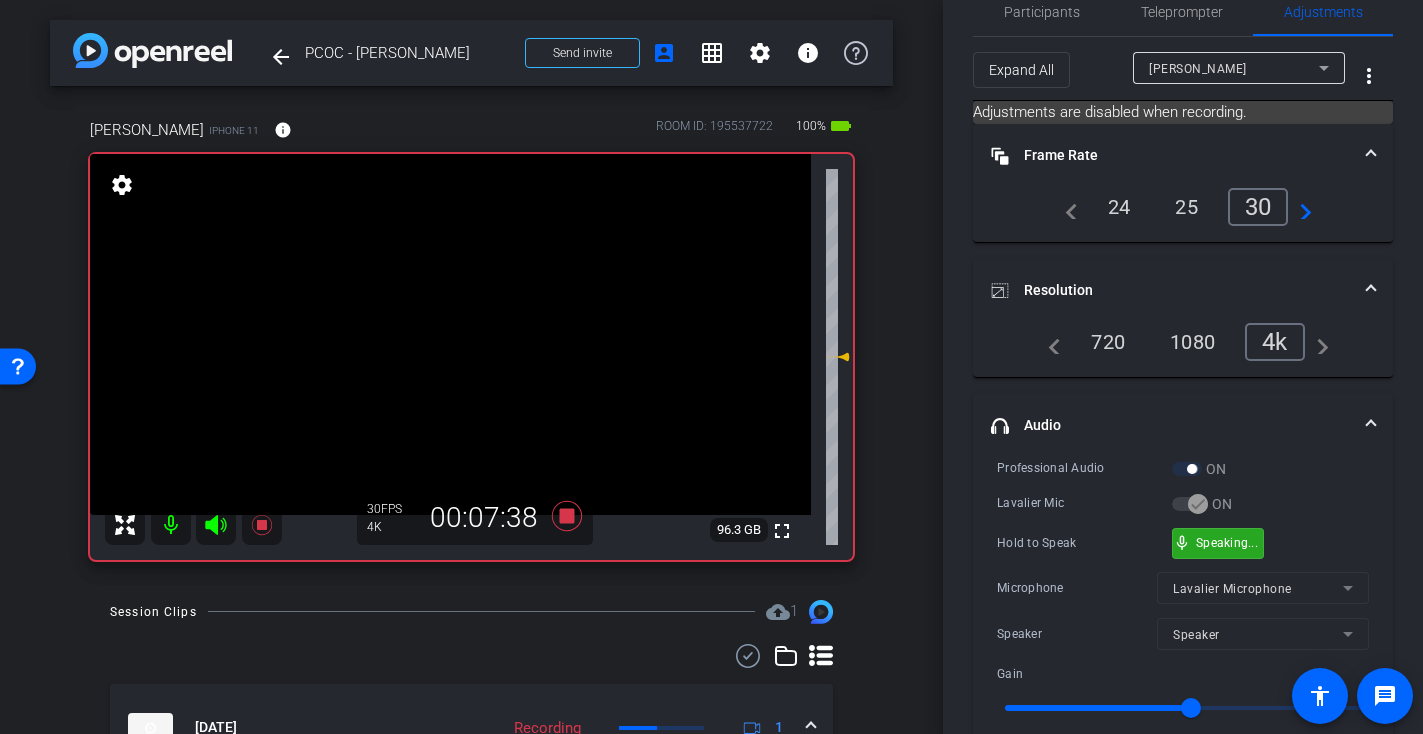 click on "mic_none Speaking..." at bounding box center (1218, 543) 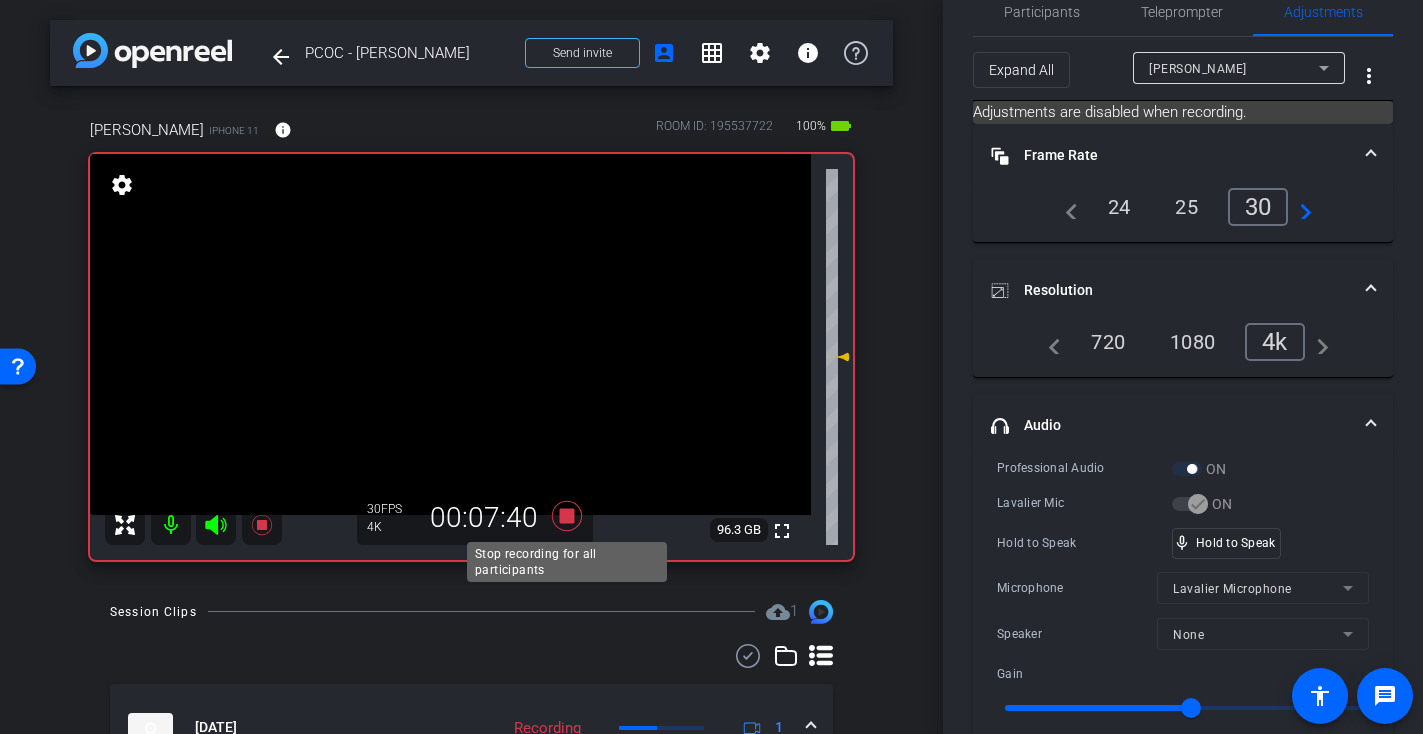 click 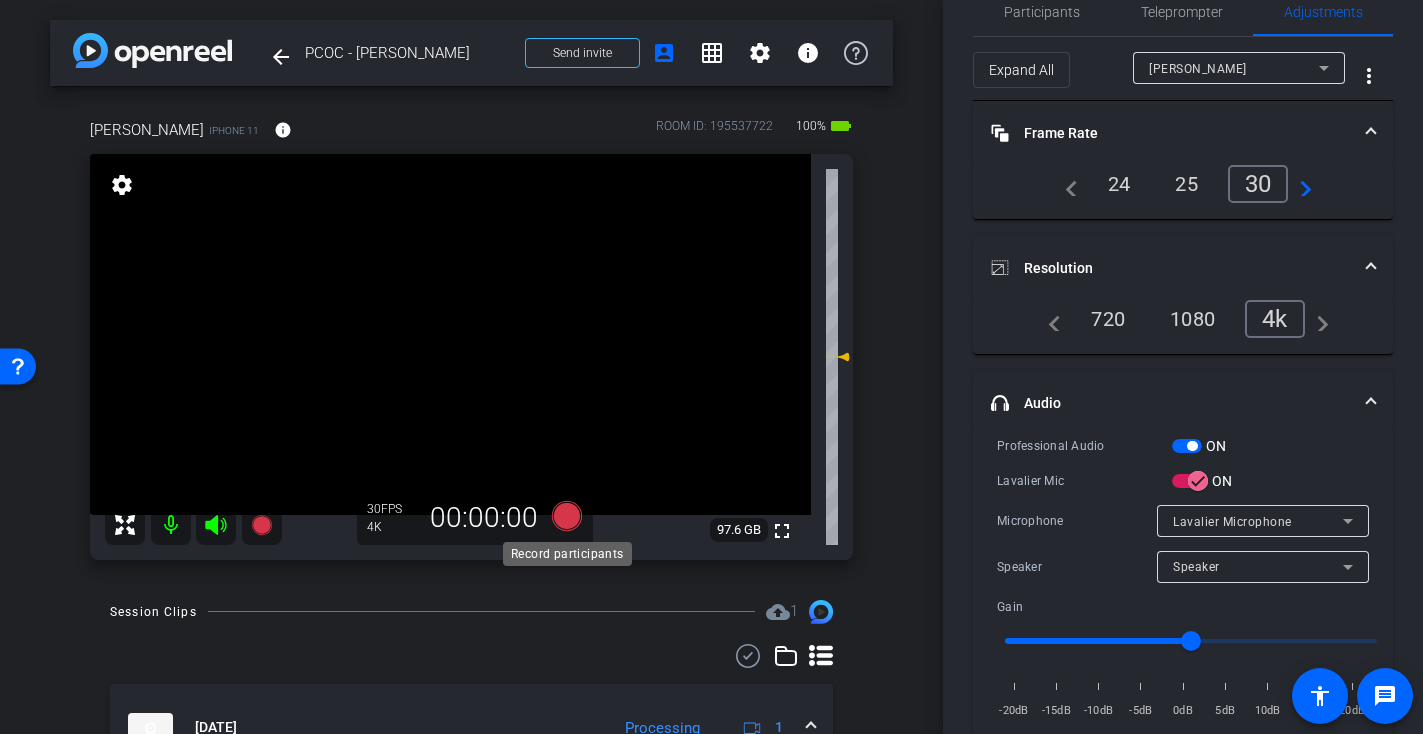click 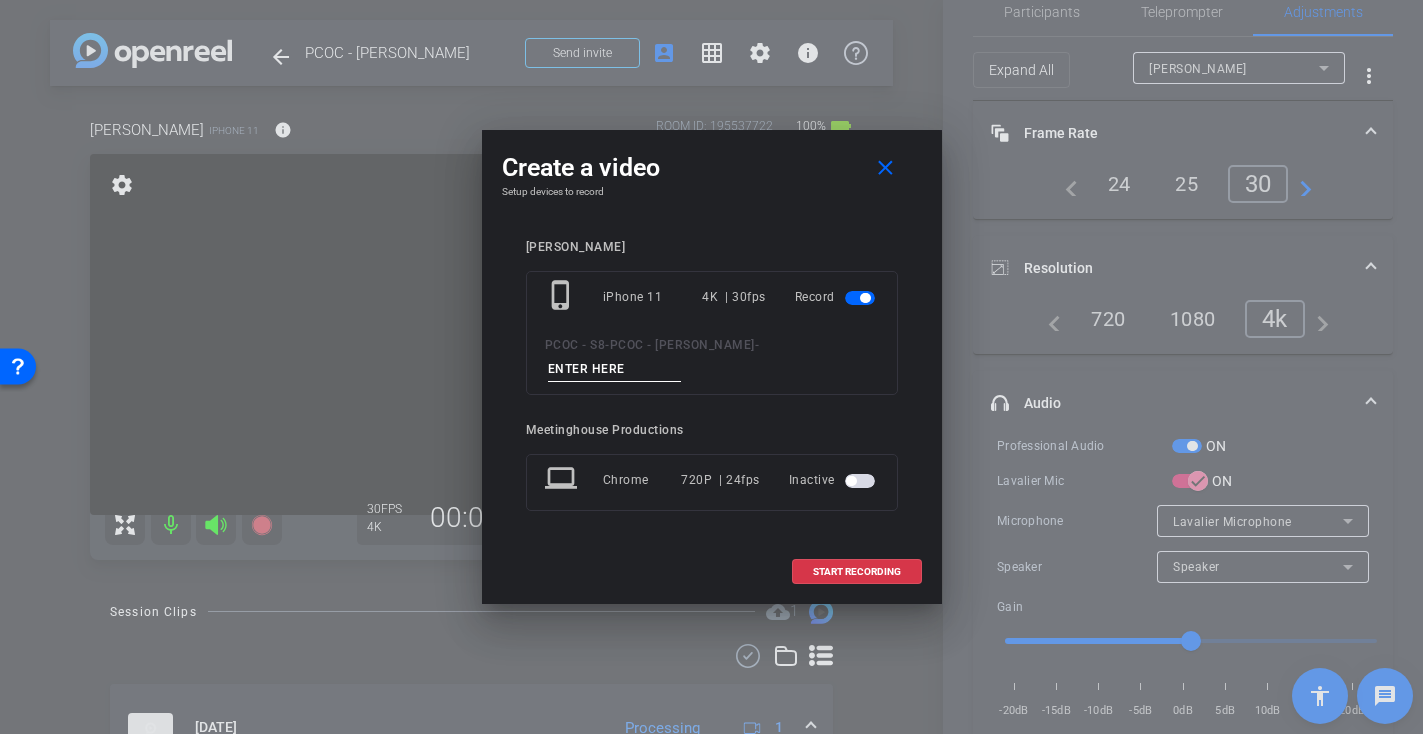 click at bounding box center [615, 369] 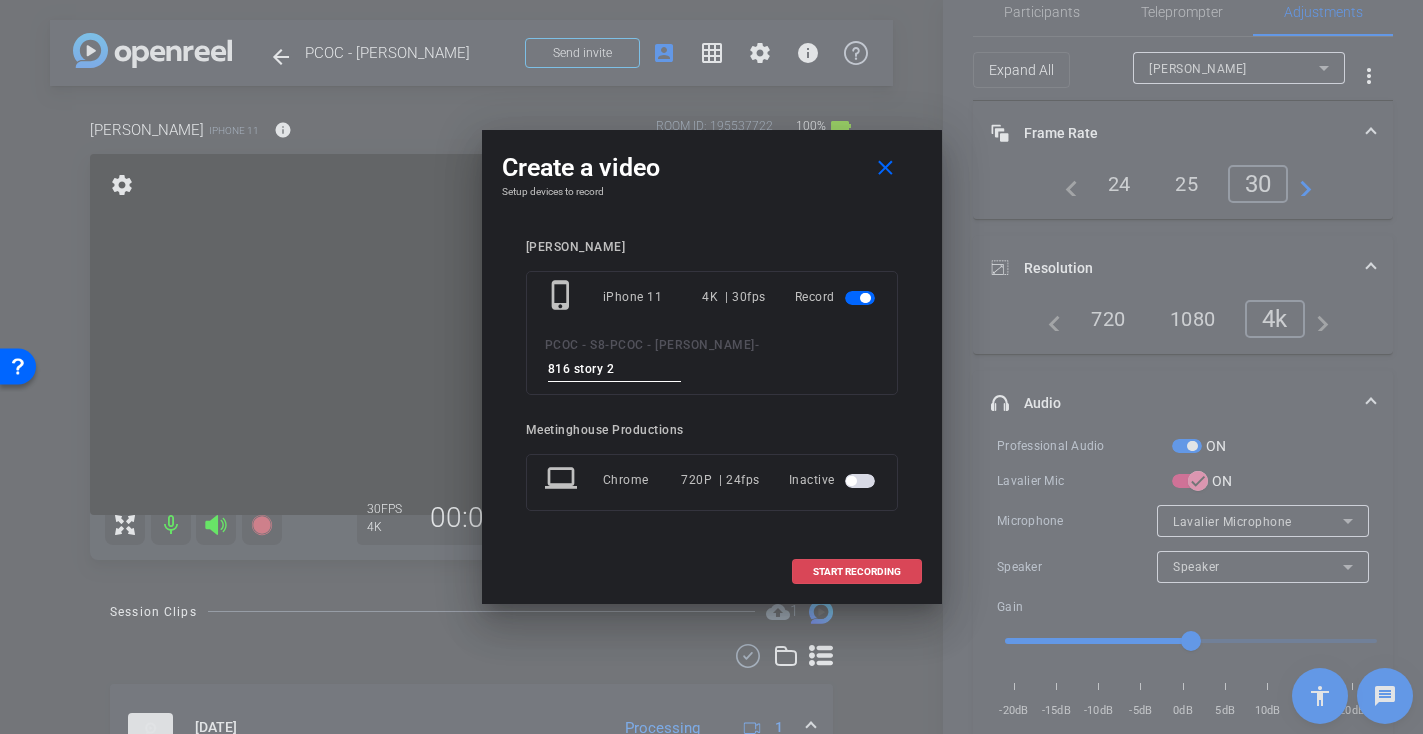 type on "816 story 2" 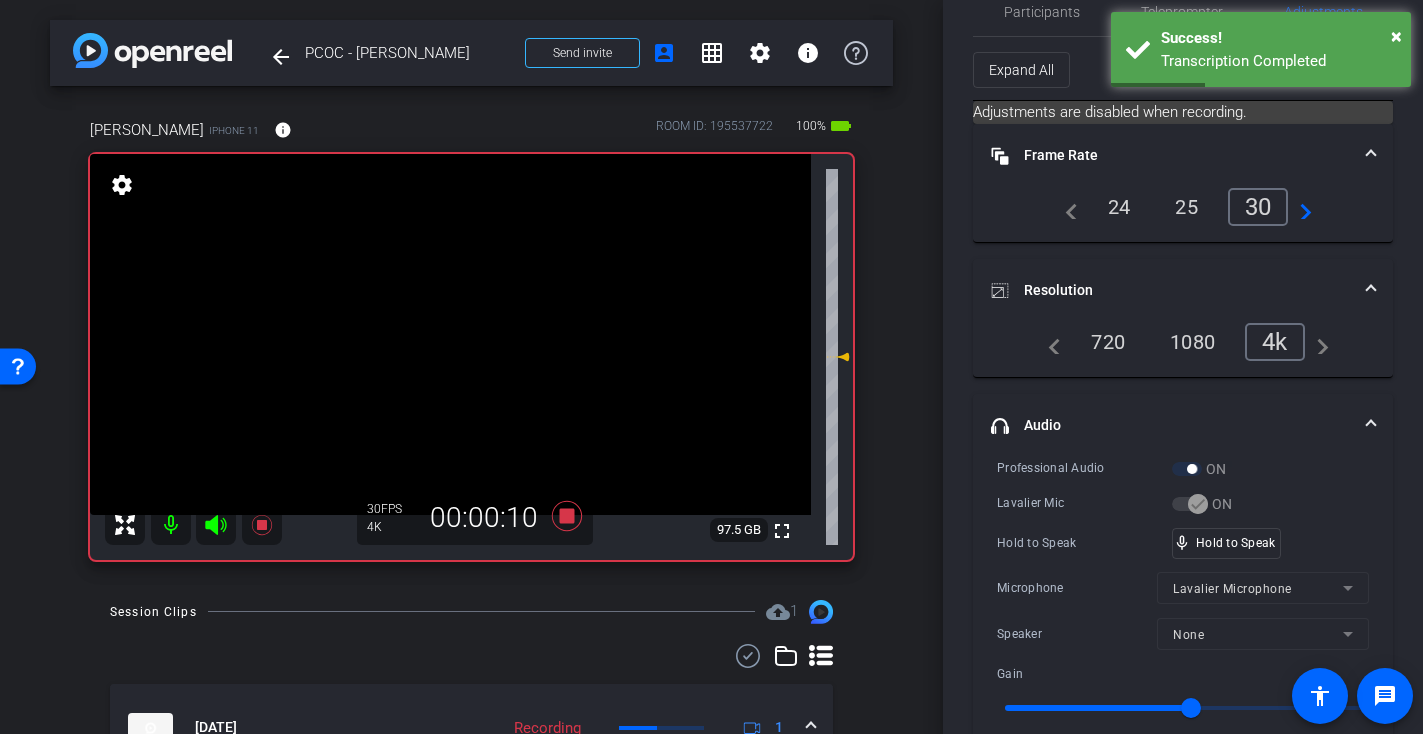 click at bounding box center [450, 334] 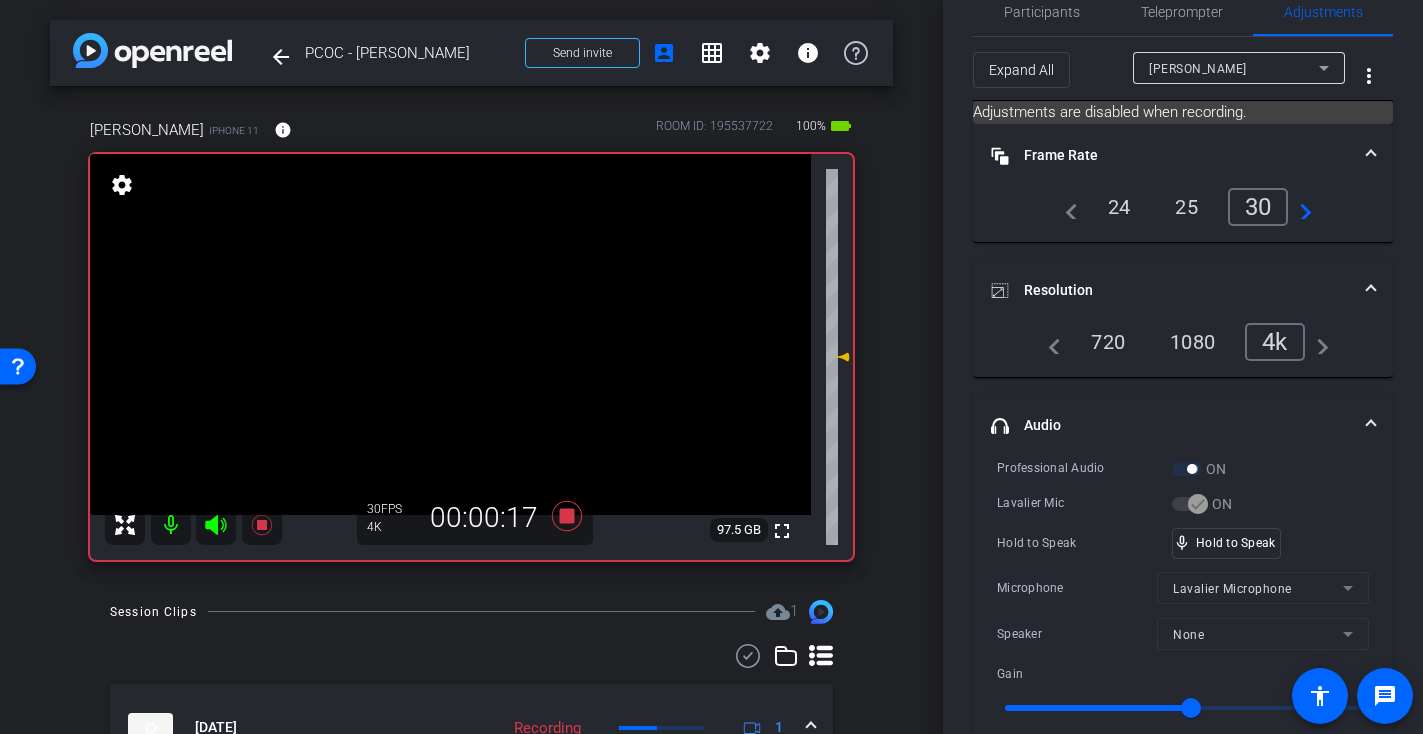 click at bounding box center [450, 334] 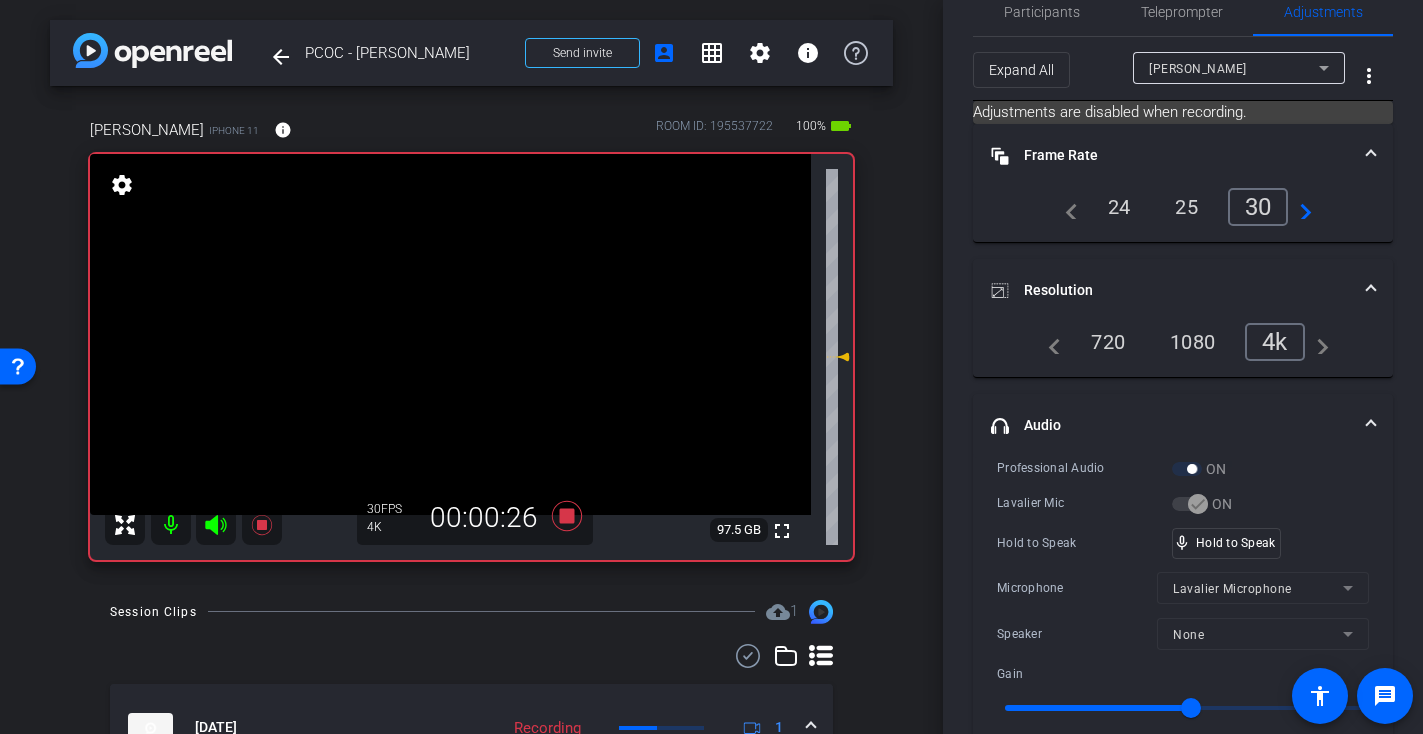 click at bounding box center [450, 334] 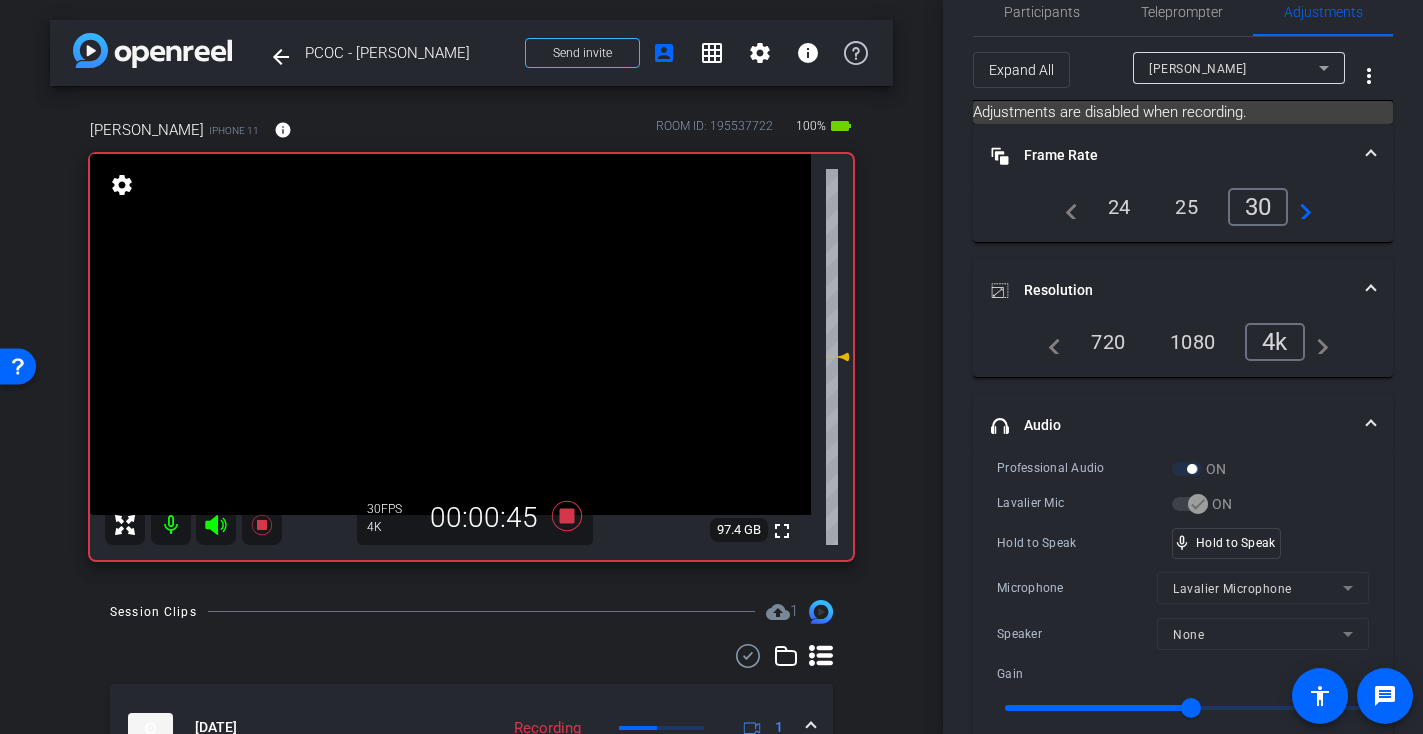 click at bounding box center [450, 334] 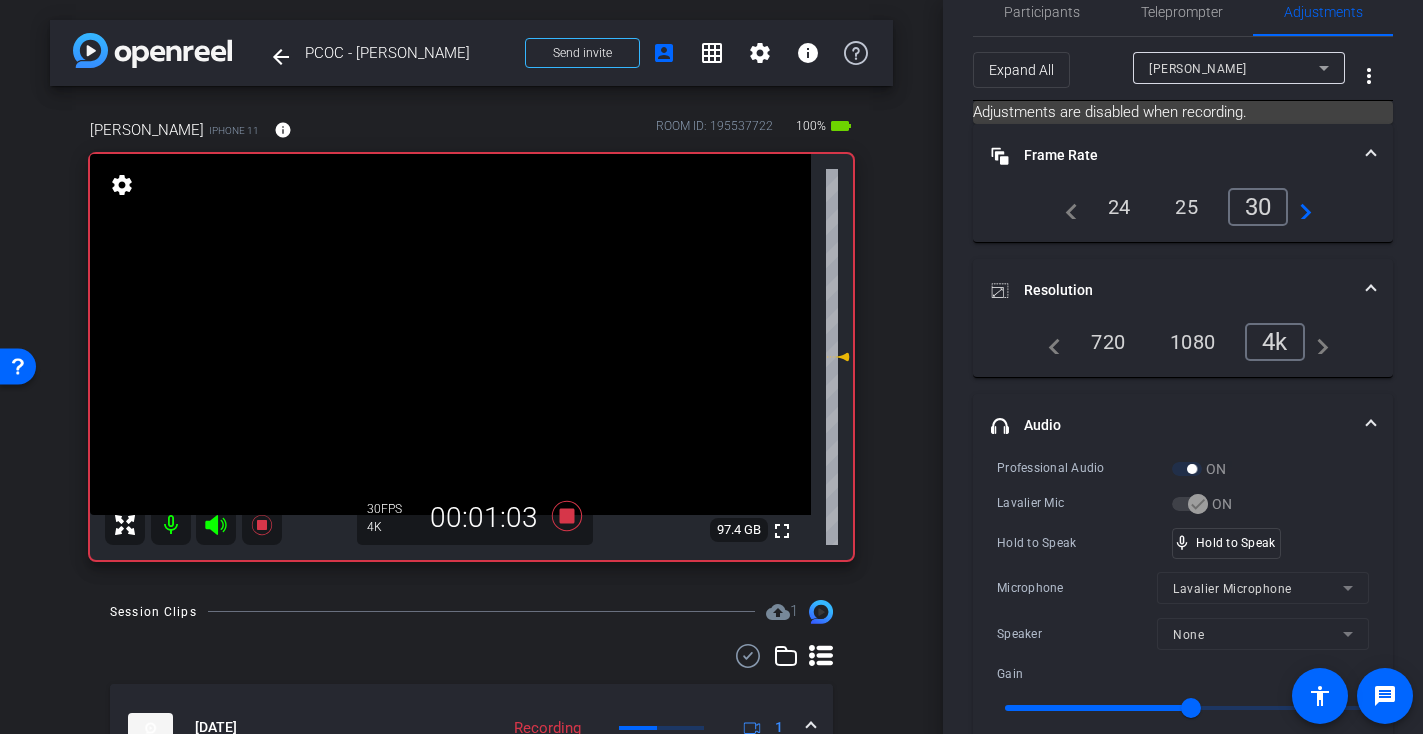 click at bounding box center [450, 334] 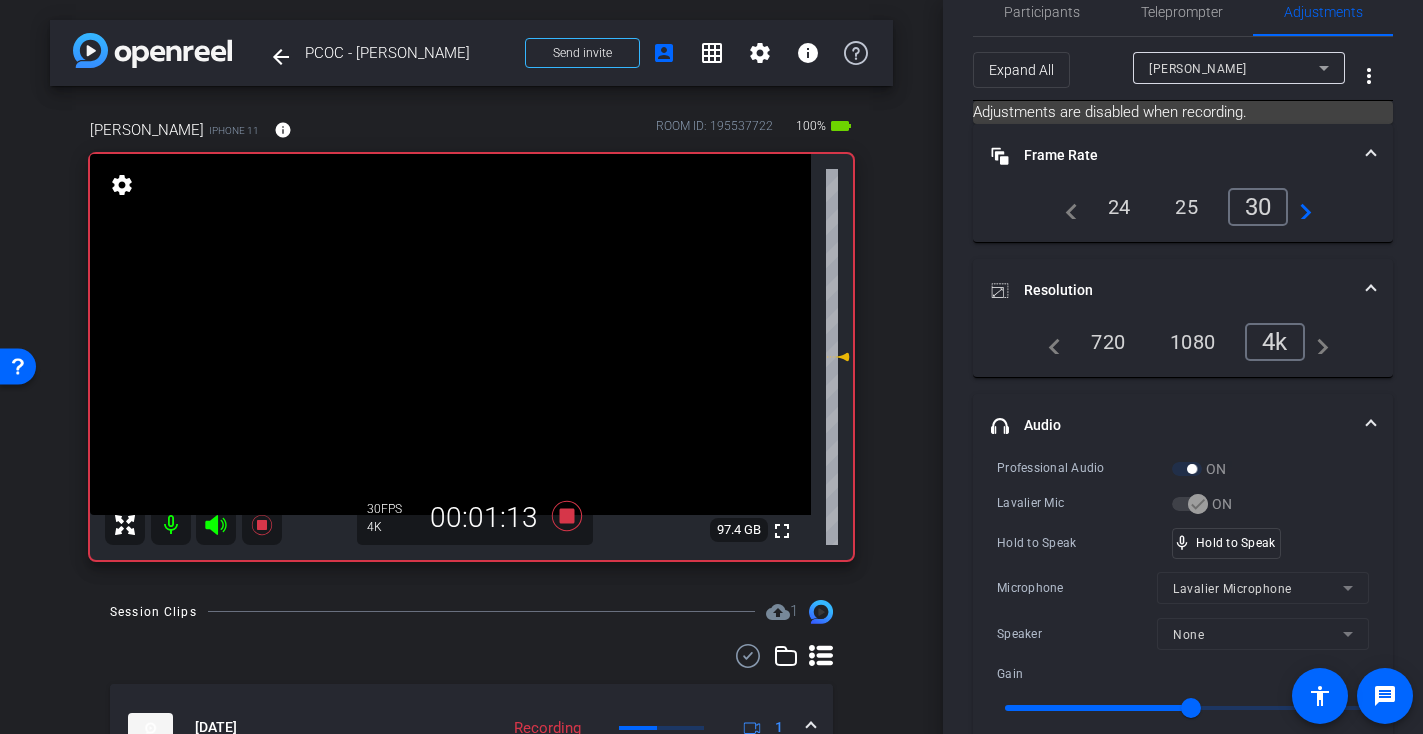 click at bounding box center [450, 334] 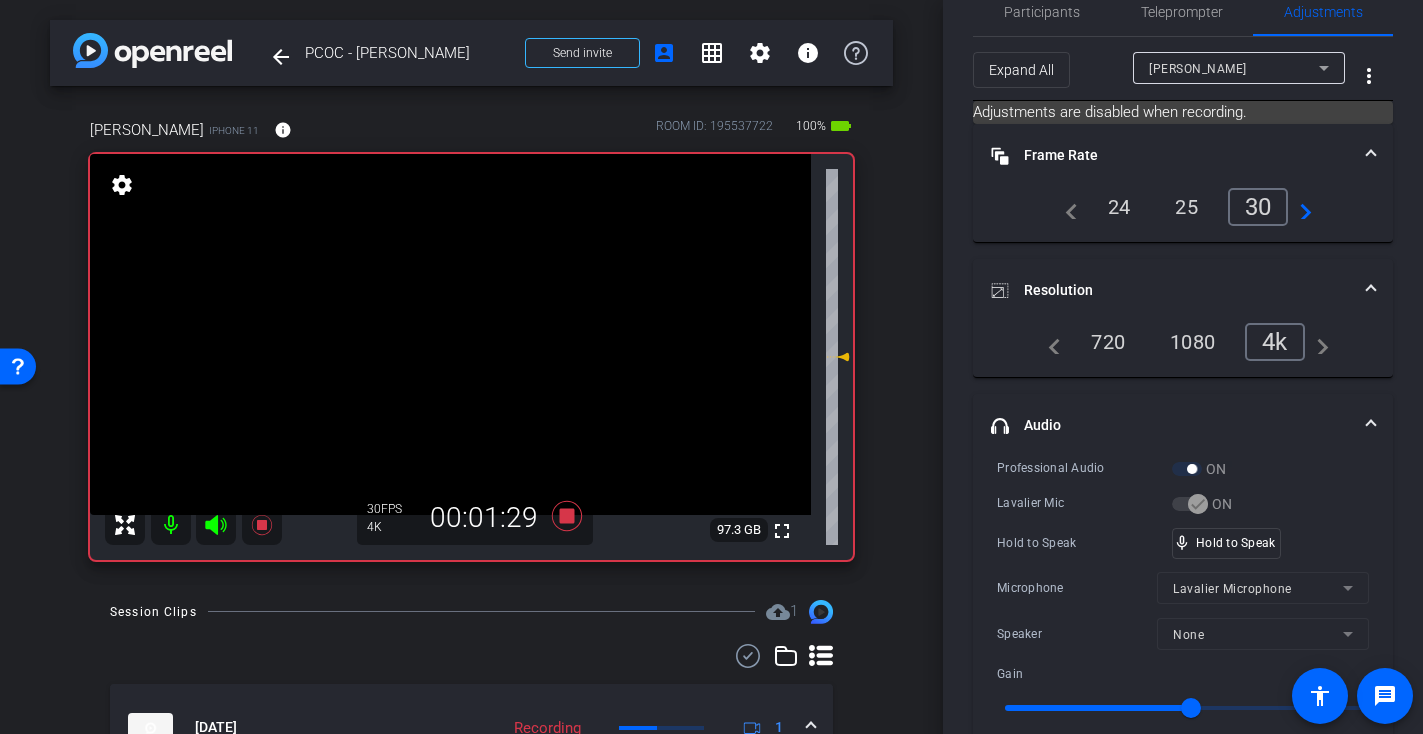 click at bounding box center (450, 334) 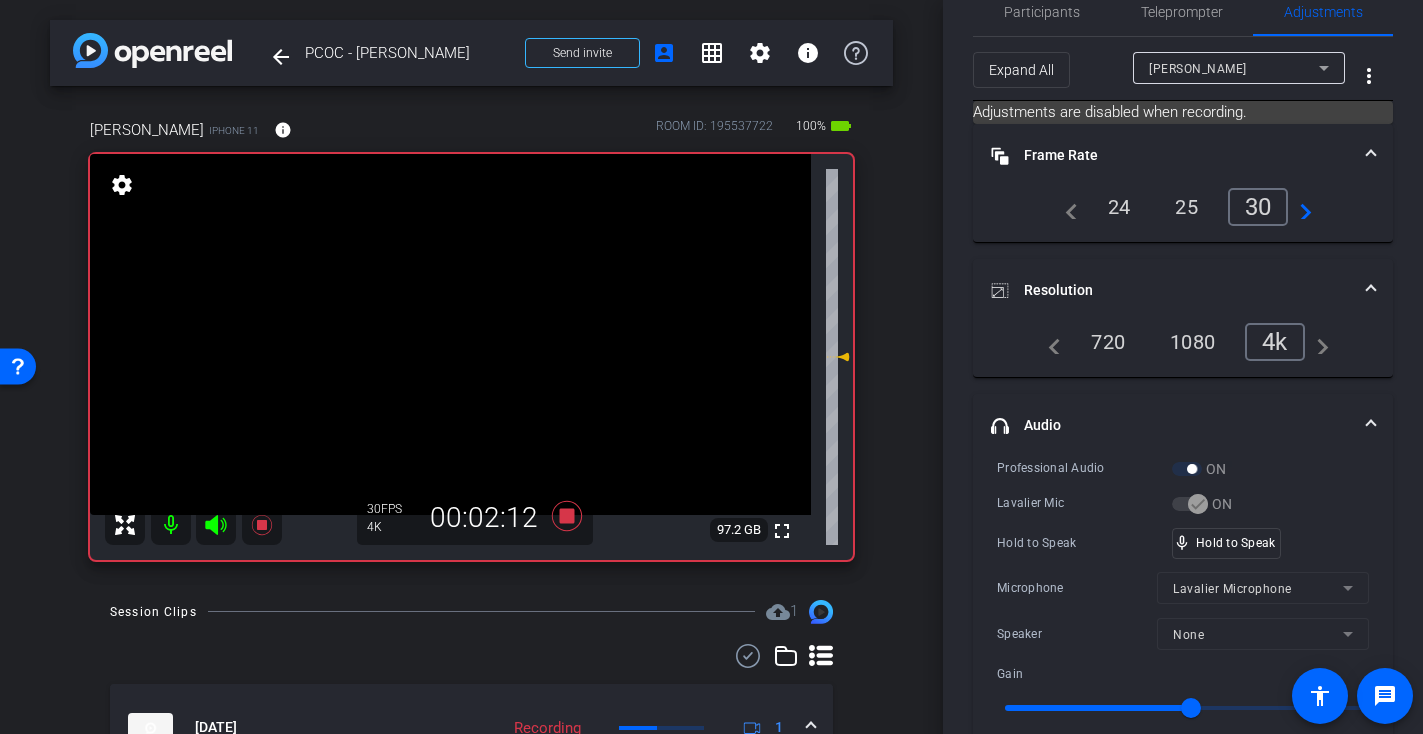 click at bounding box center (450, 334) 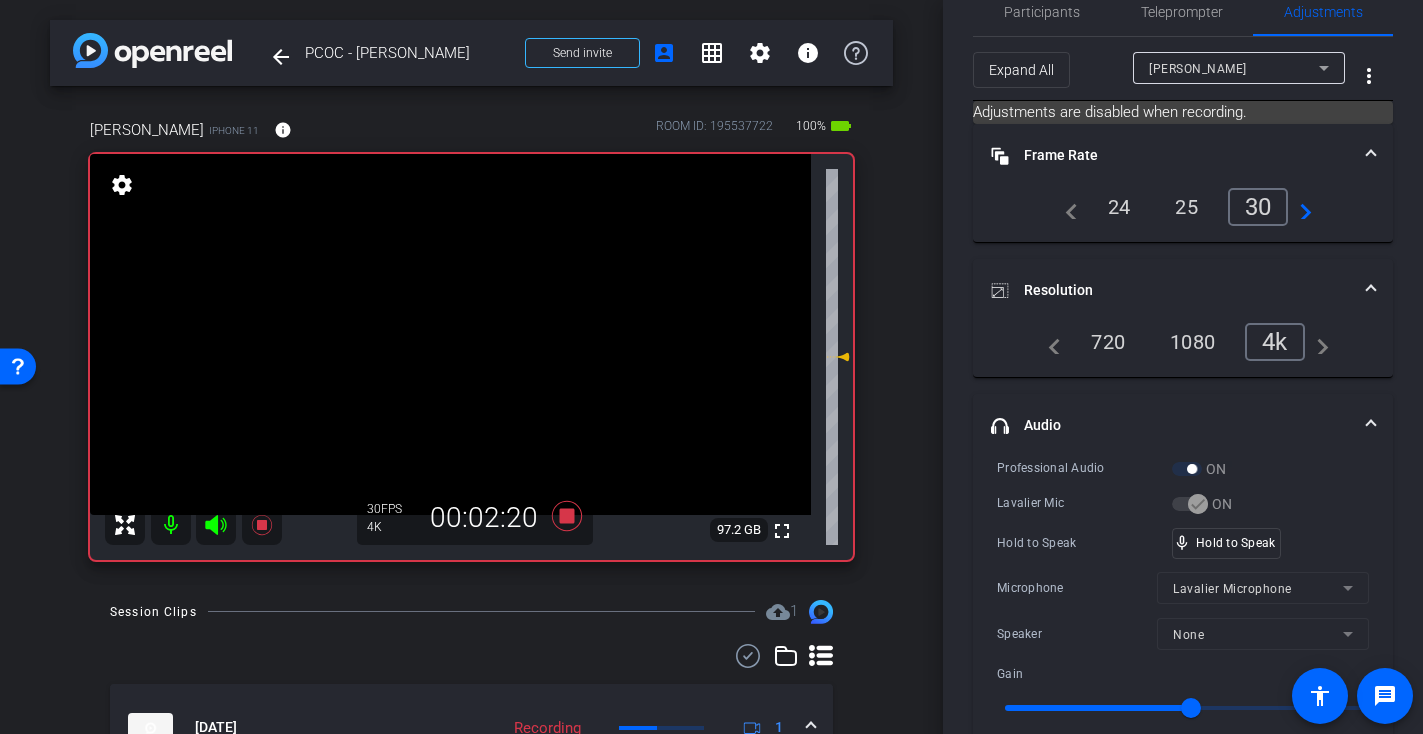 click at bounding box center (450, 334) 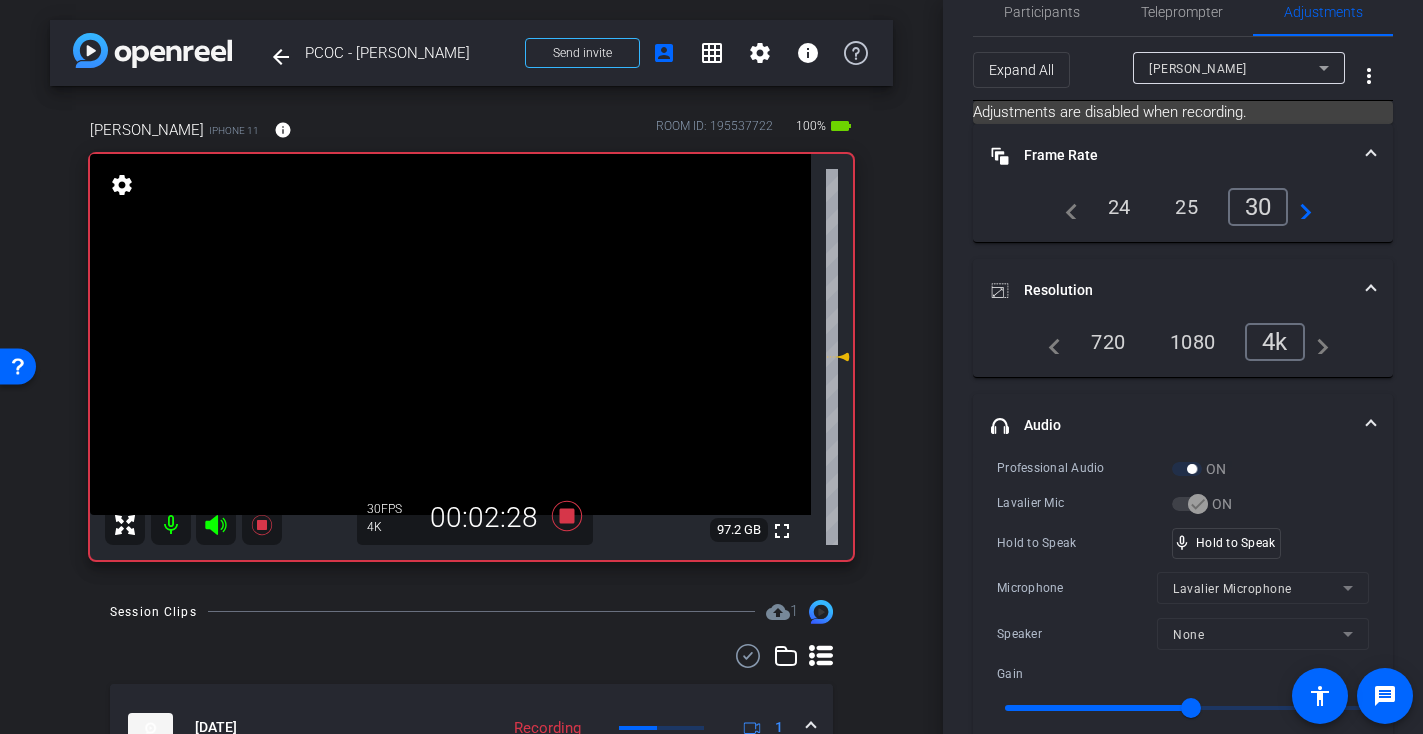 click at bounding box center [450, 334] 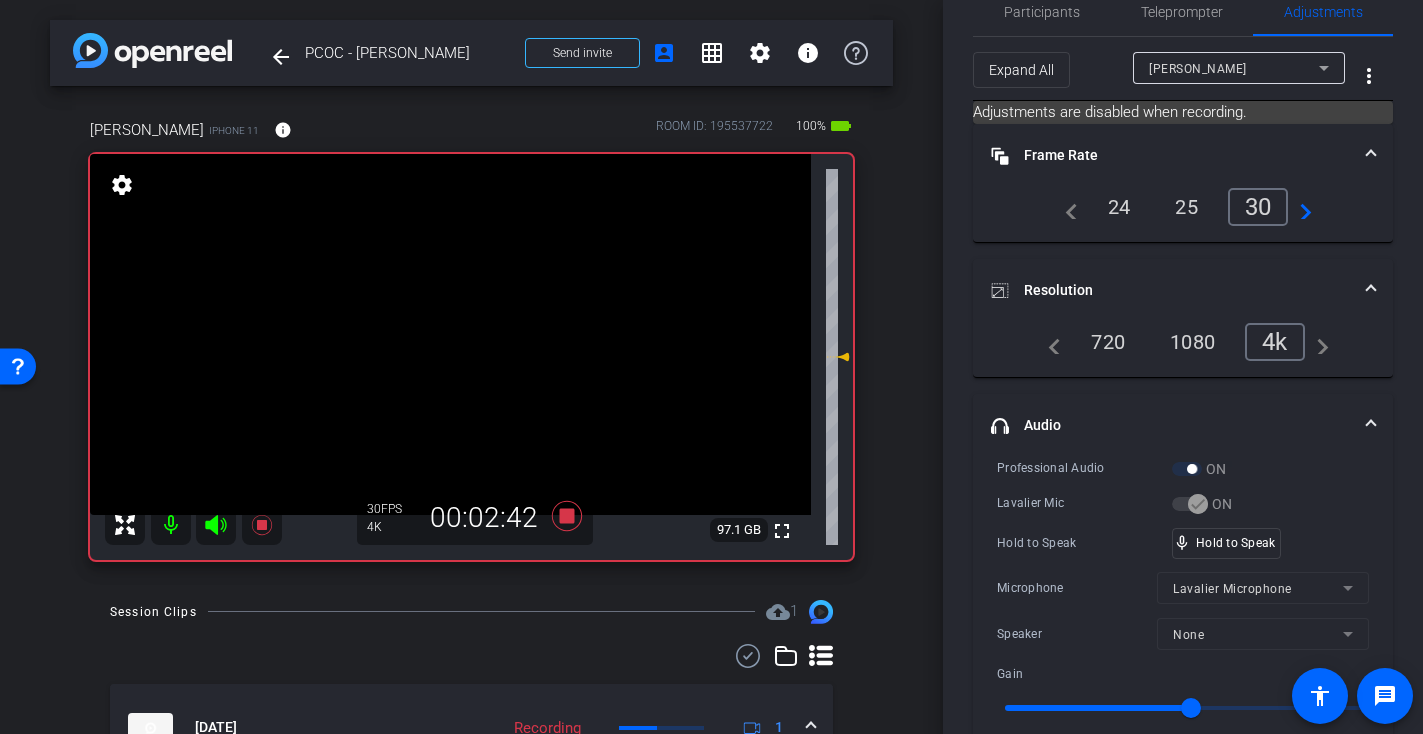 click at bounding box center (450, 334) 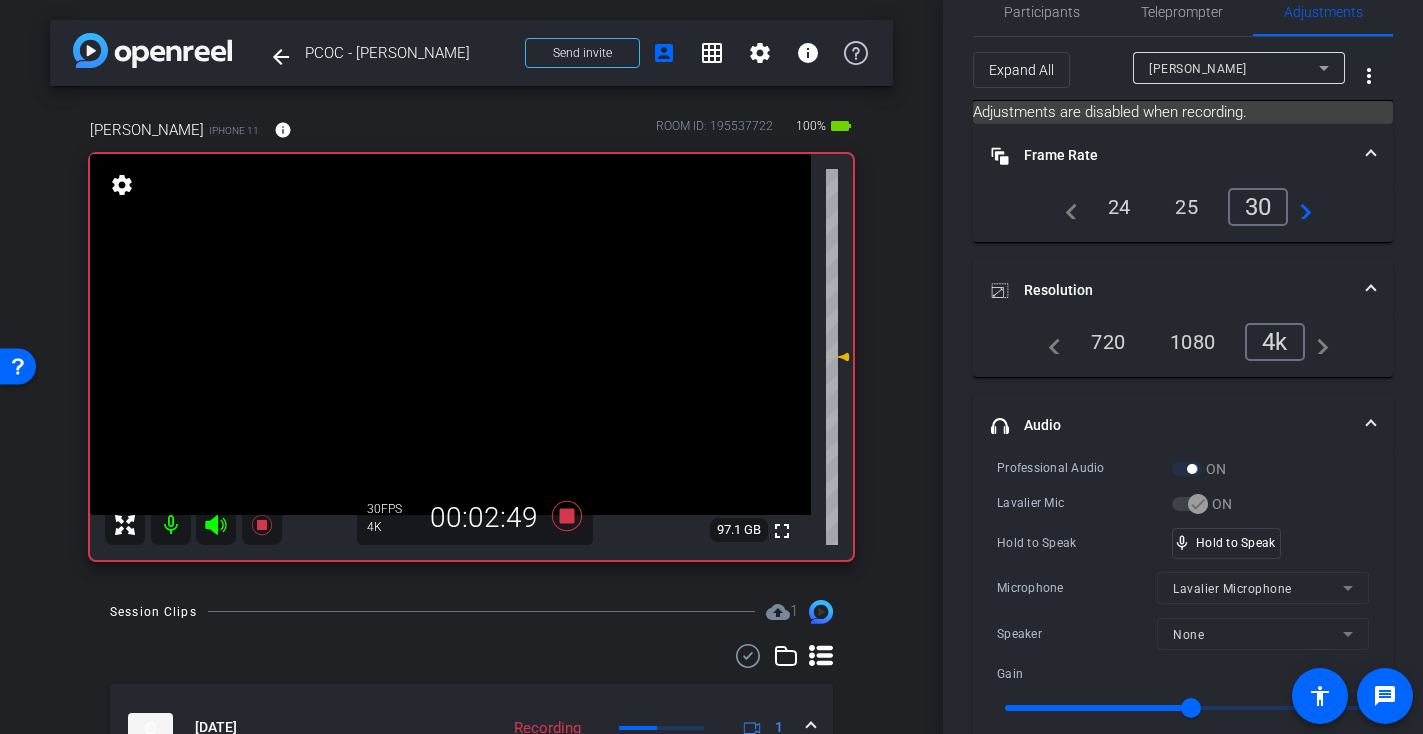 click at bounding box center [450, 334] 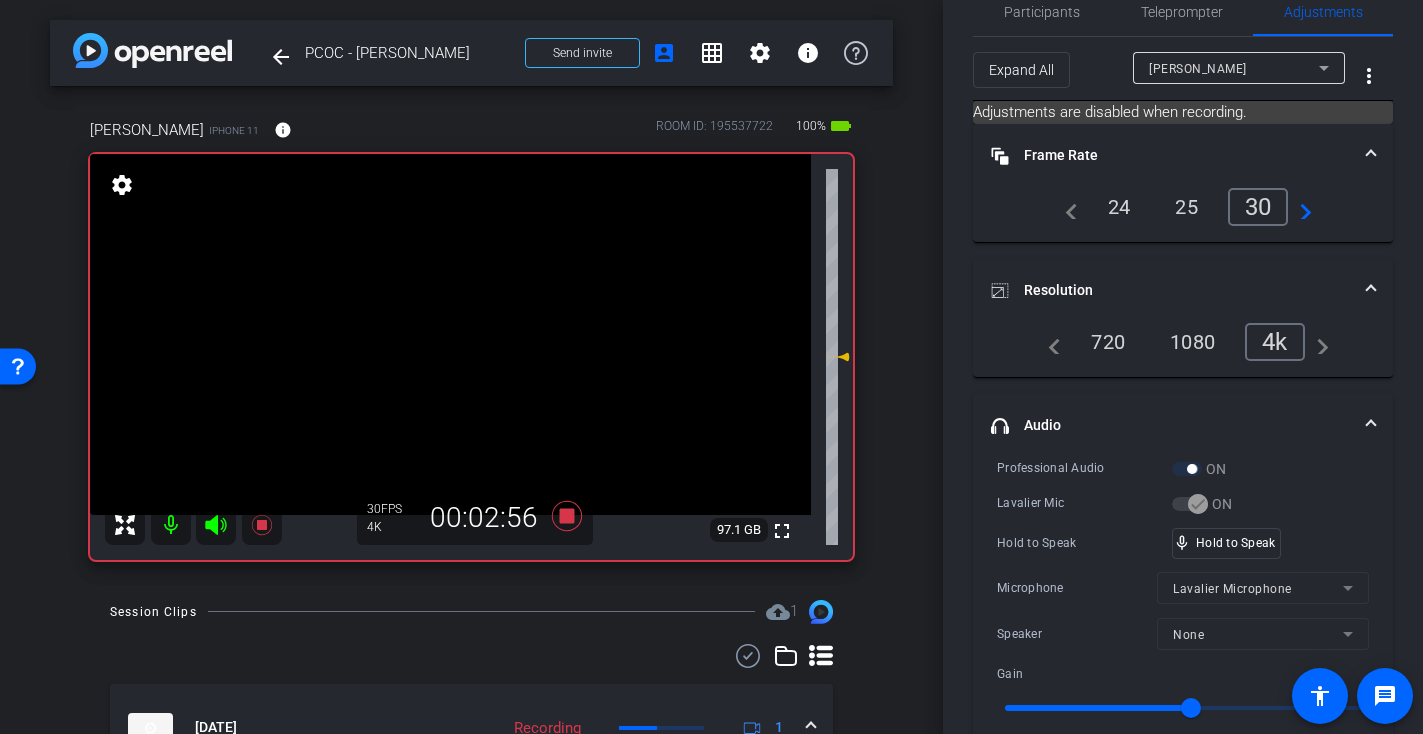 click at bounding box center [450, 334] 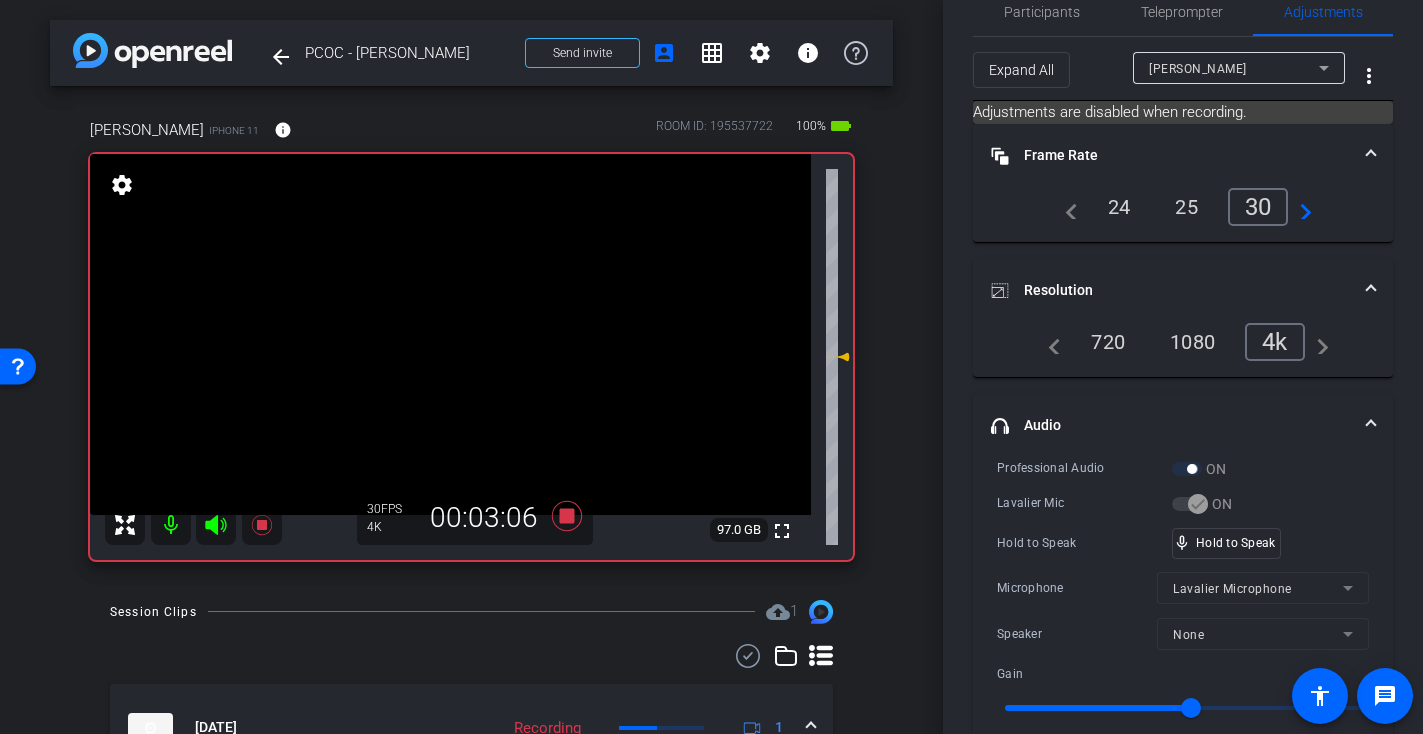 click at bounding box center [450, 334] 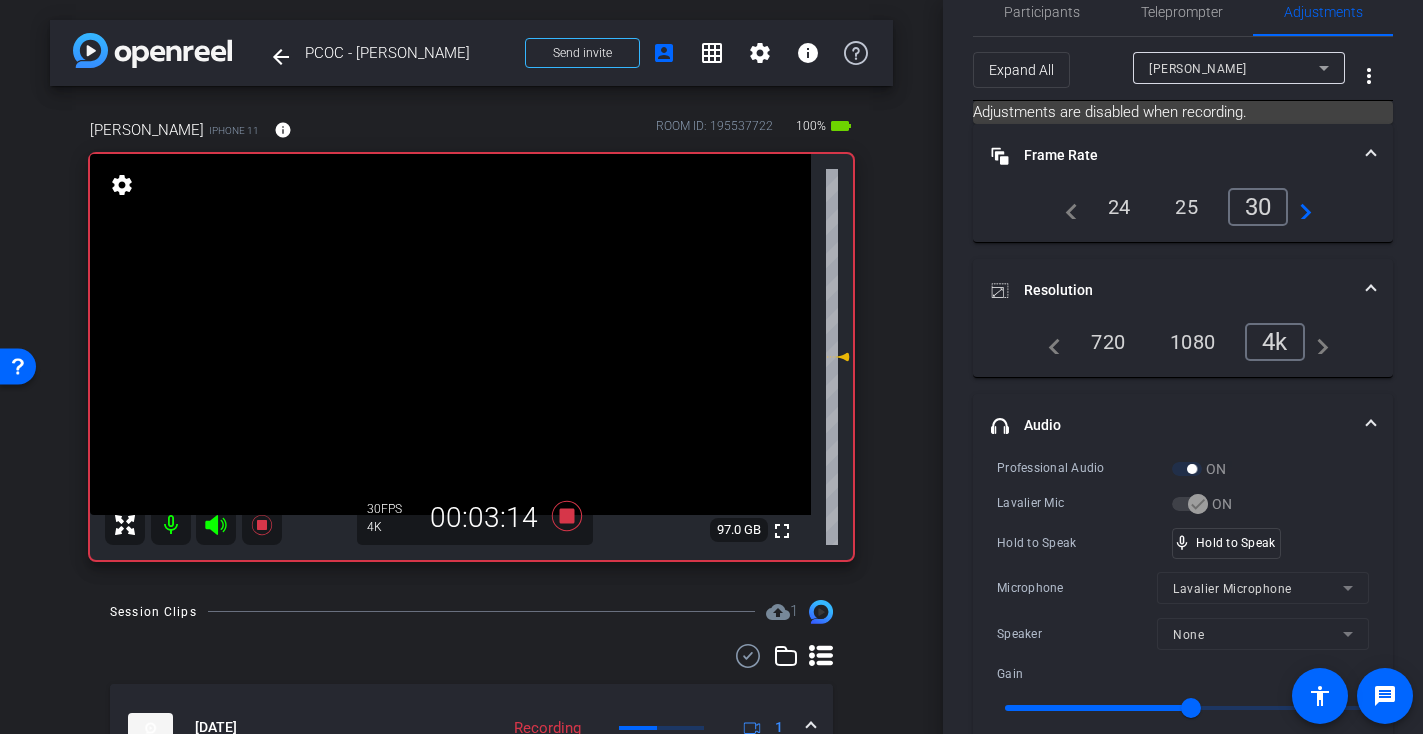 click at bounding box center [450, 334] 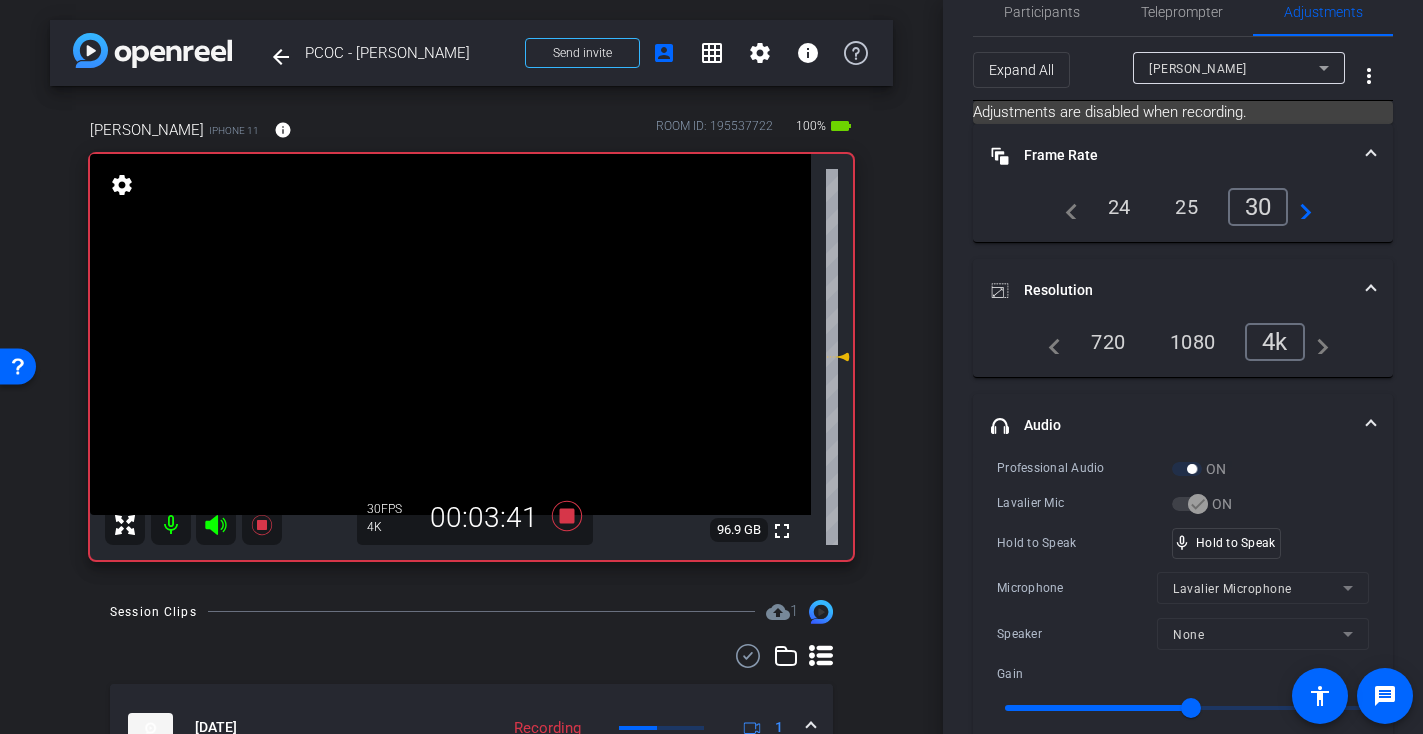 click at bounding box center (450, 334) 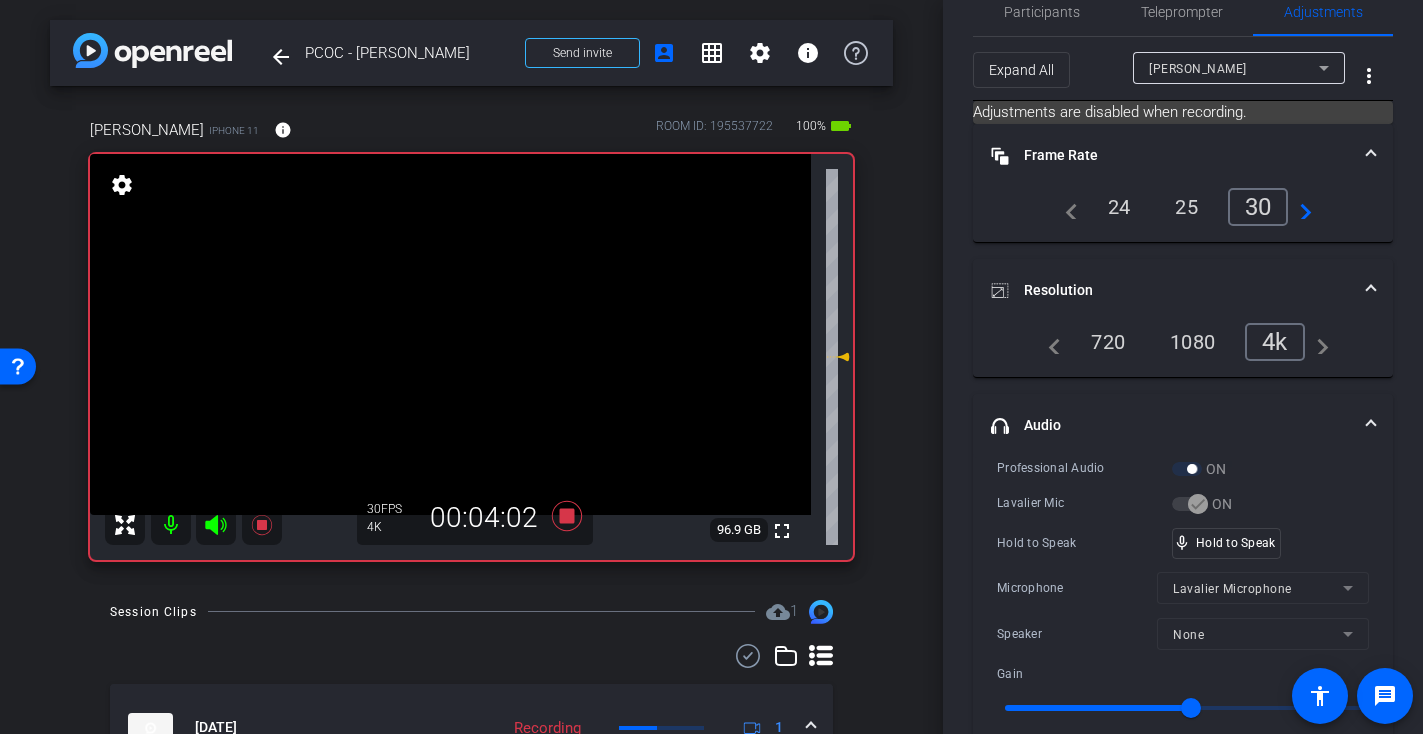 click at bounding box center [450, 334] 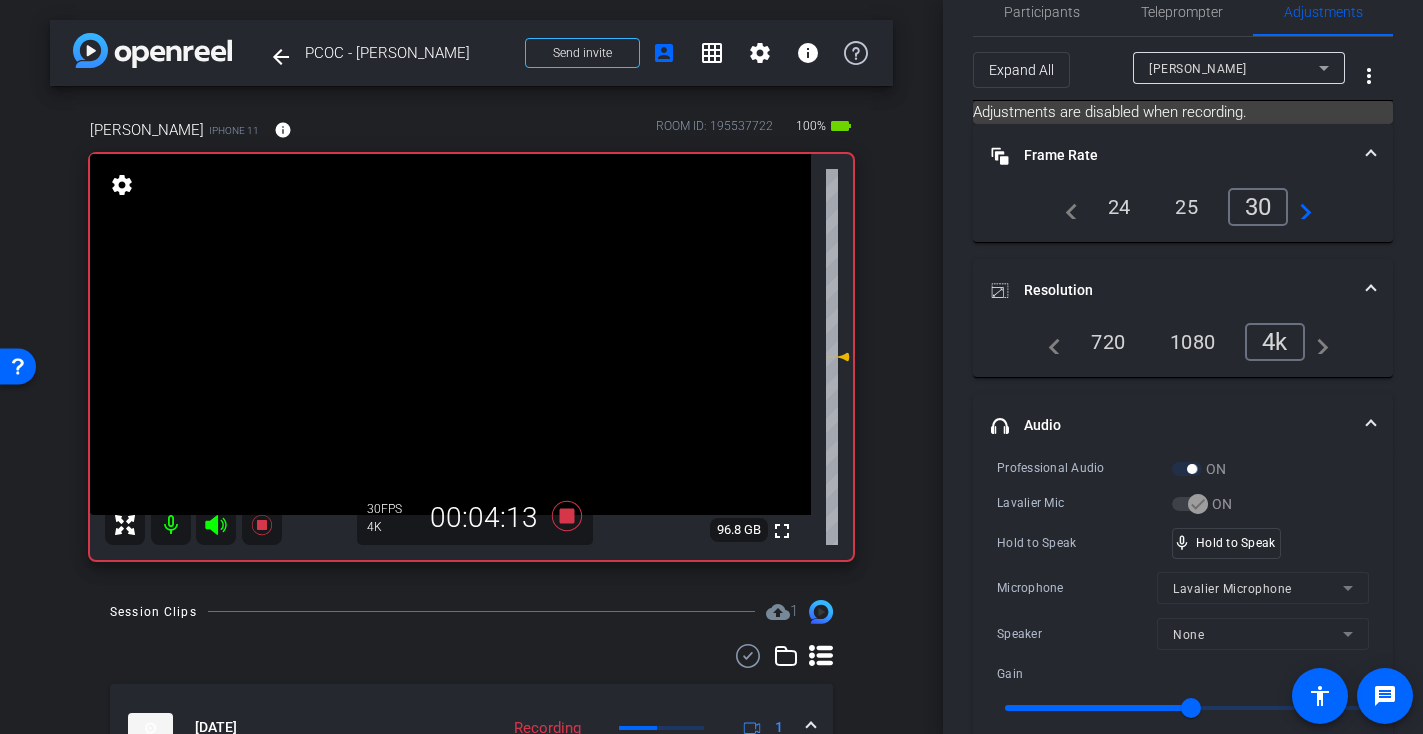 click at bounding box center (450, 334) 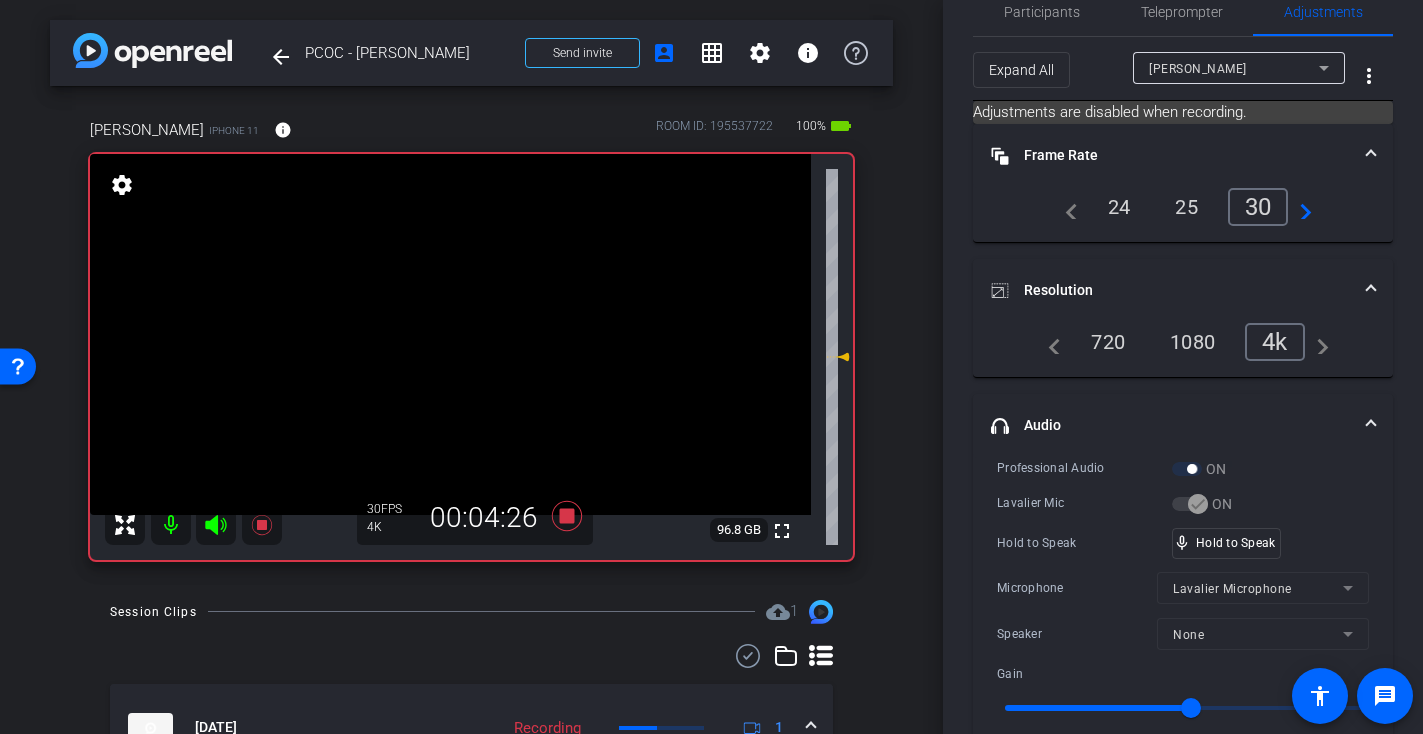click at bounding box center (450, 334) 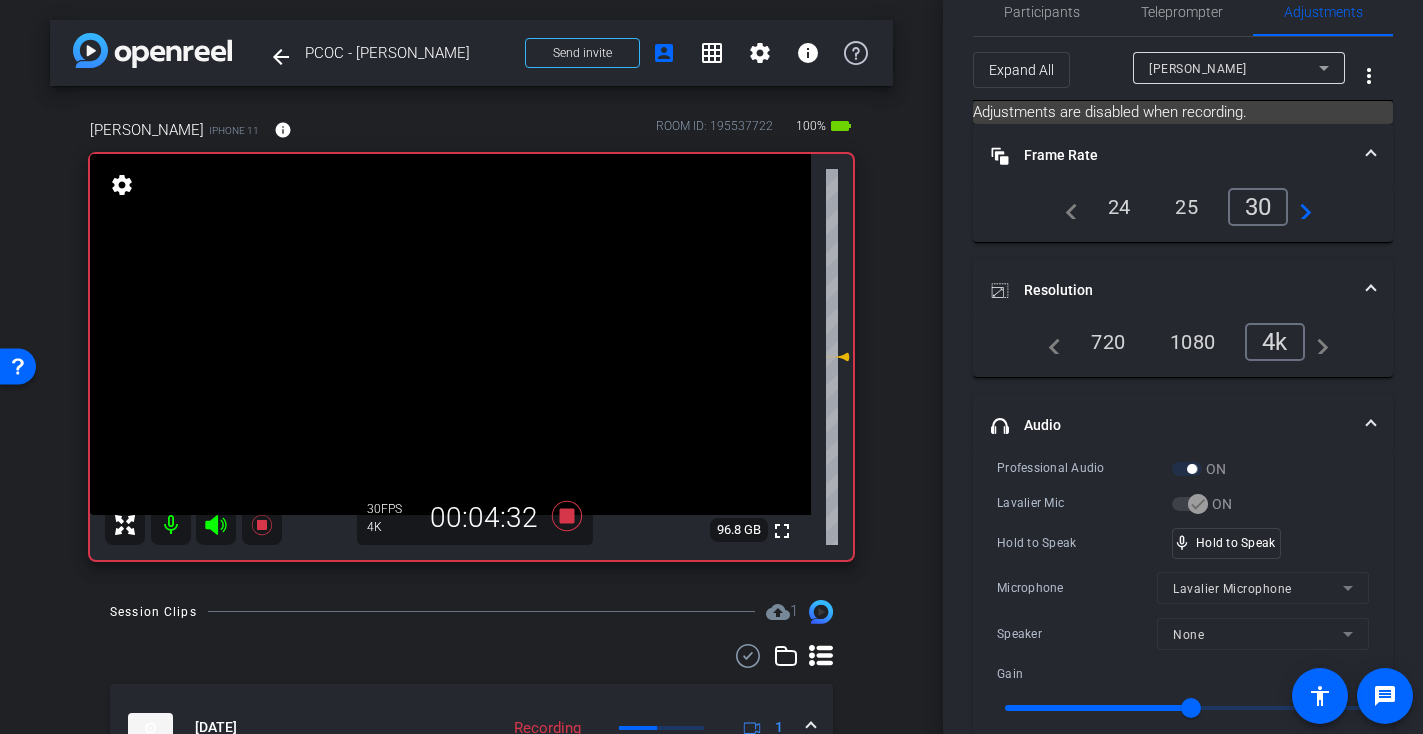 click at bounding box center (450, 334) 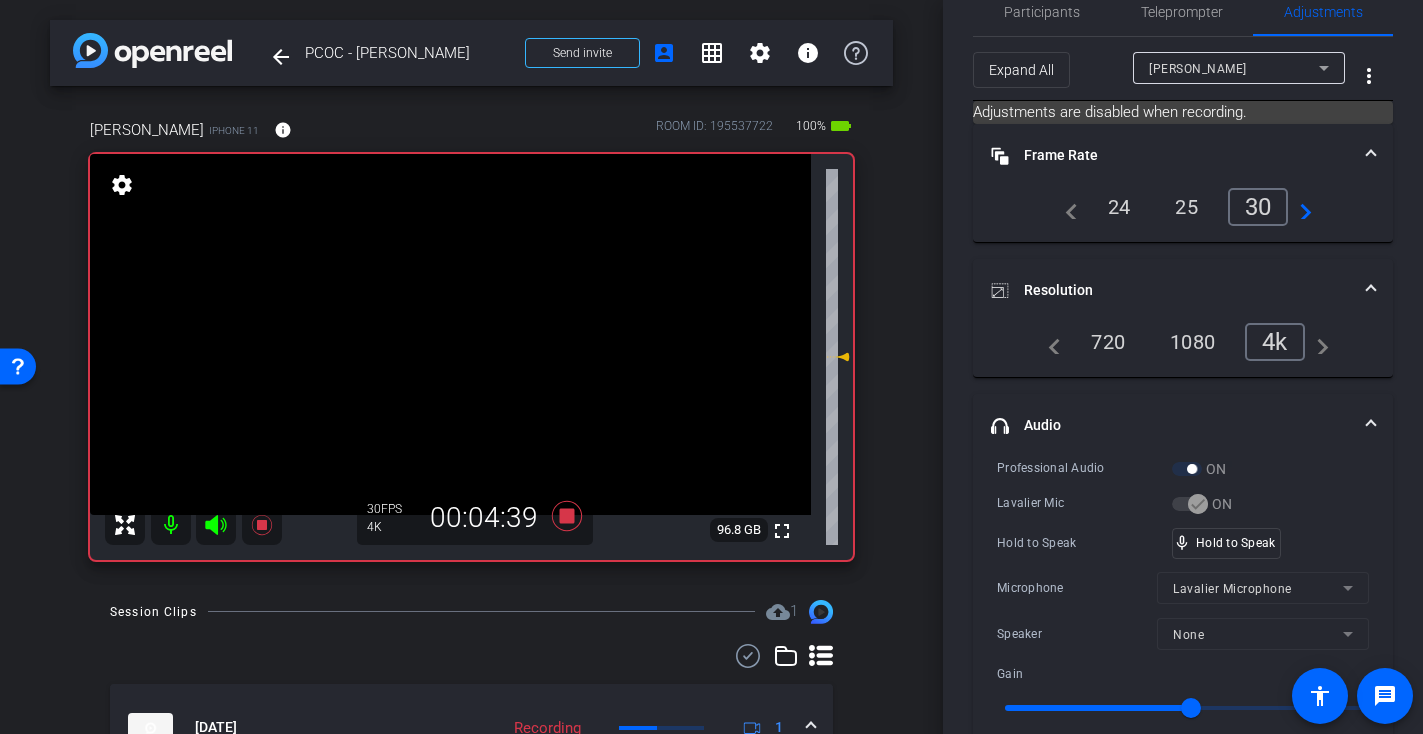 click at bounding box center [450, 334] 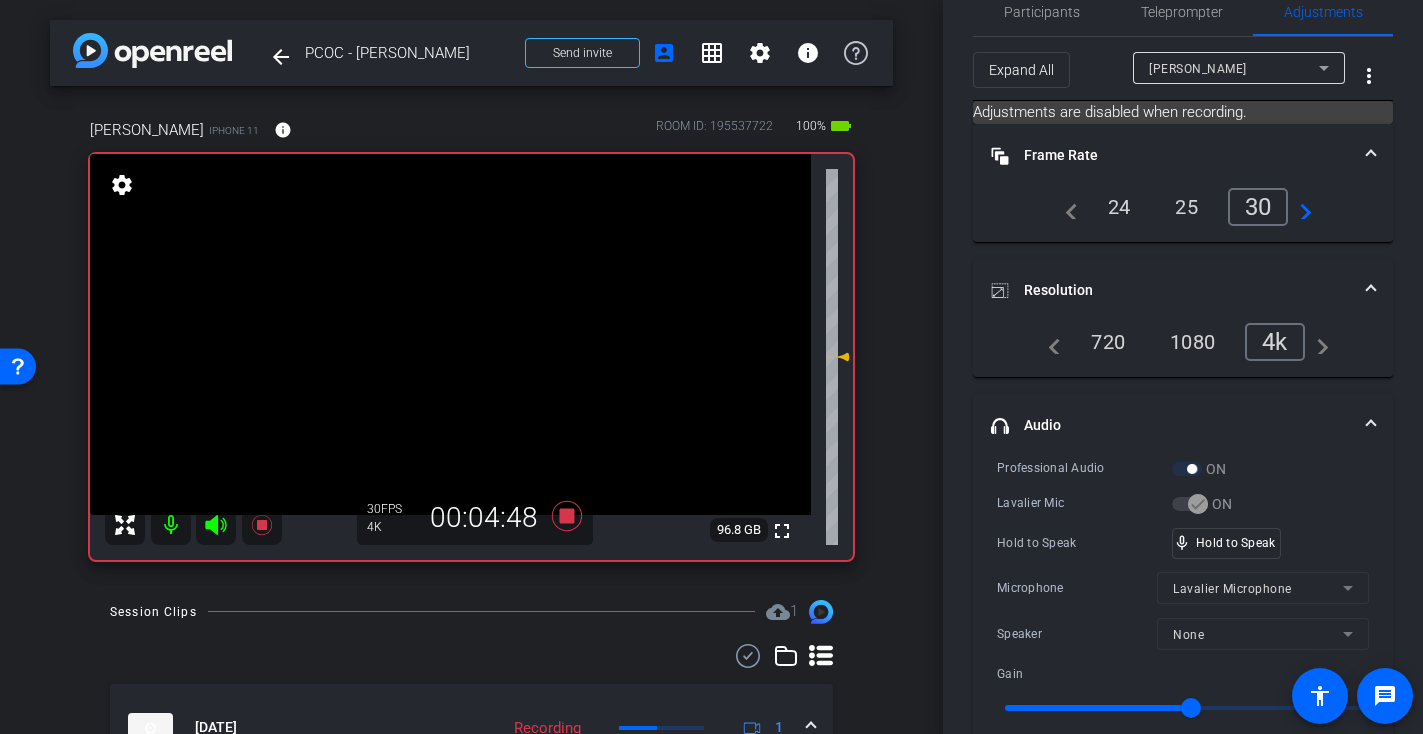 click at bounding box center [450, 334] 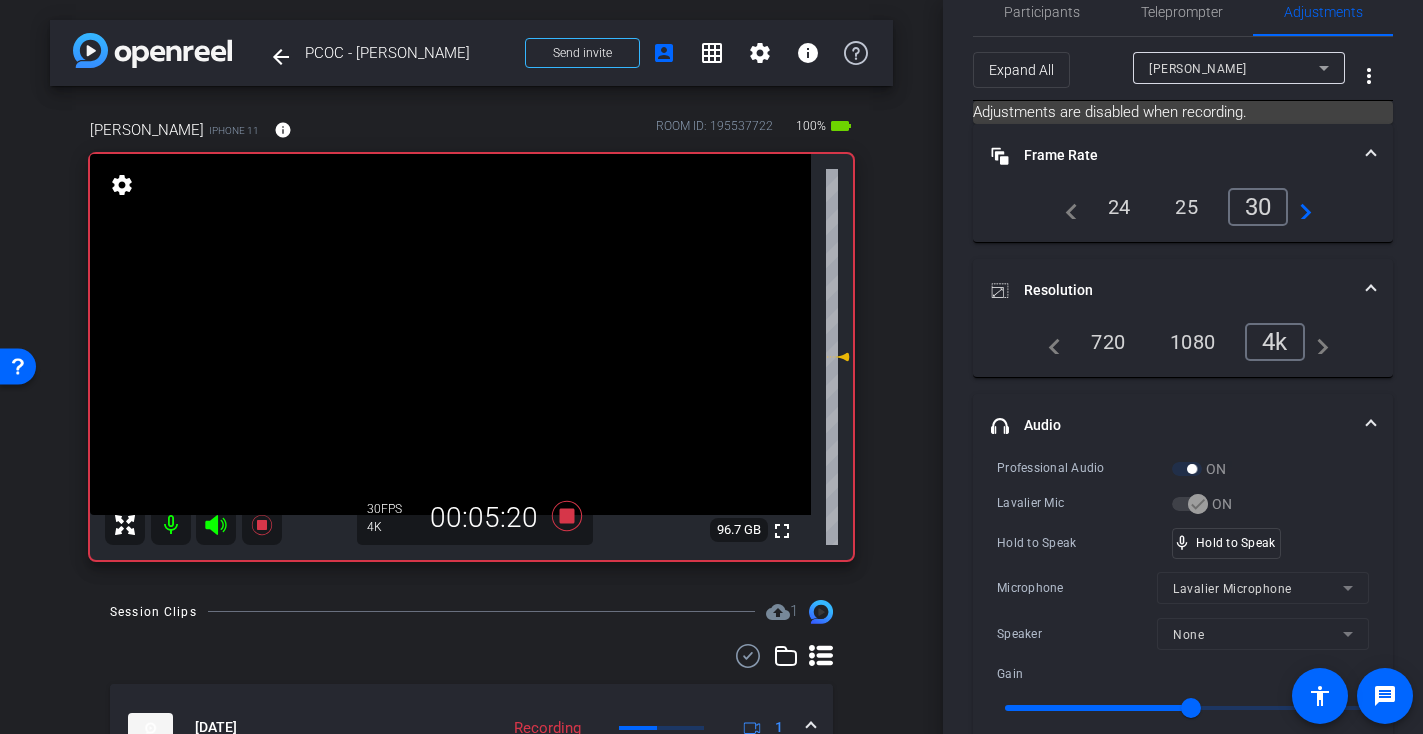 click at bounding box center [450, 334] 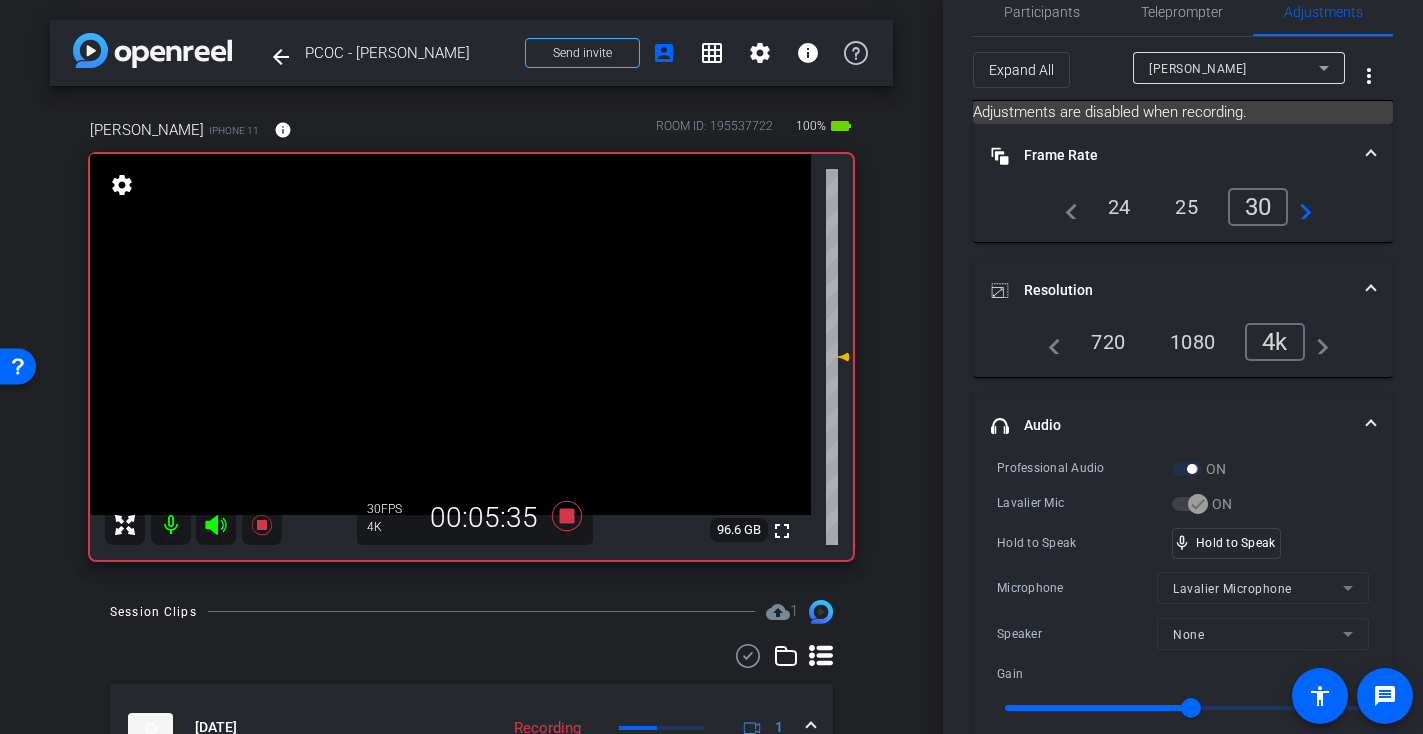 click at bounding box center [450, 334] 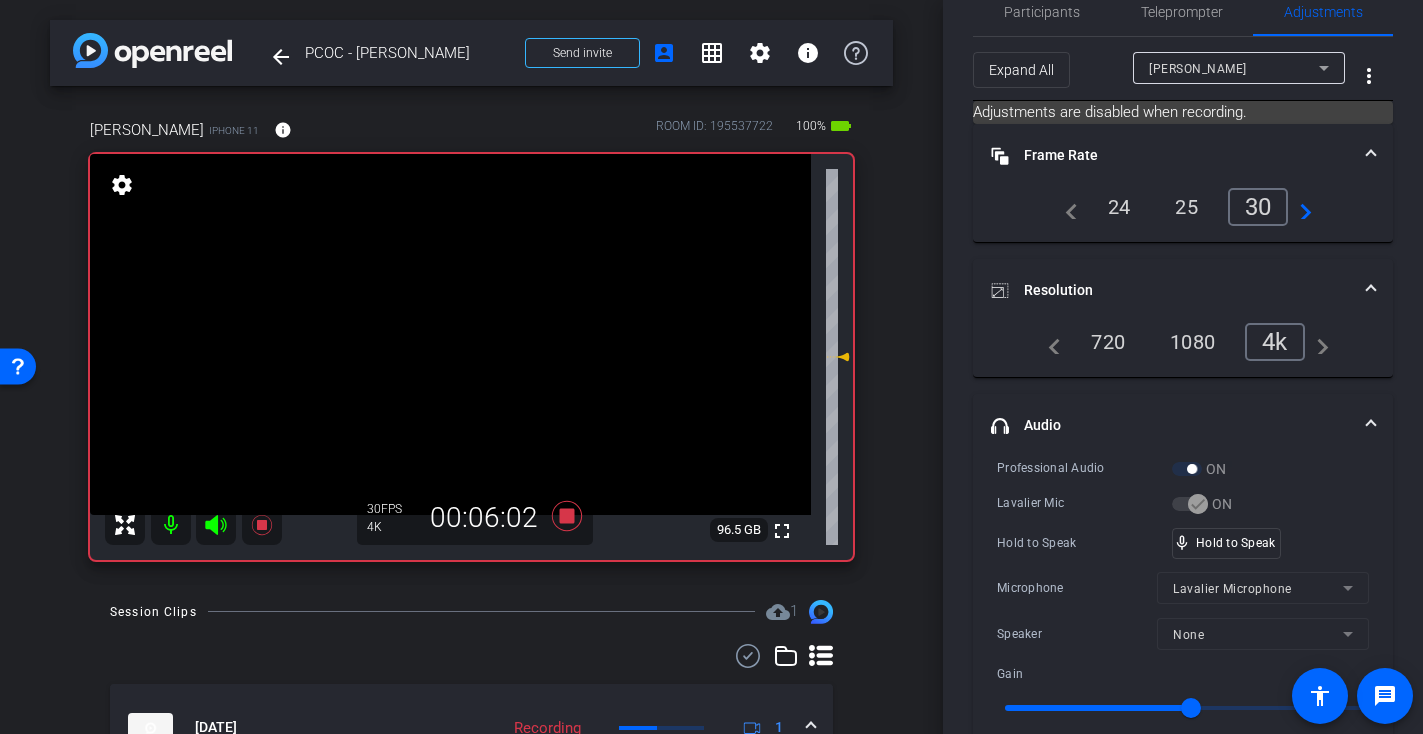 click at bounding box center (450, 334) 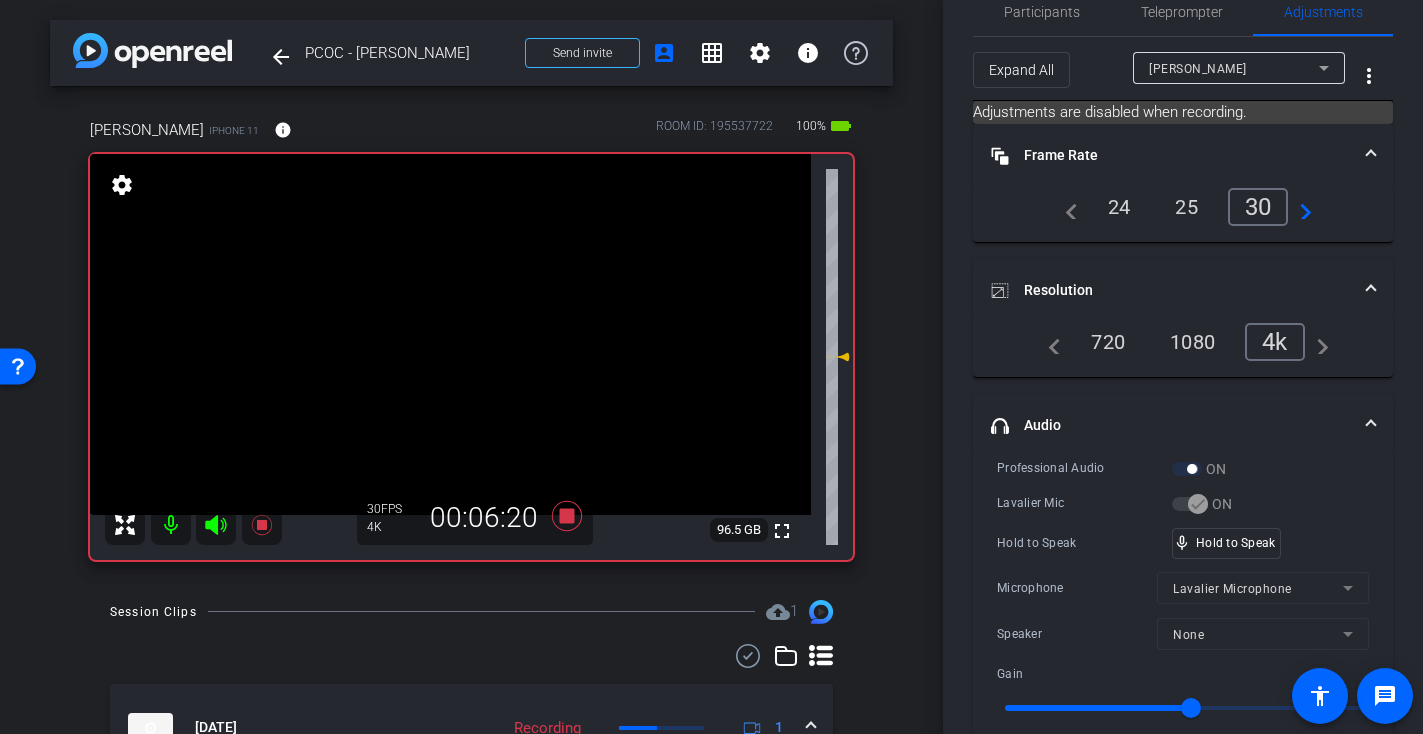 click at bounding box center [450, 334] 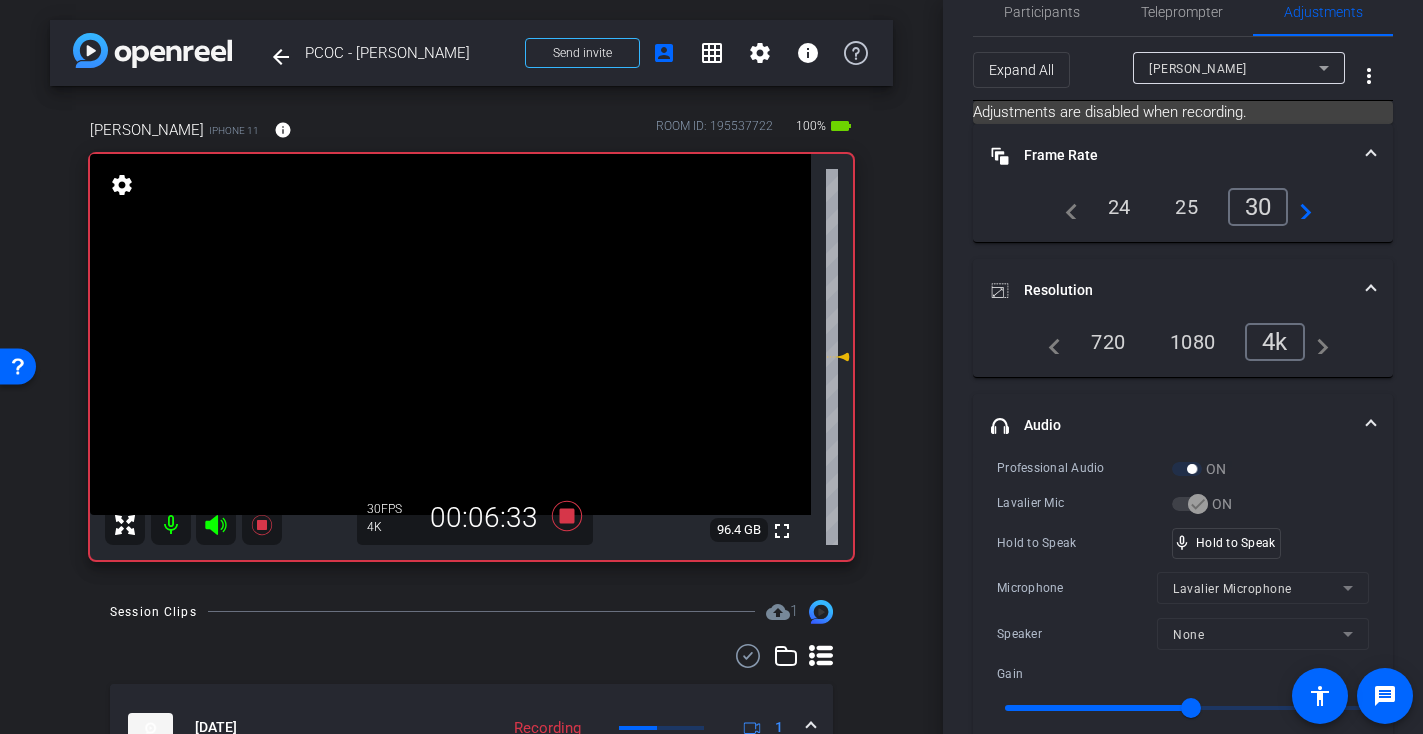 click at bounding box center (450, 334) 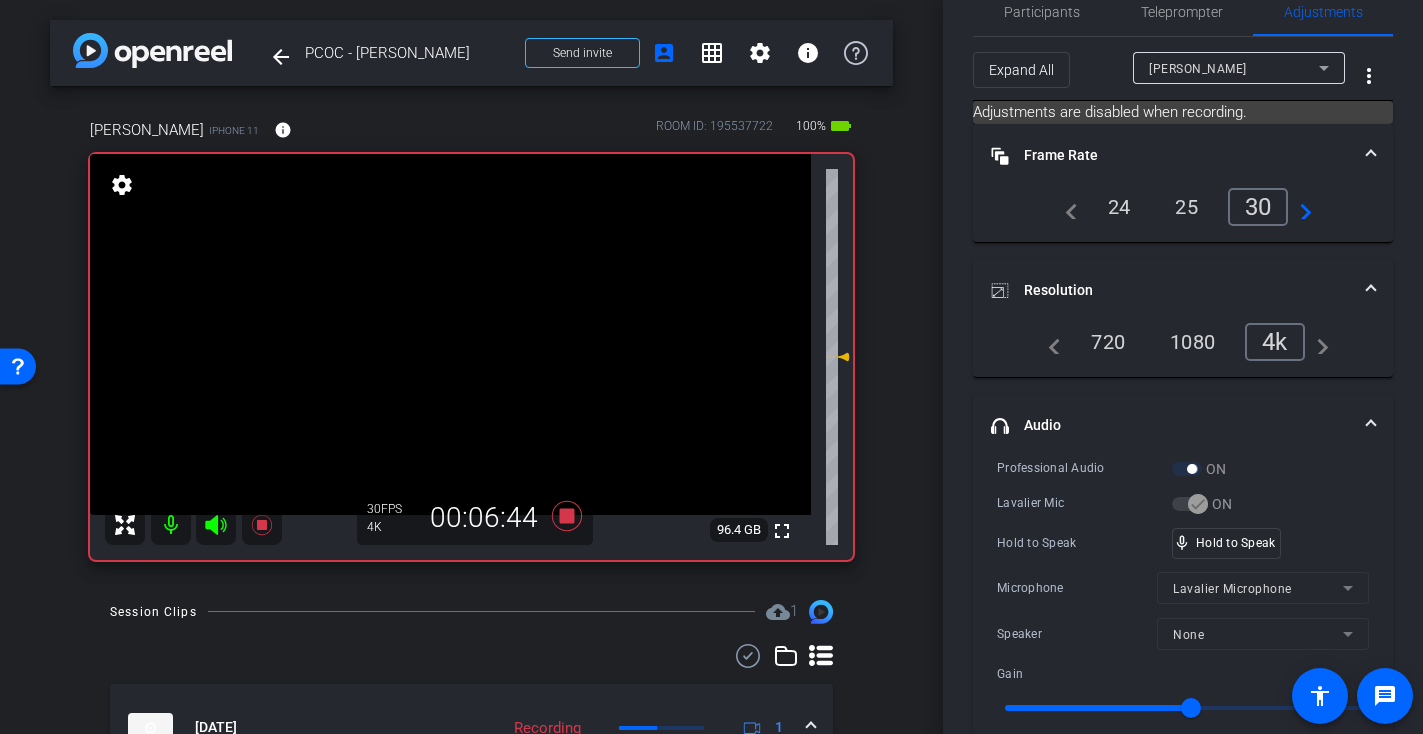 click at bounding box center (450, 334) 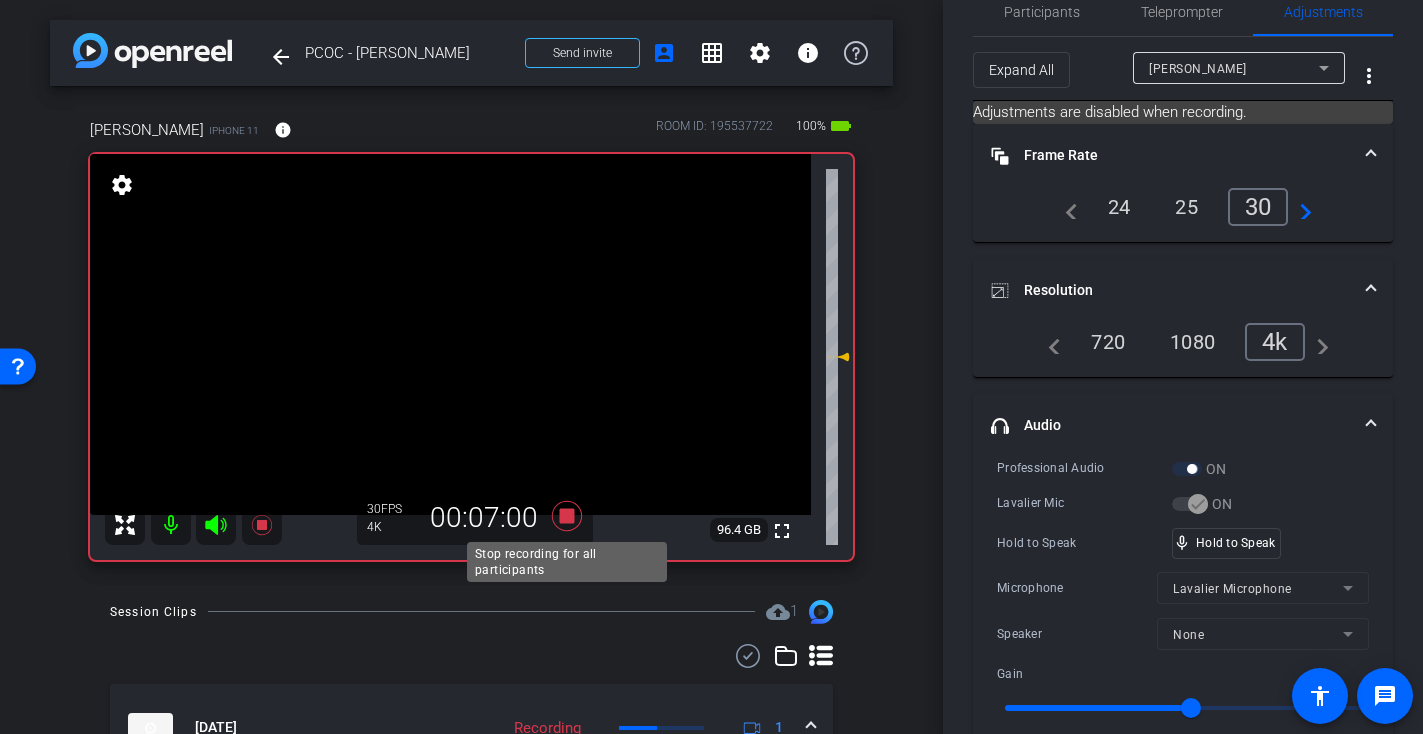 click 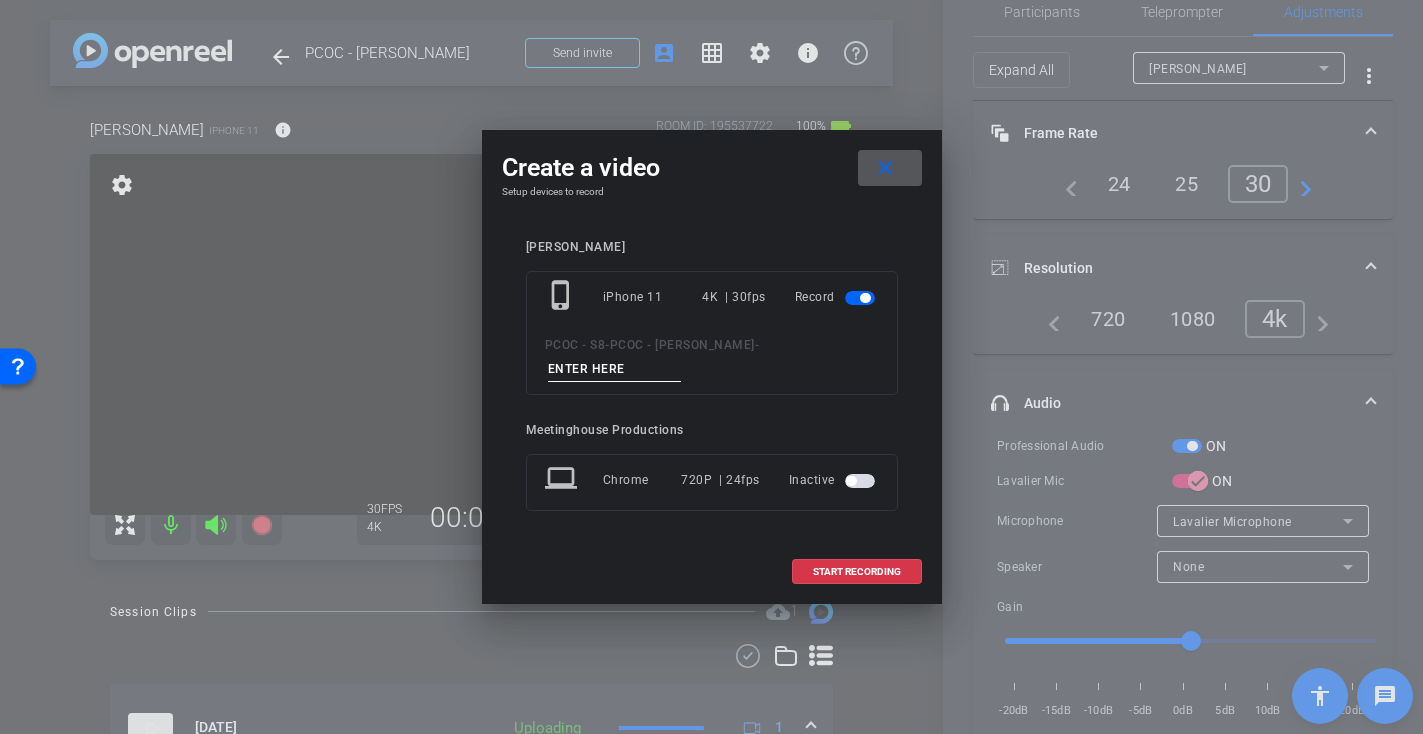 click at bounding box center (615, 369) 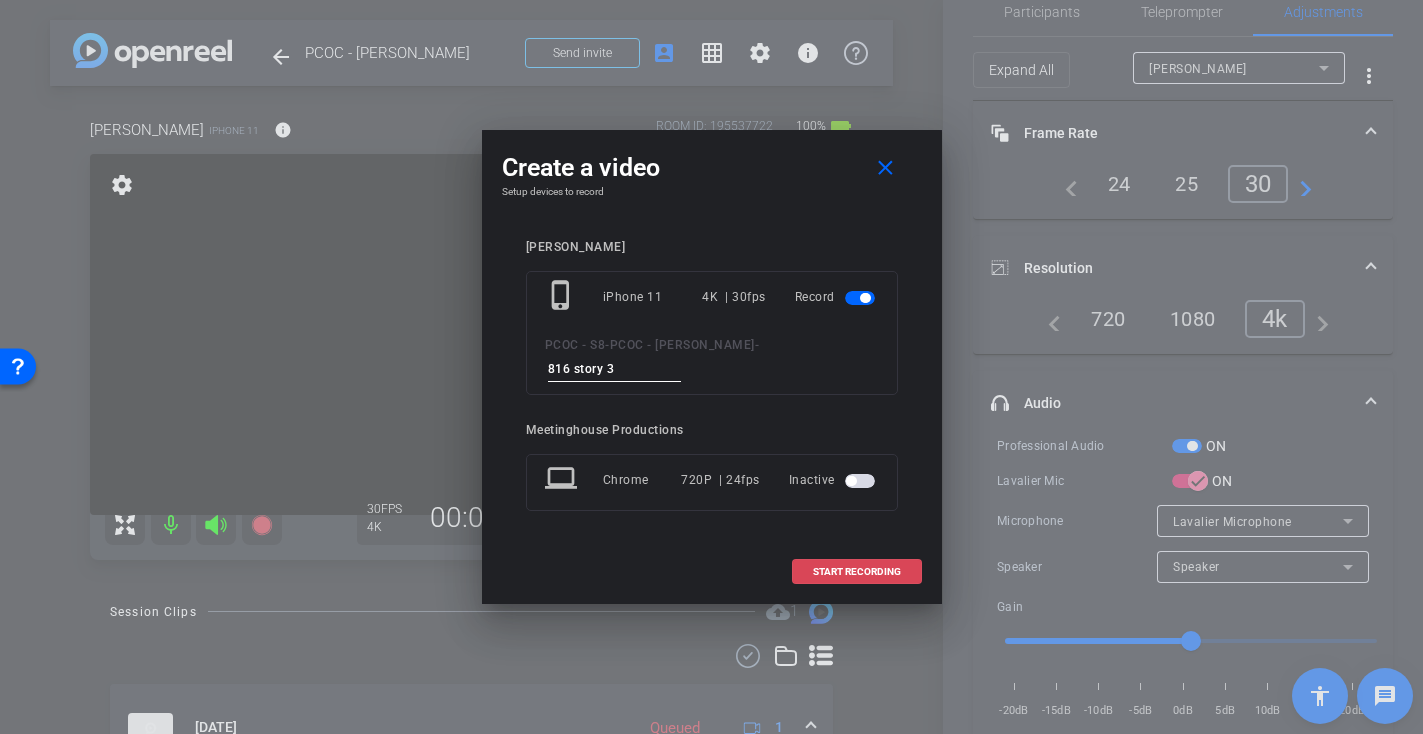 type on "816 story 3" 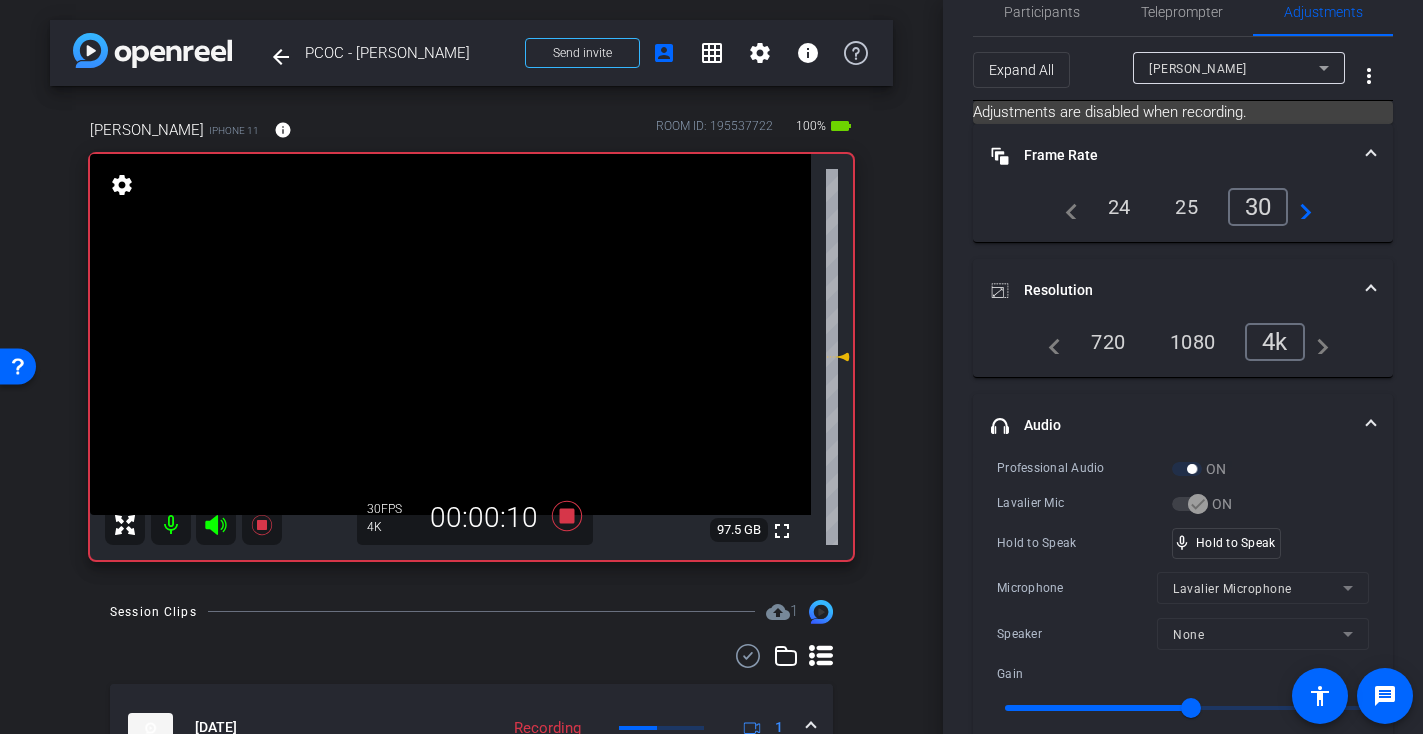 click at bounding box center (450, 334) 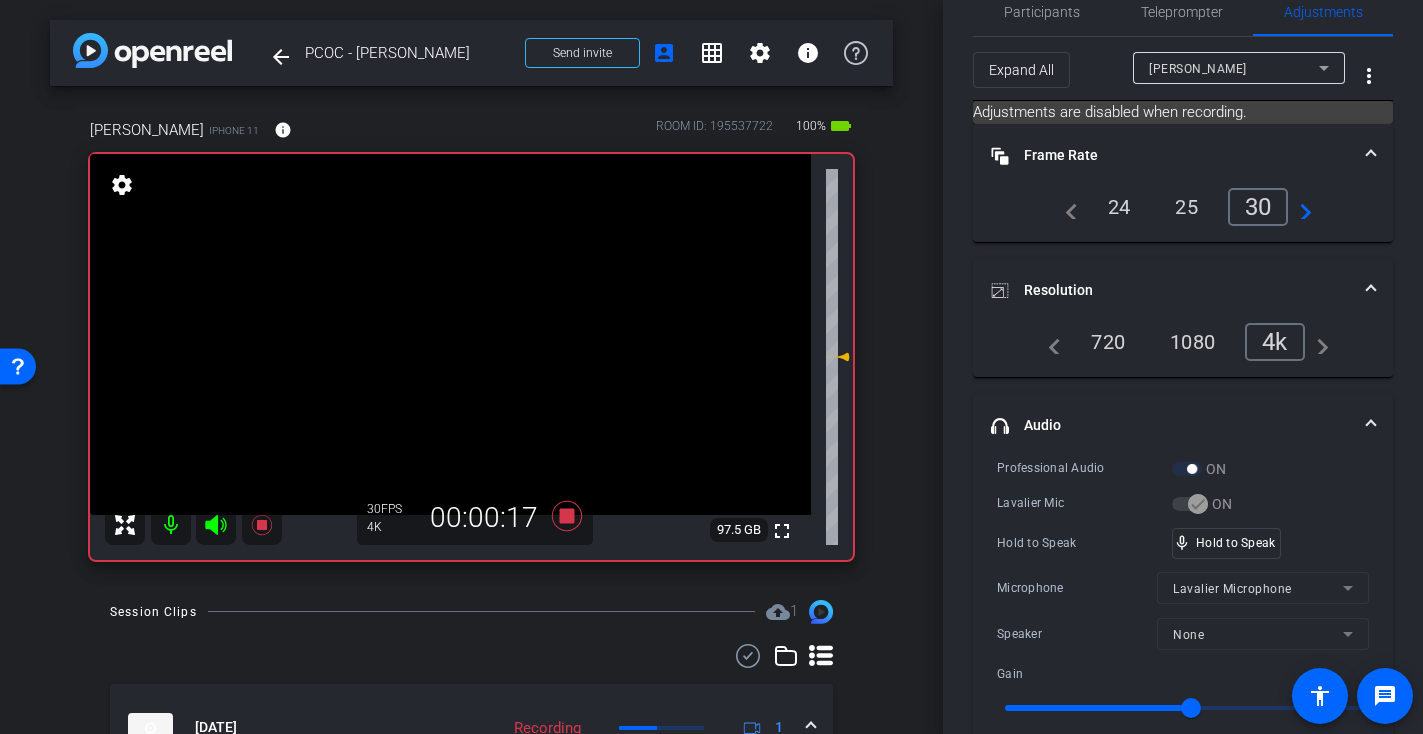click at bounding box center [450, 334] 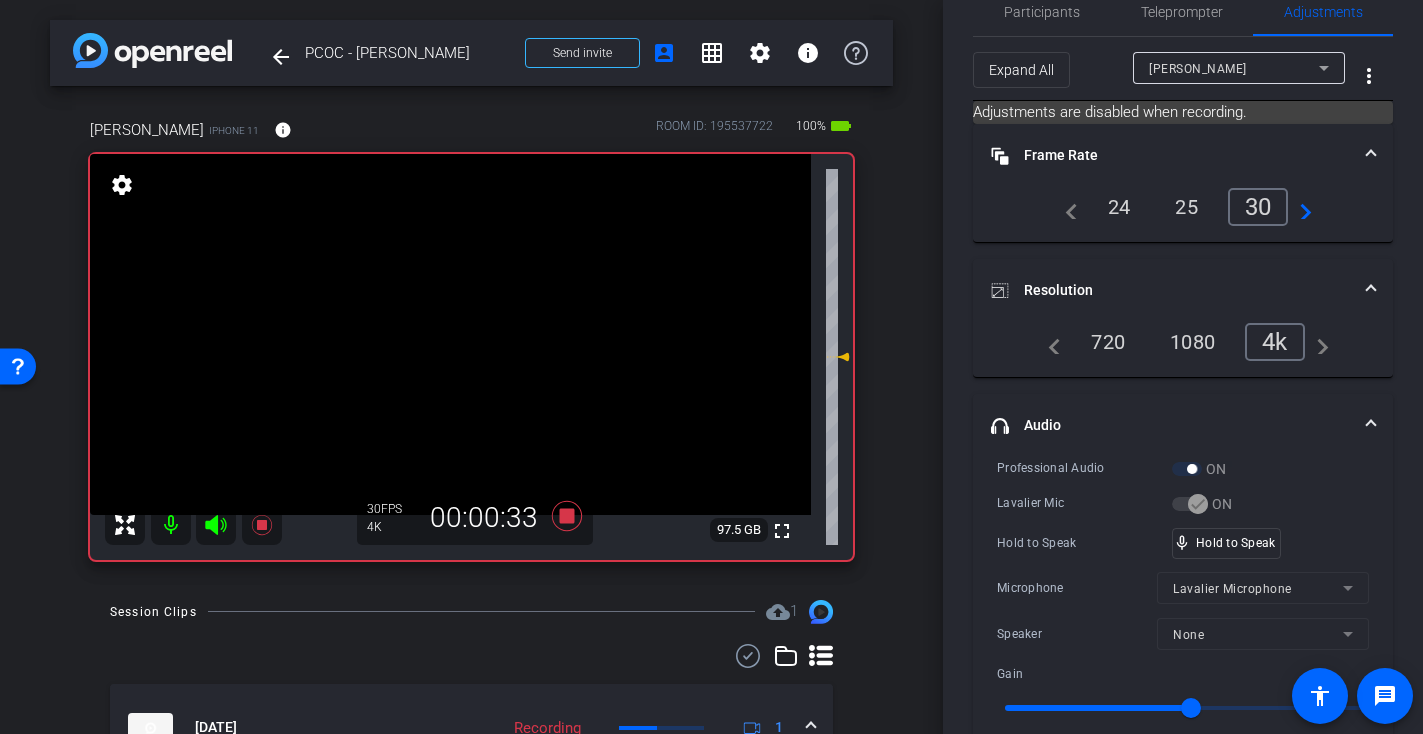 click at bounding box center [450, 334] 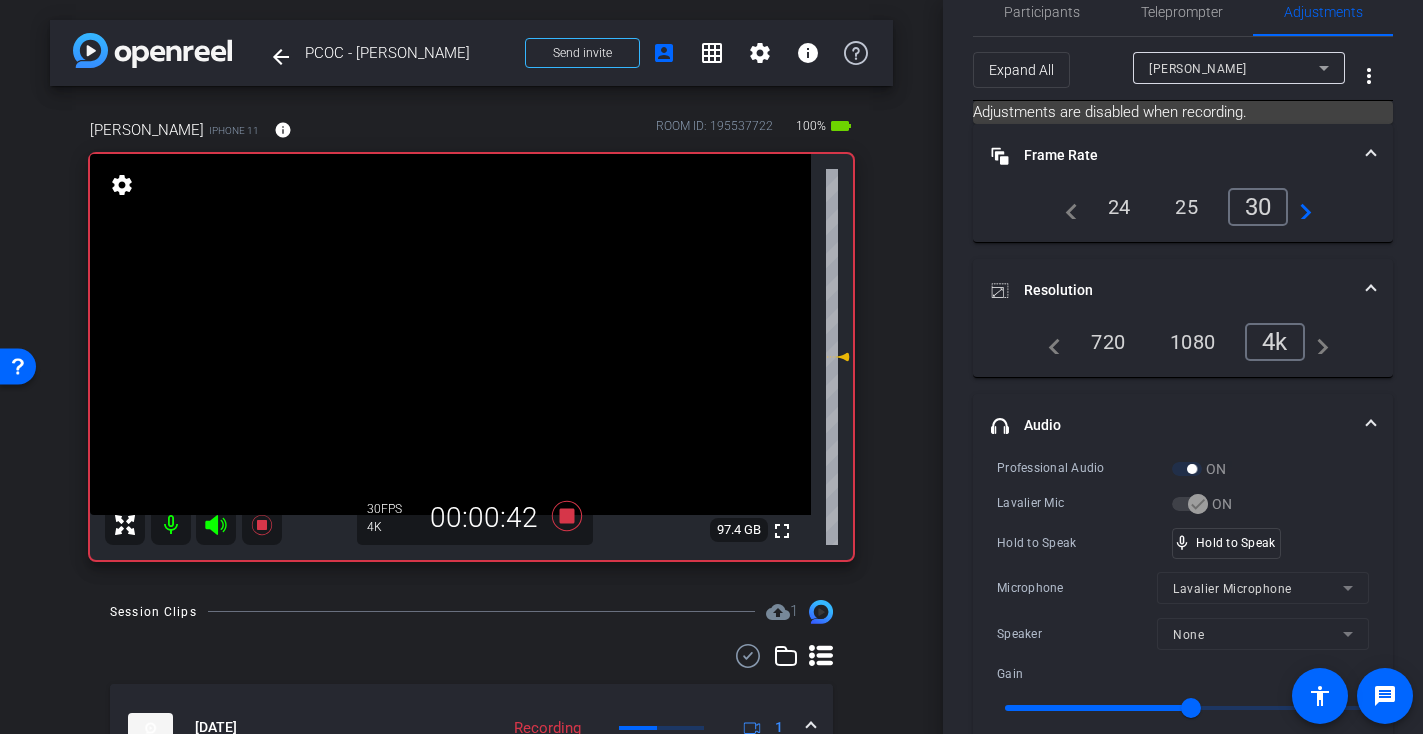 click at bounding box center (450, 334) 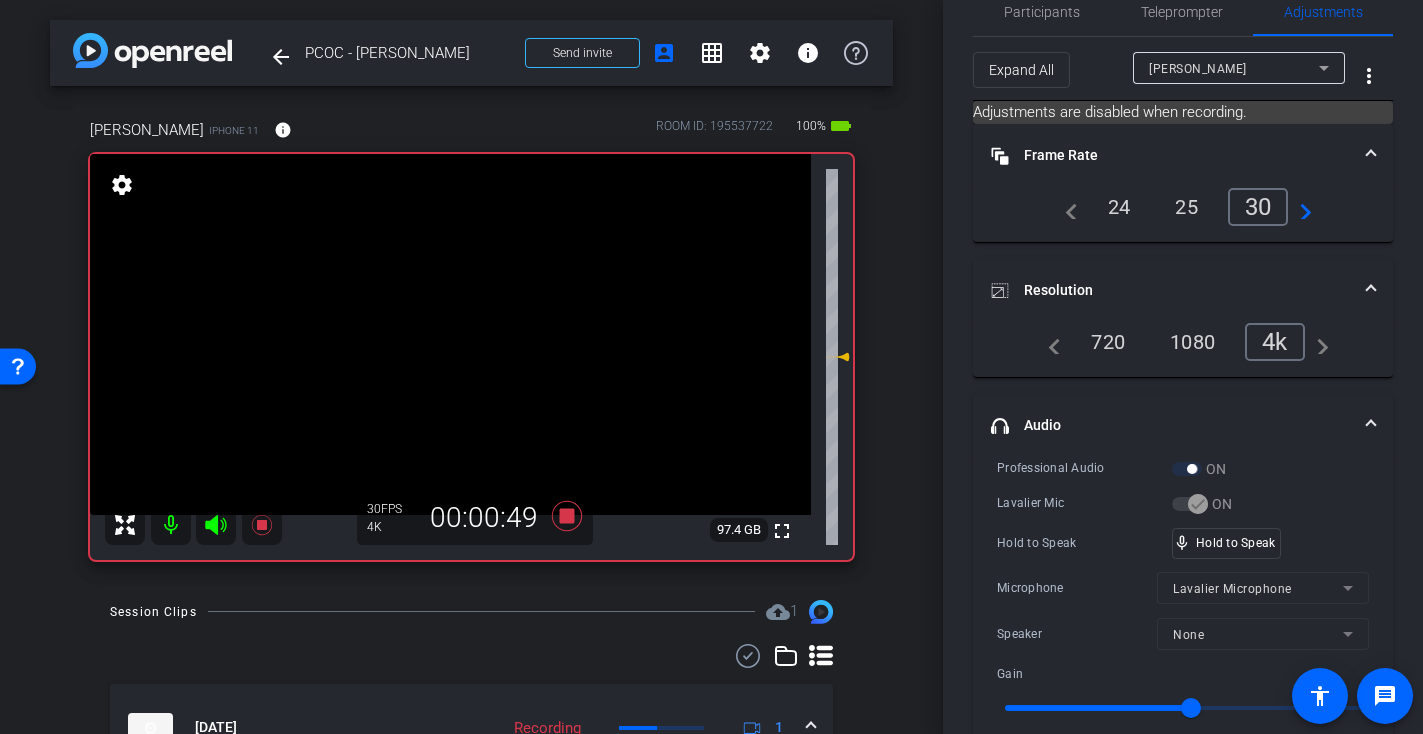 click at bounding box center [450, 334] 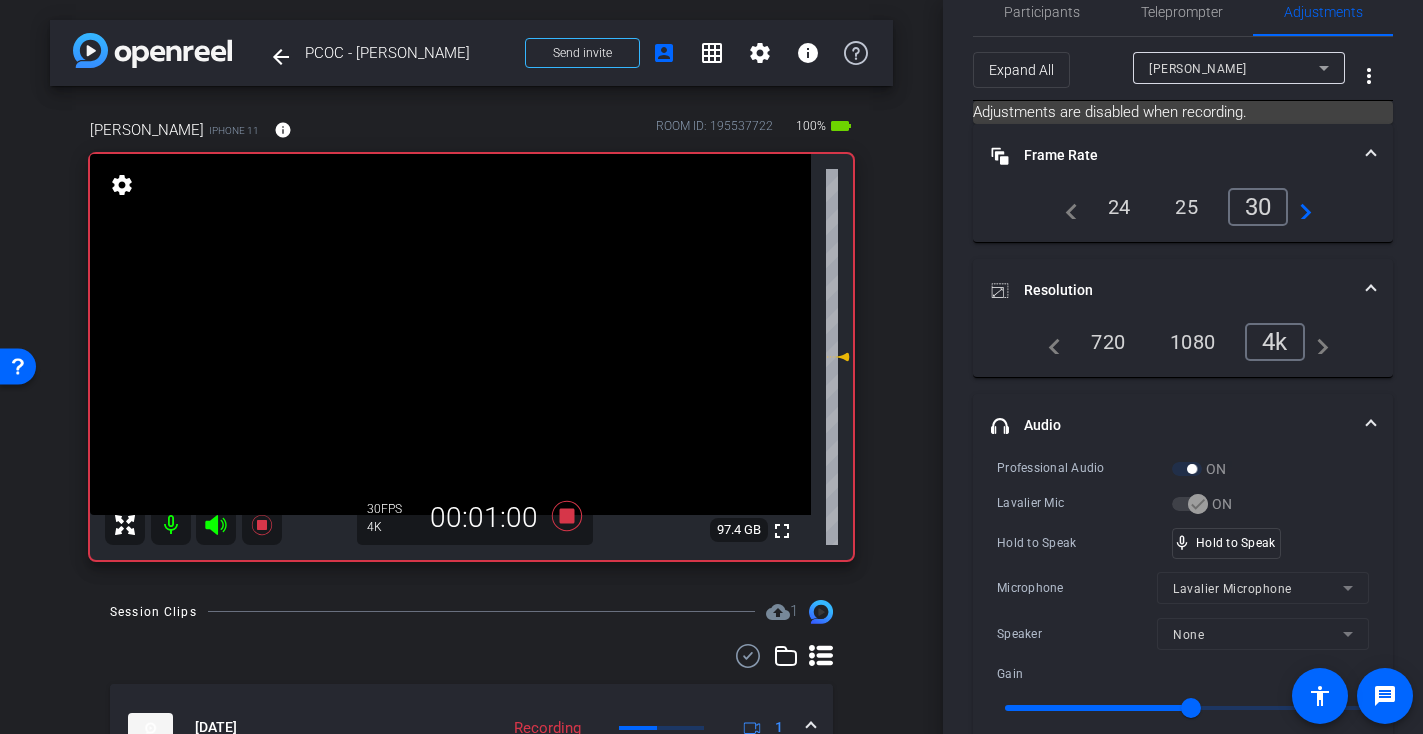 click at bounding box center [450, 334] 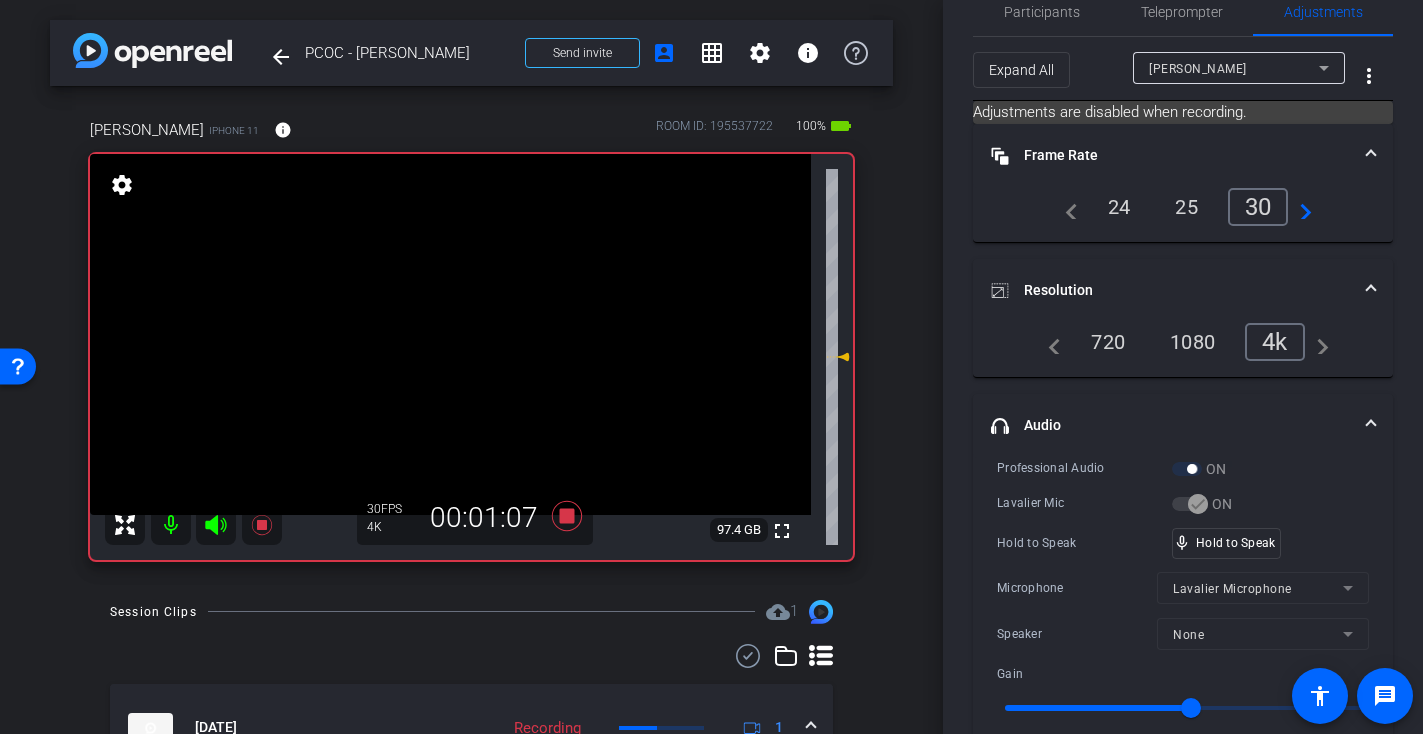 click at bounding box center (450, 334) 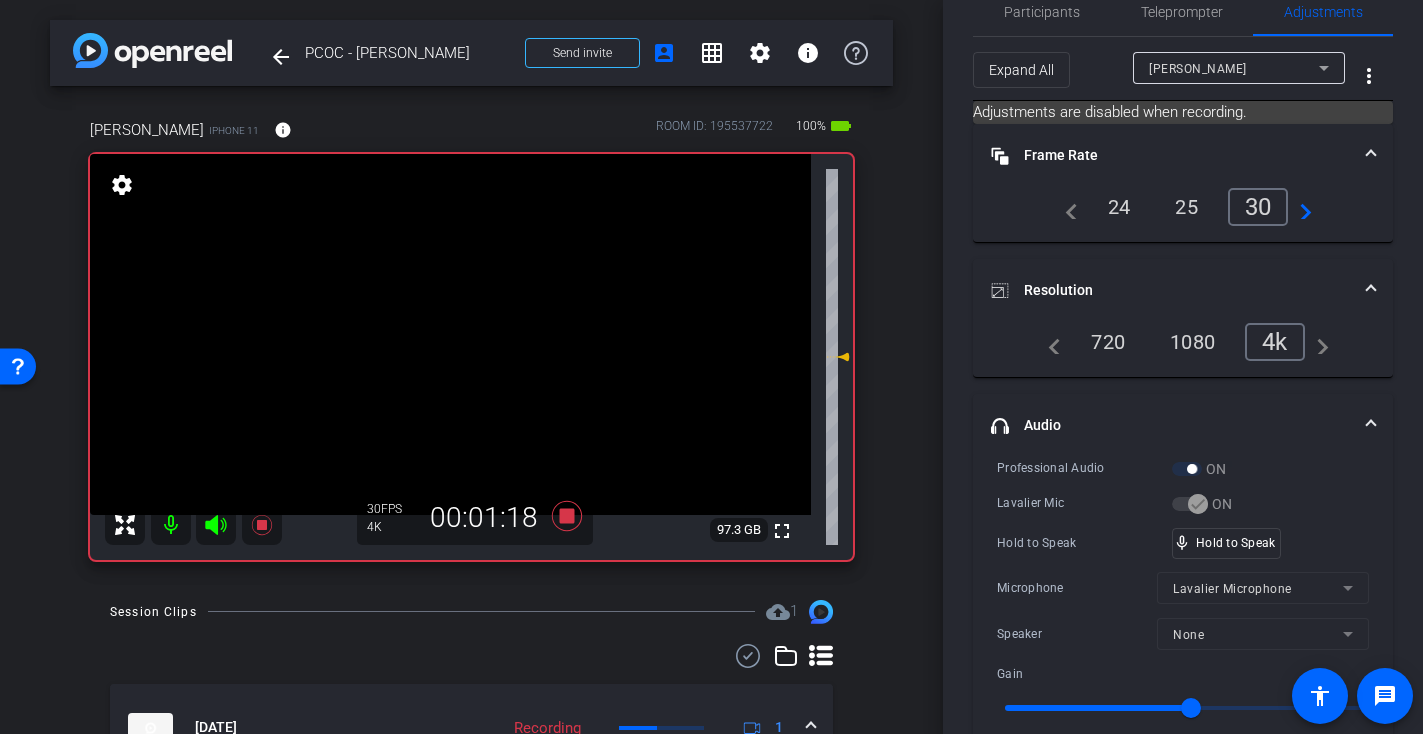 click at bounding box center [450, 334] 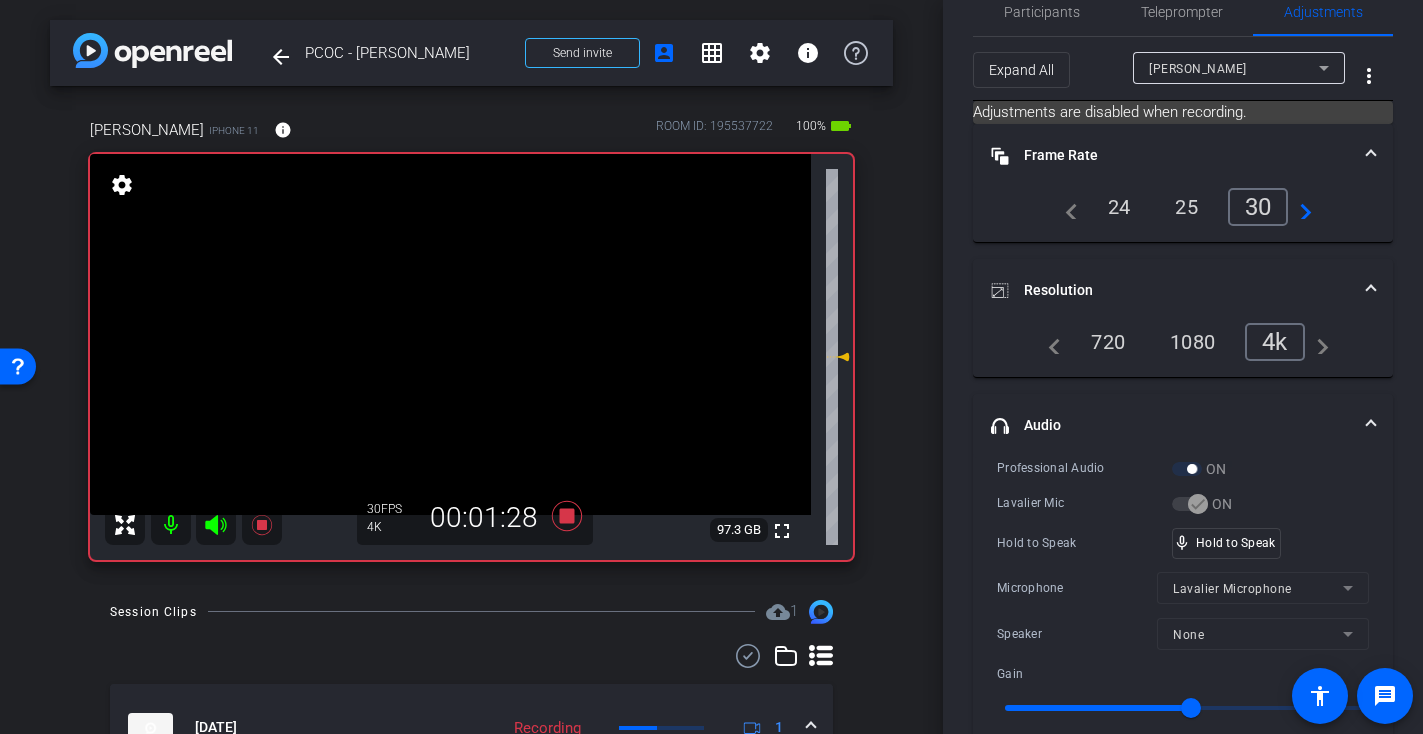 click at bounding box center (450, 334) 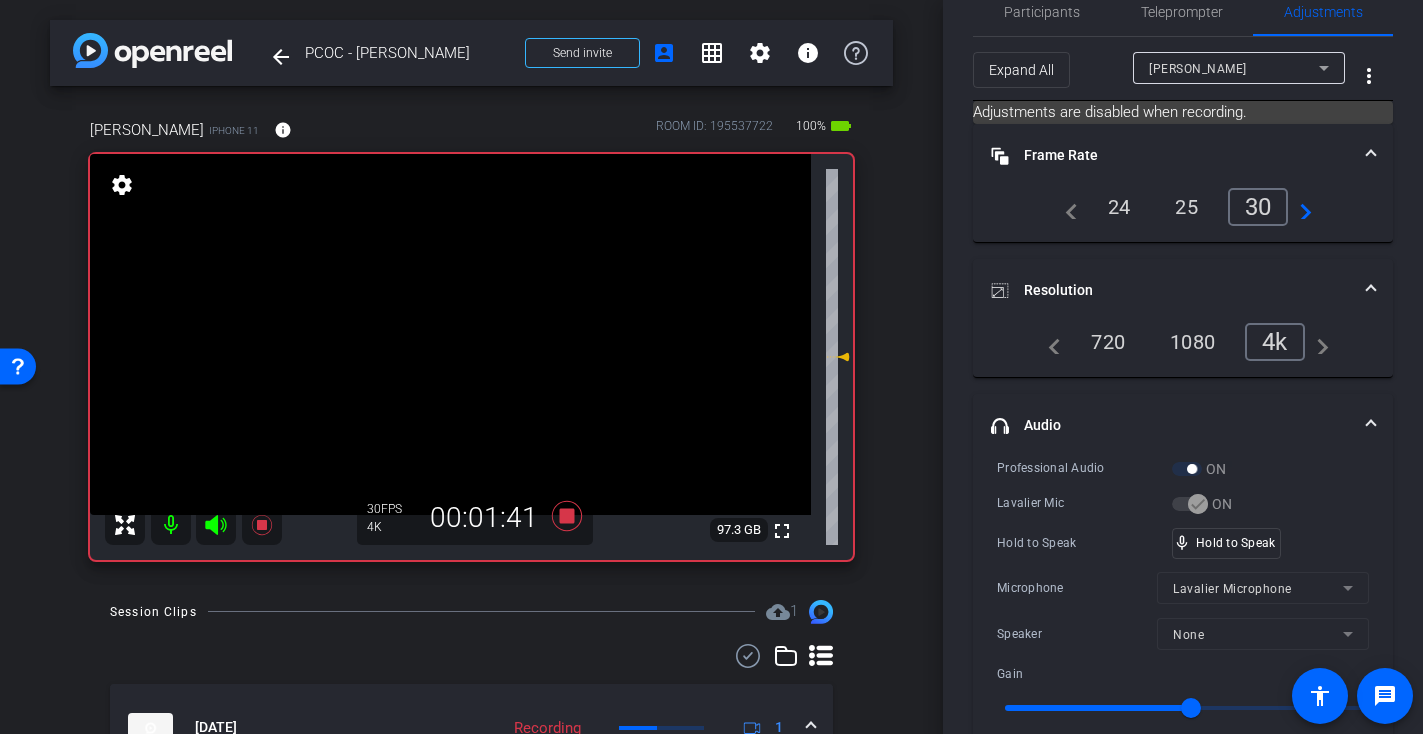 click at bounding box center [450, 334] 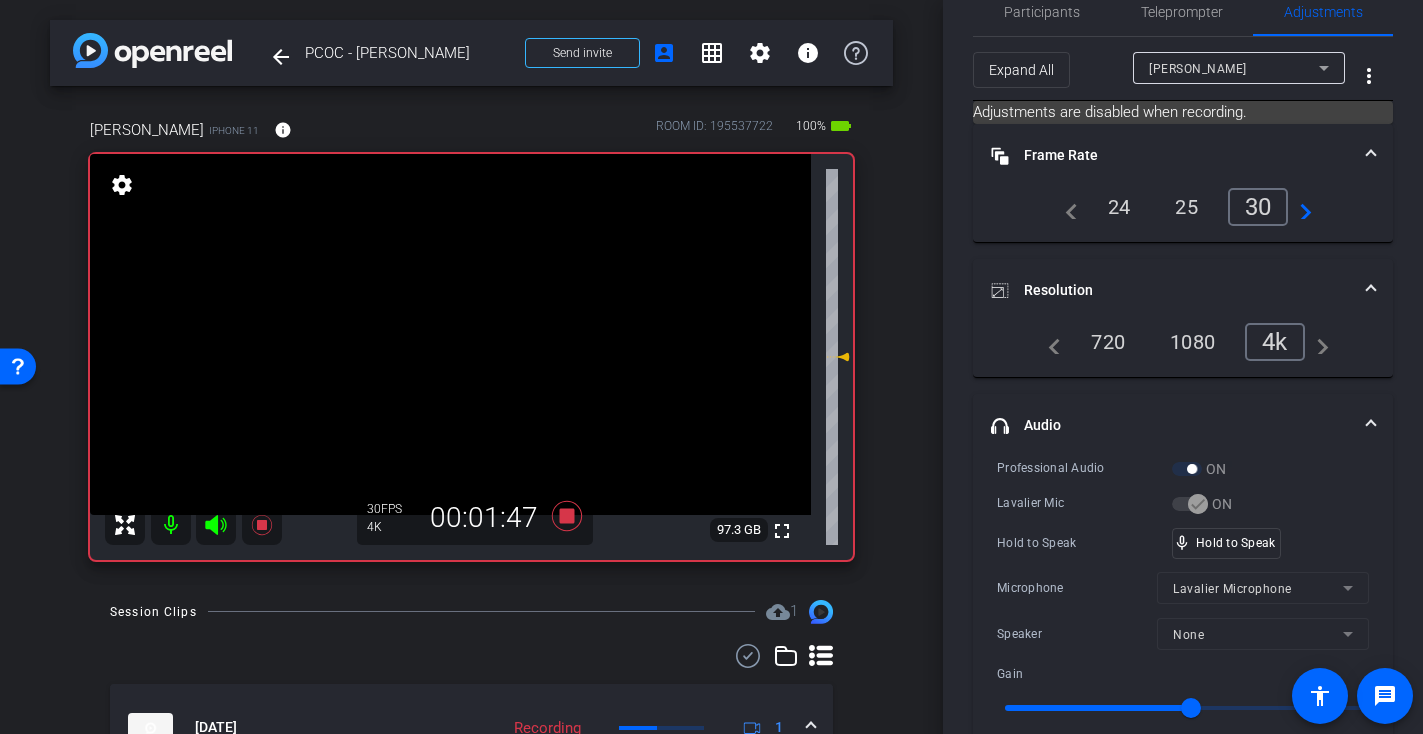 click at bounding box center [450, 334] 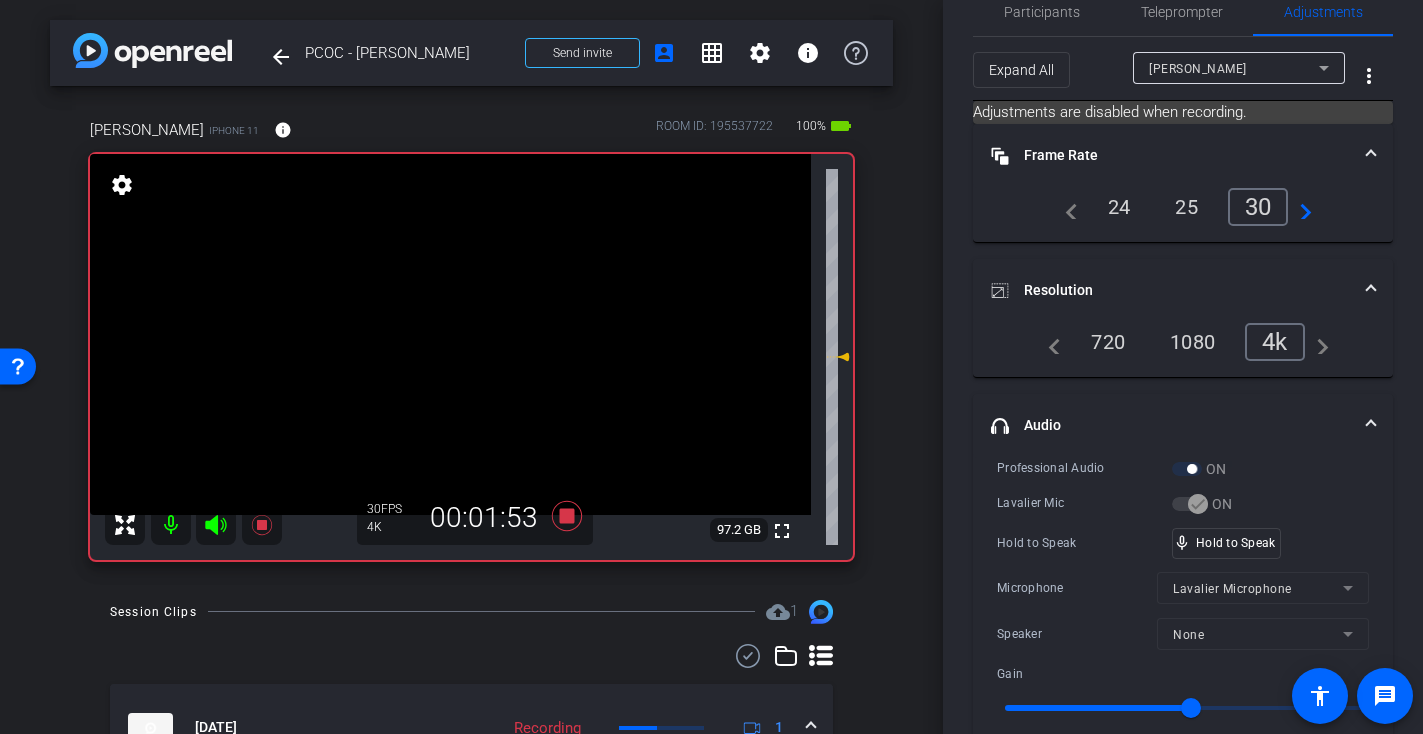 click at bounding box center [450, 334] 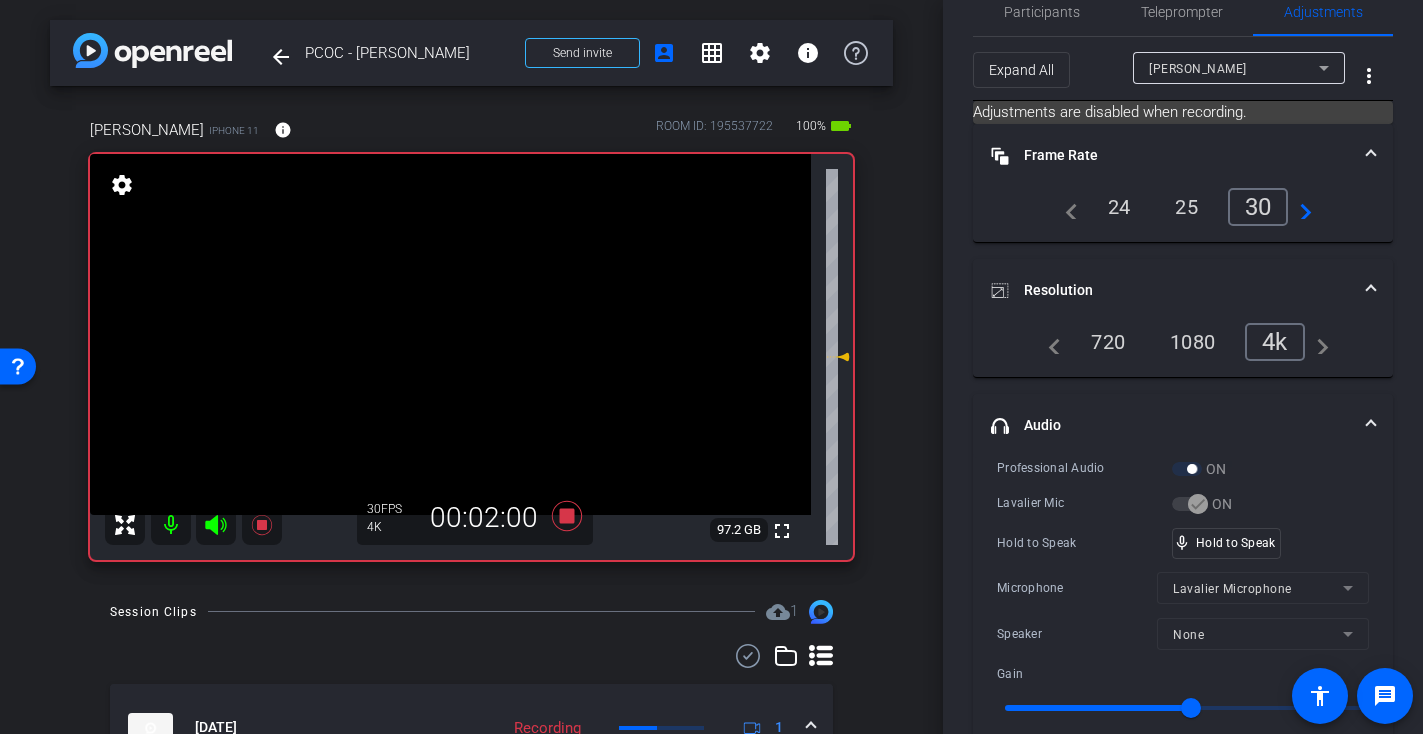 click at bounding box center [450, 334] 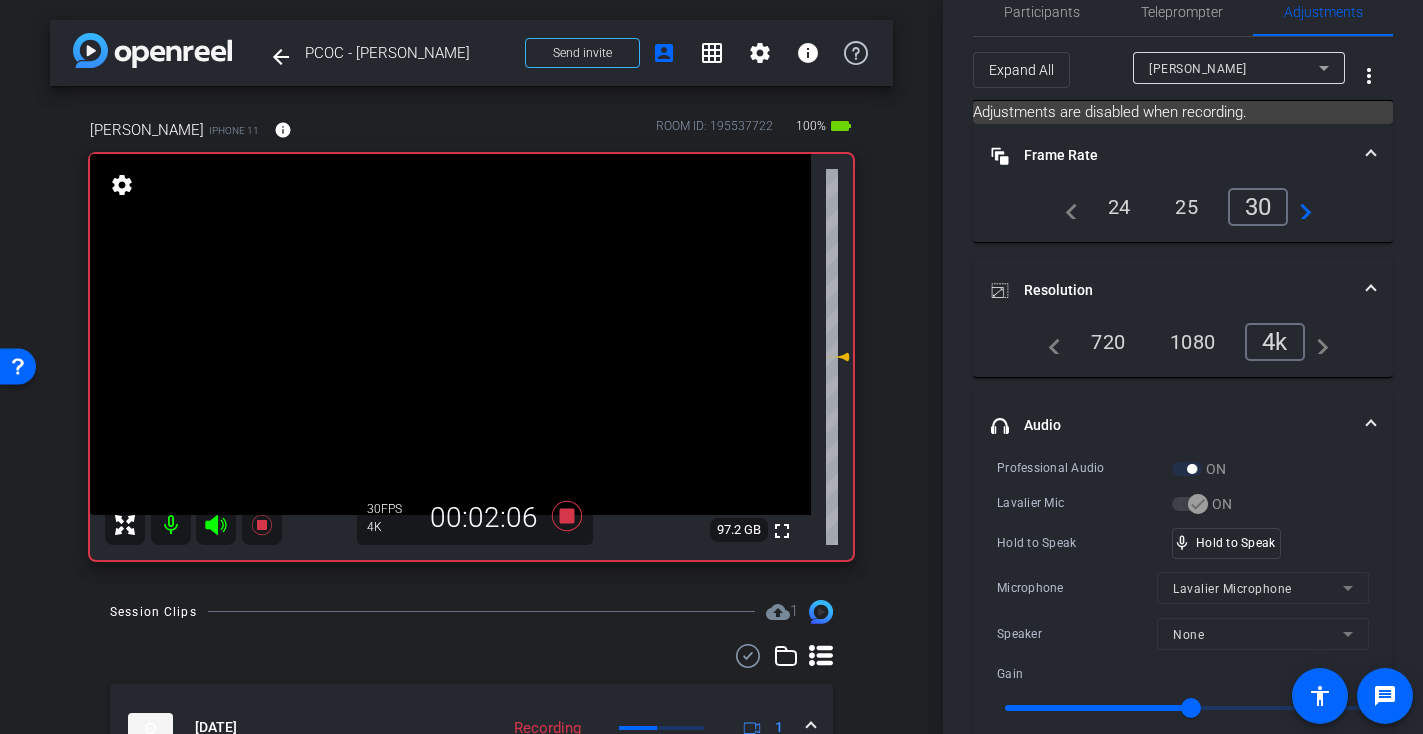 click at bounding box center (450, 334) 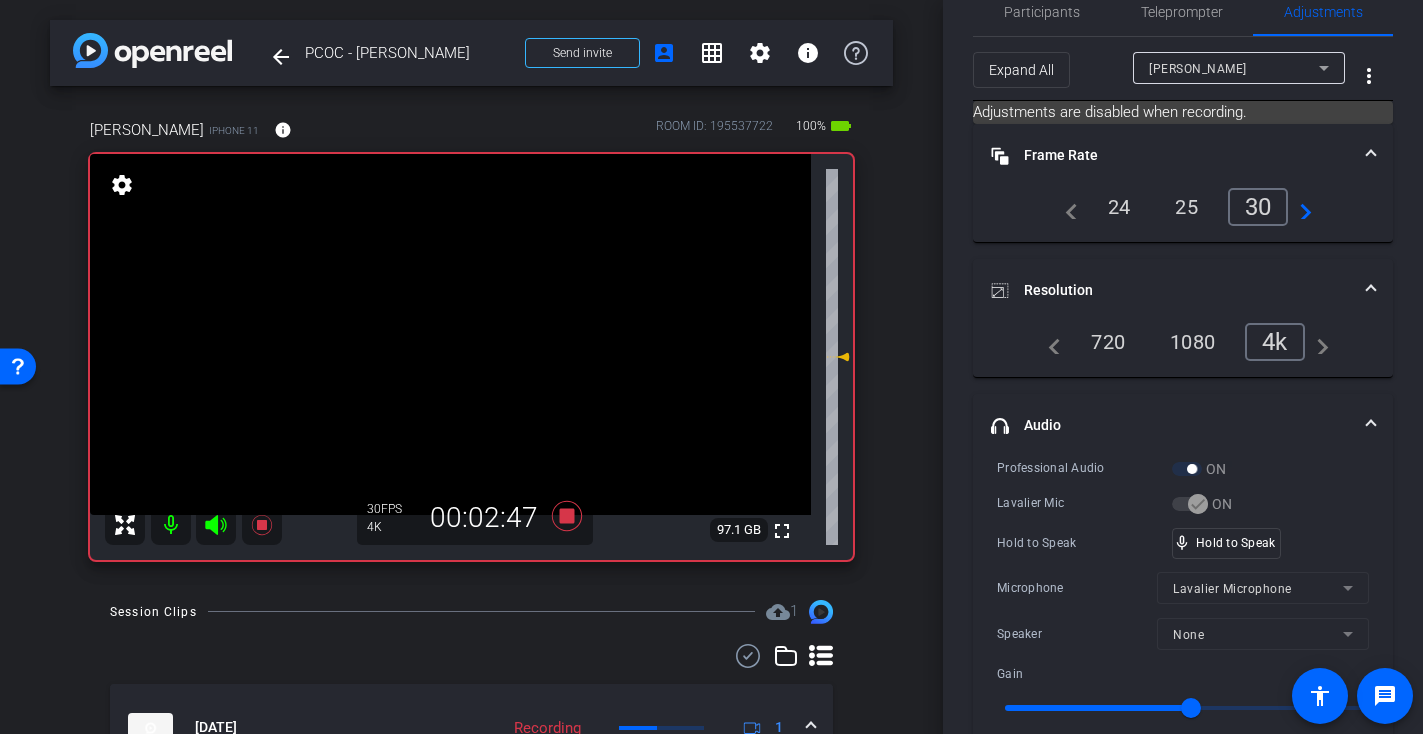 click at bounding box center (450, 334) 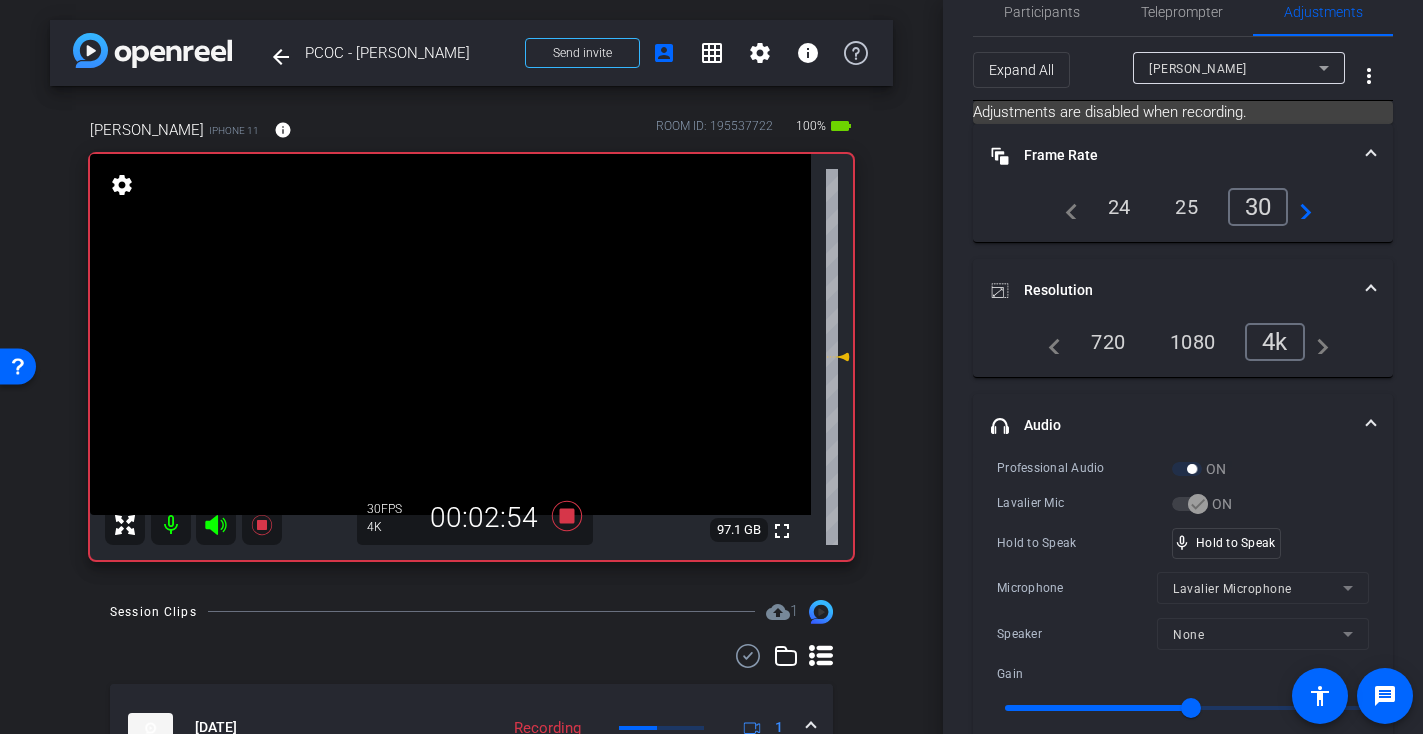 click at bounding box center (450, 334) 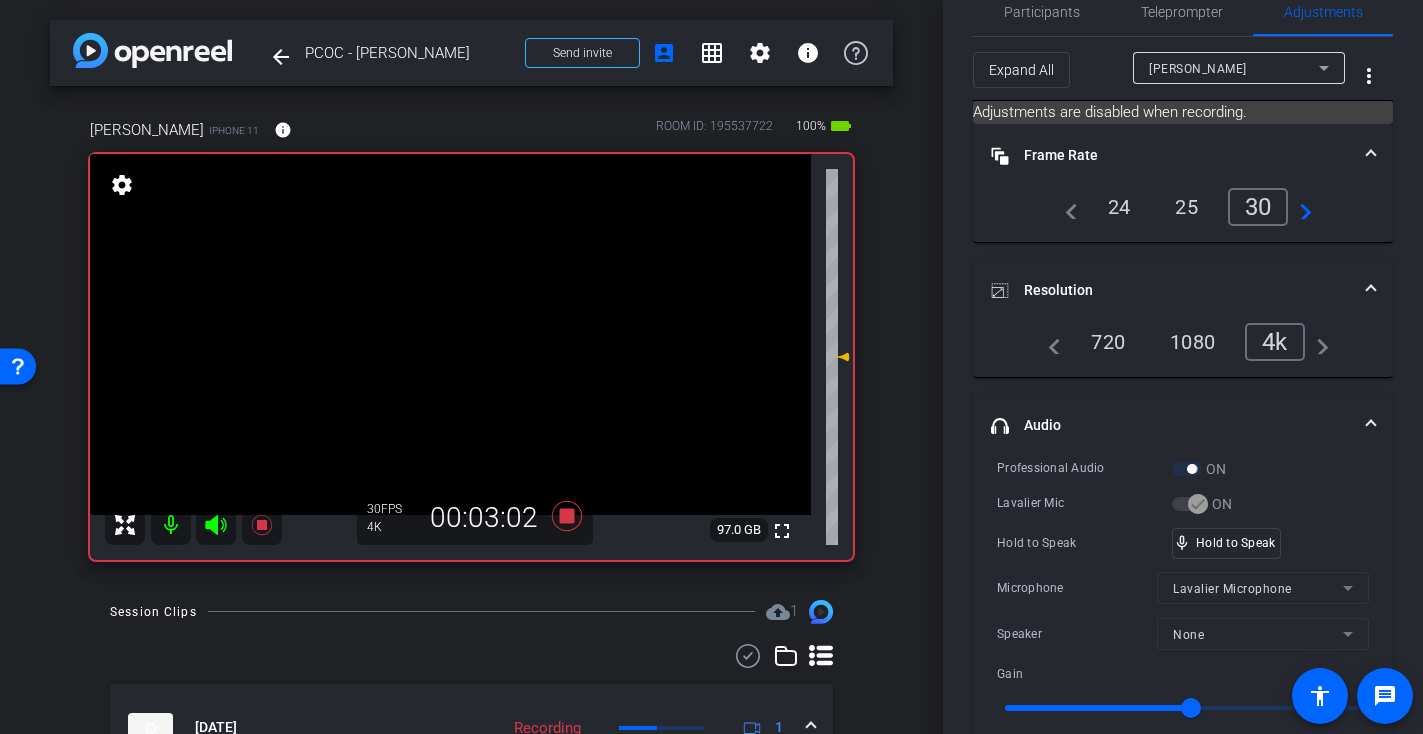 click at bounding box center [450, 334] 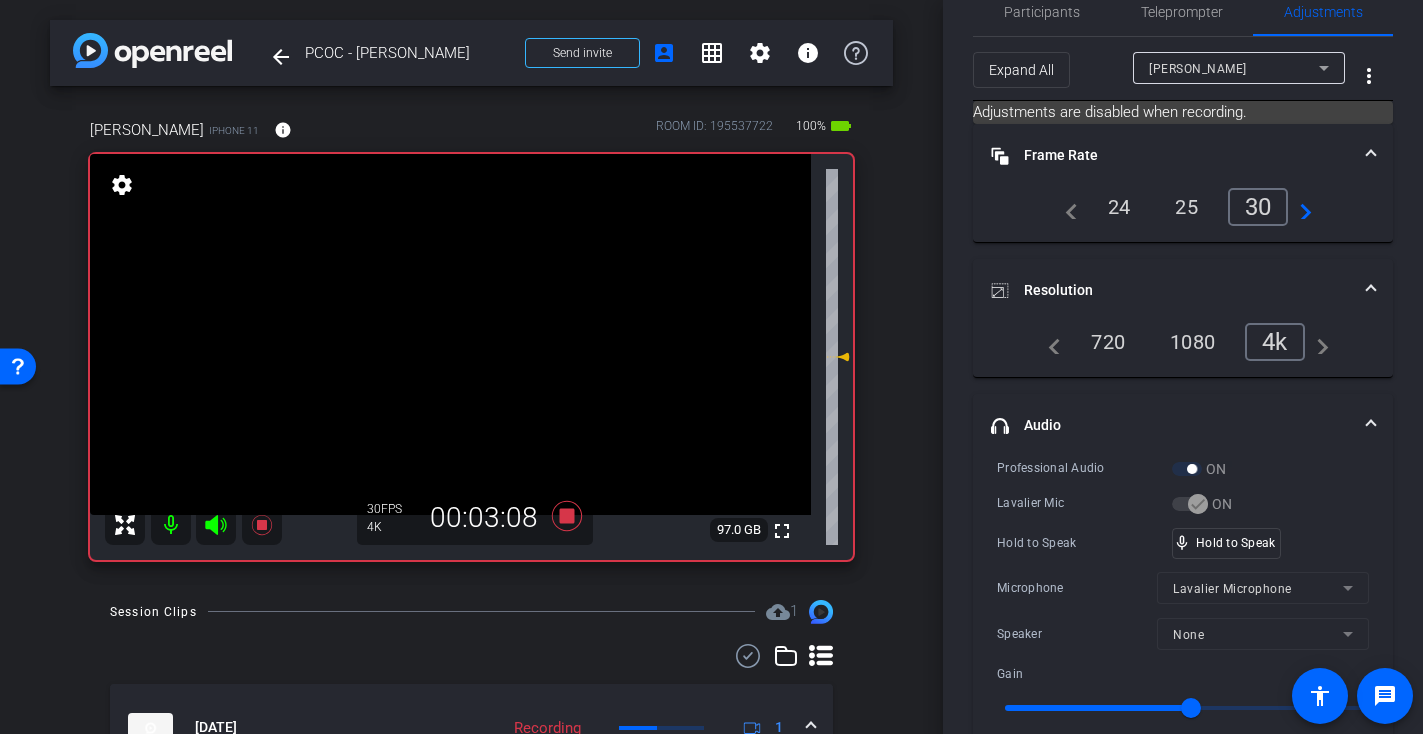 click at bounding box center (450, 334) 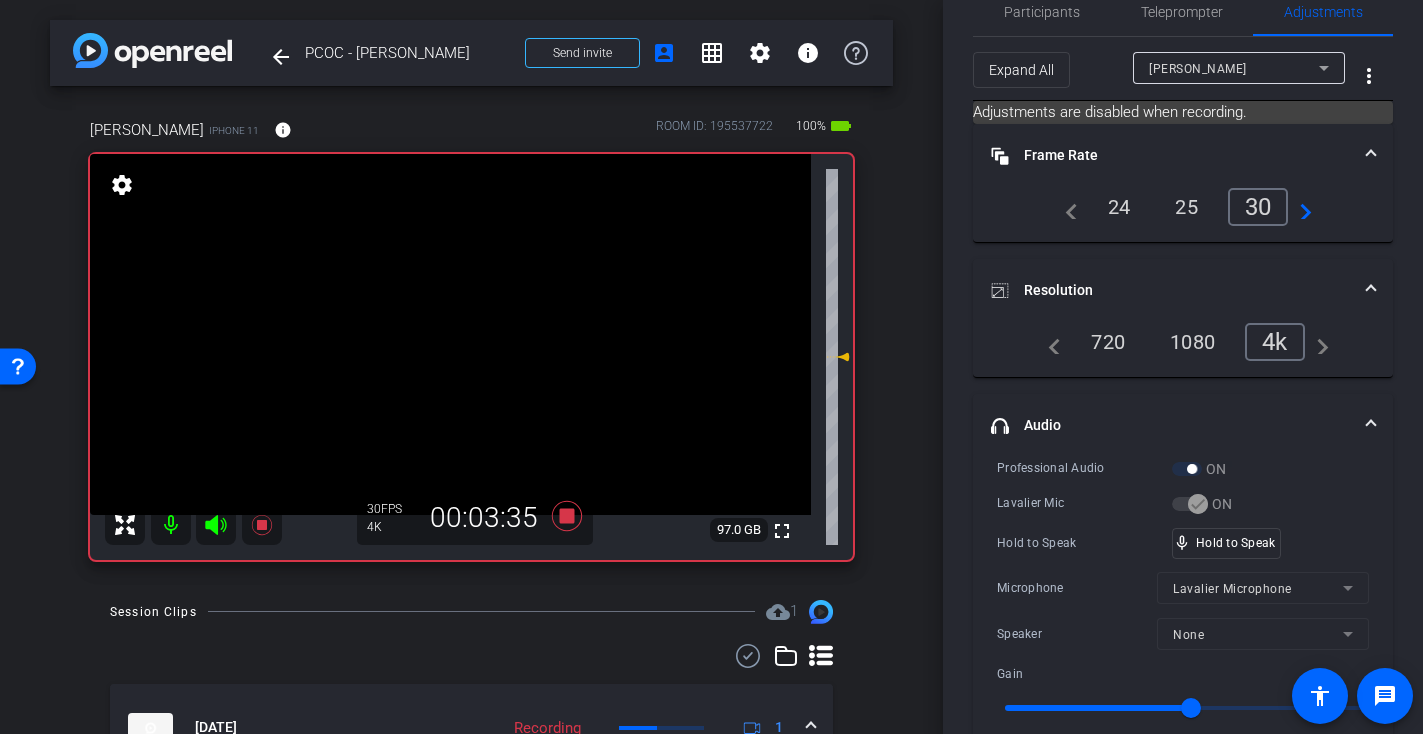 click at bounding box center [450, 334] 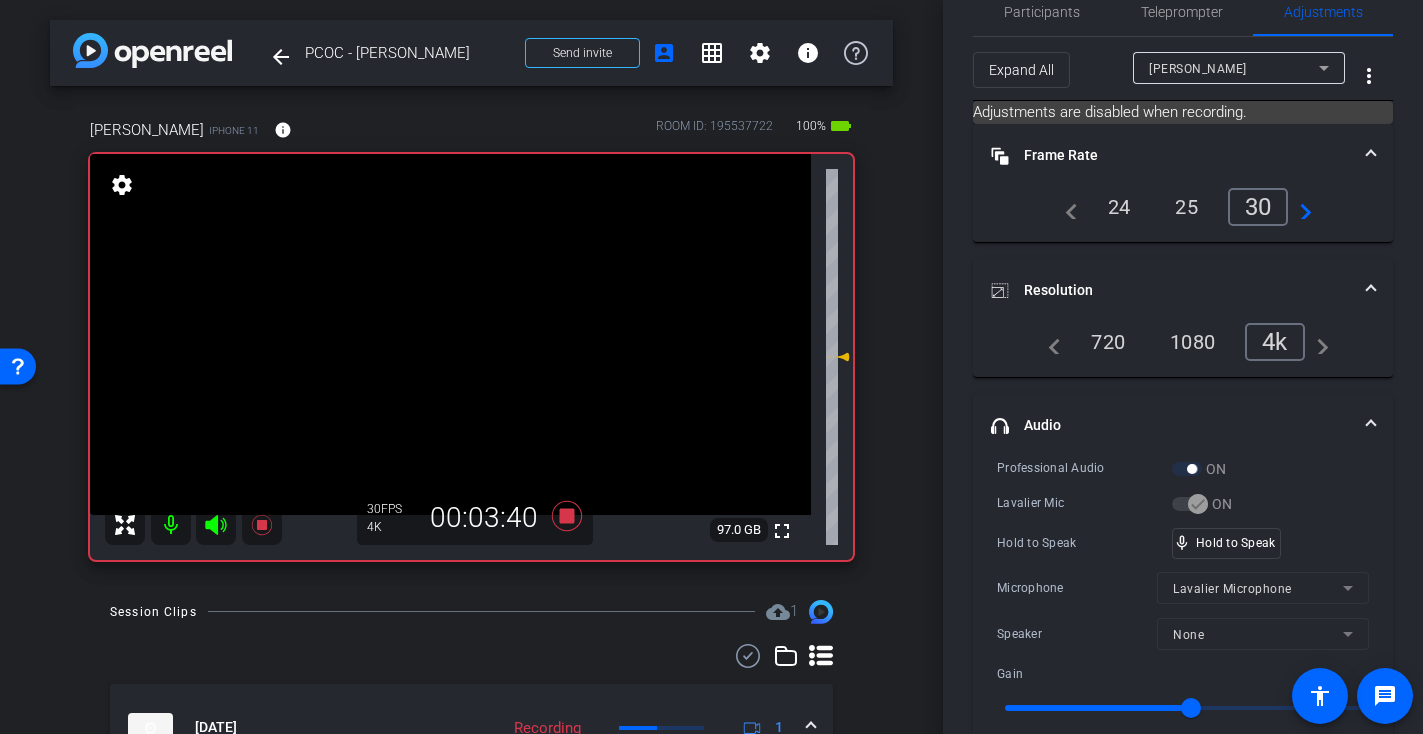 click at bounding box center (450, 334) 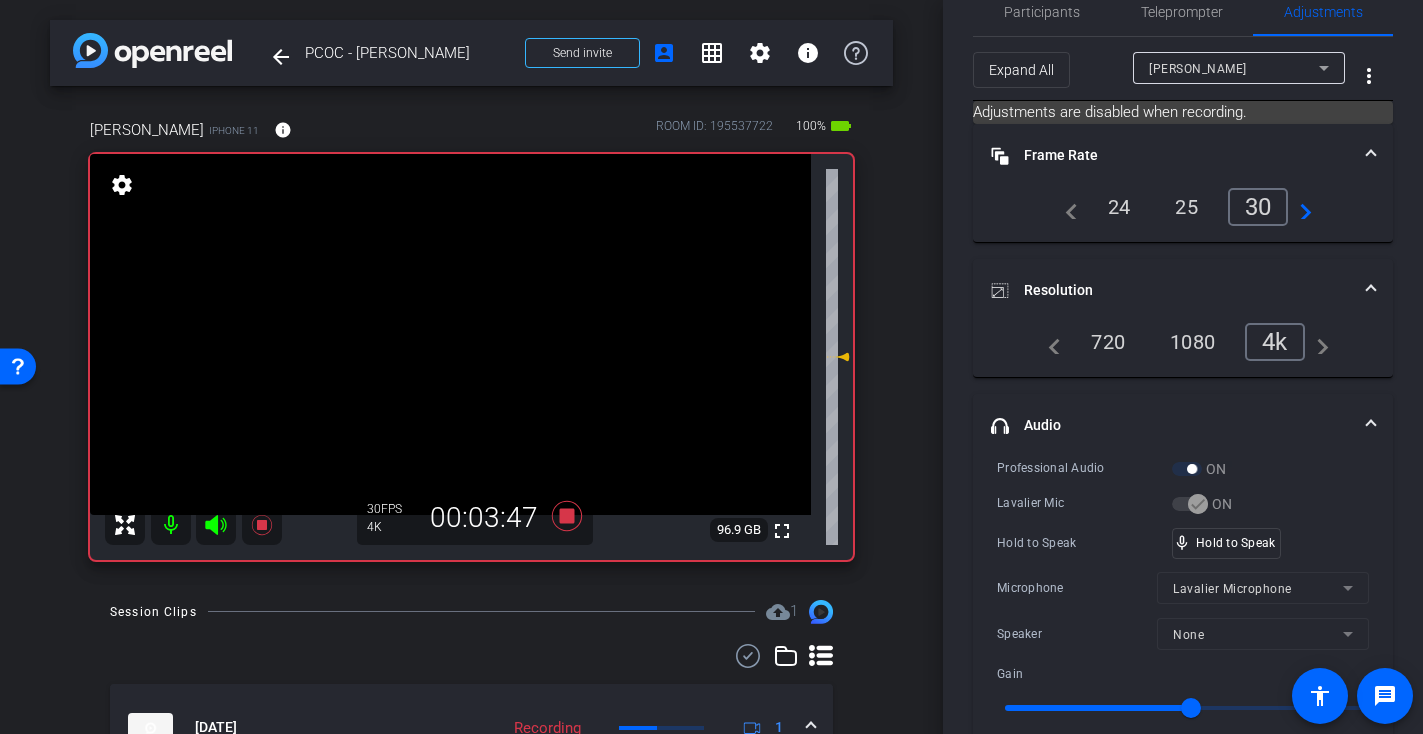 click at bounding box center [450, 334] 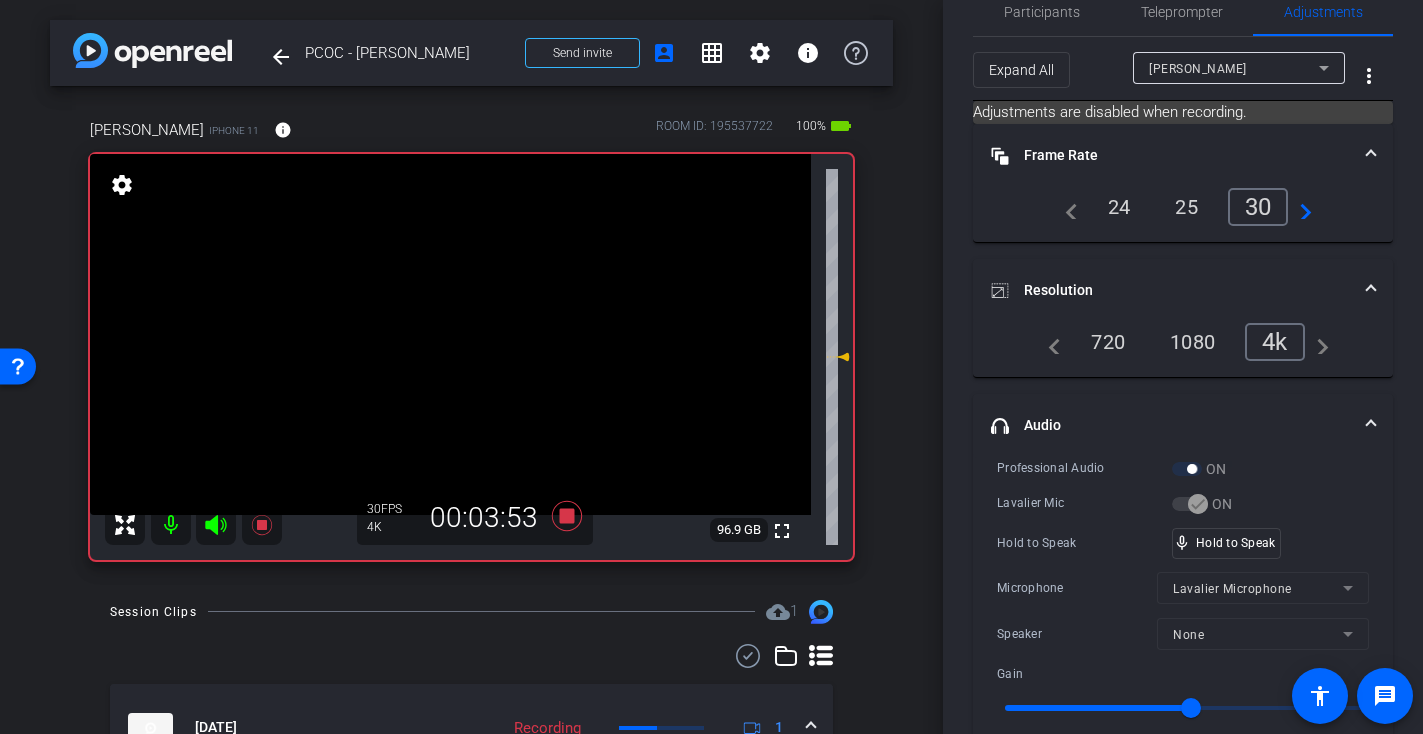 click at bounding box center (450, 334) 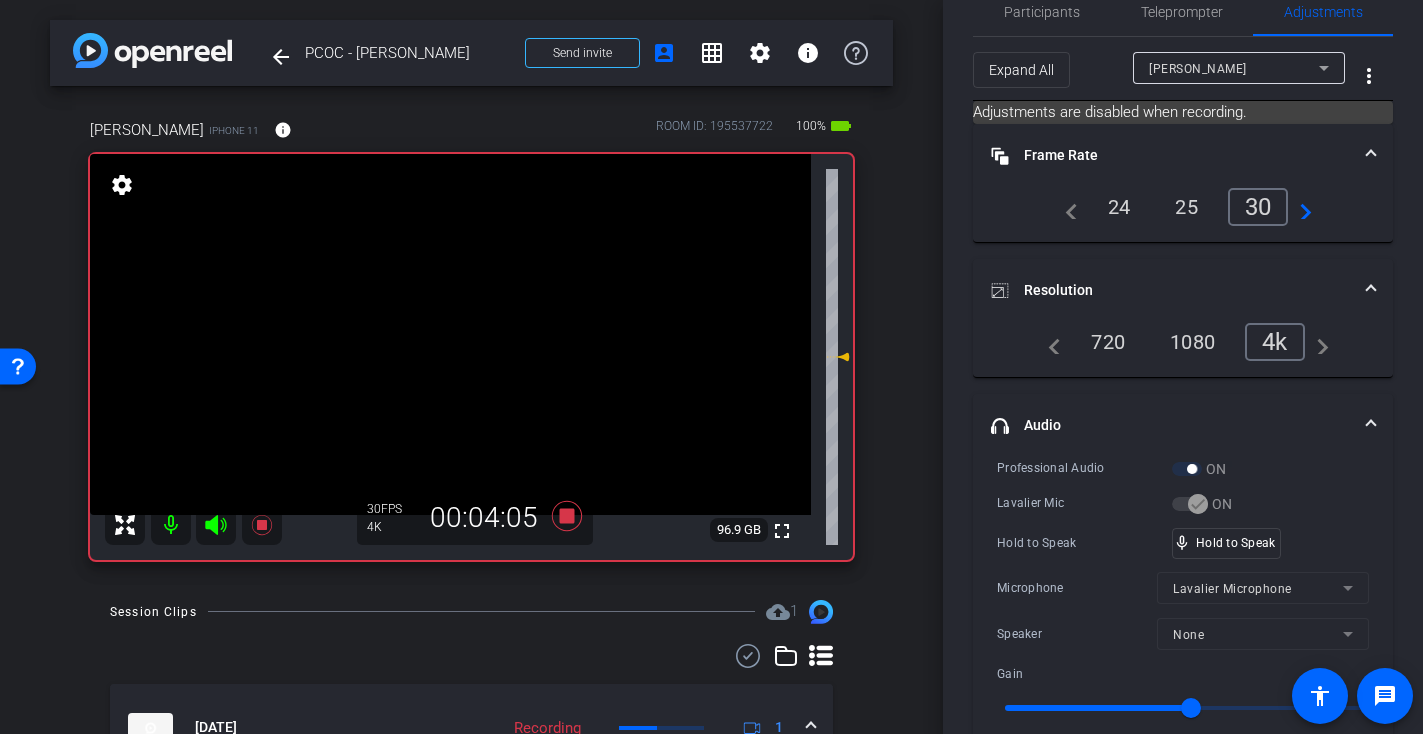 click at bounding box center (450, 334) 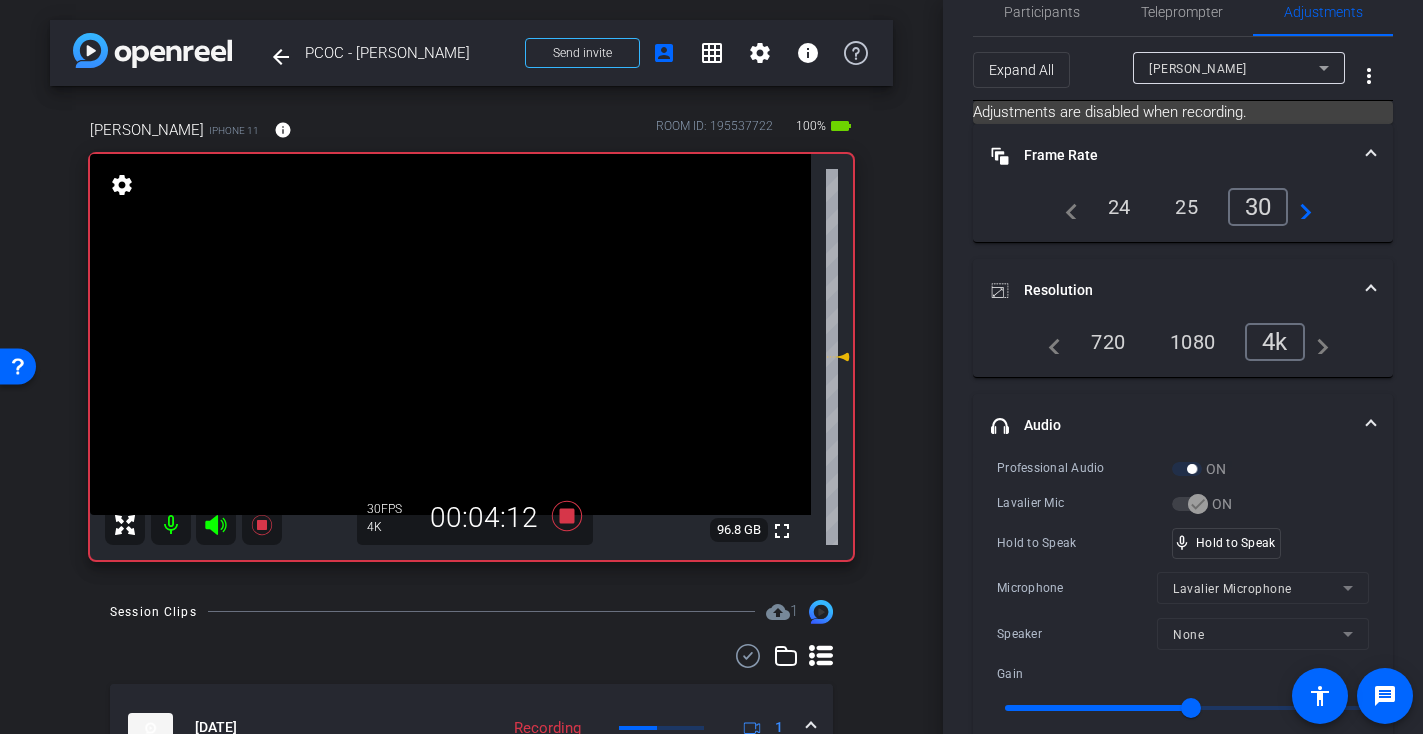 click at bounding box center [450, 334] 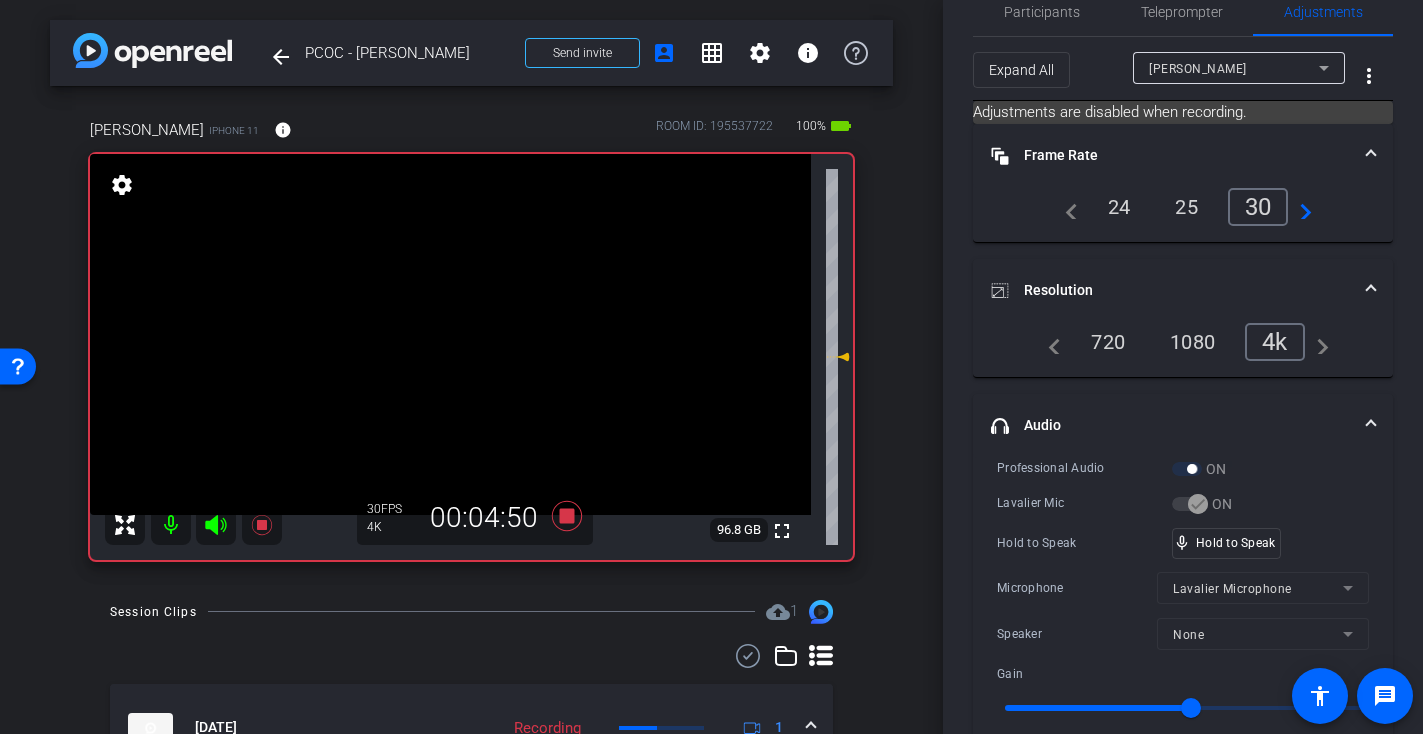 click at bounding box center [450, 334] 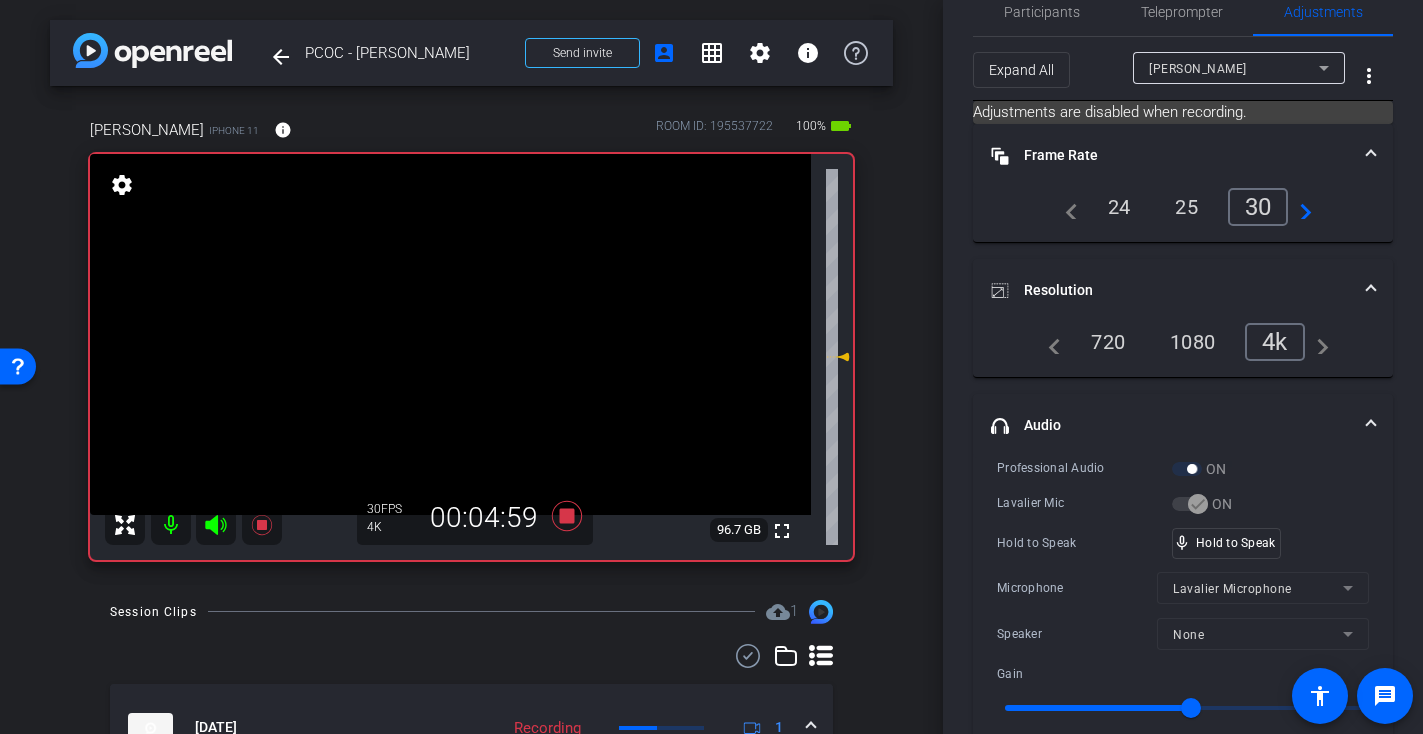 click at bounding box center (450, 334) 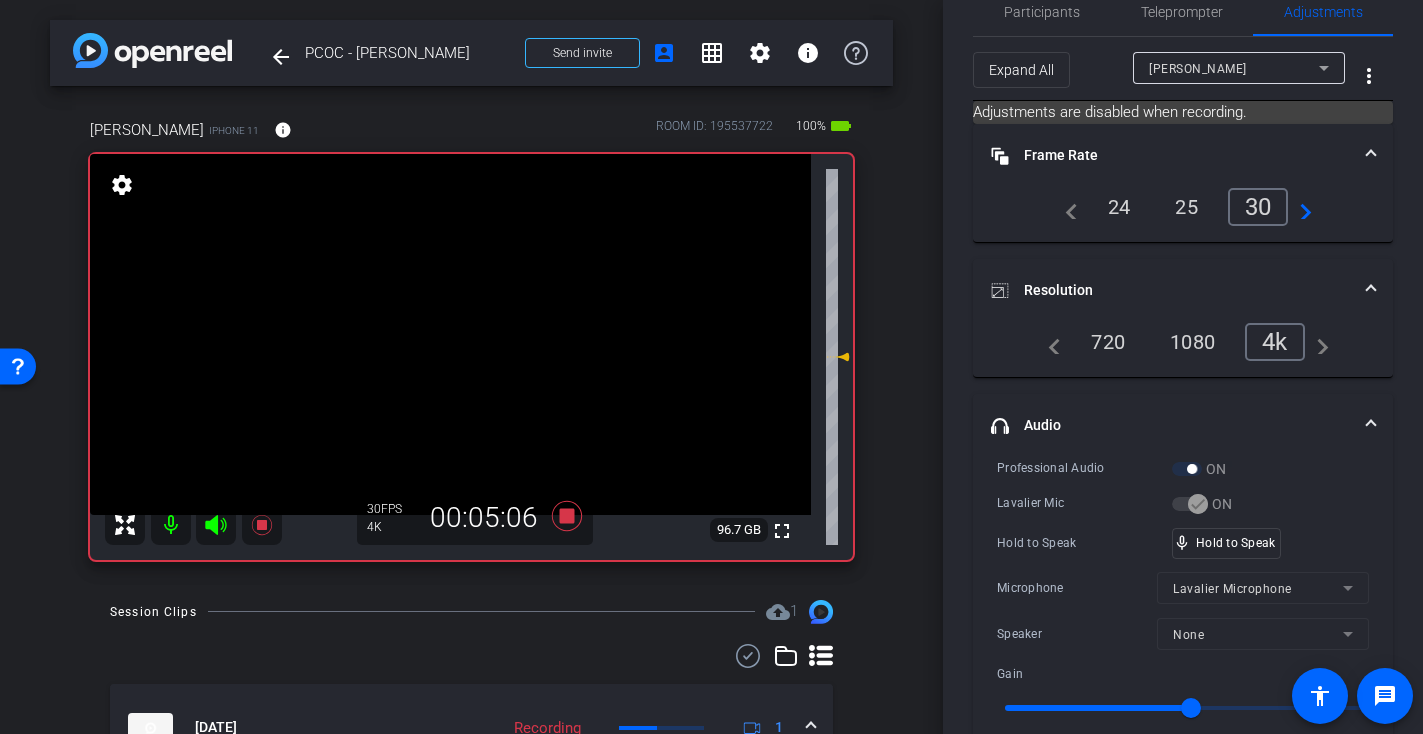 click at bounding box center [450, 334] 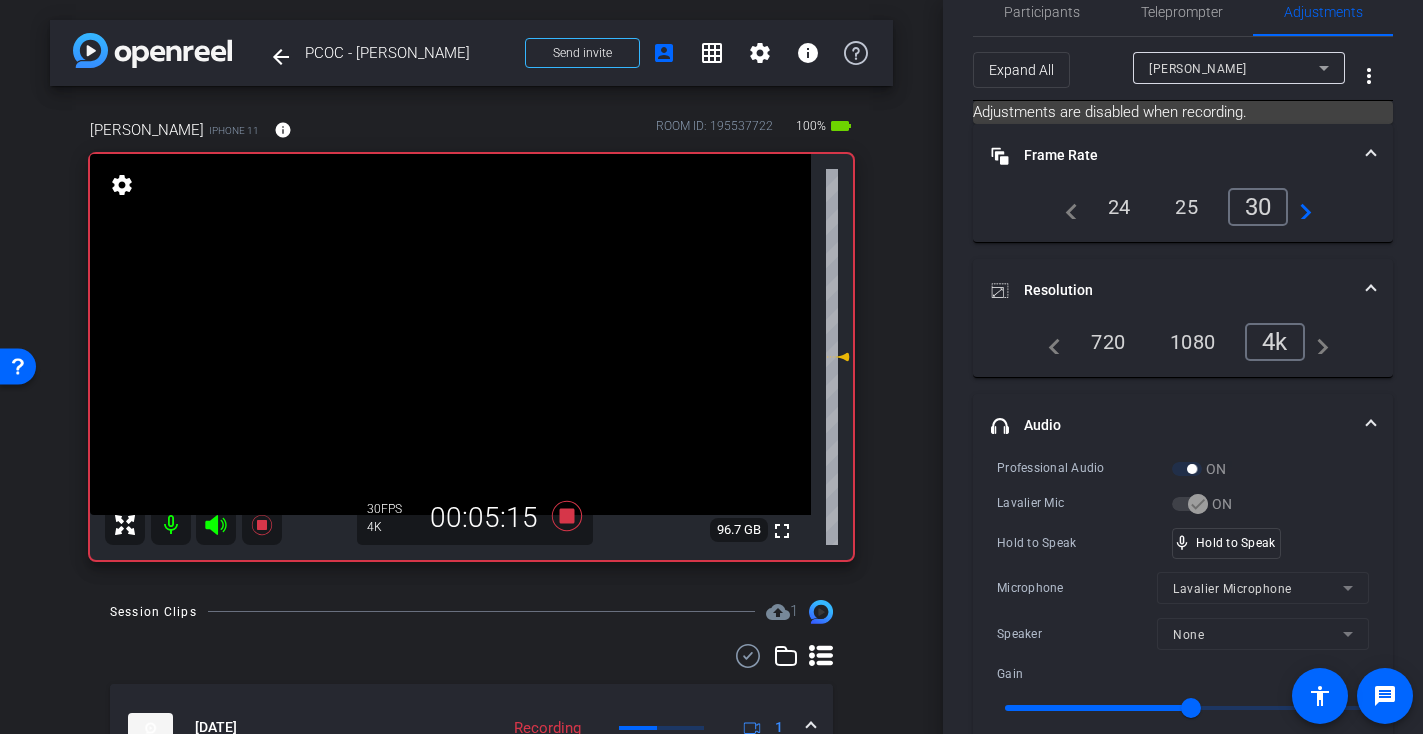 click at bounding box center [450, 334] 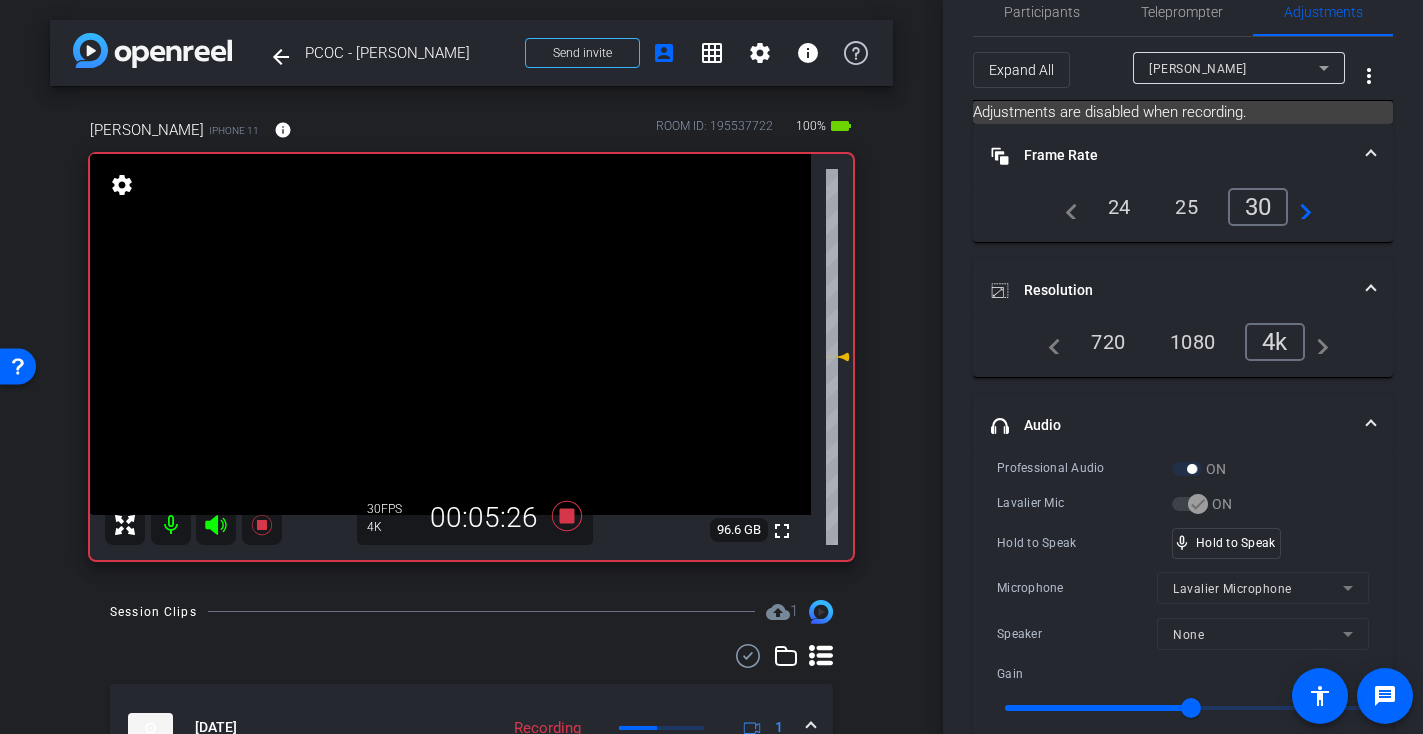 click at bounding box center (450, 334) 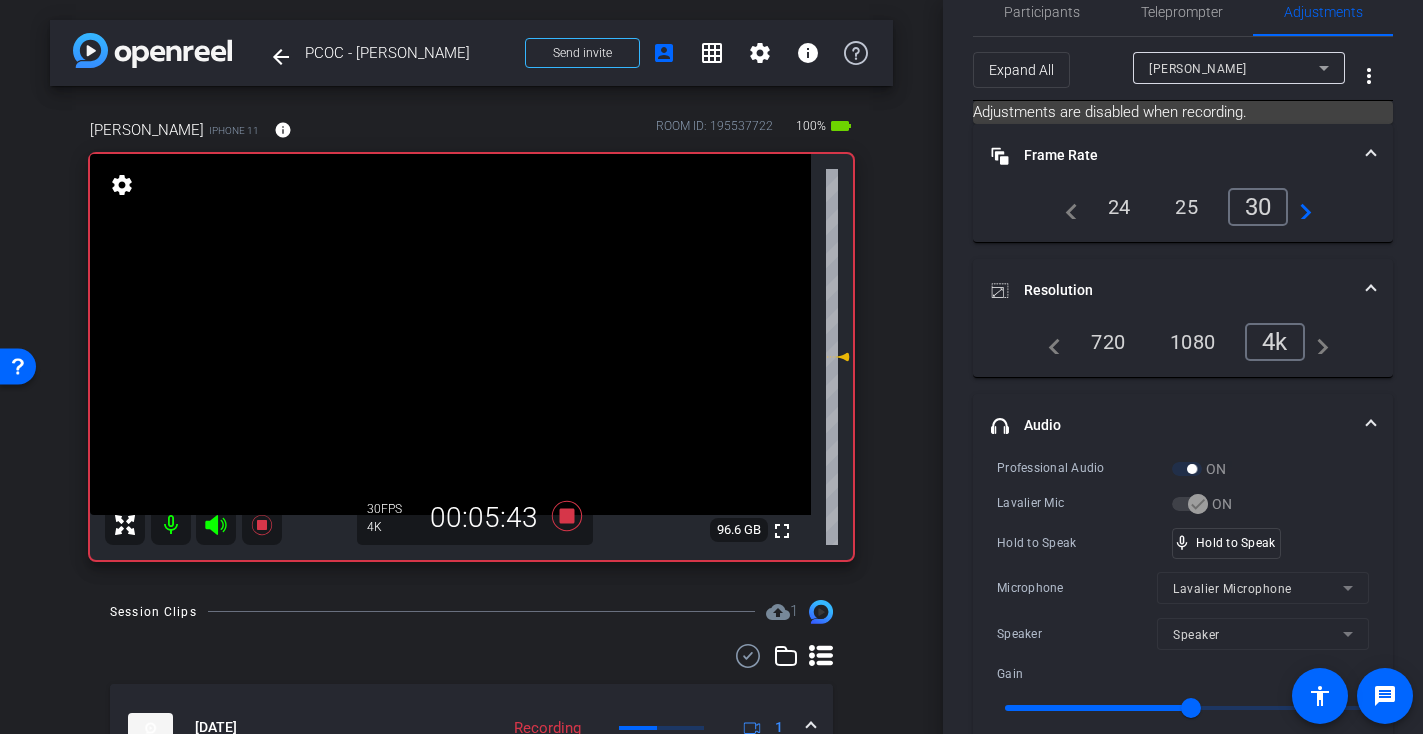 click at bounding box center (450, 334) 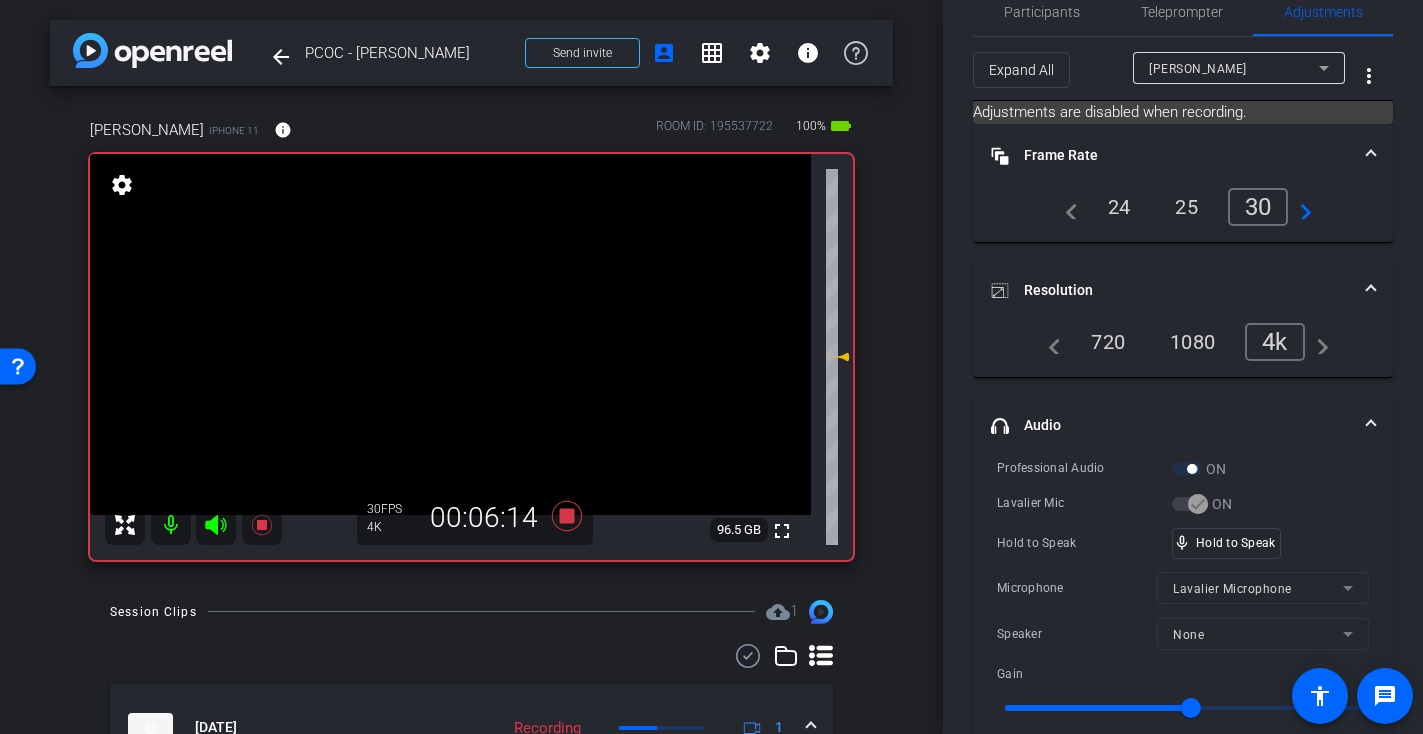 click at bounding box center (450, 334) 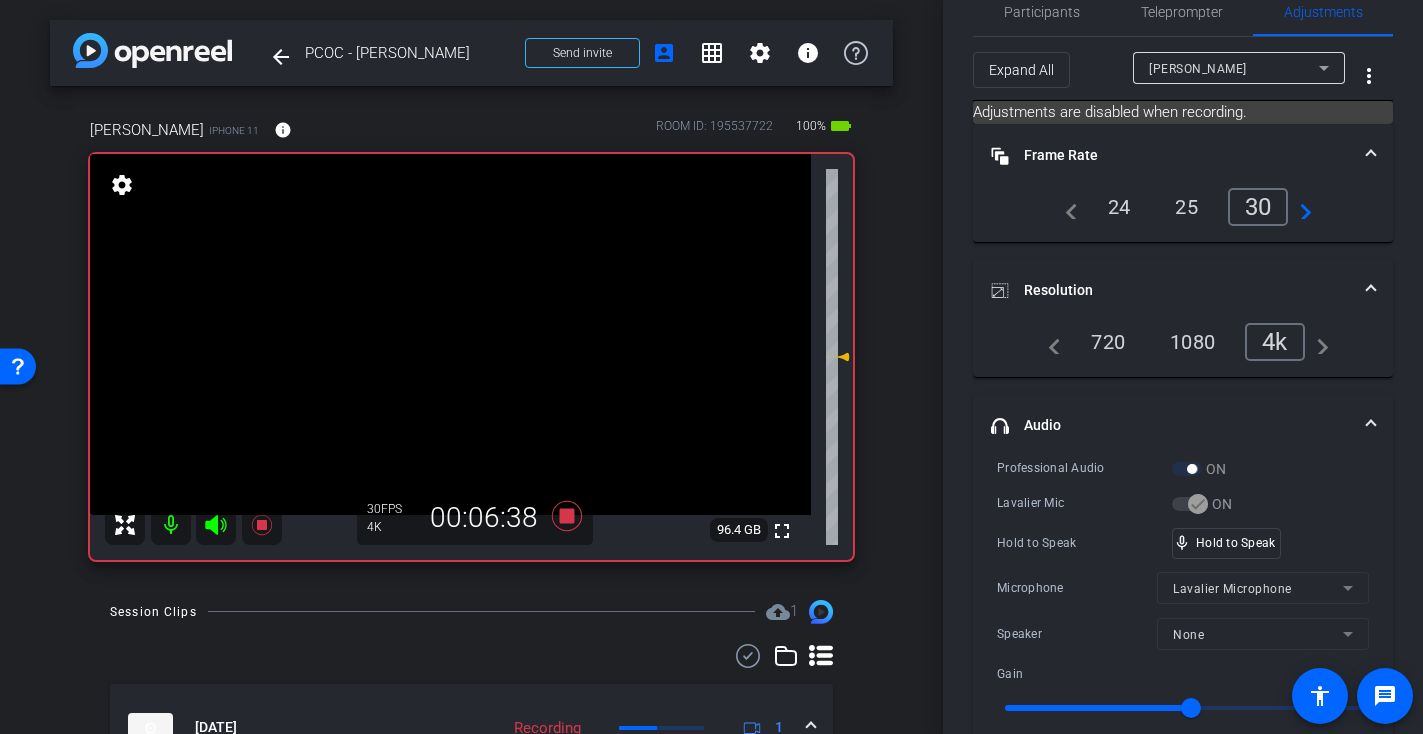 click at bounding box center (450, 334) 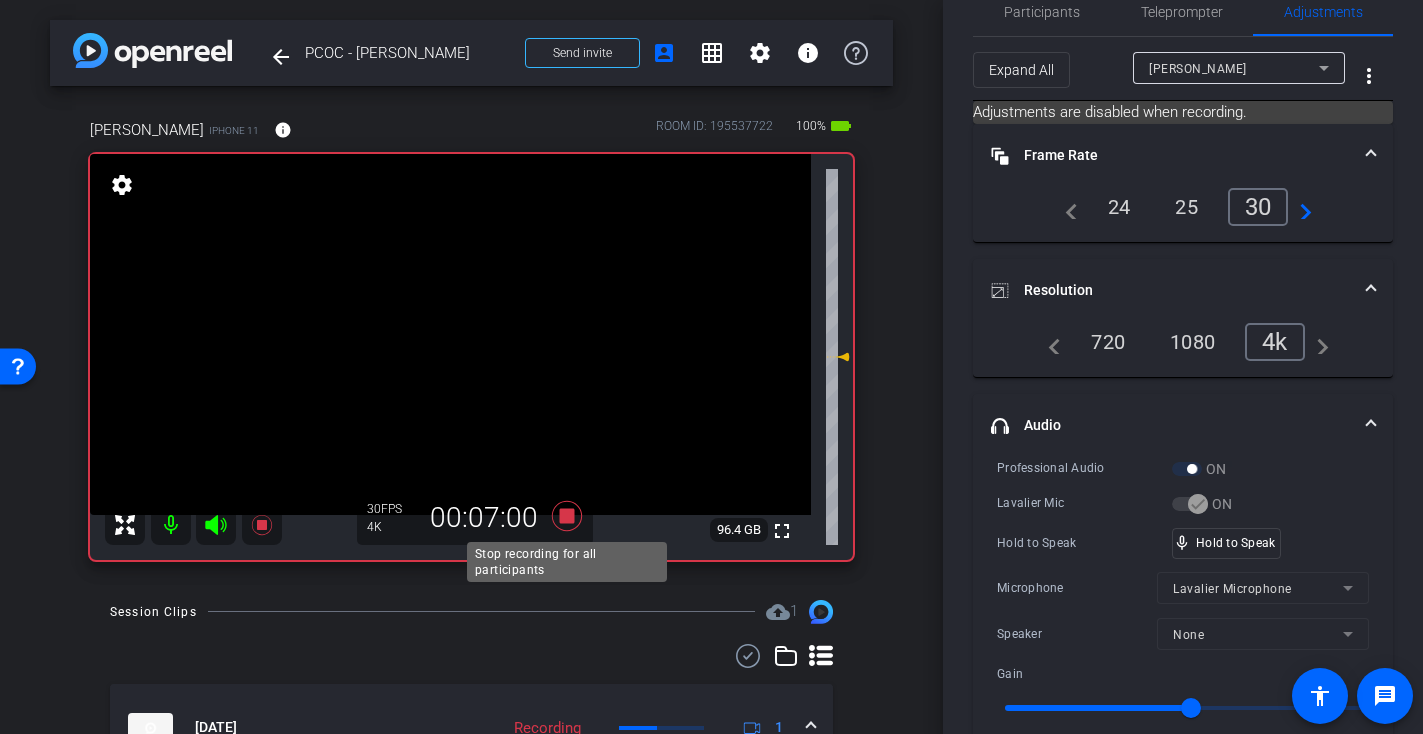 click 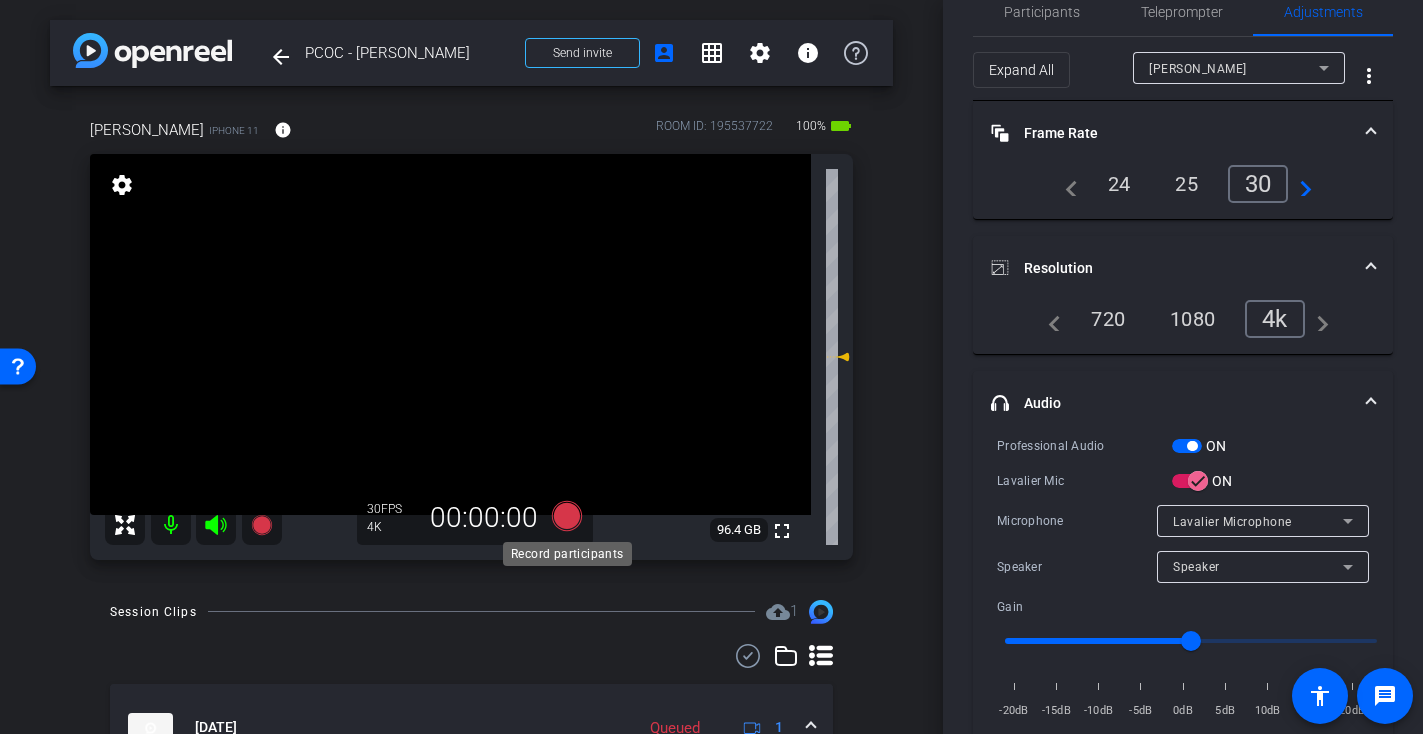 click 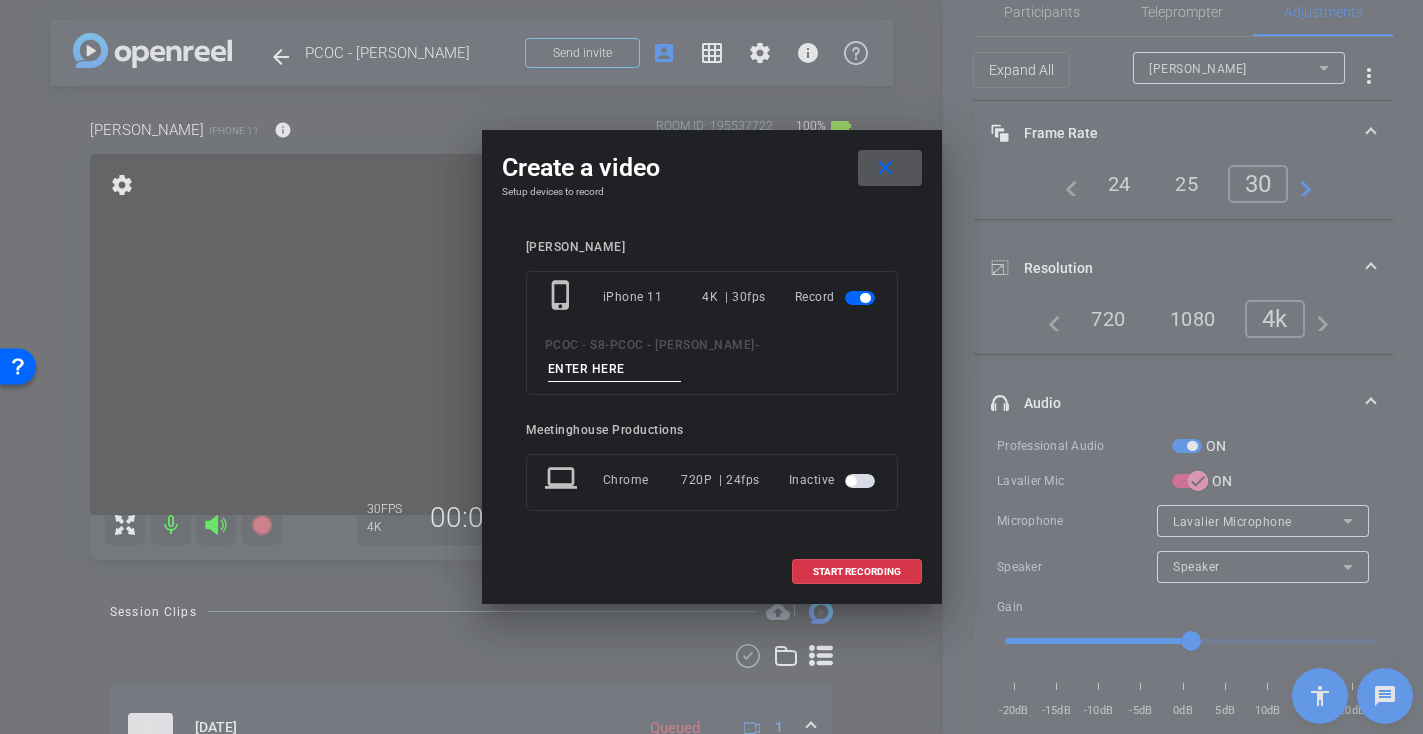 click at bounding box center [615, 369] 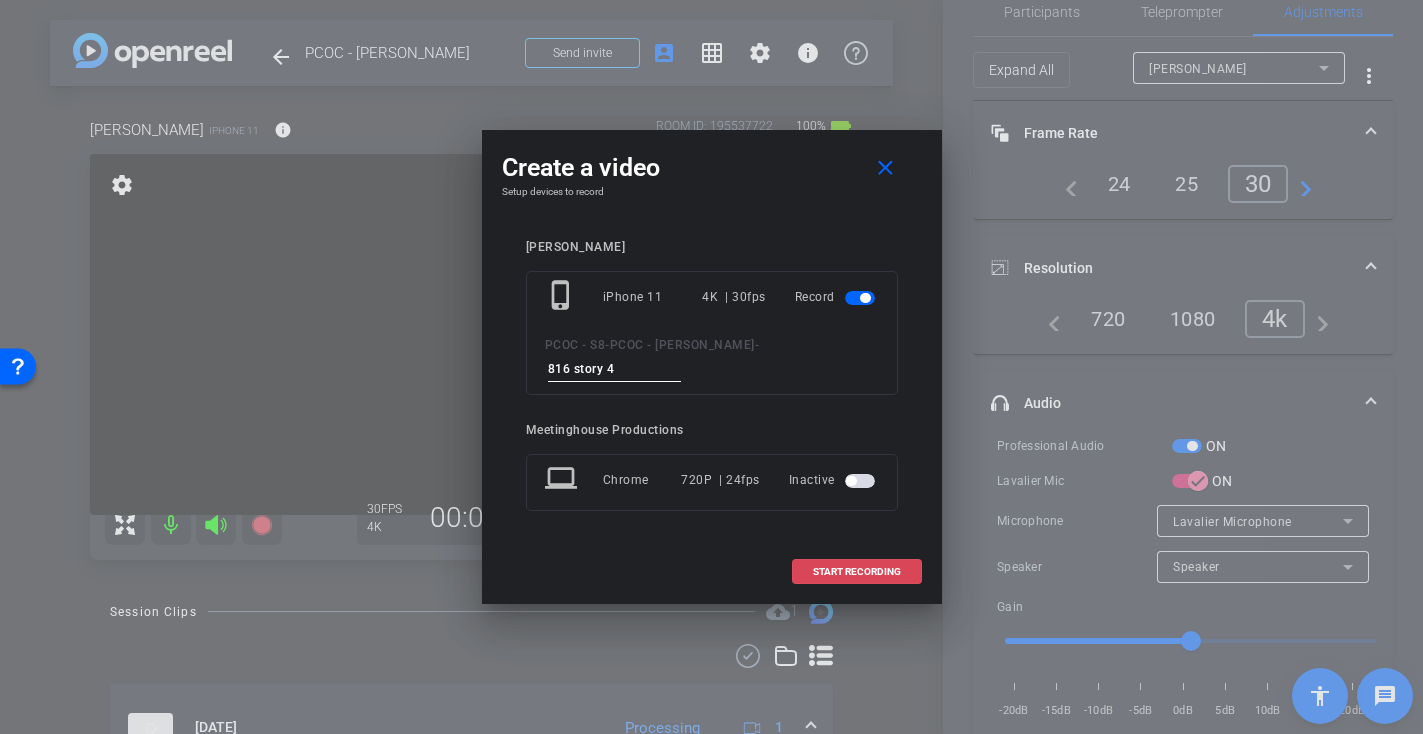 type on "816 story 4" 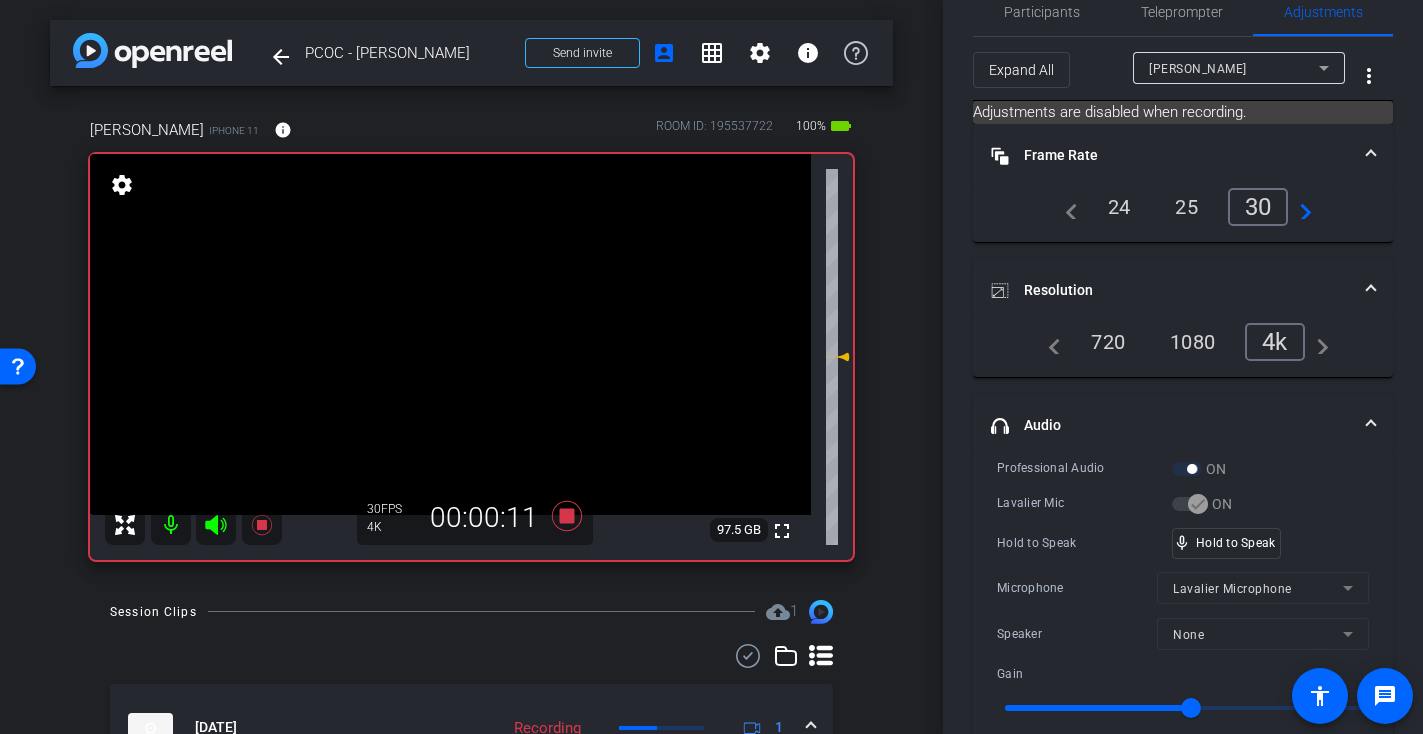 click at bounding box center [450, 334] 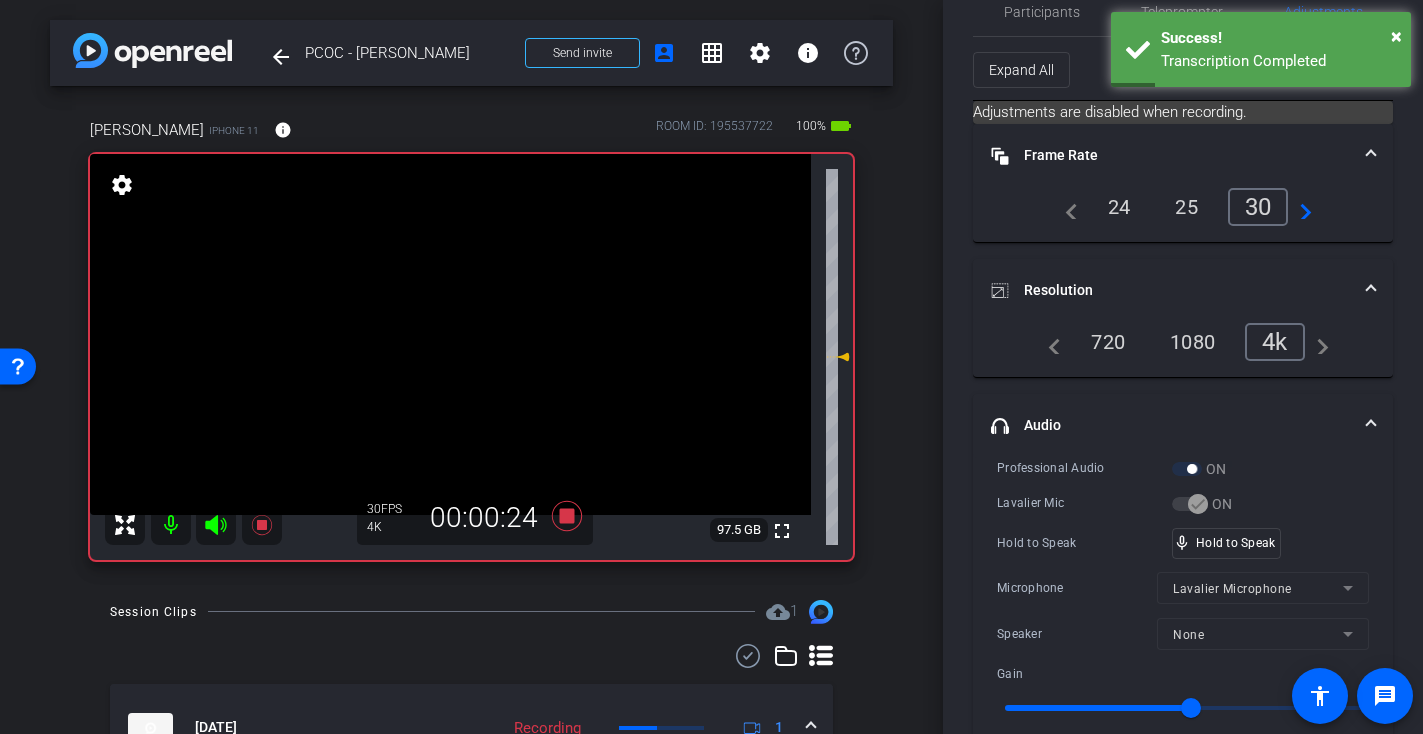 click at bounding box center [450, 334] 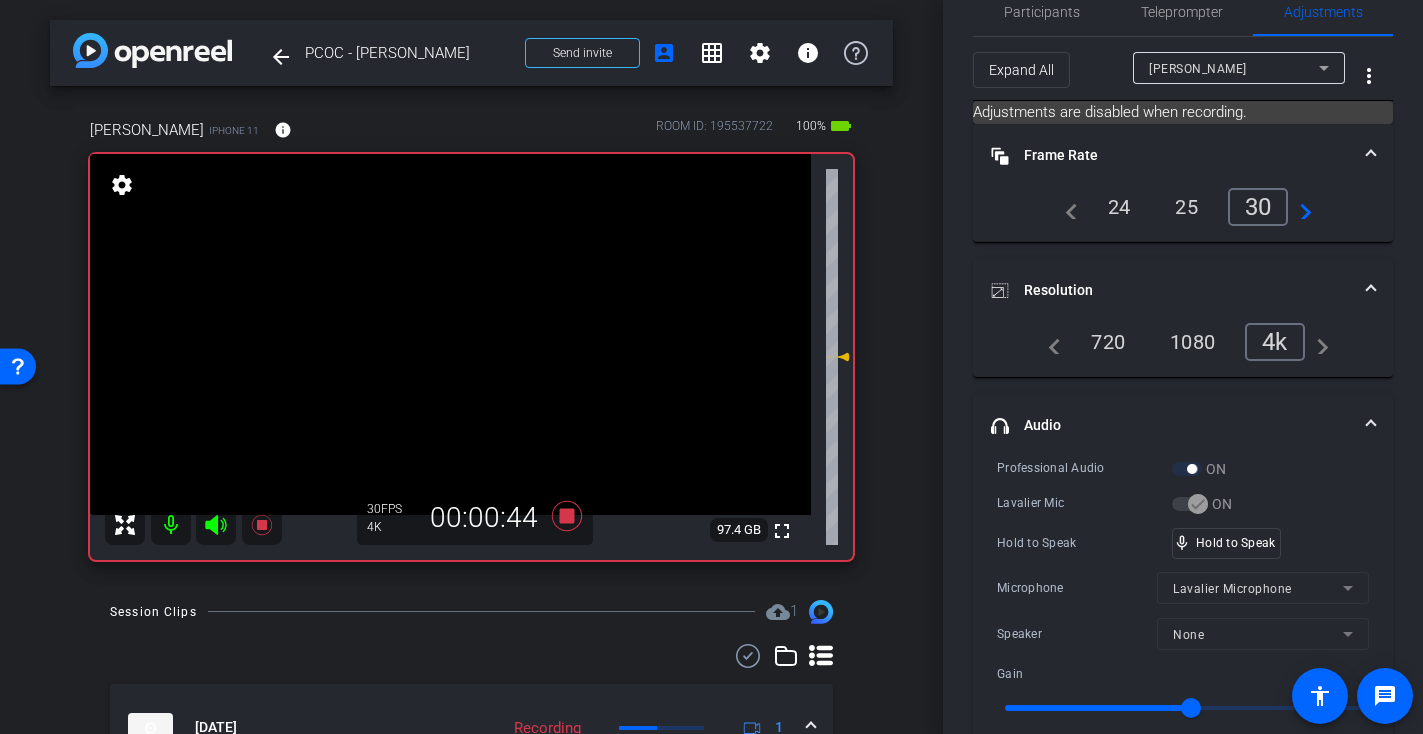 click at bounding box center (450, 334) 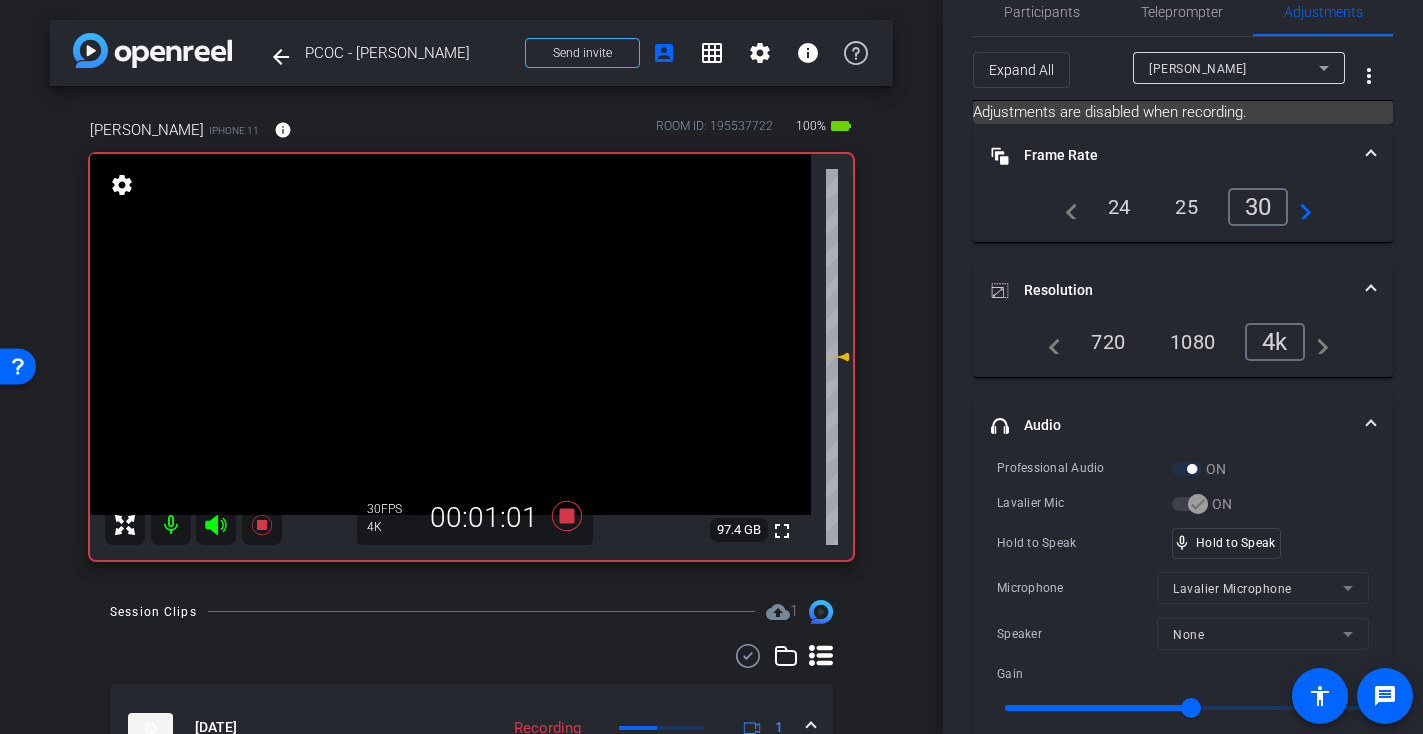 click at bounding box center [450, 334] 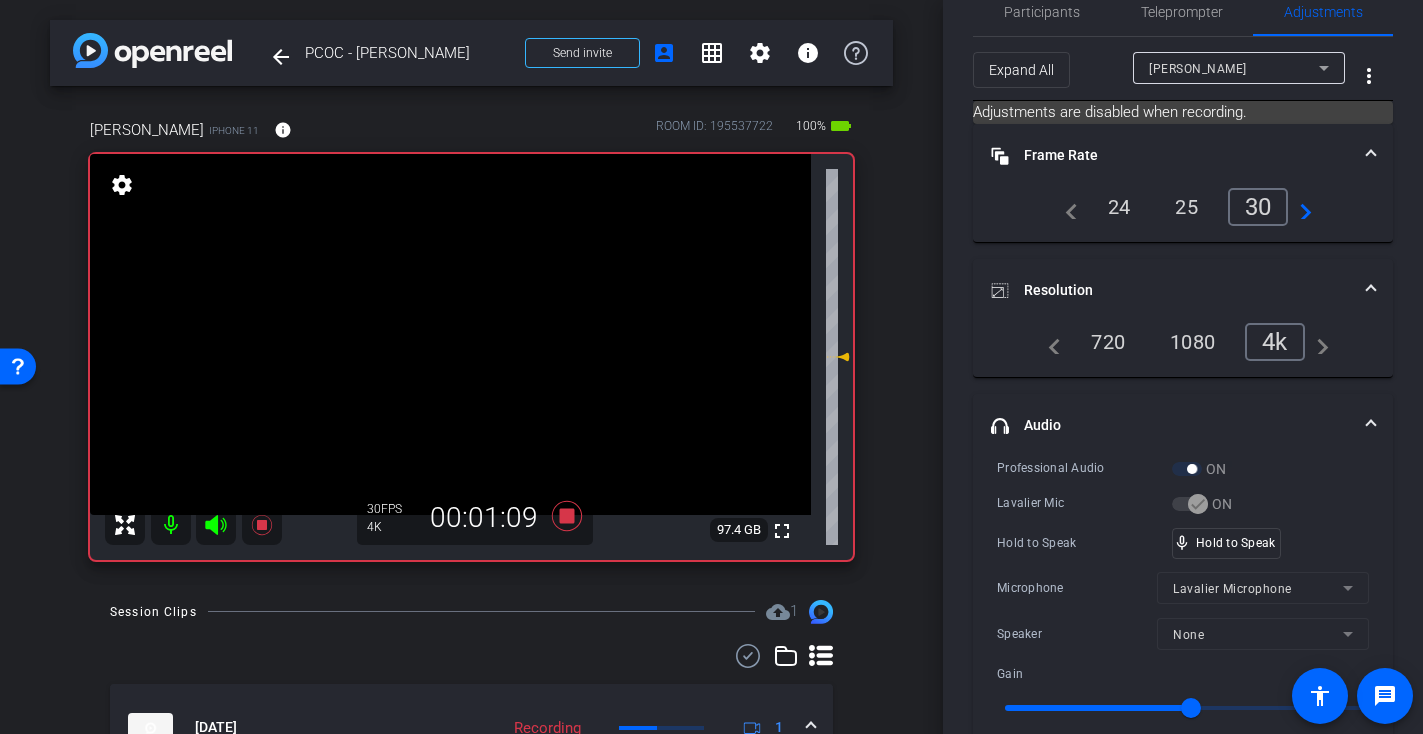 click at bounding box center [450, 334] 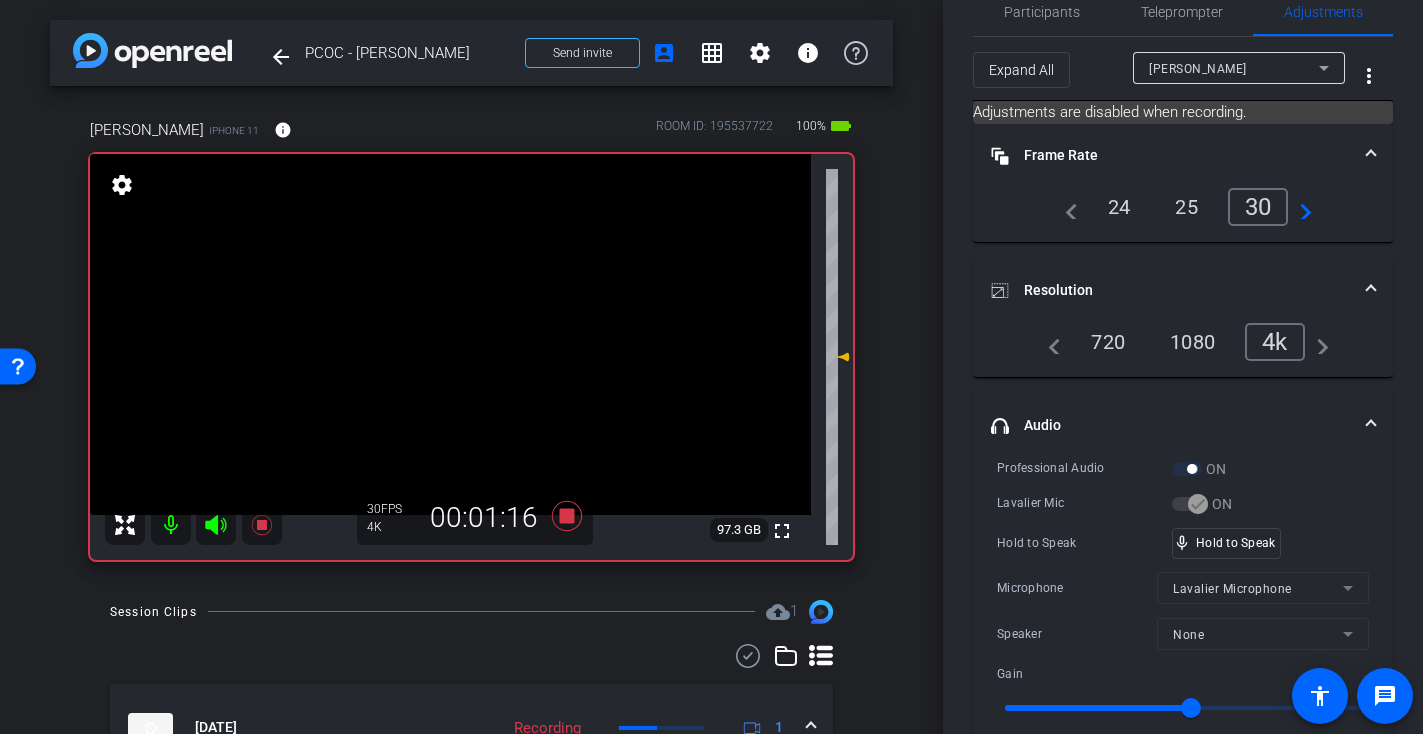 click at bounding box center [450, 334] 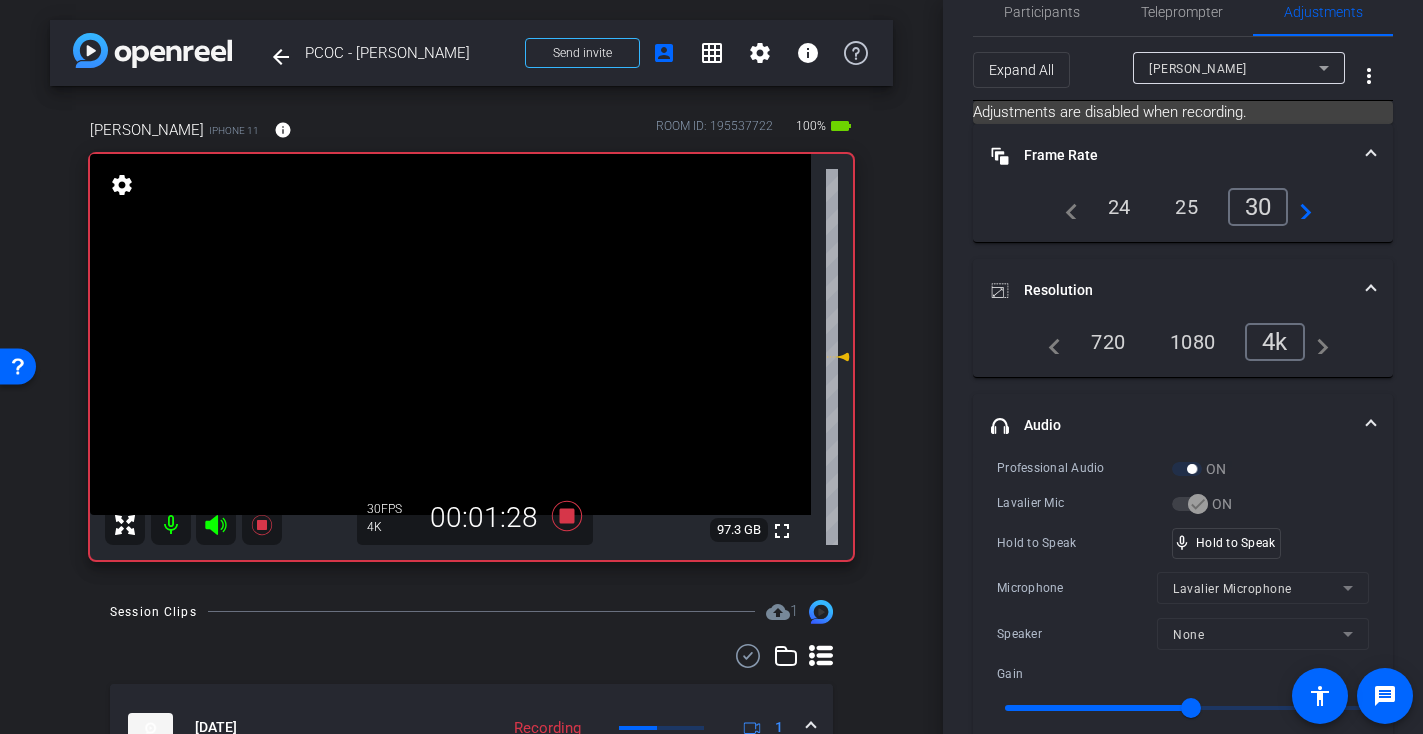 click at bounding box center (450, 334) 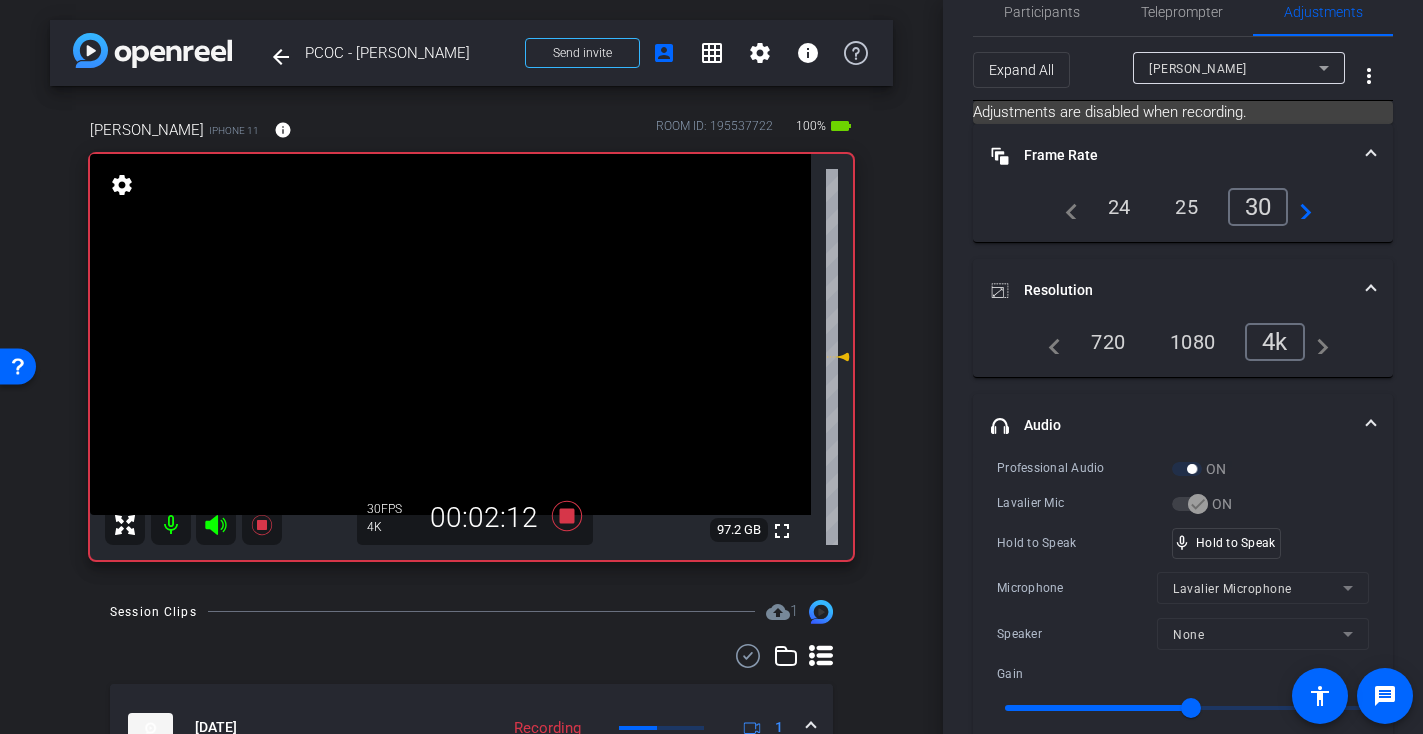 click at bounding box center [450, 334] 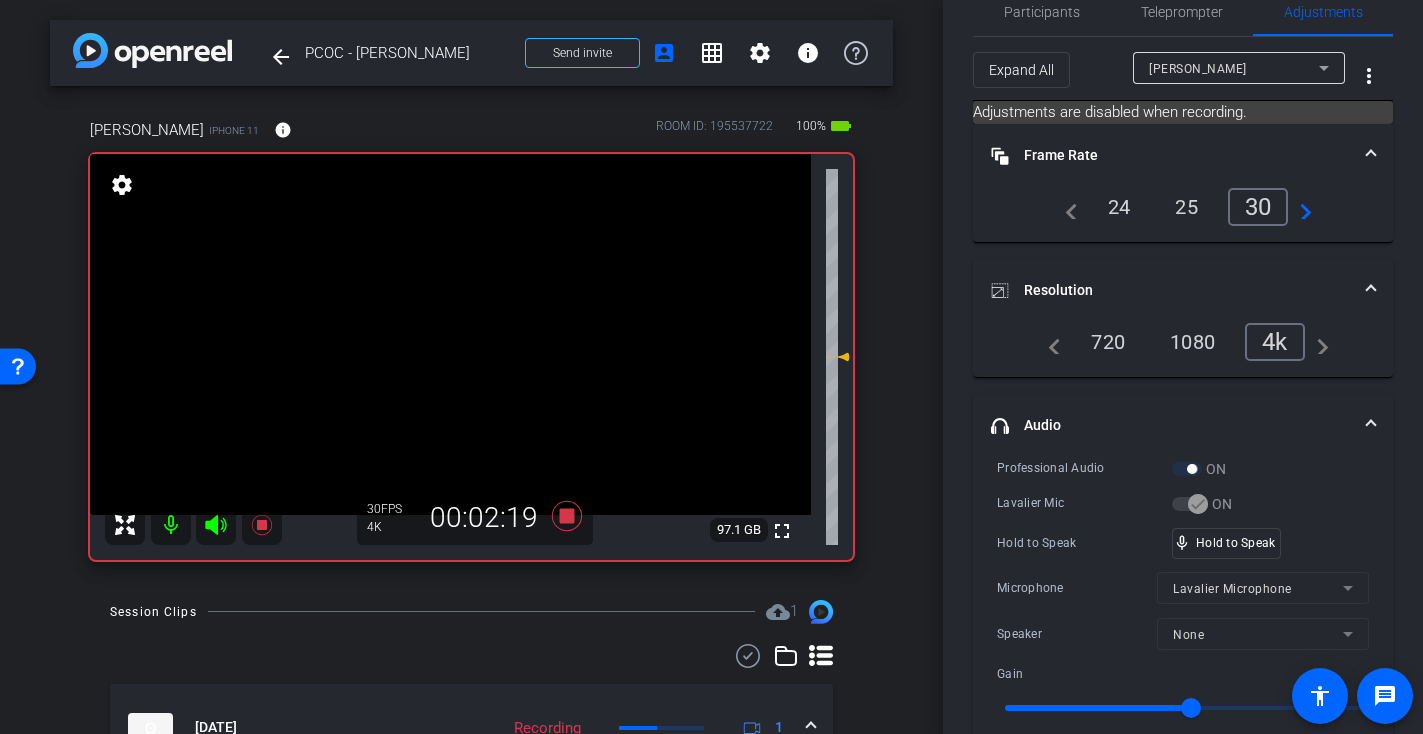 click at bounding box center (450, 334) 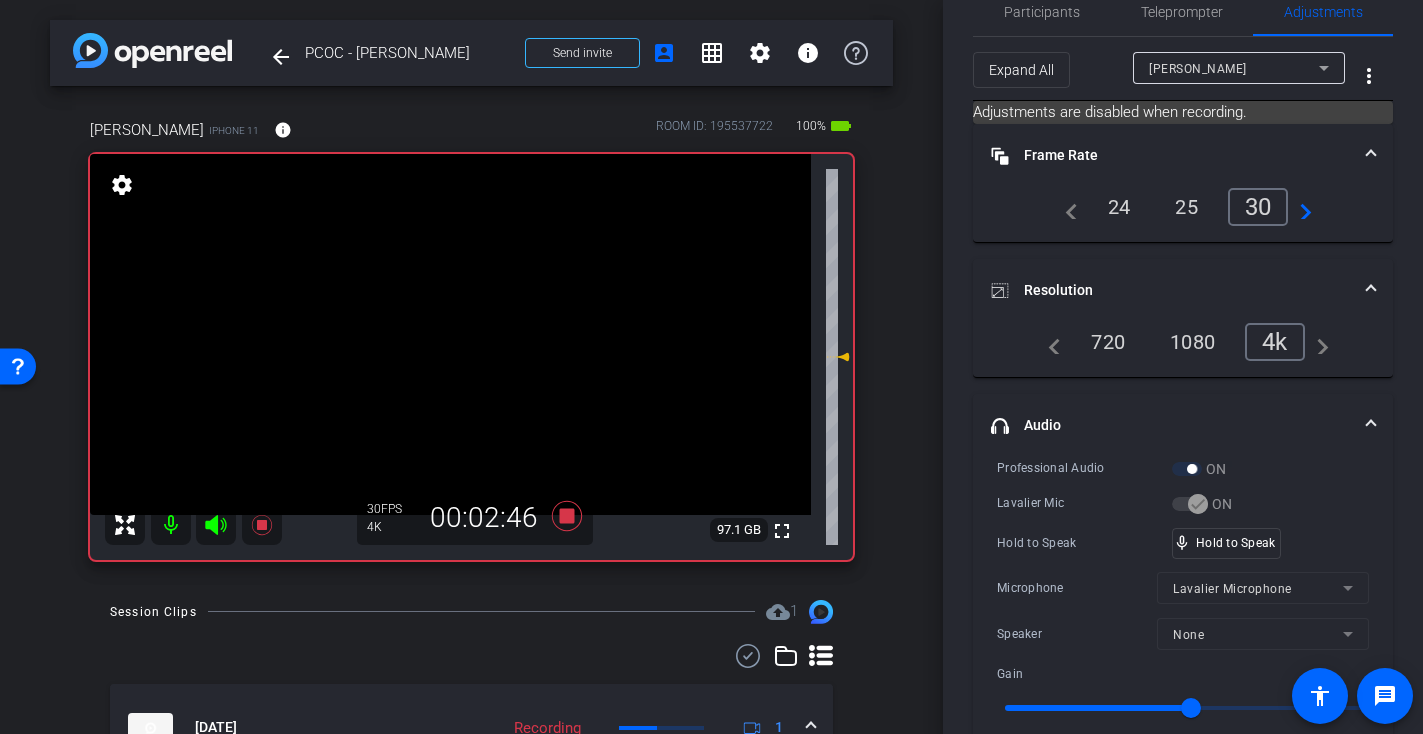 click at bounding box center (450, 334) 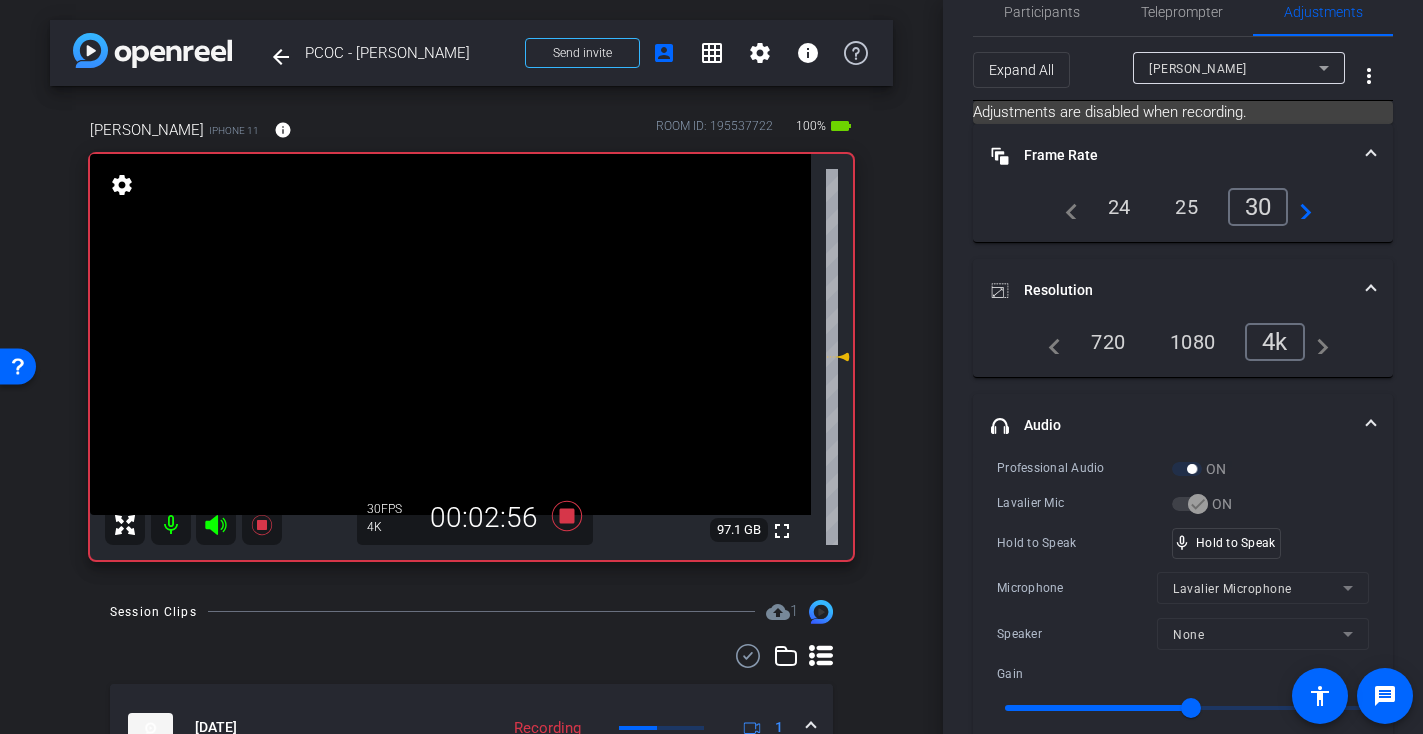 click at bounding box center [450, 334] 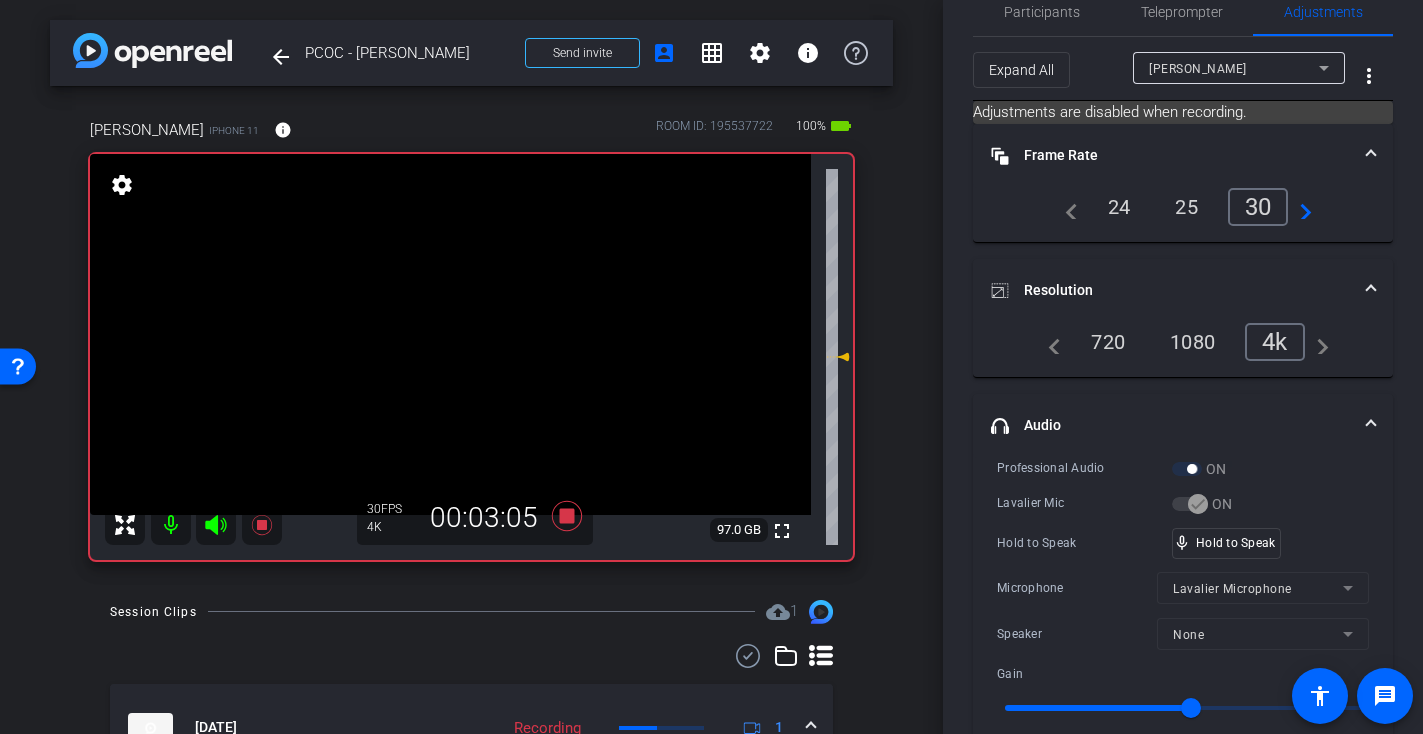 click at bounding box center (450, 334) 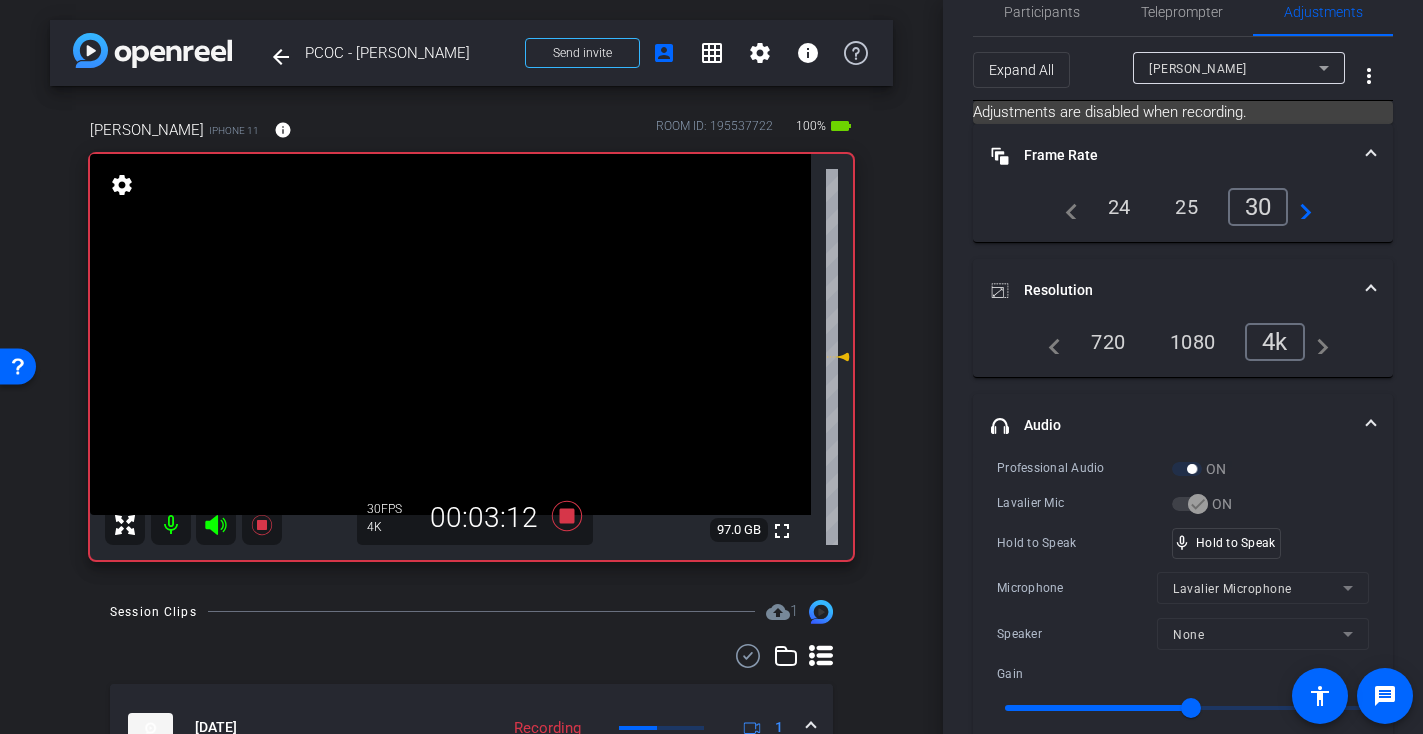 click at bounding box center (450, 334) 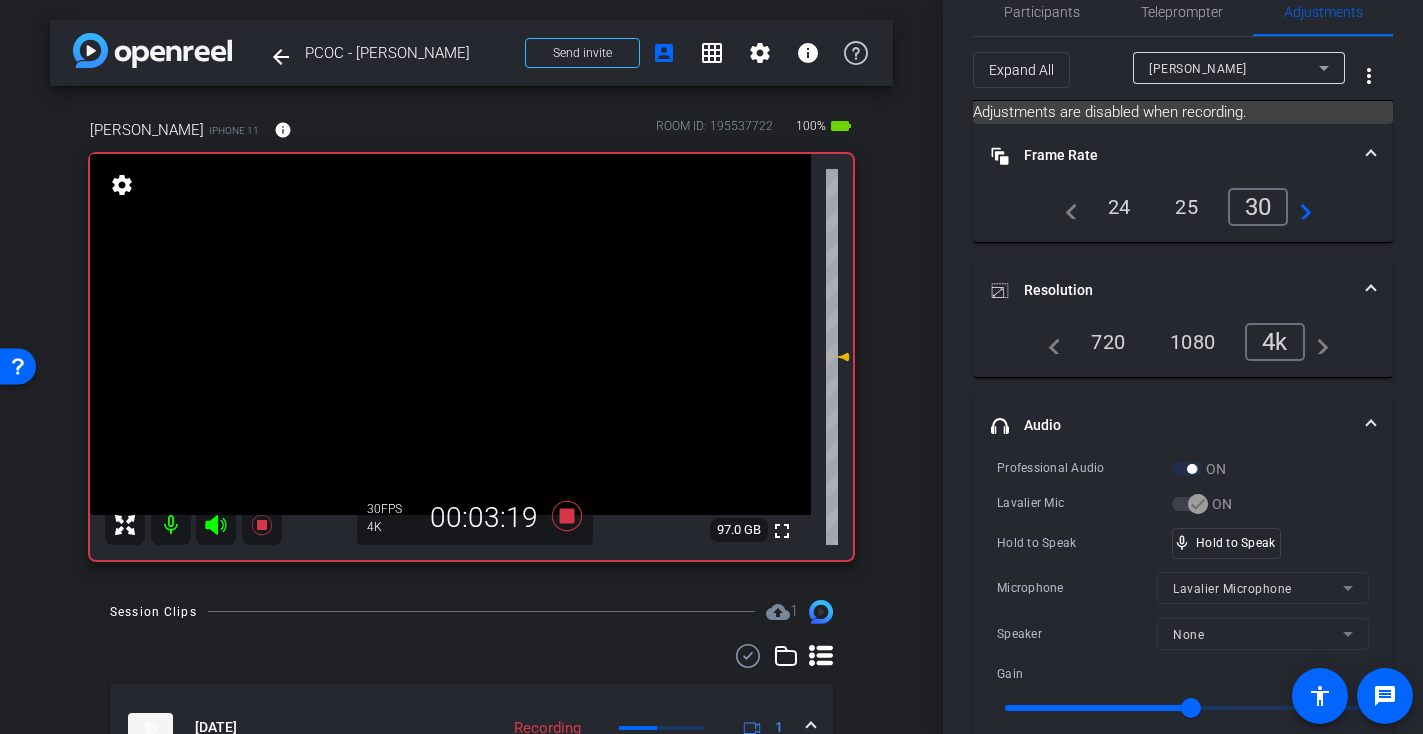 click at bounding box center [450, 334] 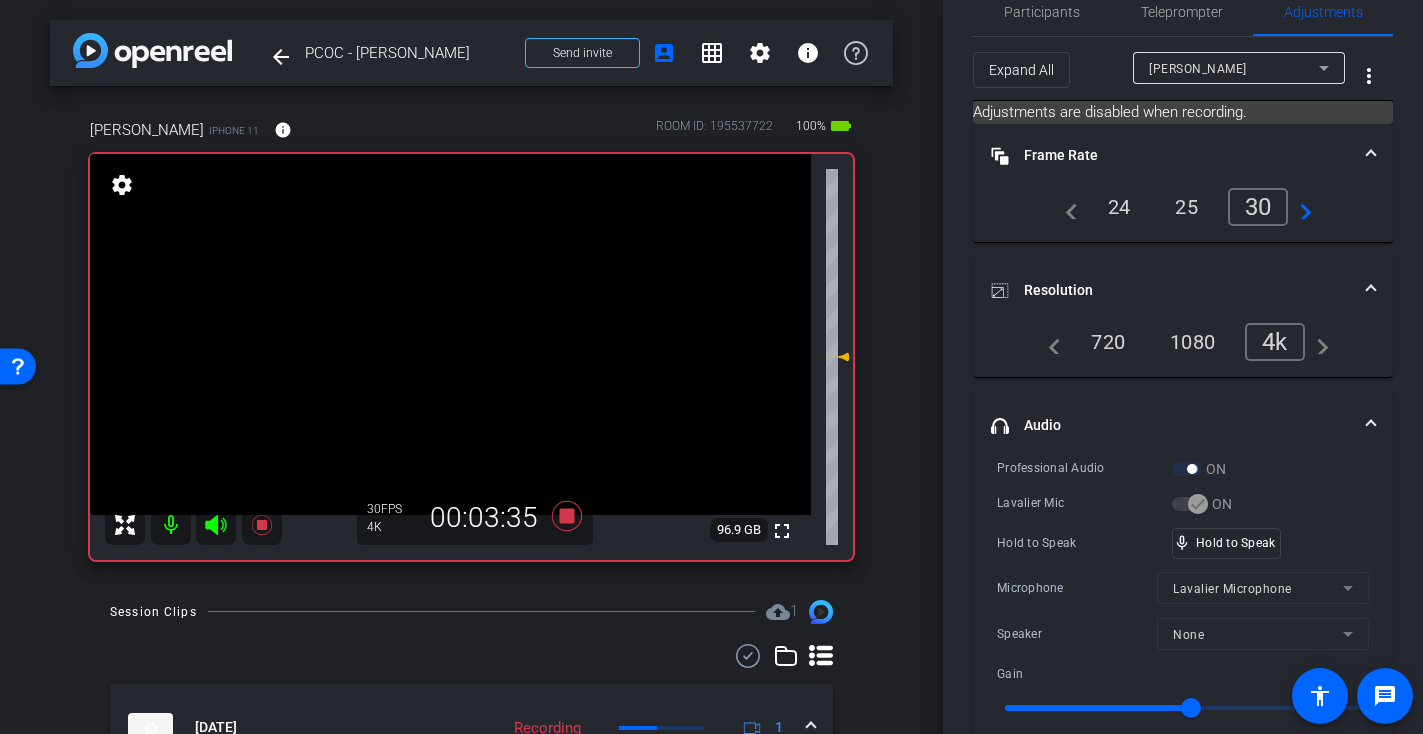 click at bounding box center (450, 334) 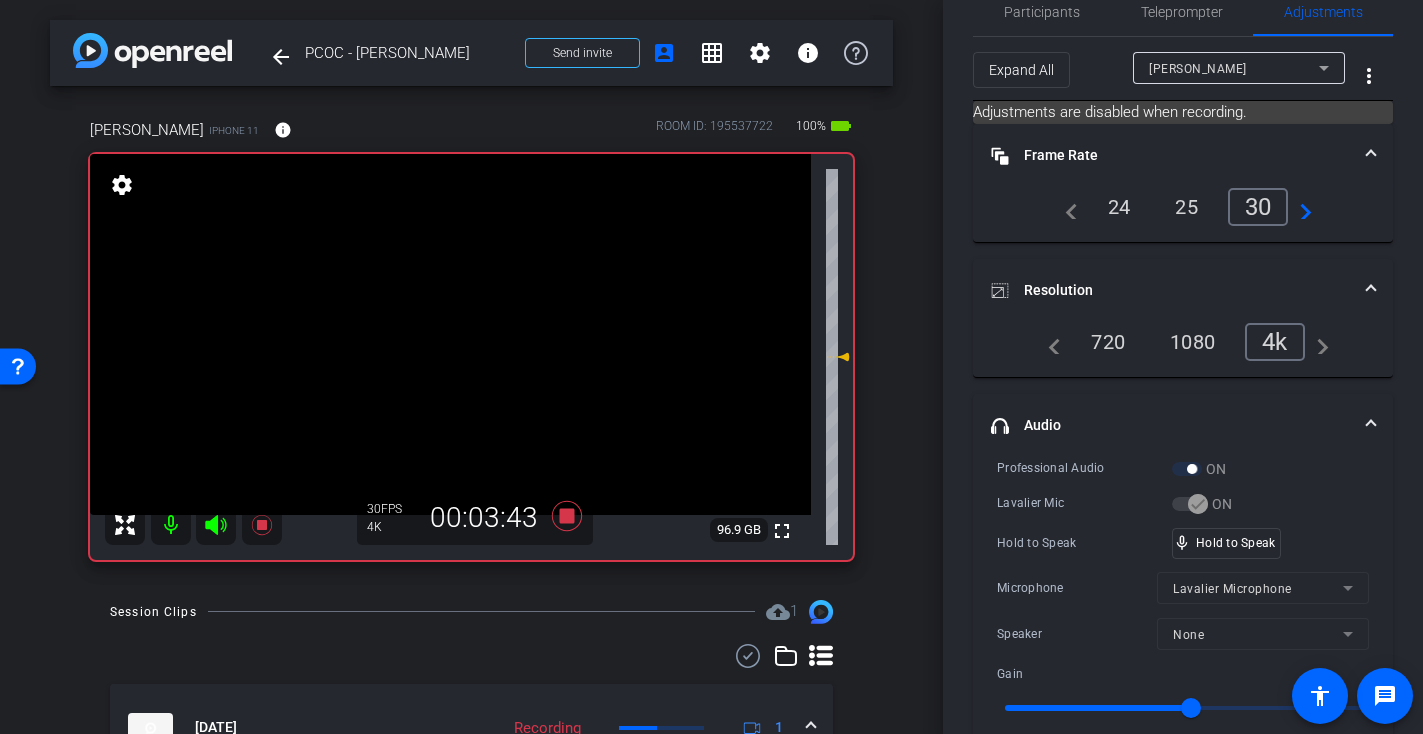 click at bounding box center (450, 334) 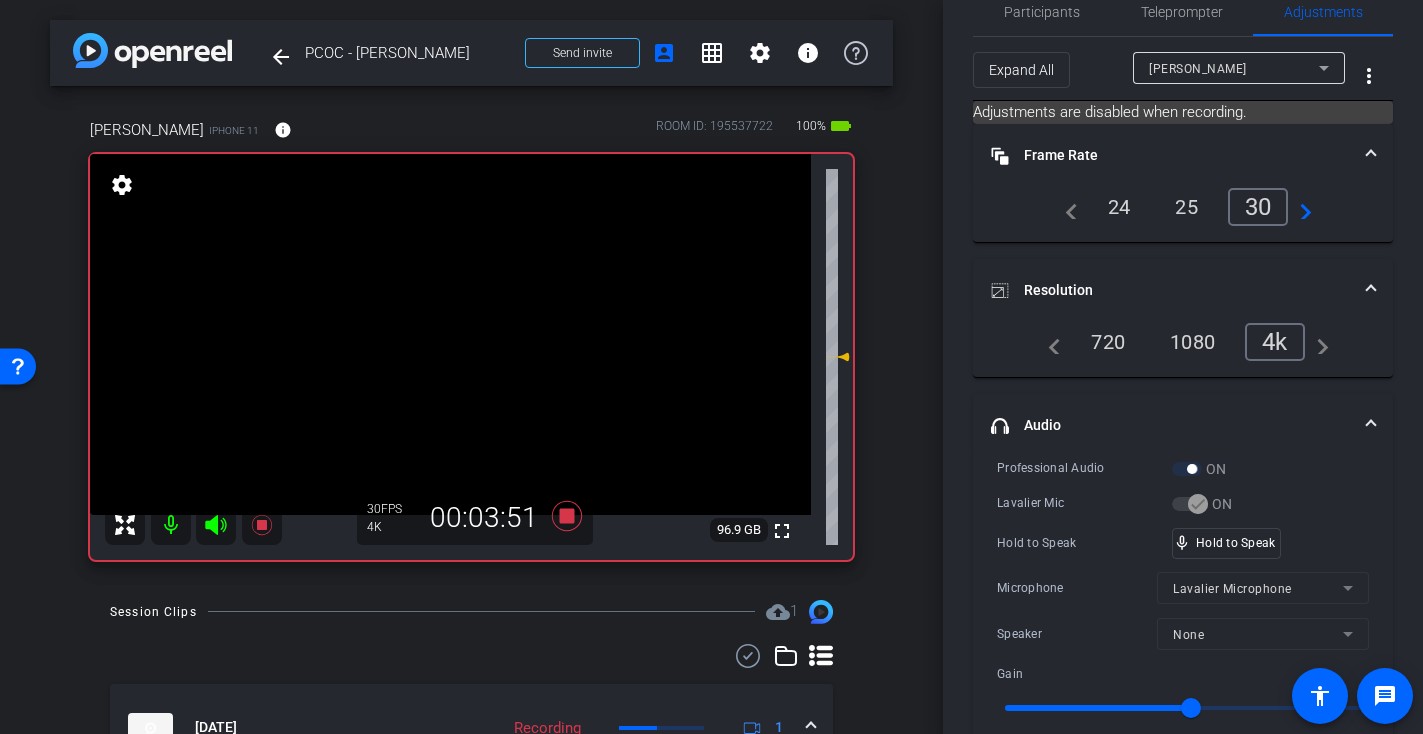 click at bounding box center (450, 334) 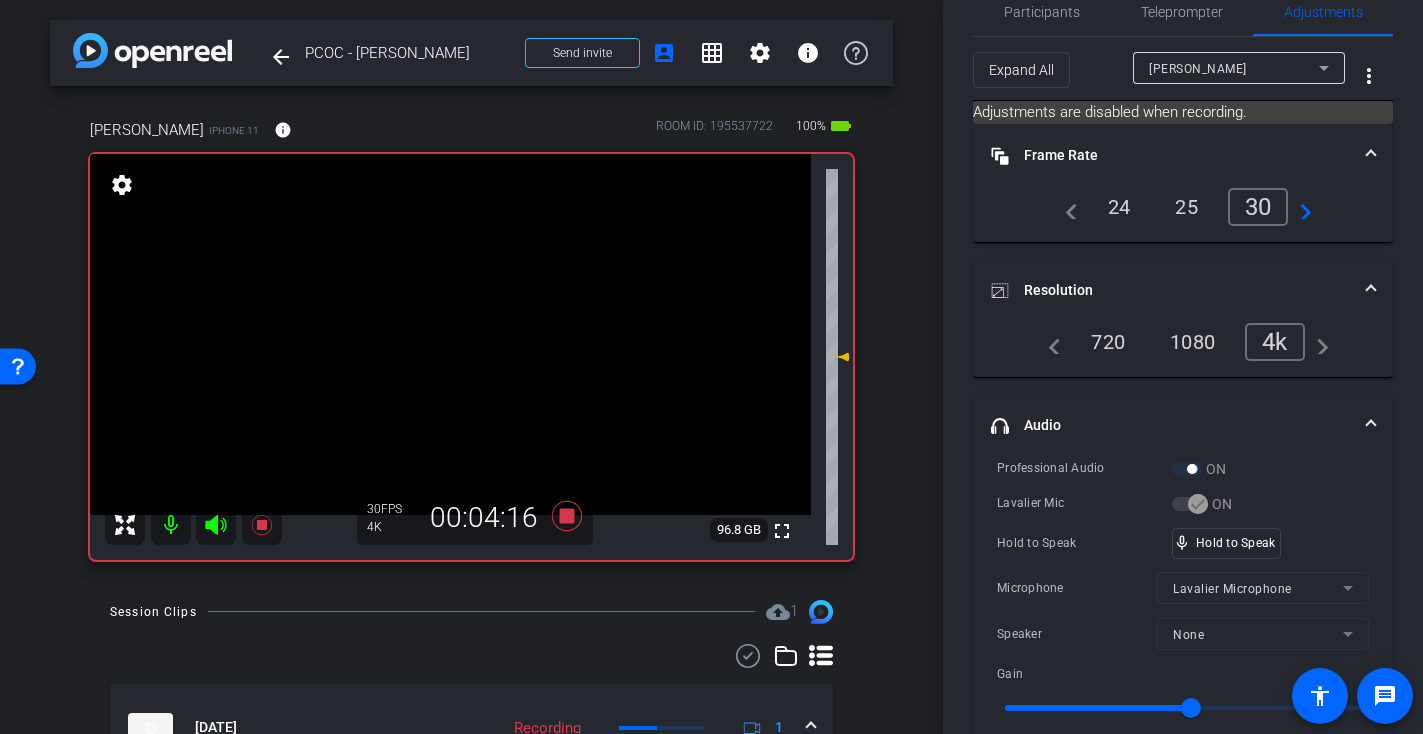 click at bounding box center (450, 334) 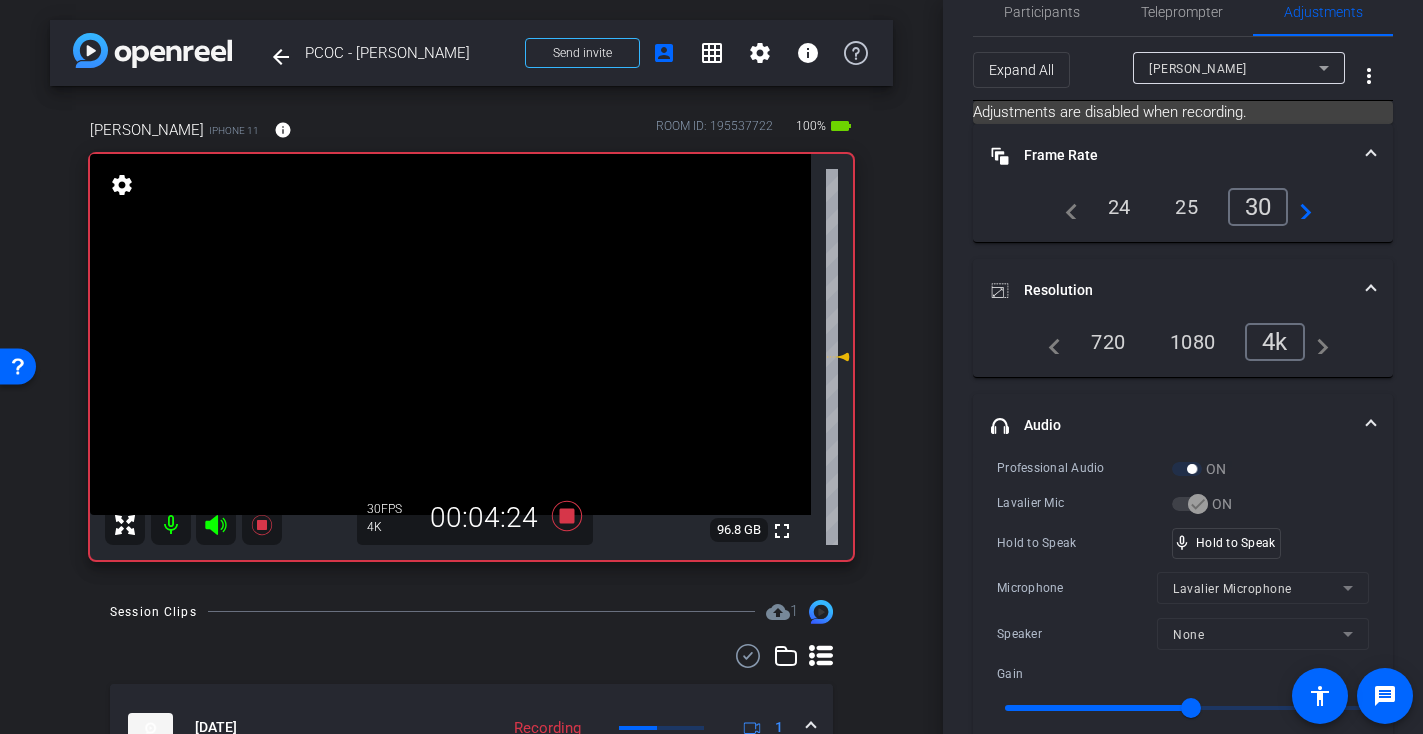 click at bounding box center [450, 334] 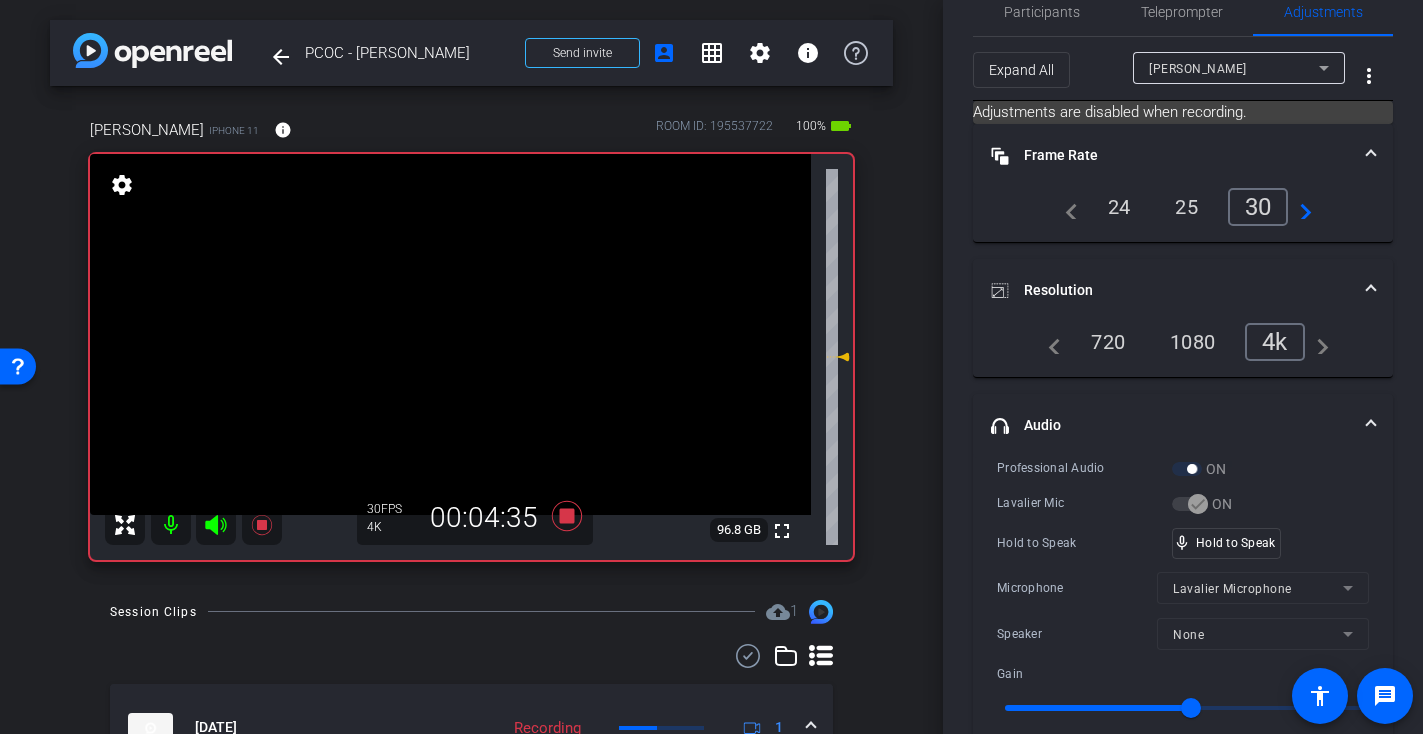 click at bounding box center [450, 334] 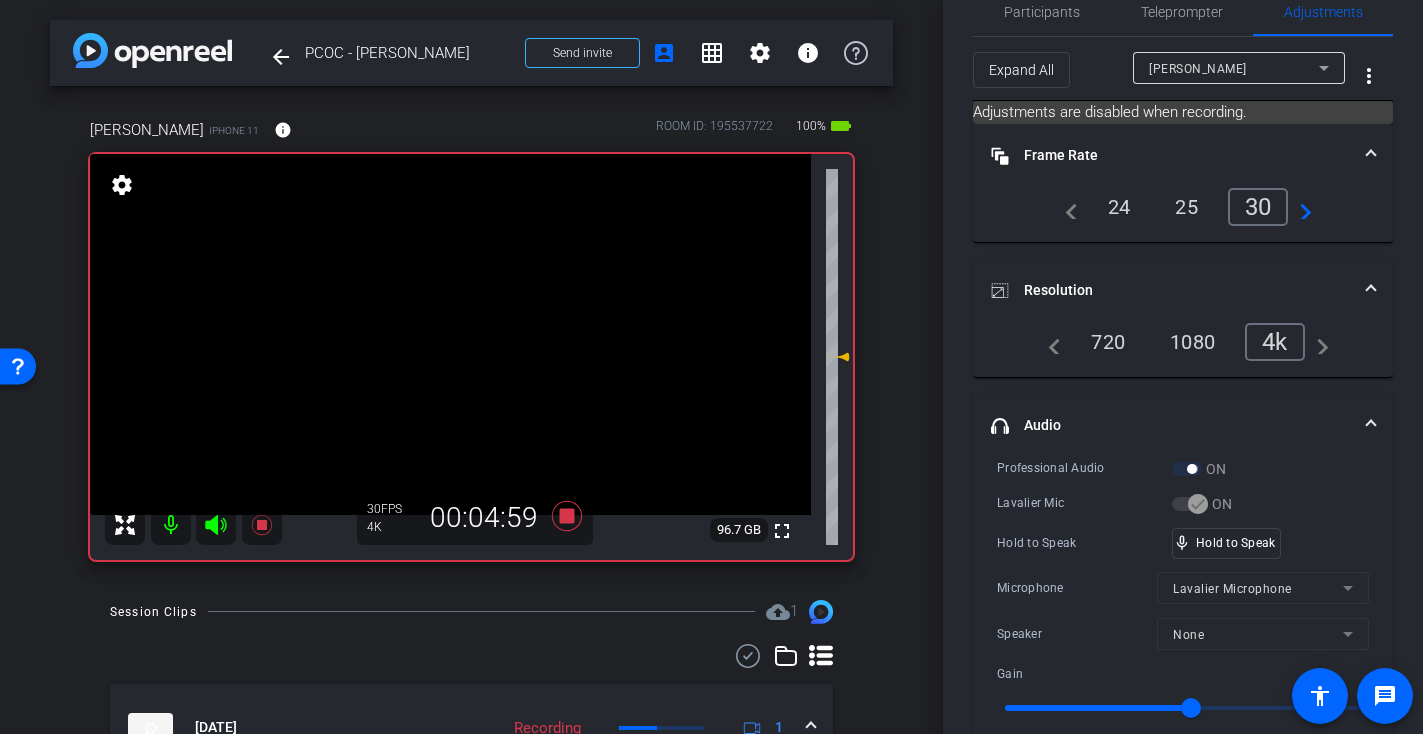 click at bounding box center (450, 334) 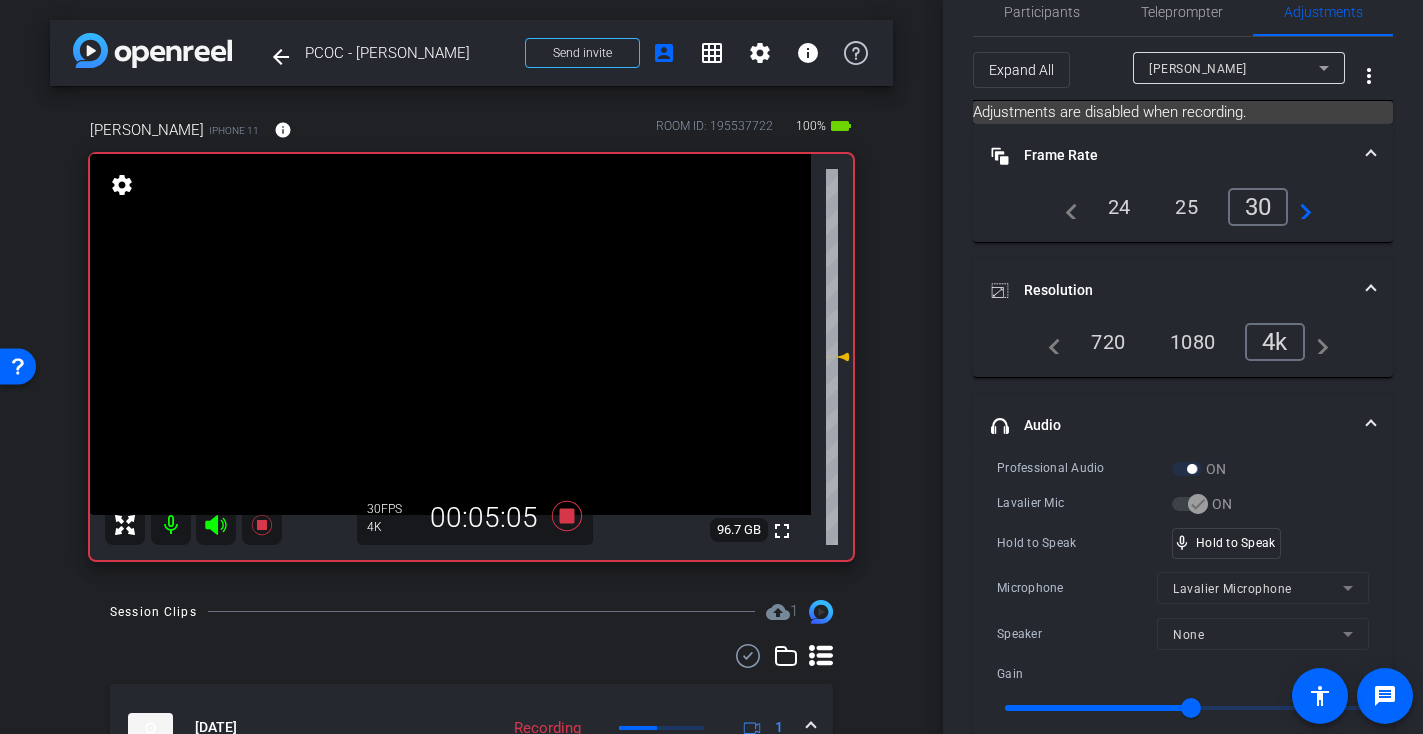 click at bounding box center (450, 334) 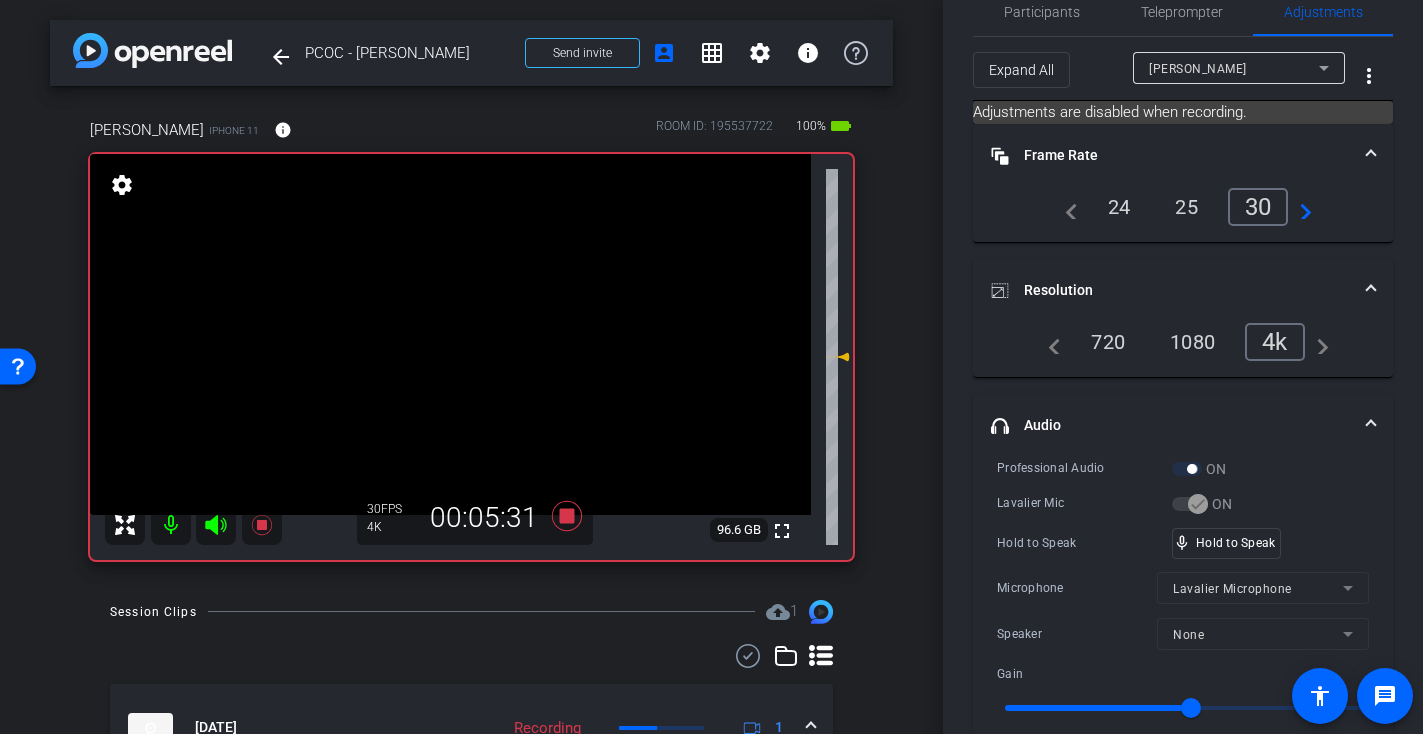 click at bounding box center [450, 334] 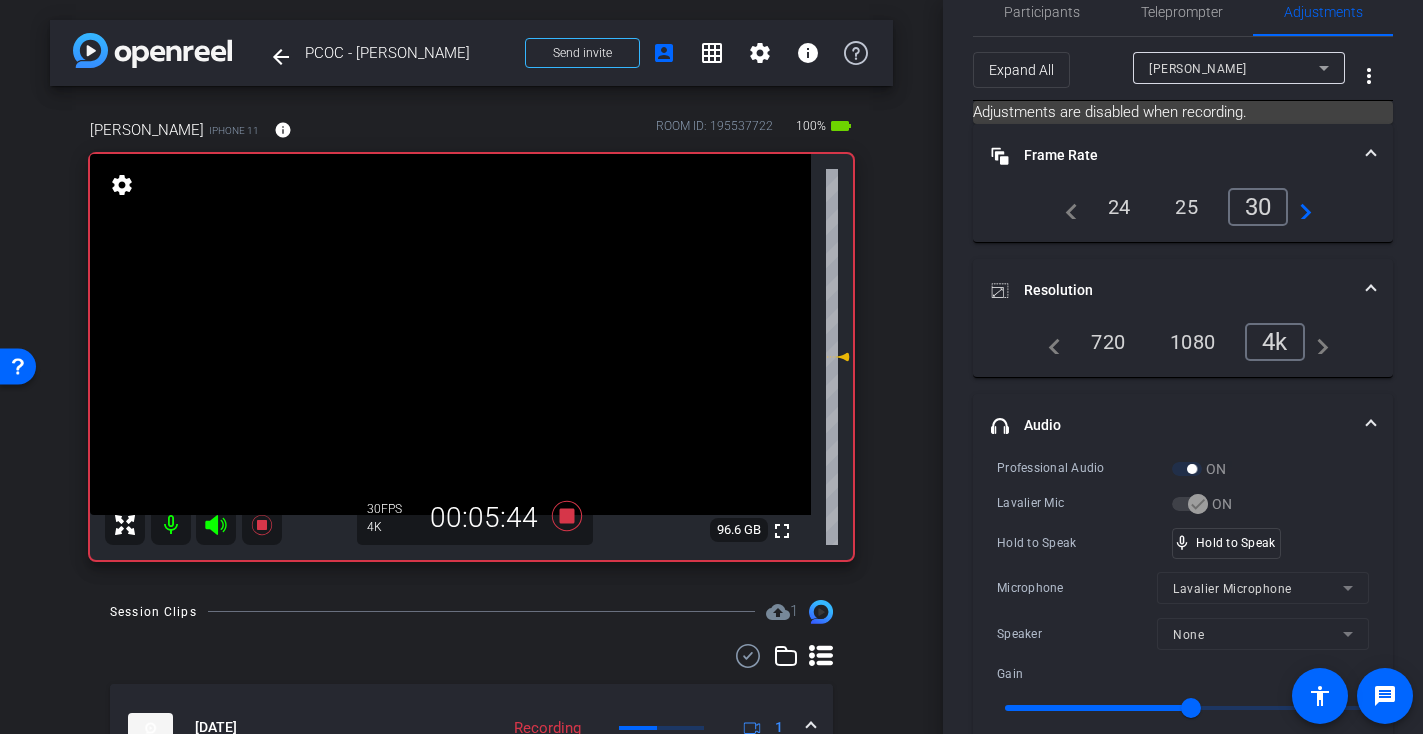 click at bounding box center (450, 334) 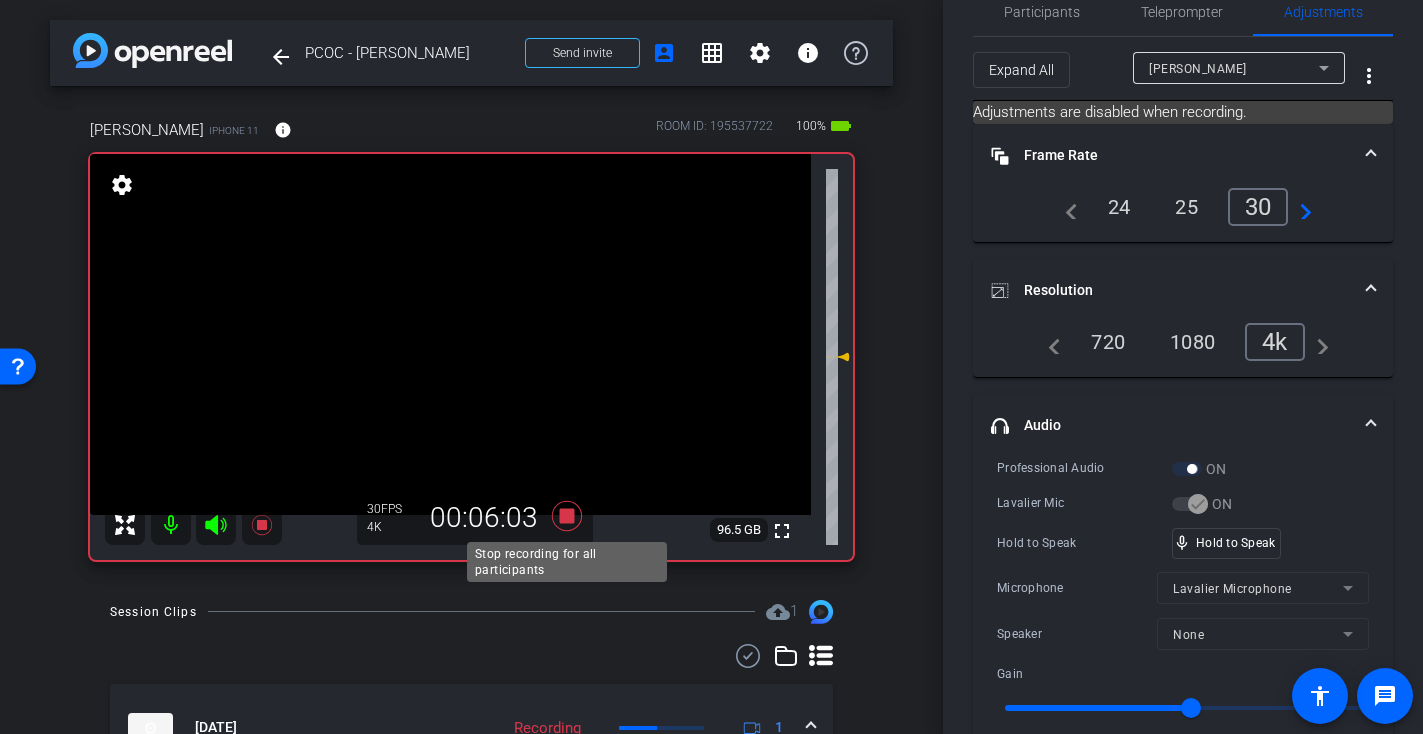 click 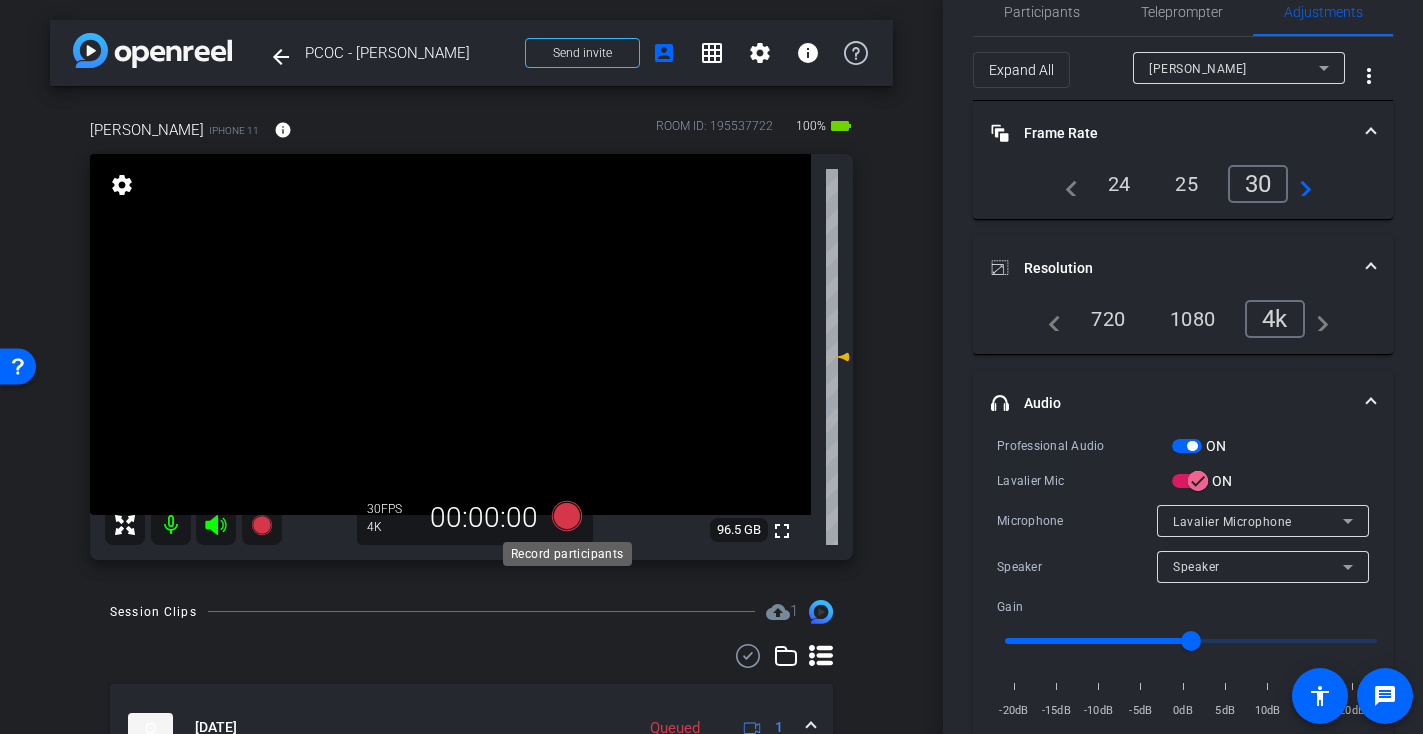 click 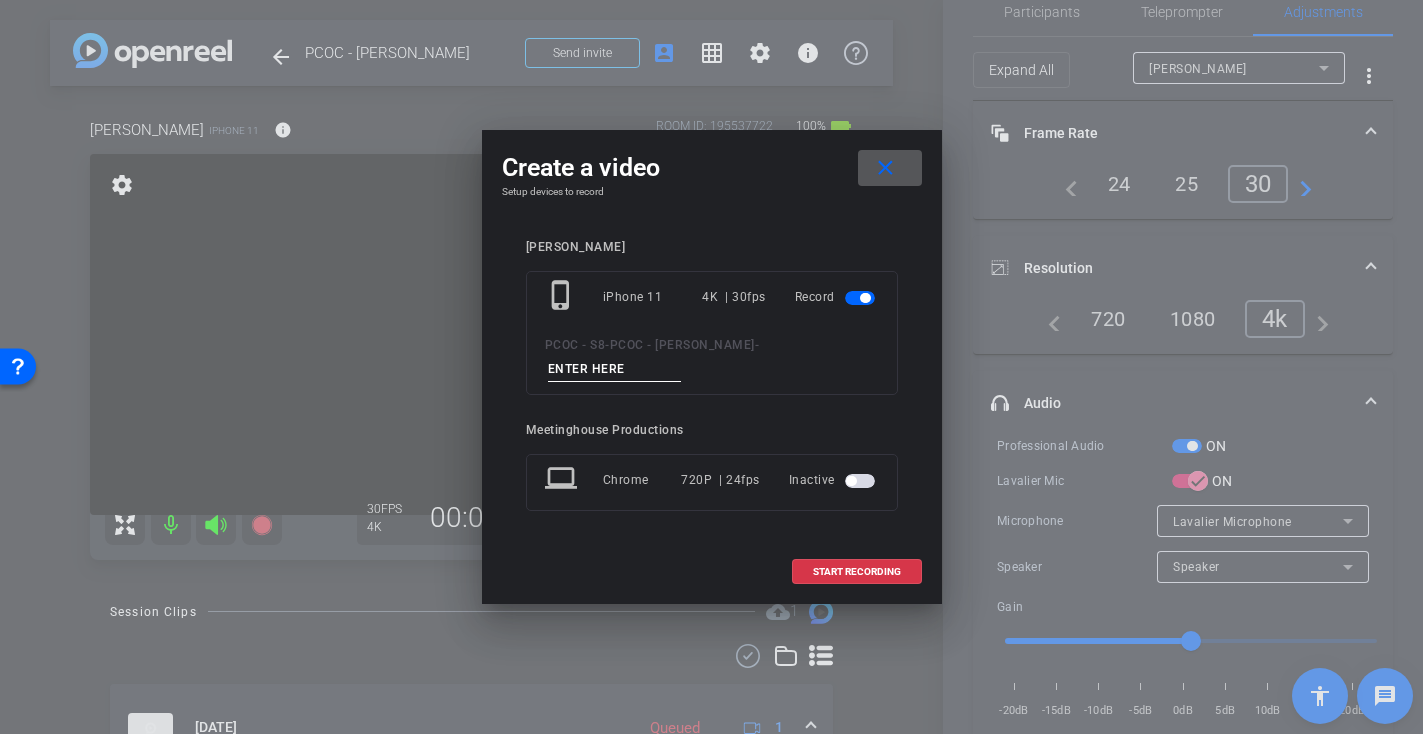 click at bounding box center [615, 369] 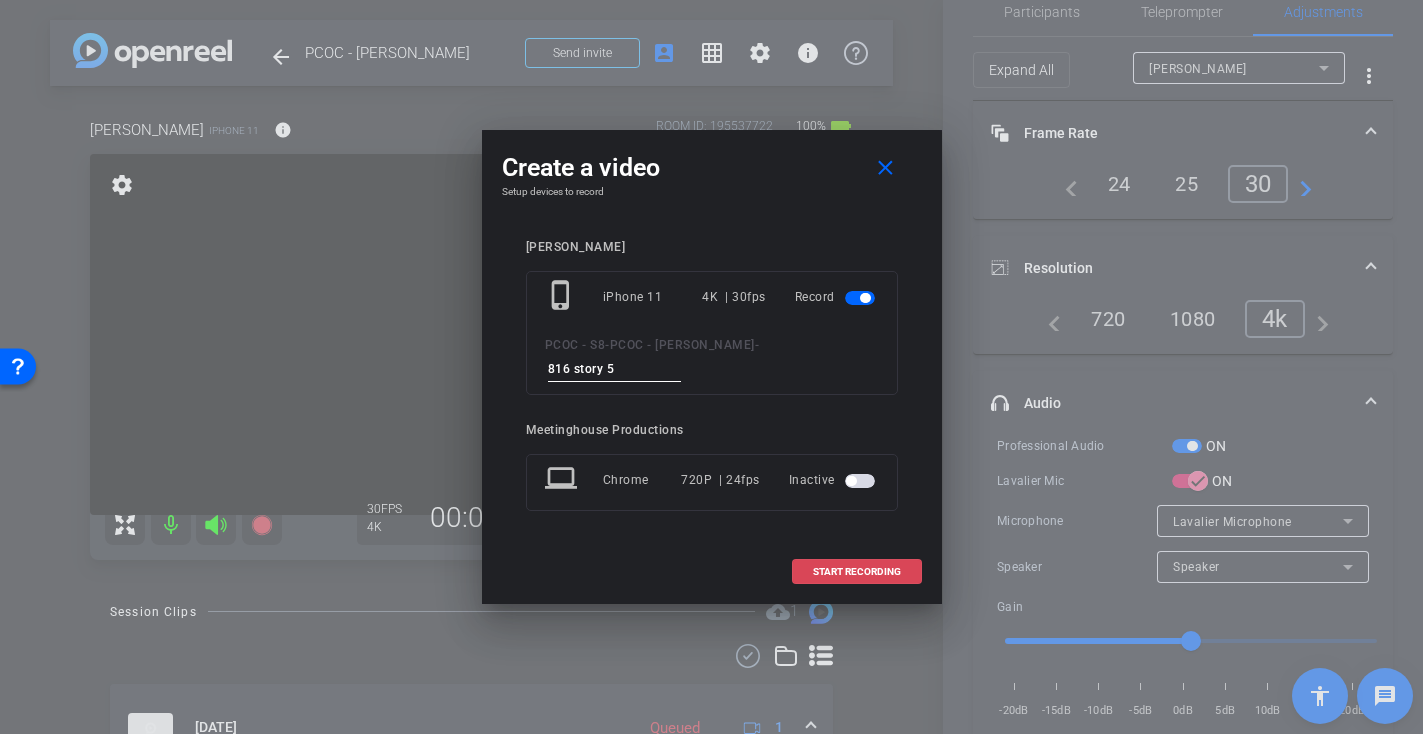 type on "816 story 5" 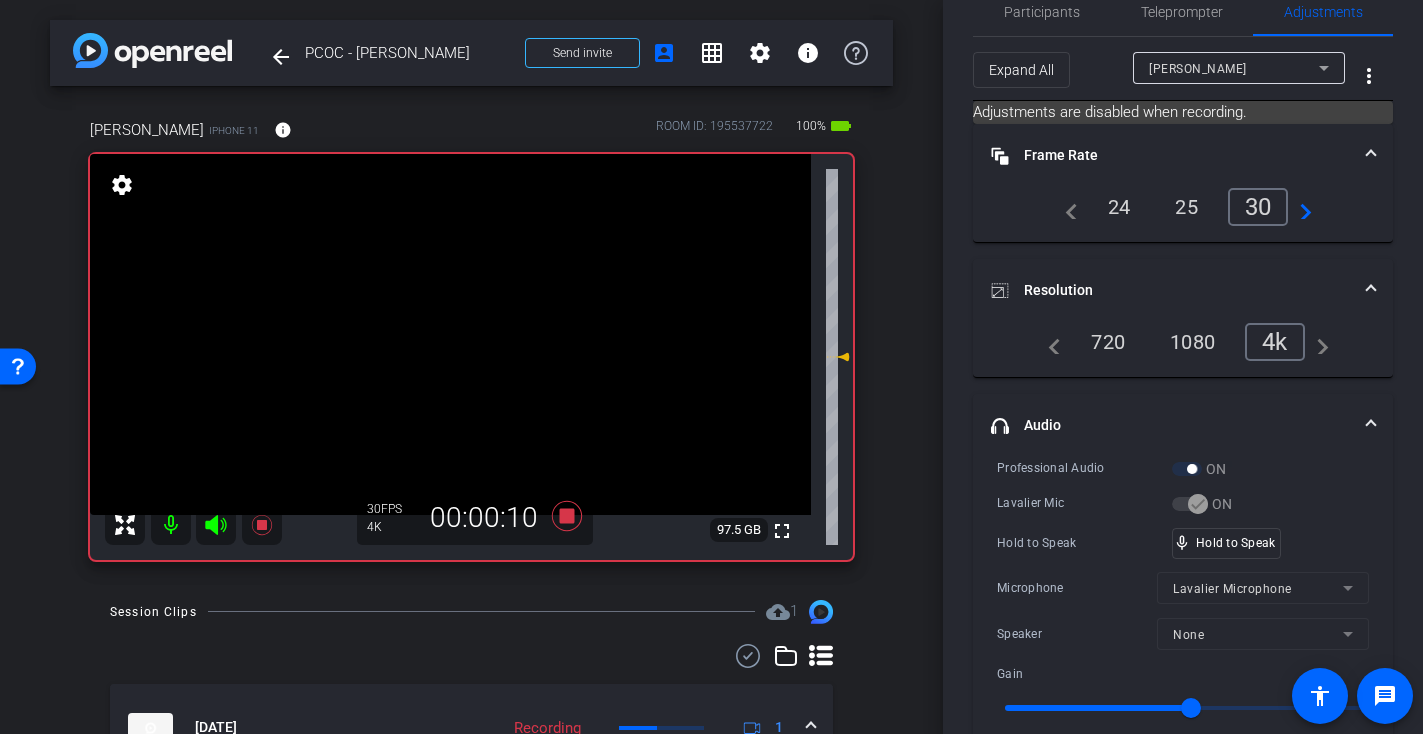 click at bounding box center [450, 334] 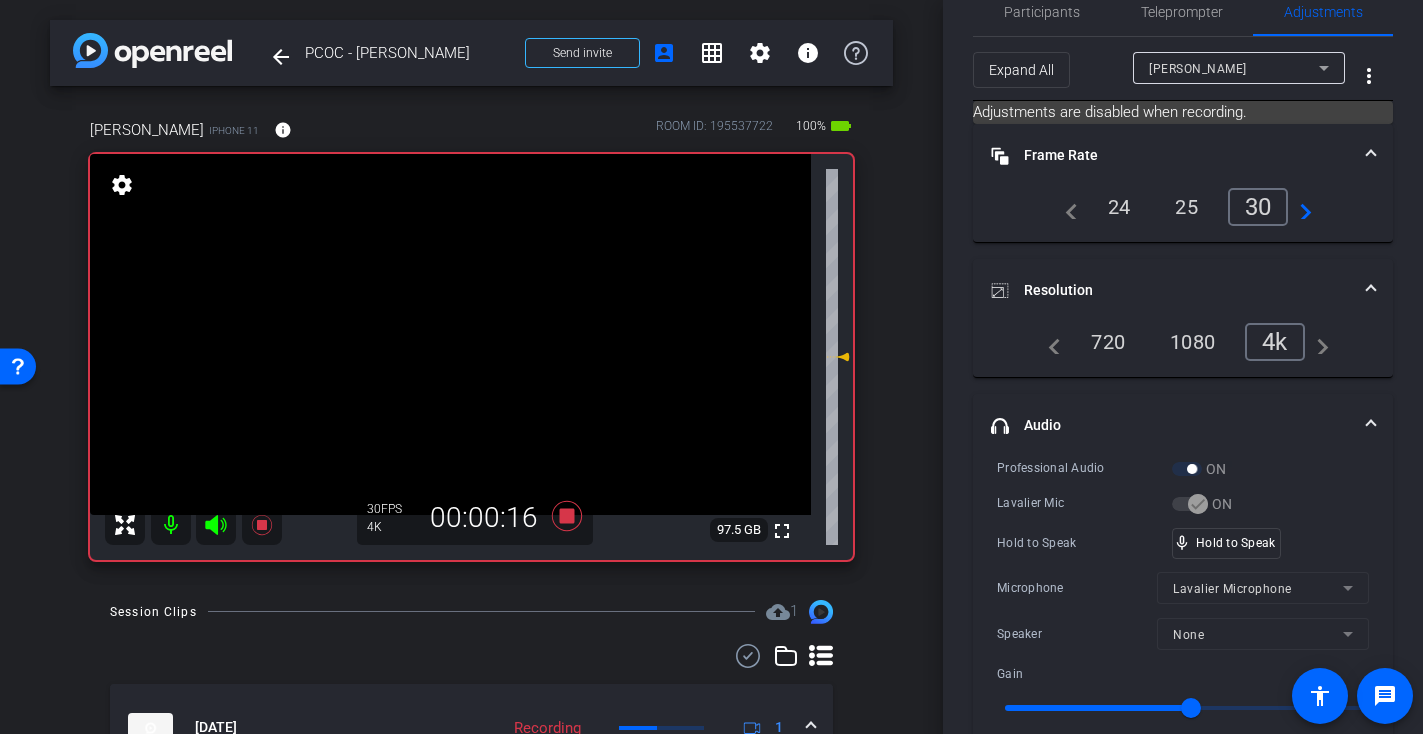 click at bounding box center [450, 334] 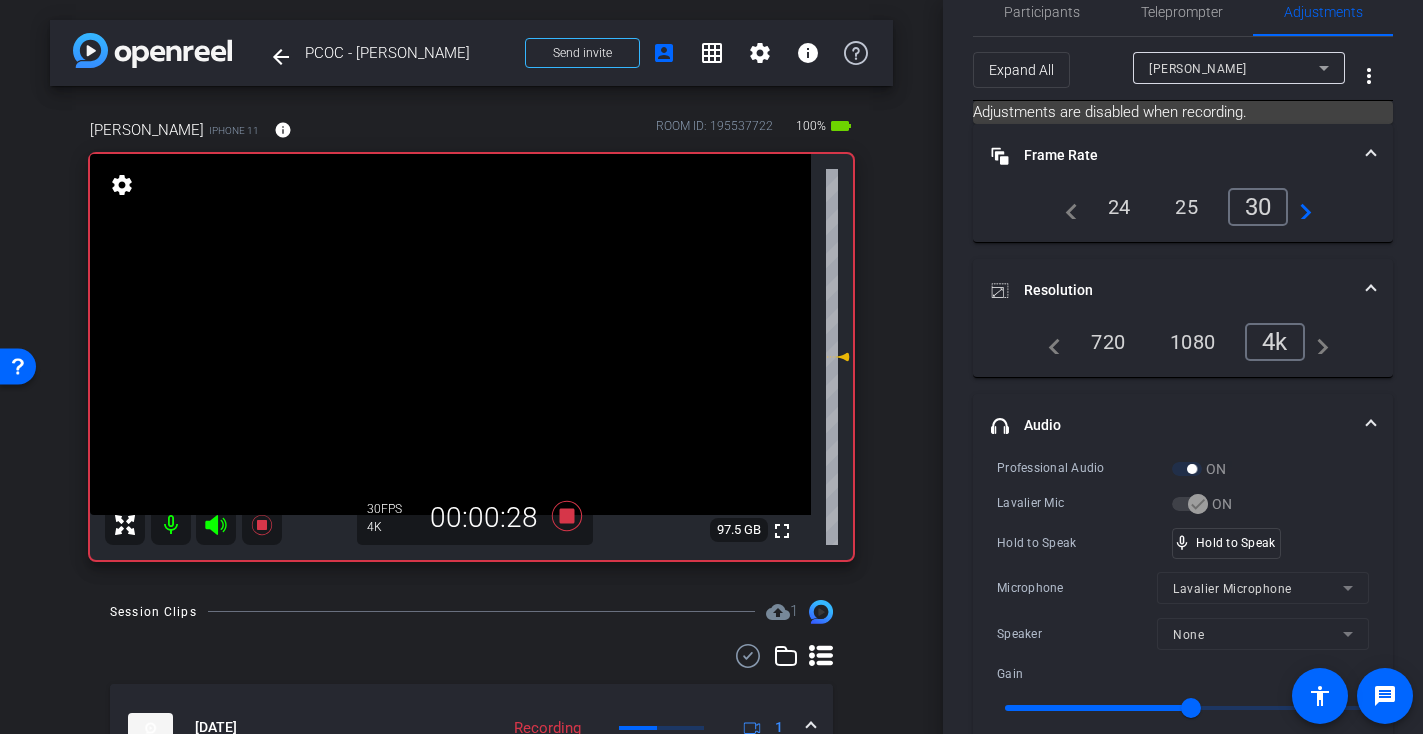 click at bounding box center (450, 334) 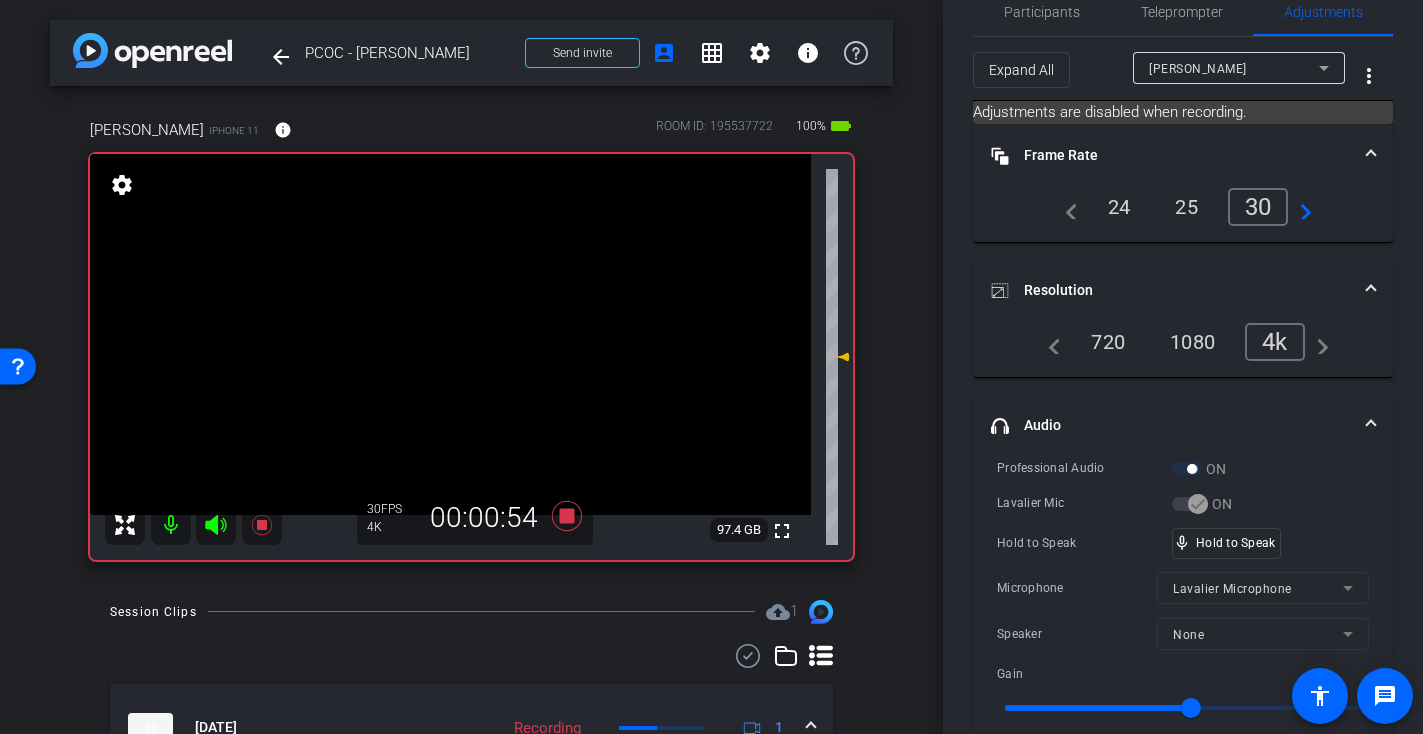 click at bounding box center (450, 334) 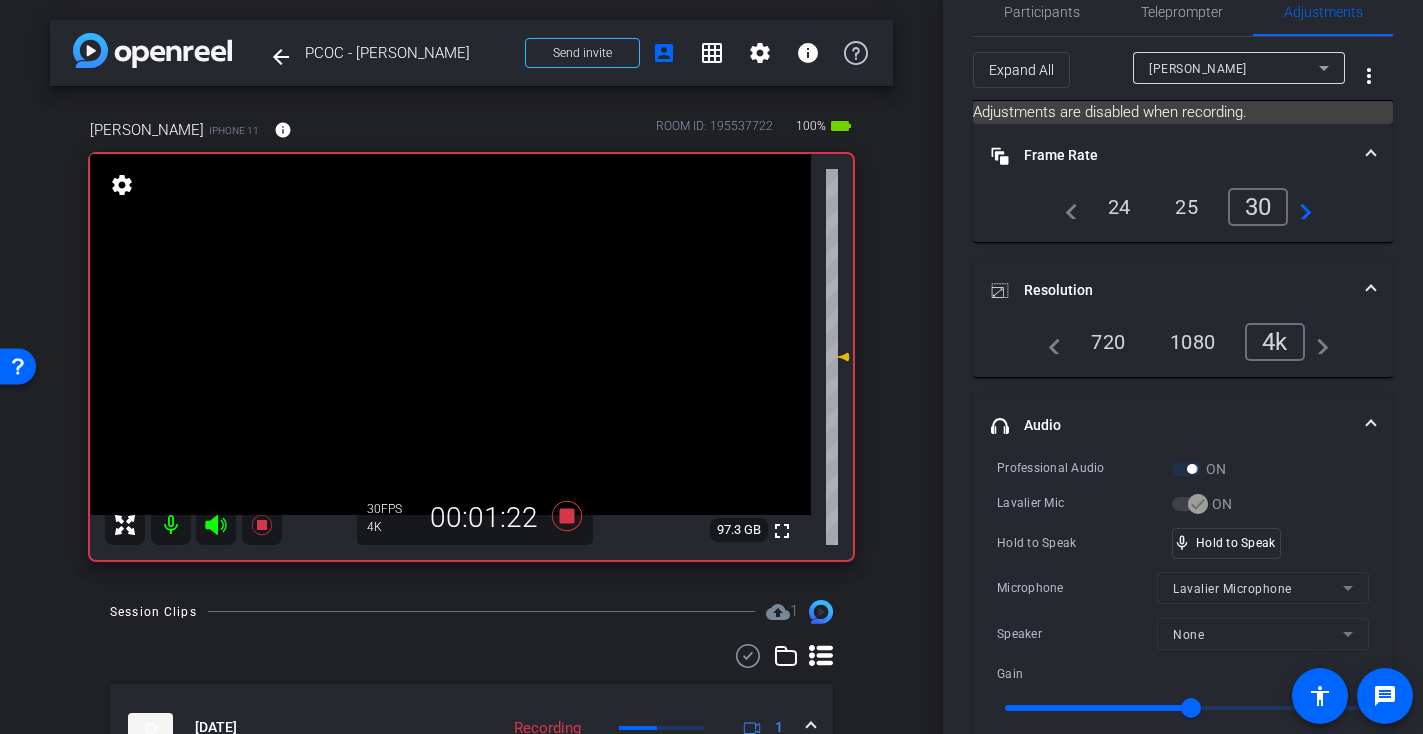 click at bounding box center (450, 334) 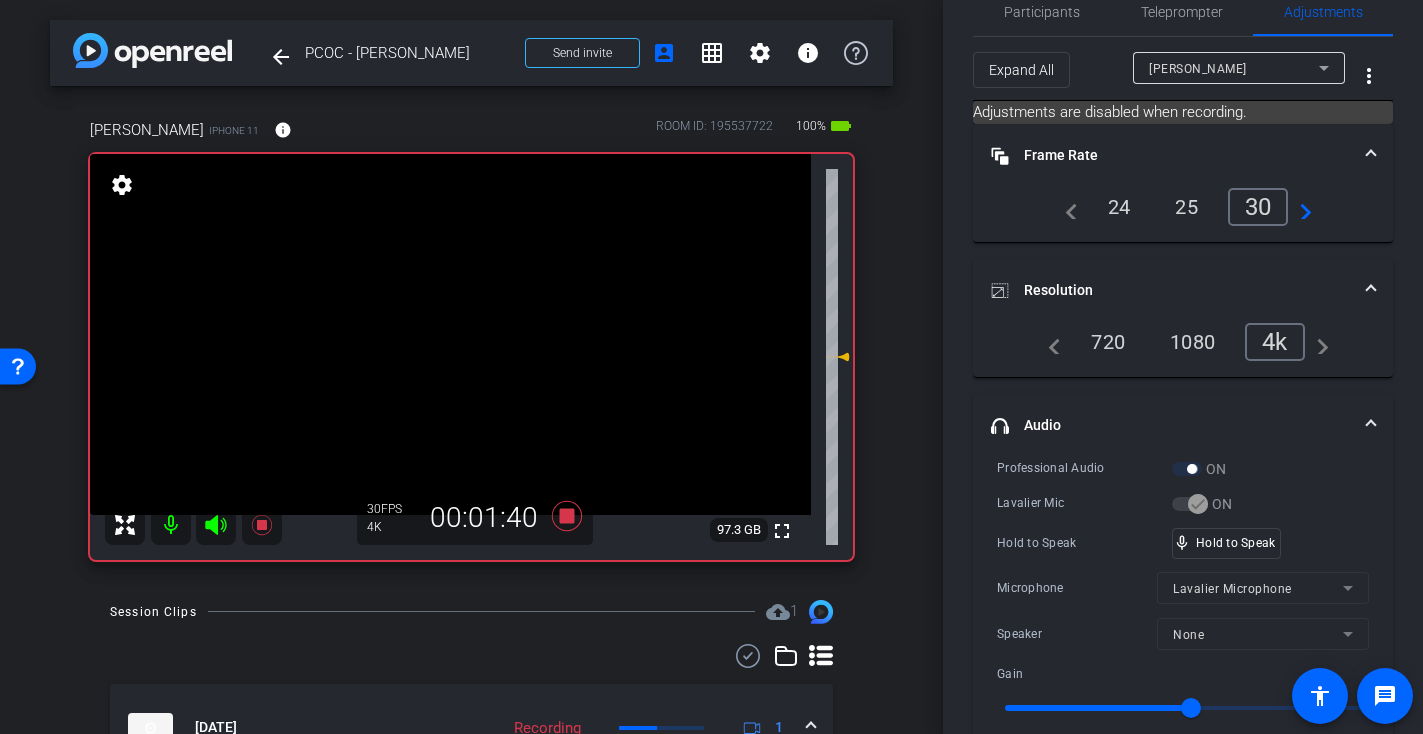click at bounding box center (450, 334) 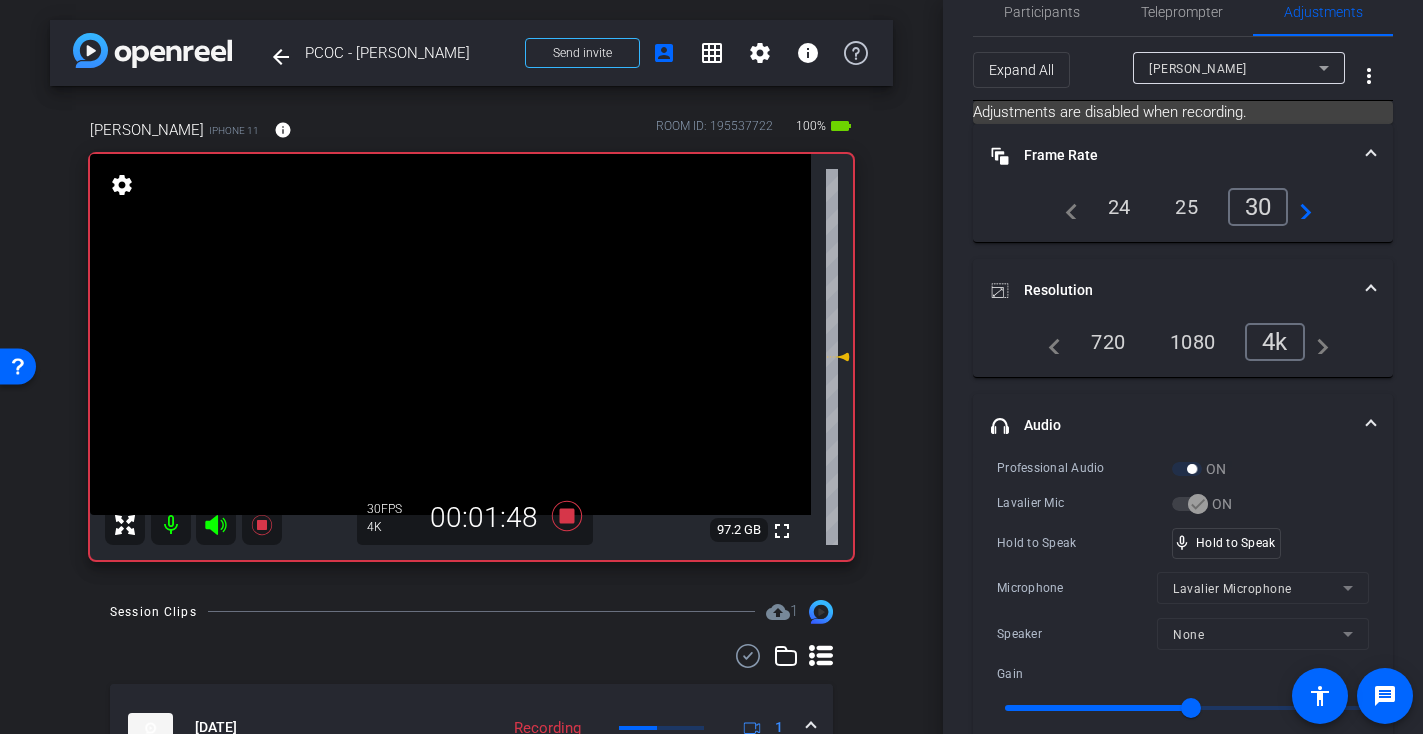 click at bounding box center (450, 334) 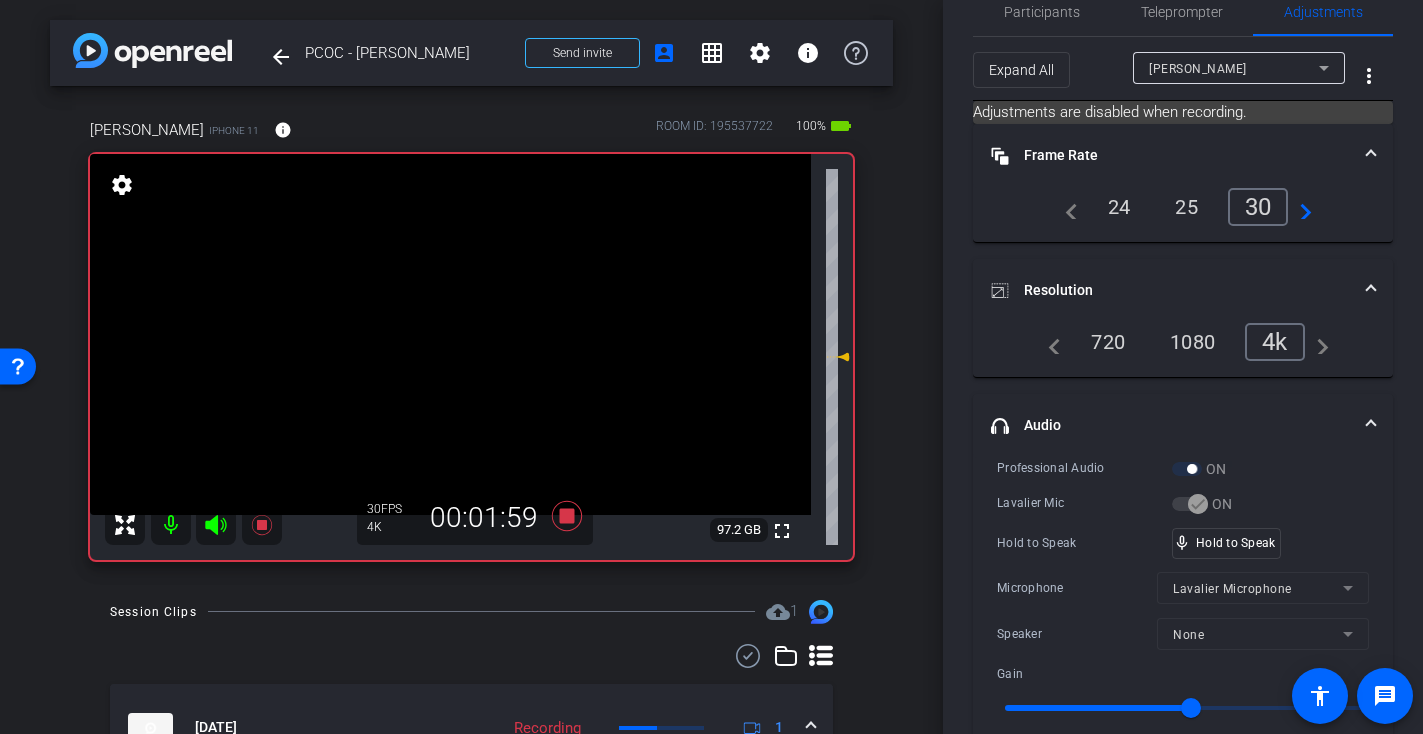 click at bounding box center [450, 334] 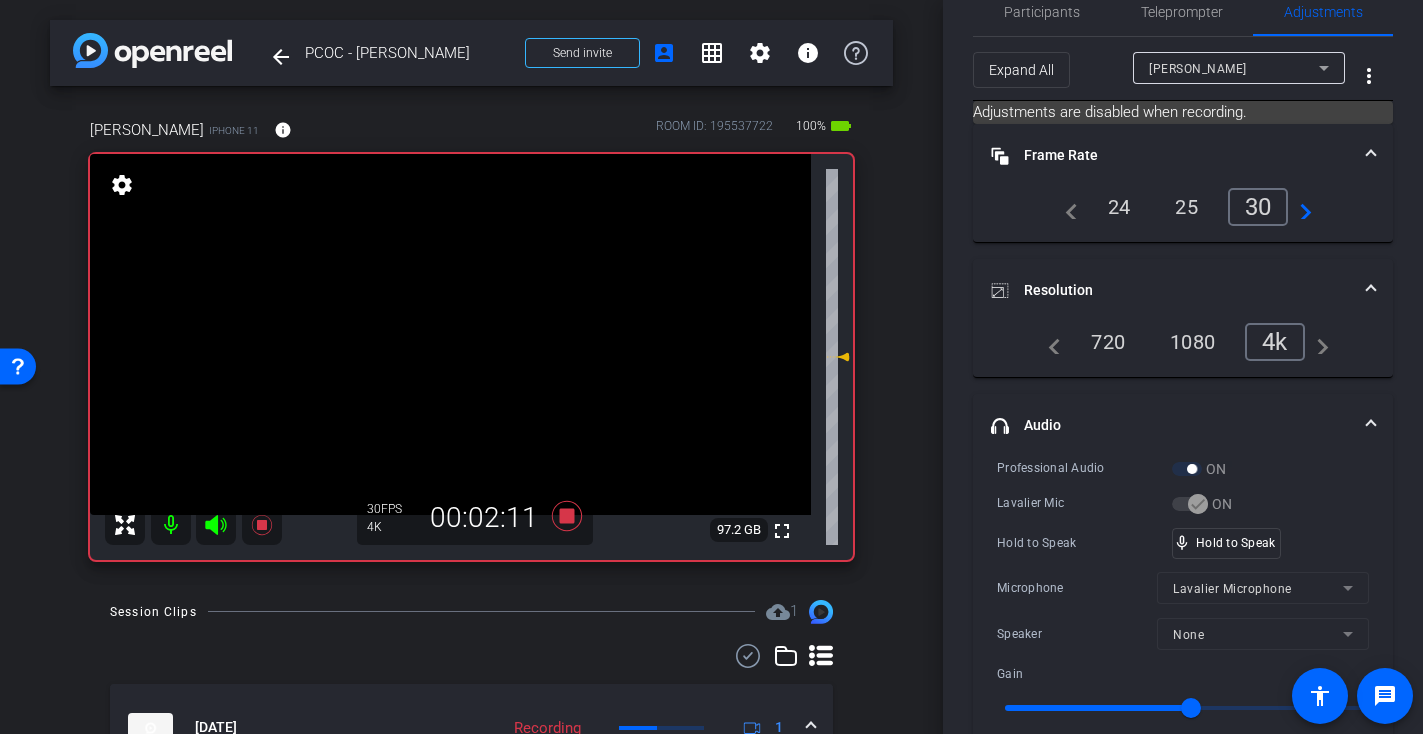 click at bounding box center (450, 334) 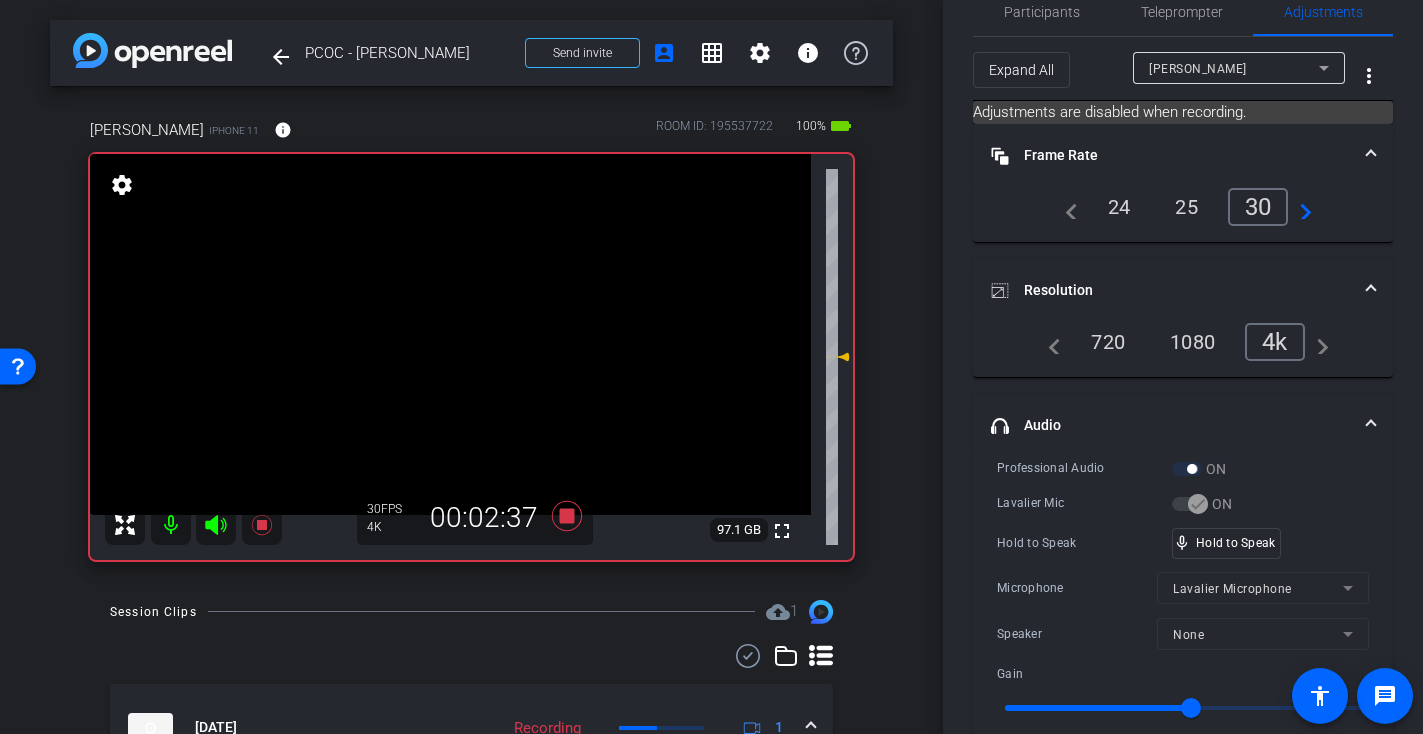 click at bounding box center [450, 334] 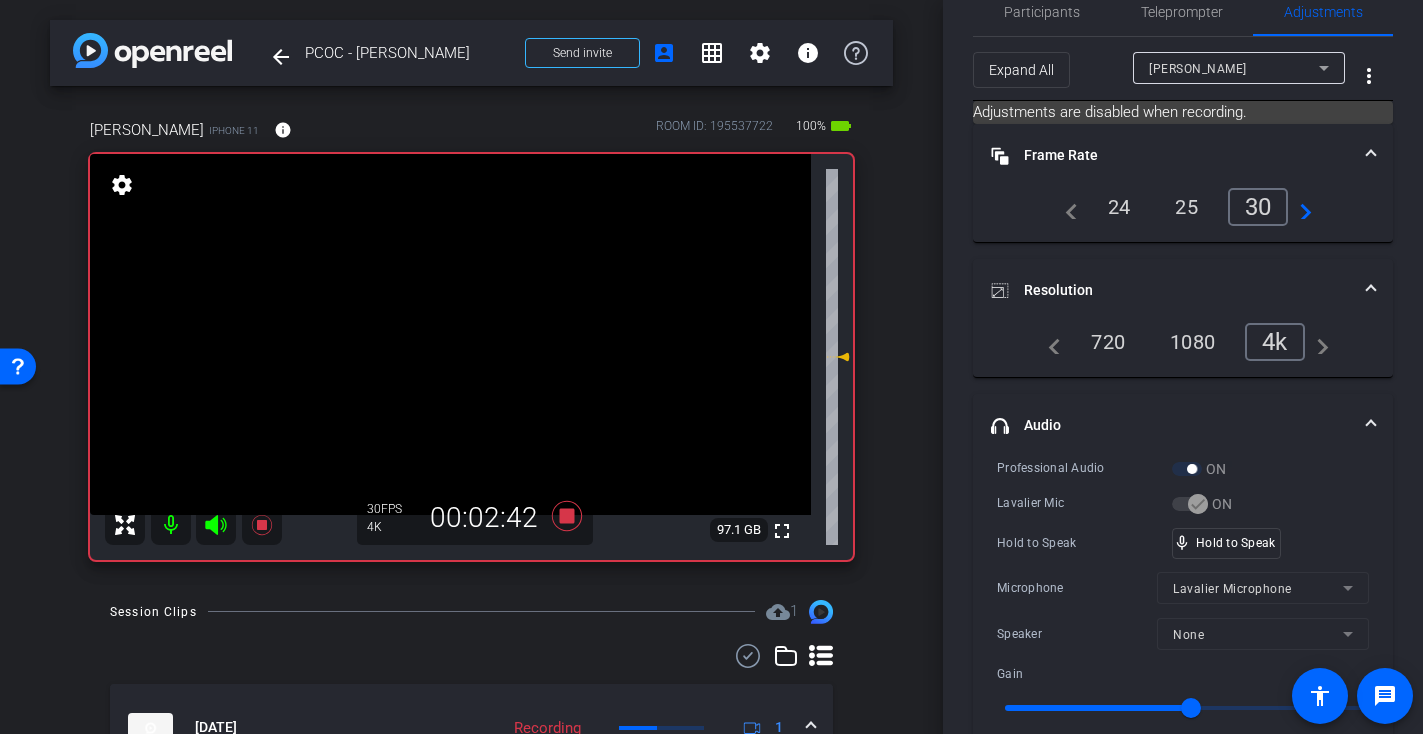 click at bounding box center [450, 334] 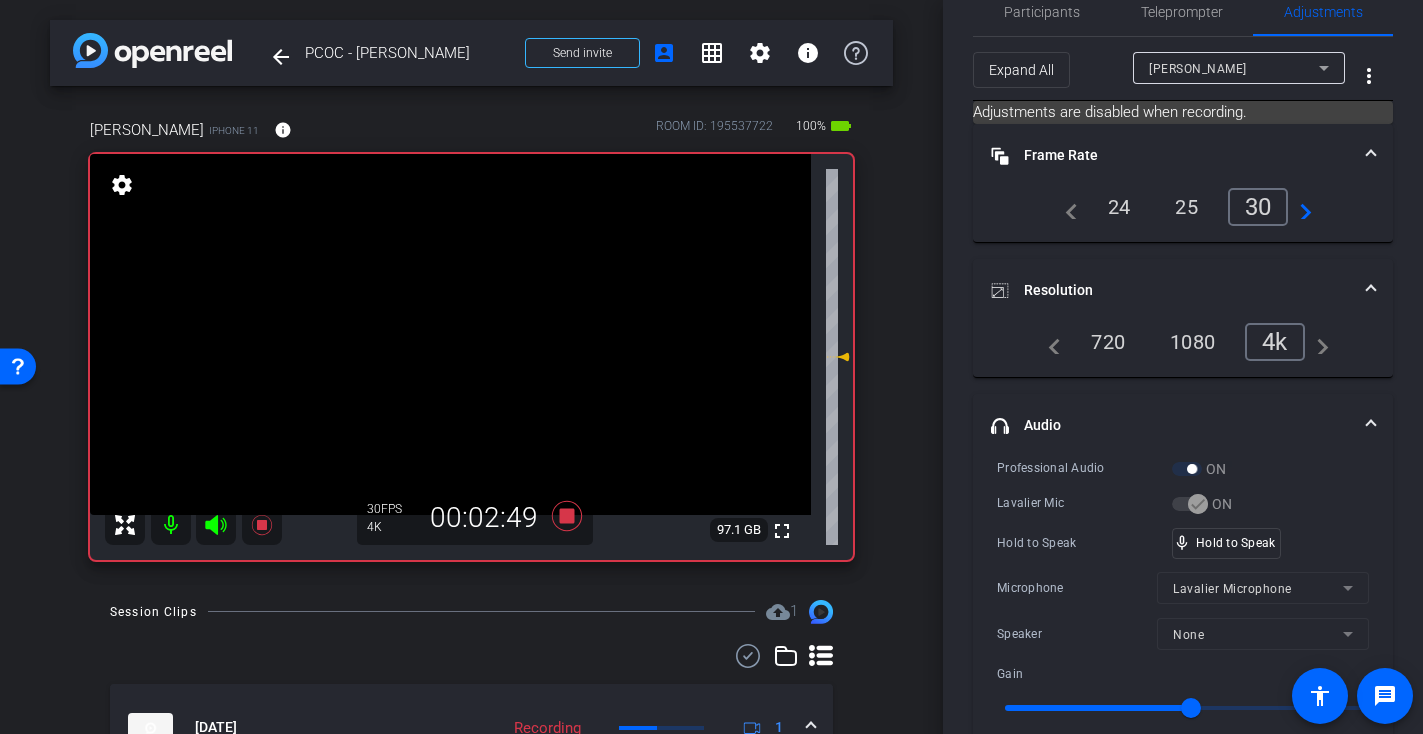 click at bounding box center (450, 334) 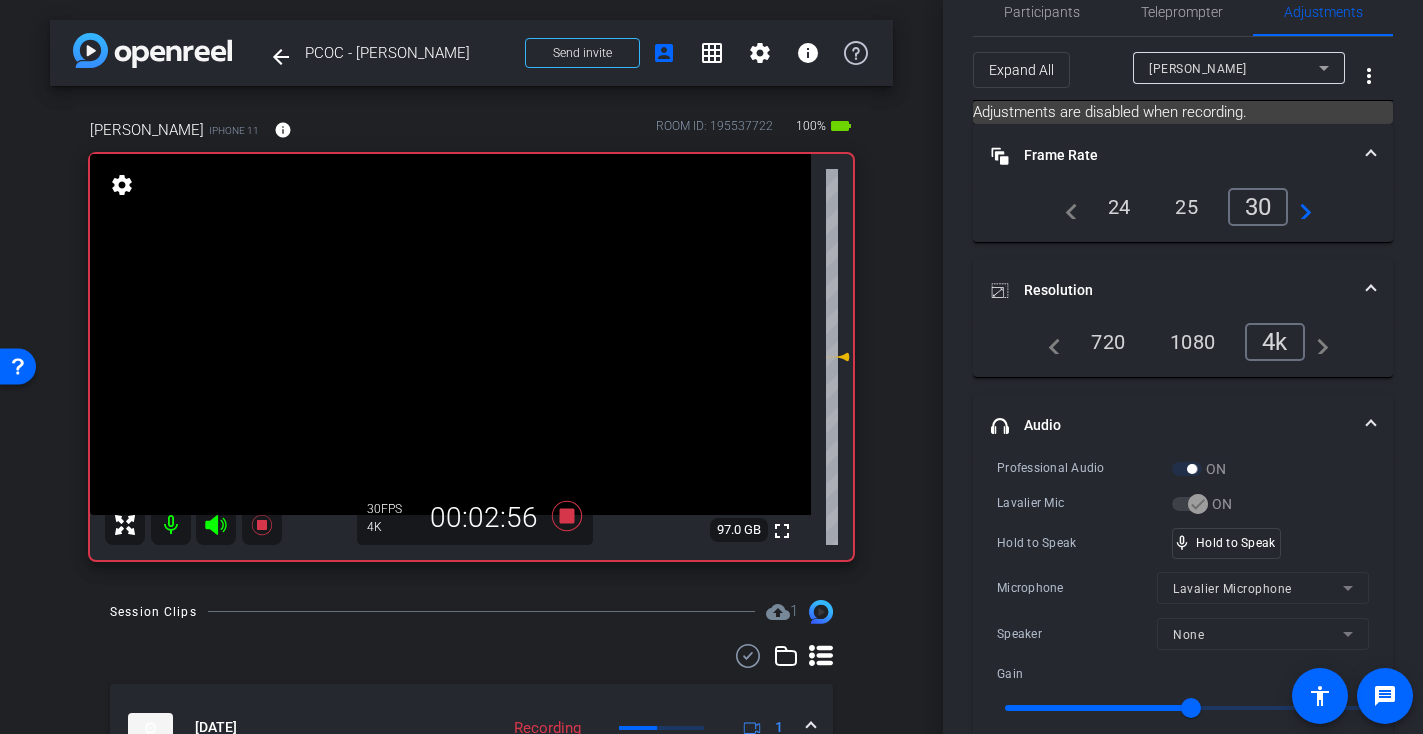click at bounding box center [450, 334] 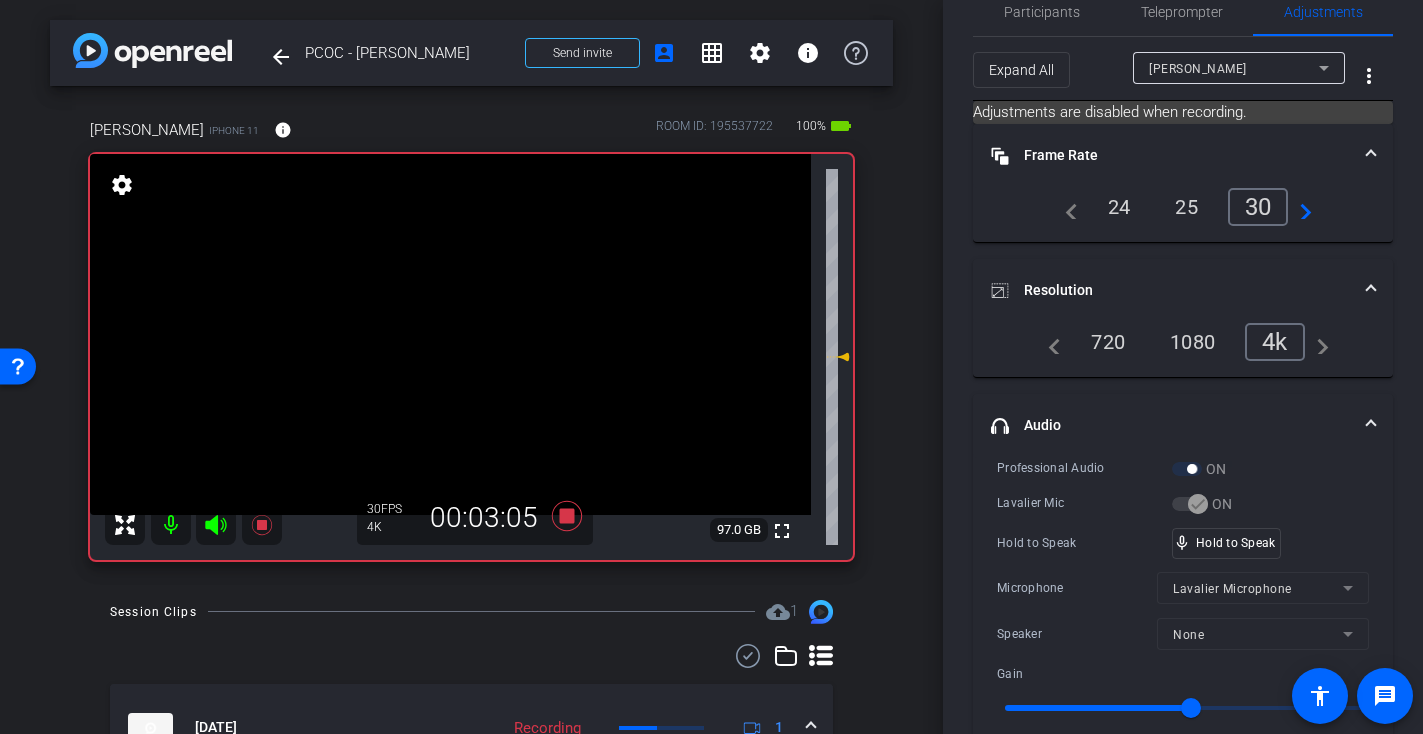 click at bounding box center (450, 334) 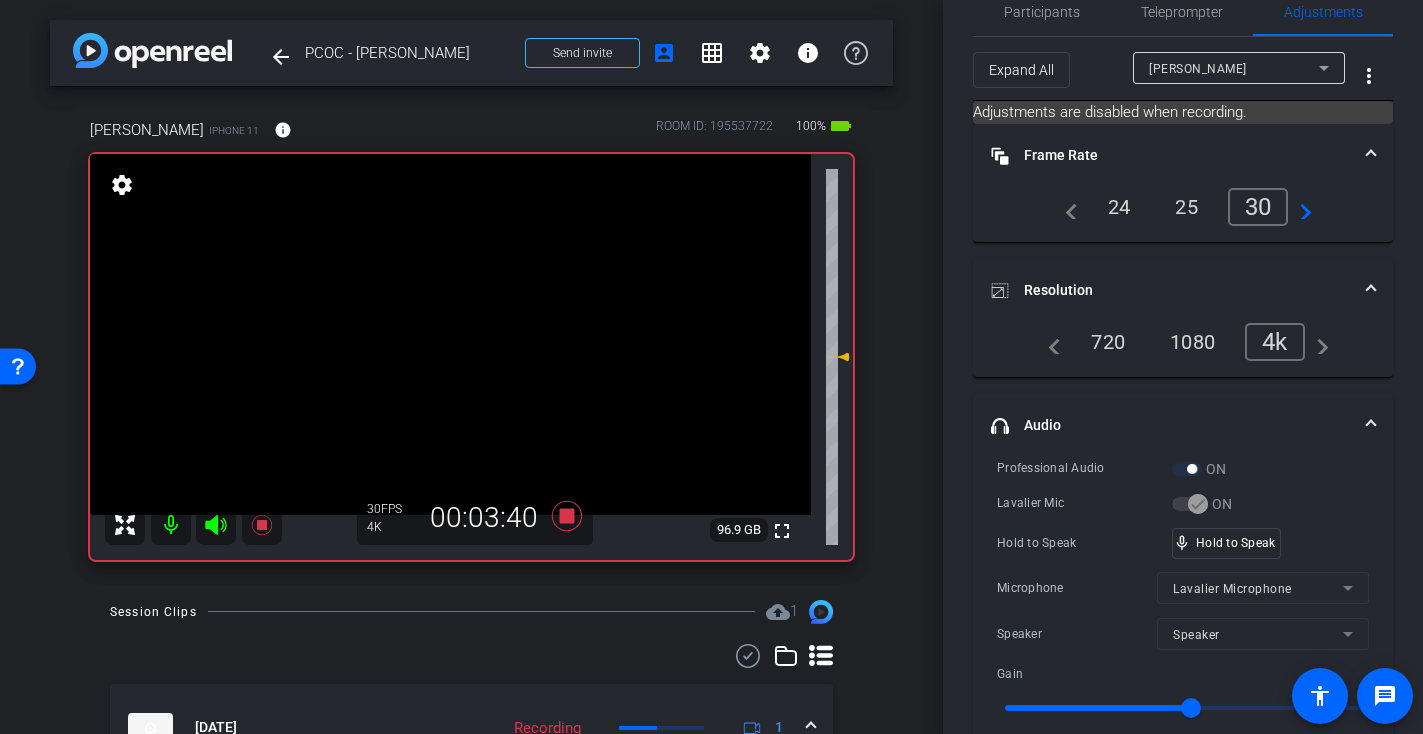 click at bounding box center [450, 334] 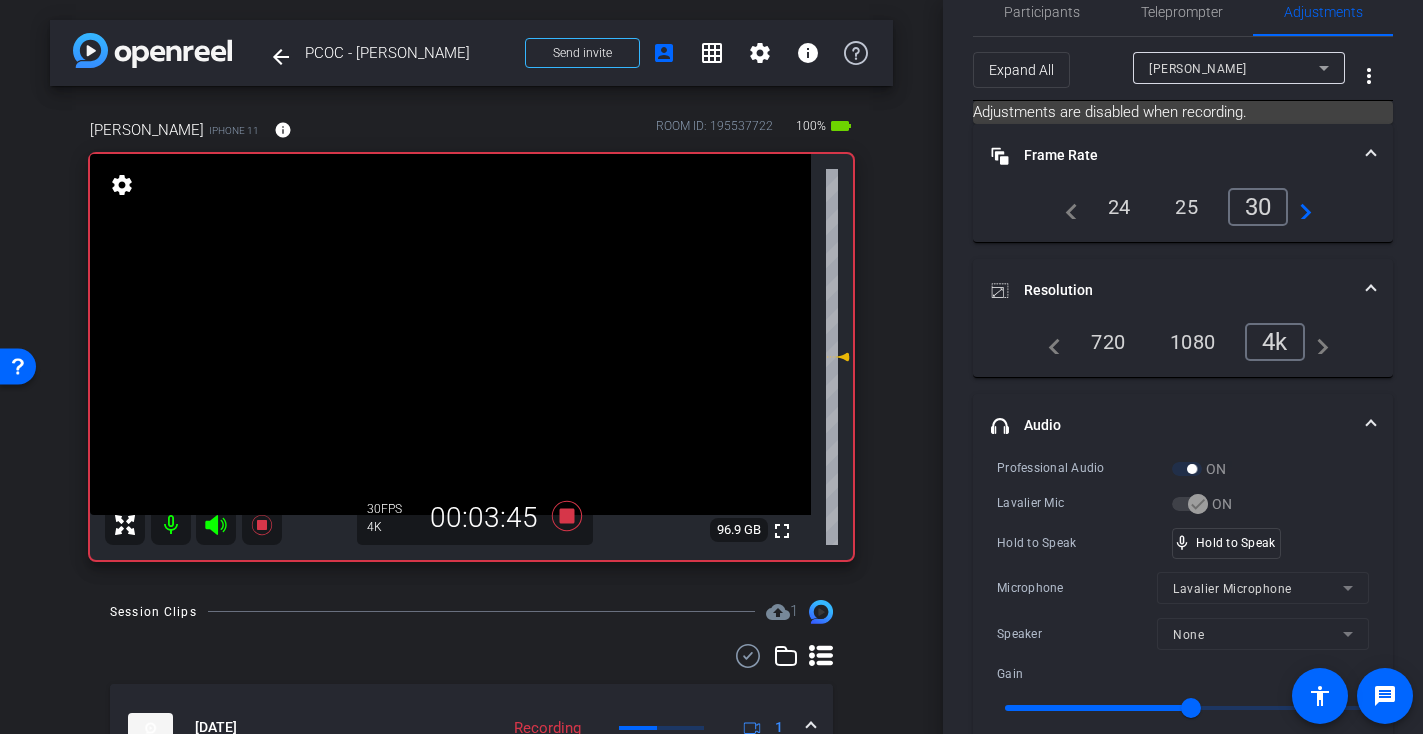 click at bounding box center (450, 334) 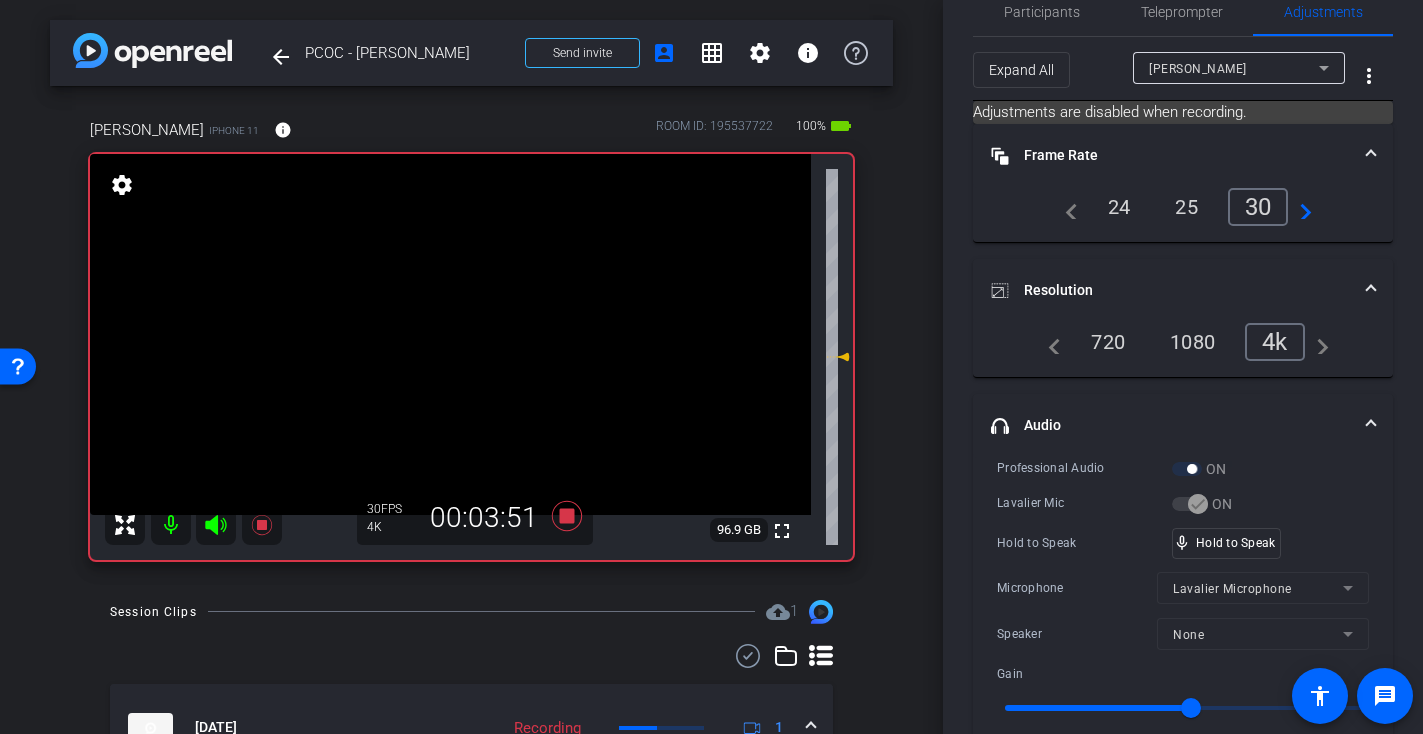 click at bounding box center (450, 334) 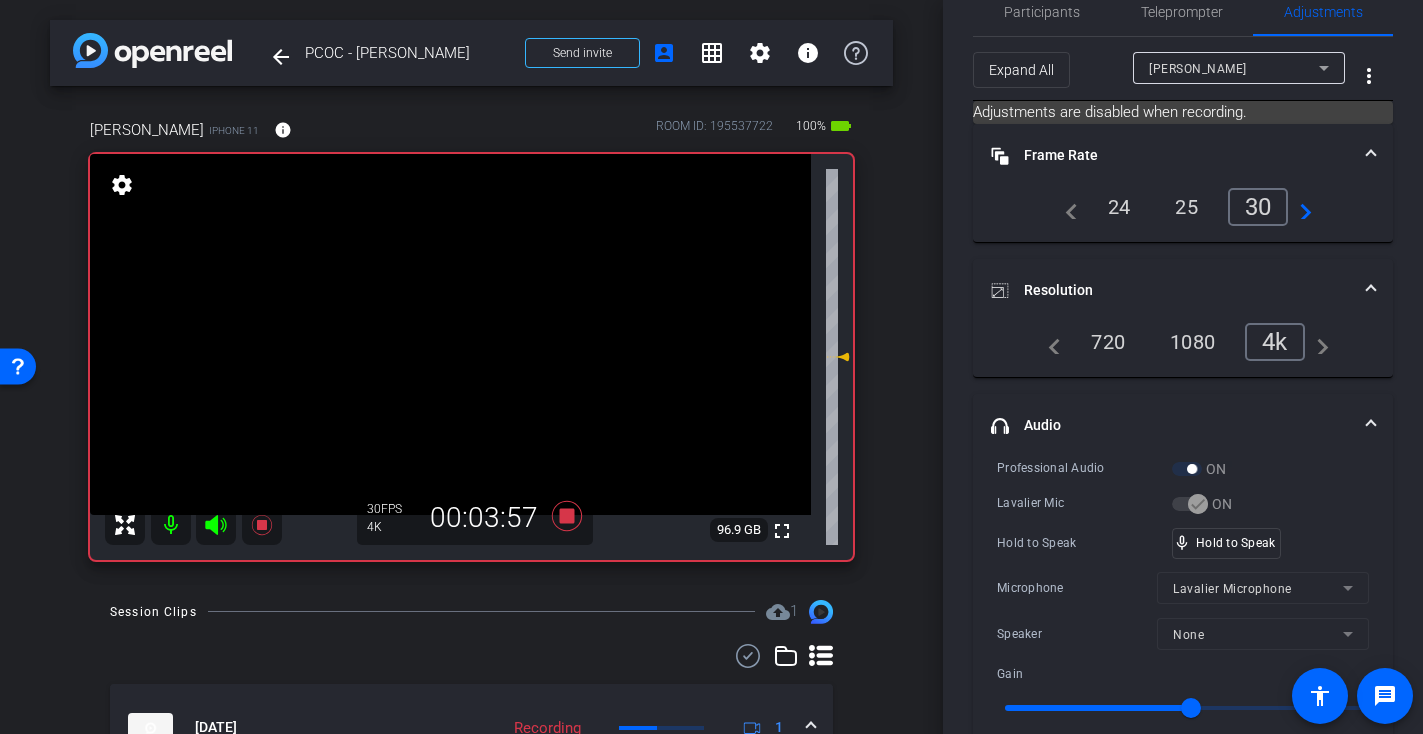 click at bounding box center [450, 334] 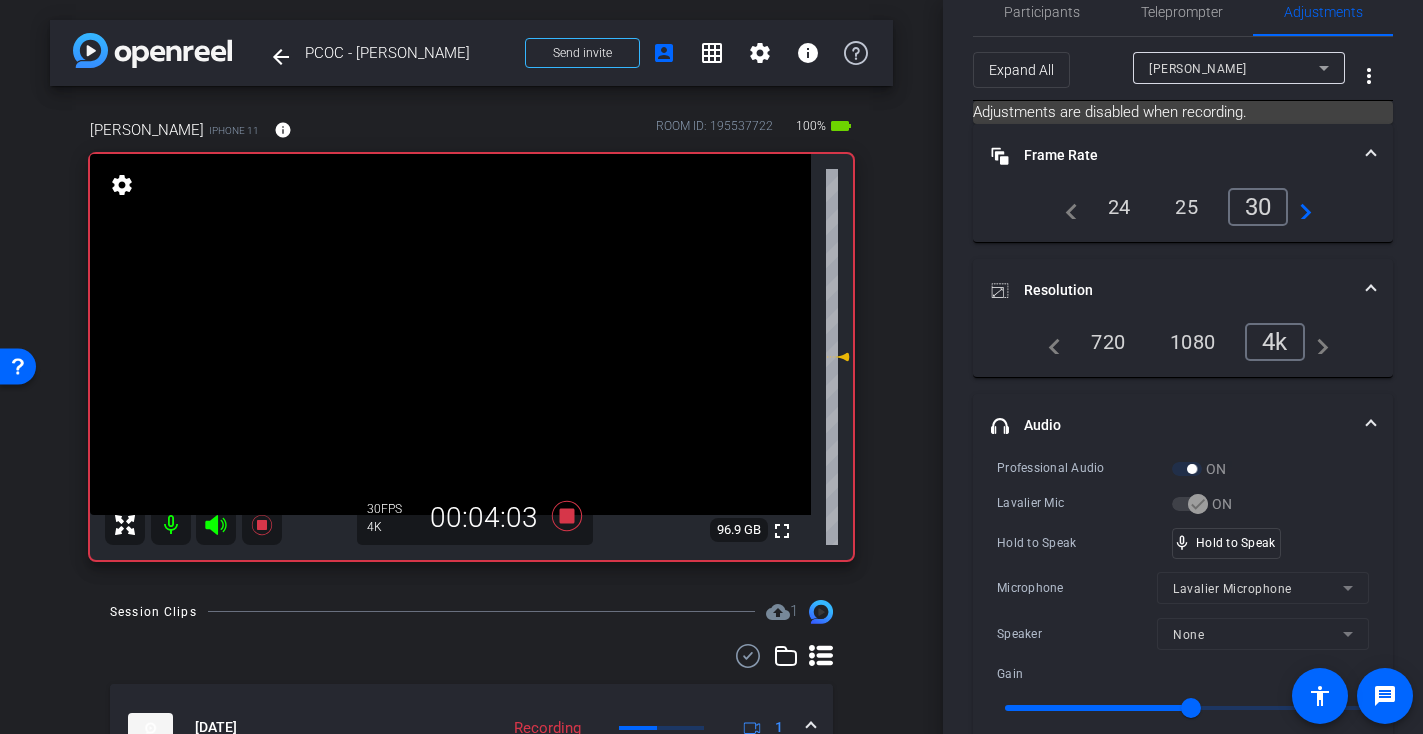click at bounding box center (450, 334) 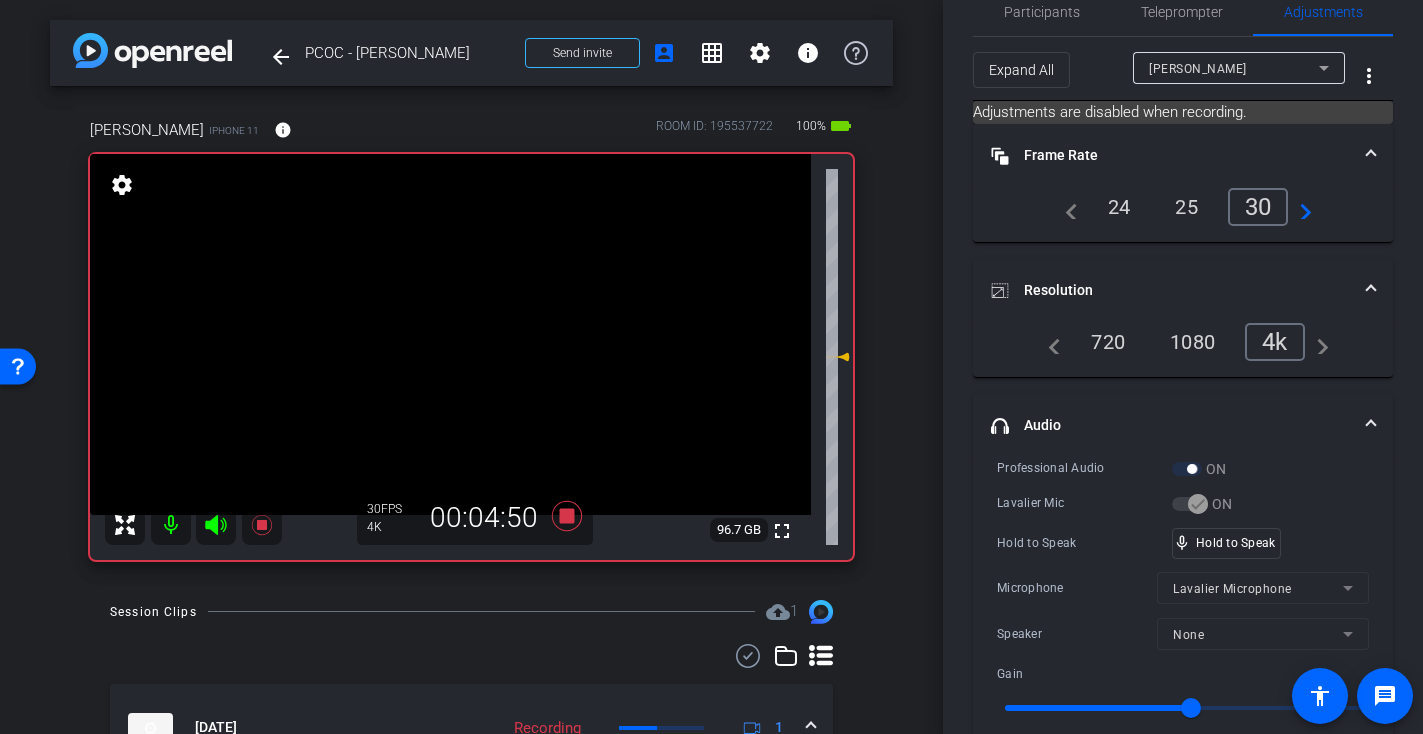 click at bounding box center (450, 334) 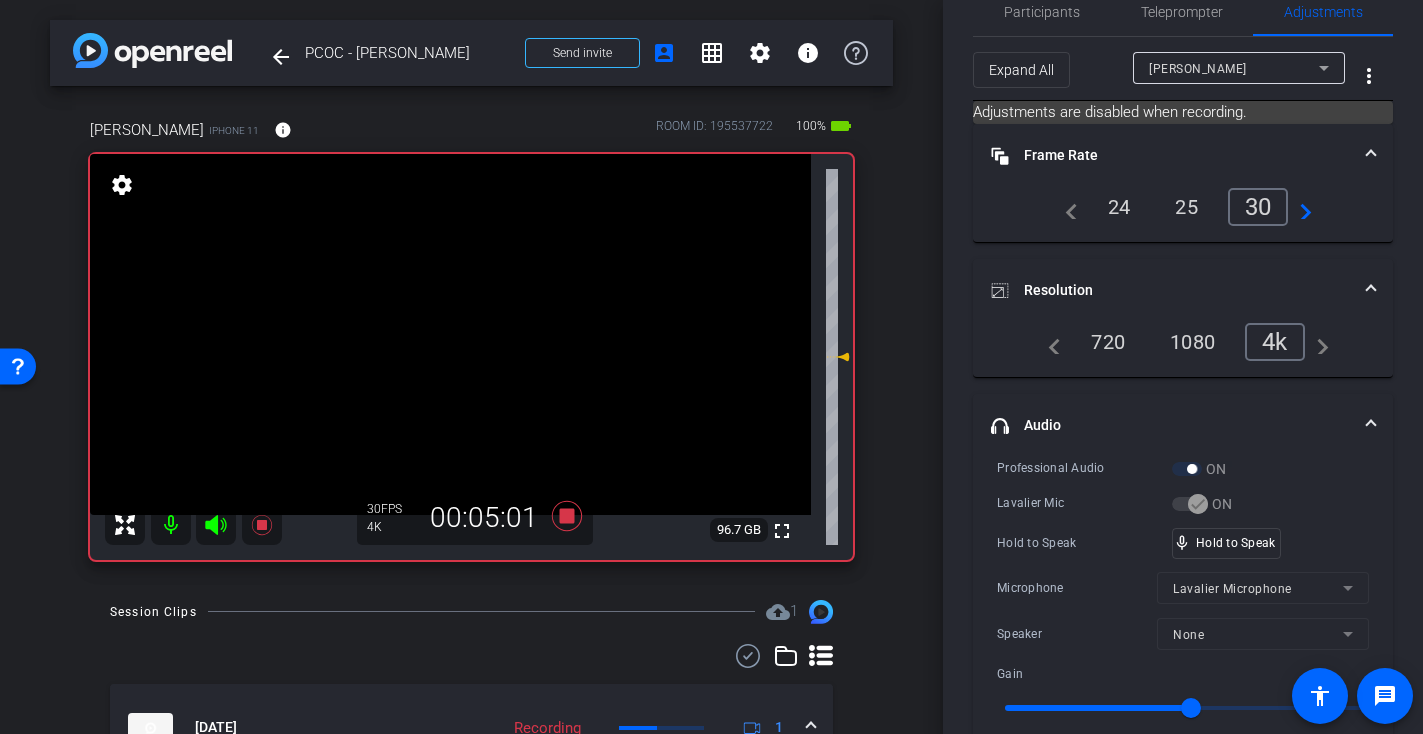 click at bounding box center (450, 334) 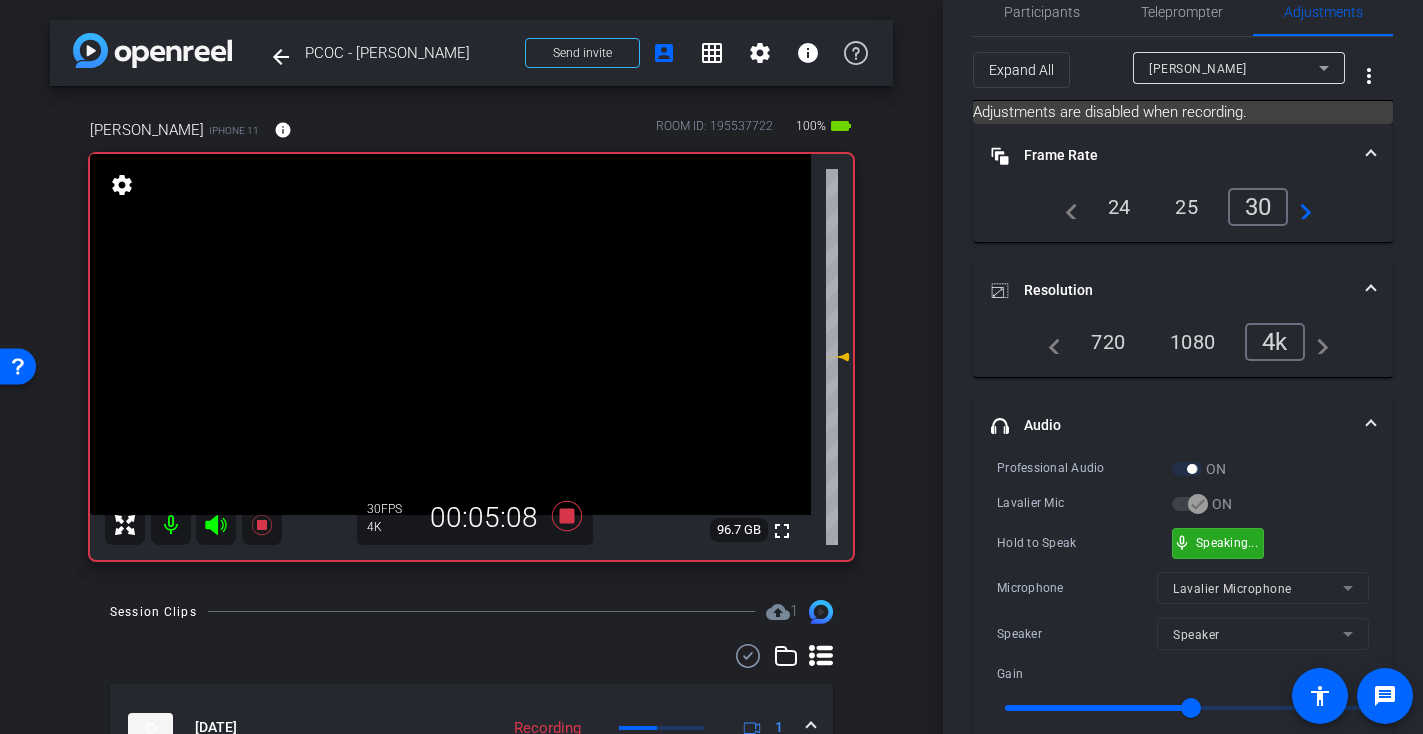 click on "mic_none Speaking..." at bounding box center (1218, 543) 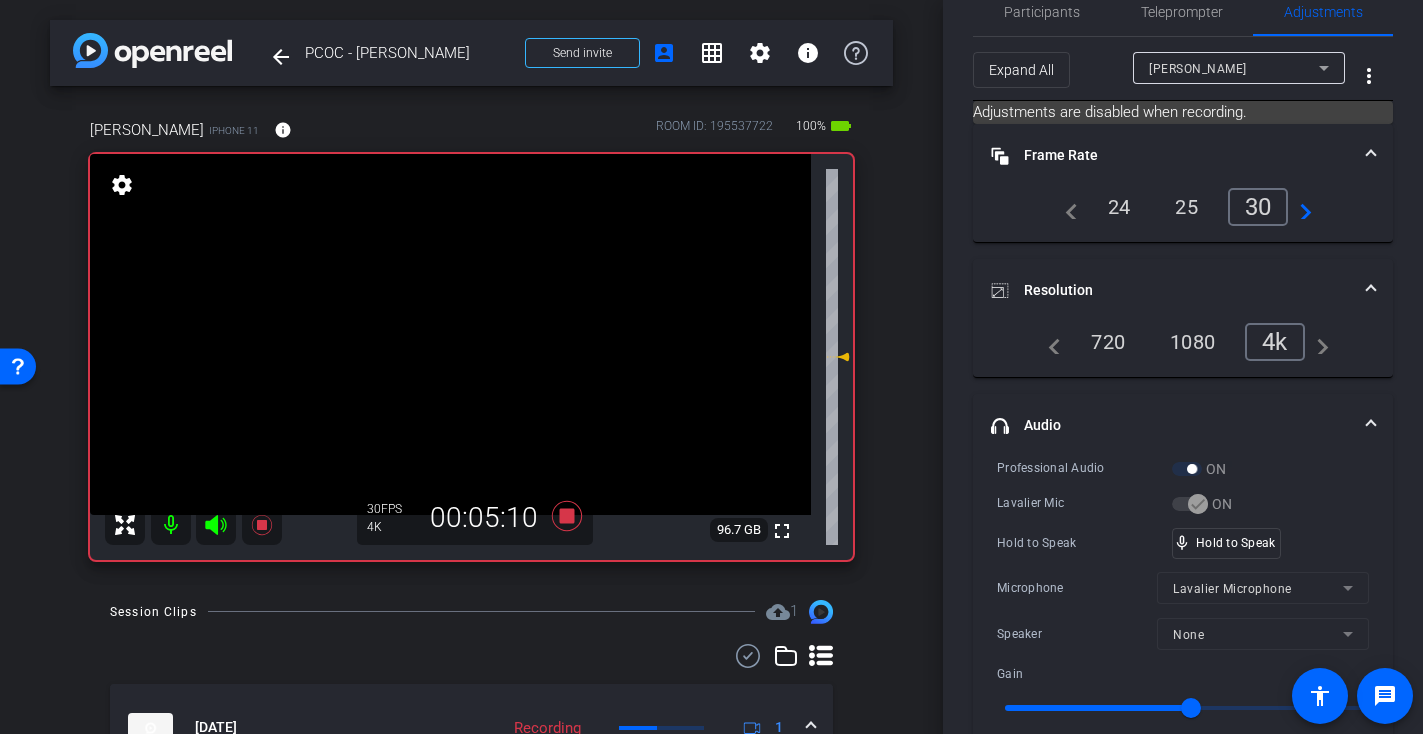 click 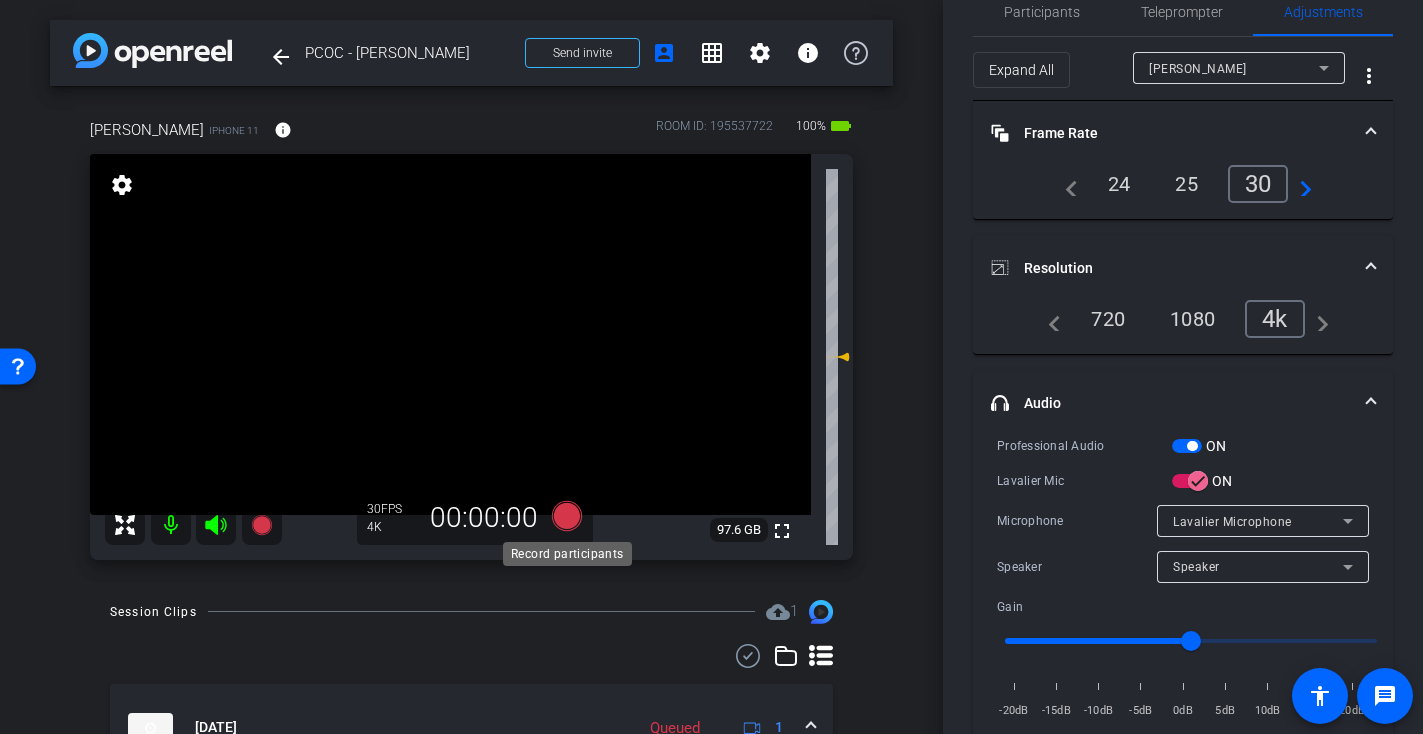 click 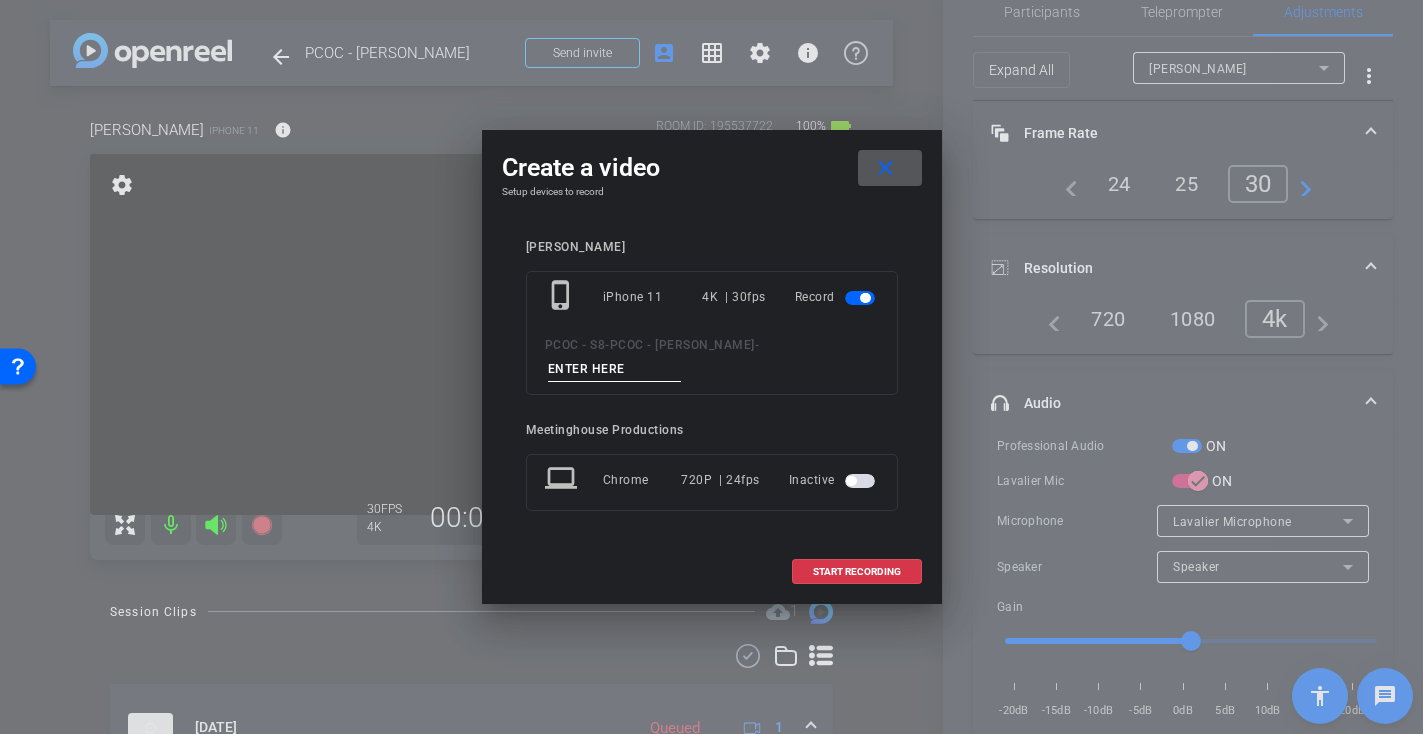 click at bounding box center (615, 369) 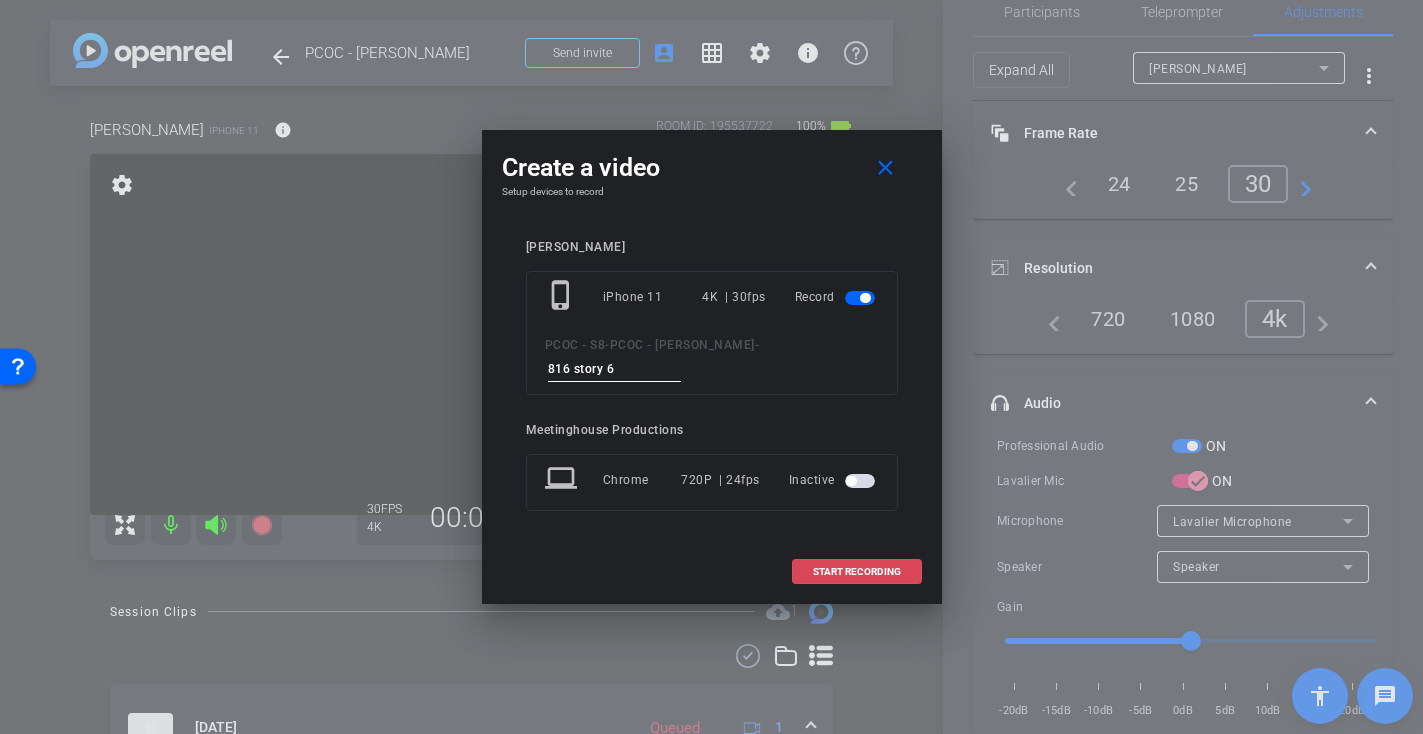 type on "816 story 6" 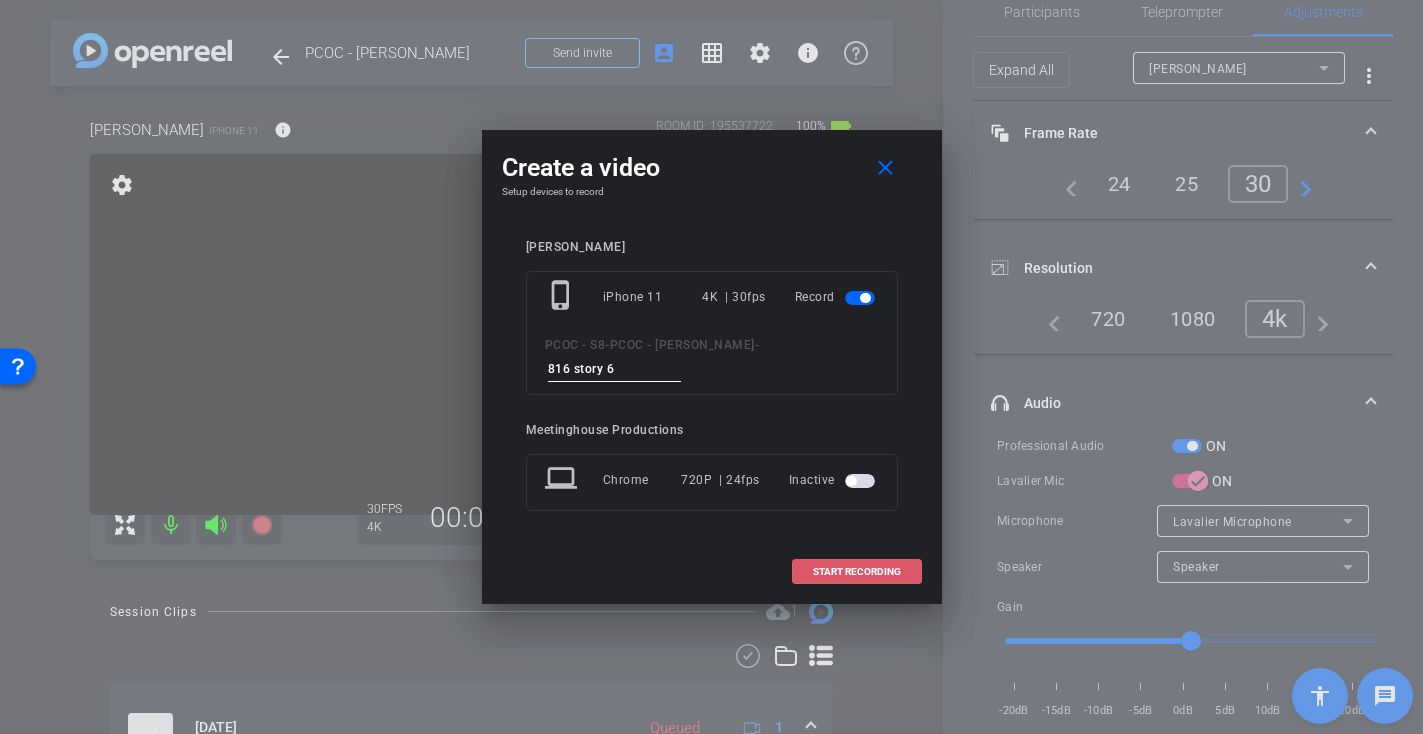 click on "START RECORDING" at bounding box center [857, 572] 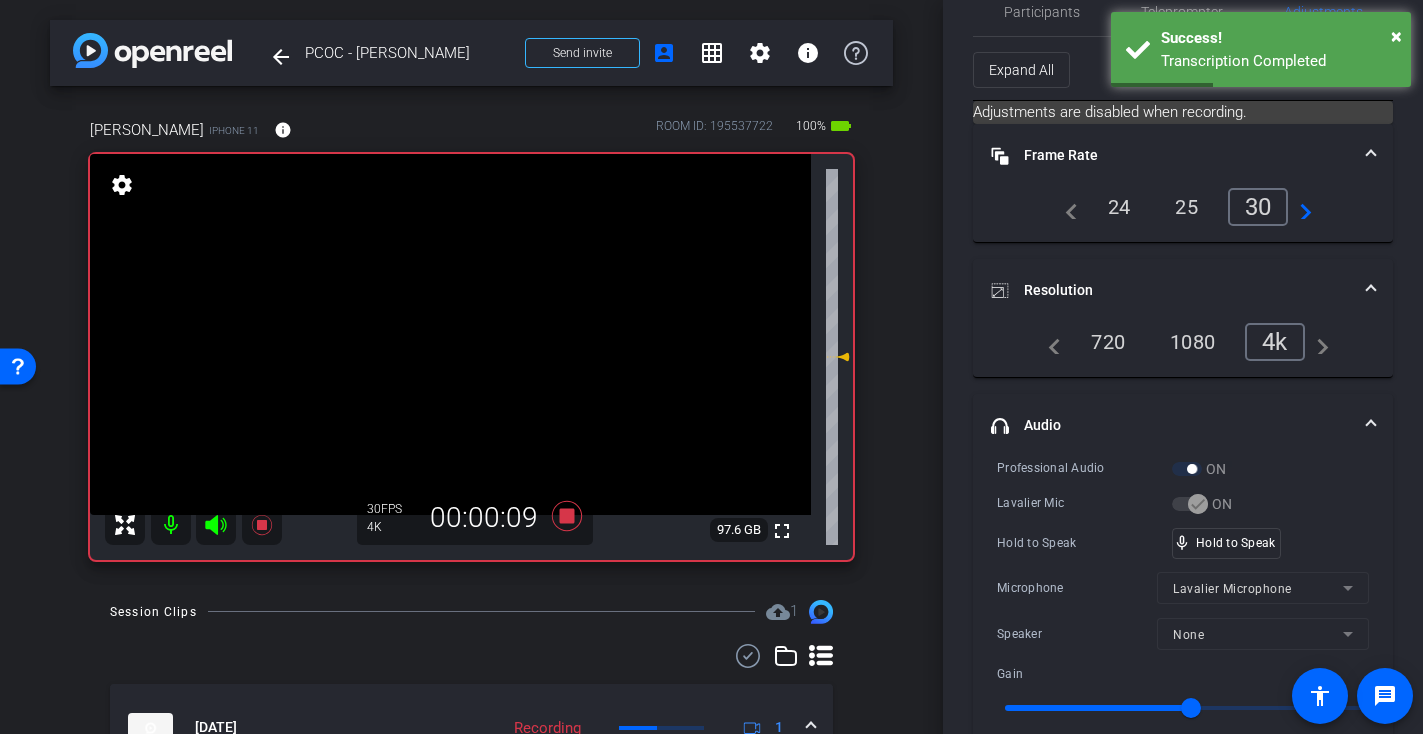 click at bounding box center [450, 334] 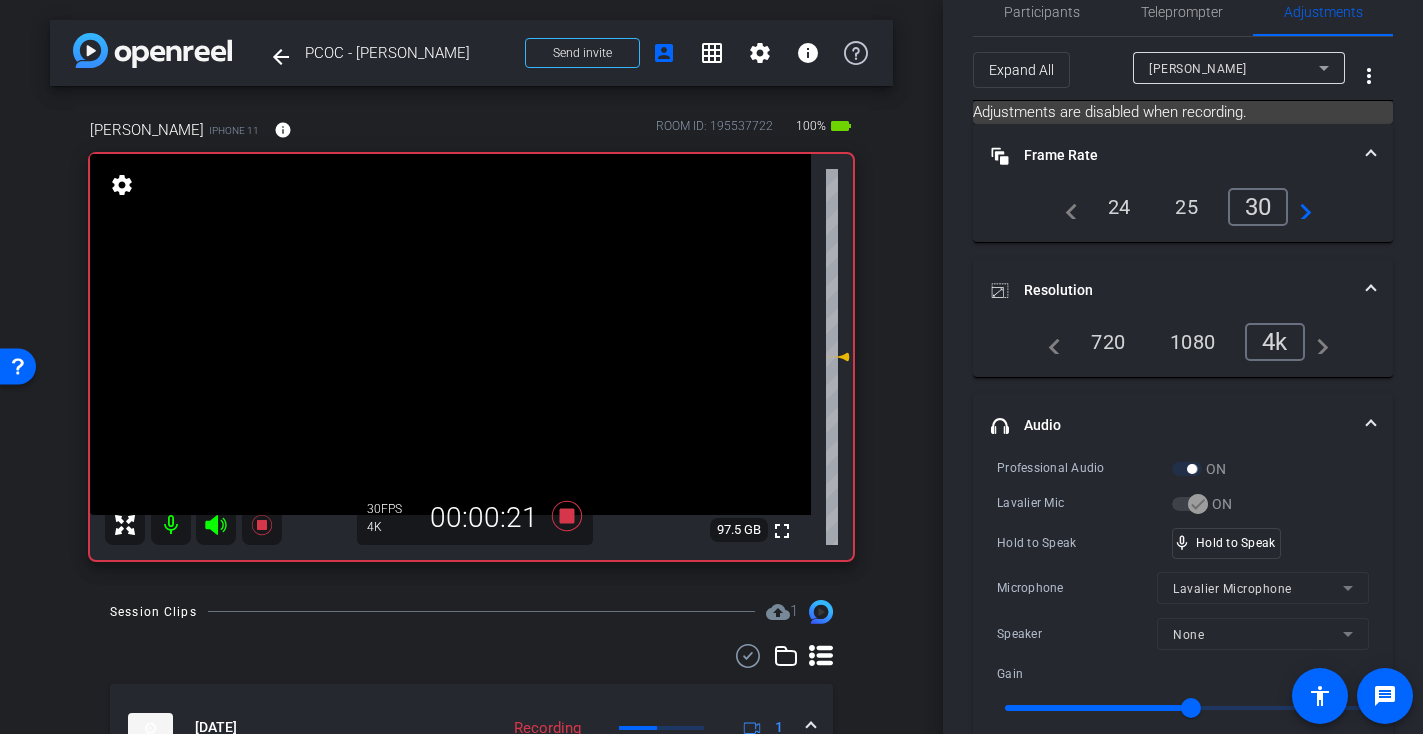 click at bounding box center (450, 334) 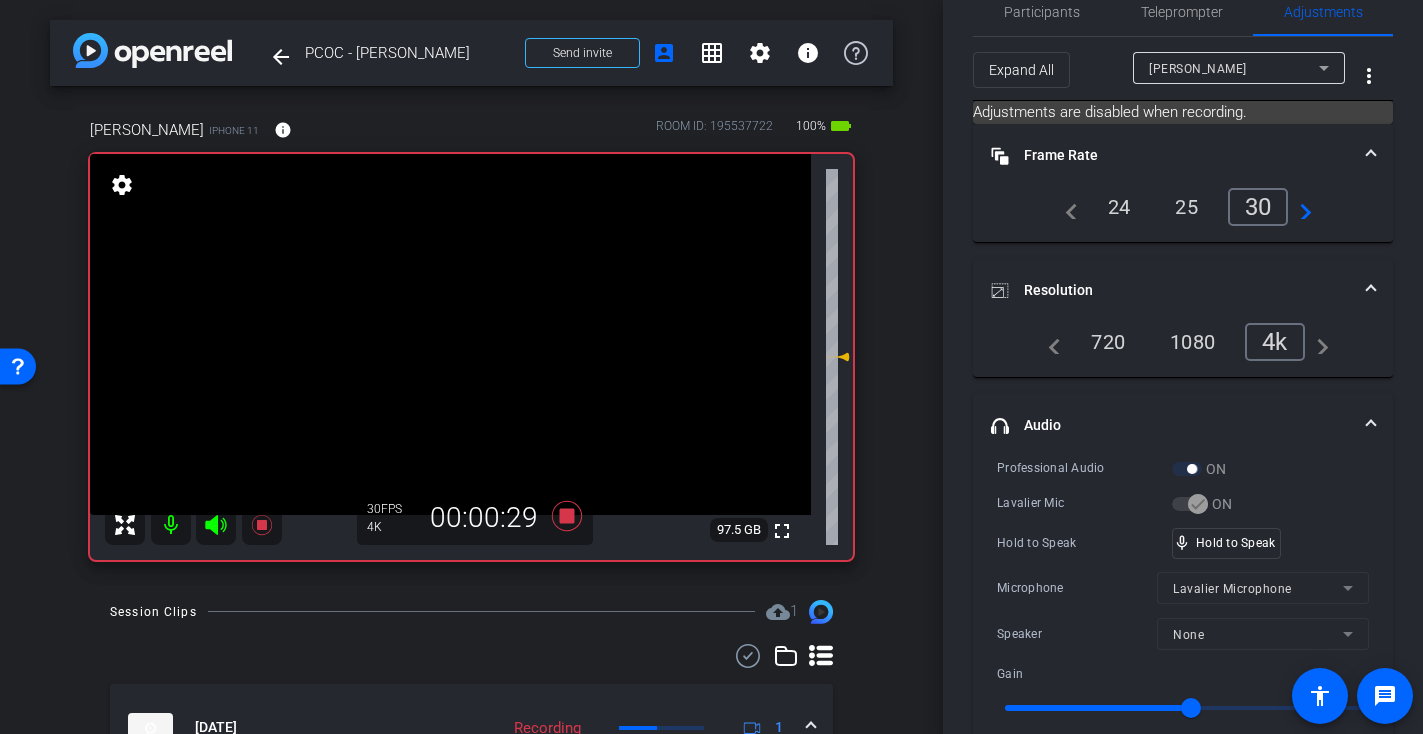 click at bounding box center [450, 334] 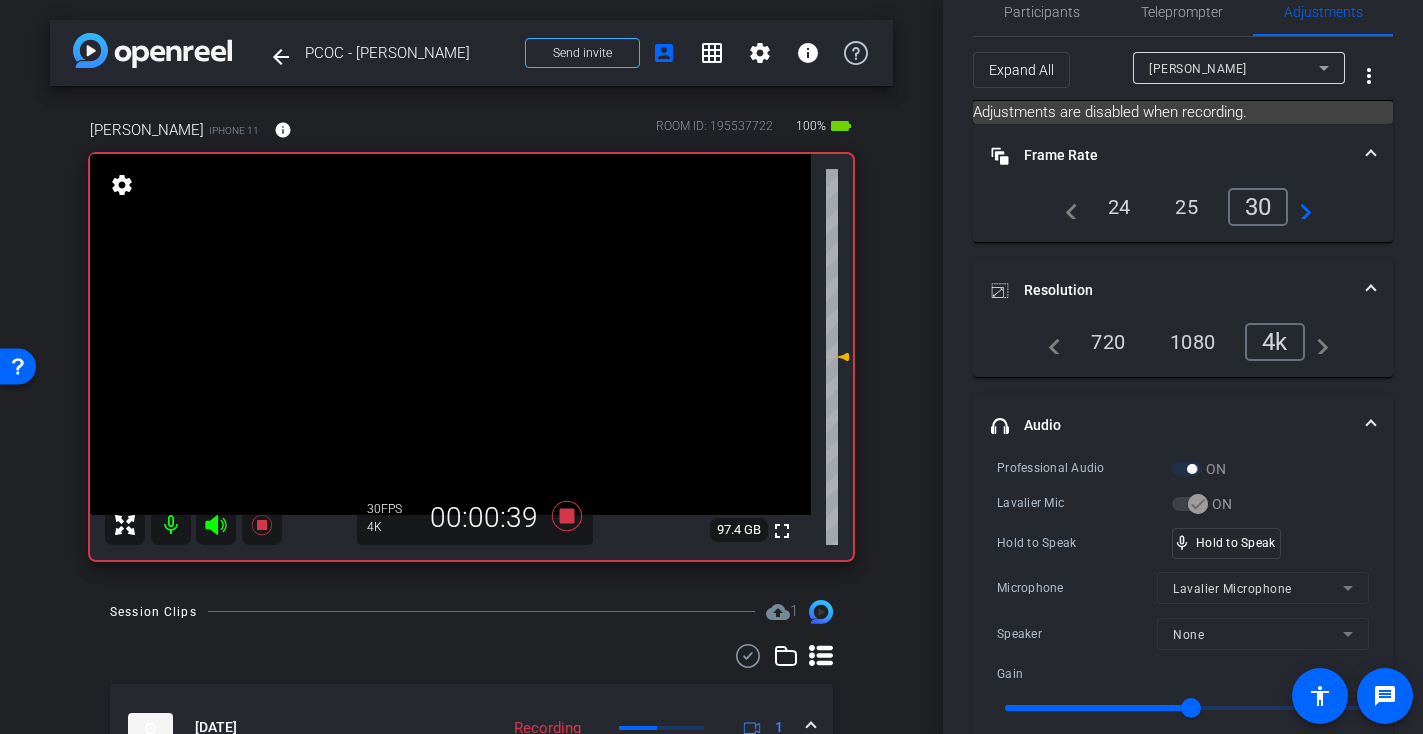 click at bounding box center (450, 334) 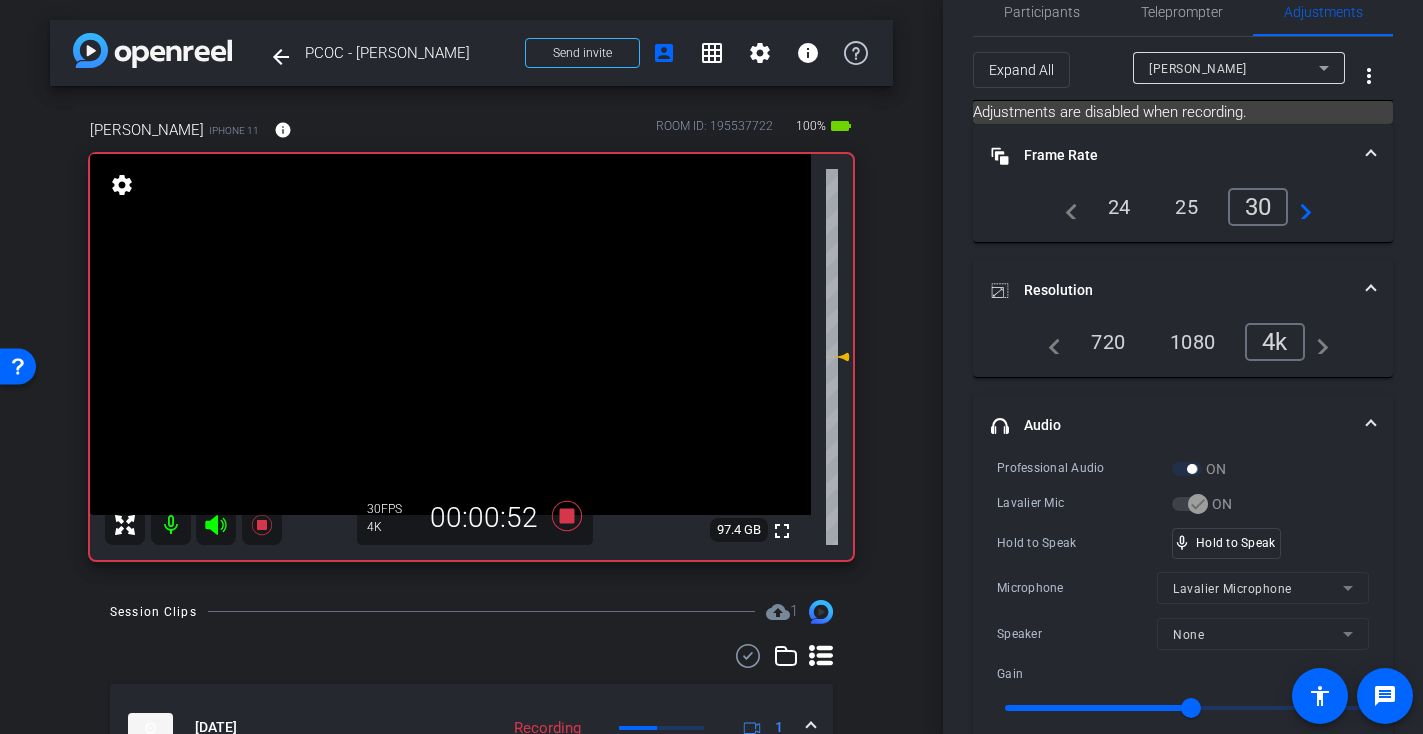 click at bounding box center [450, 334] 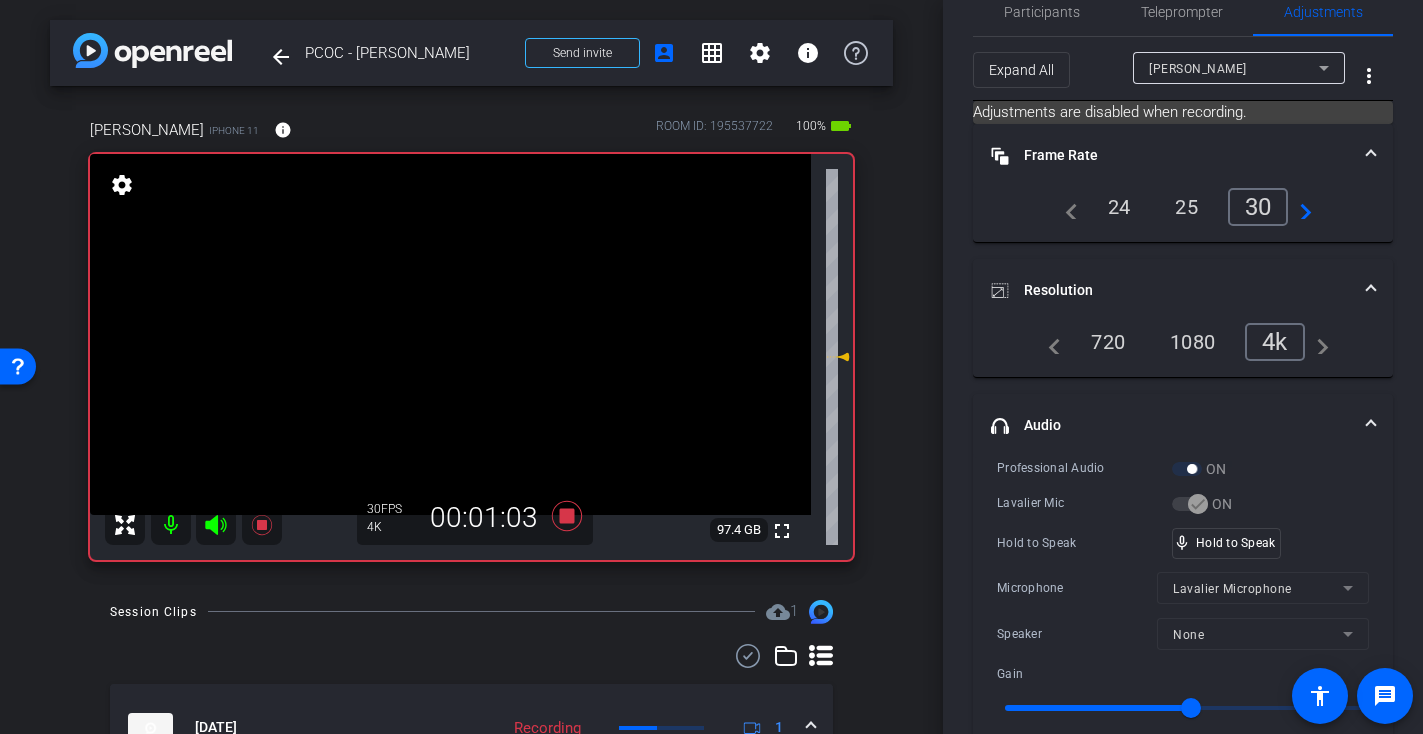 click at bounding box center (450, 334) 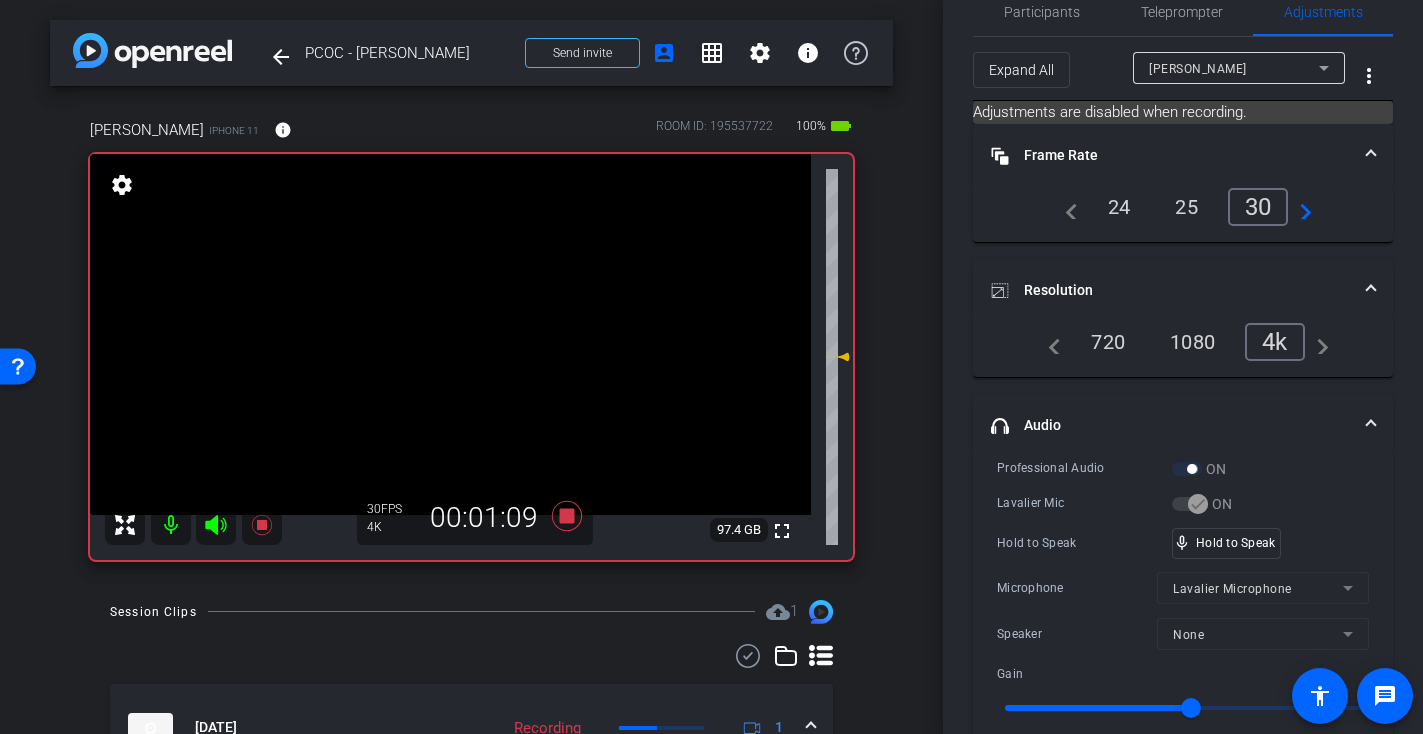 click at bounding box center (450, 334) 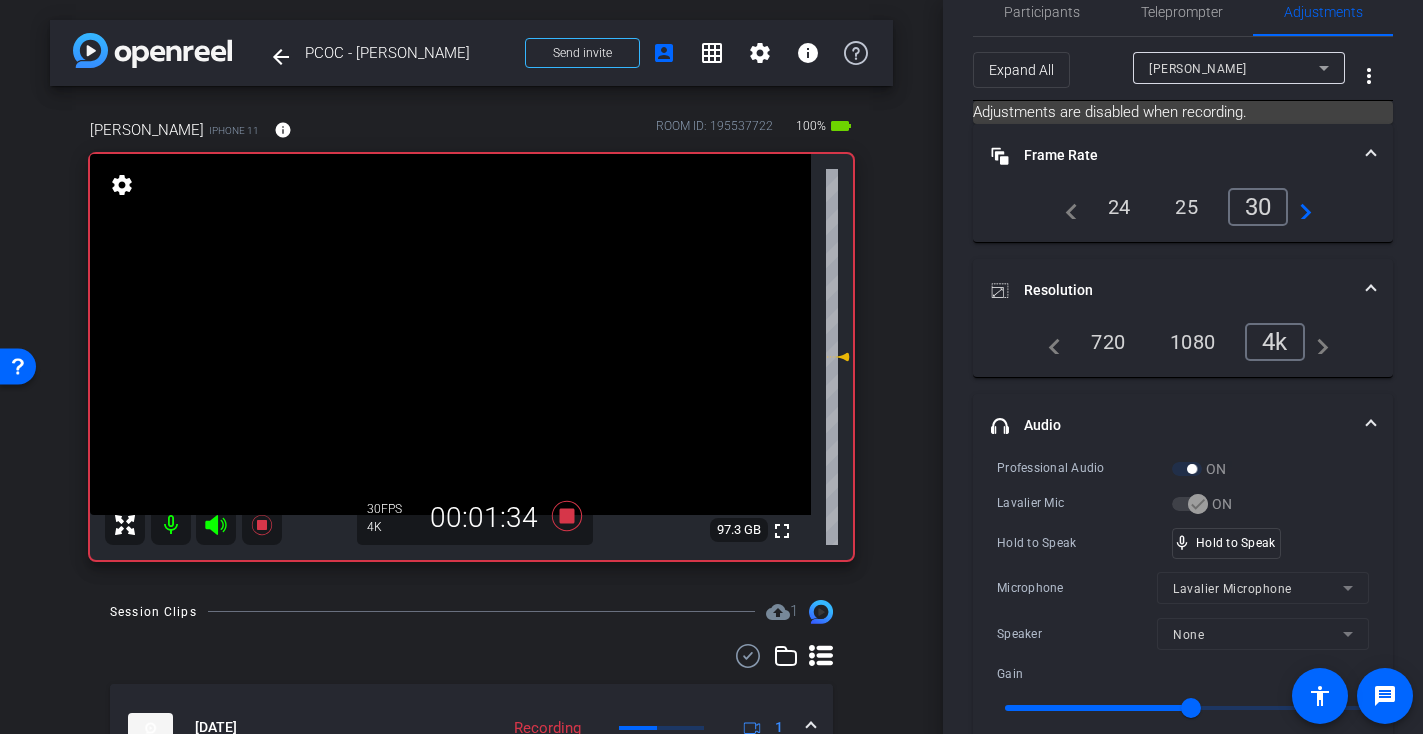 click at bounding box center (450, 334) 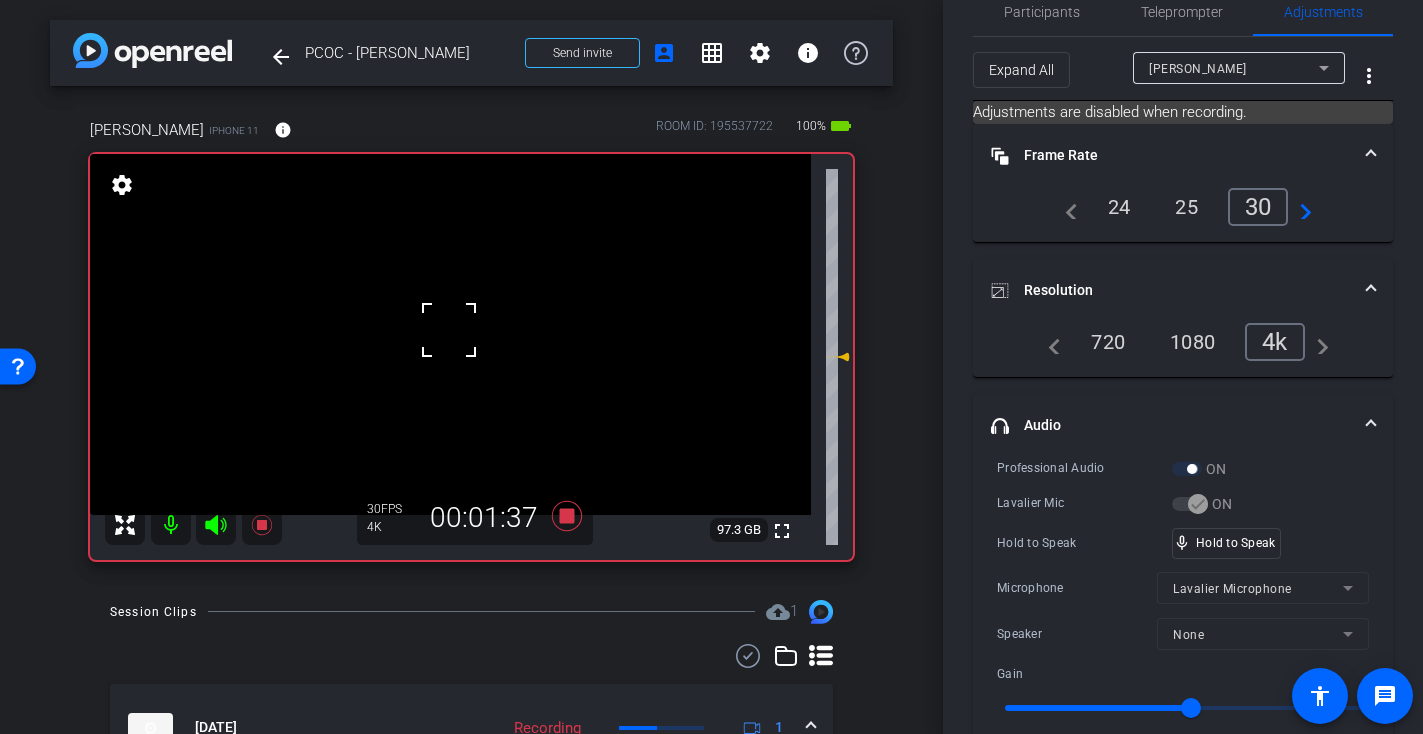 click at bounding box center [450, 334] 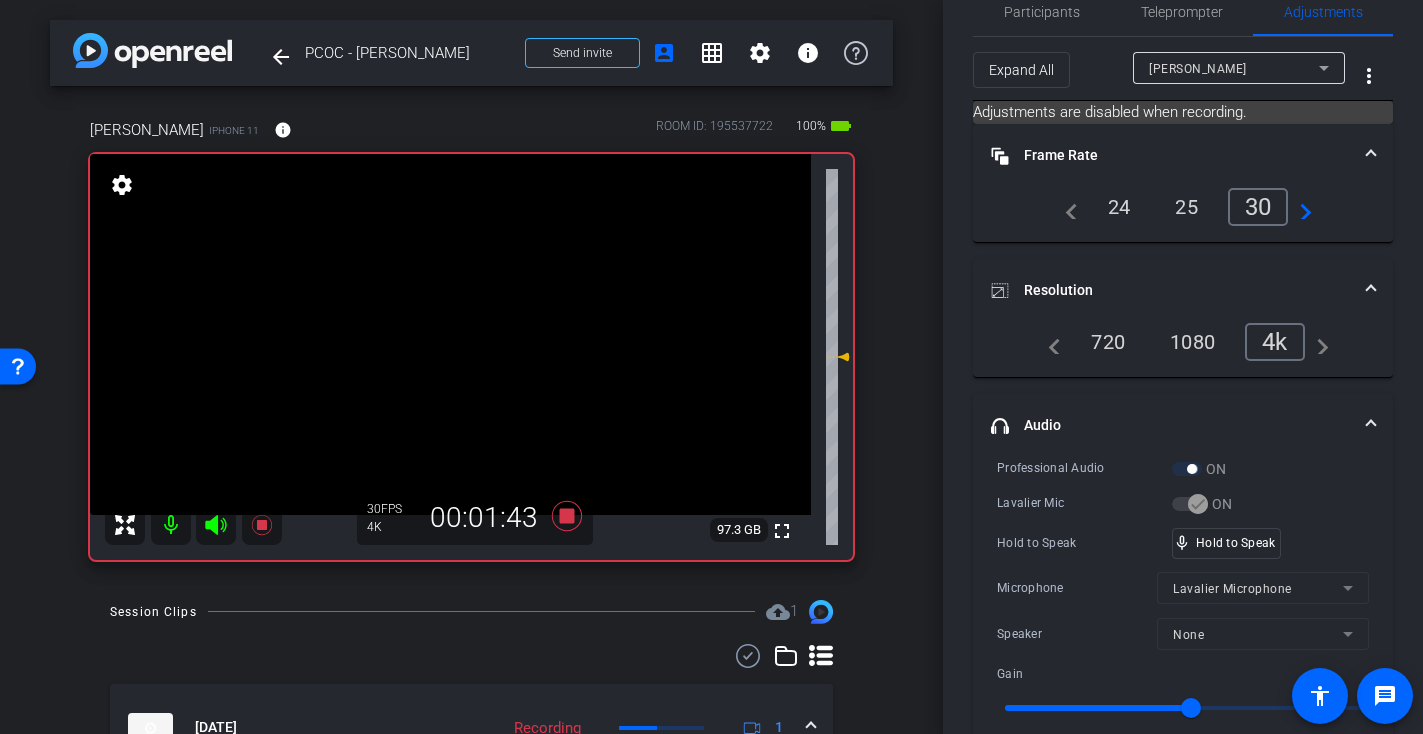 click at bounding box center [450, 334] 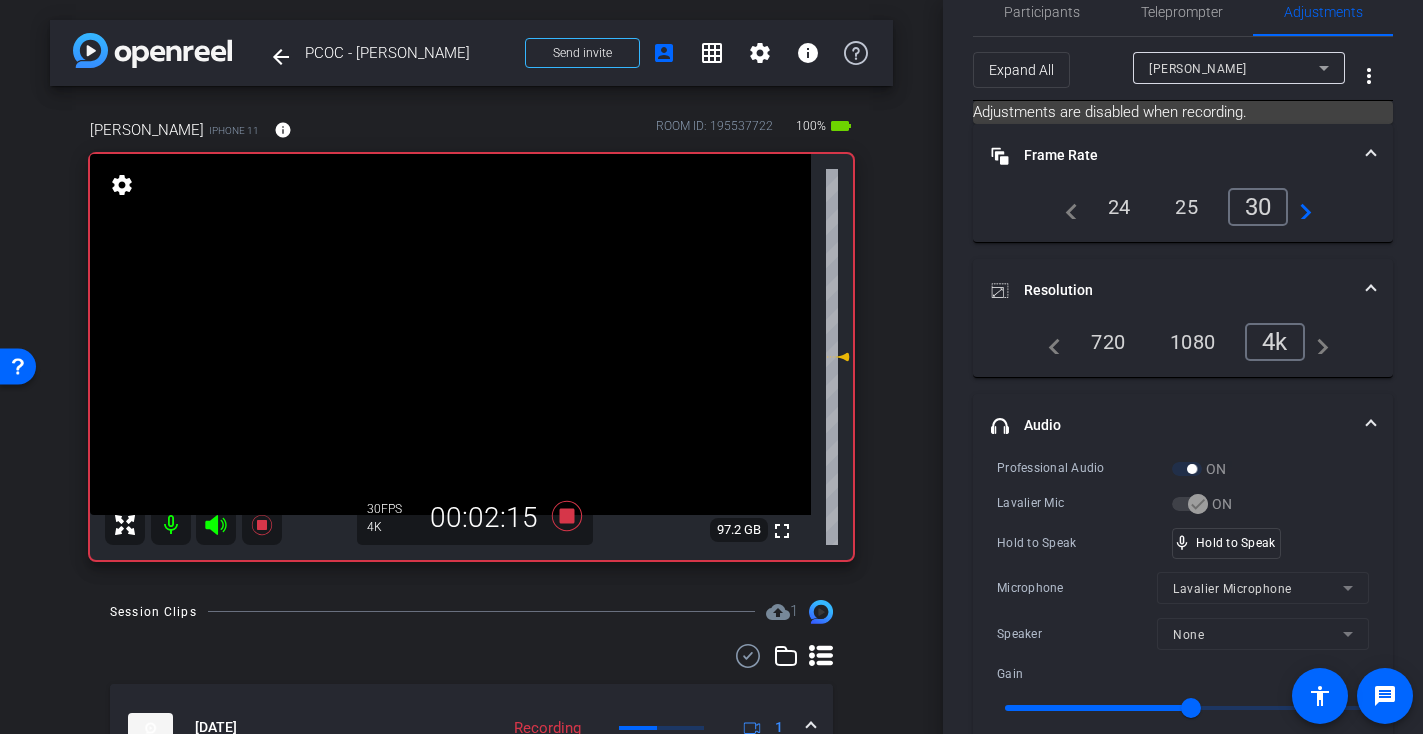 click at bounding box center (450, 334) 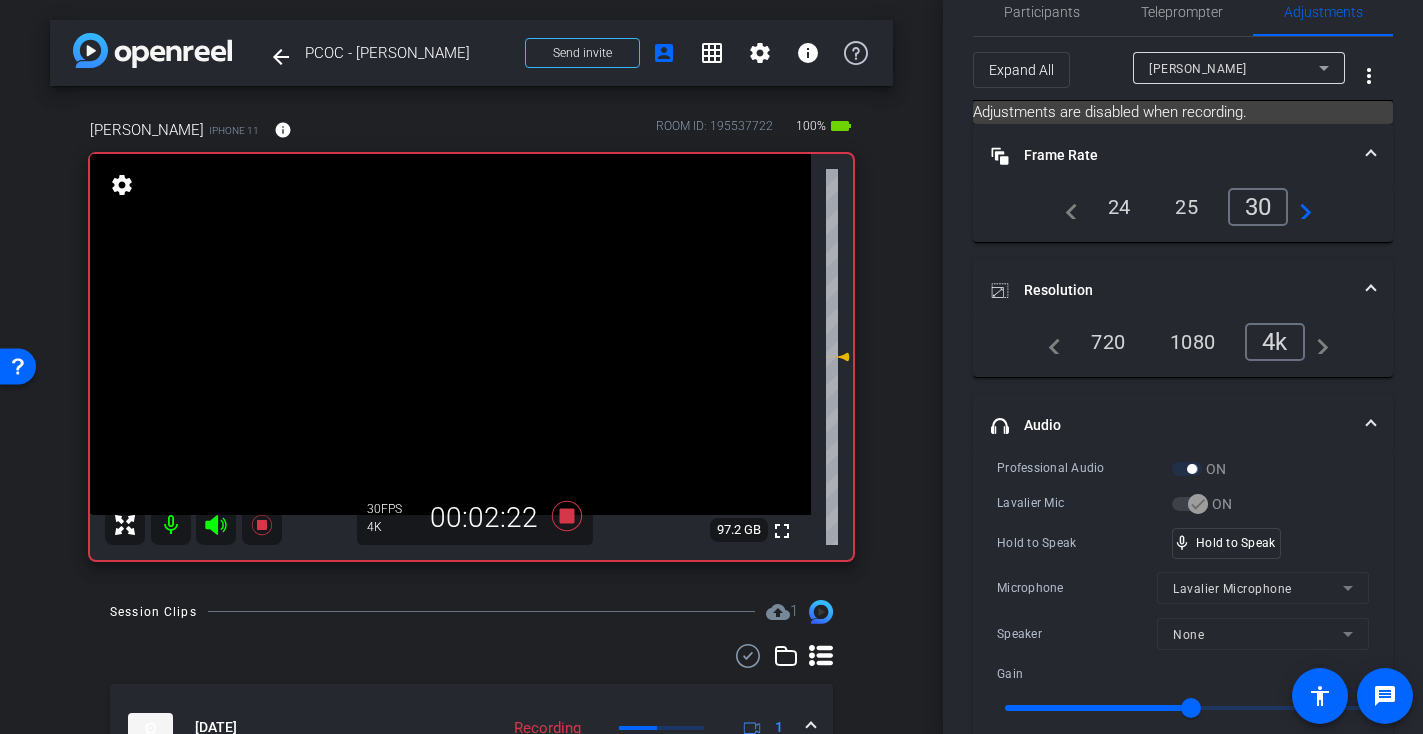 click at bounding box center (450, 334) 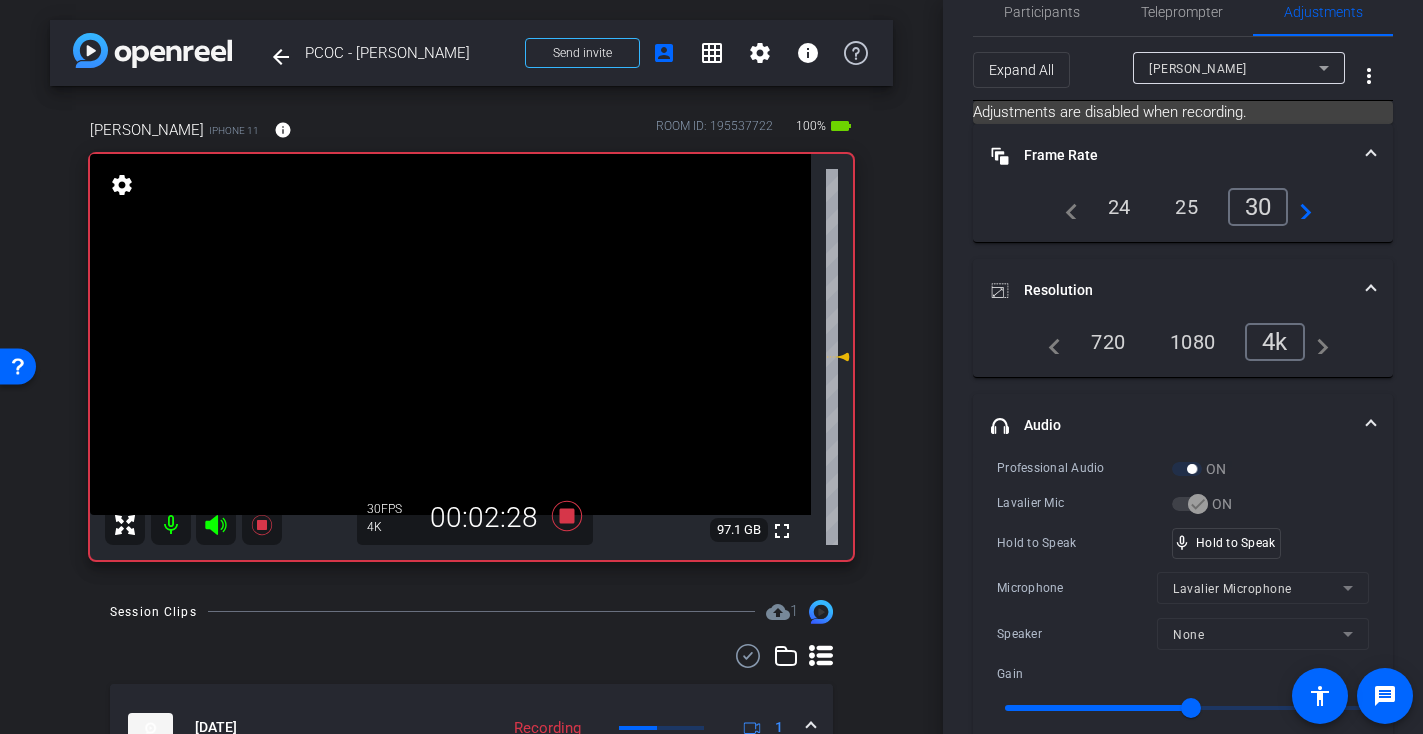 click at bounding box center [450, 334] 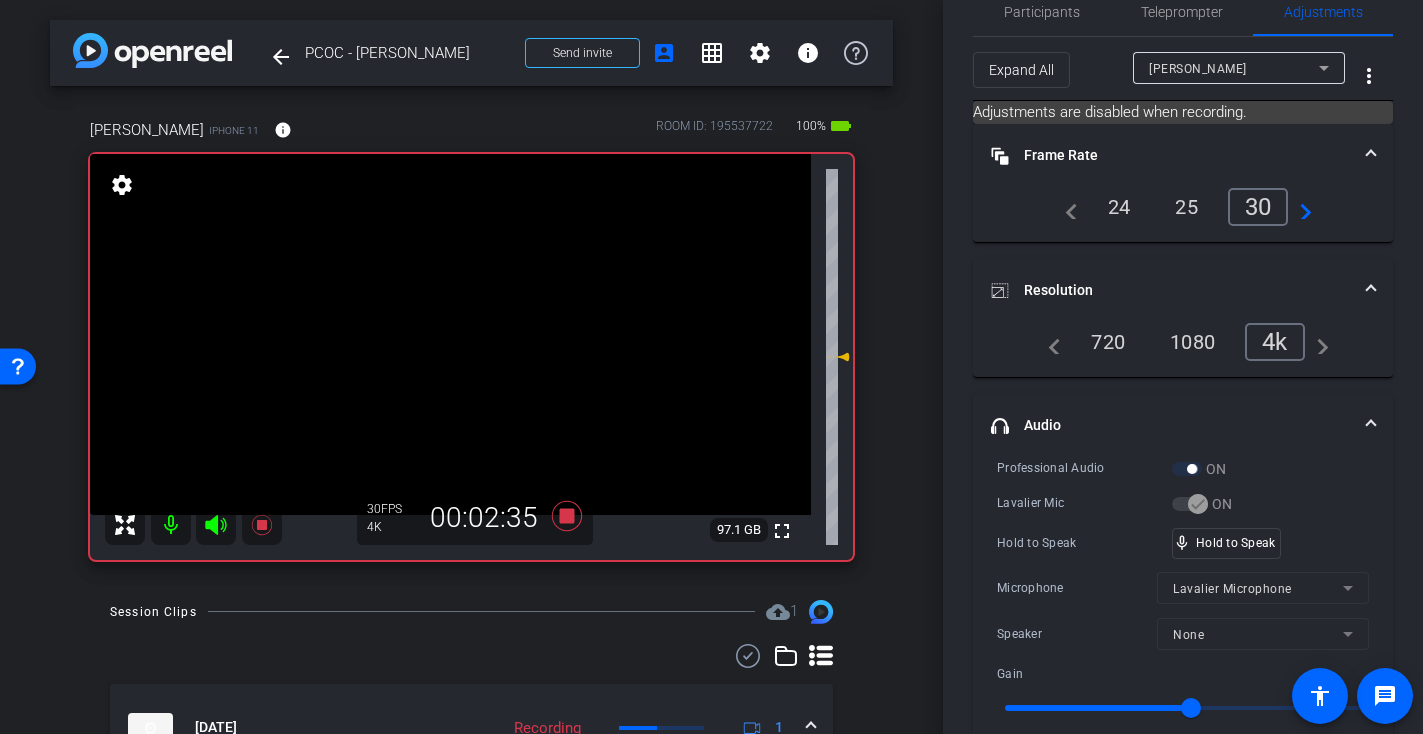 click at bounding box center [450, 334] 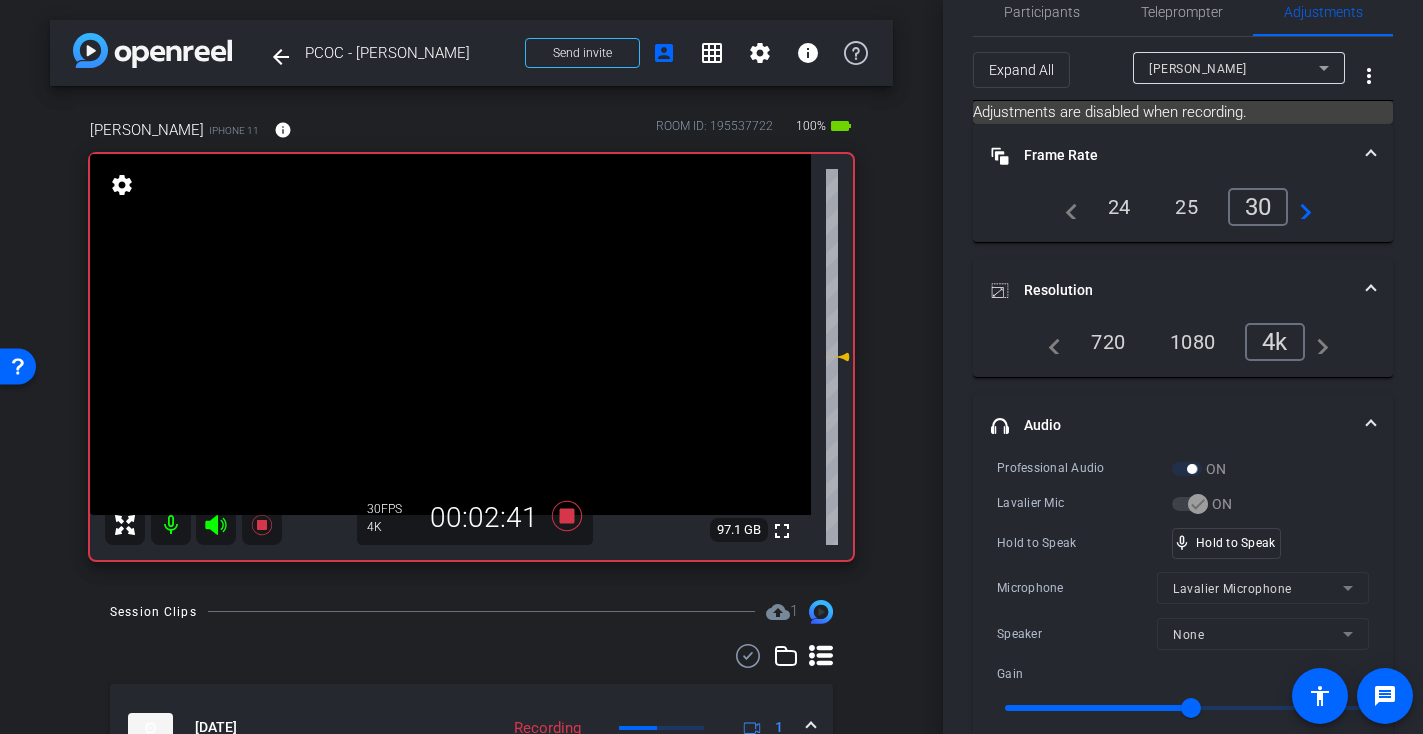 click at bounding box center (450, 334) 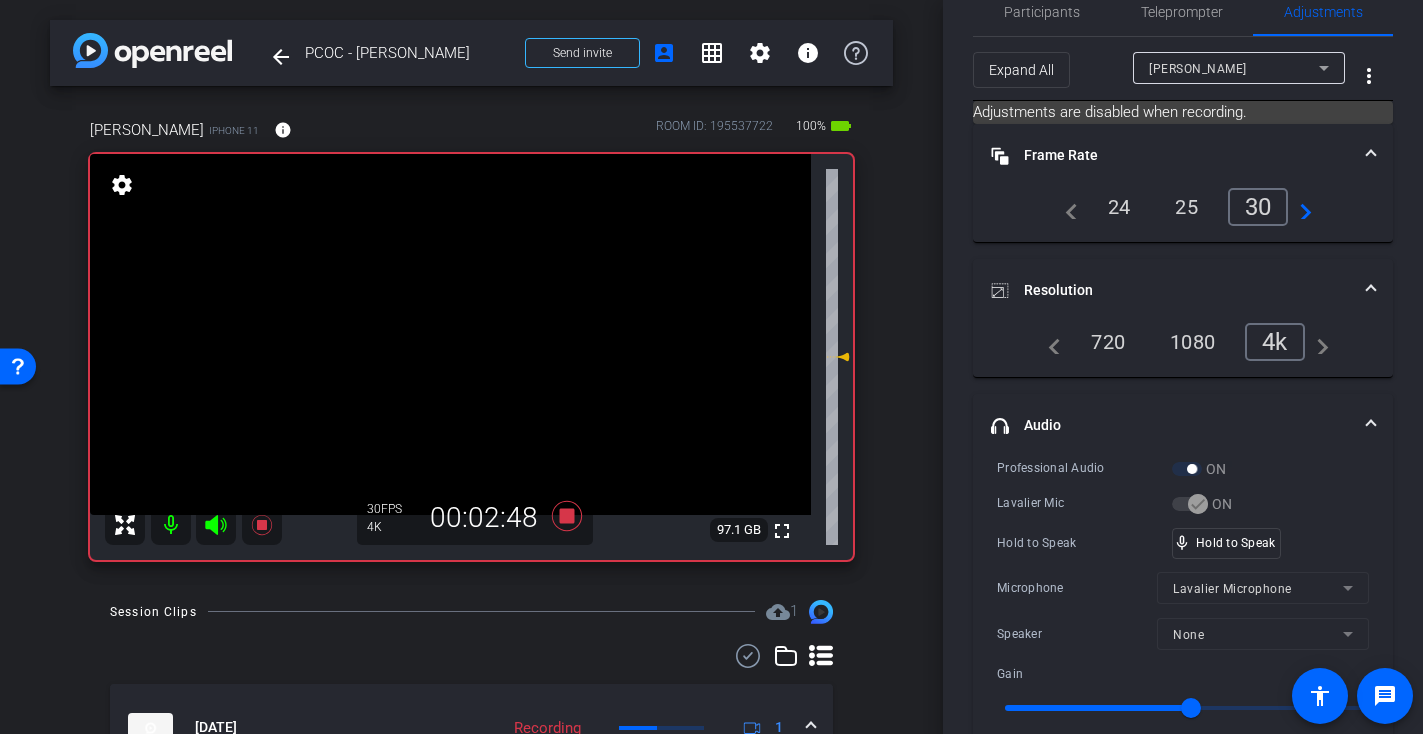 click at bounding box center [450, 334] 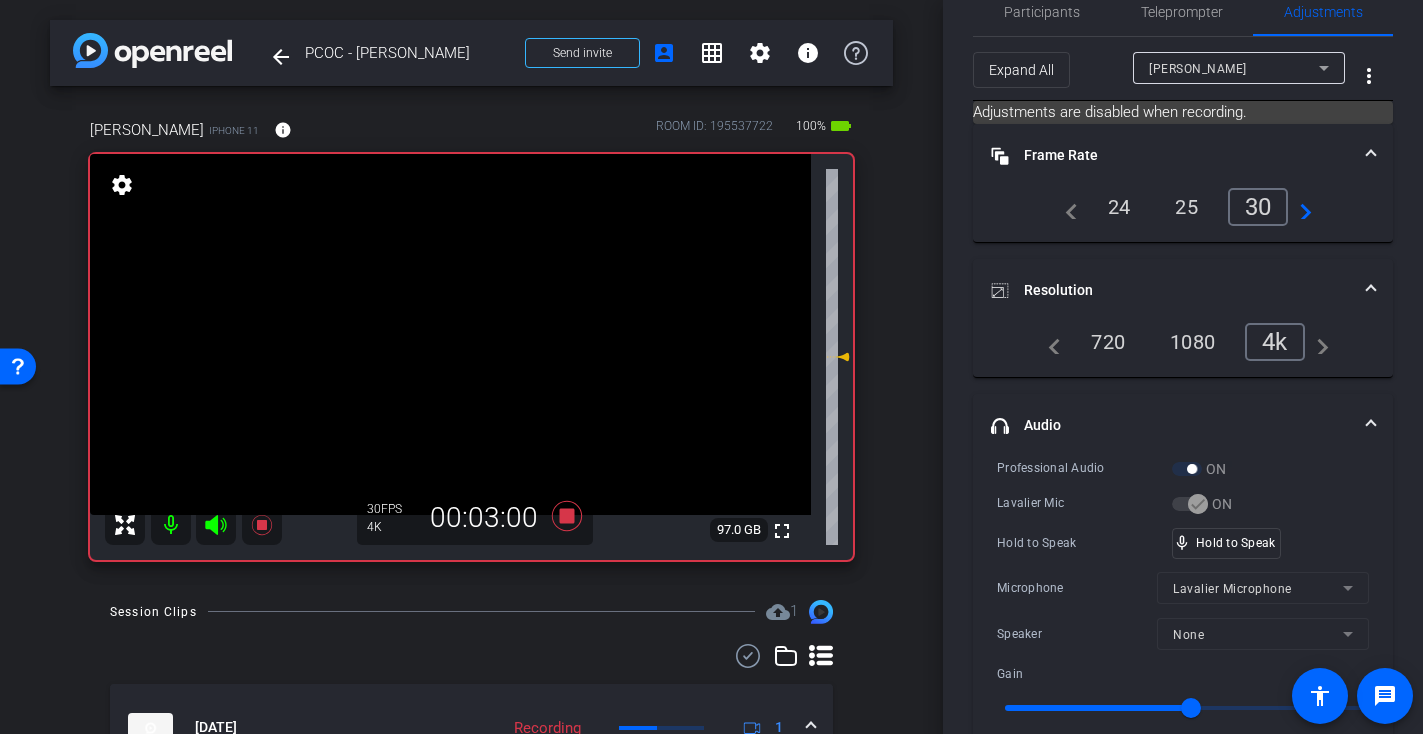 click at bounding box center [450, 334] 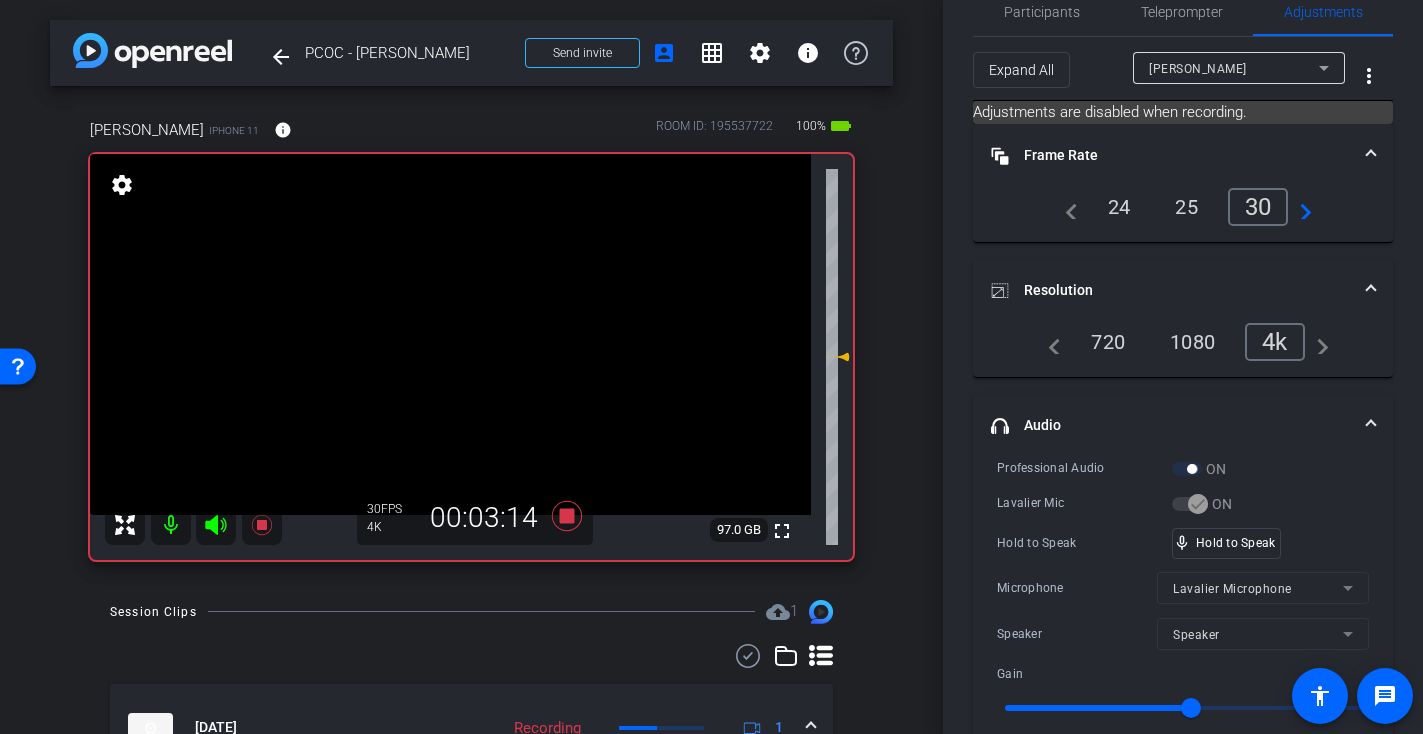 click at bounding box center (450, 334) 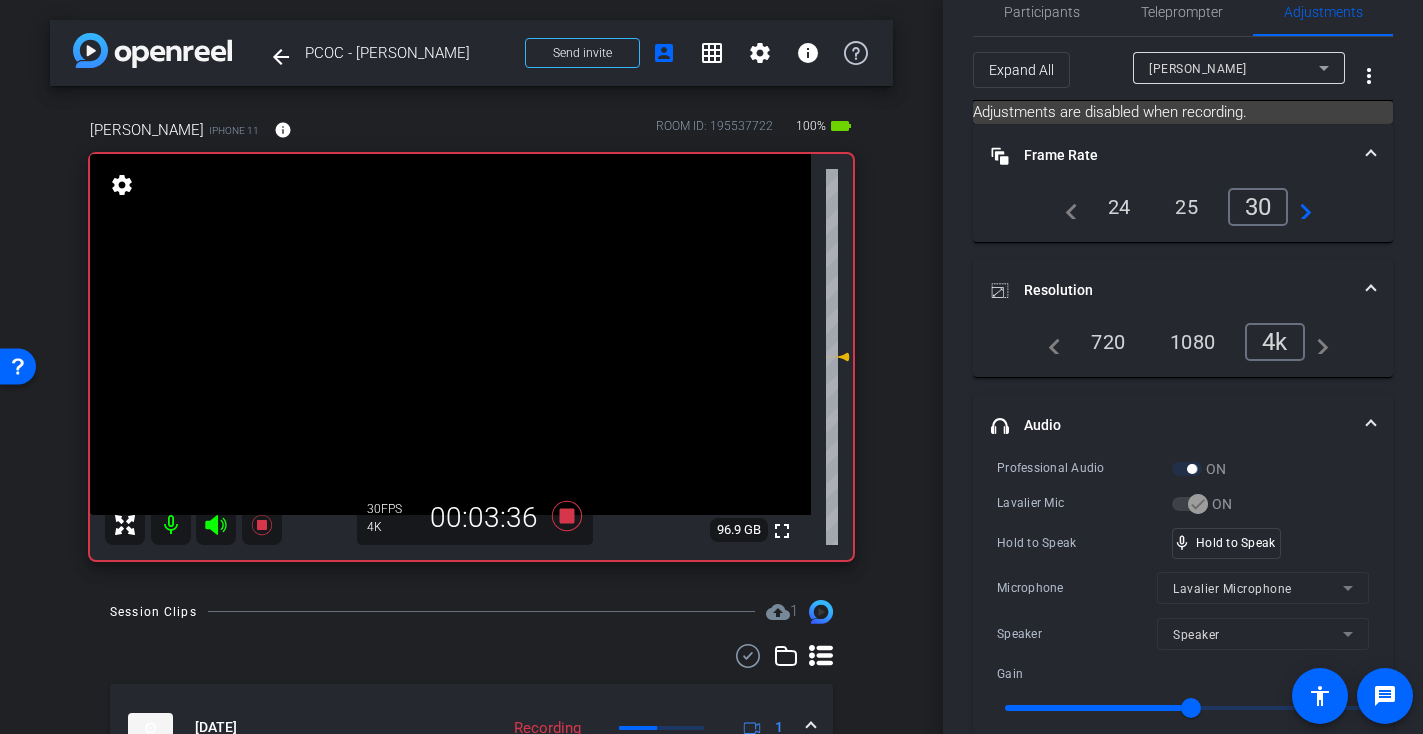 click at bounding box center [450, 334] 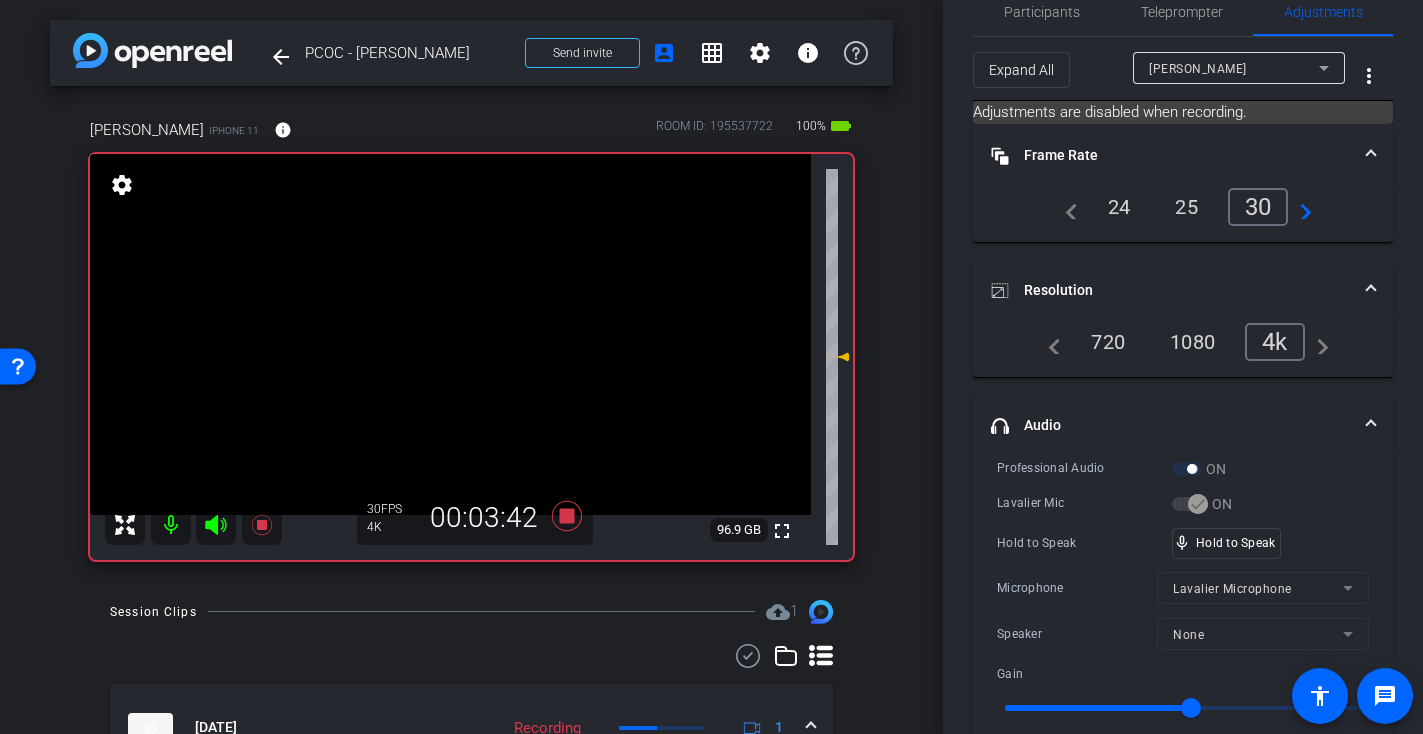 click at bounding box center (450, 334) 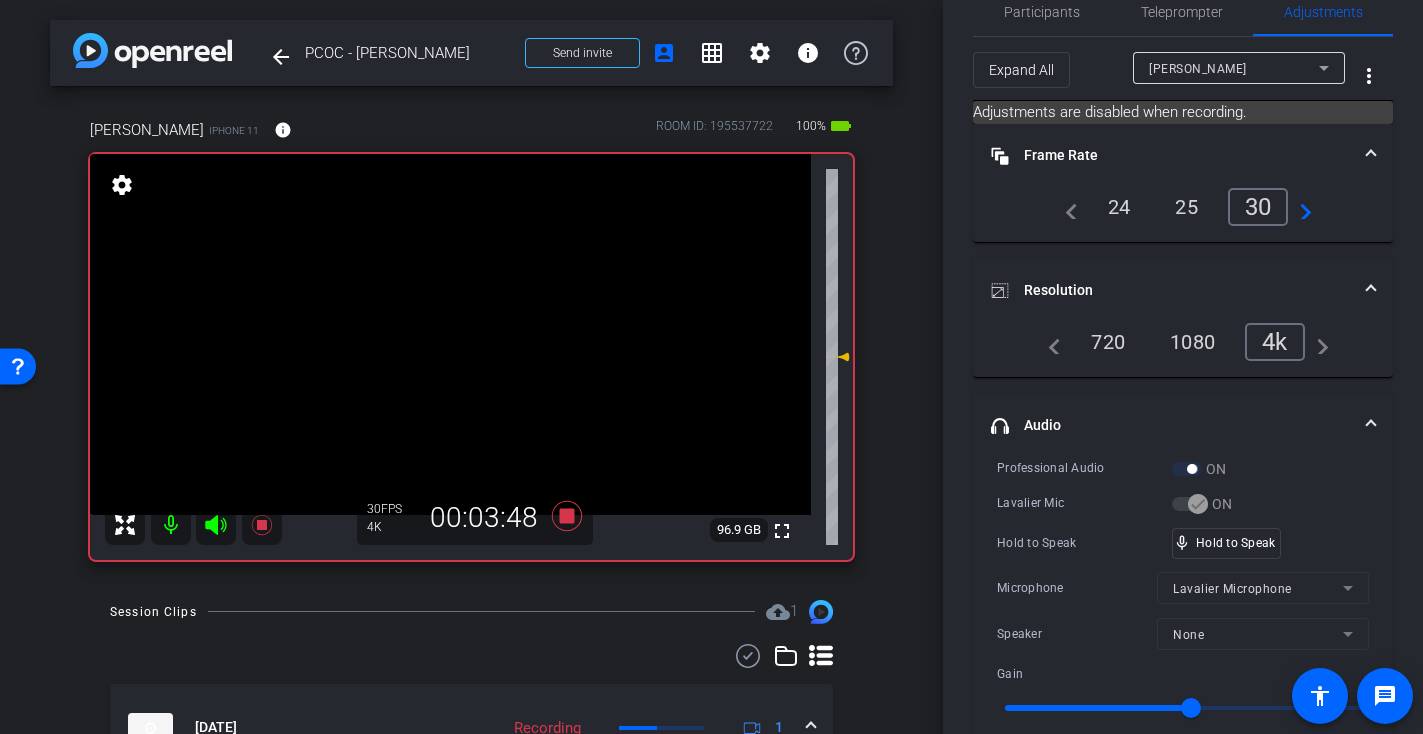 click at bounding box center [450, 334] 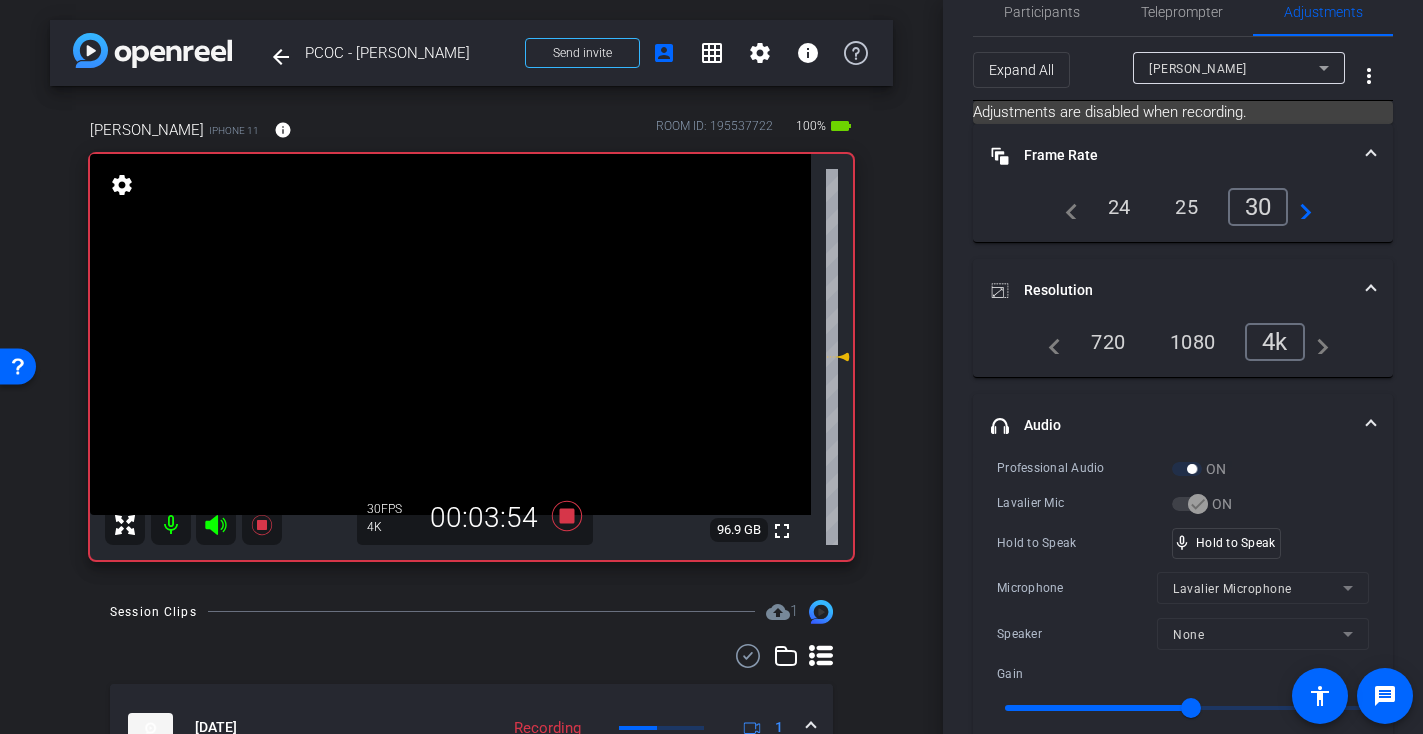 click at bounding box center [450, 334] 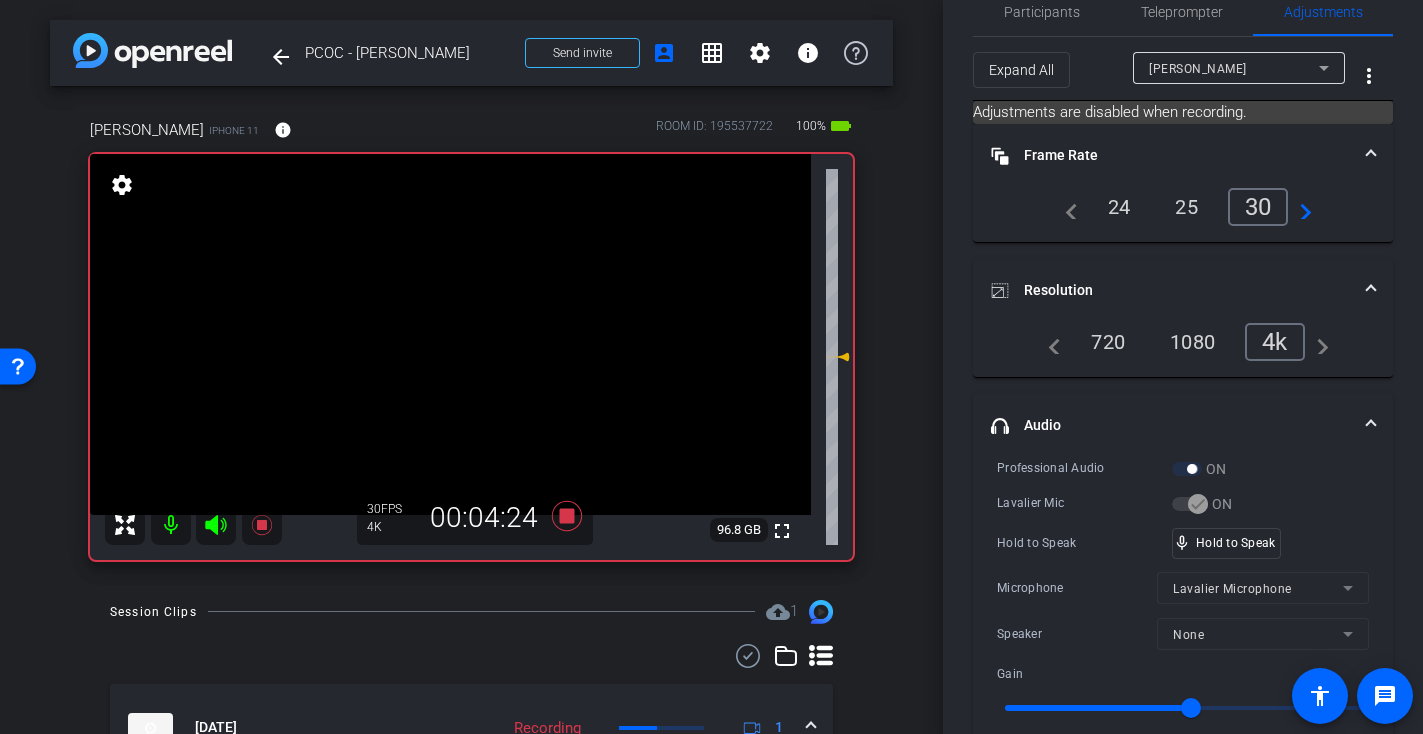 click at bounding box center [450, 334] 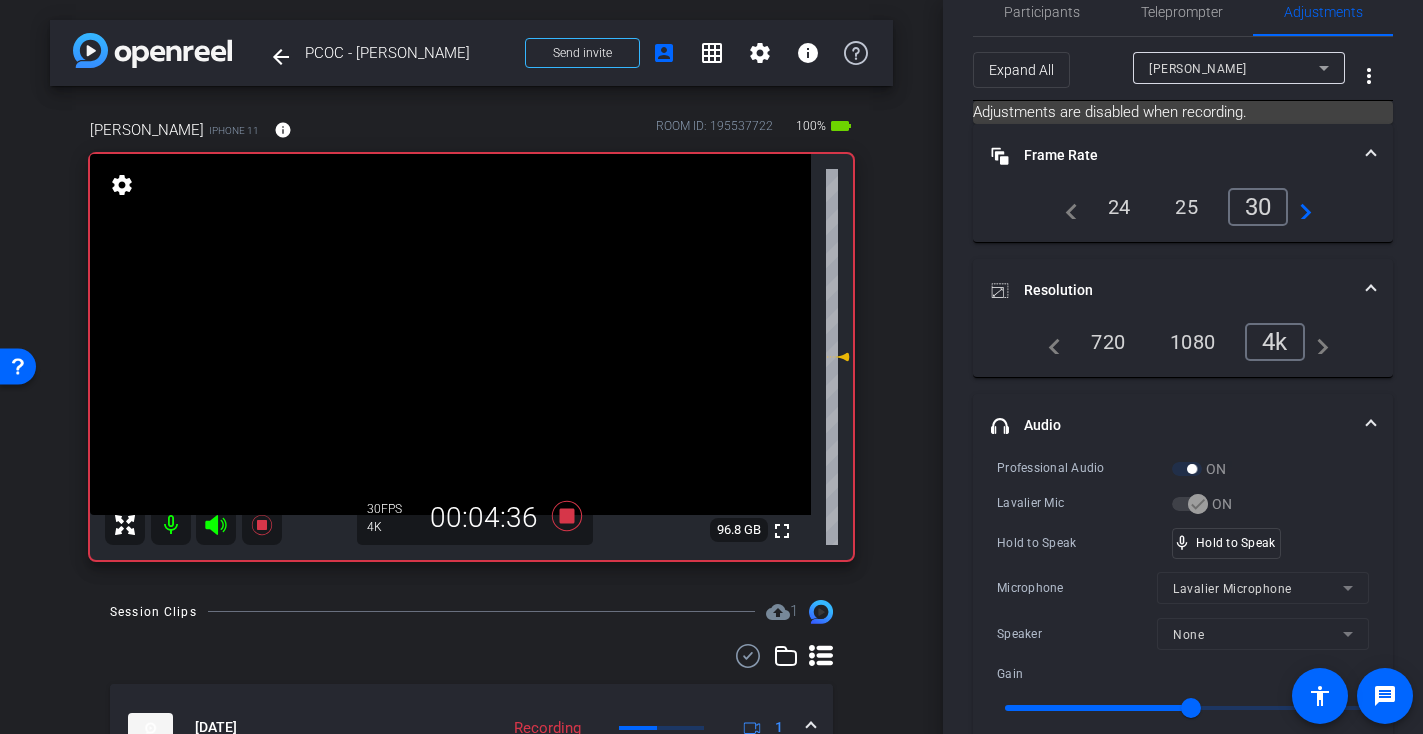 click at bounding box center (450, 334) 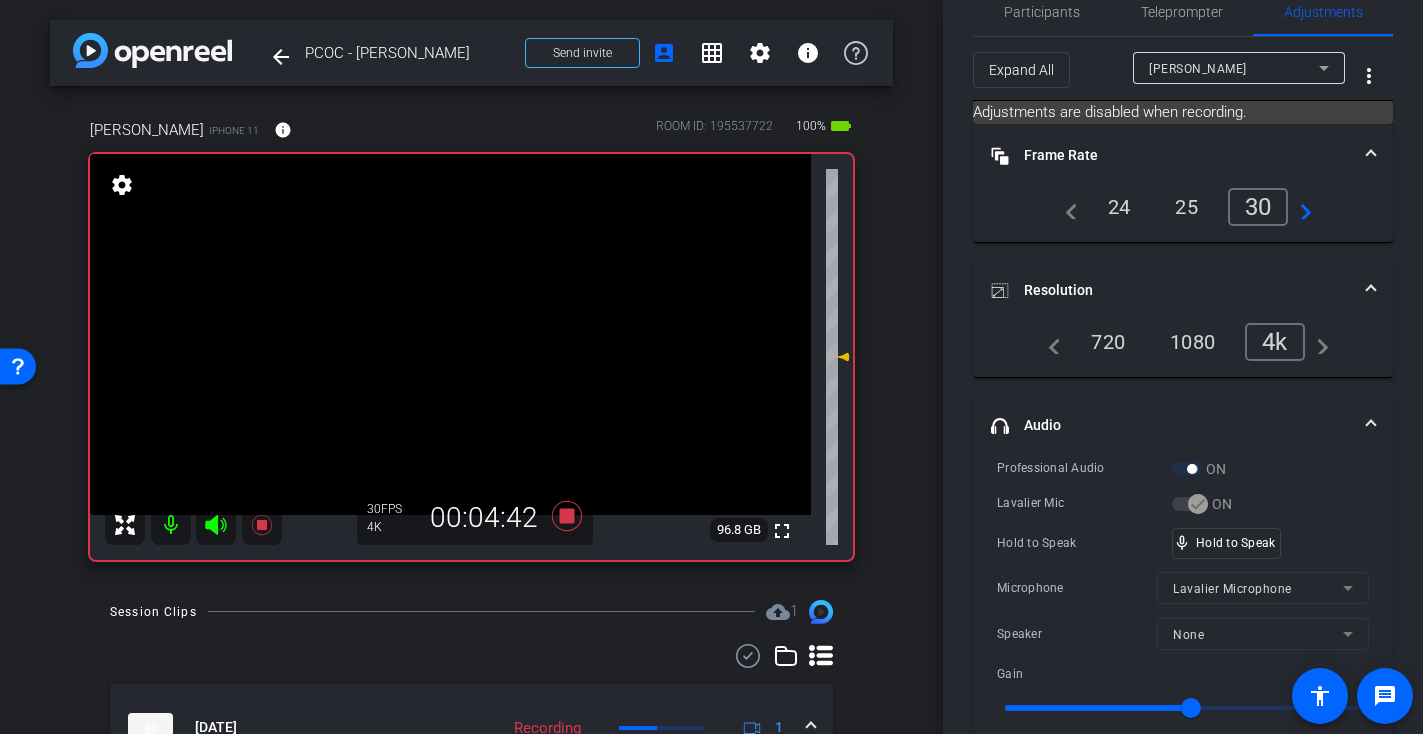 click at bounding box center (450, 334) 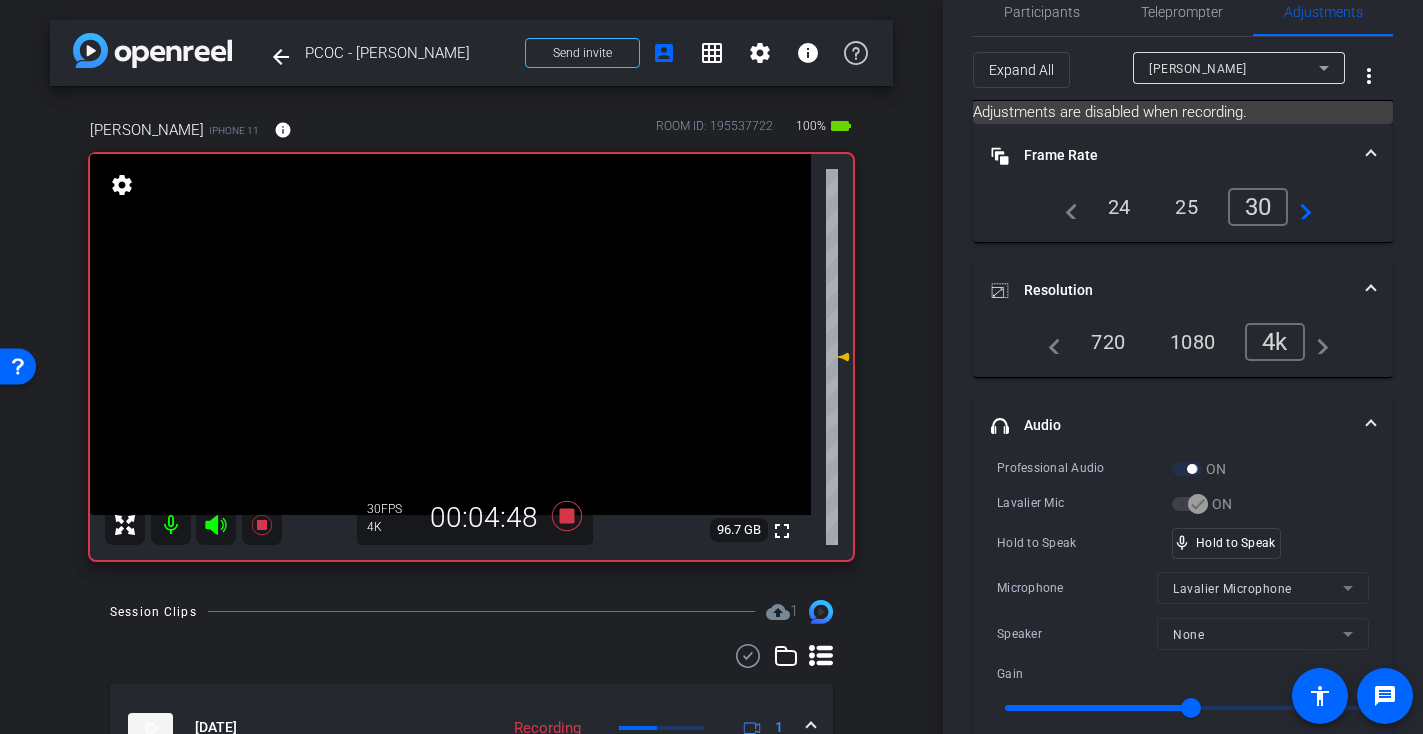 click at bounding box center (450, 334) 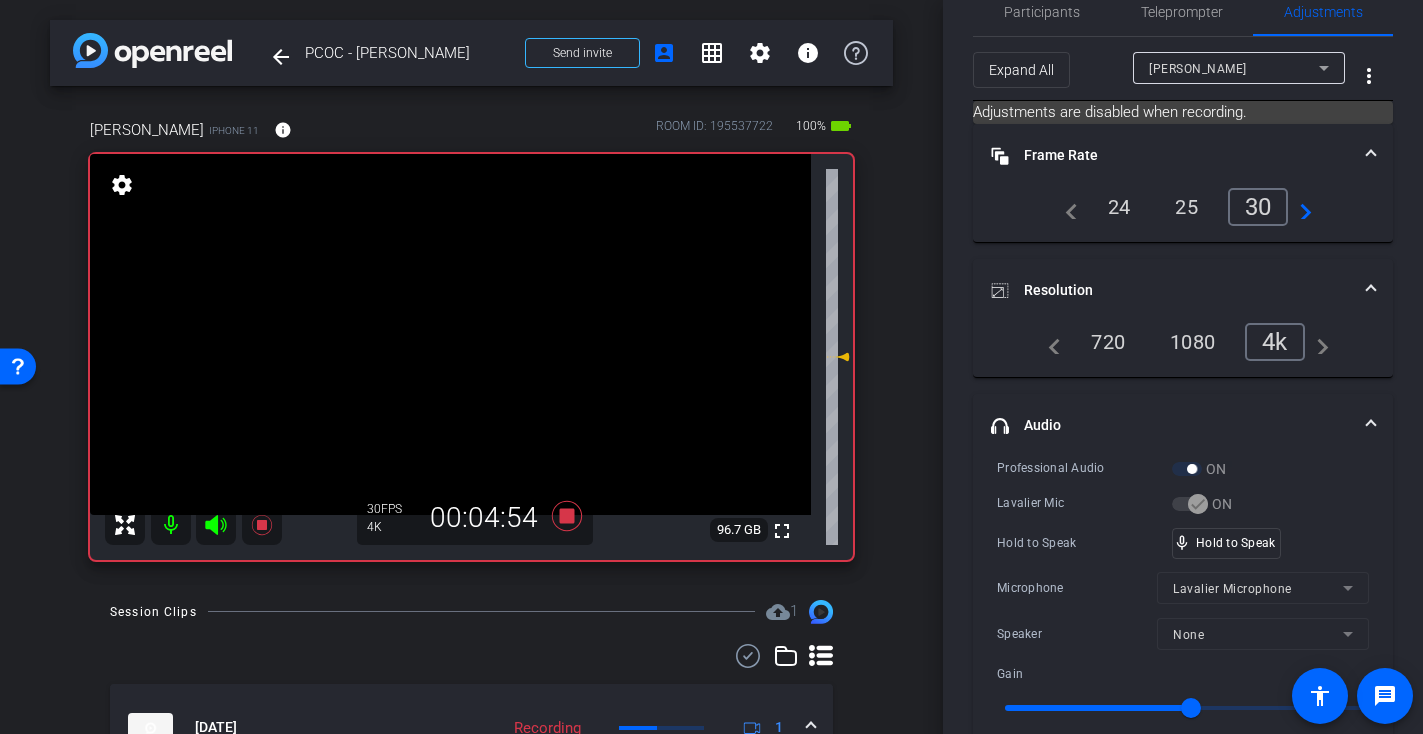 click at bounding box center (450, 334) 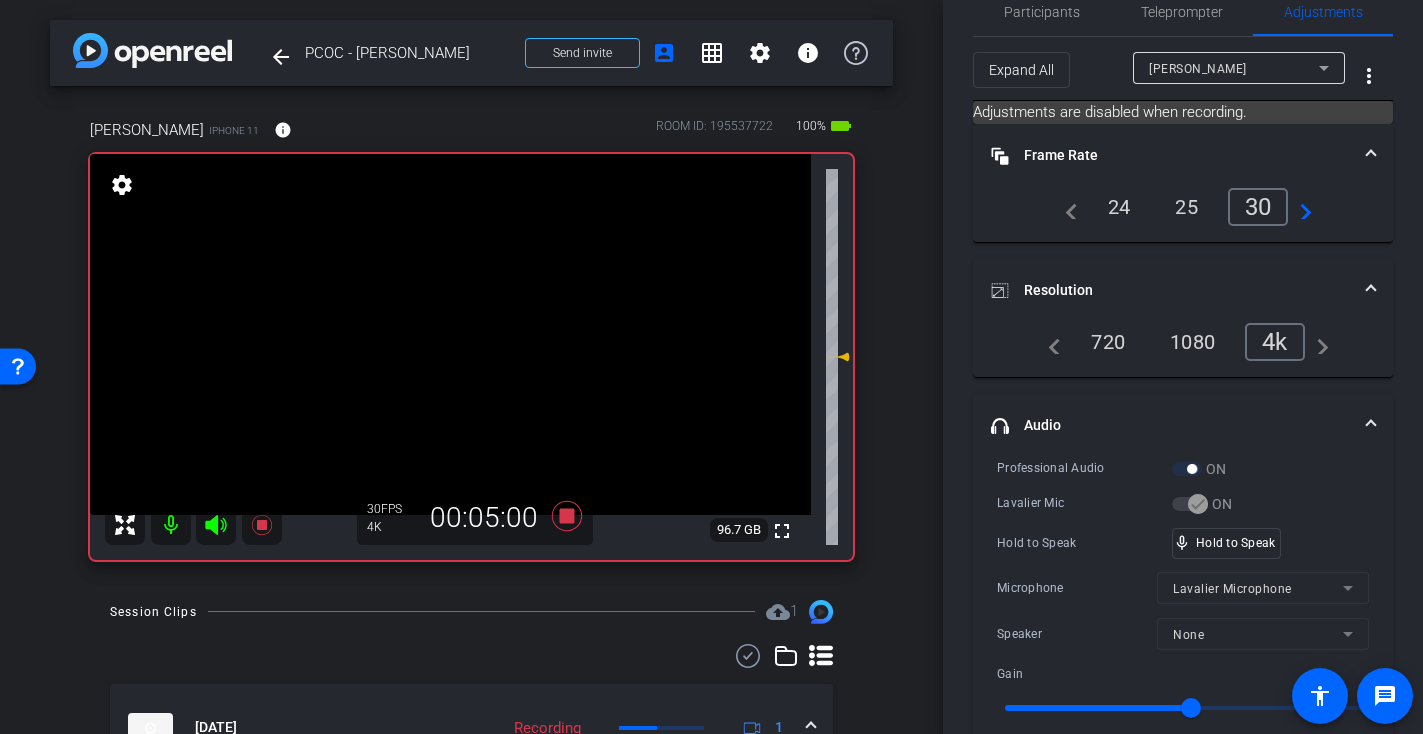 click at bounding box center [450, 334] 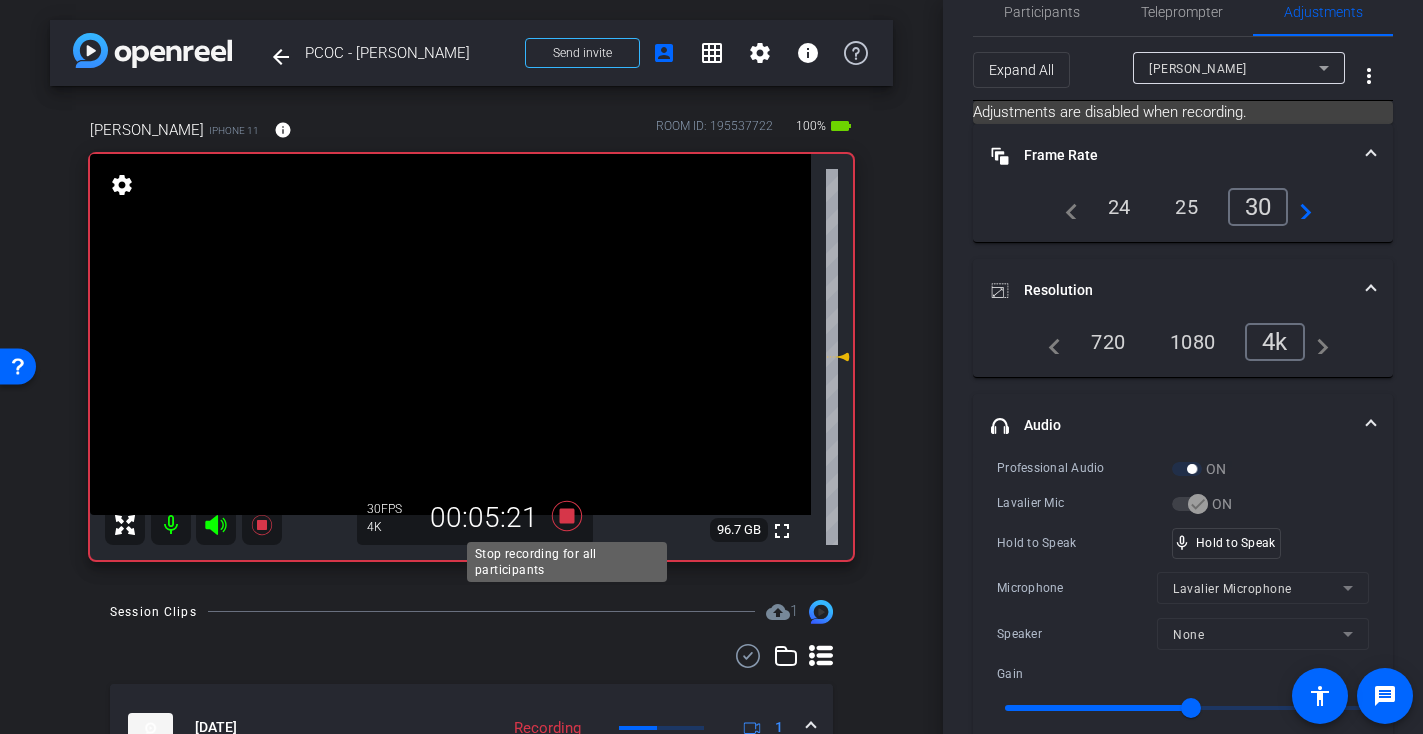 click 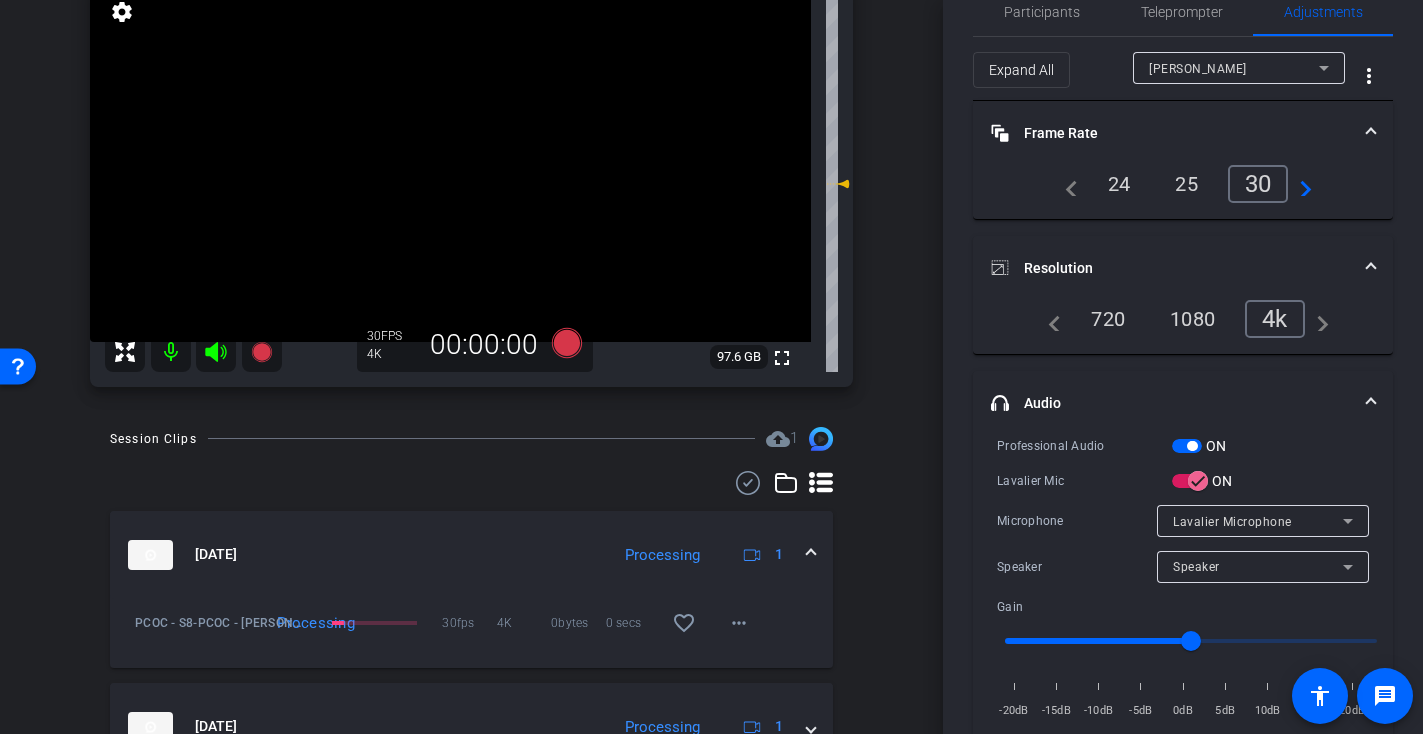 scroll, scrollTop: 0, scrollLeft: 0, axis: both 